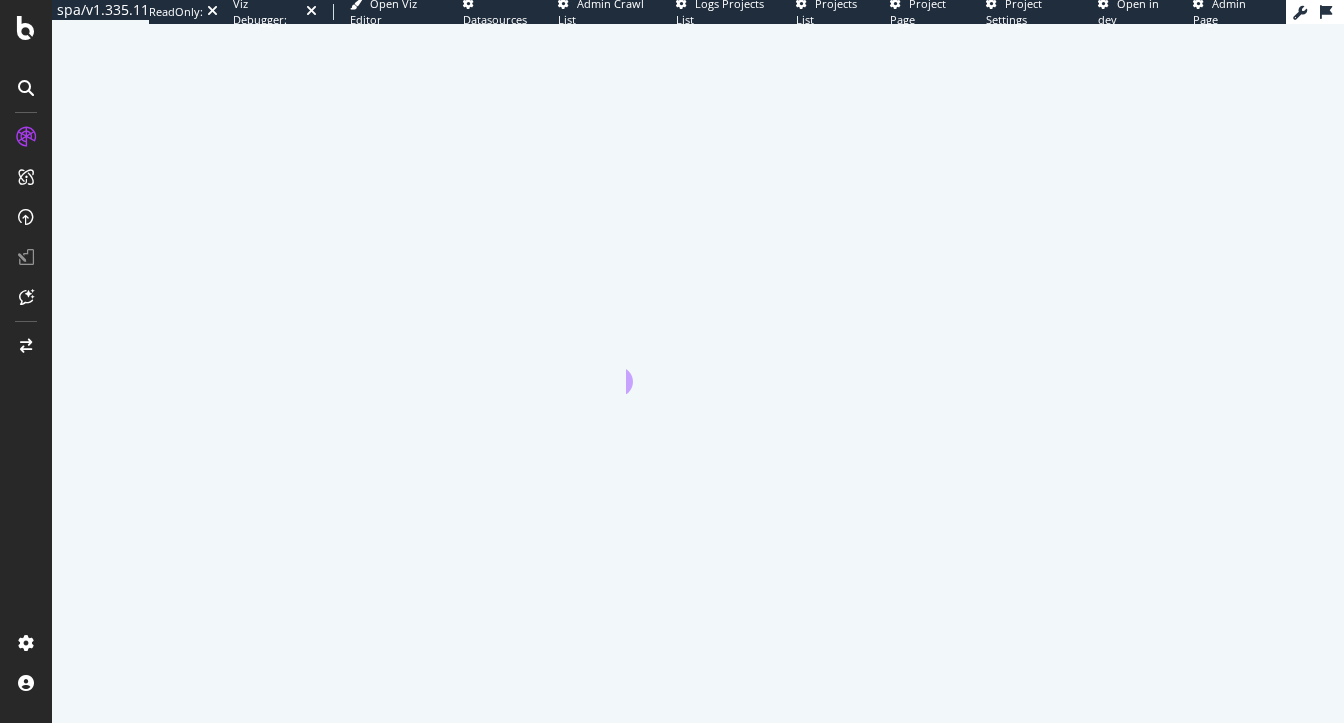 scroll, scrollTop: 0, scrollLeft: 0, axis: both 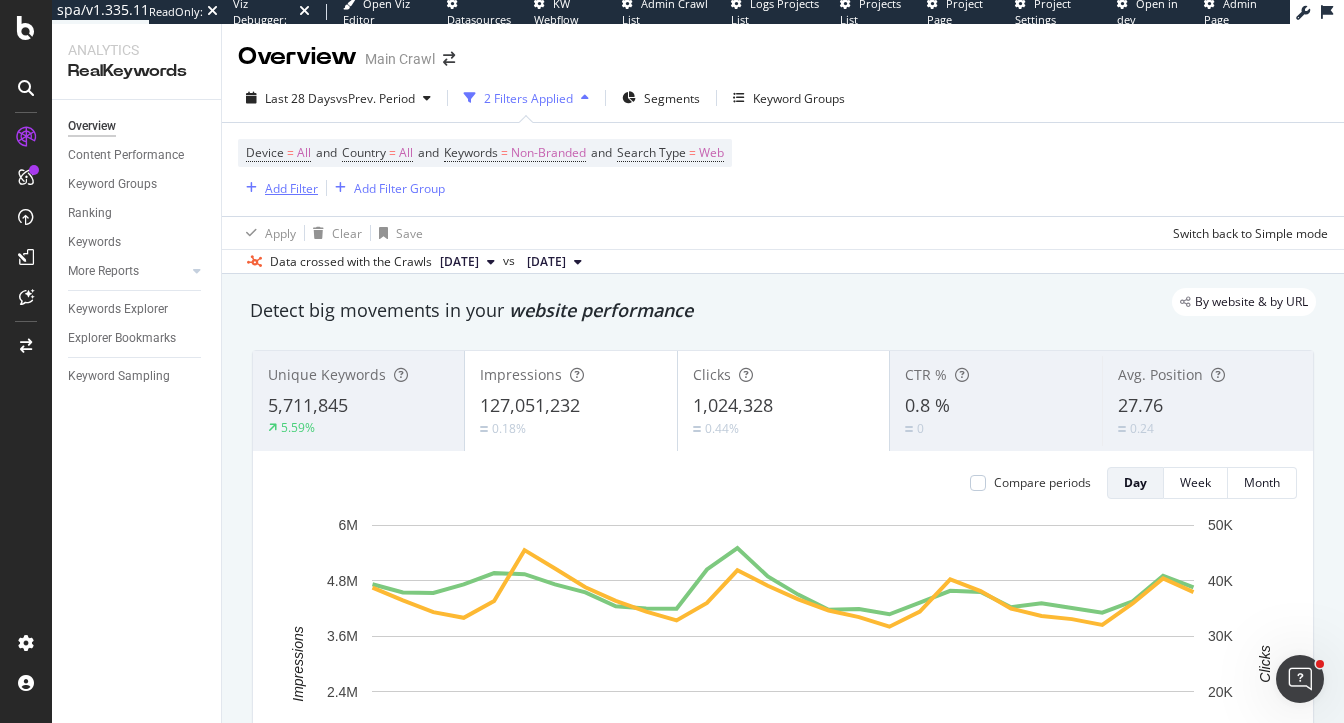 click on "Add Filter" at bounding box center [291, 188] 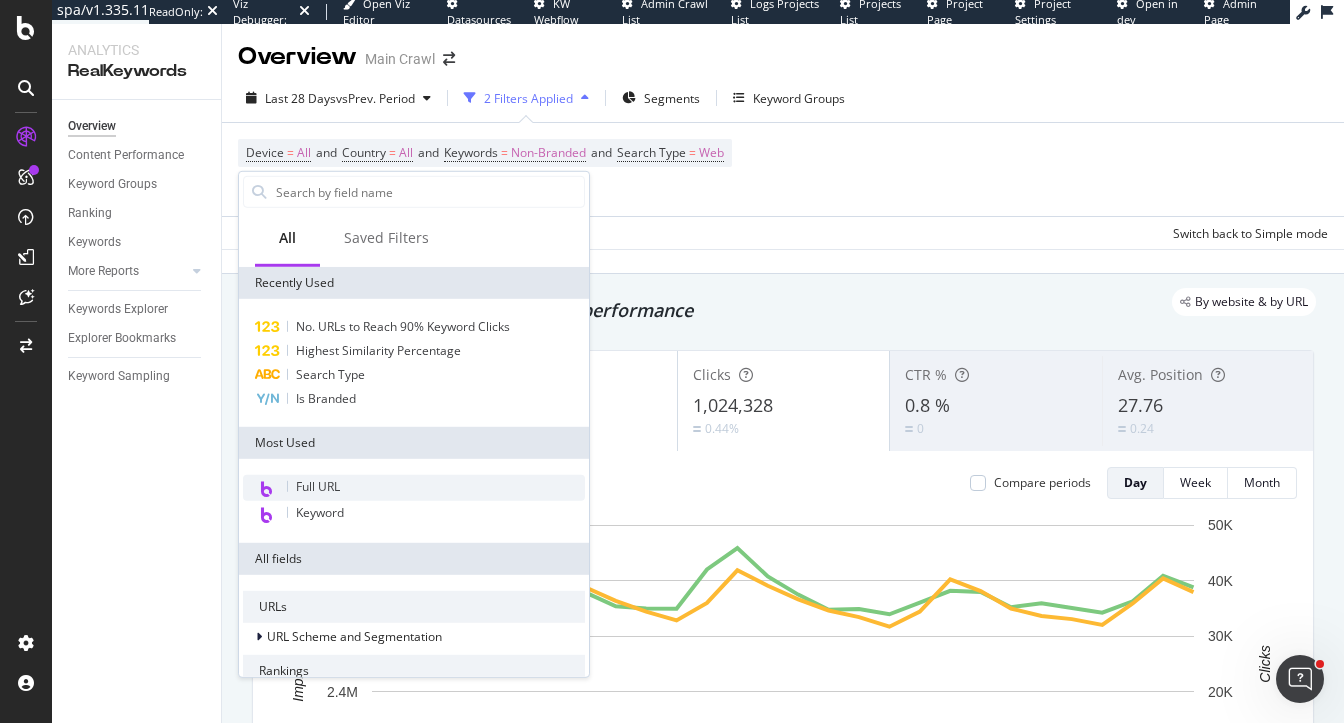 click on "Full URL" at bounding box center [414, 488] 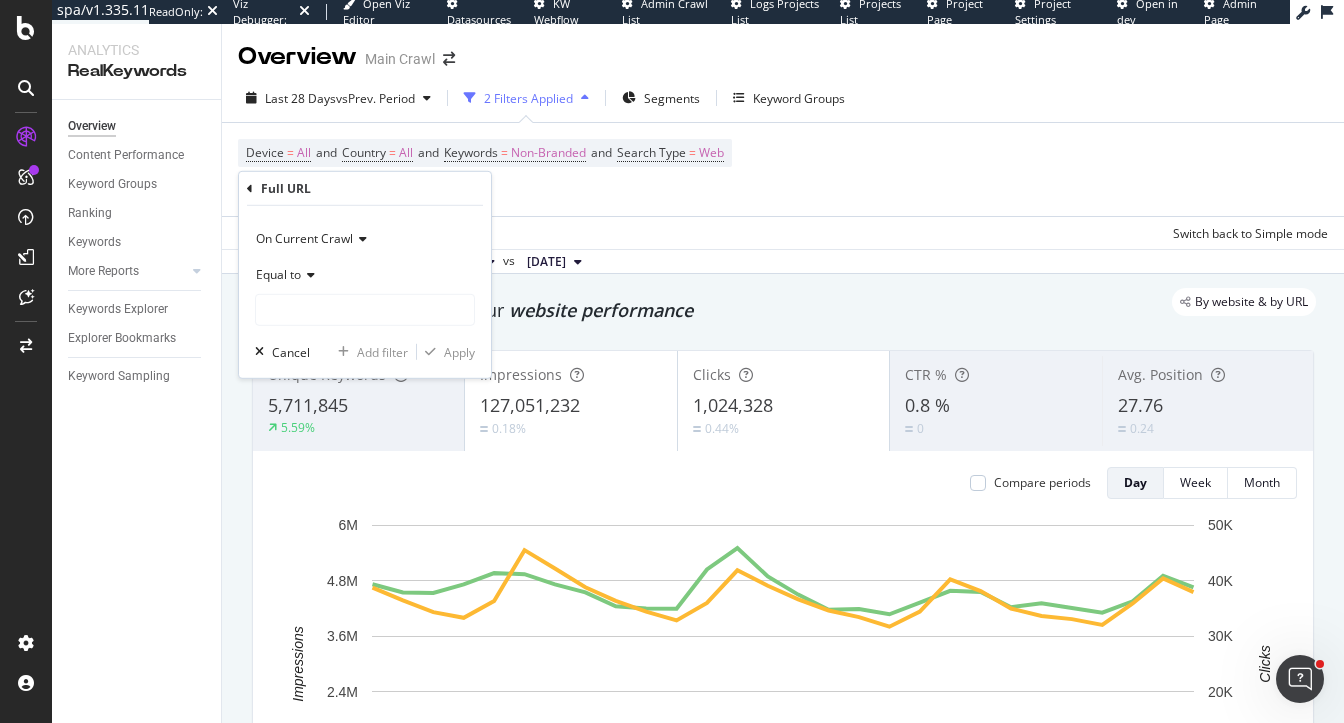 click on "Equal to" at bounding box center [278, 273] 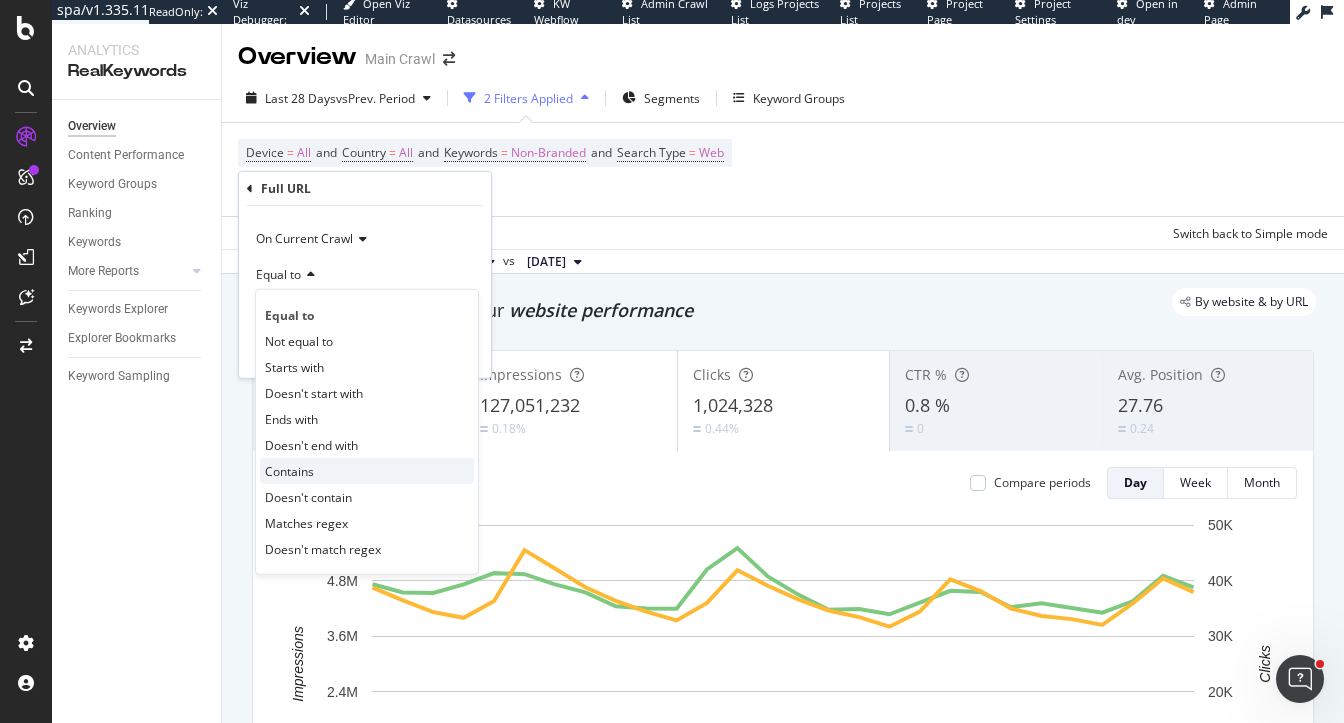 click on "Contains" at bounding box center (289, 470) 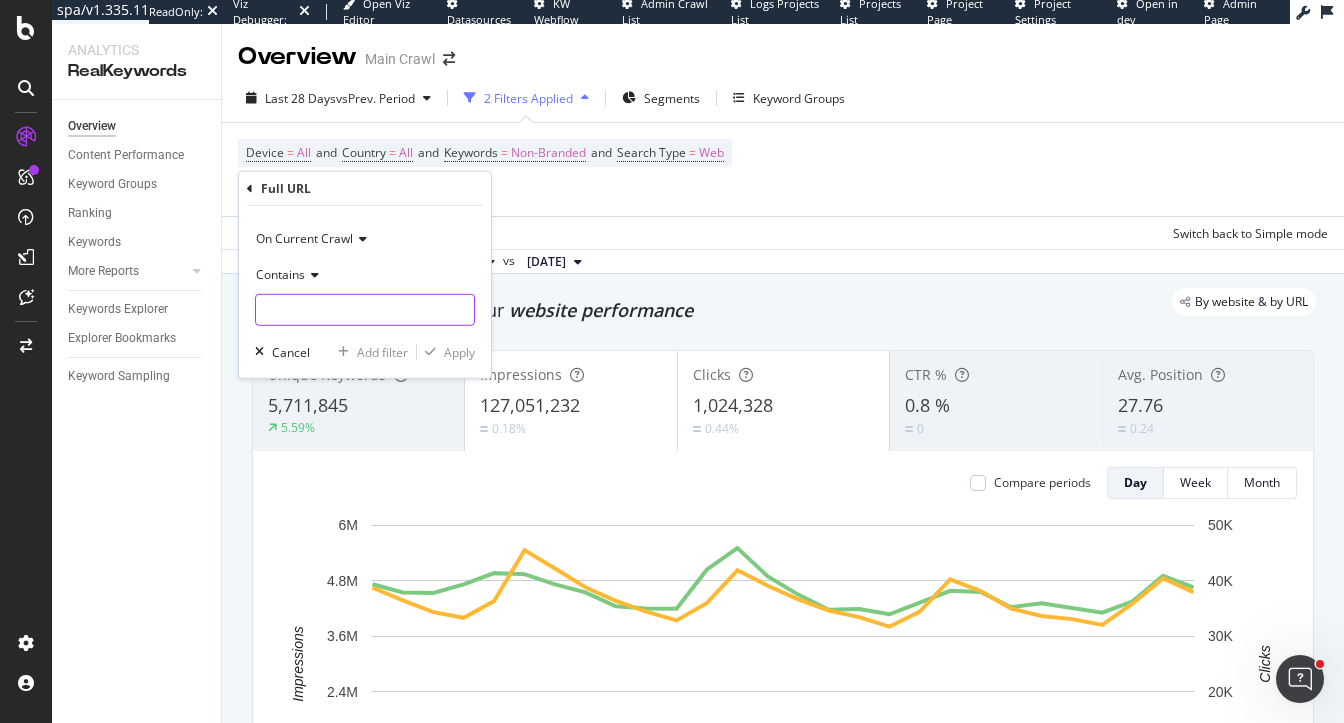 click at bounding box center [365, 310] 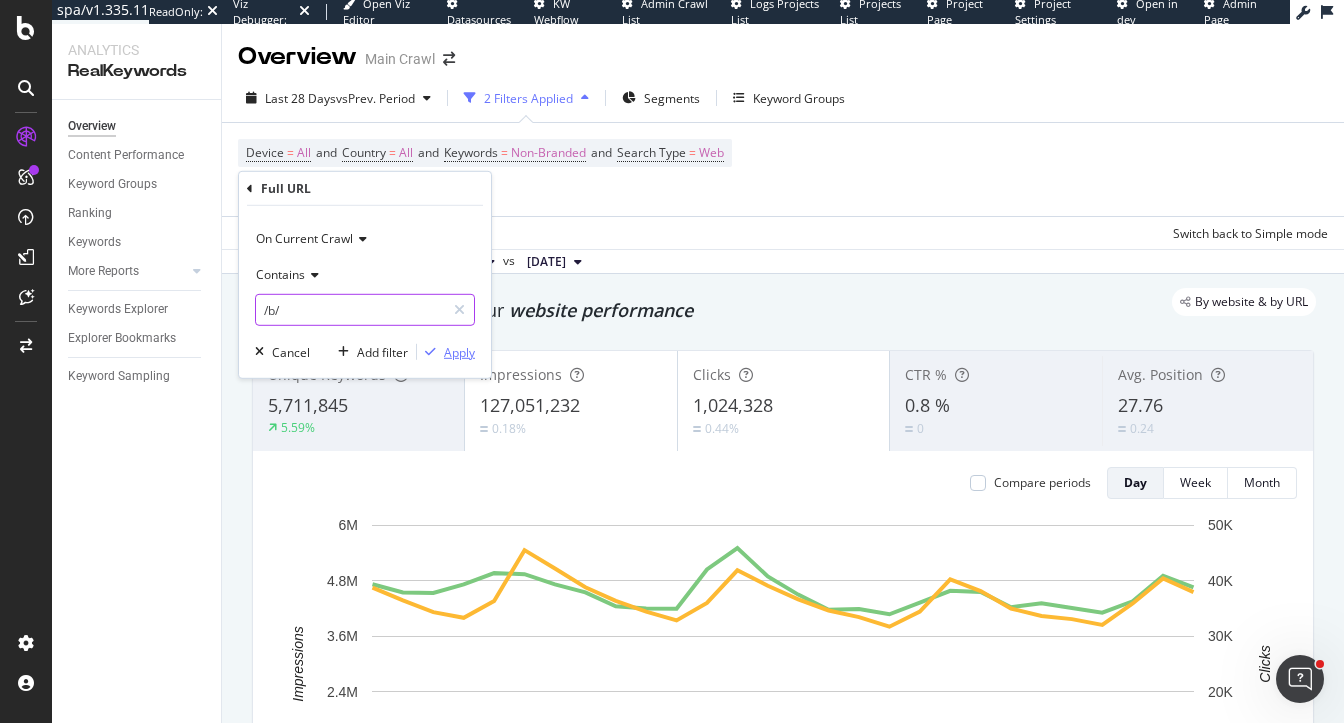 type on "/b/" 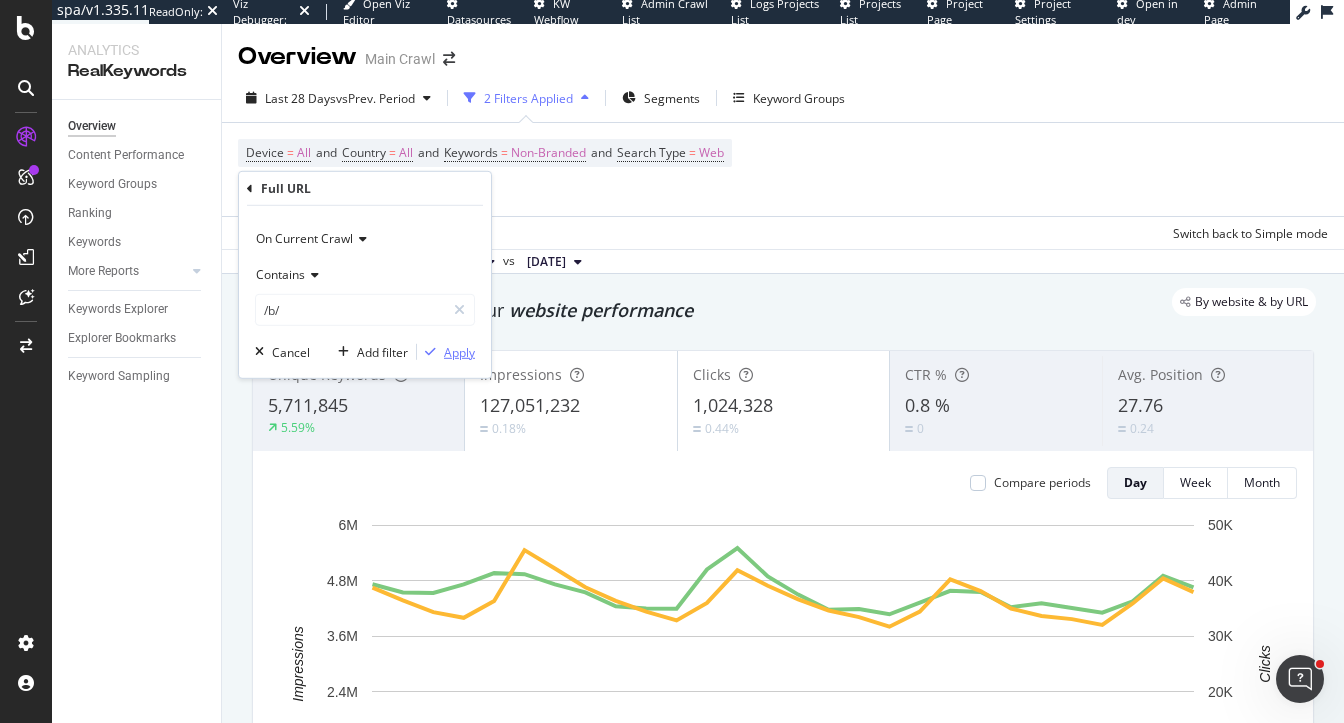 click on "Apply" at bounding box center (459, 351) 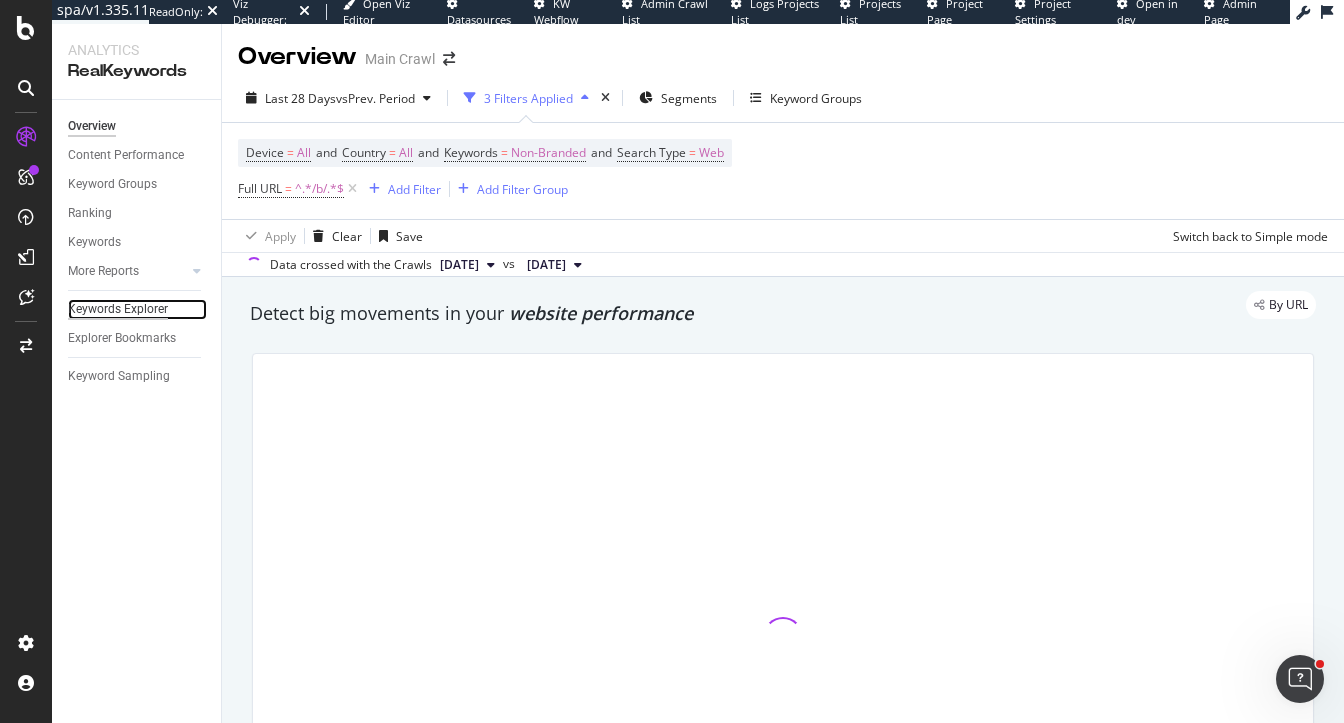 click on "Keywords Explorer" at bounding box center (118, 309) 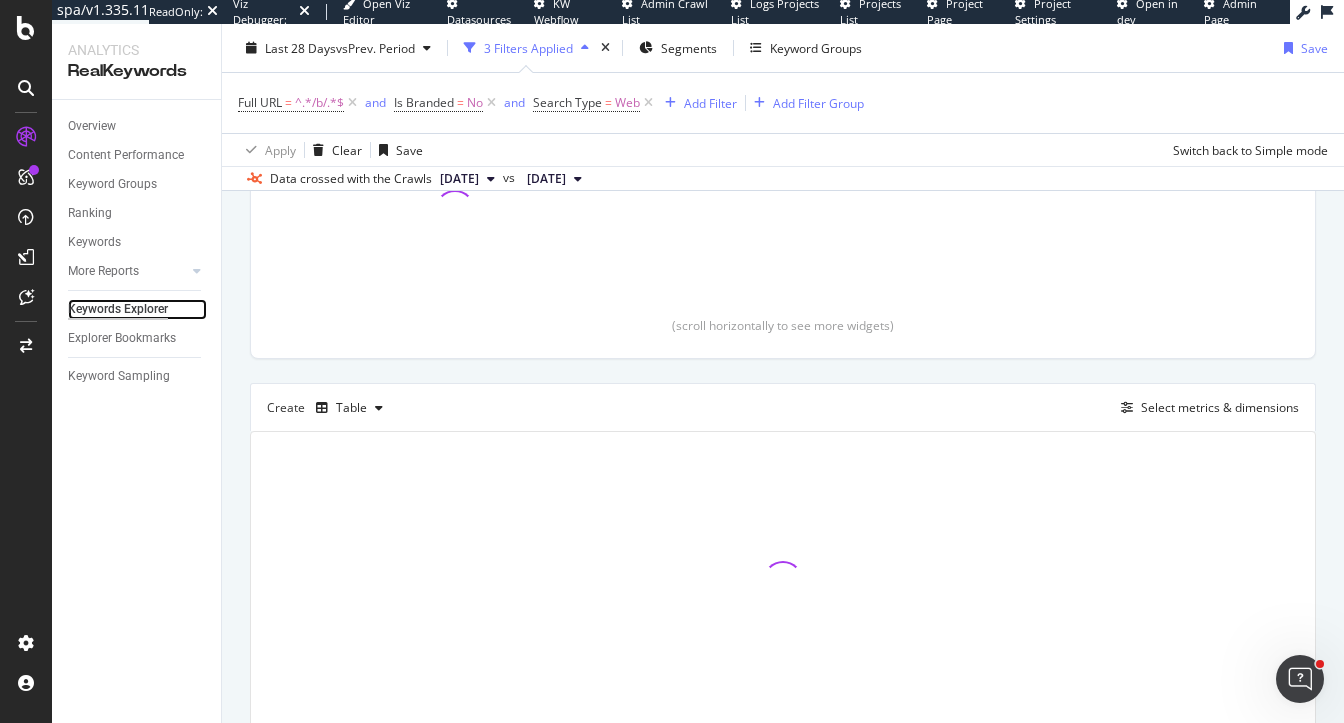 scroll, scrollTop: 395, scrollLeft: 0, axis: vertical 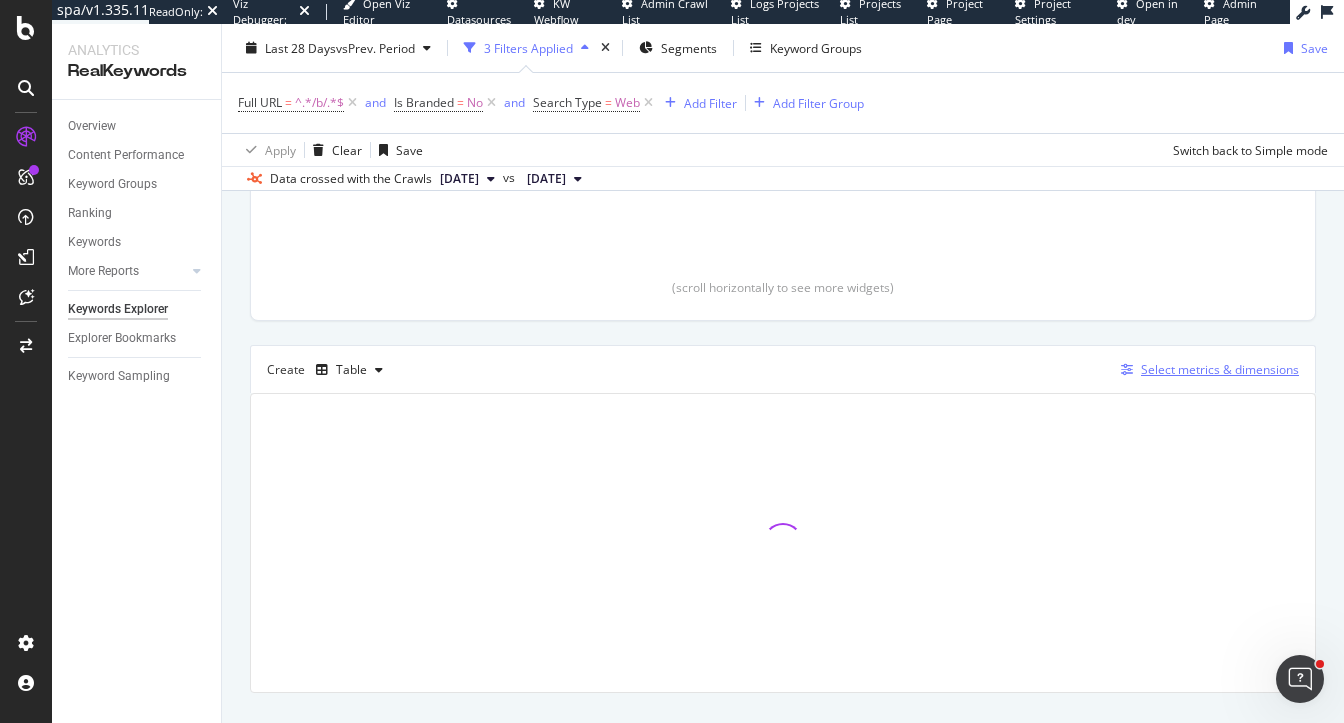 click on "Select metrics & dimensions" at bounding box center (1220, 369) 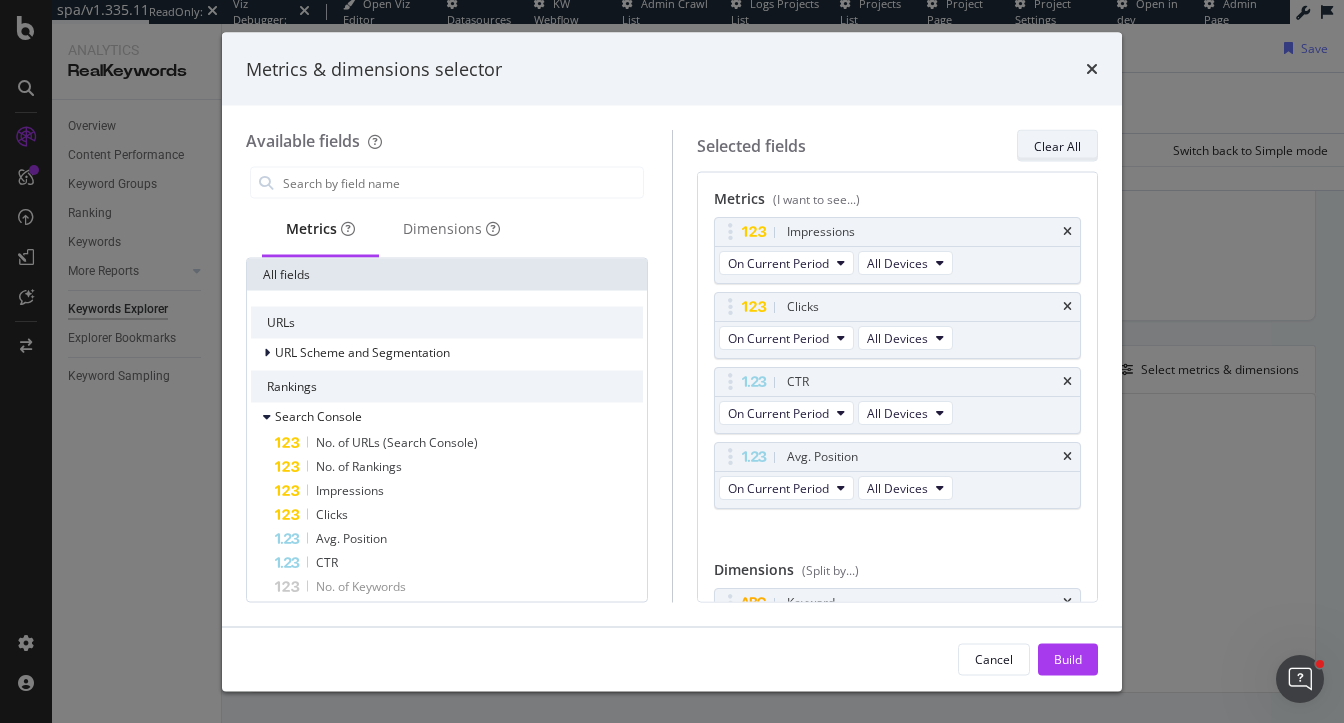 click on "Clear All" at bounding box center [1057, 145] 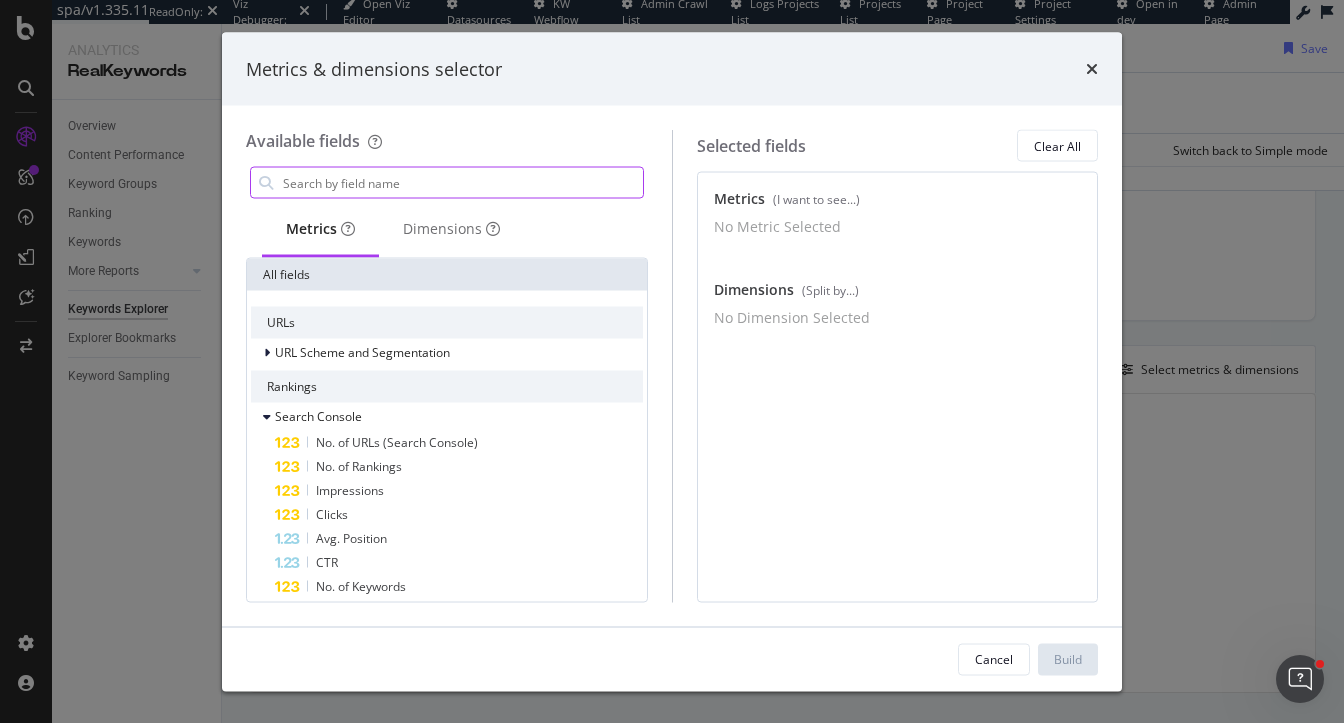 click at bounding box center (462, 183) 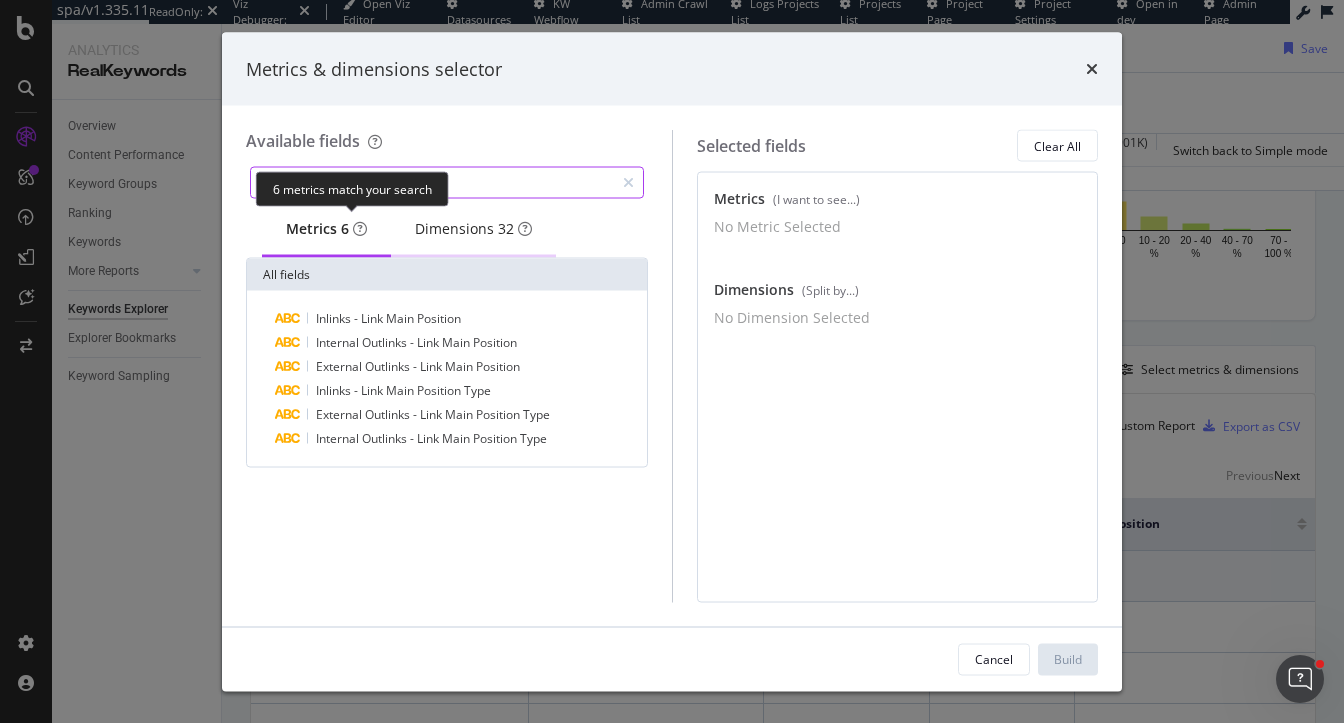 type on "full url" 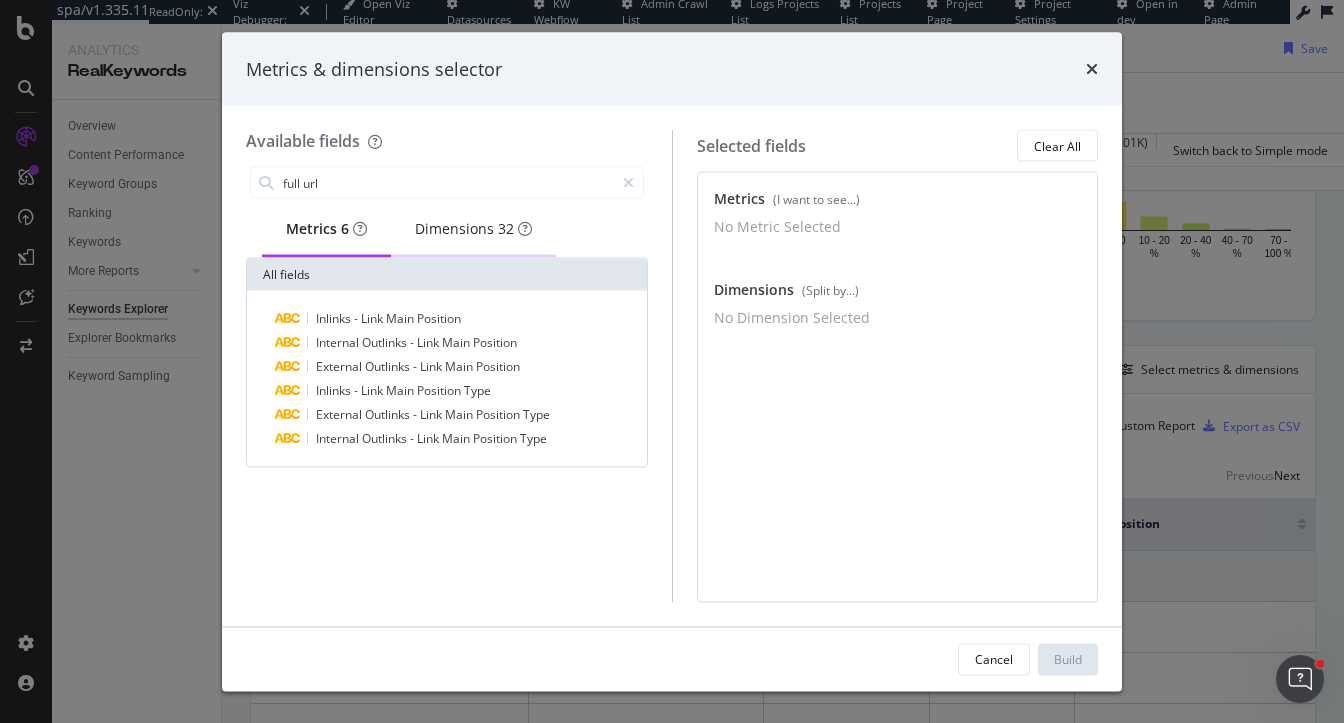 click on "Dimensions 32" at bounding box center (473, 229) 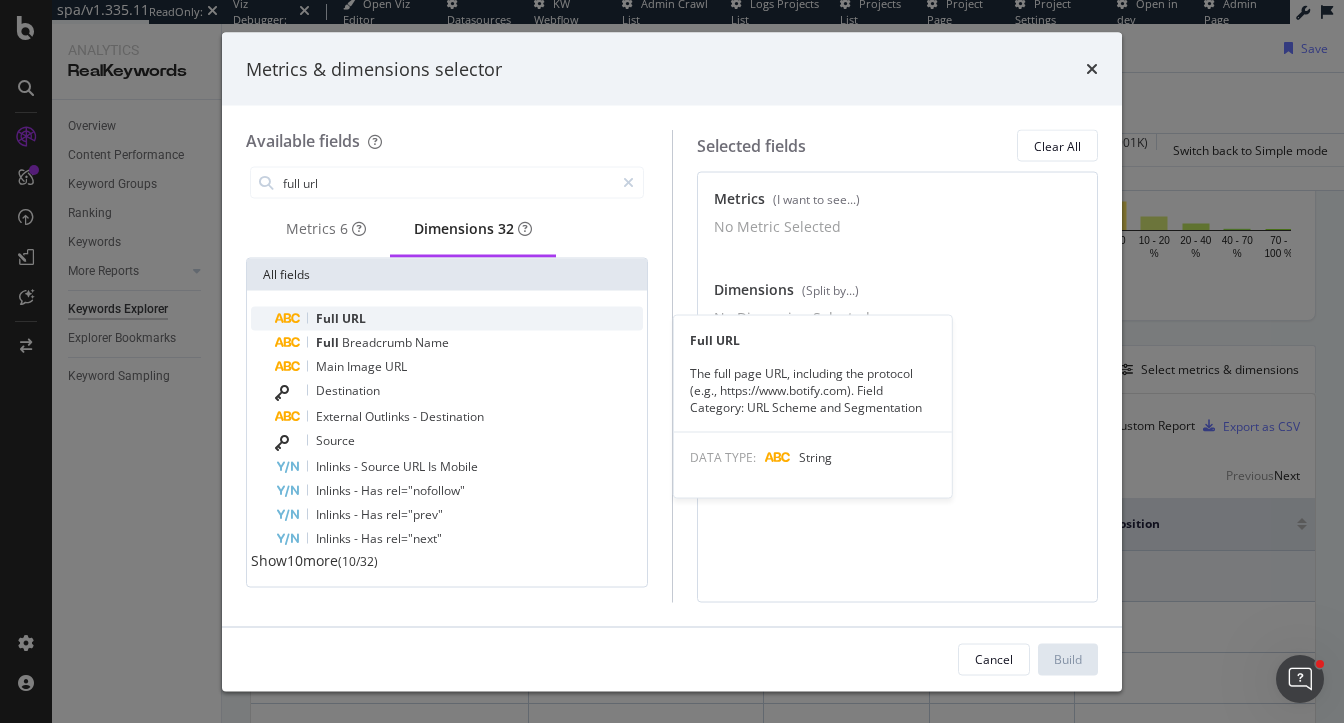 click on "URL" at bounding box center [354, 318] 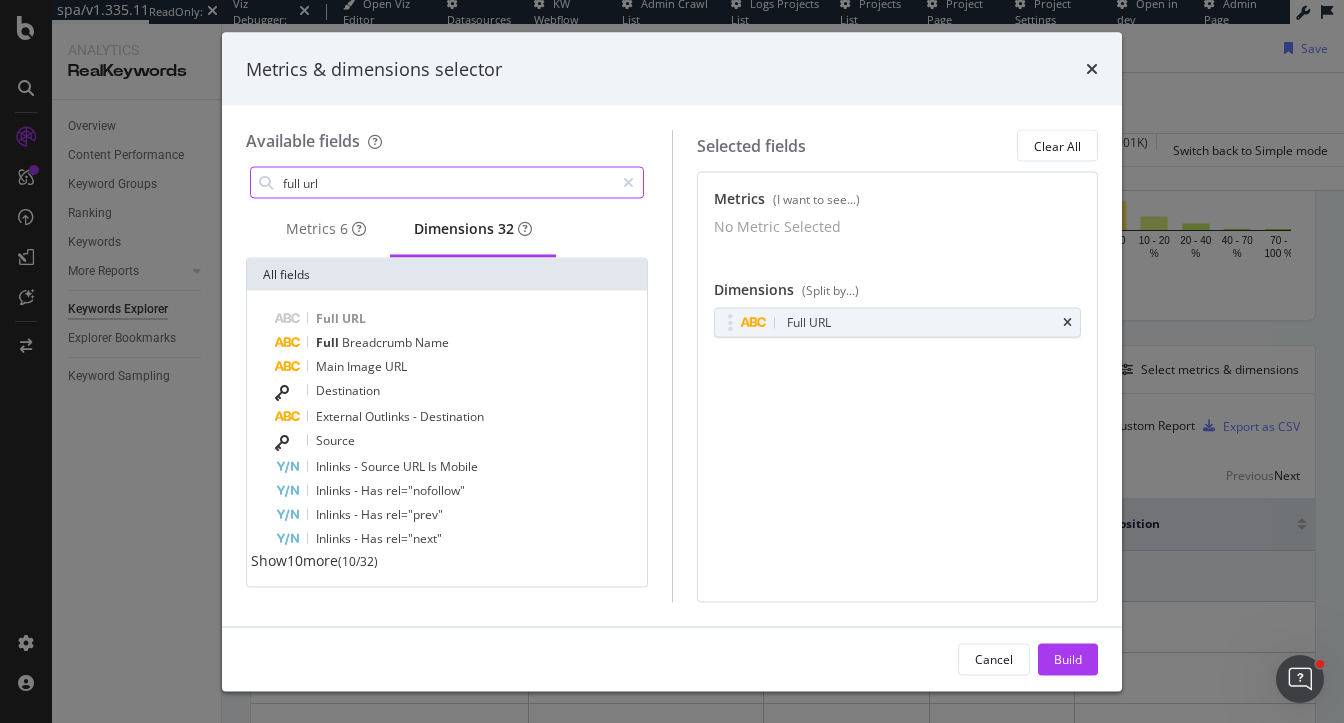 click on "full url" at bounding box center (447, 183) 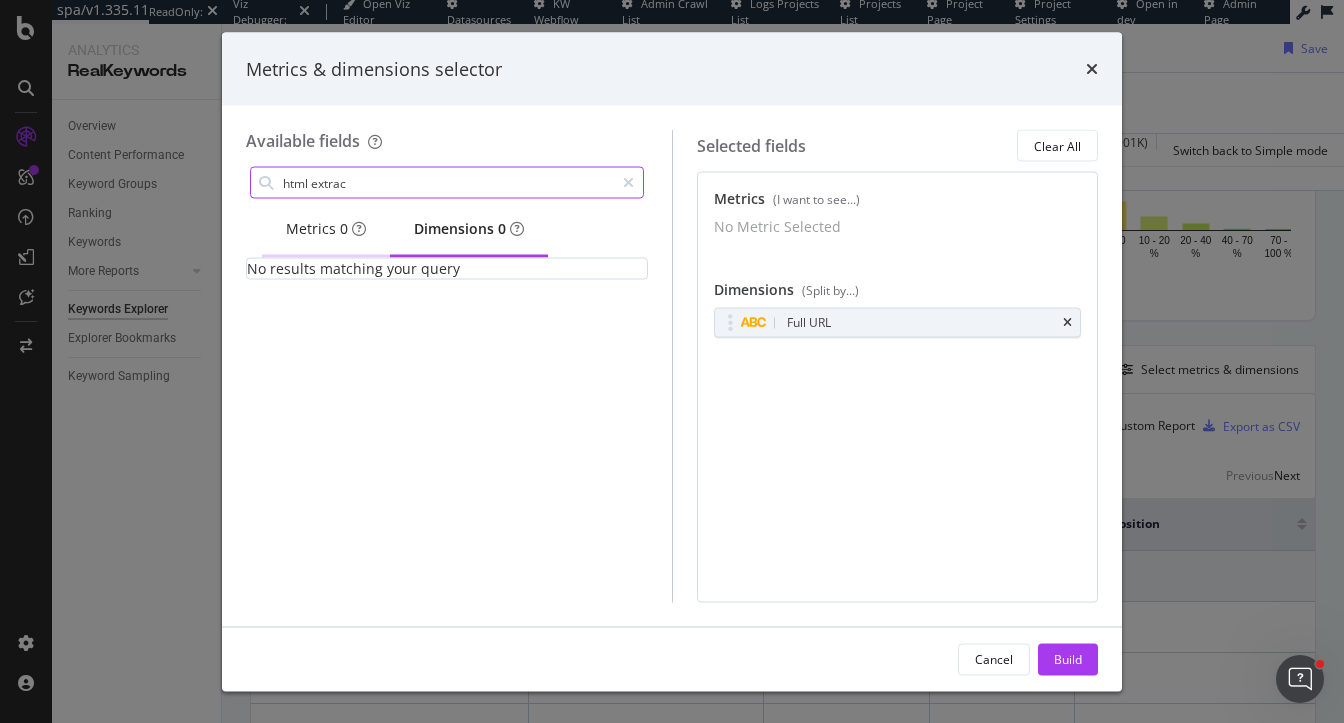 type on "html extrac" 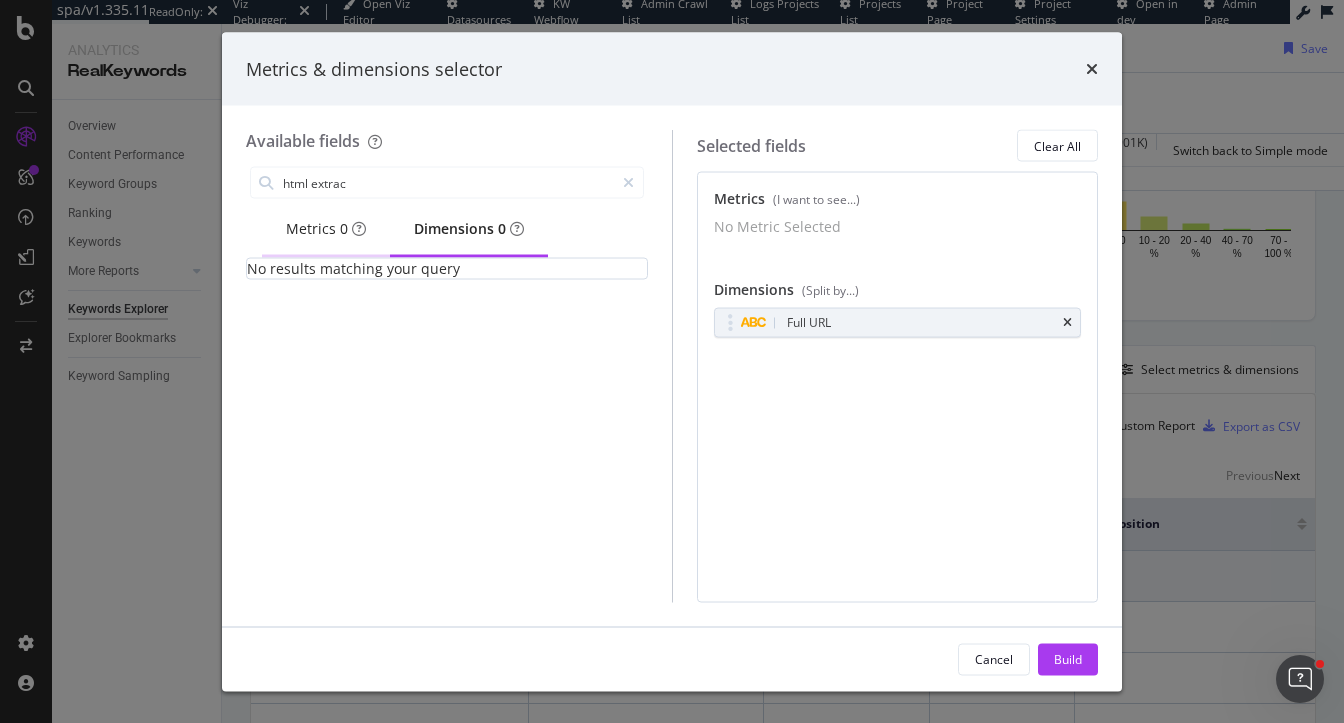 click on "Metrics 0" at bounding box center (326, 230) 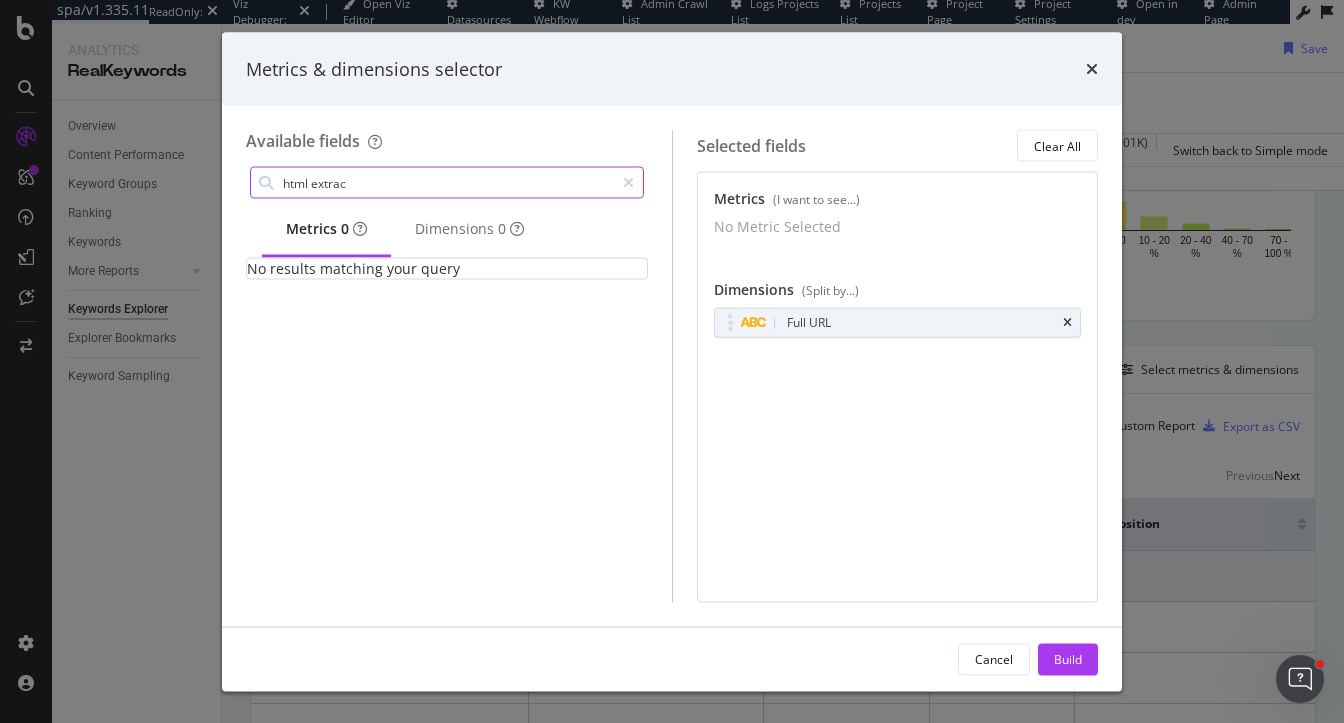 drag, startPoint x: 423, startPoint y: 180, endPoint x: 208, endPoint y: 177, distance: 215.02094 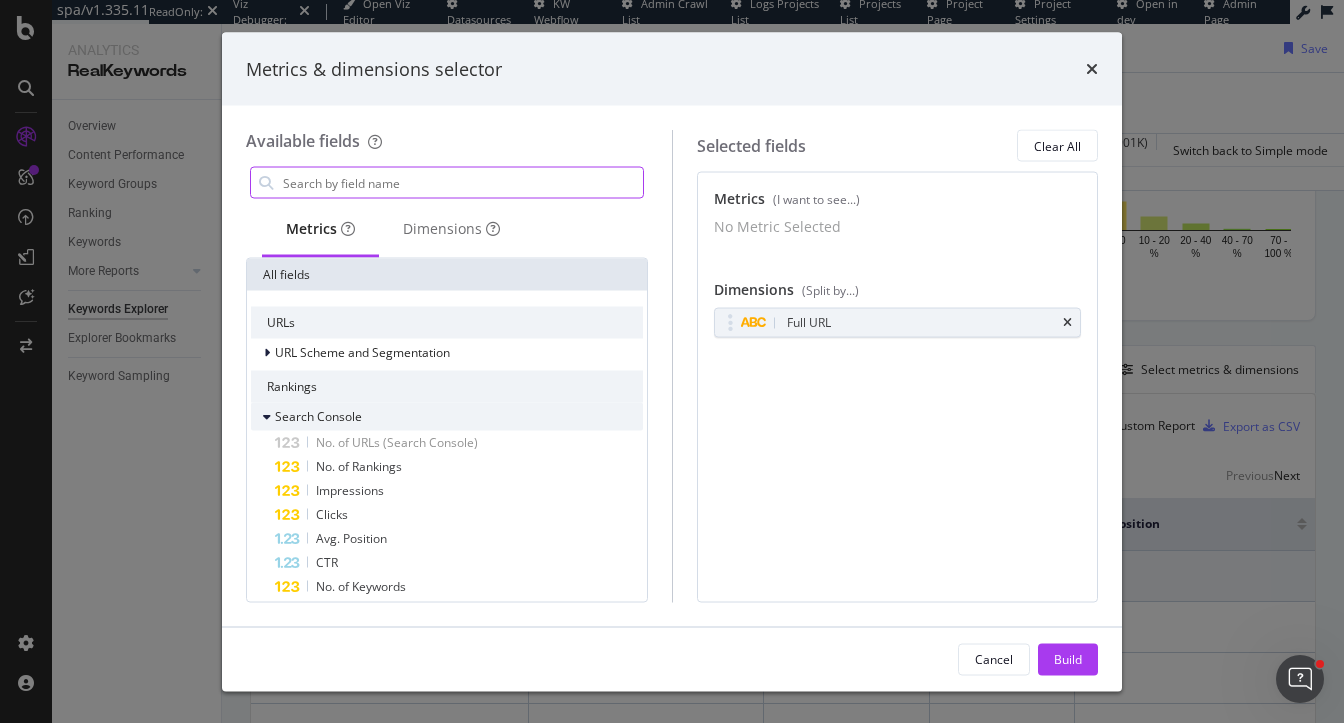 type 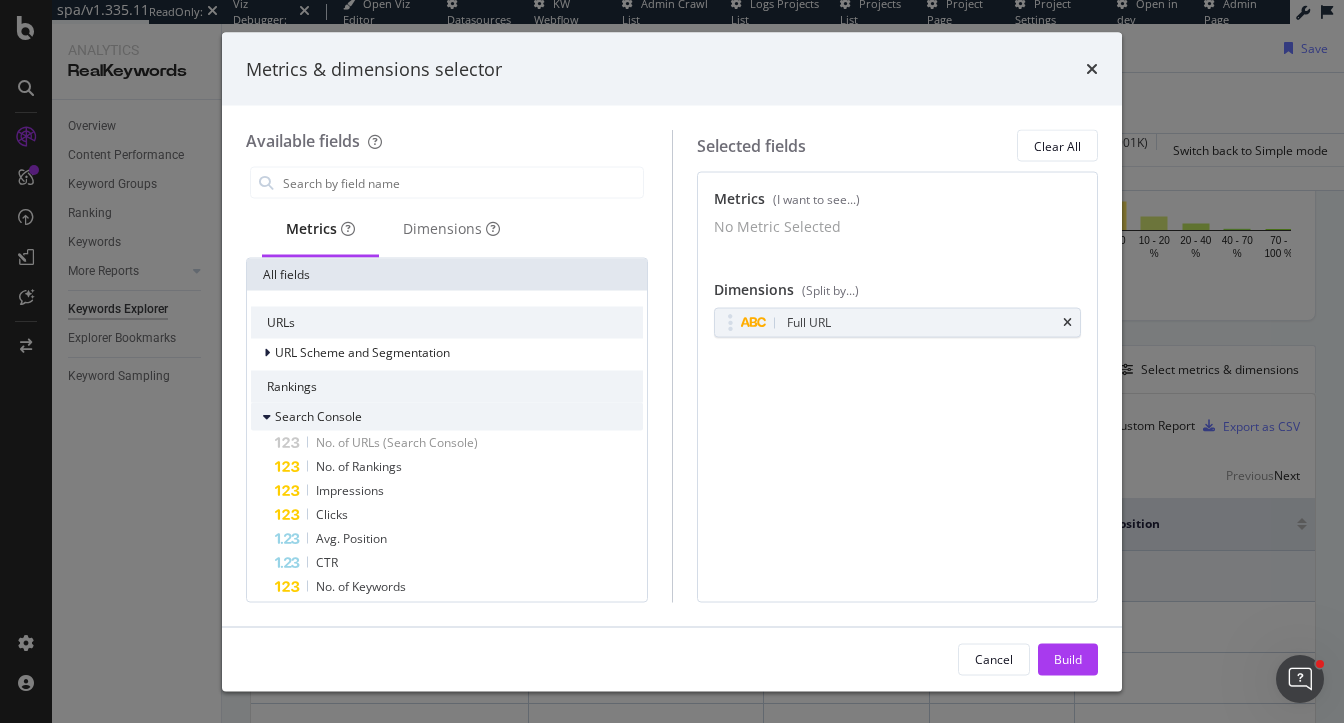 click at bounding box center (269, 417) 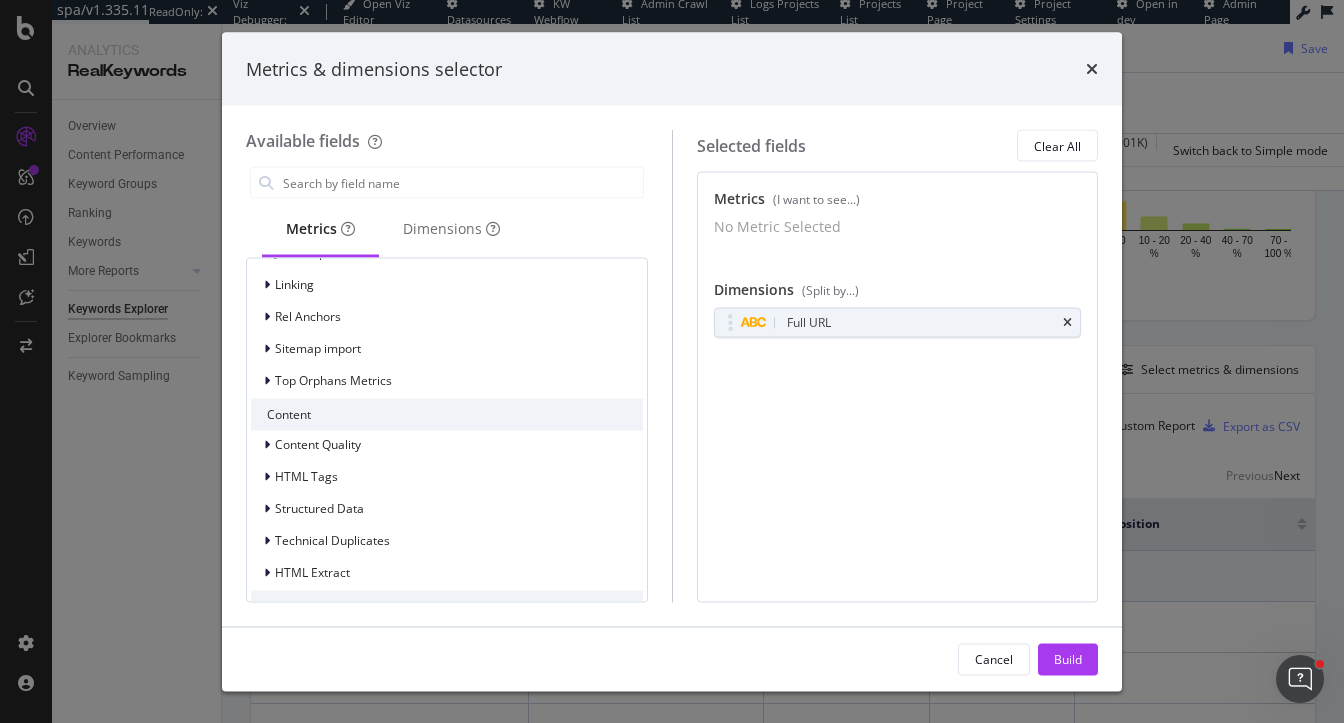 scroll, scrollTop: 392, scrollLeft: 0, axis: vertical 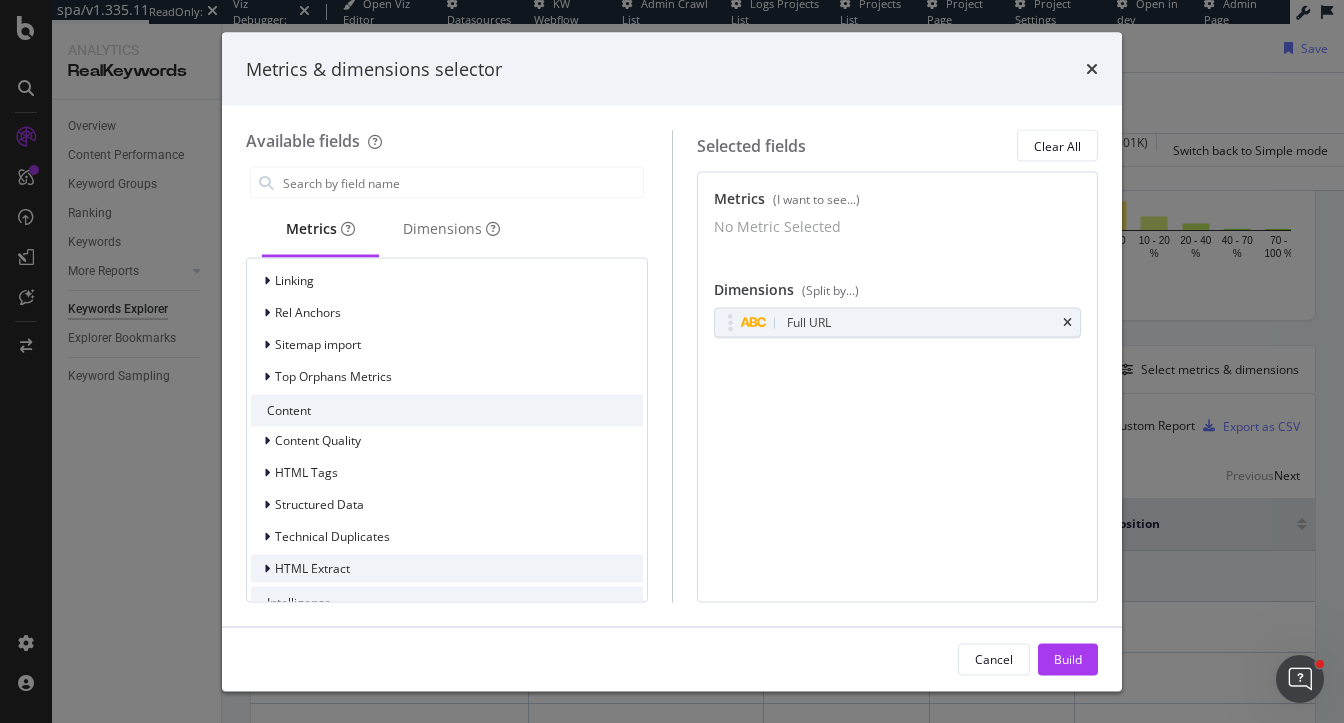 click on "HTML Extract" at bounding box center [300, 569] 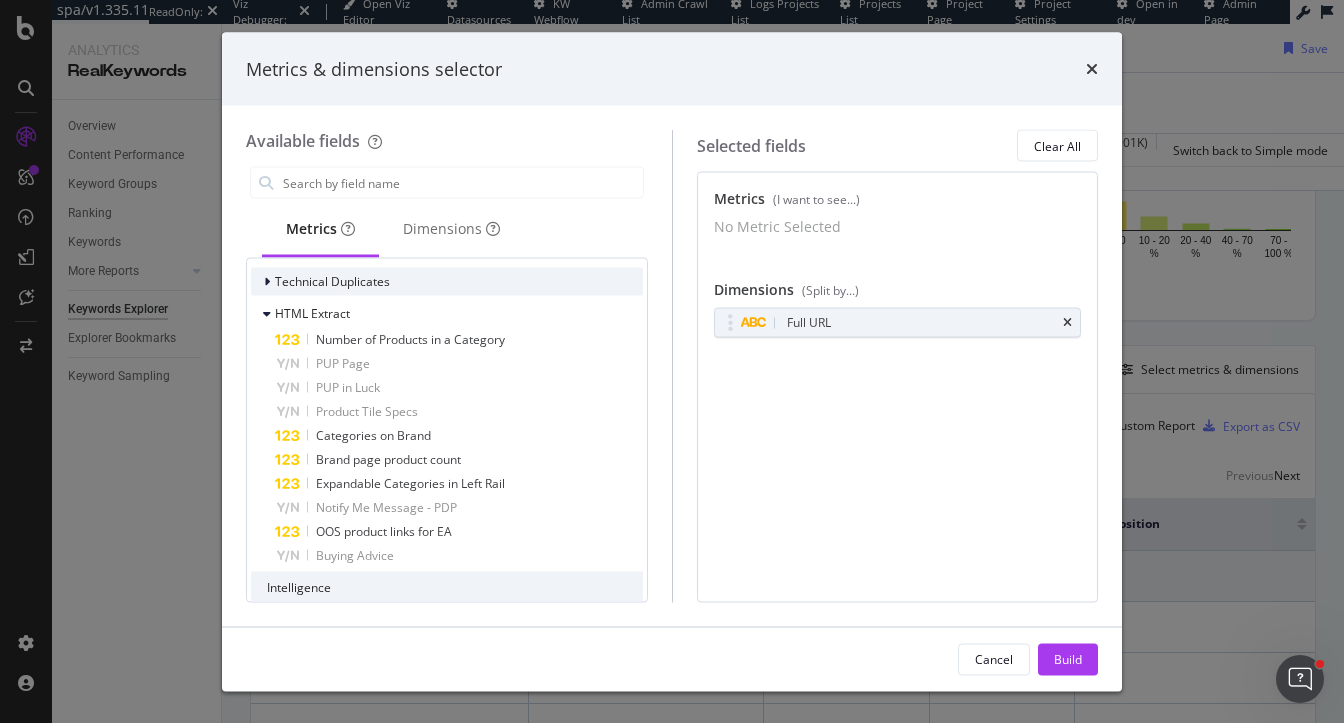 scroll, scrollTop: 646, scrollLeft: 0, axis: vertical 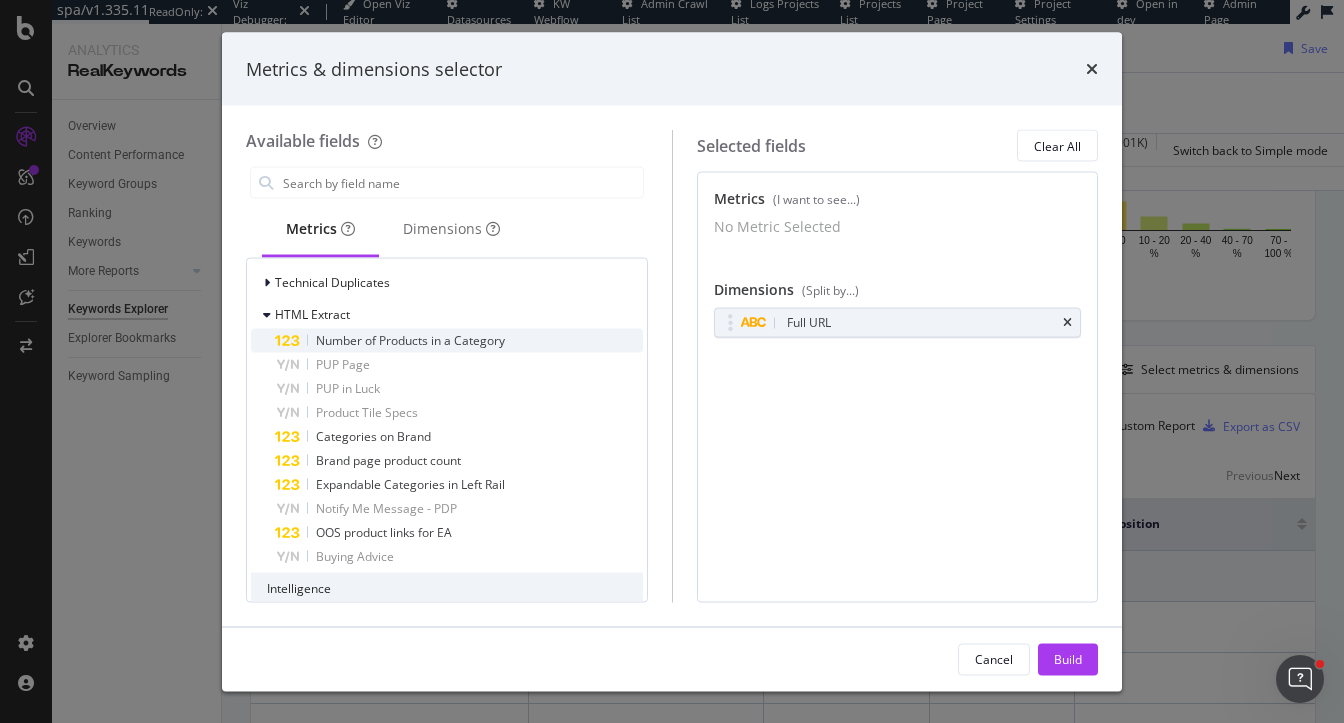 click on "Number of Products in a Category" at bounding box center (410, 340) 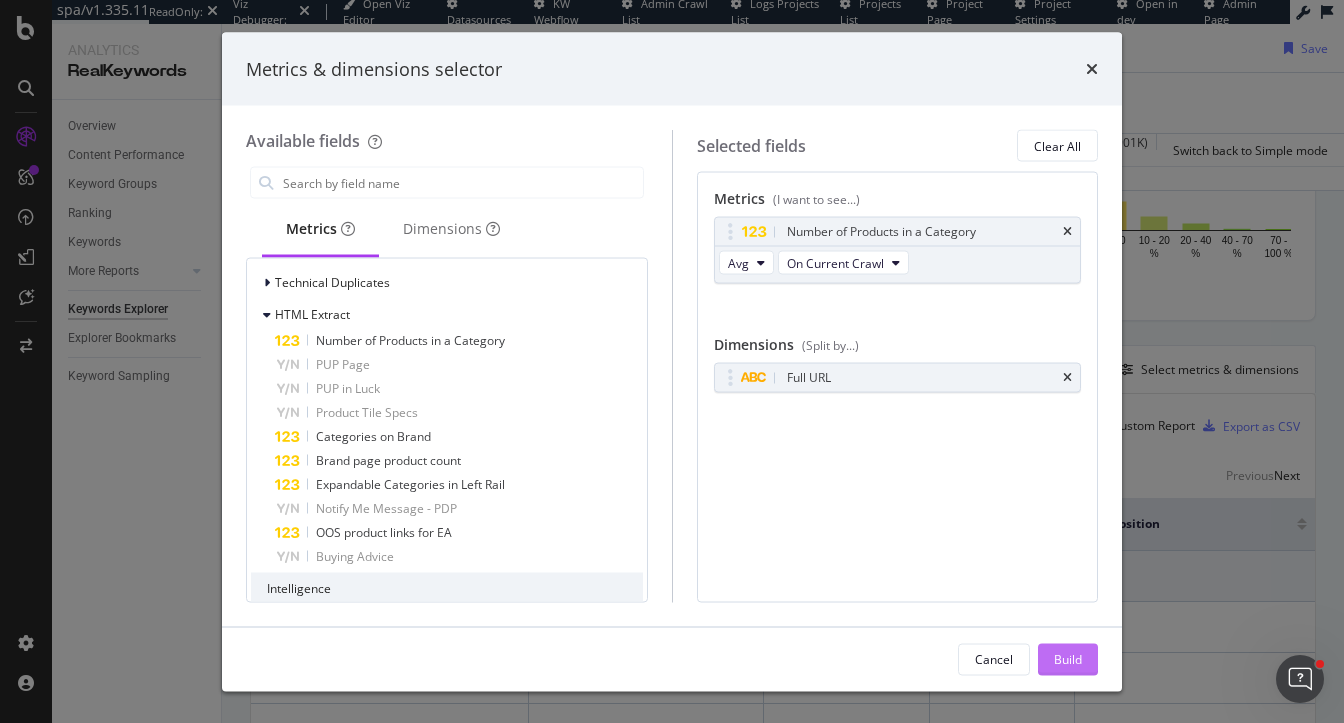 click on "Build" at bounding box center [1068, 658] 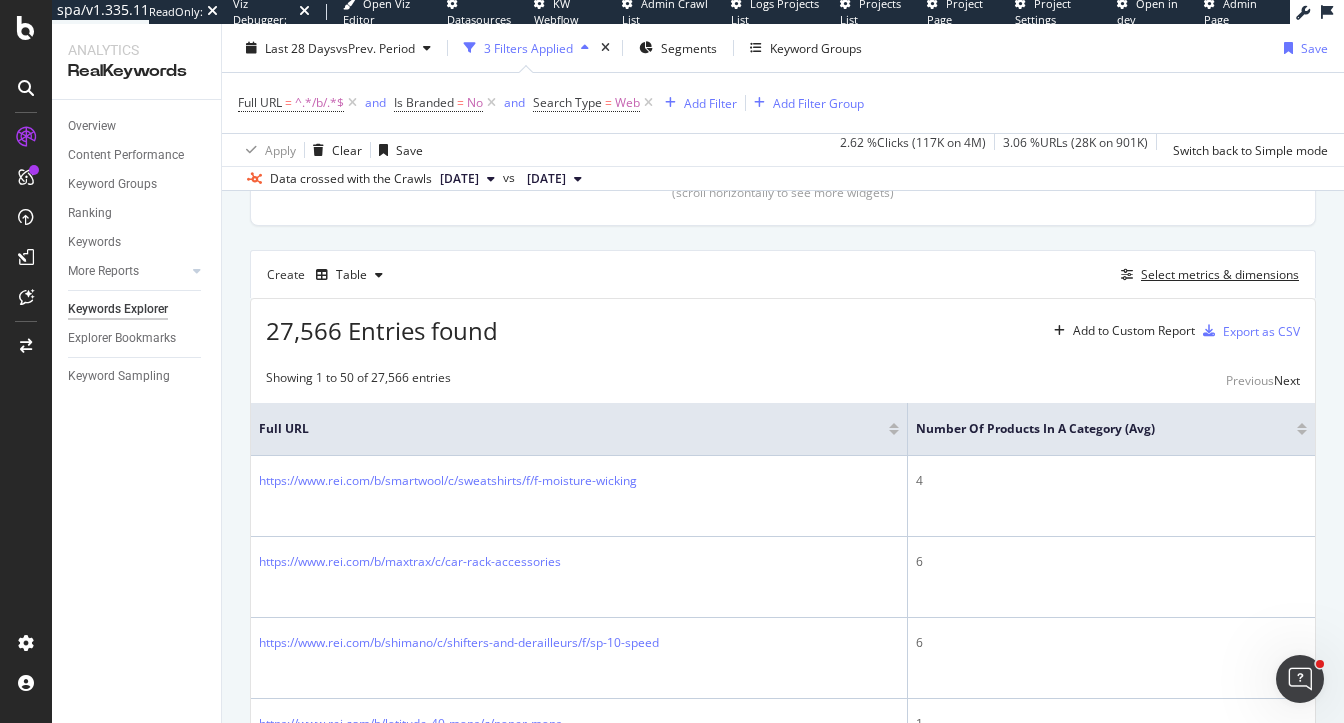 scroll, scrollTop: 492, scrollLeft: 0, axis: vertical 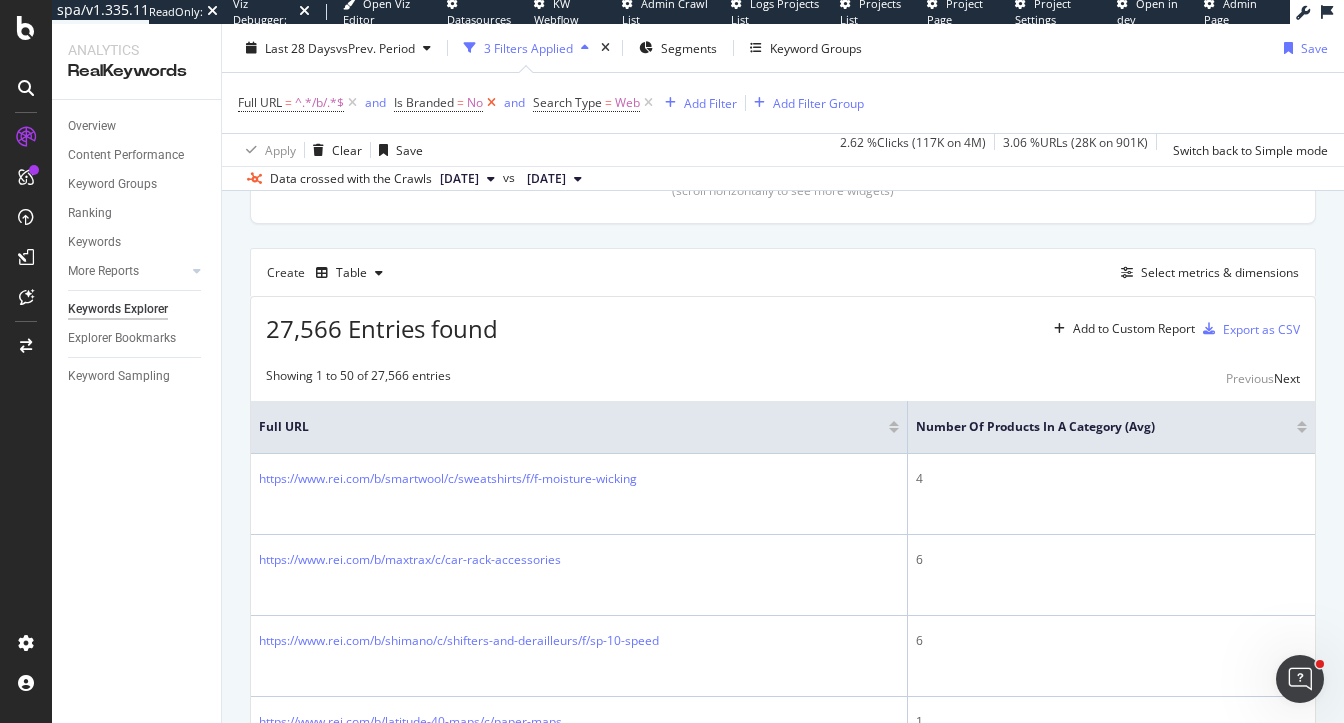 click at bounding box center (491, 103) 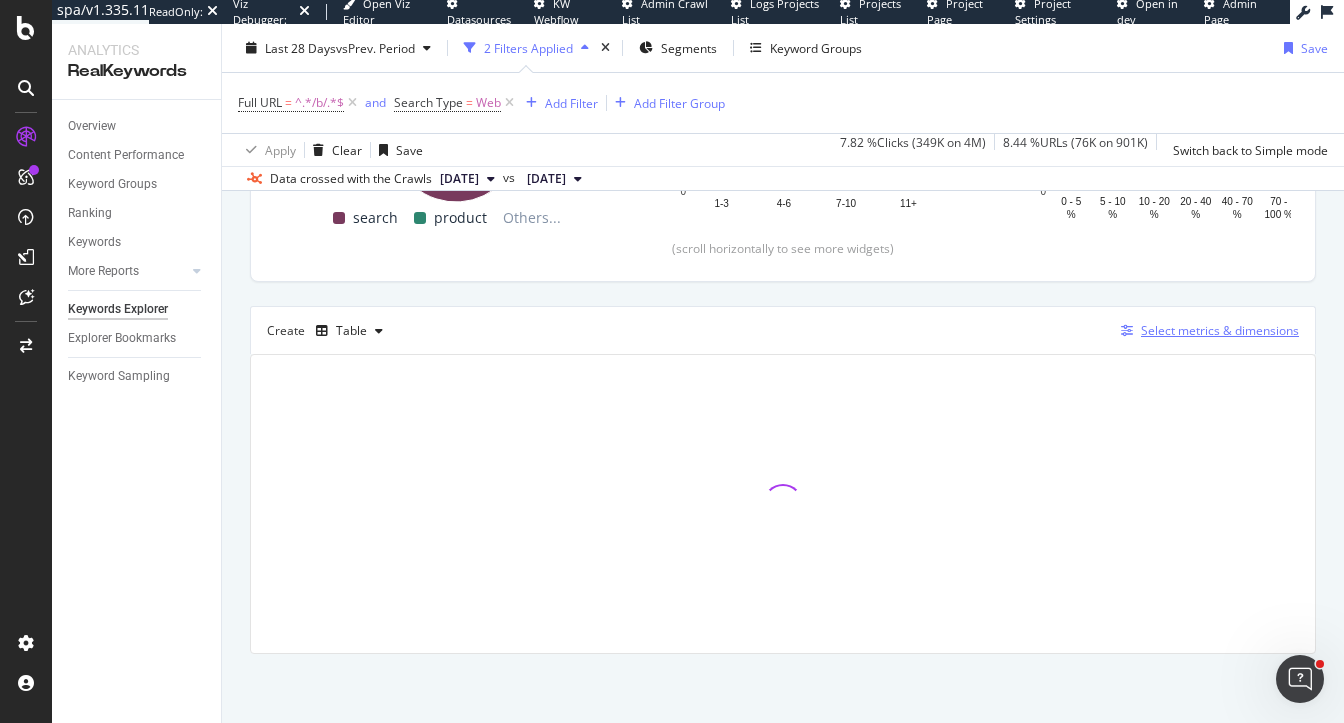 scroll, scrollTop: 492, scrollLeft: 0, axis: vertical 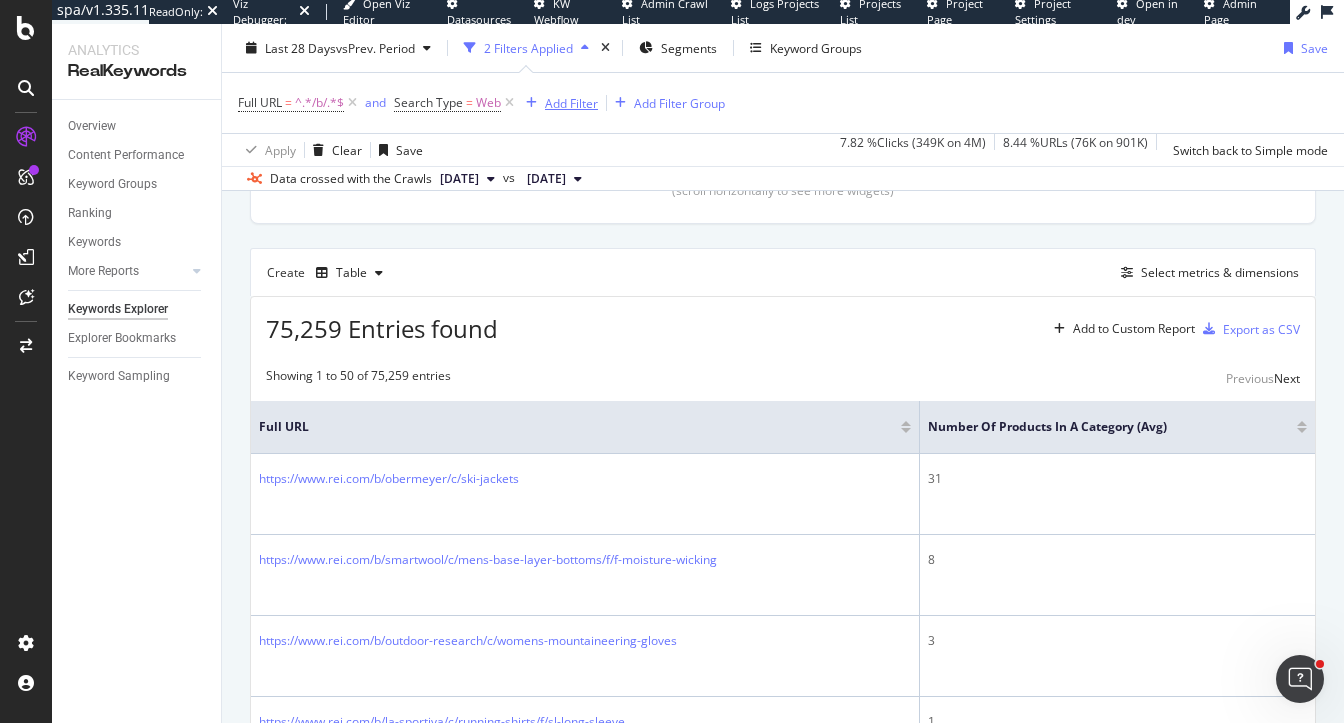 click on "Add Filter" at bounding box center [571, 102] 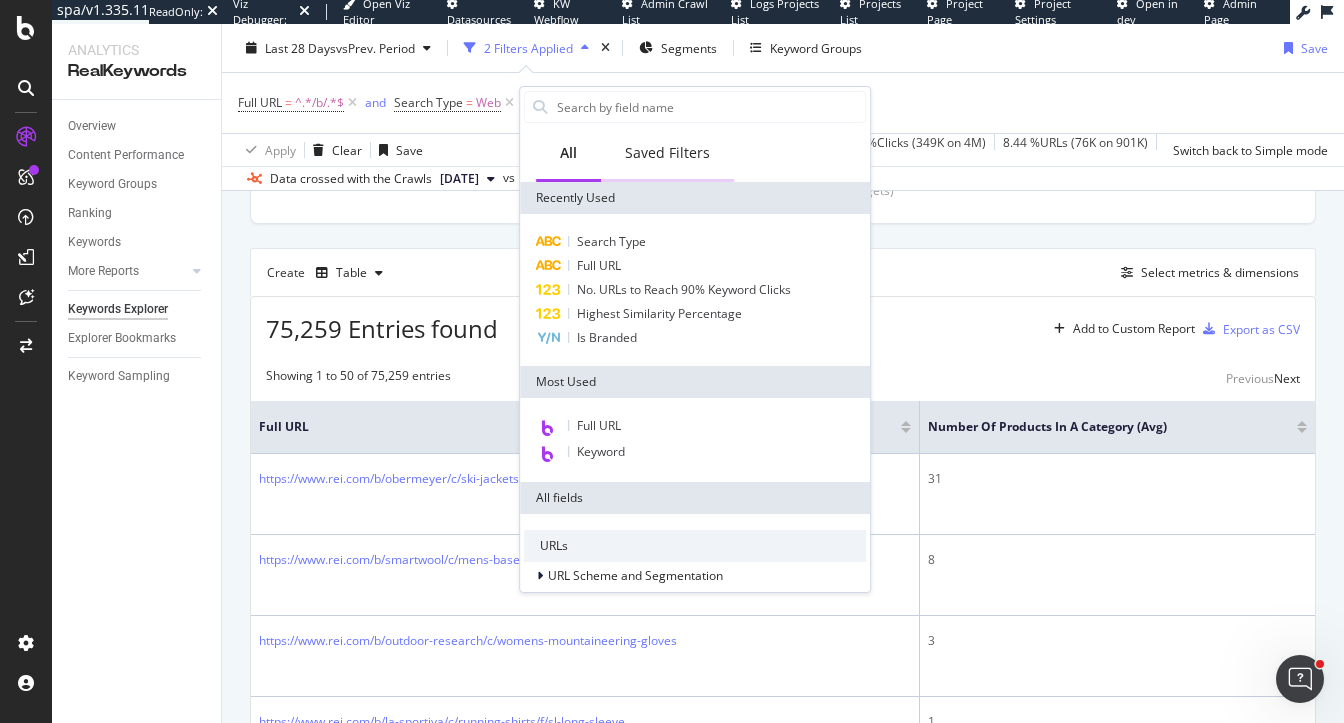 click on "Saved Filters" at bounding box center (667, 154) 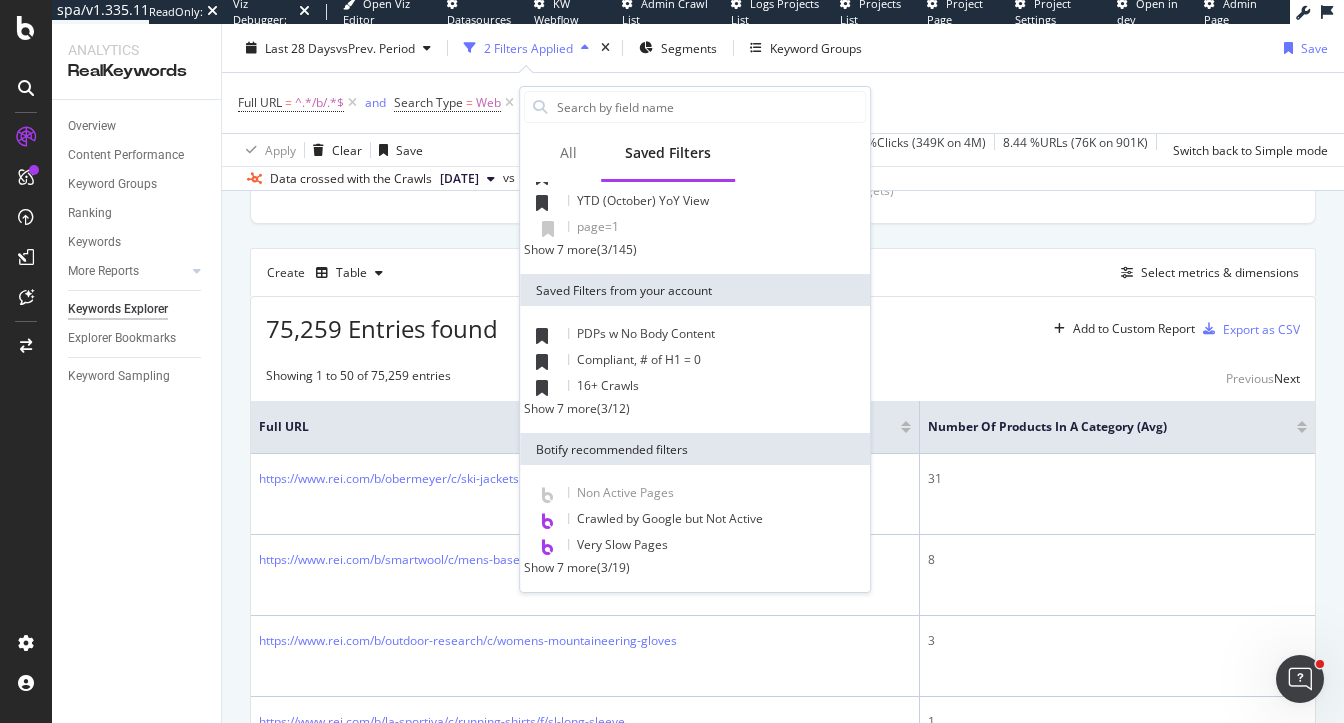 scroll, scrollTop: 90, scrollLeft: 0, axis: vertical 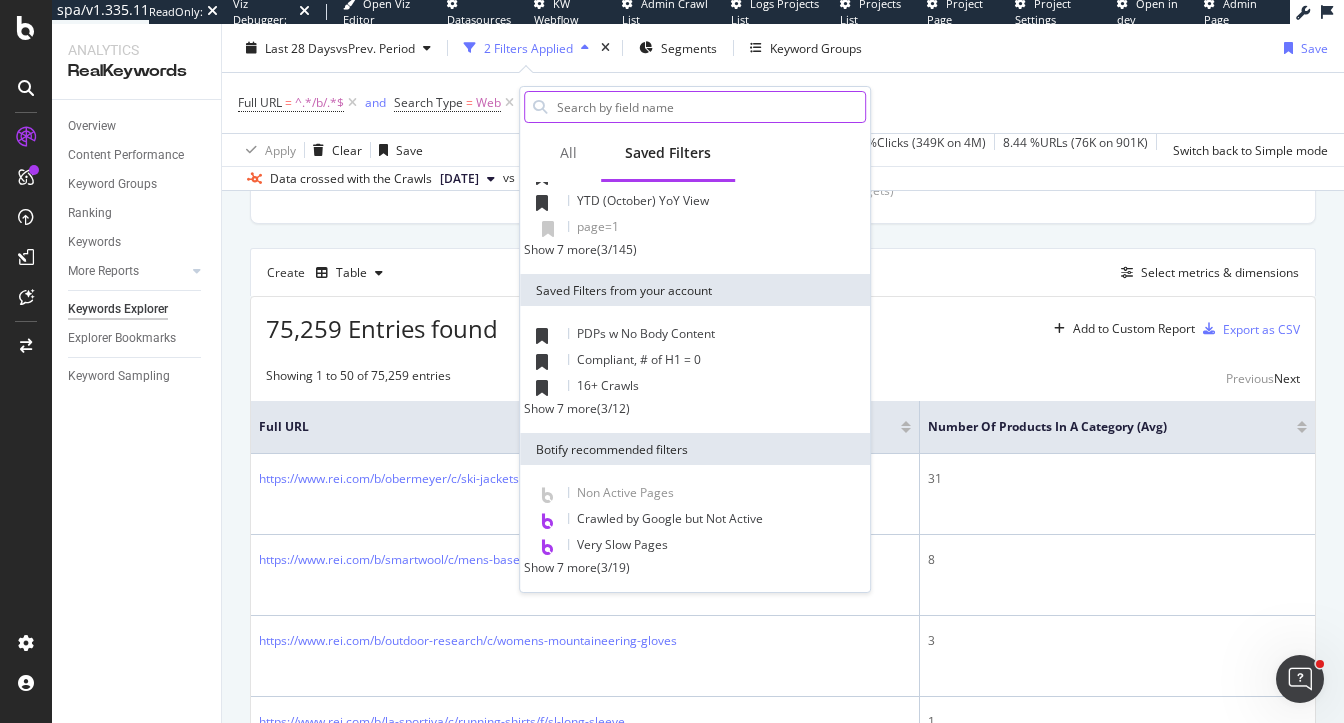 click at bounding box center (710, 107) 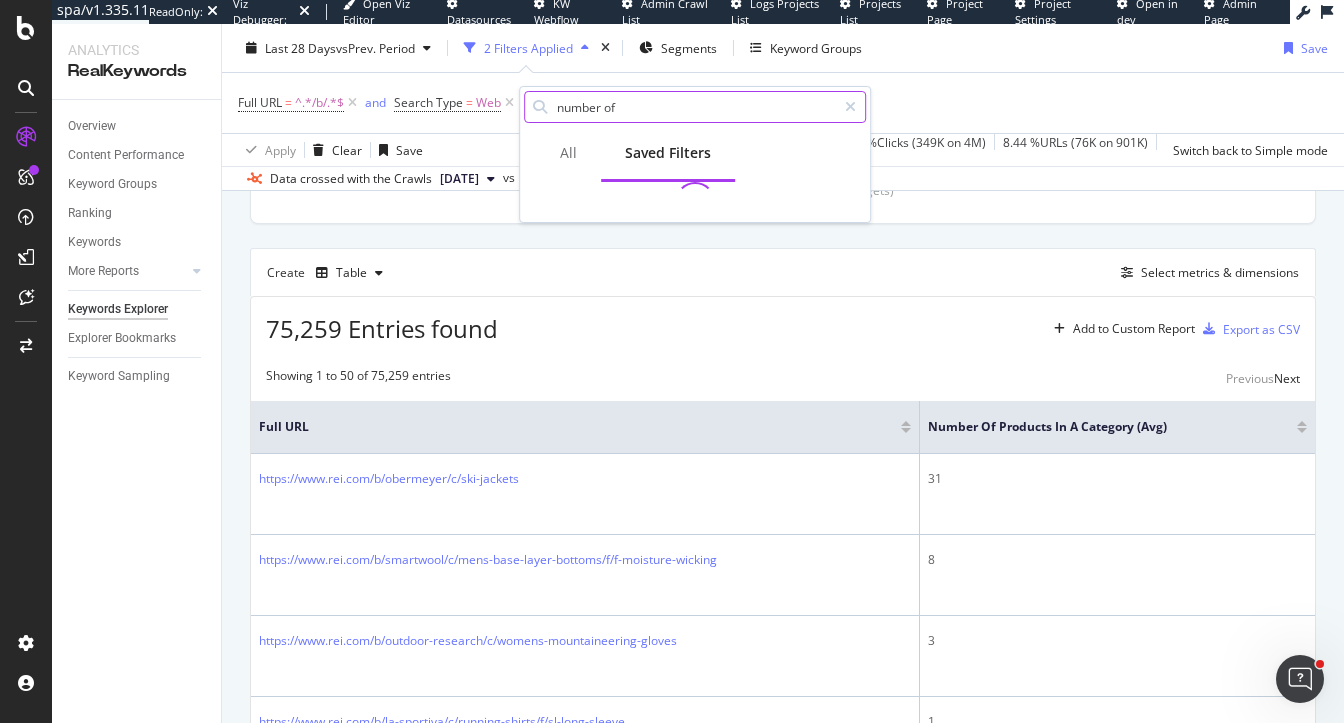 scroll, scrollTop: 0, scrollLeft: 0, axis: both 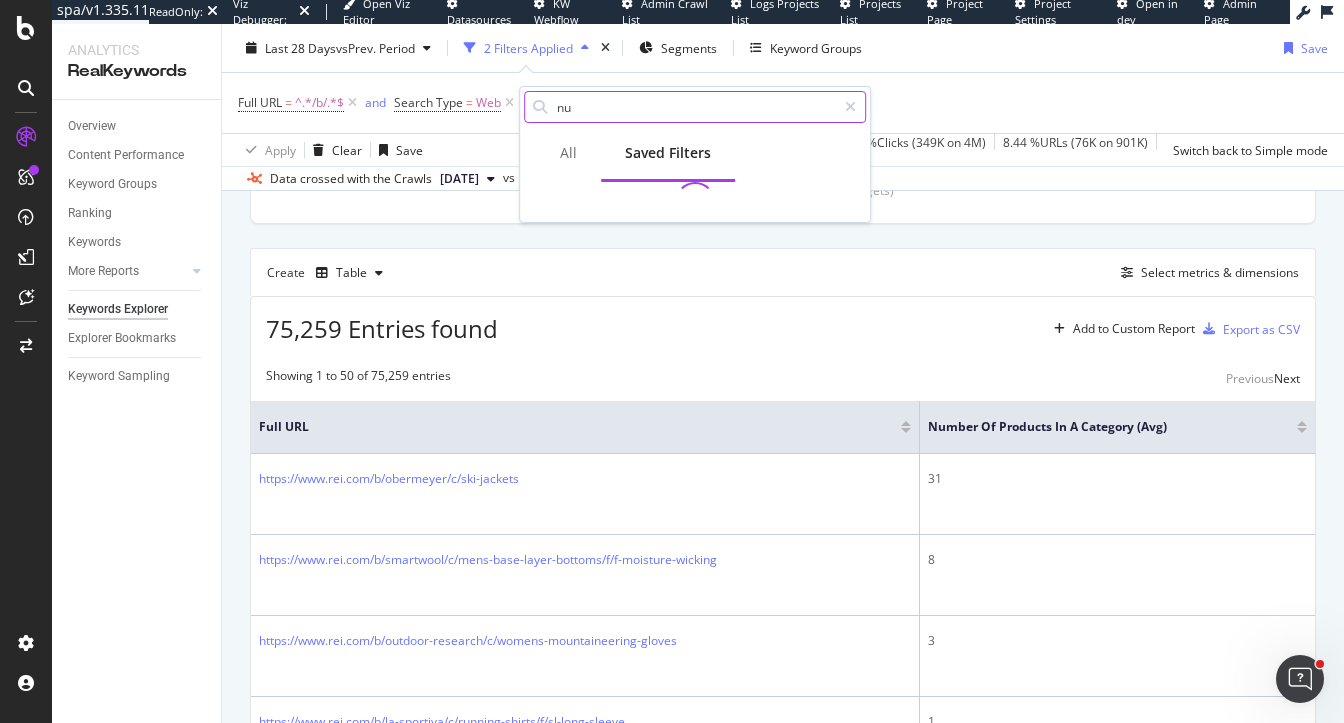 type on "n" 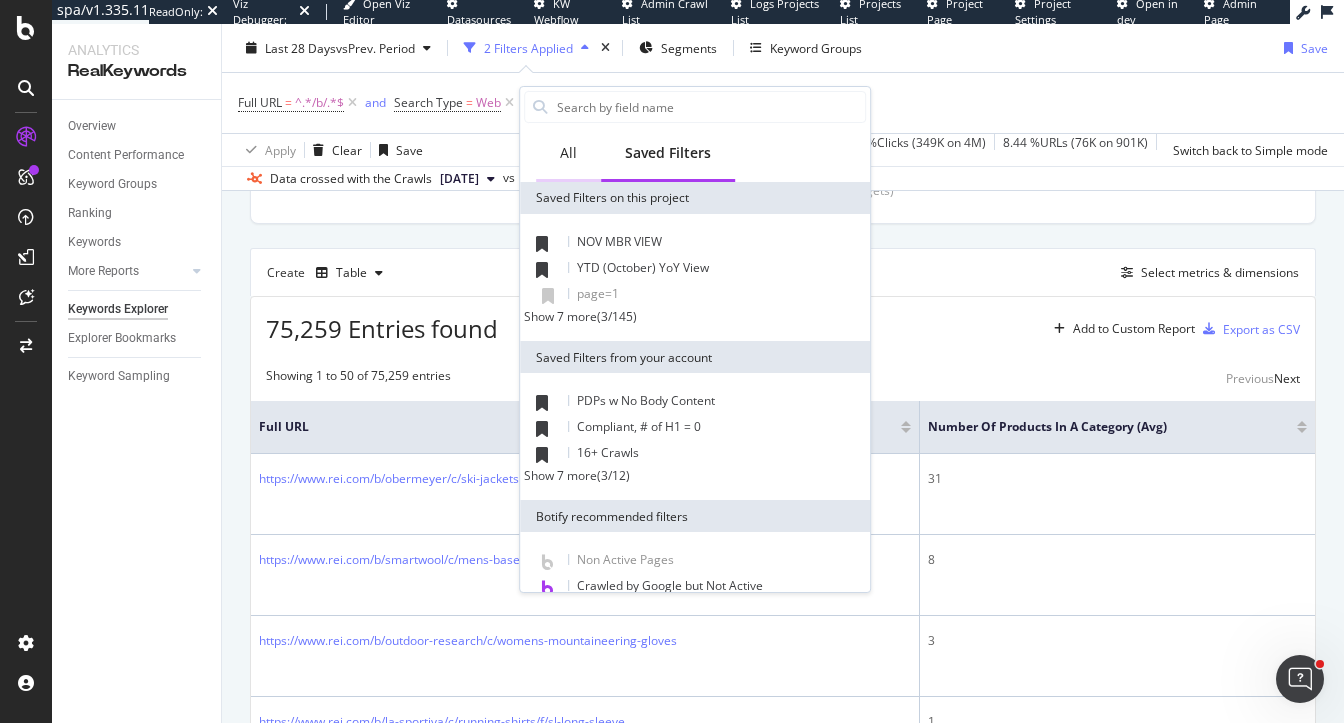 click on "All" at bounding box center (568, 154) 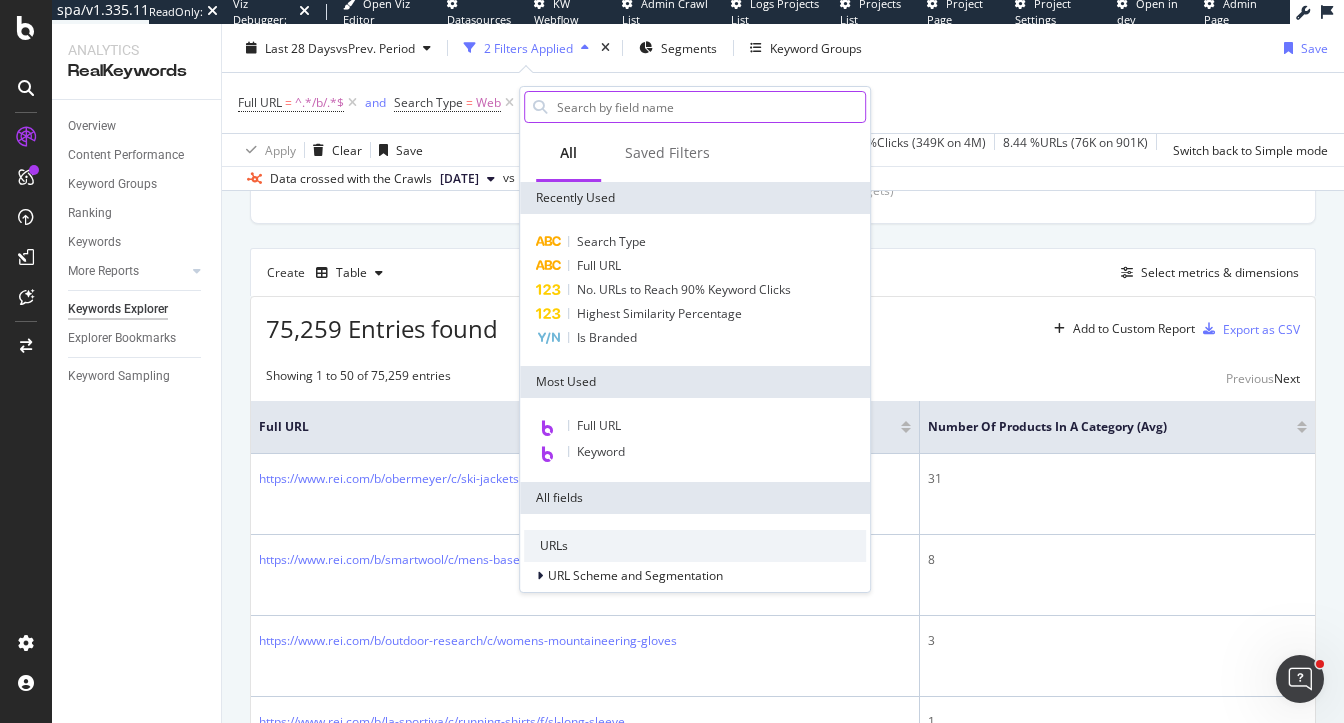 click at bounding box center [710, 107] 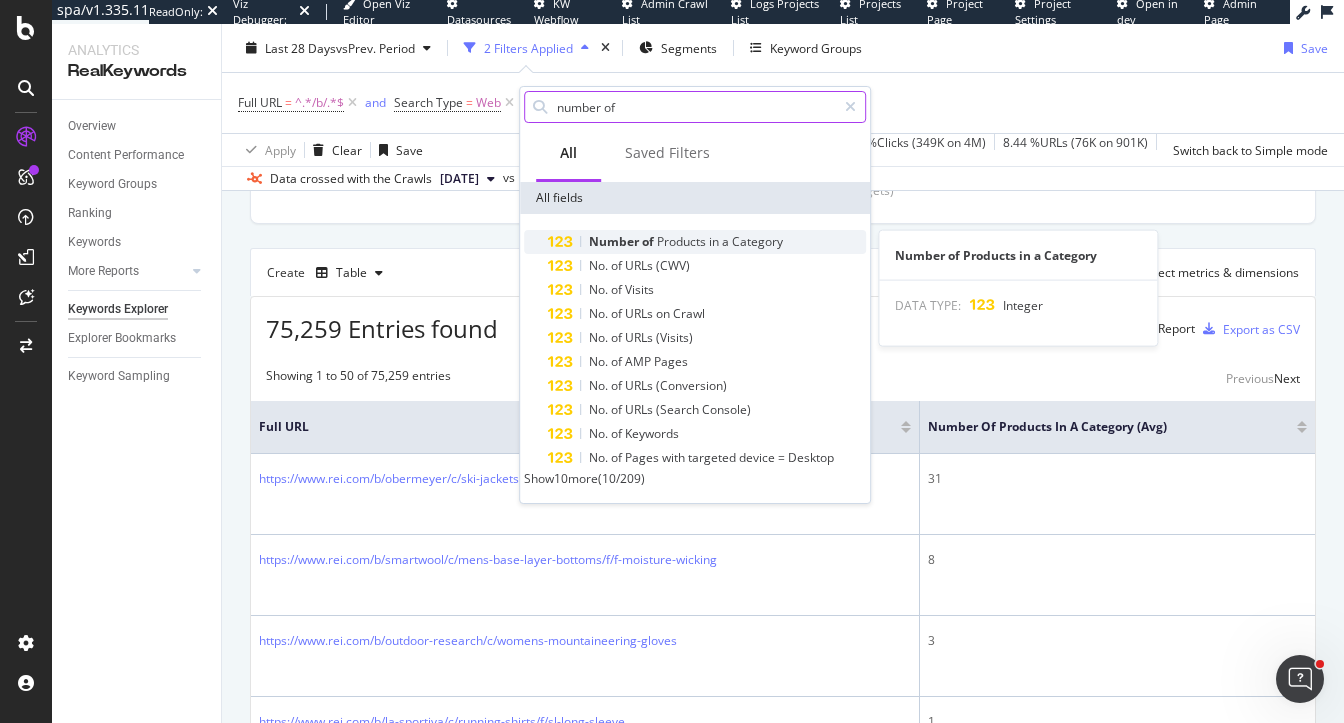 type on "number of" 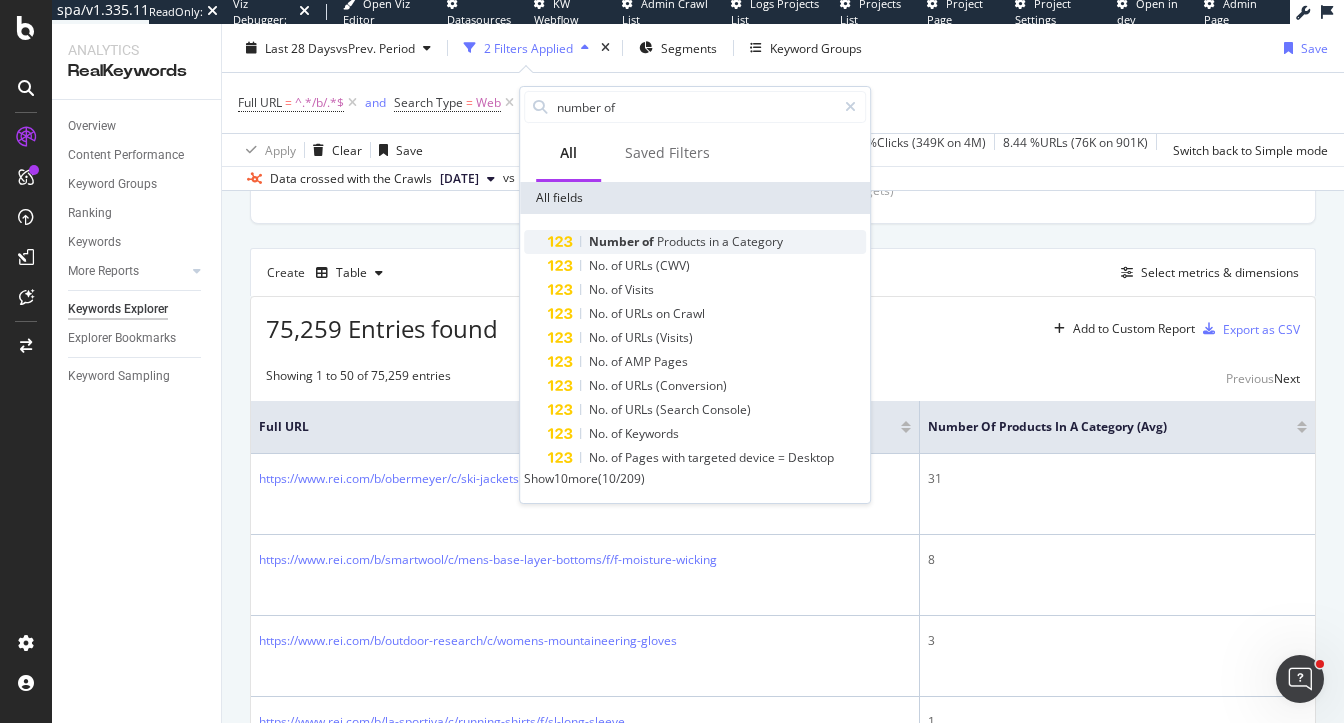 click on "Products" at bounding box center (683, 241) 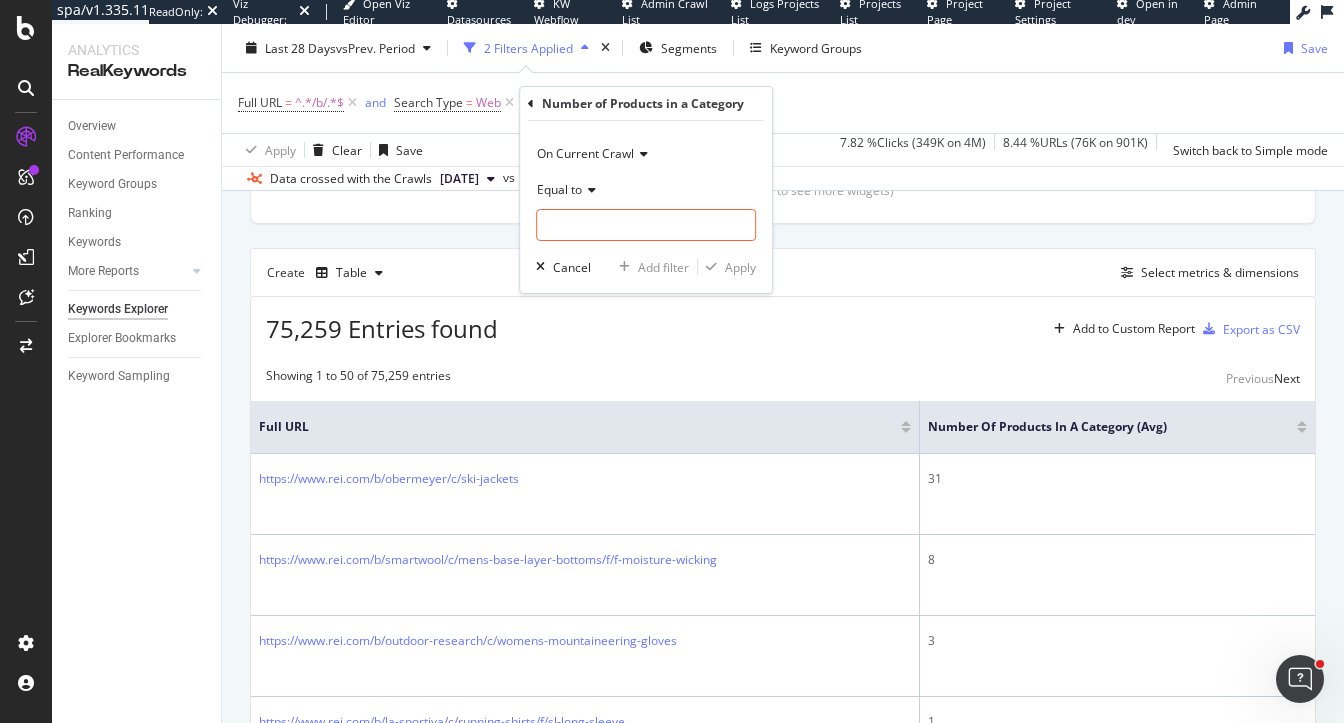click on "Equal to" at bounding box center [559, 189] 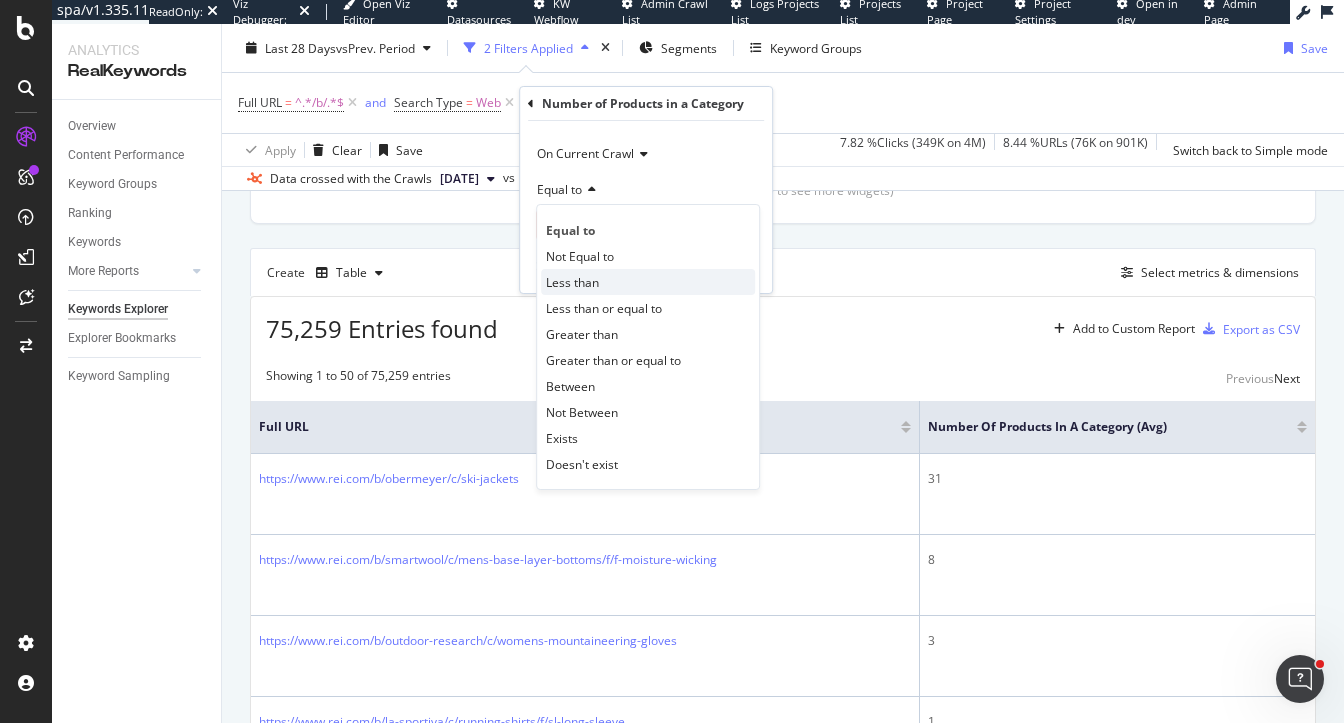 click on "Less than" at bounding box center [572, 282] 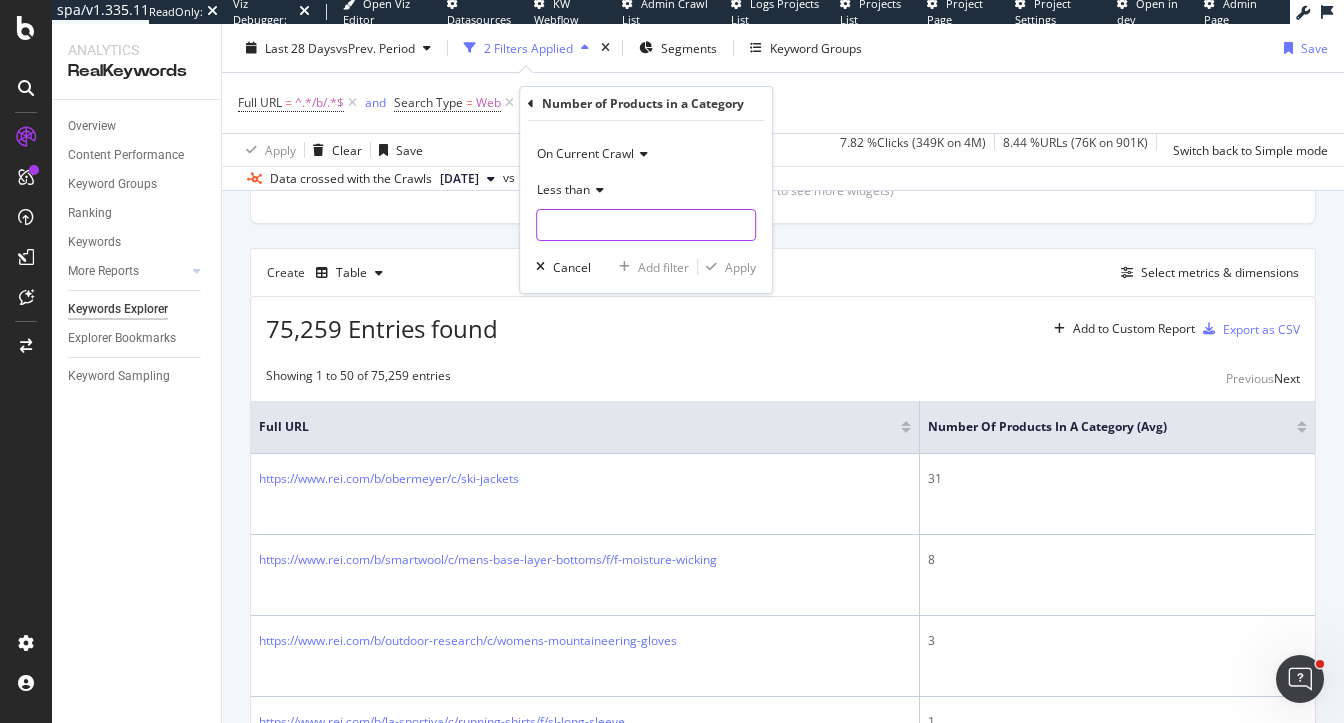 click at bounding box center [646, 225] 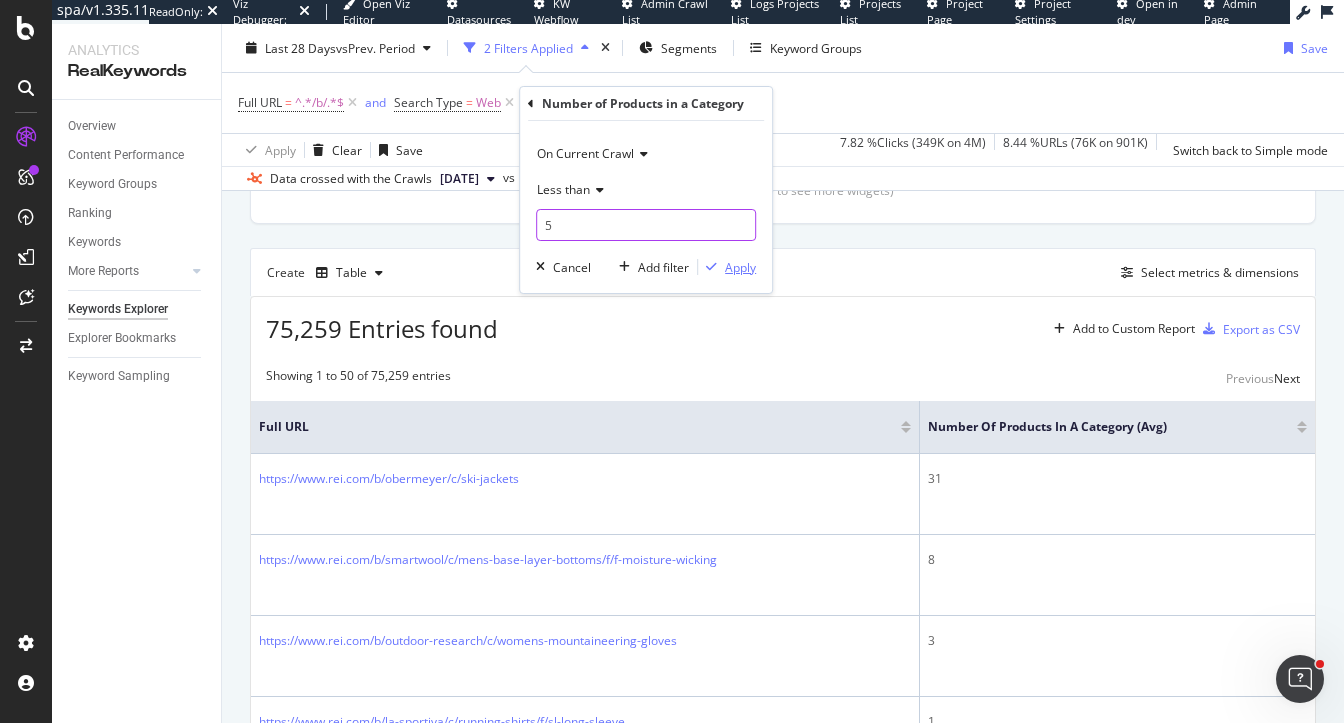 type on "5" 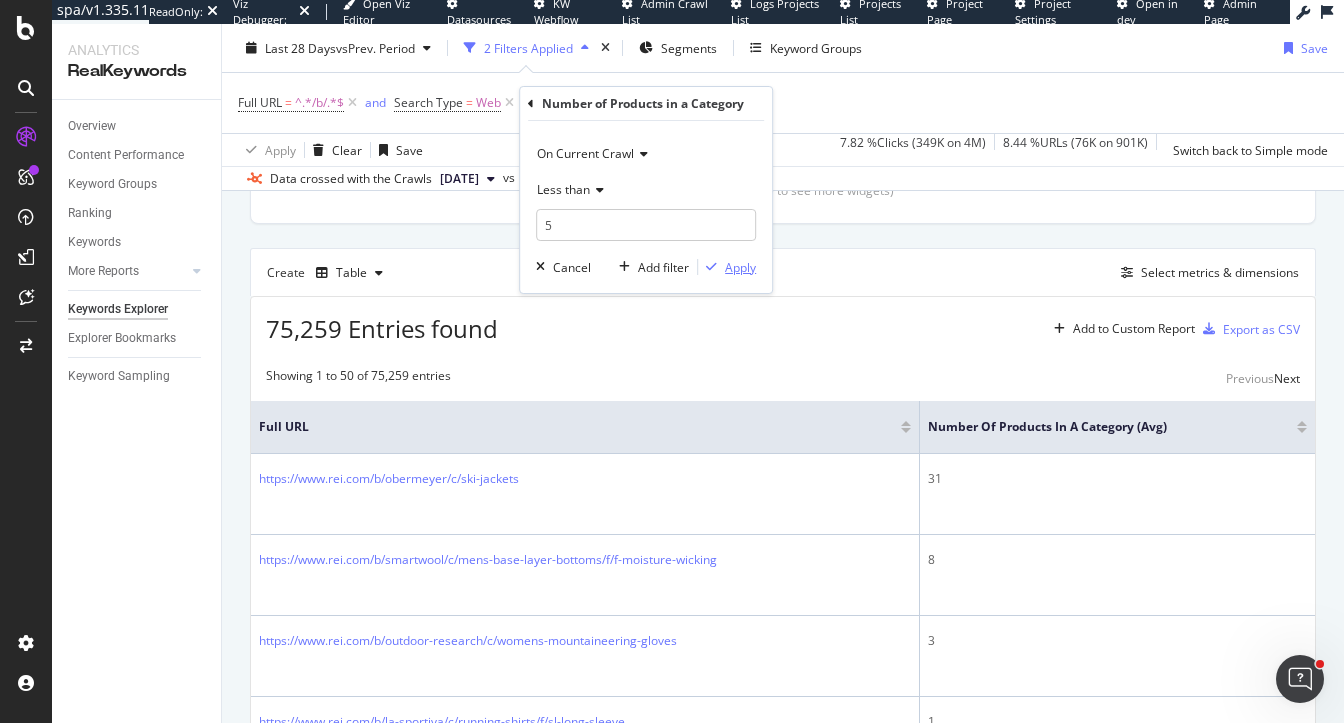 click on "Apply" at bounding box center (740, 267) 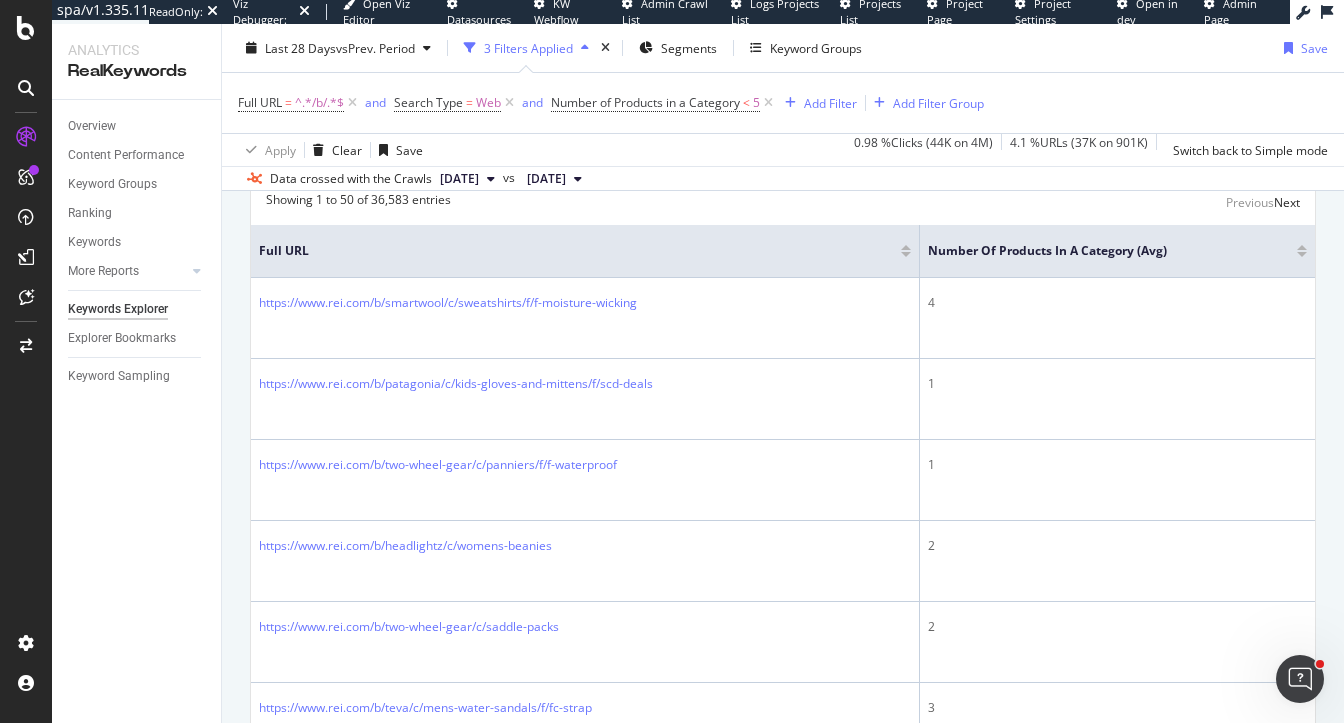 scroll, scrollTop: 624, scrollLeft: 0, axis: vertical 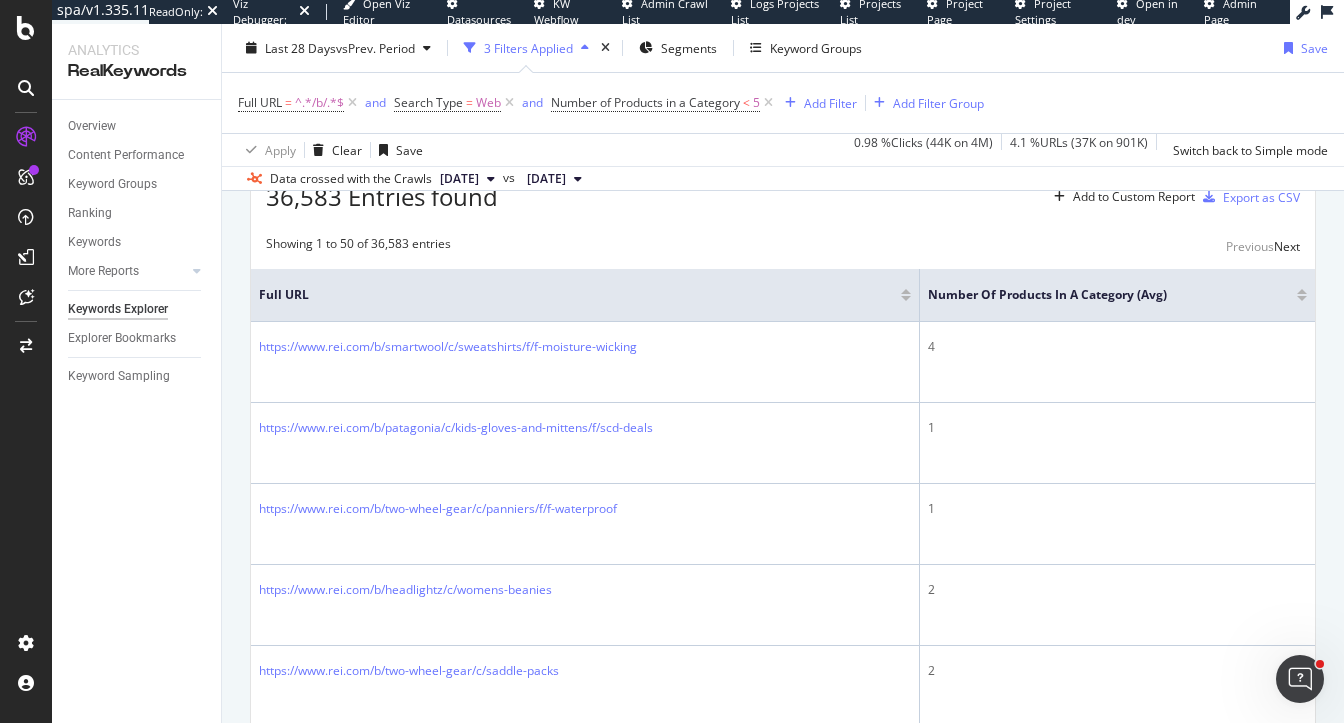 click at bounding box center (1302, 291) 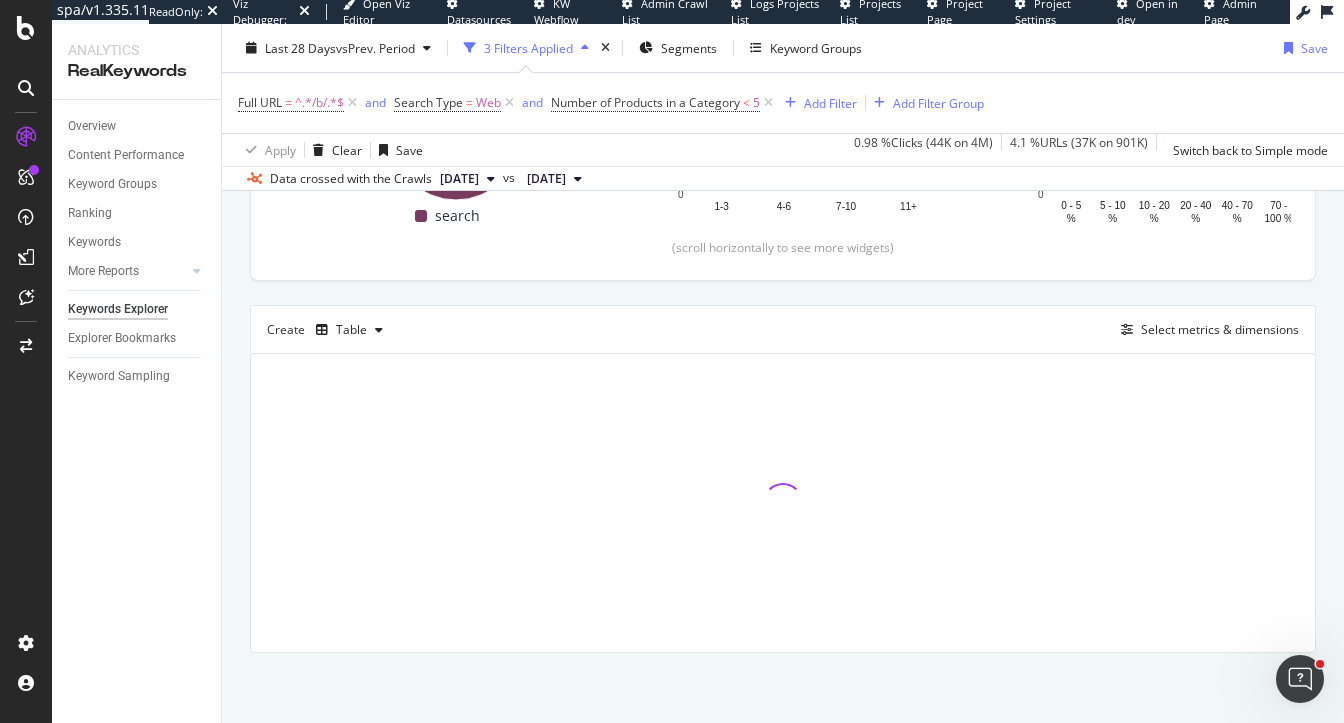 scroll, scrollTop: 434, scrollLeft: 0, axis: vertical 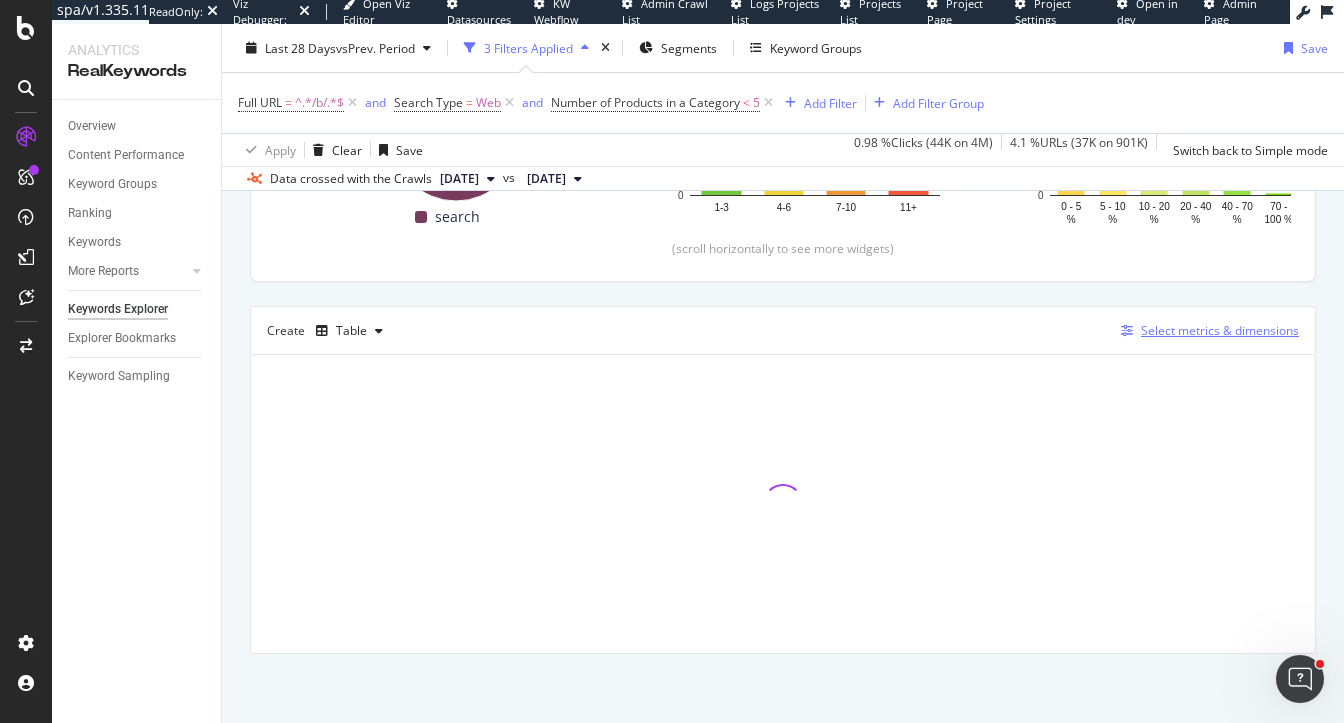click on "Select metrics & dimensions" at bounding box center (1206, 331) 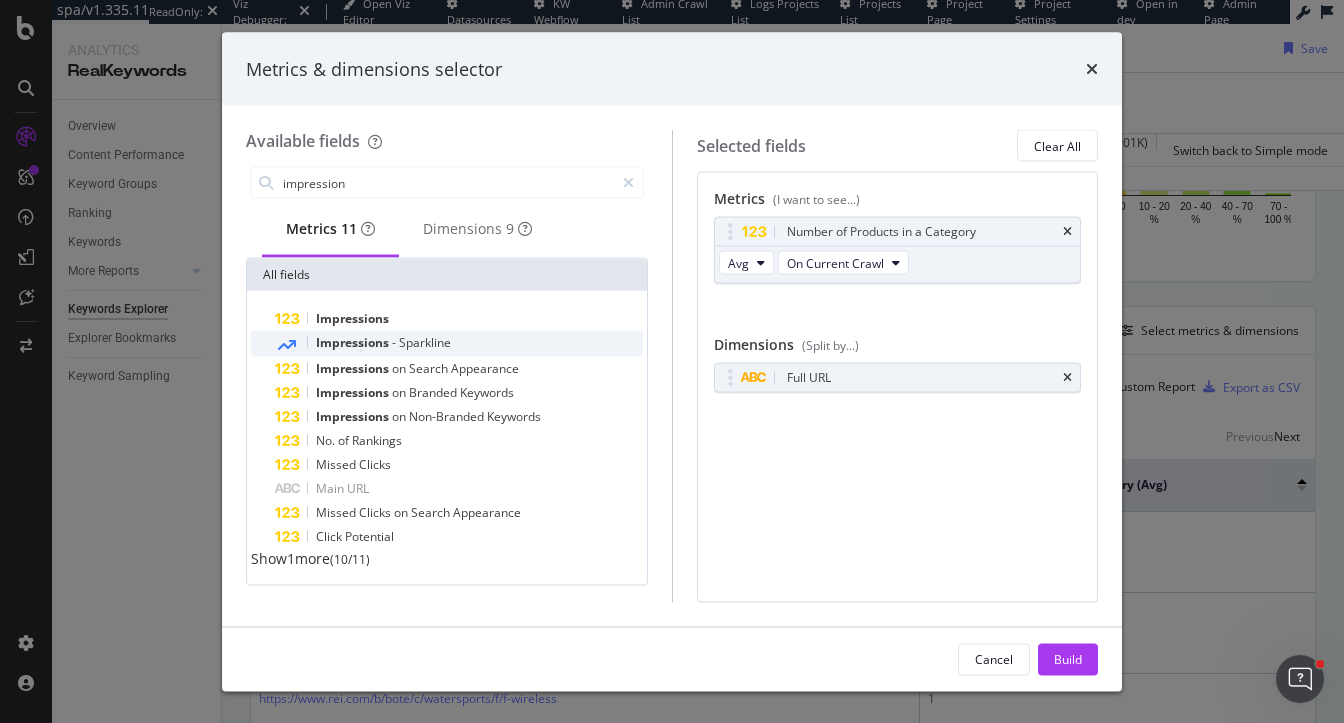 click on "Sparkline" at bounding box center [425, 342] 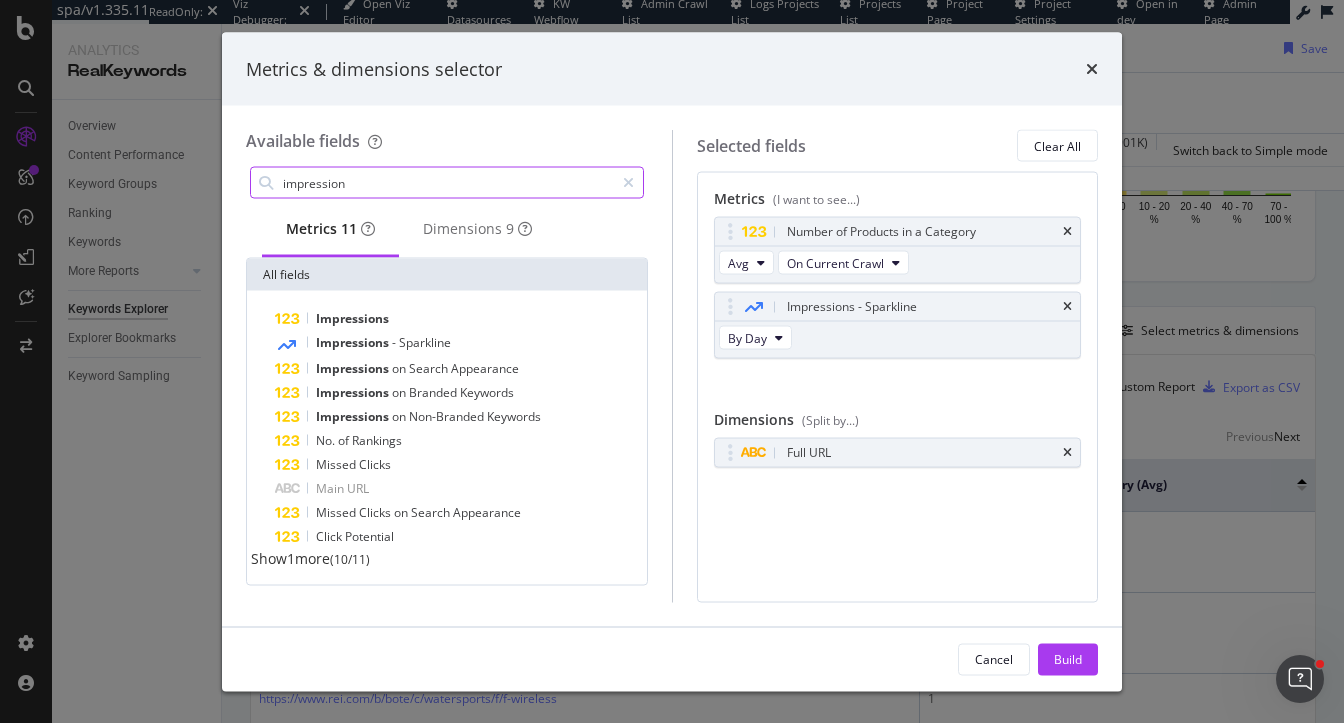 click on "impression" at bounding box center (447, 183) 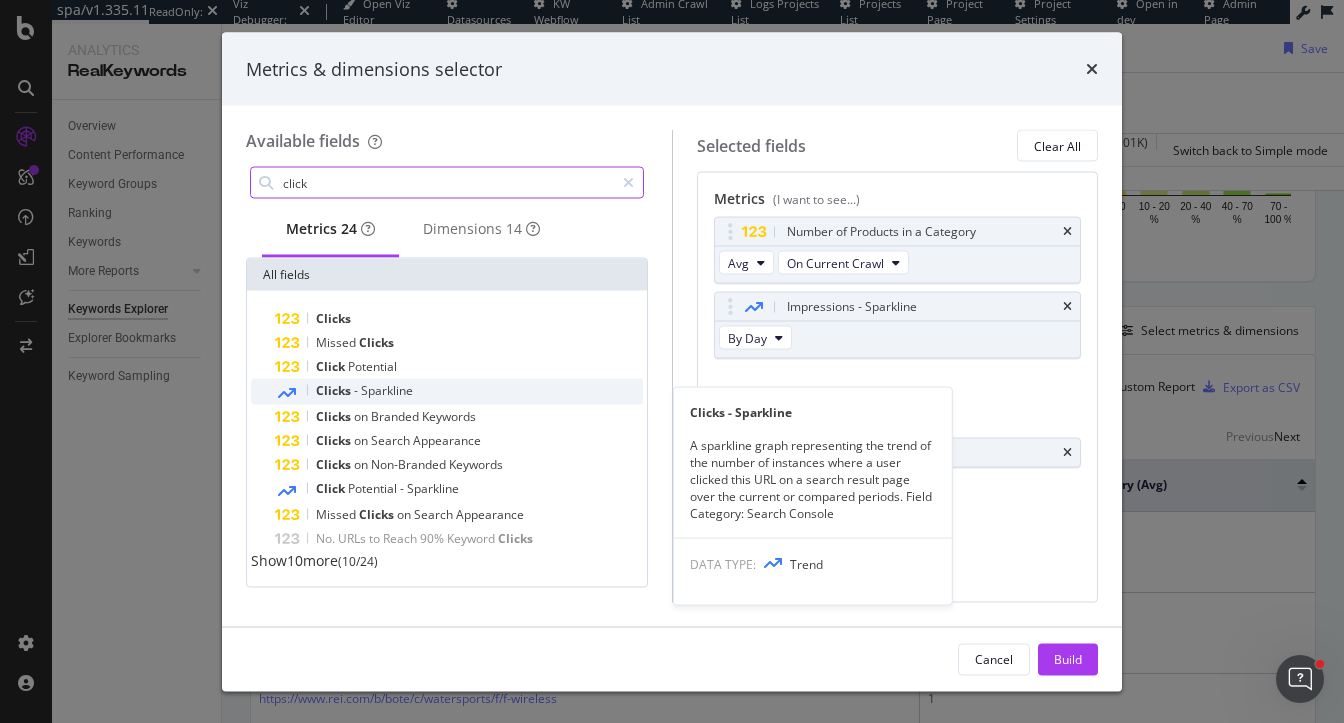 type on "click" 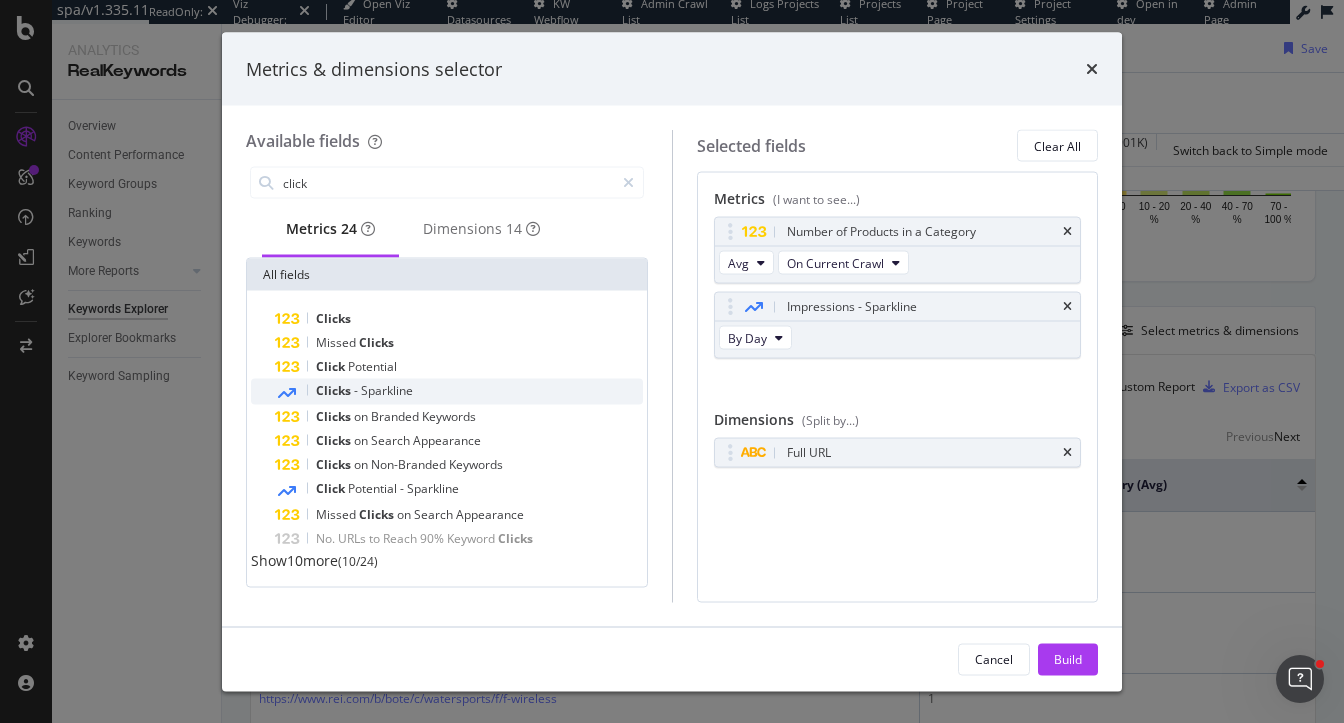 click on "Sparkline" at bounding box center [387, 390] 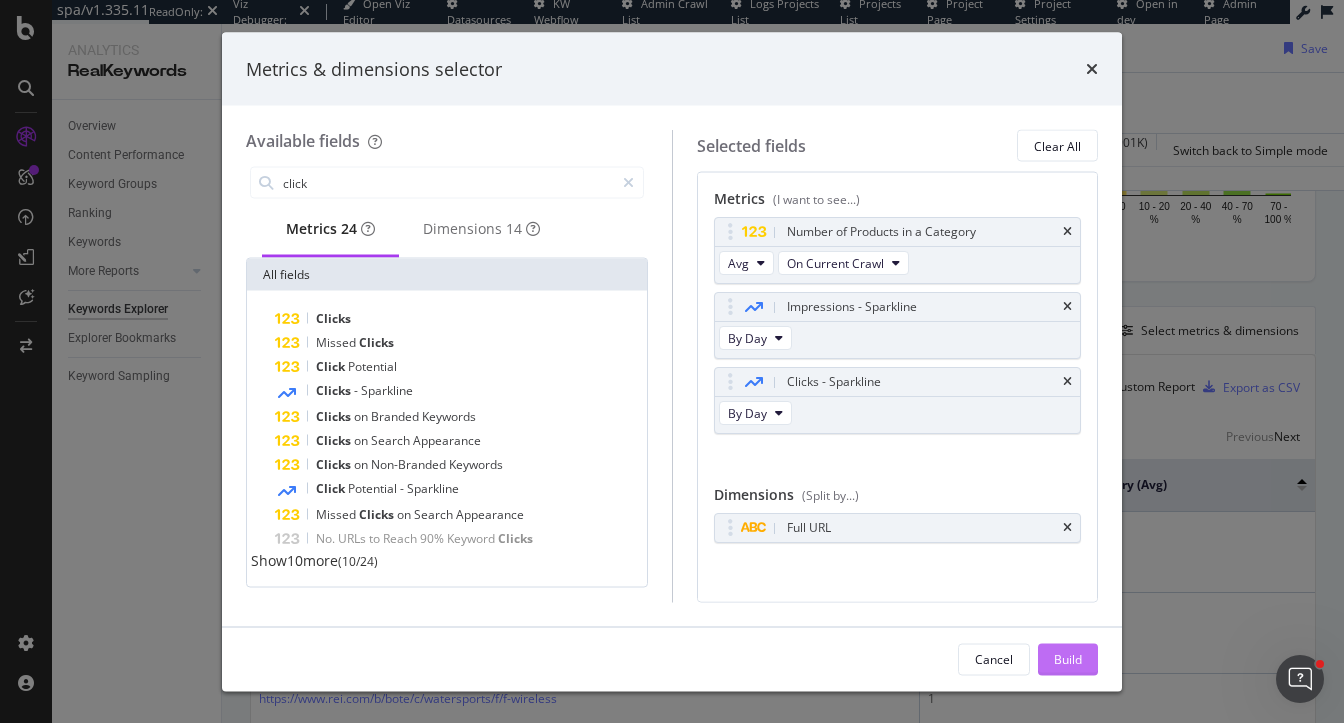 click on "Build" at bounding box center (1068, 658) 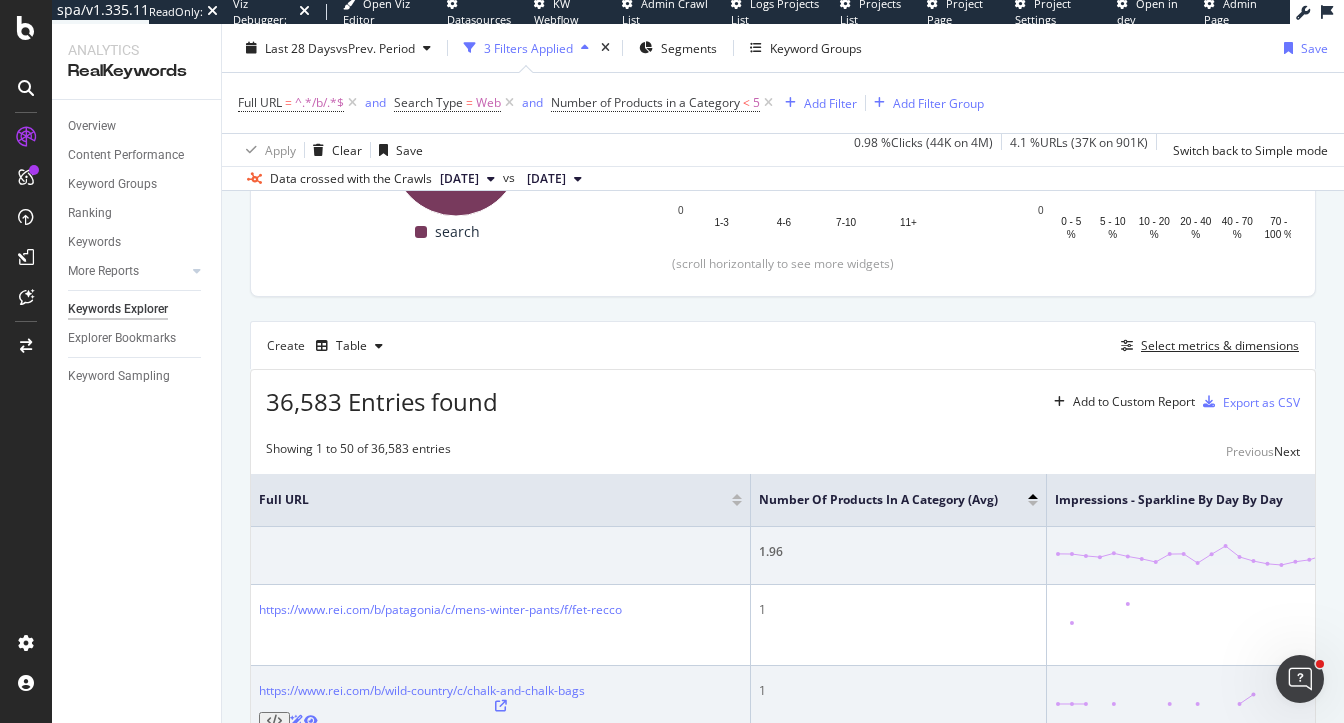 scroll, scrollTop: 397, scrollLeft: 0, axis: vertical 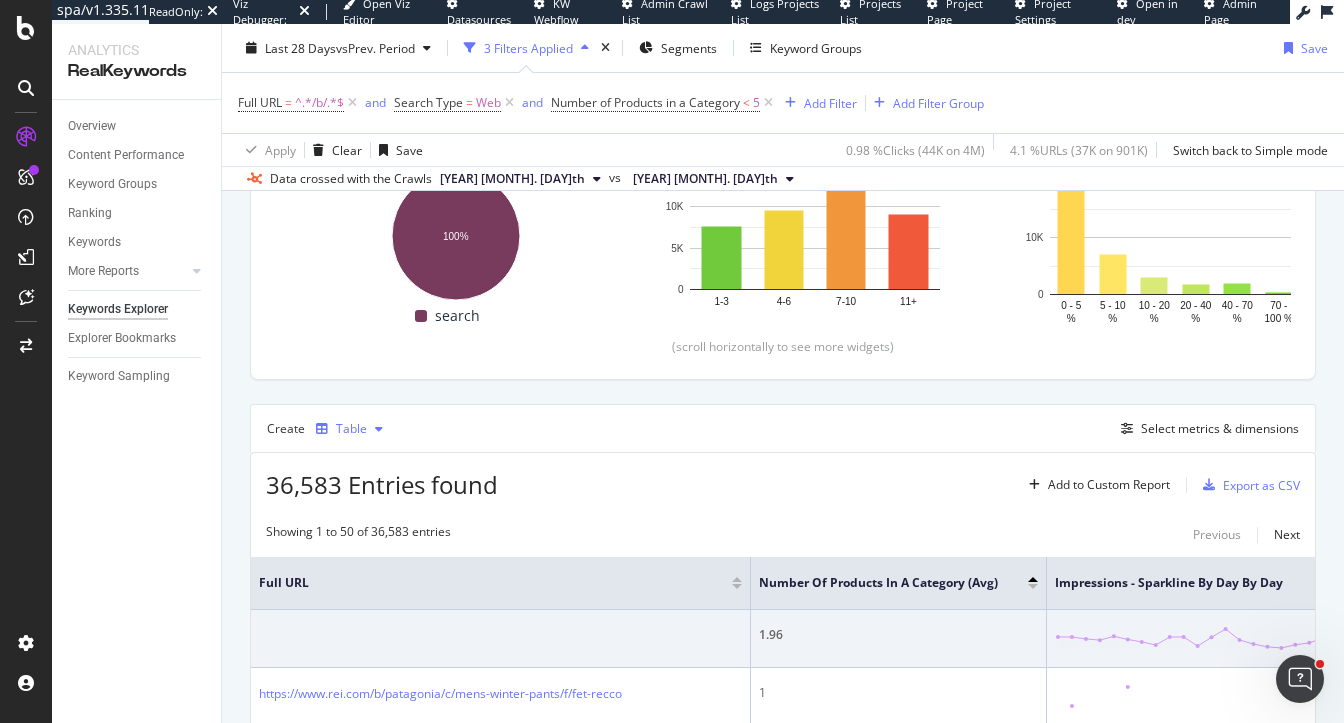 click on "Table" at bounding box center [351, 429] 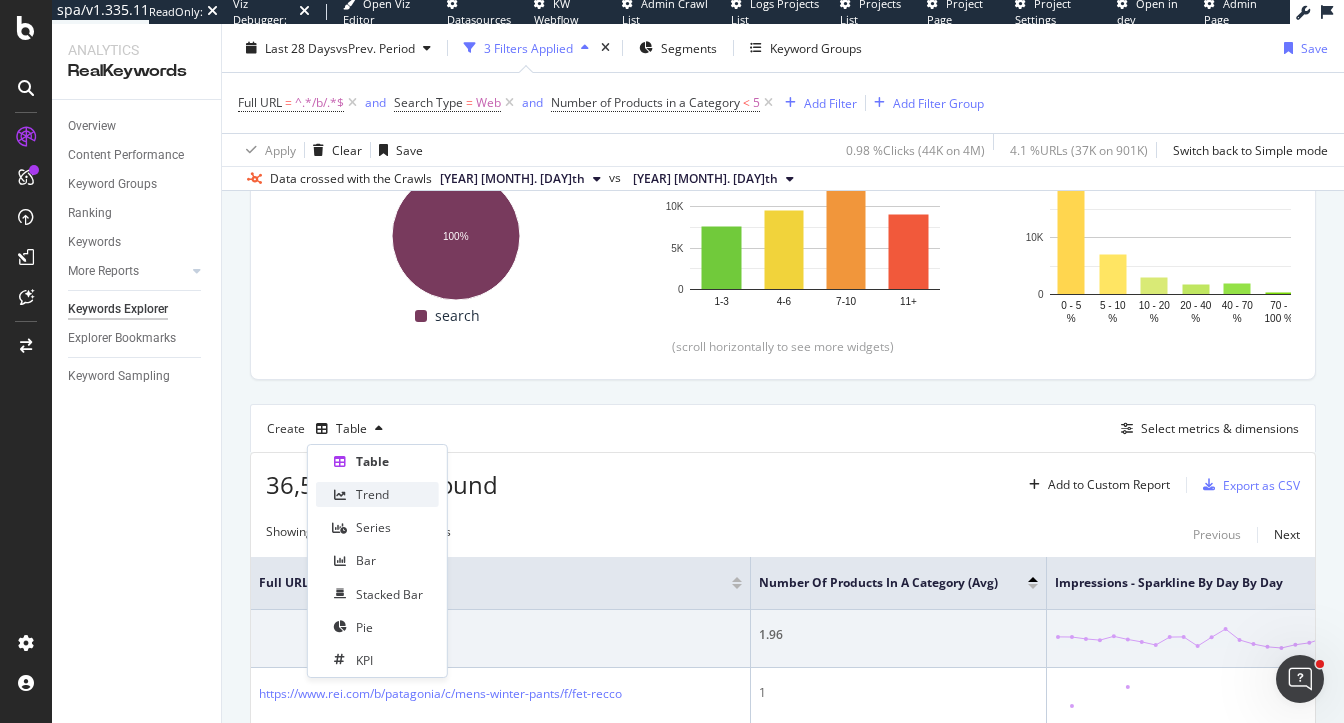 click on "Trend" at bounding box center (377, 494) 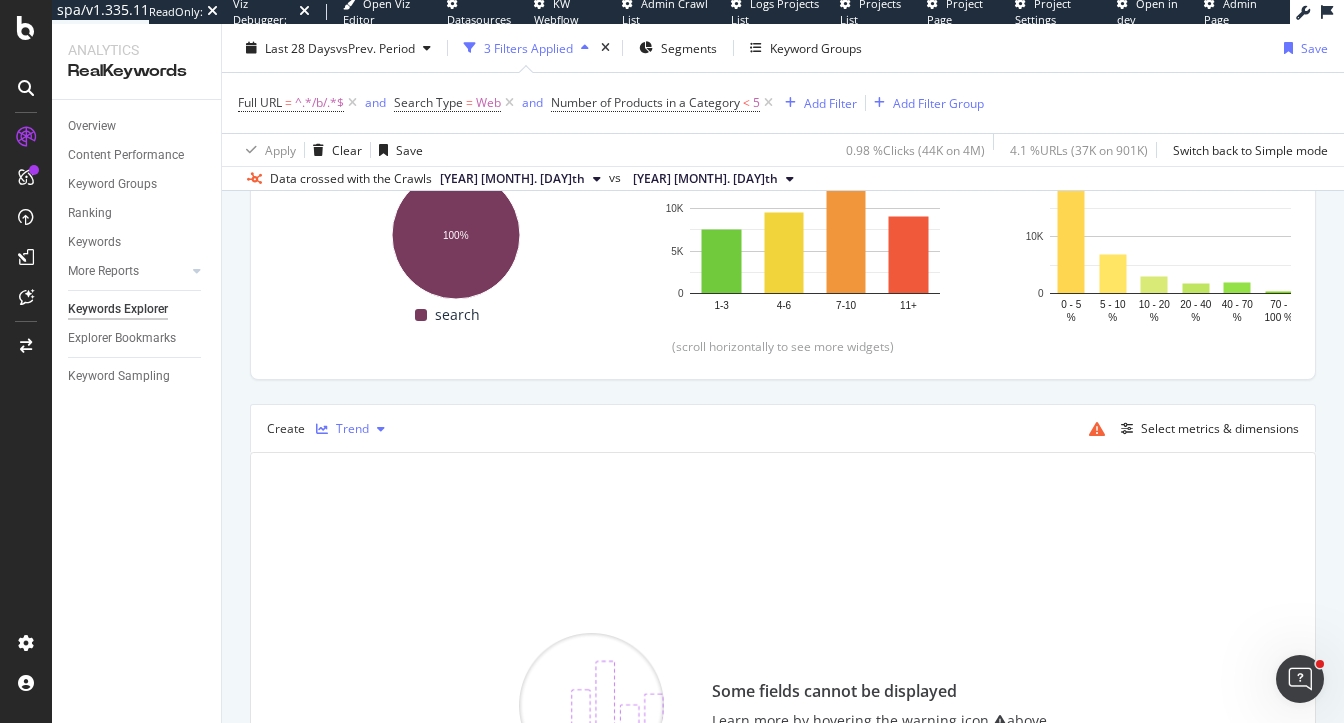 click on "Trend" at bounding box center [352, 429] 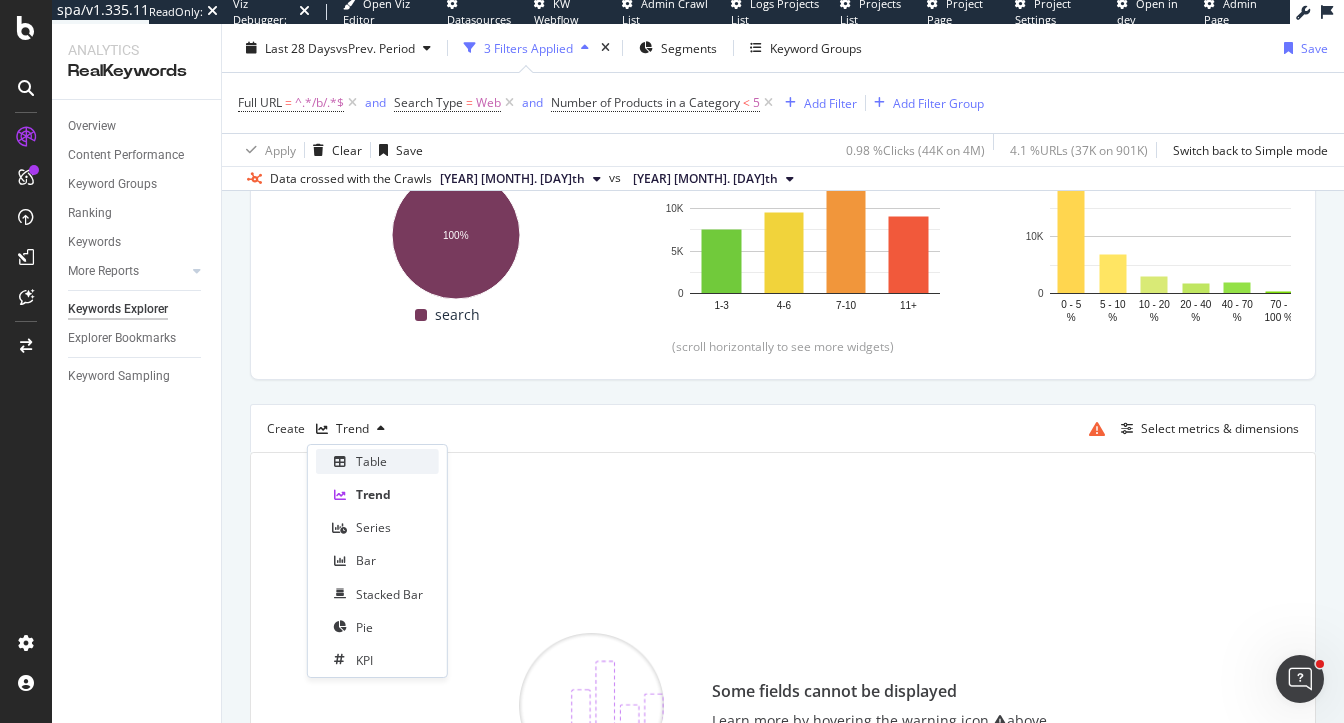 click on "Table" at bounding box center (371, 461) 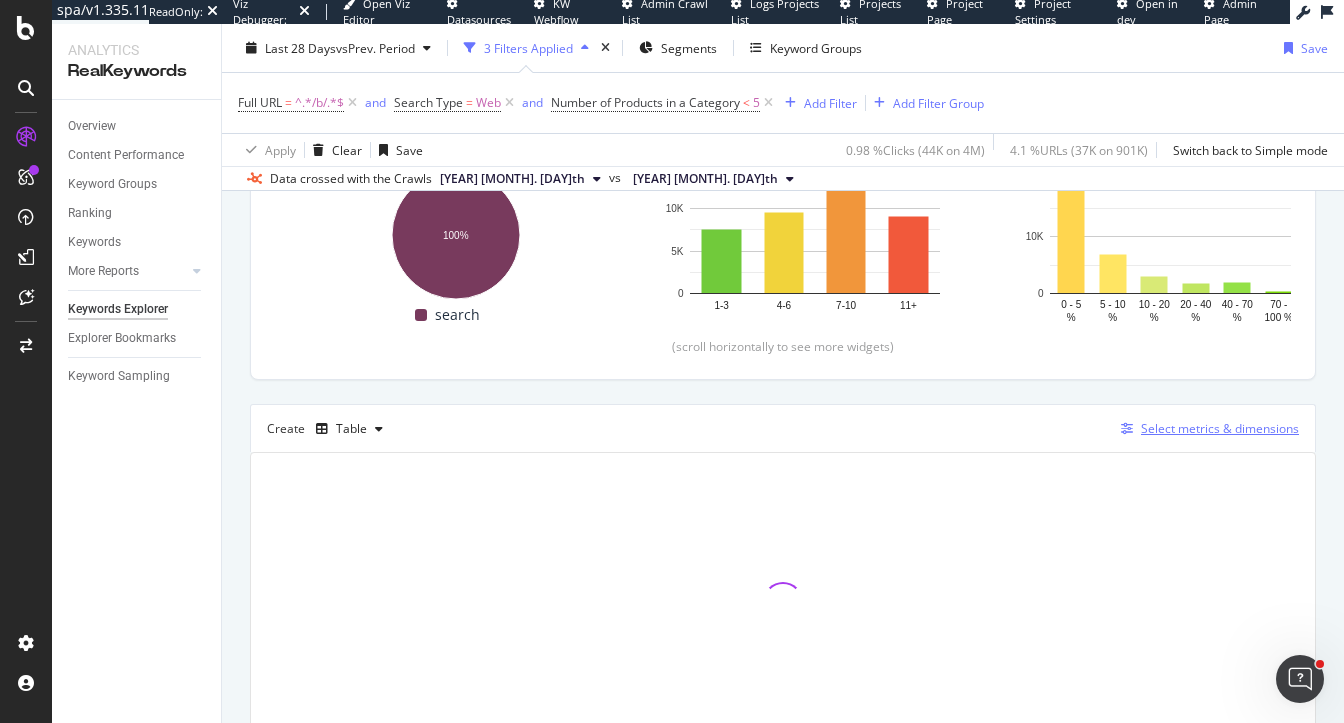 click on "Select metrics & dimensions" at bounding box center (1220, 428) 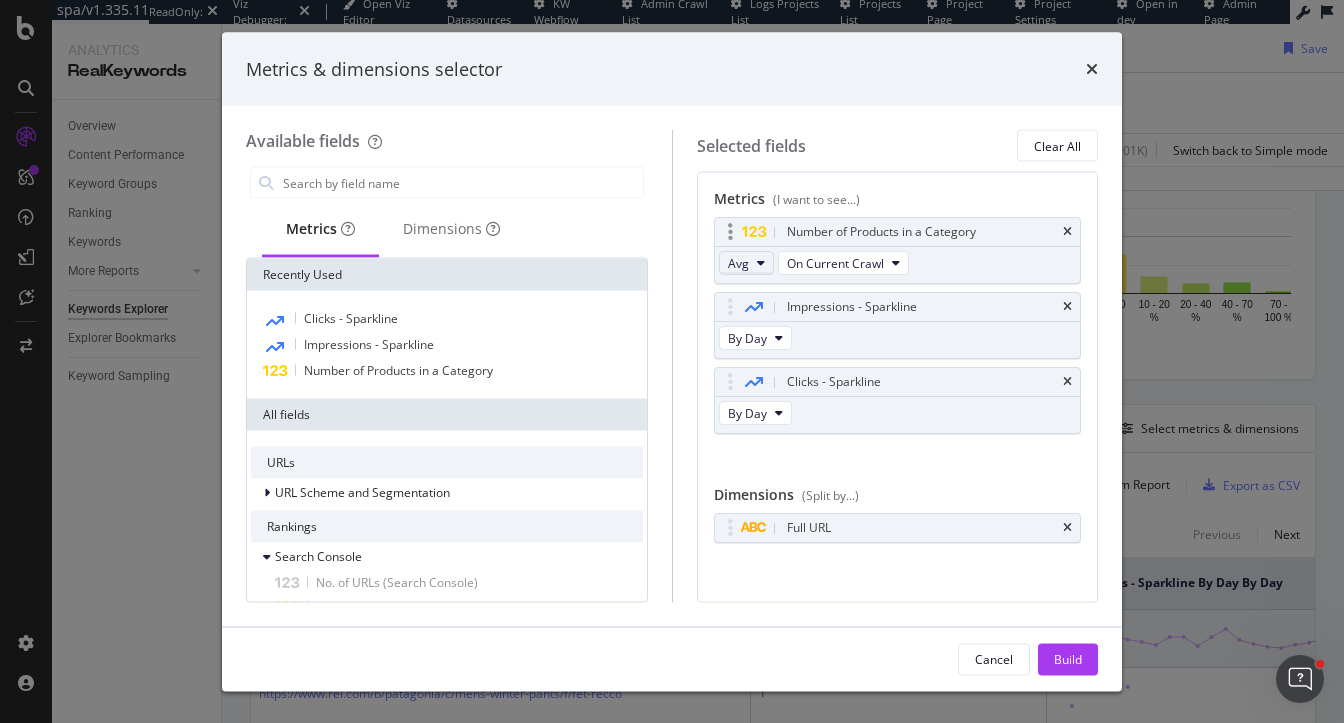 click on "Avg" at bounding box center [738, 262] 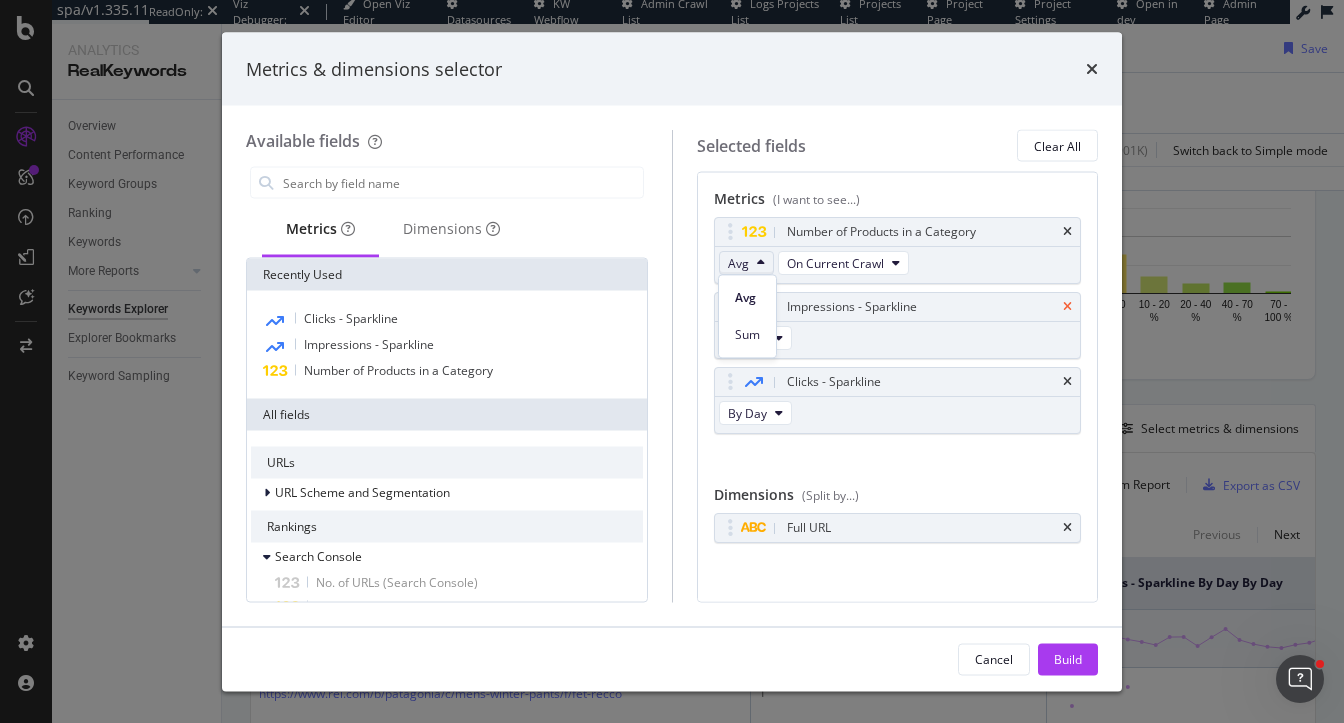 click at bounding box center [1067, 307] 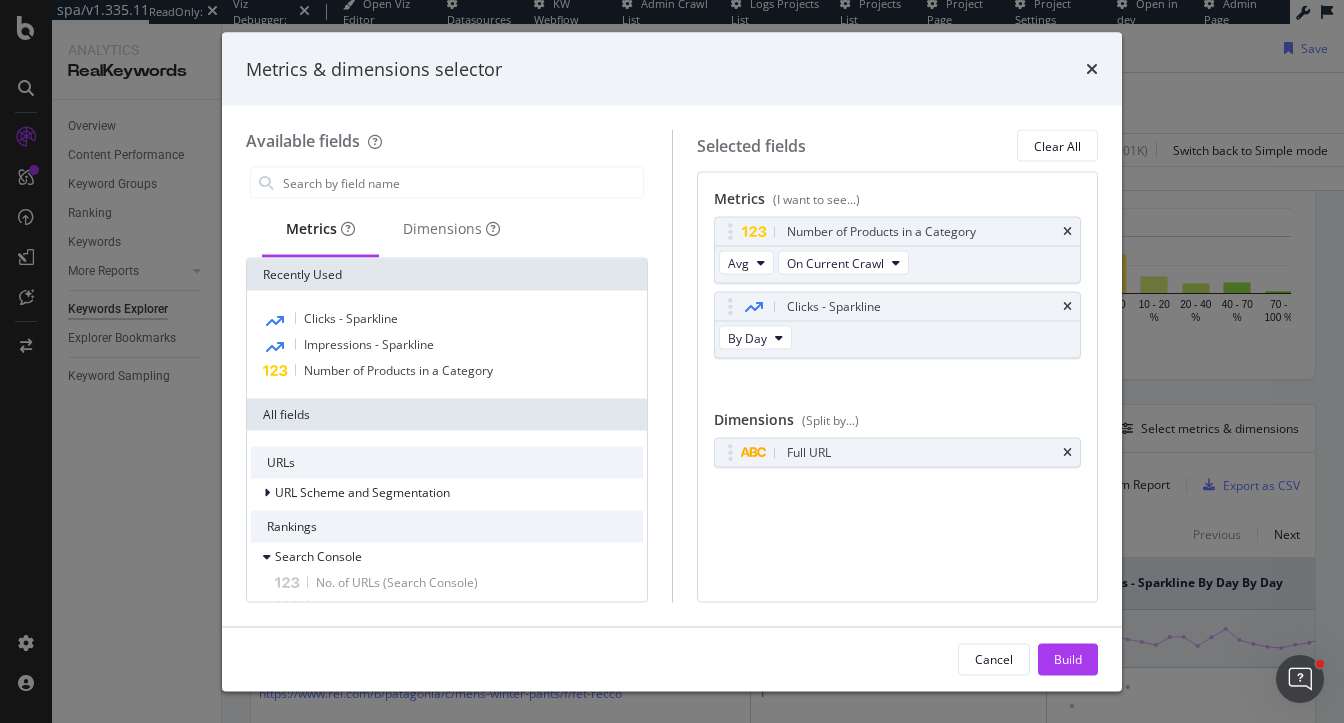click at bounding box center [1067, 307] 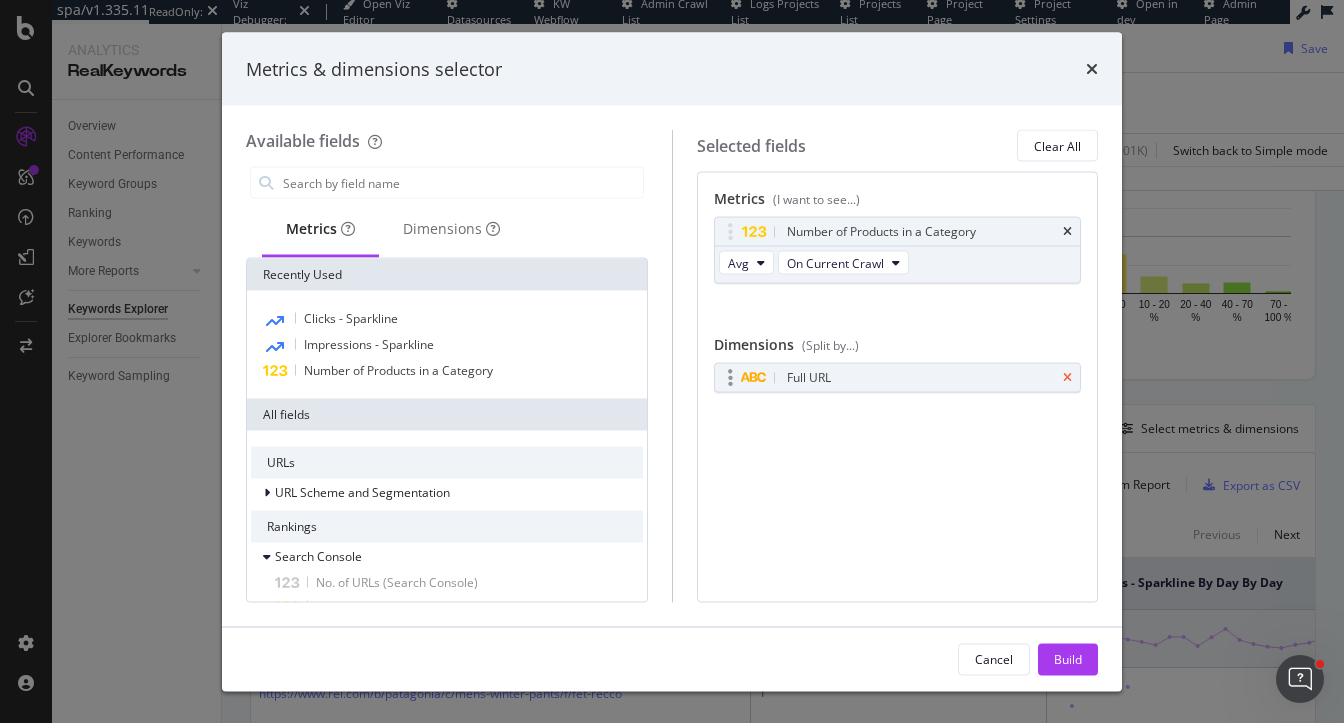 click at bounding box center [1067, 378] 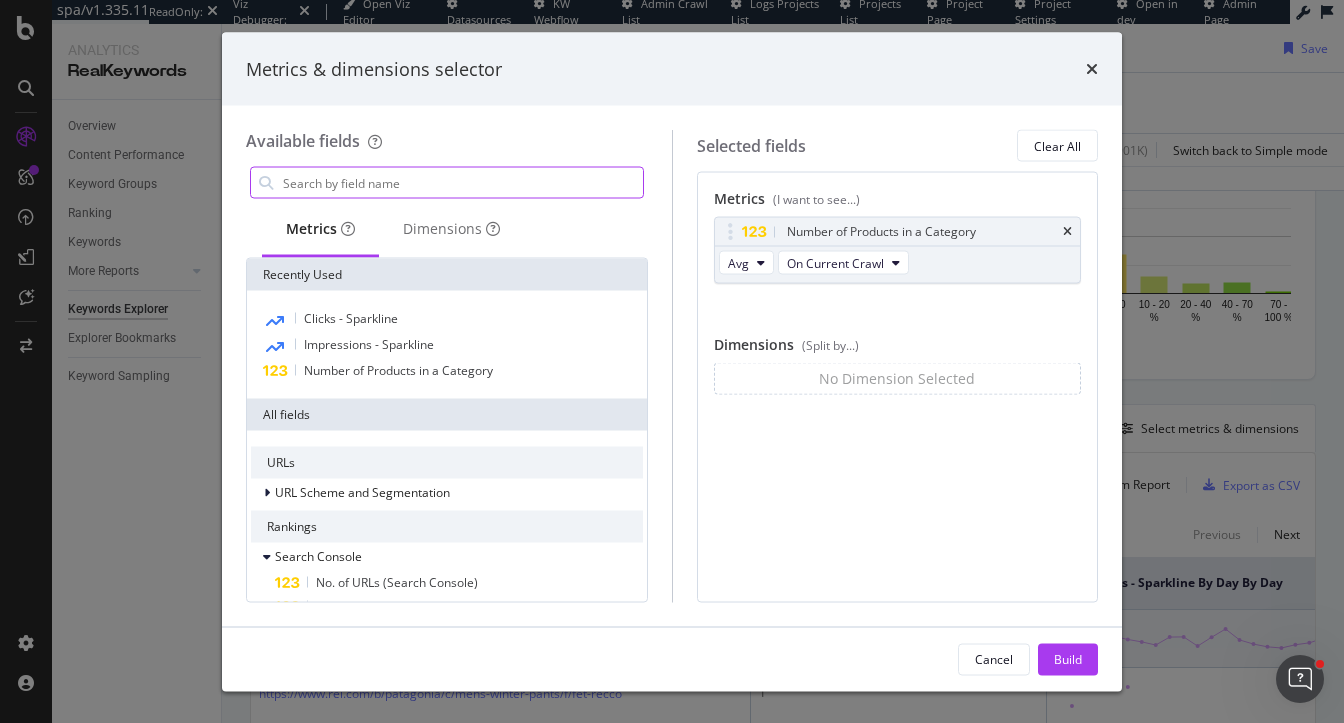 click at bounding box center [462, 183] 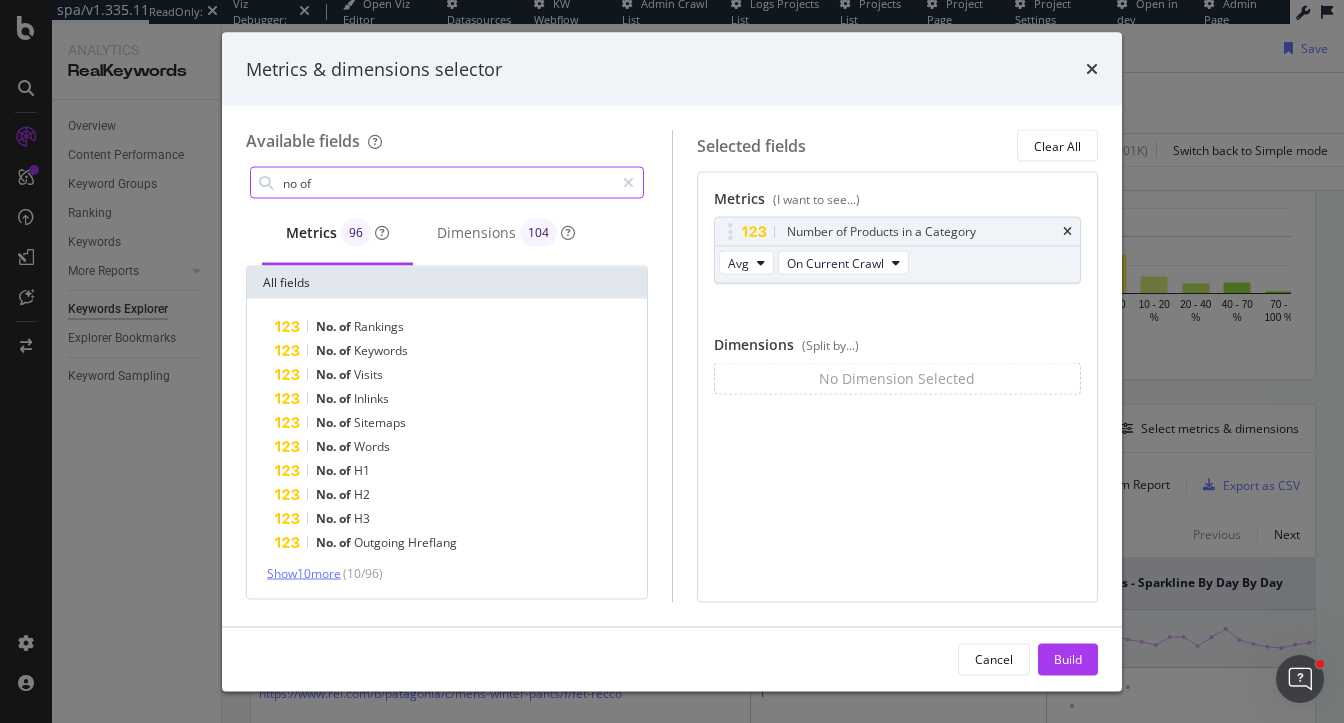 type on "no of" 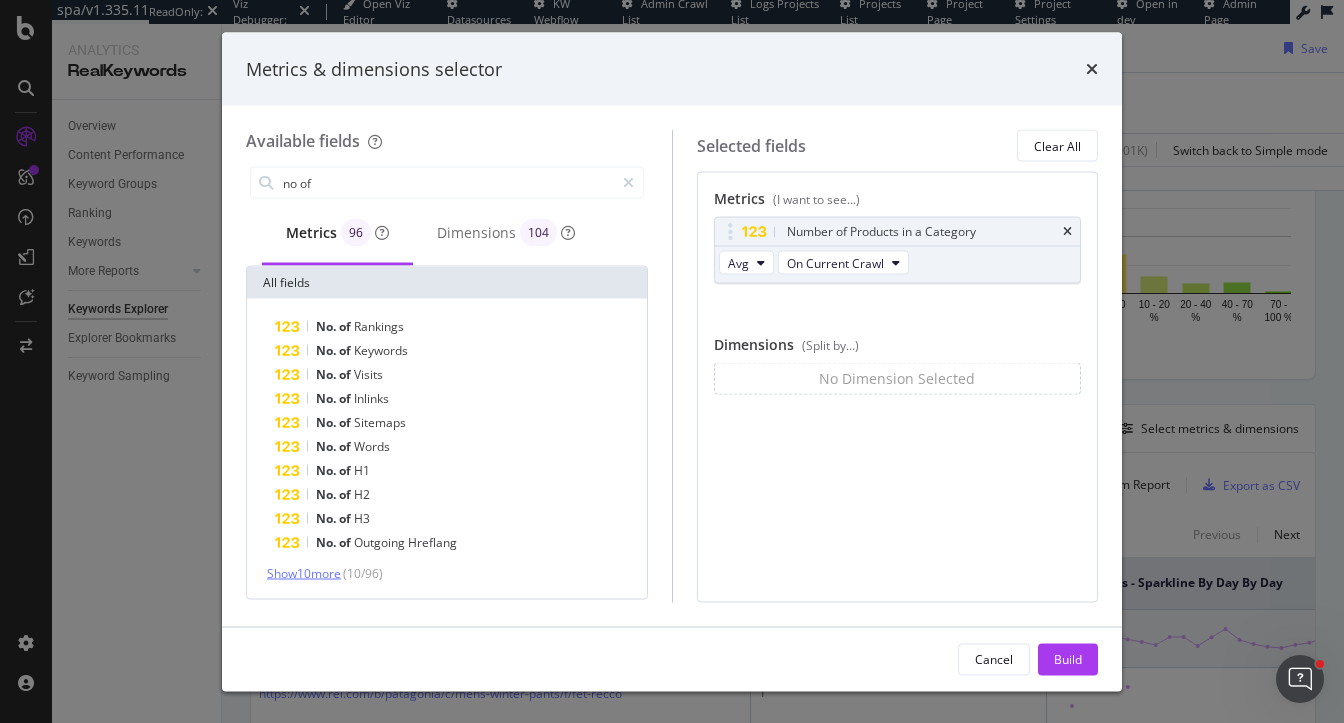 click on "Show  10  more" at bounding box center (304, 573) 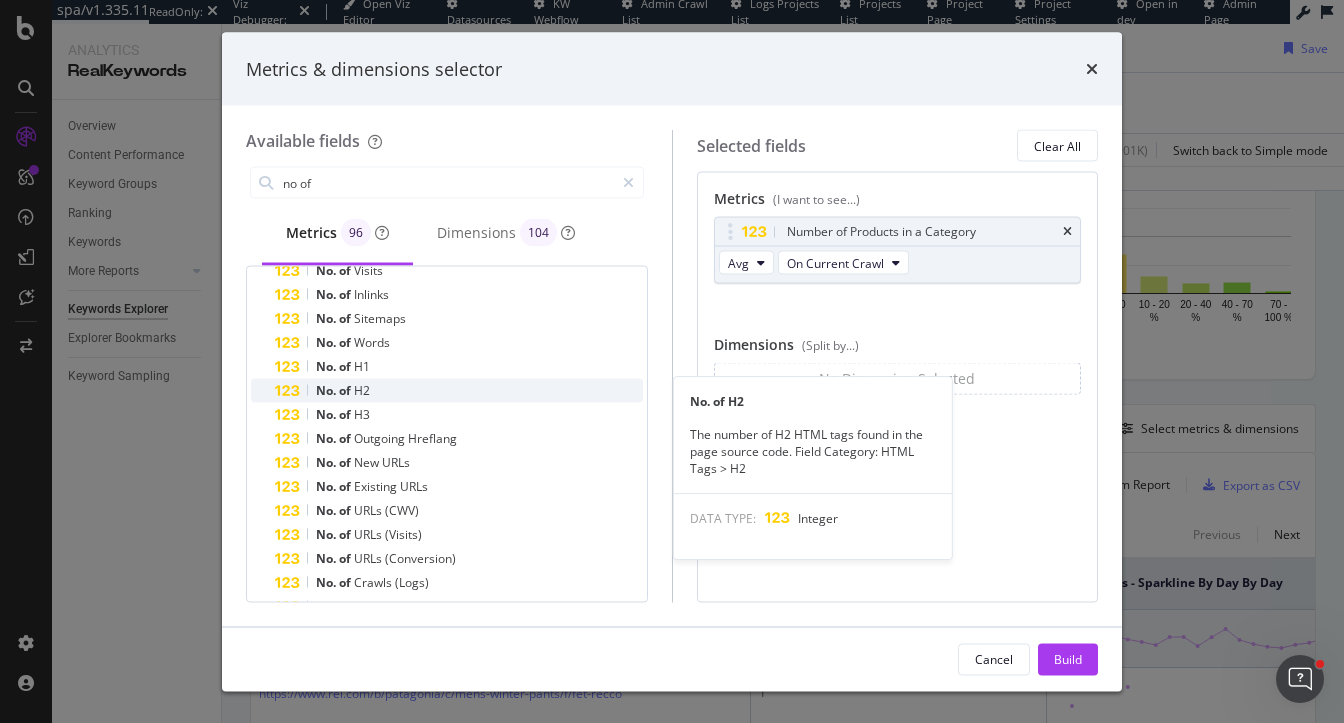 scroll, scrollTop: 106, scrollLeft: 0, axis: vertical 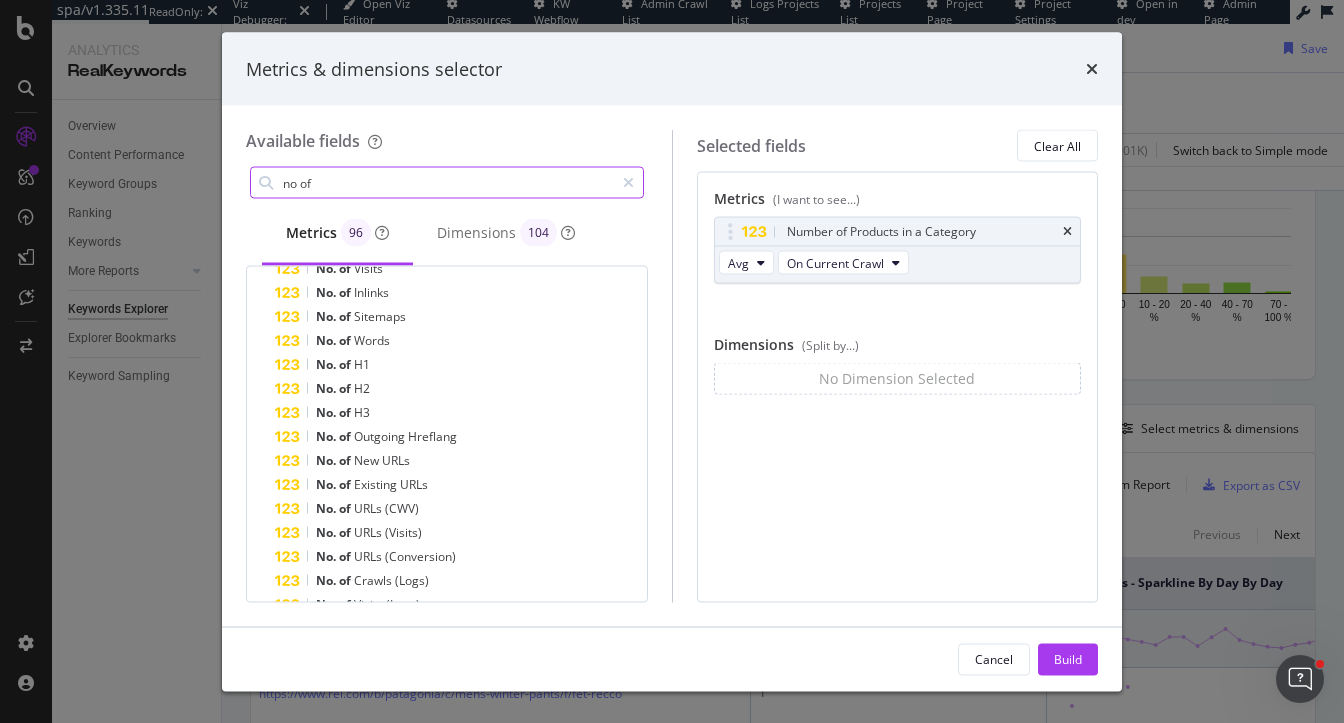 drag, startPoint x: 339, startPoint y: 184, endPoint x: 248, endPoint y: 180, distance: 91.08787 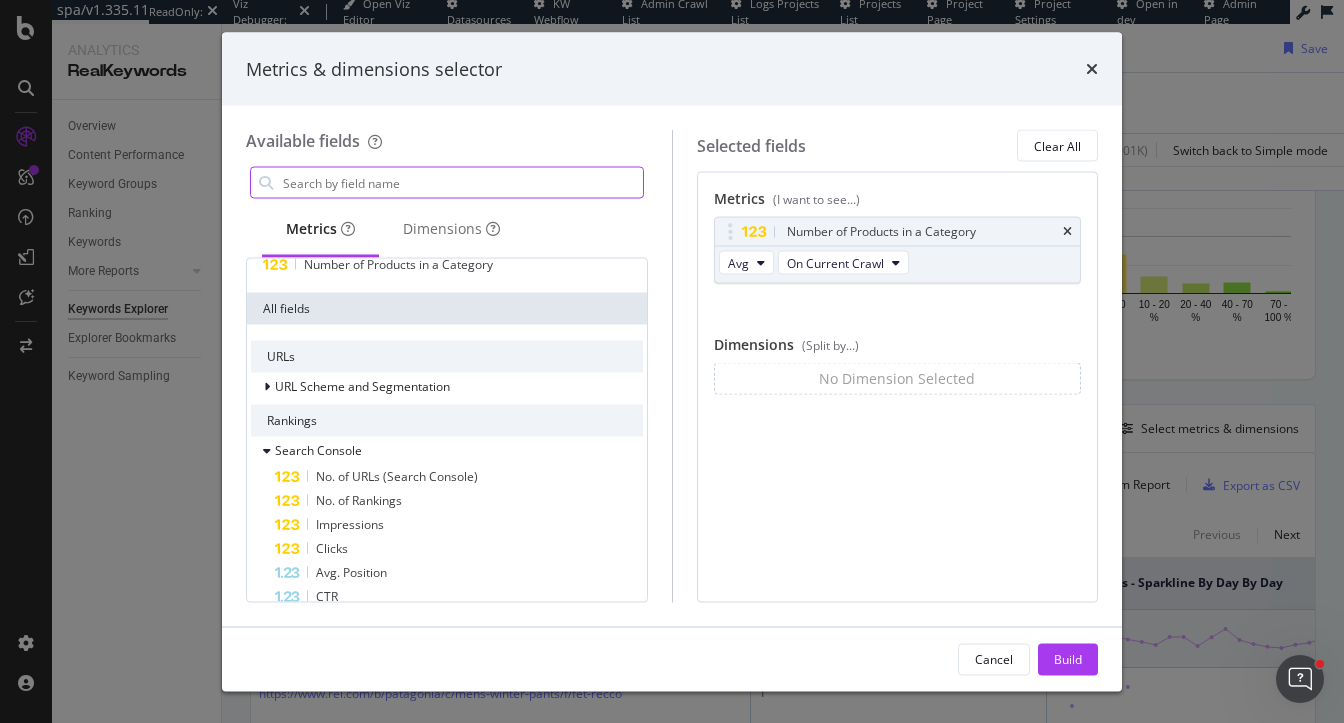scroll, scrollTop: 246, scrollLeft: 0, axis: vertical 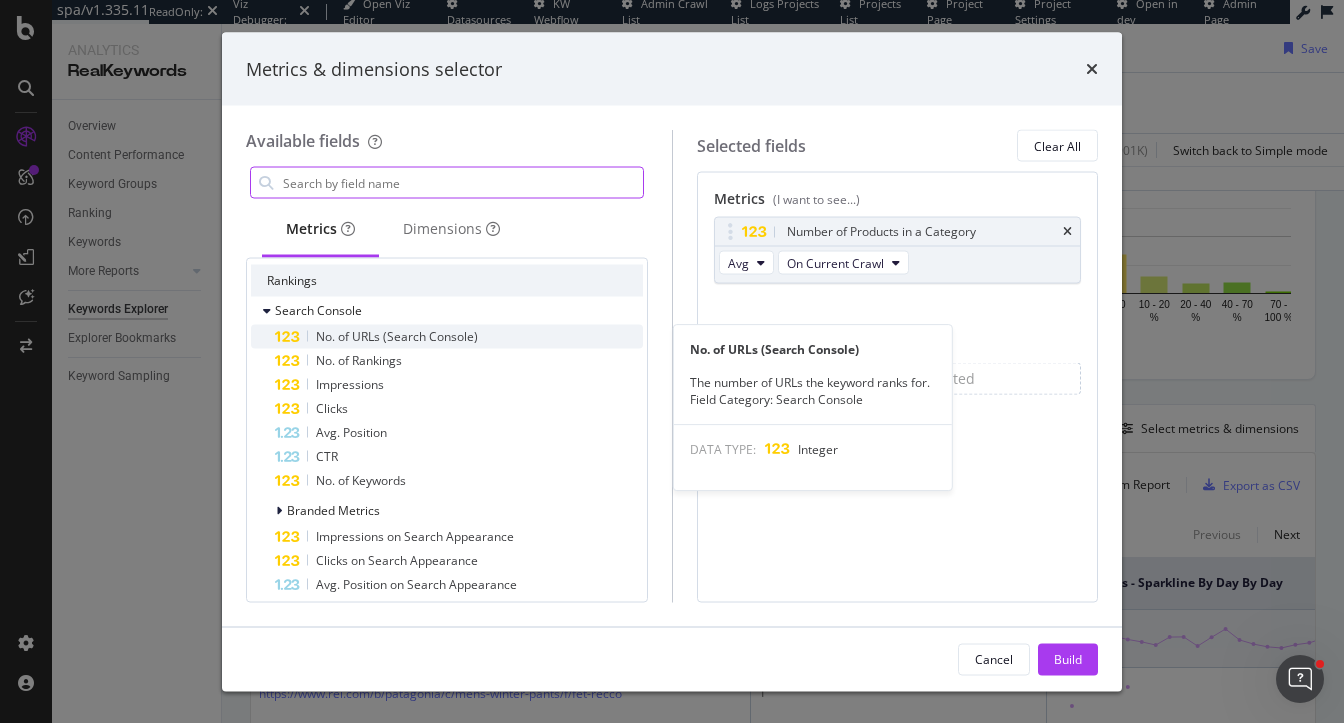 type 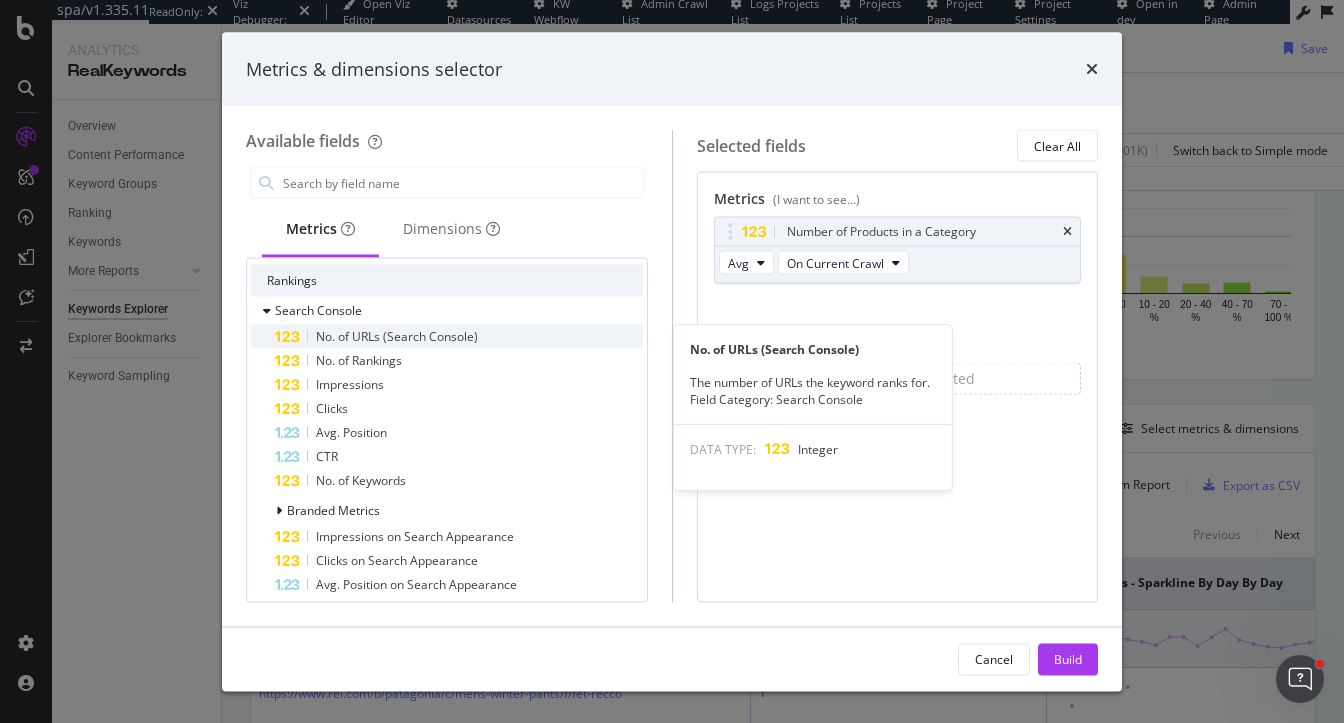 click on "No. of URLs (Search Console)" at bounding box center (397, 336) 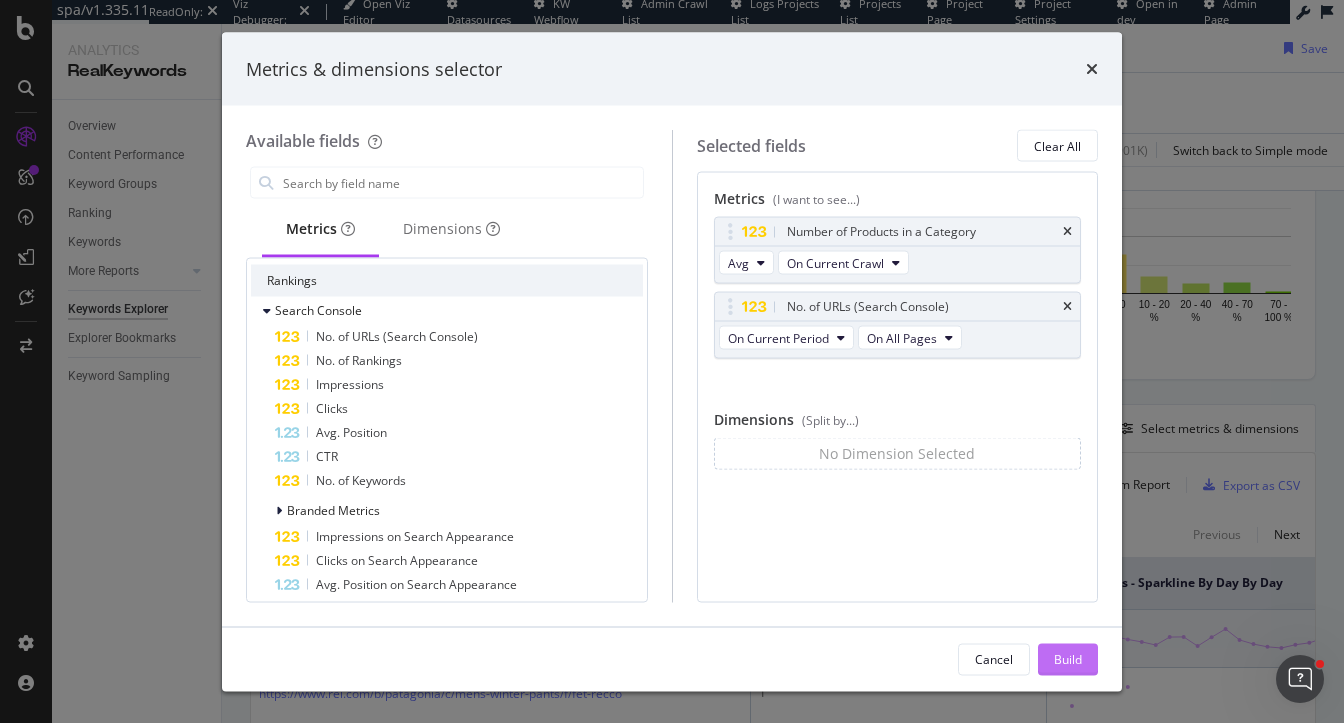 click on "Build" at bounding box center [1068, 658] 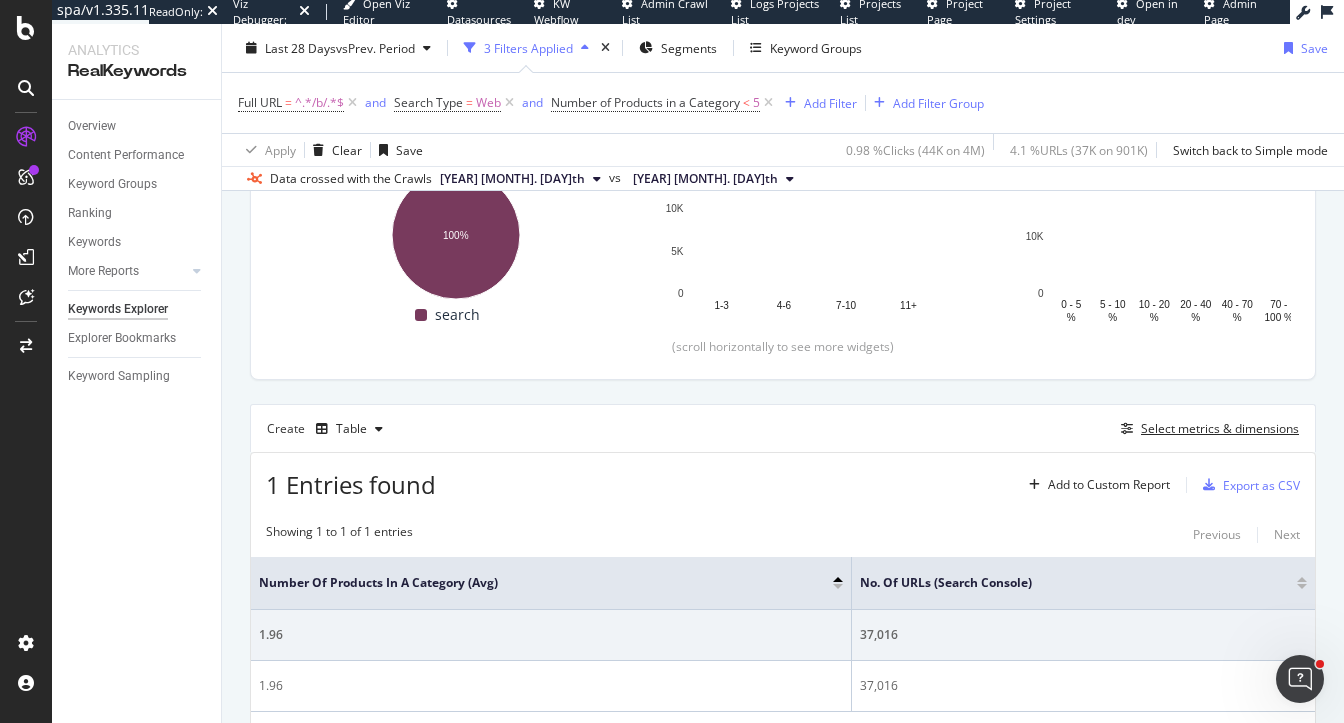scroll, scrollTop: 437, scrollLeft: 0, axis: vertical 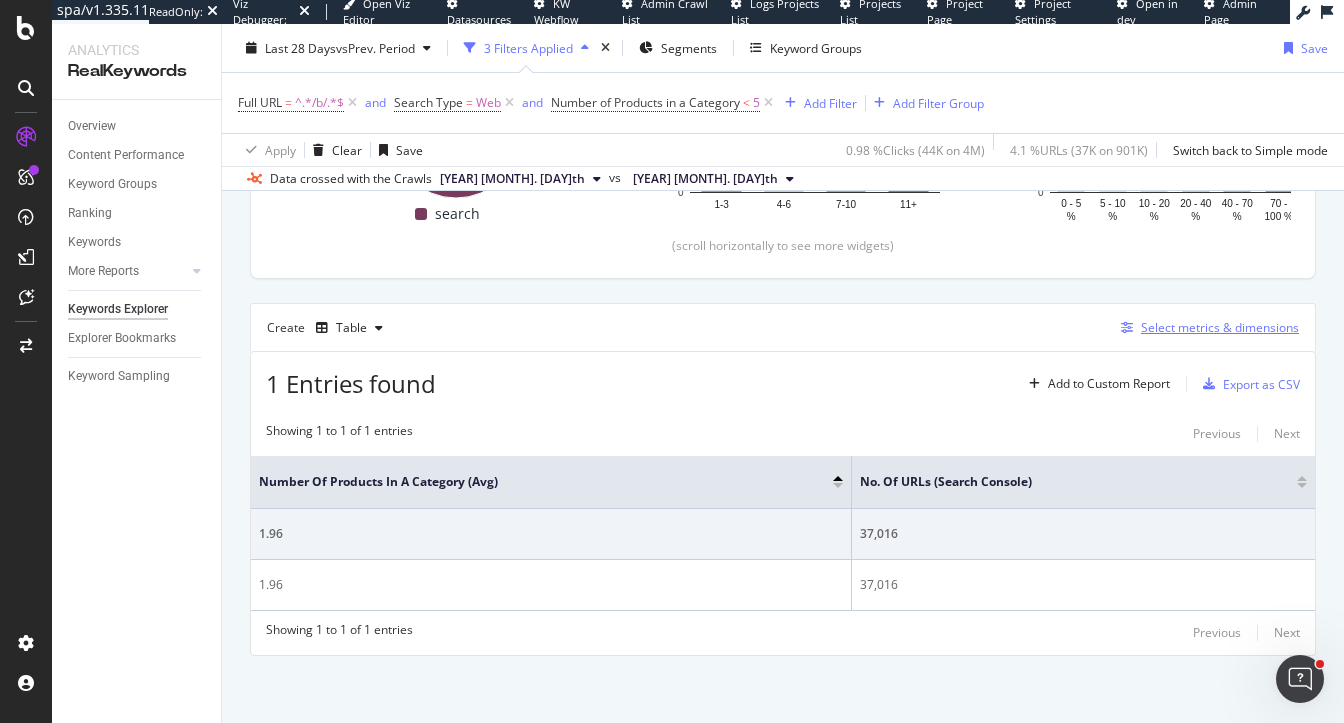 click on "Select metrics & dimensions" at bounding box center [1220, 327] 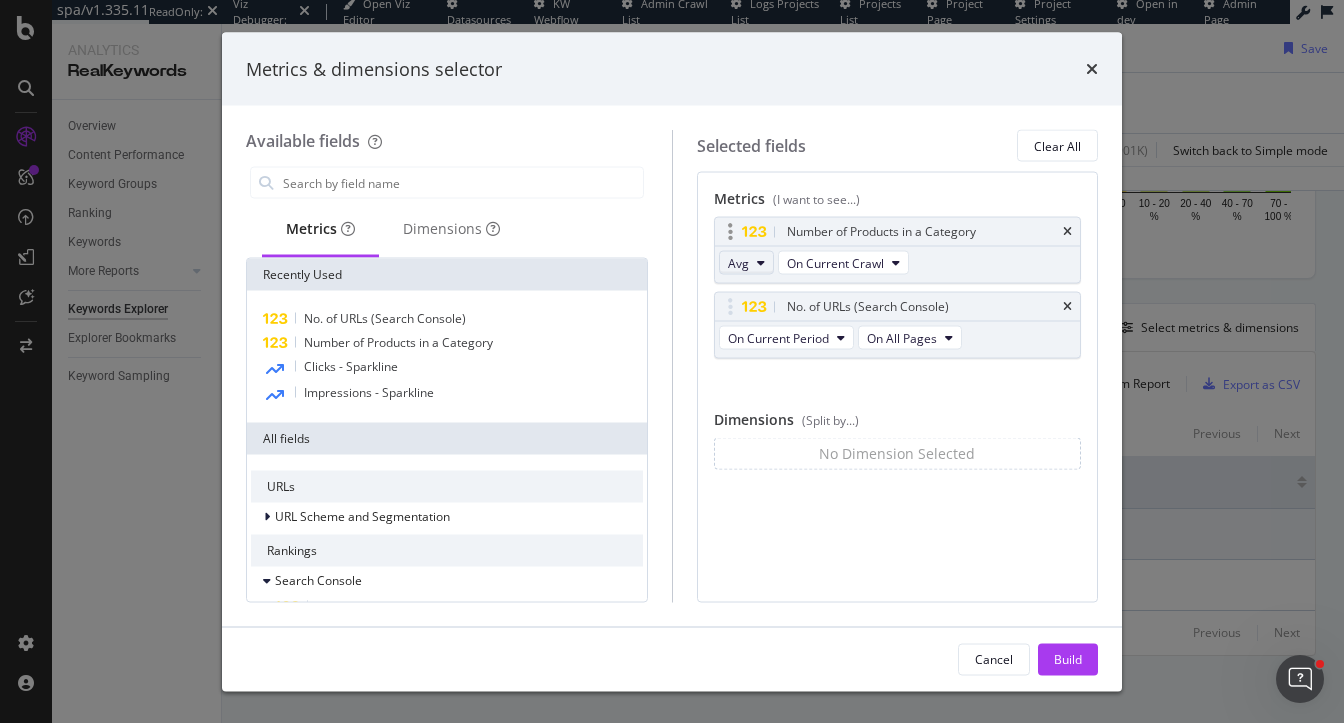 click on "Avg" at bounding box center [746, 263] 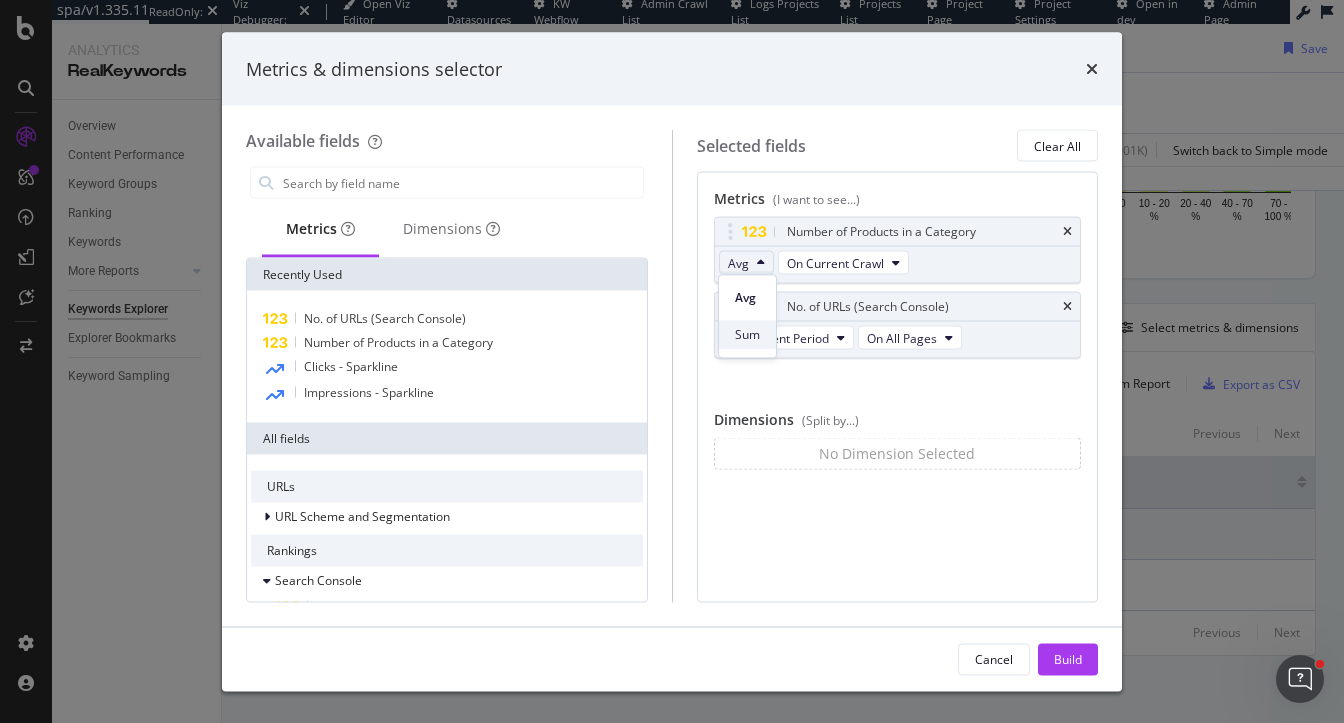 click on "Sum" at bounding box center [747, 335] 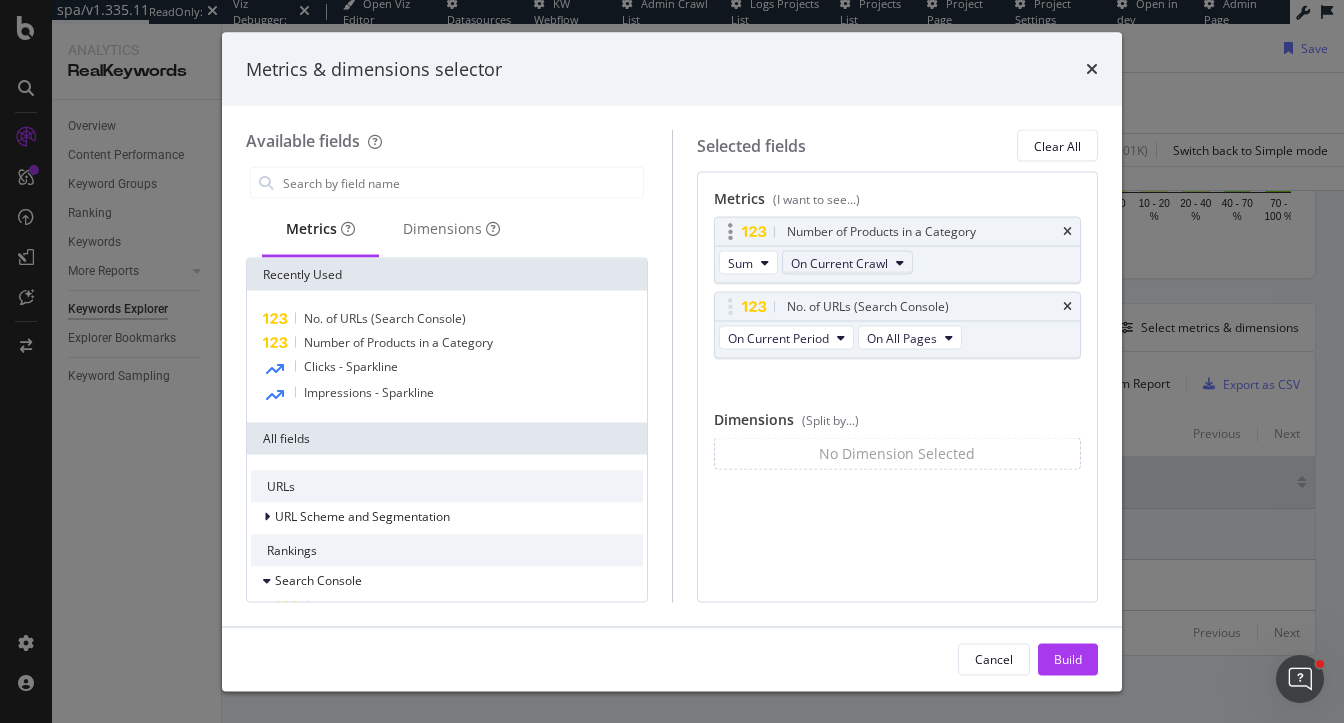 click on "On Current Crawl" at bounding box center [839, 262] 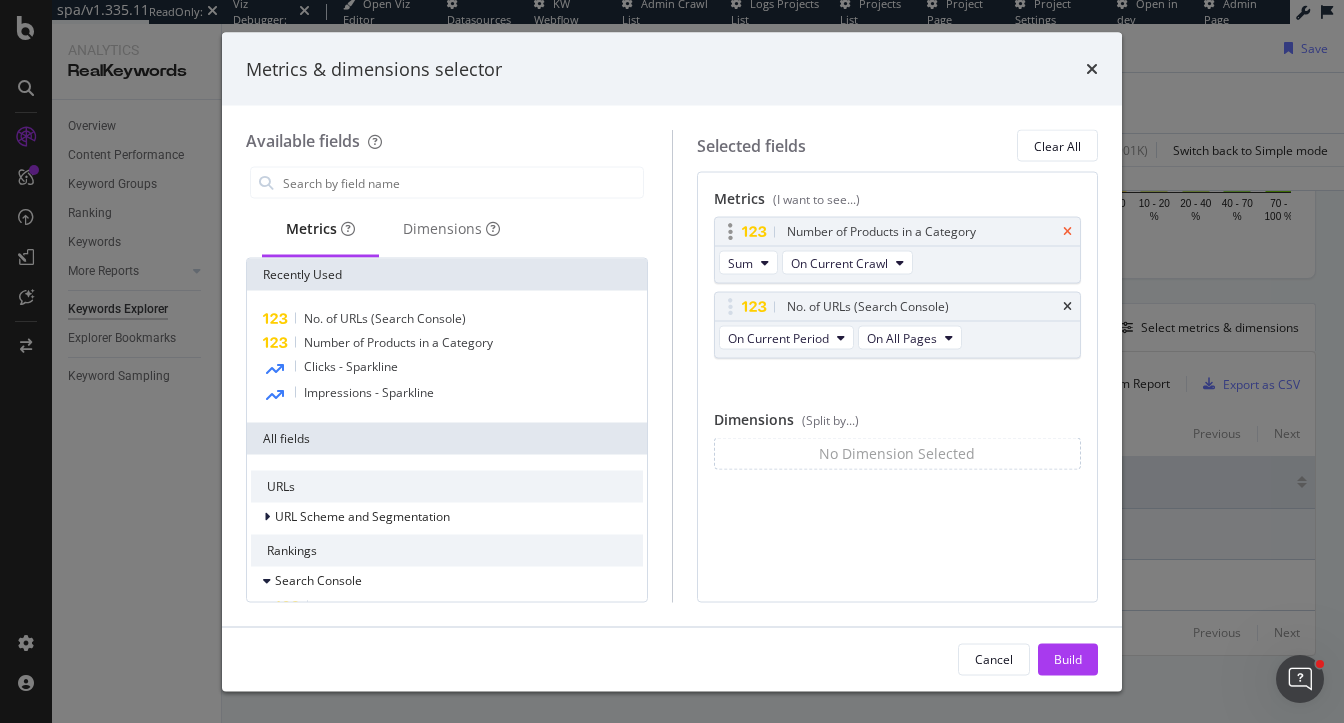 click at bounding box center (1067, 232) 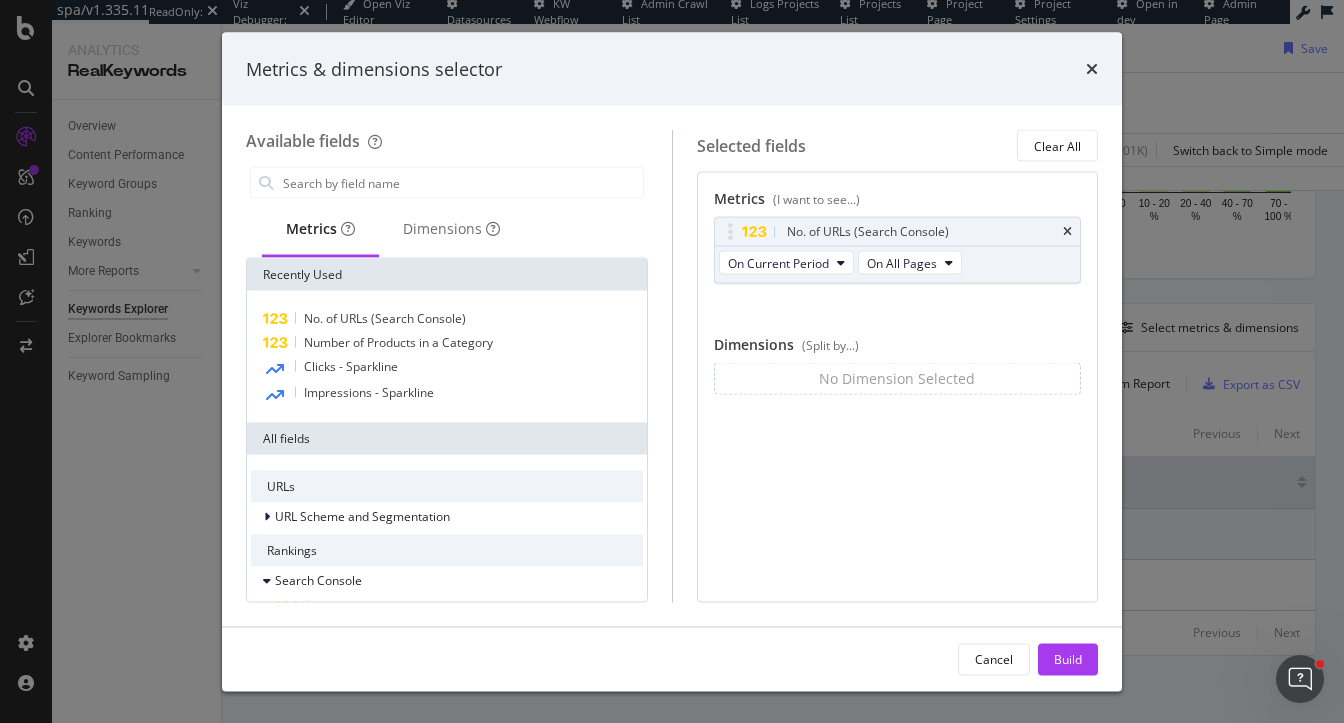 click at bounding box center [1092, 69] 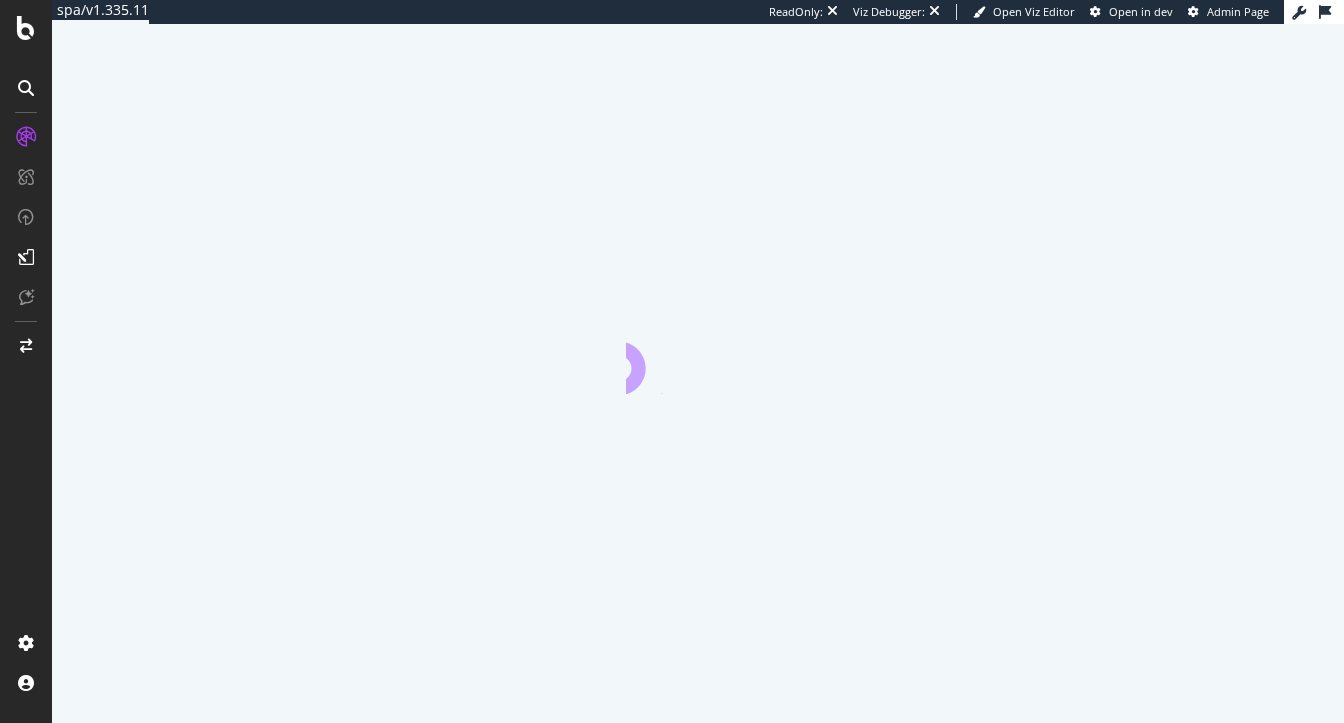 scroll, scrollTop: 0, scrollLeft: 0, axis: both 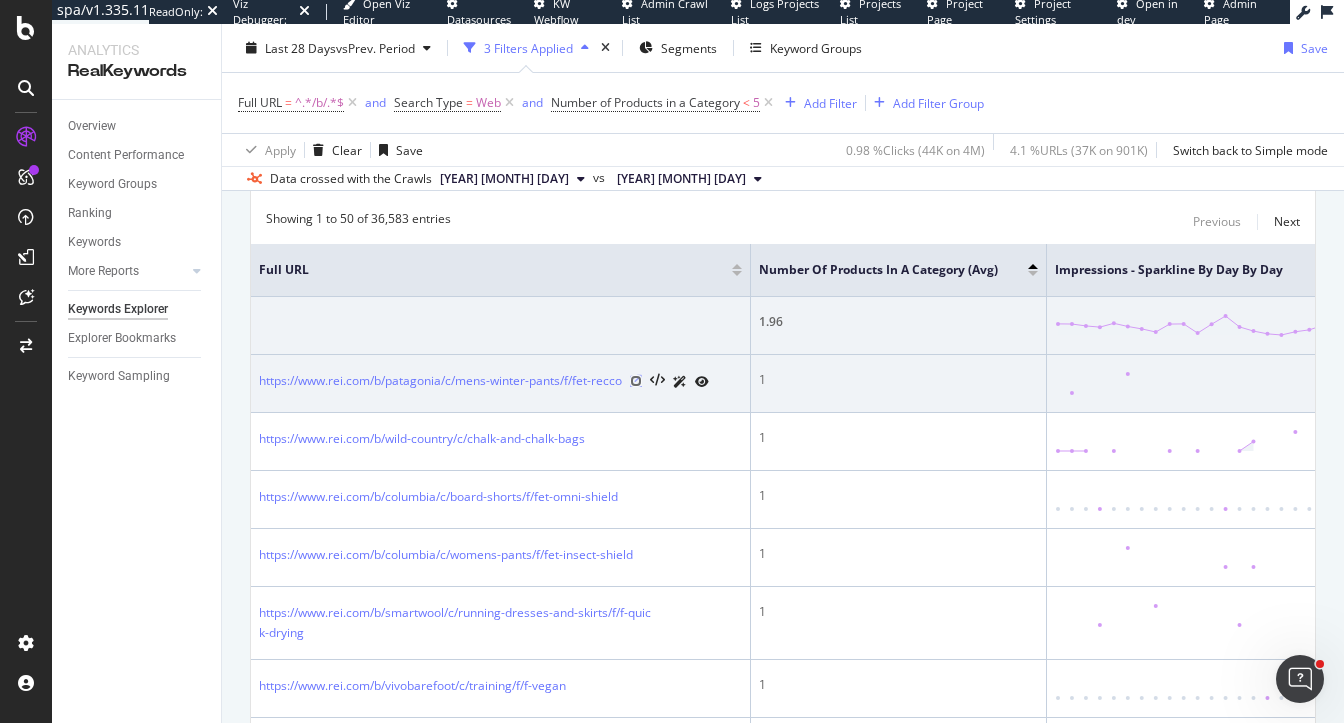 click at bounding box center [636, 381] 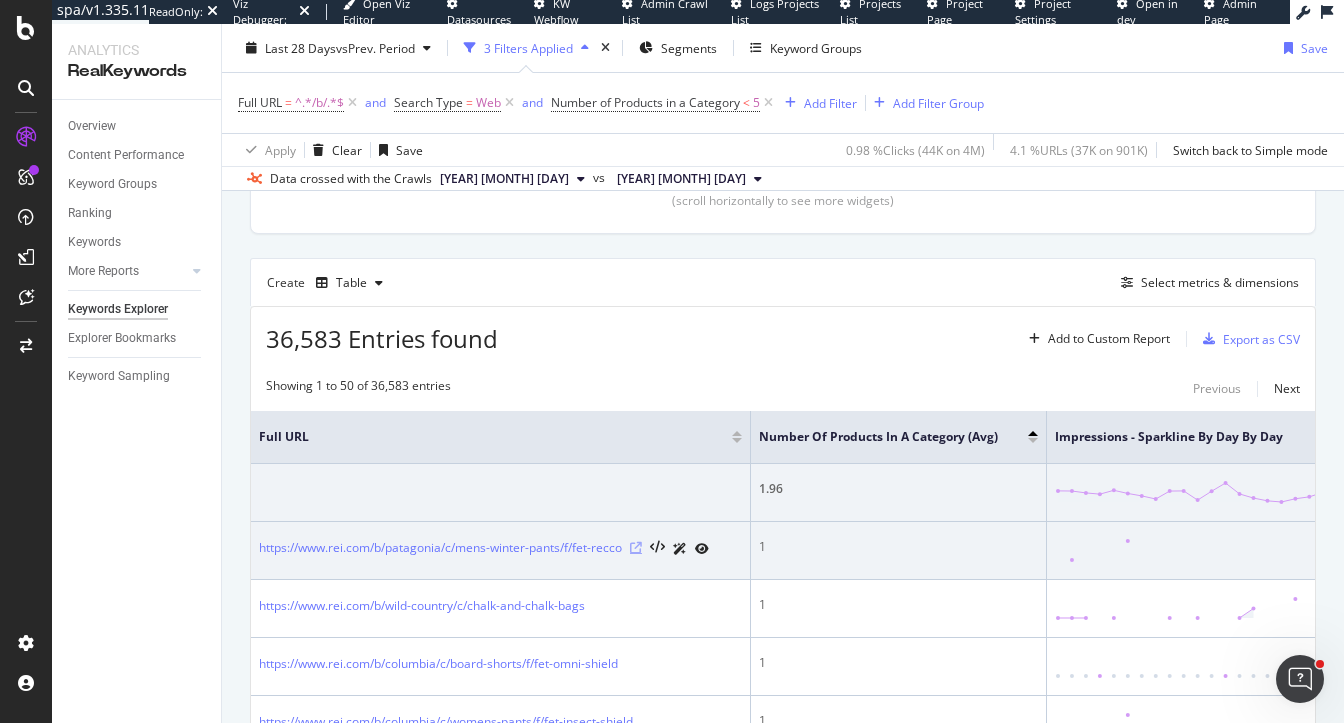 scroll, scrollTop: 469, scrollLeft: 0, axis: vertical 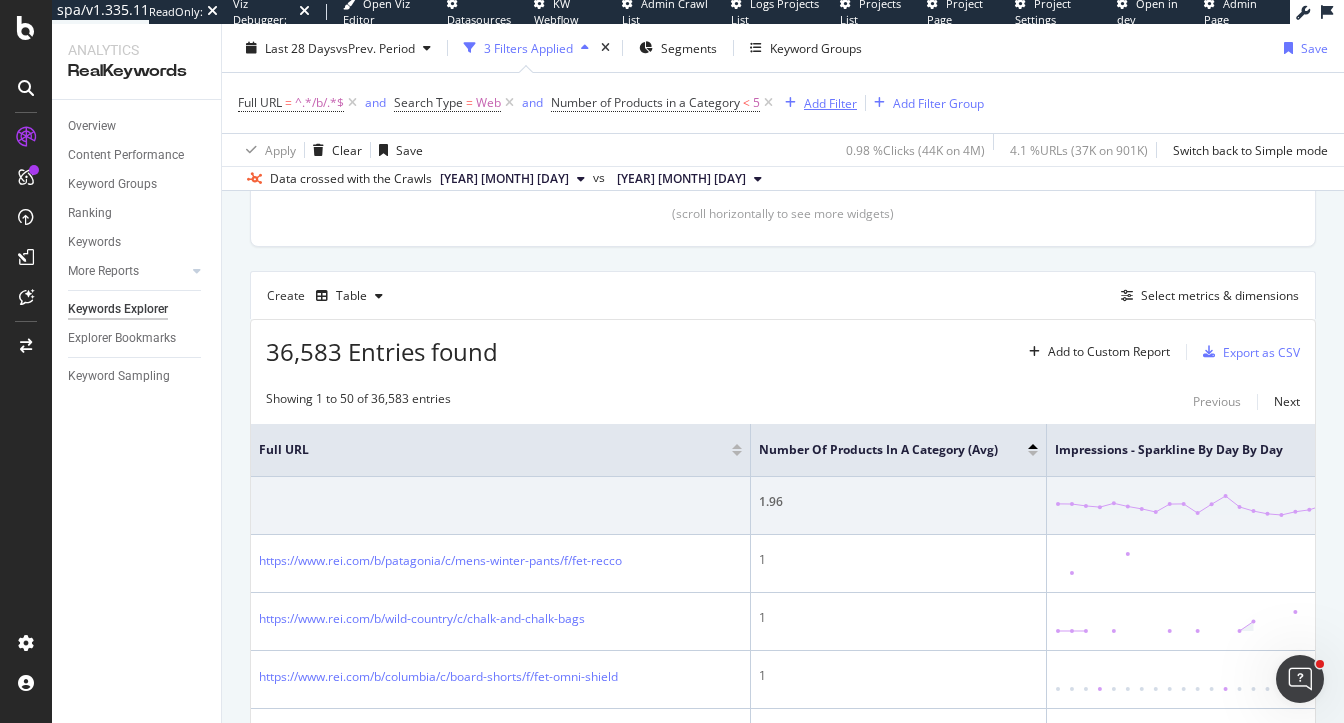 click on "Add Filter" at bounding box center [830, 102] 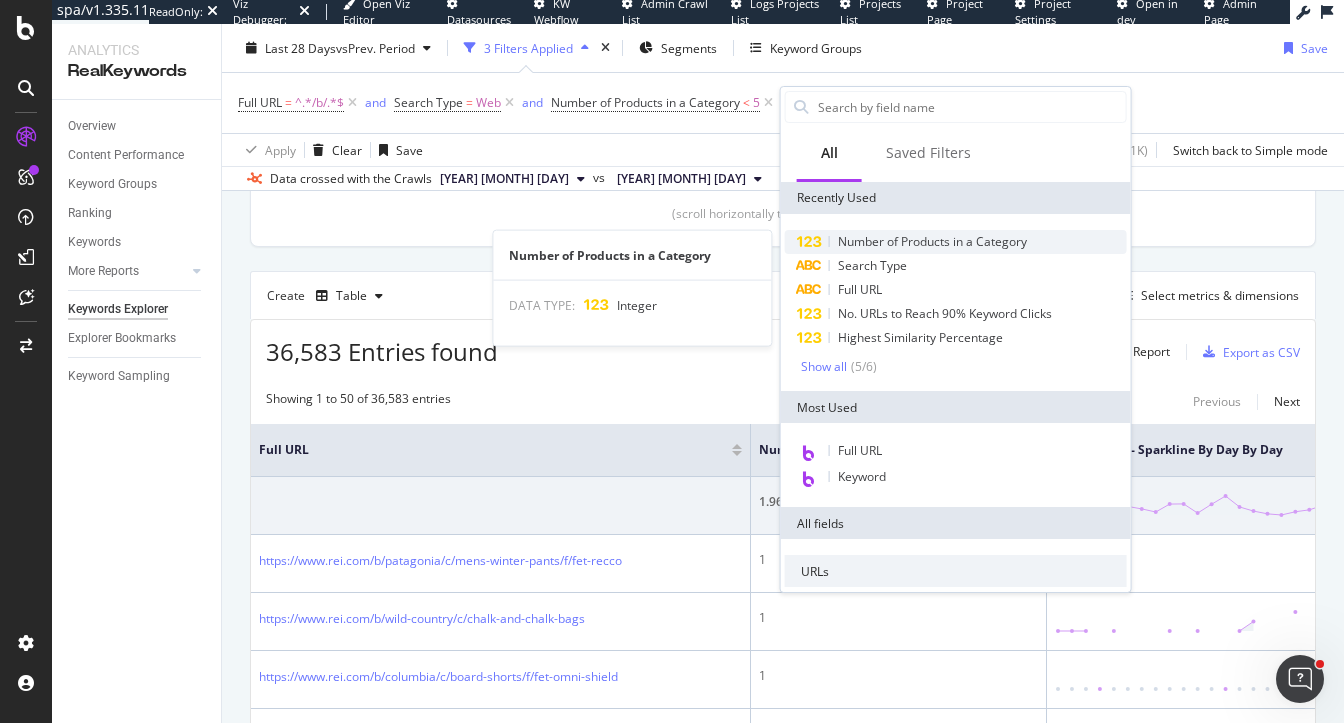 click on "Number of Products in a Category" at bounding box center [932, 241] 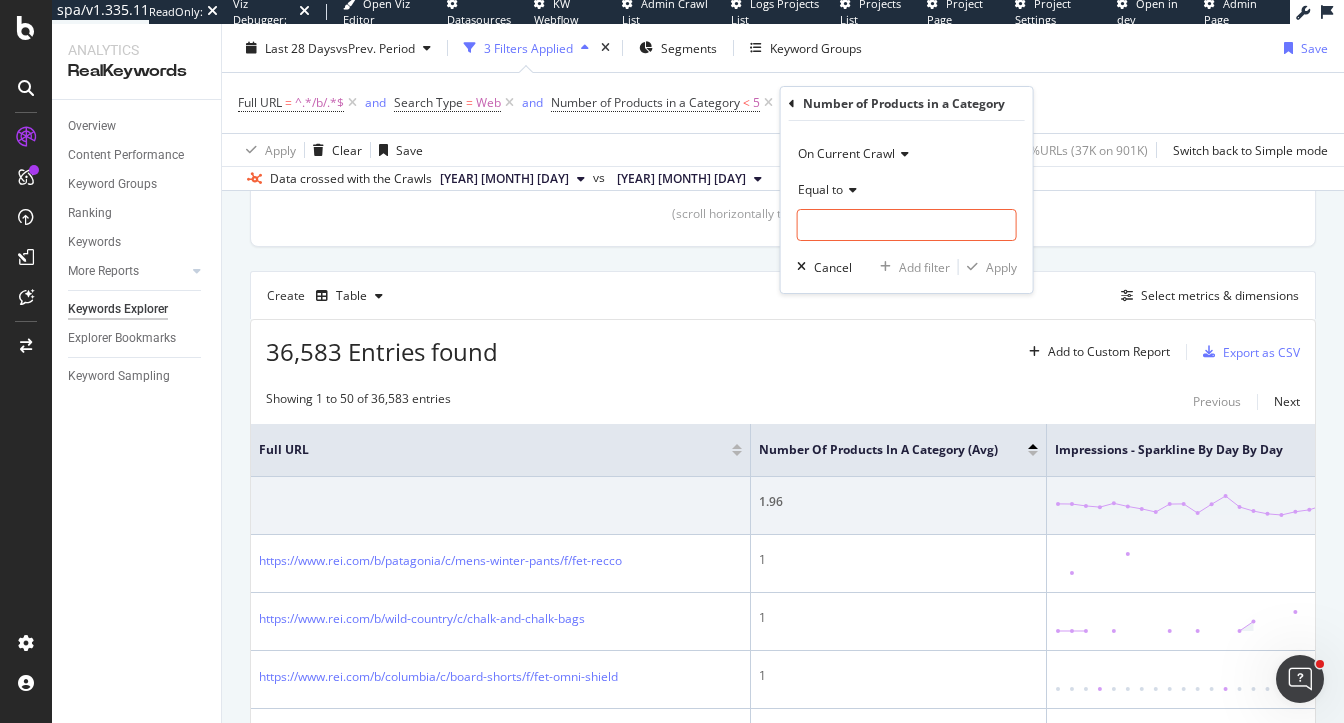 click on "Equal to" at bounding box center [820, 189] 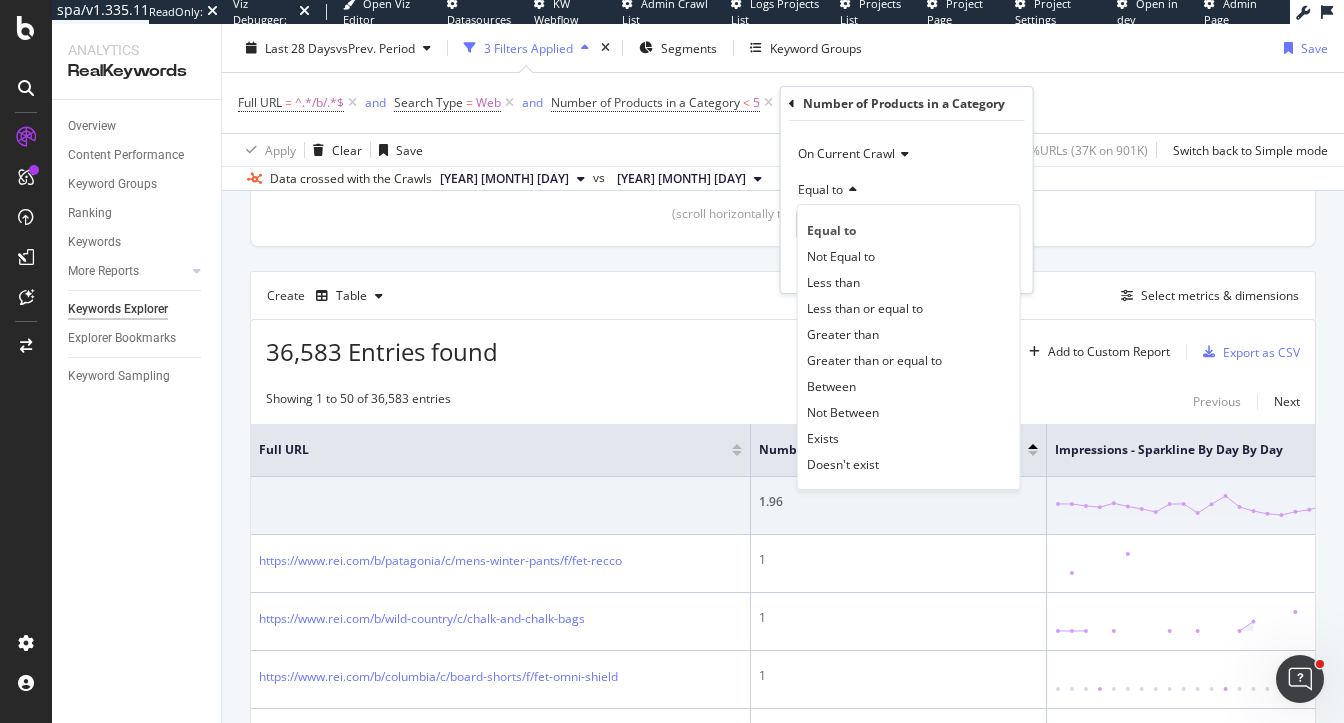 click on "On Current Crawl" at bounding box center (846, 153) 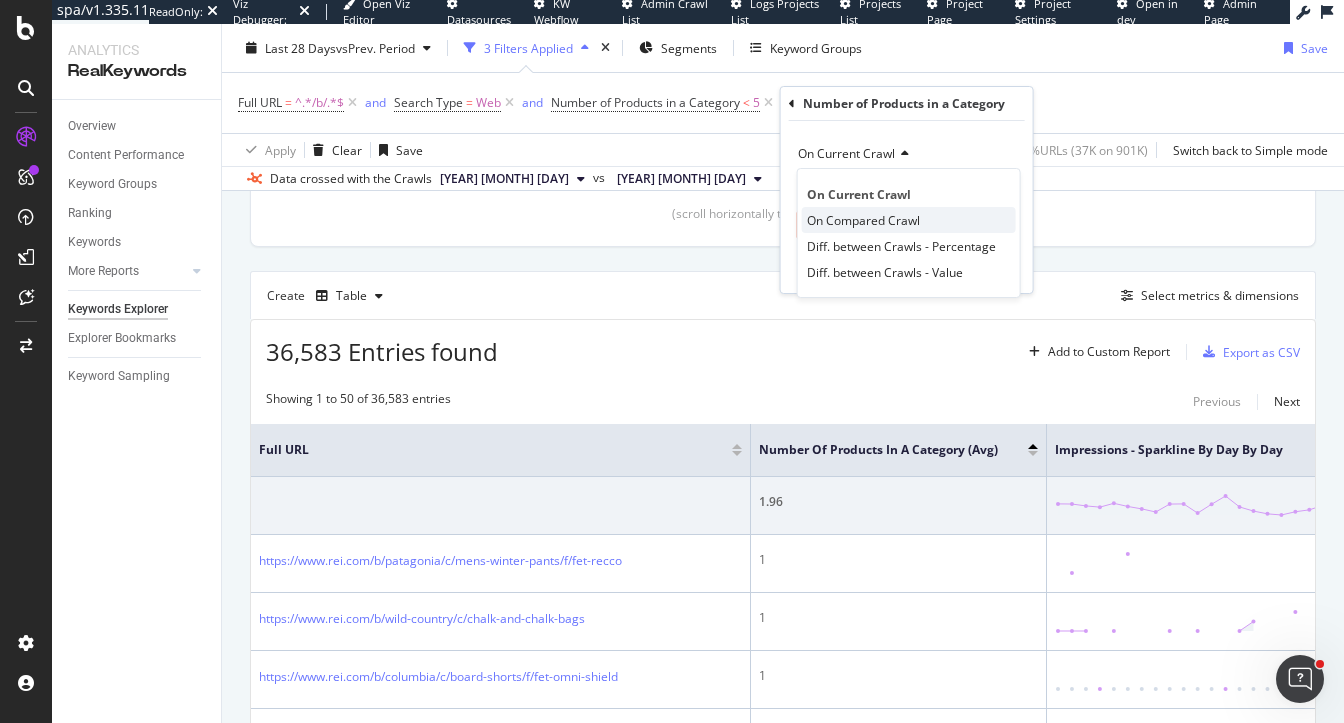 click on "On Compared Crawl" at bounding box center [863, 220] 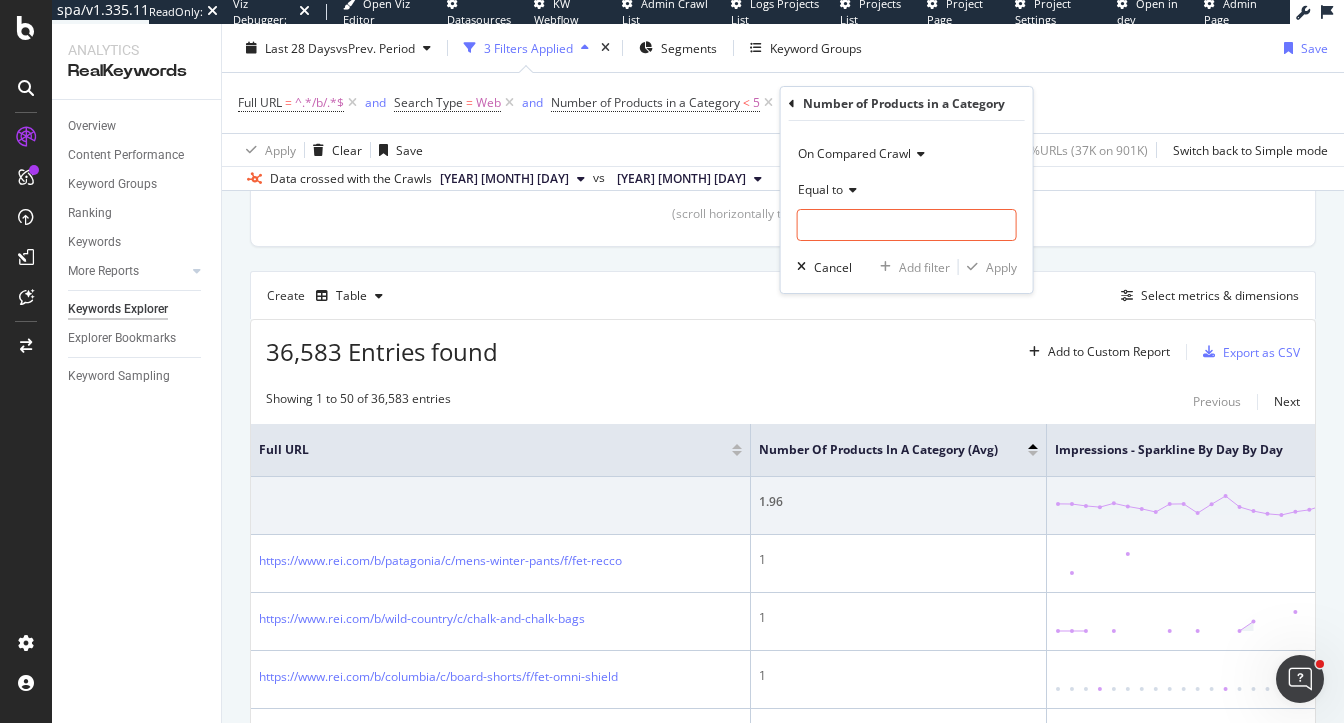 click on "Equal to" at bounding box center [820, 189] 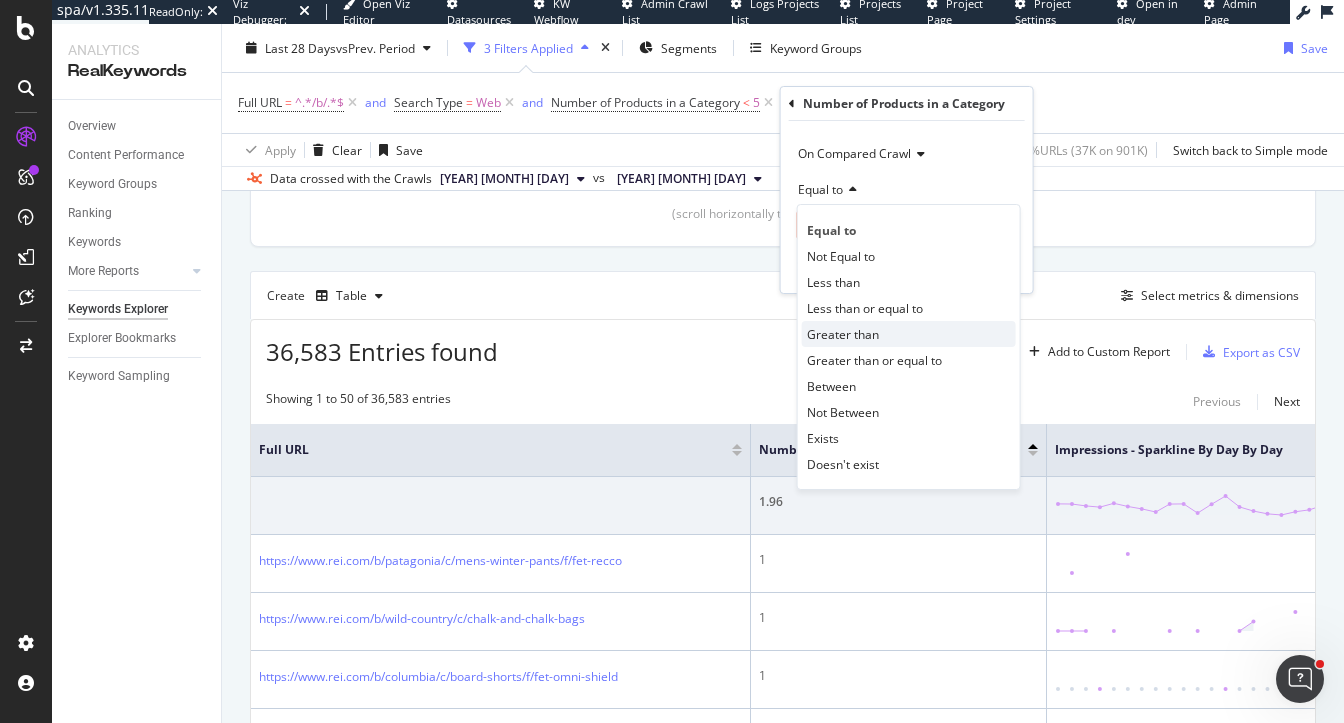 click on "Greater than" at bounding box center [843, 334] 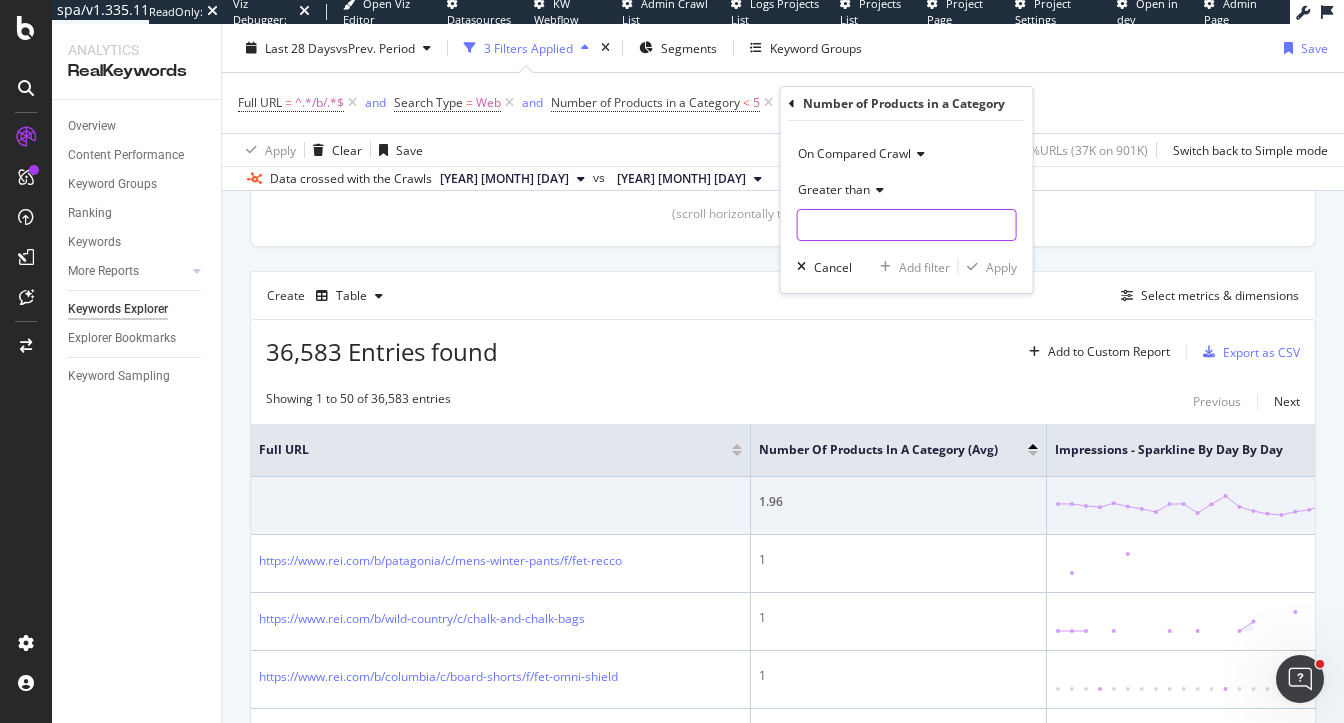 click at bounding box center [907, 225] 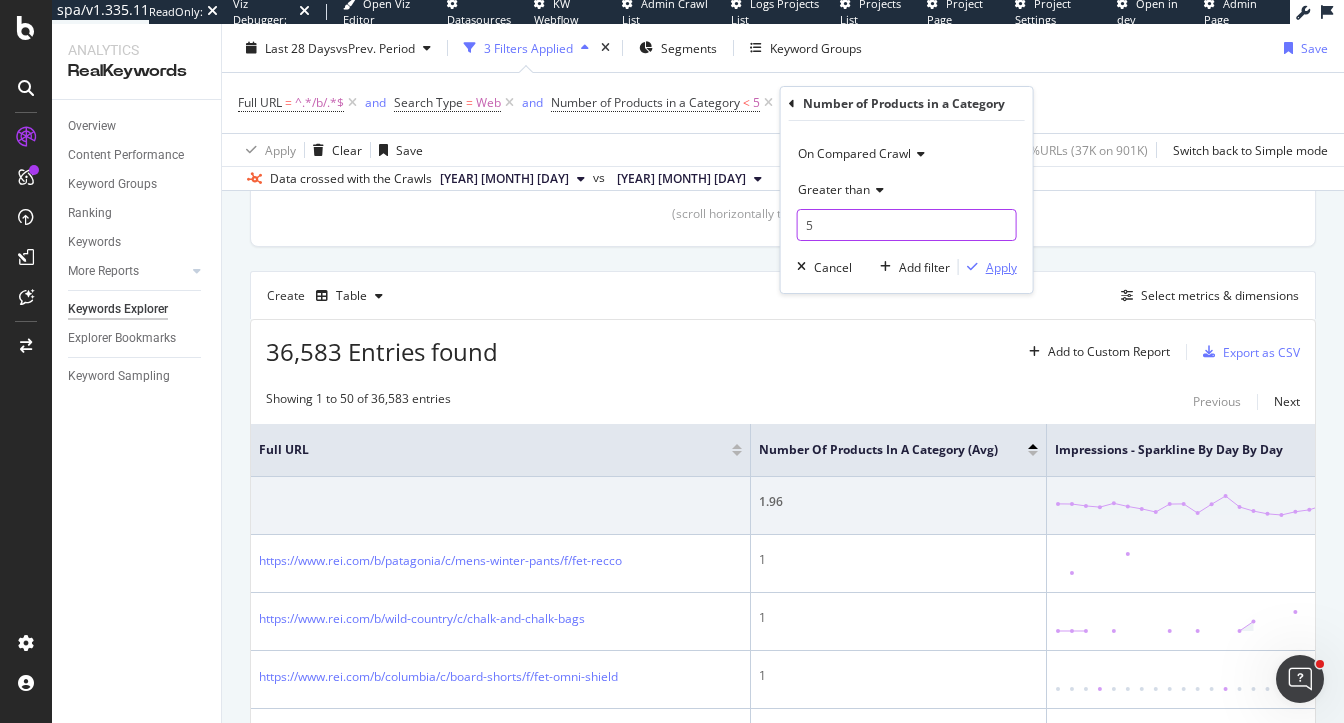 type on "5" 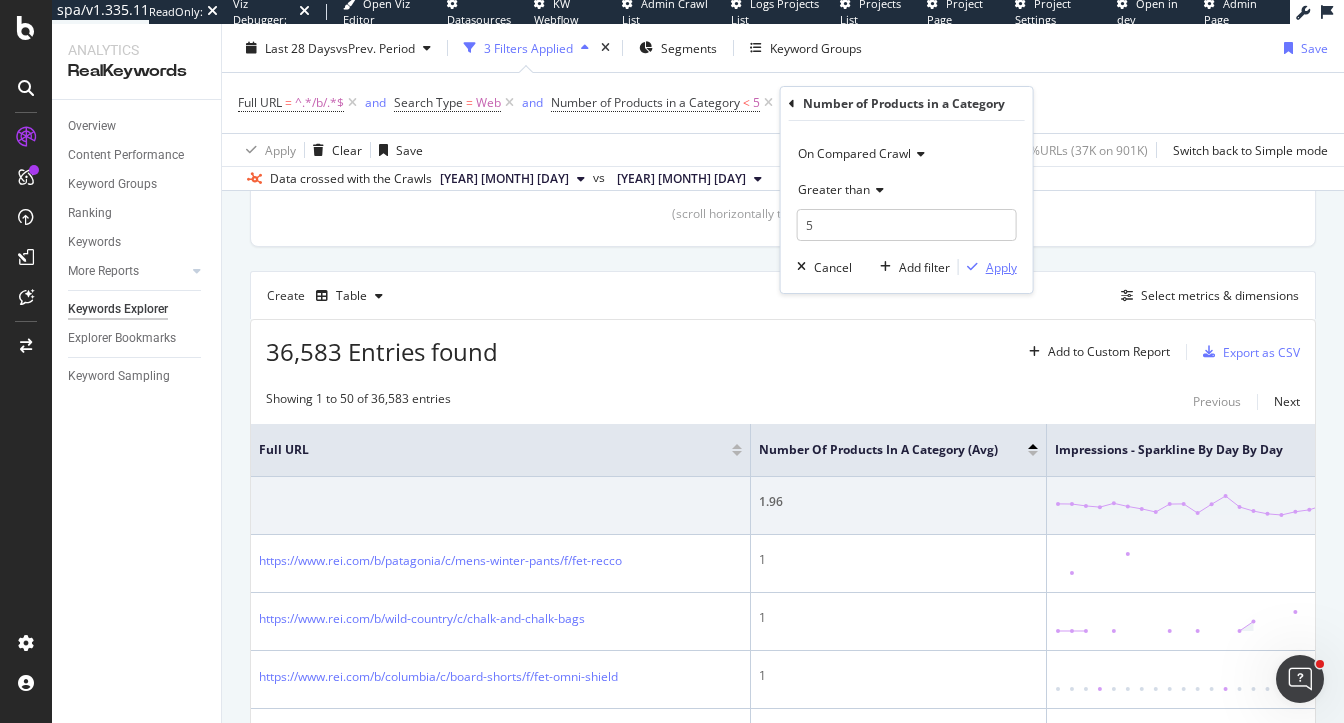 click on "Apply" at bounding box center (1001, 267) 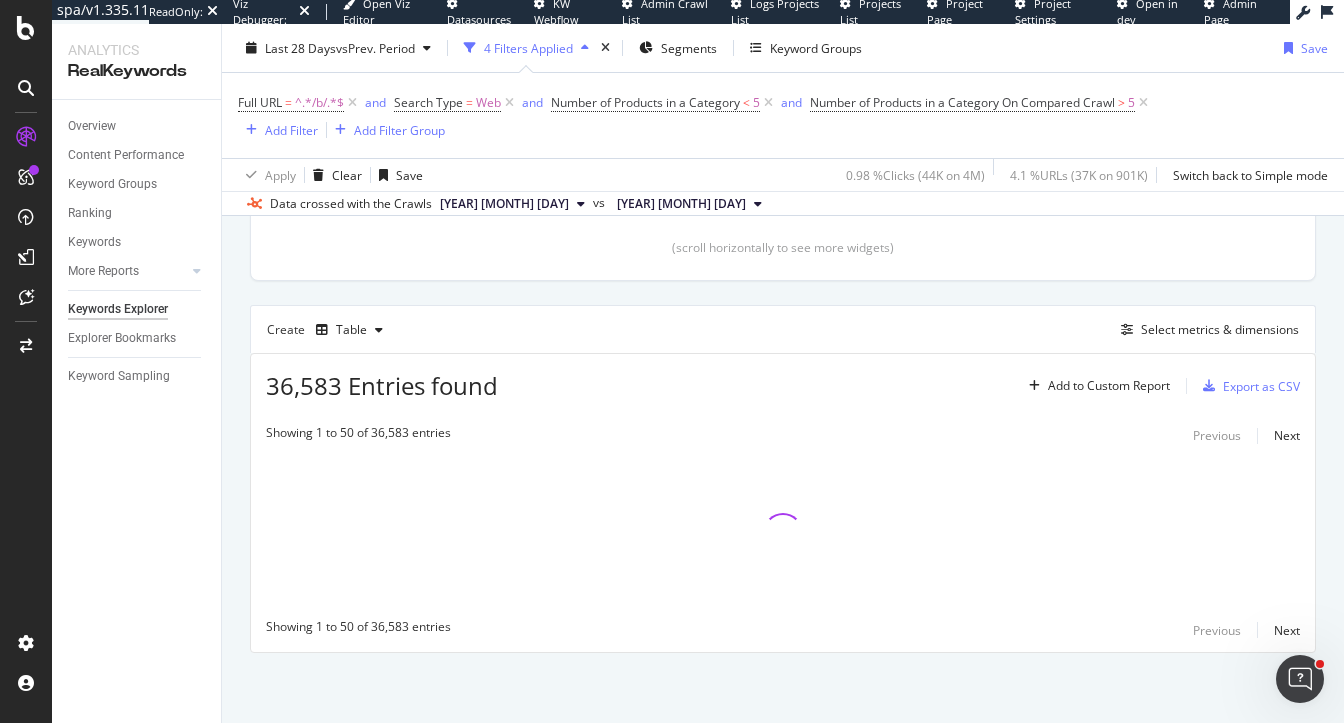 scroll, scrollTop: 459, scrollLeft: 0, axis: vertical 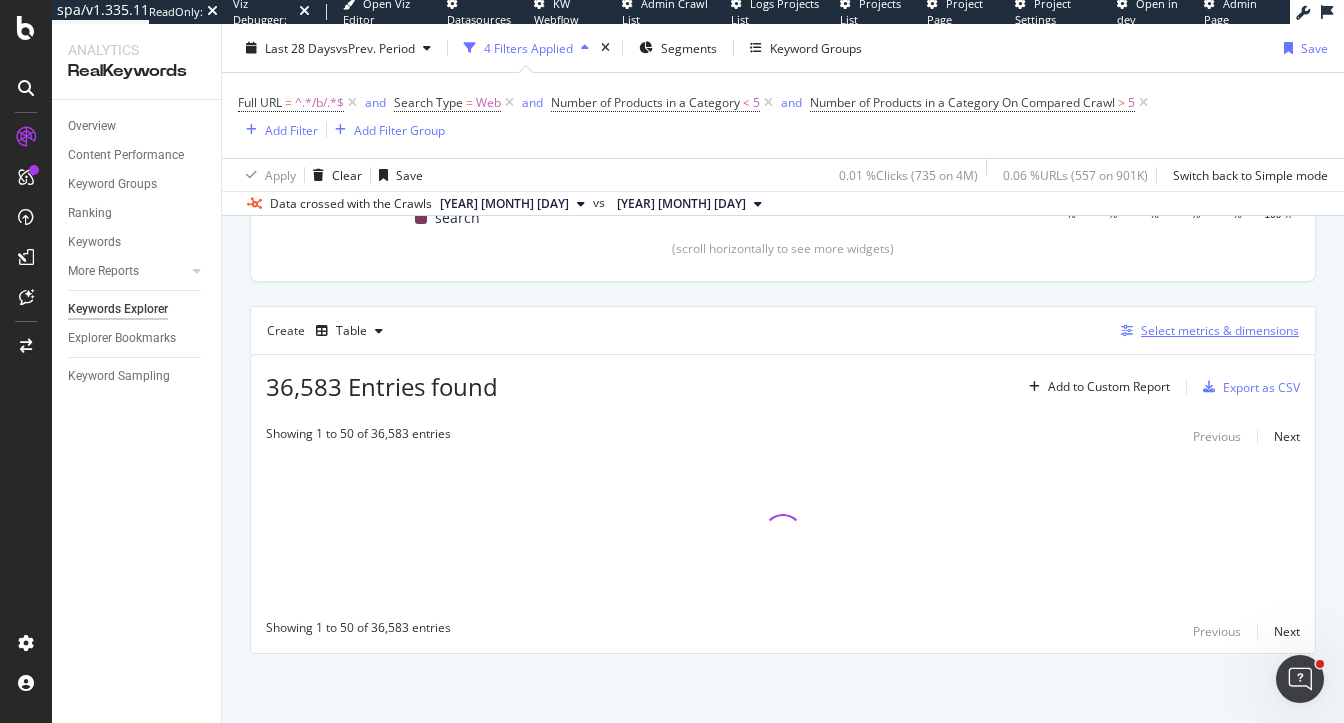 click on "Select metrics & dimensions" at bounding box center (1206, 331) 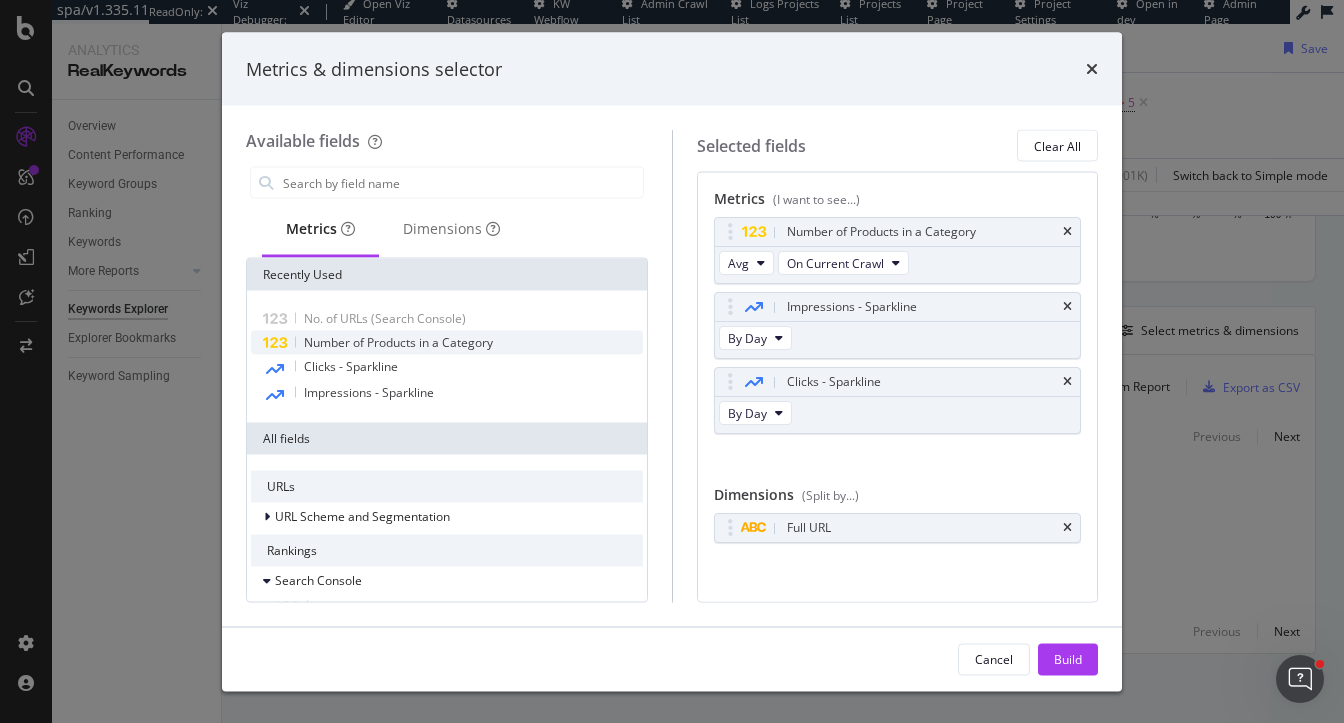 click on "Number of Products in a Category" at bounding box center (398, 342) 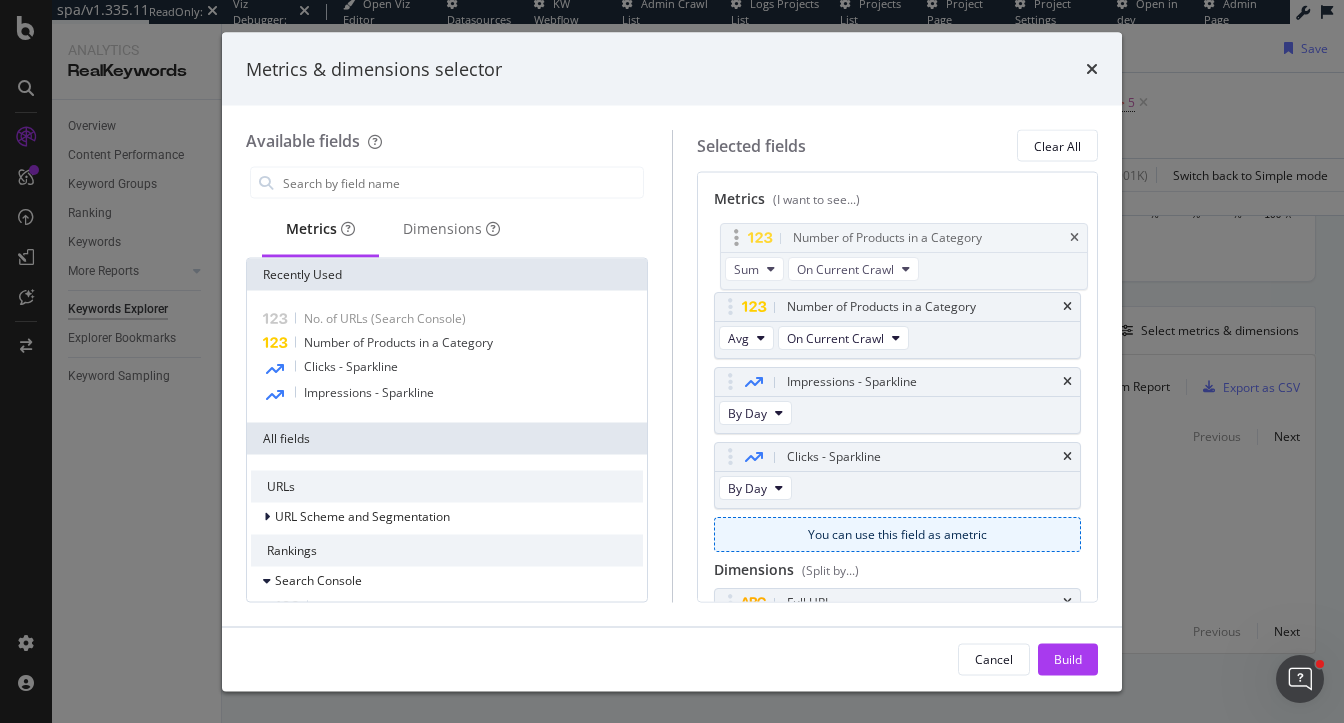 drag, startPoint x: 729, startPoint y: 453, endPoint x: 736, endPoint y: 236, distance: 217.11287 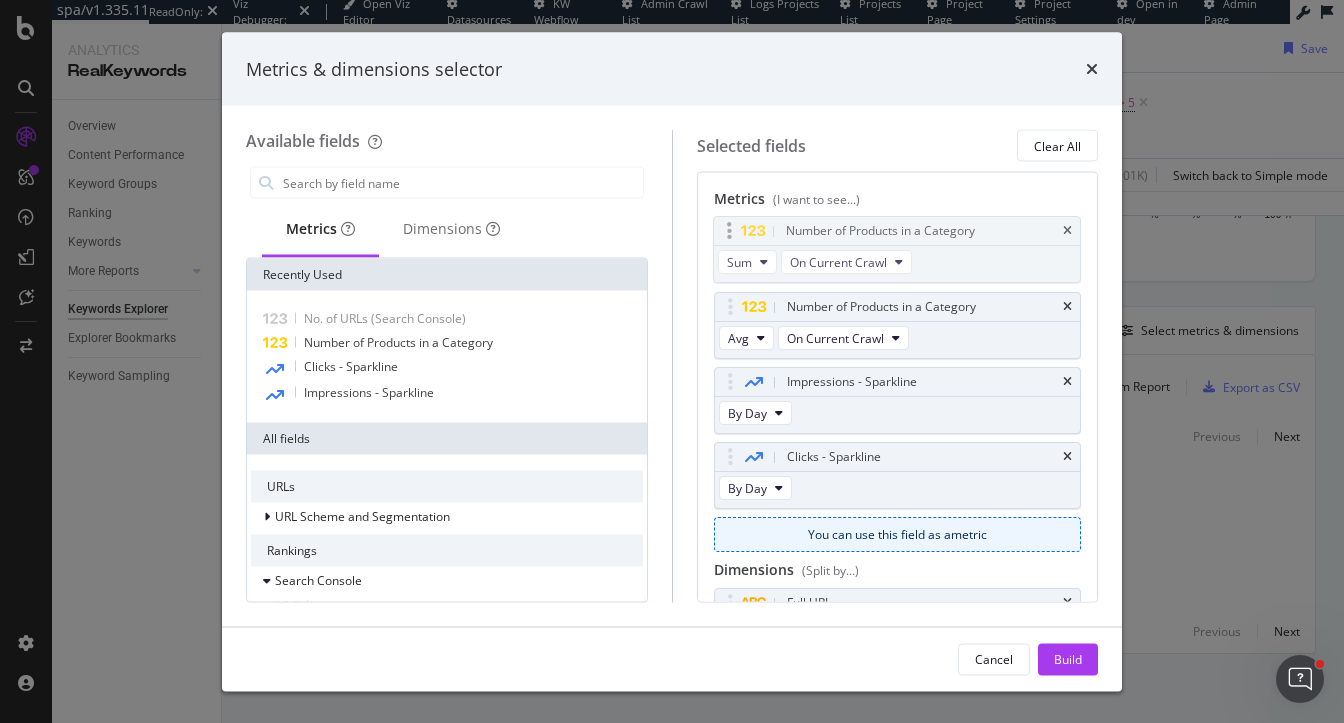 click on "spa/v1.335.11 ReadOnly: Viz Debugger: Open Viz Editor Datasources KW Webflow Admin Crawl List Logs Projects List Projects List Project Page Project Settings Open in dev Admin Page Analytics RealKeywords Overview Content Performance Keyword Groups Ranking Keywords More Reports Countries Devices Content Structure Keywords Explorer Explorer Bookmarks Keyword Sampling Keywords Explorer Main Crawl Last 28 Days  vs  Prev. Period 4 Filters Applied Segments Keyword Groups Save Full URL   =     ^.*/b/.*$ and Search Type   =     Web and Number of Products in a Category   <     5 and Number of Products in a Category On Compared Crawl   >     5 Add Filter Add Filter Group Apply Clear Save 0.01 %  Clicks ( 735 on 4M ) 0.06 %  URLs ( 557 on 901K ) Switch back to Simple mode Data crossed with the Crawls 2025 Aug. 4th vs 2025 Jun. 29th By URL Top Charts Clicks By pagetype Level 1 By: pagetype Level 1 Hold CMD (⌘) while clicking to filter the report. 100% pagetype Level 1 Clicks search 735 100% search 1-3 4-6 7-10 11+ 0 100" at bounding box center [672, 361] 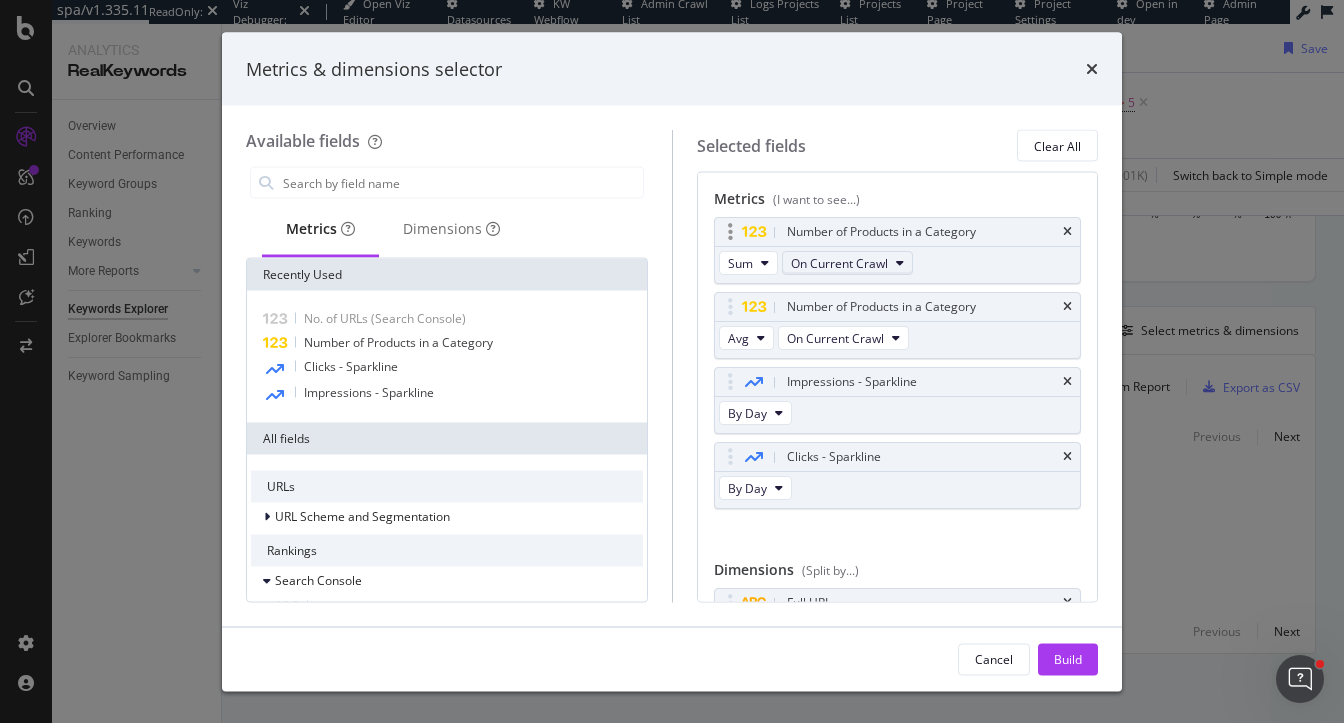 click on "On Current Crawl" at bounding box center [839, 262] 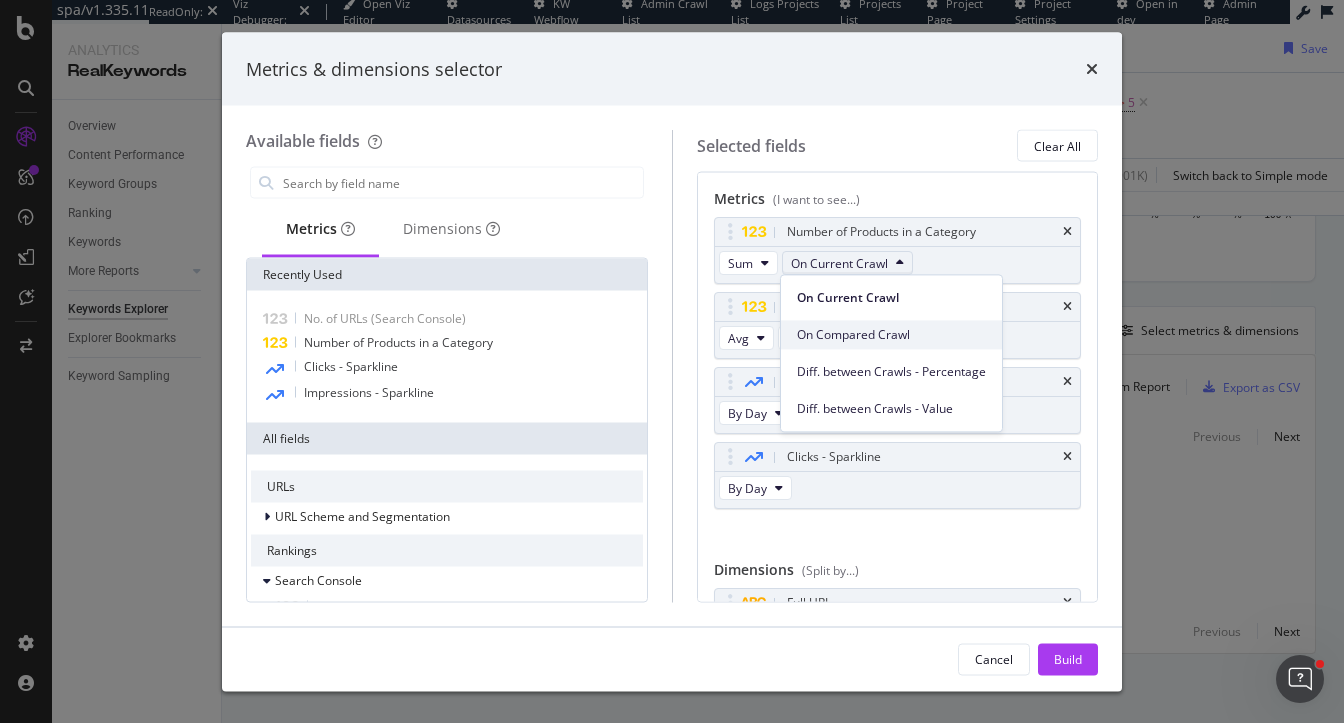 click on "On Compared Crawl" at bounding box center (891, 334) 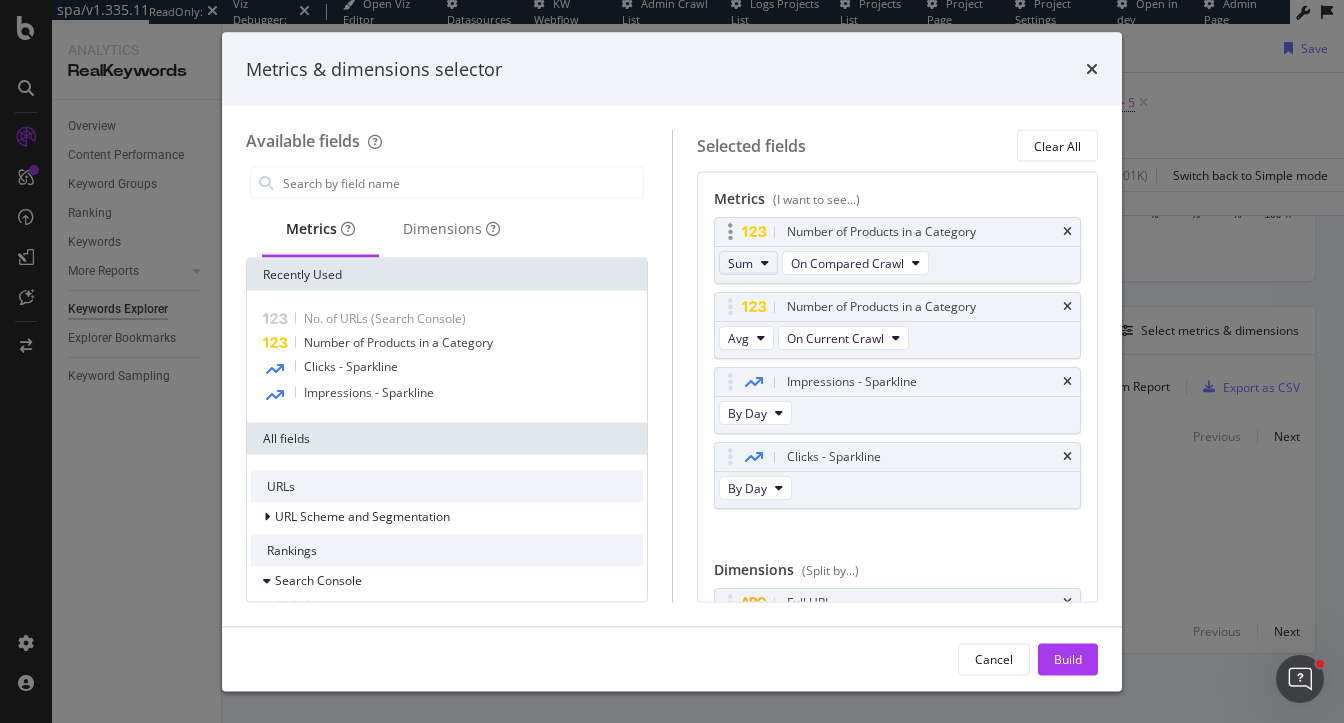 click on "Sum" at bounding box center (740, 262) 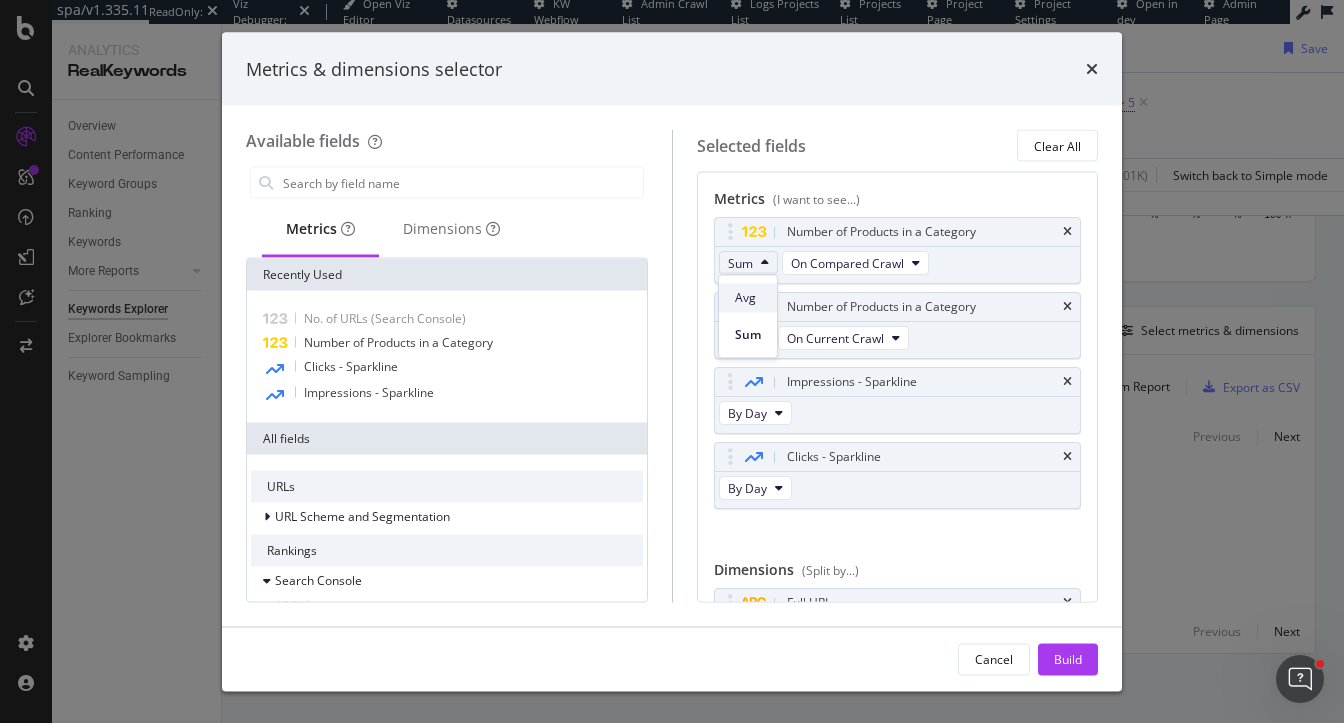 click on "Avg" at bounding box center [748, 298] 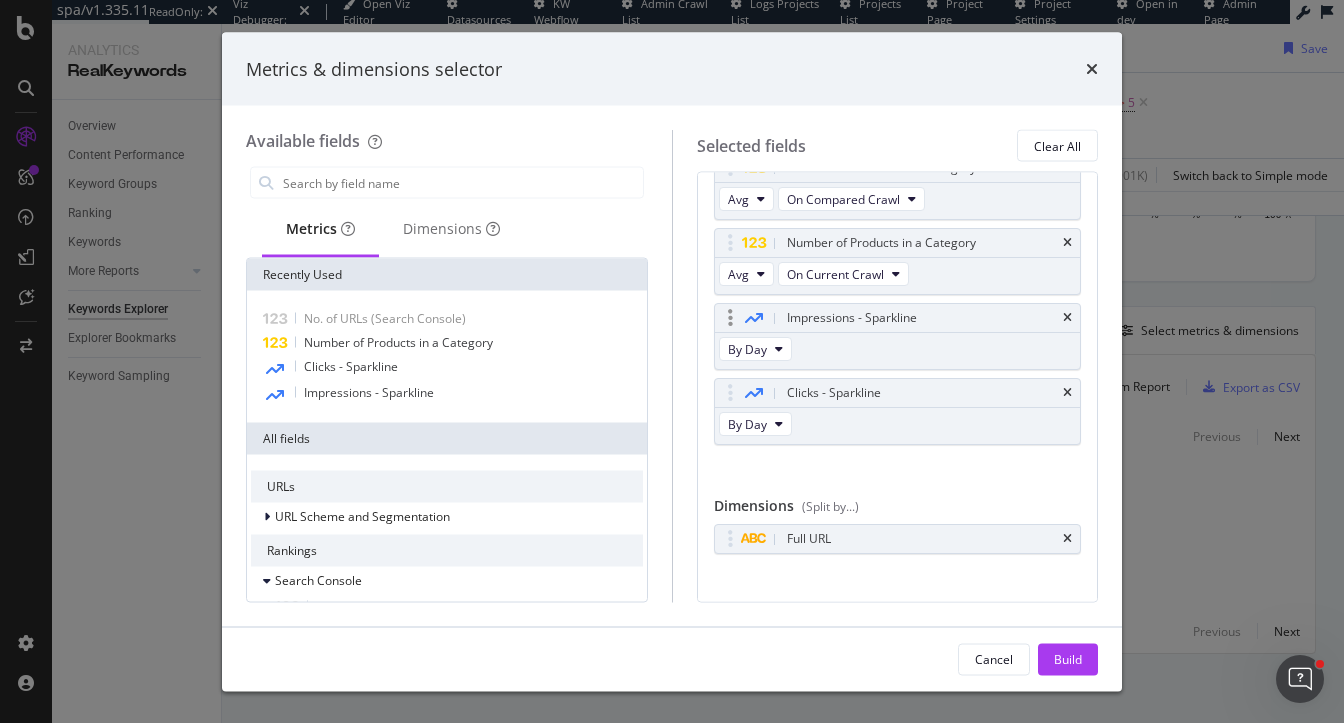 scroll, scrollTop: 80, scrollLeft: 0, axis: vertical 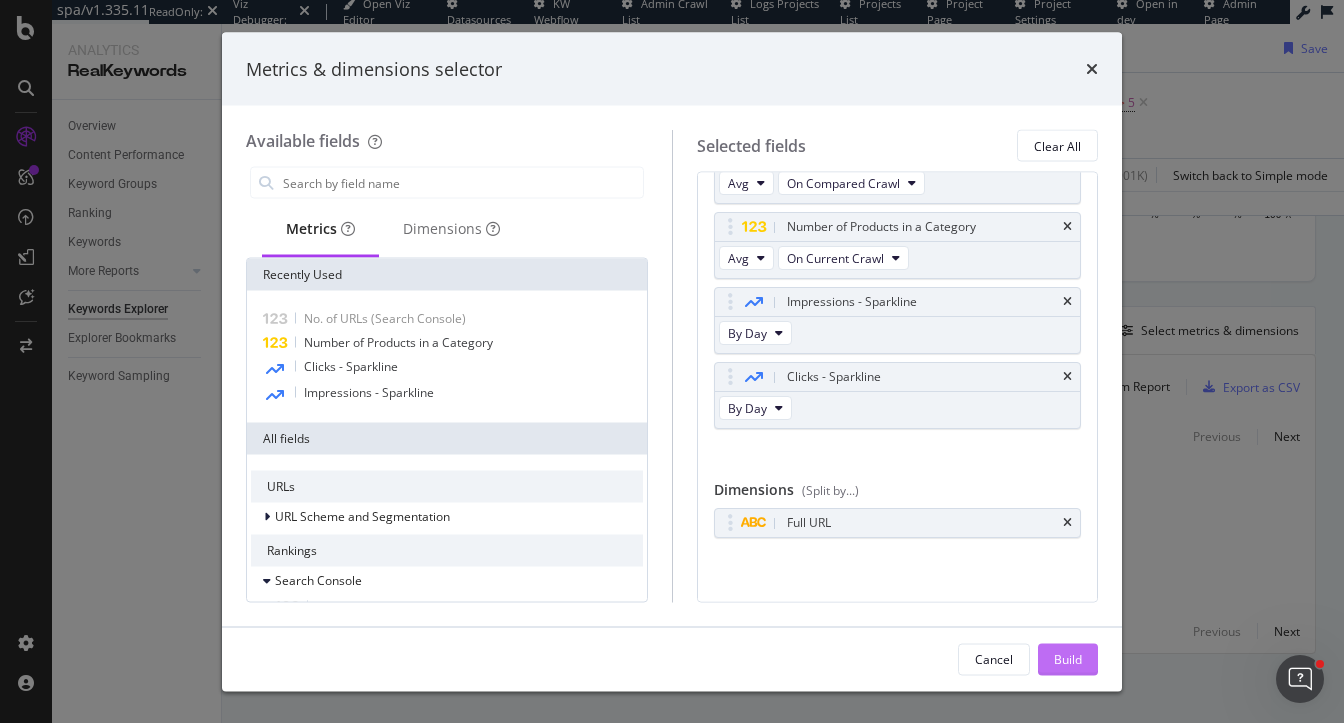 click on "Build" at bounding box center [1068, 658] 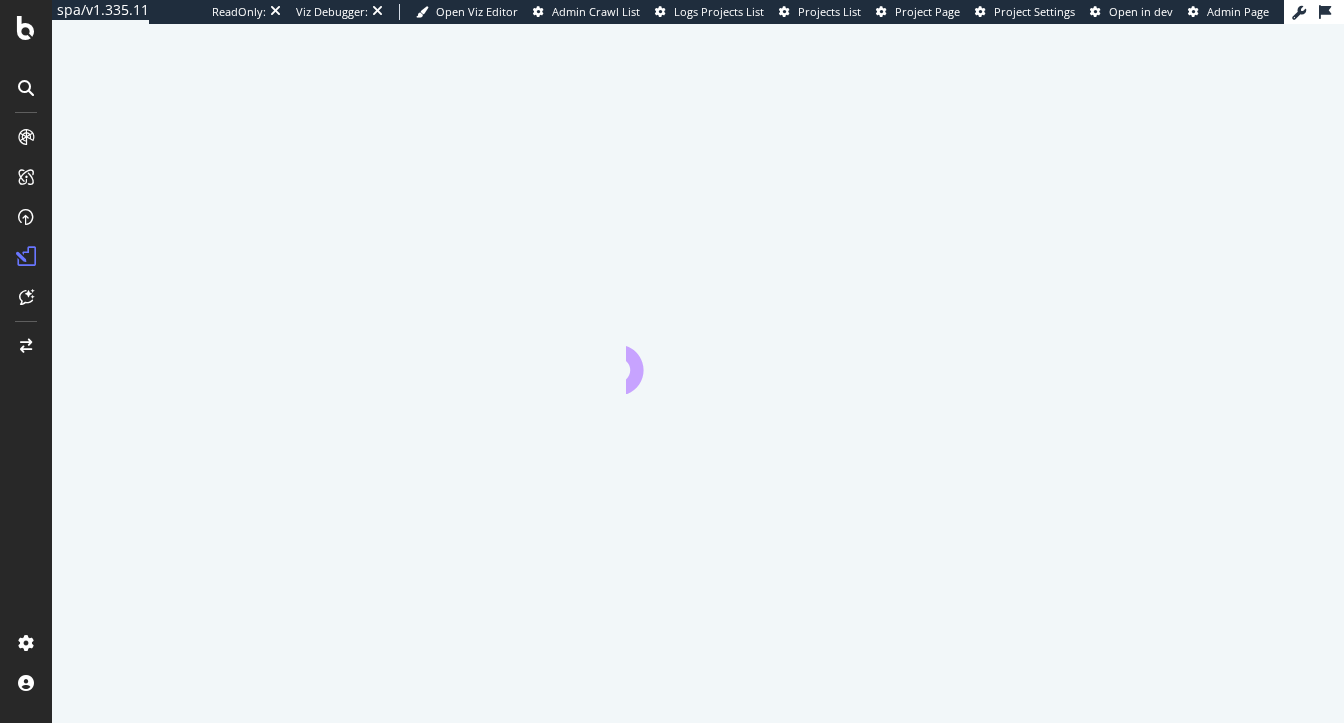 scroll, scrollTop: 0, scrollLeft: 0, axis: both 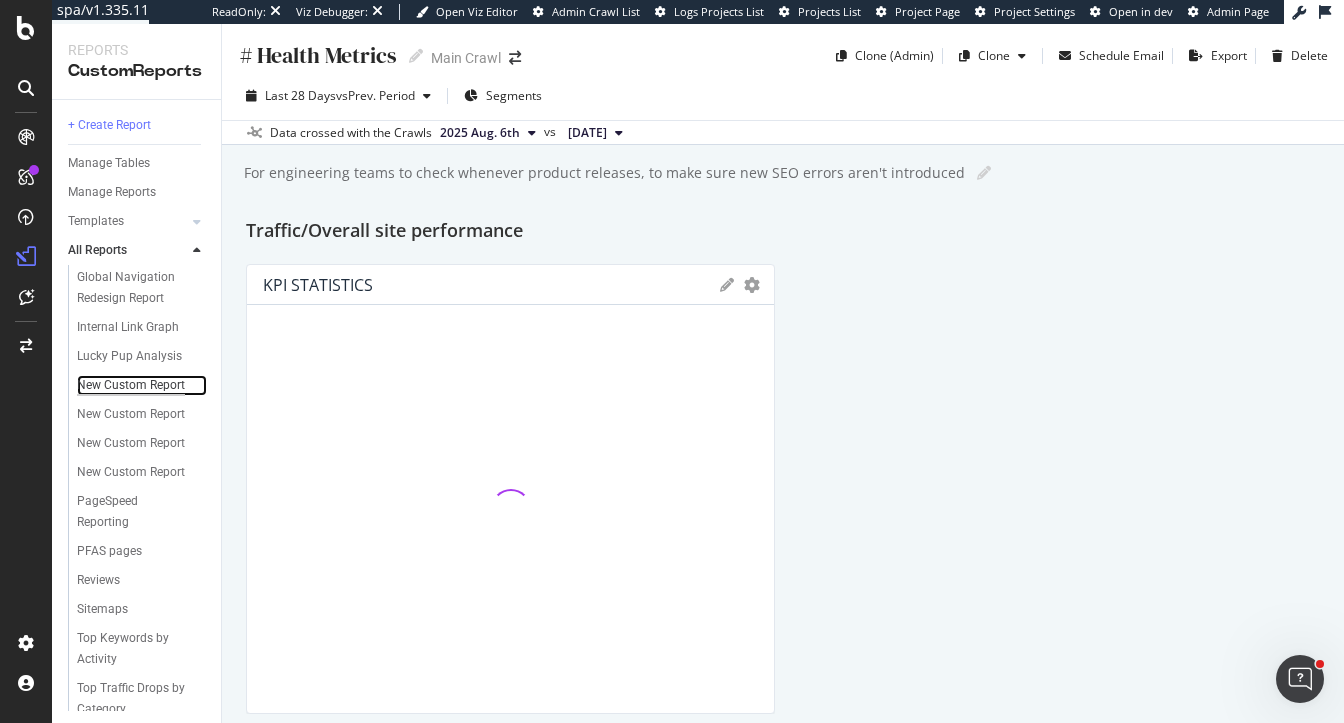 click on "New Custom Report" at bounding box center (131, 385) 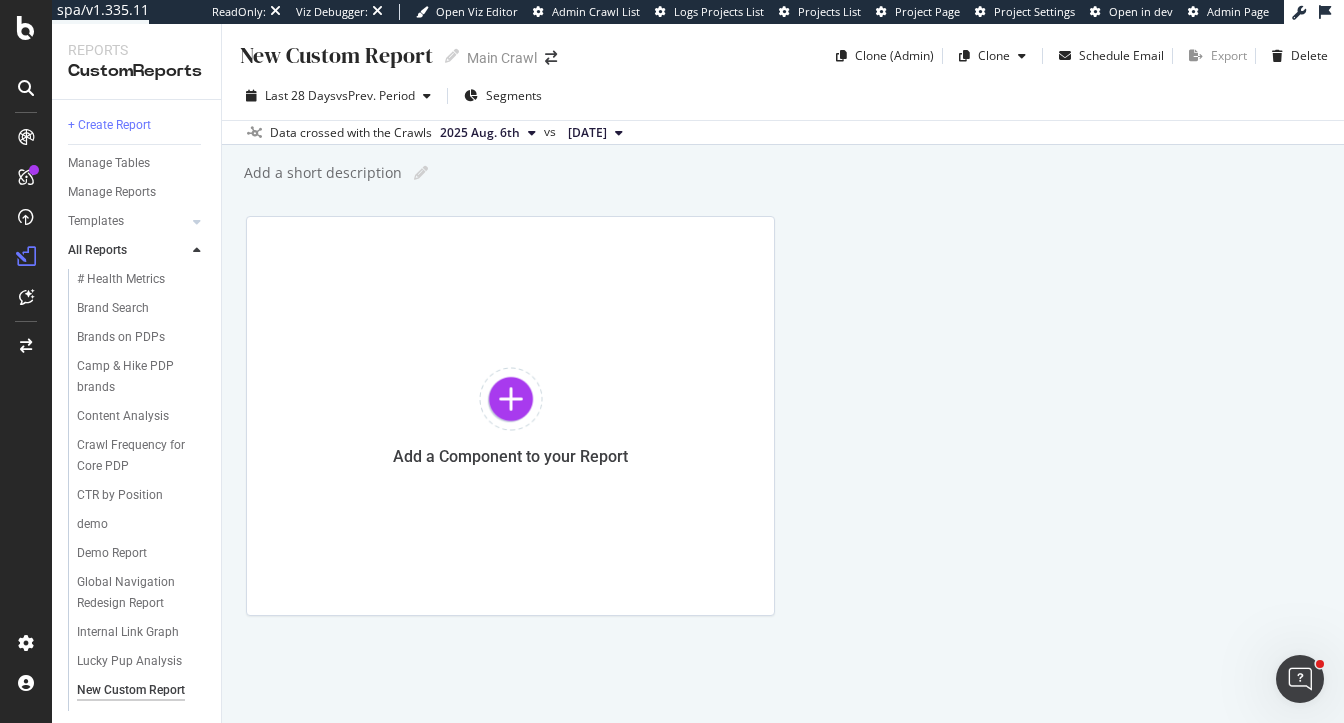 click on "New Custom Report" at bounding box center [335, 55] 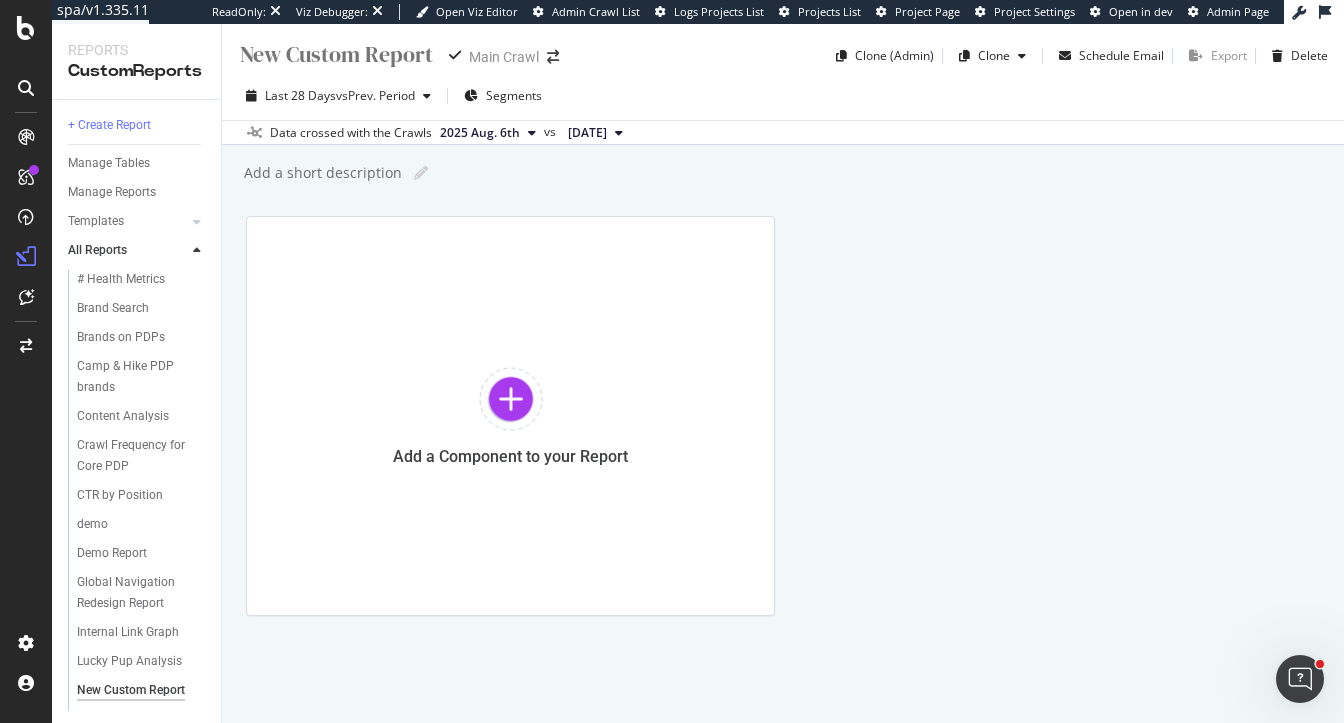 type on "A" 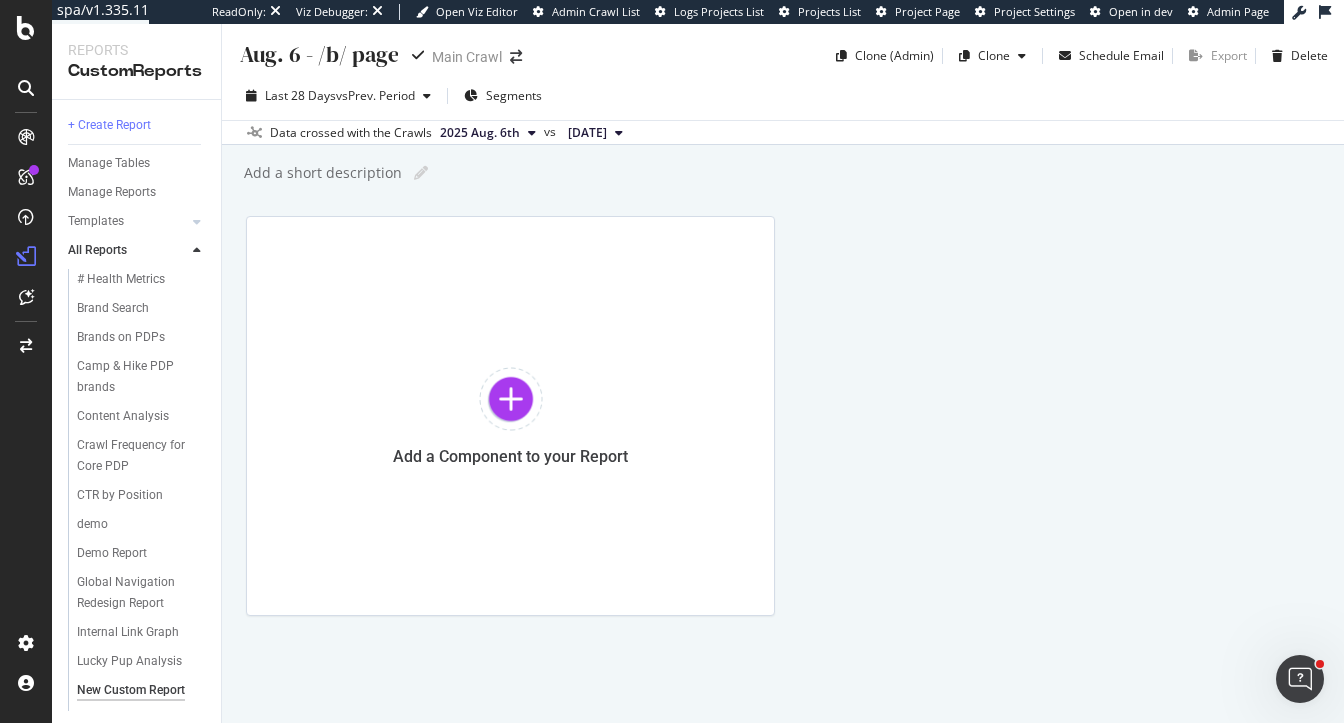 type on "Aug. 6 - /b/ pages" 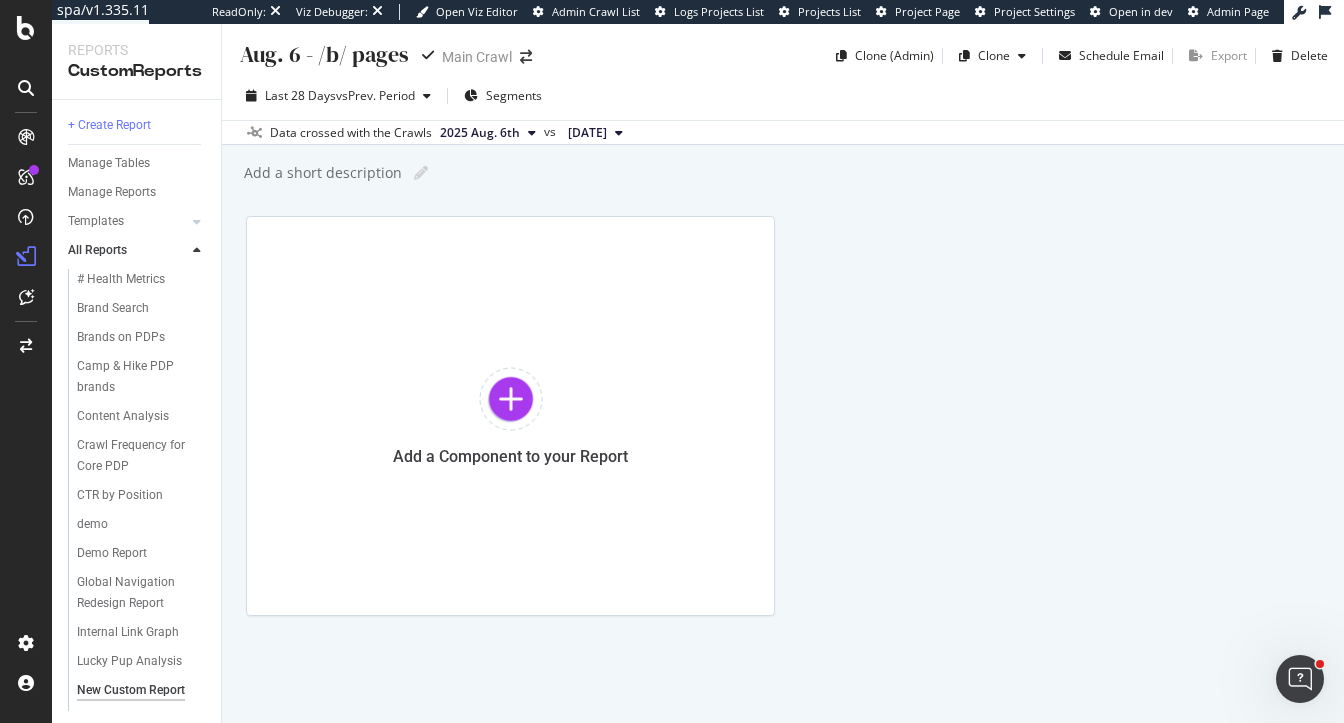 click on "Add a Component to your Report" at bounding box center [783, 416] 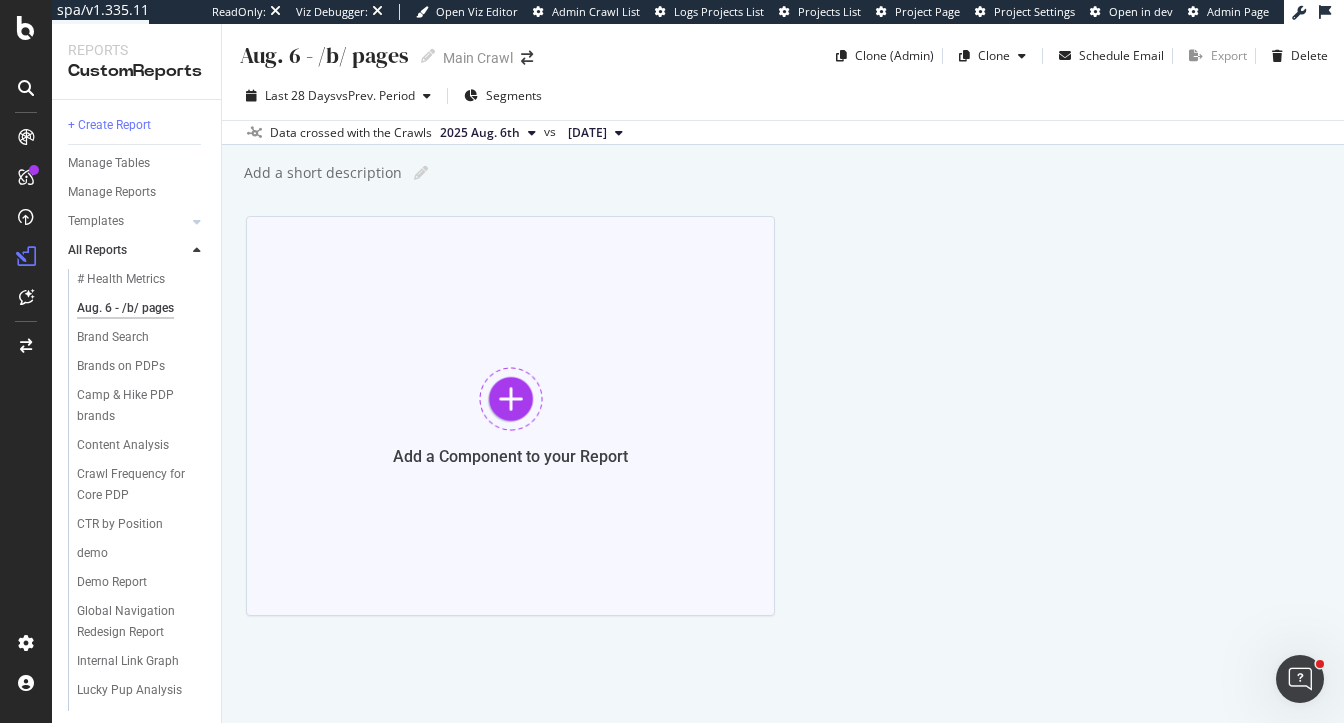 click on "Add a Component to your Report" at bounding box center (510, 416) 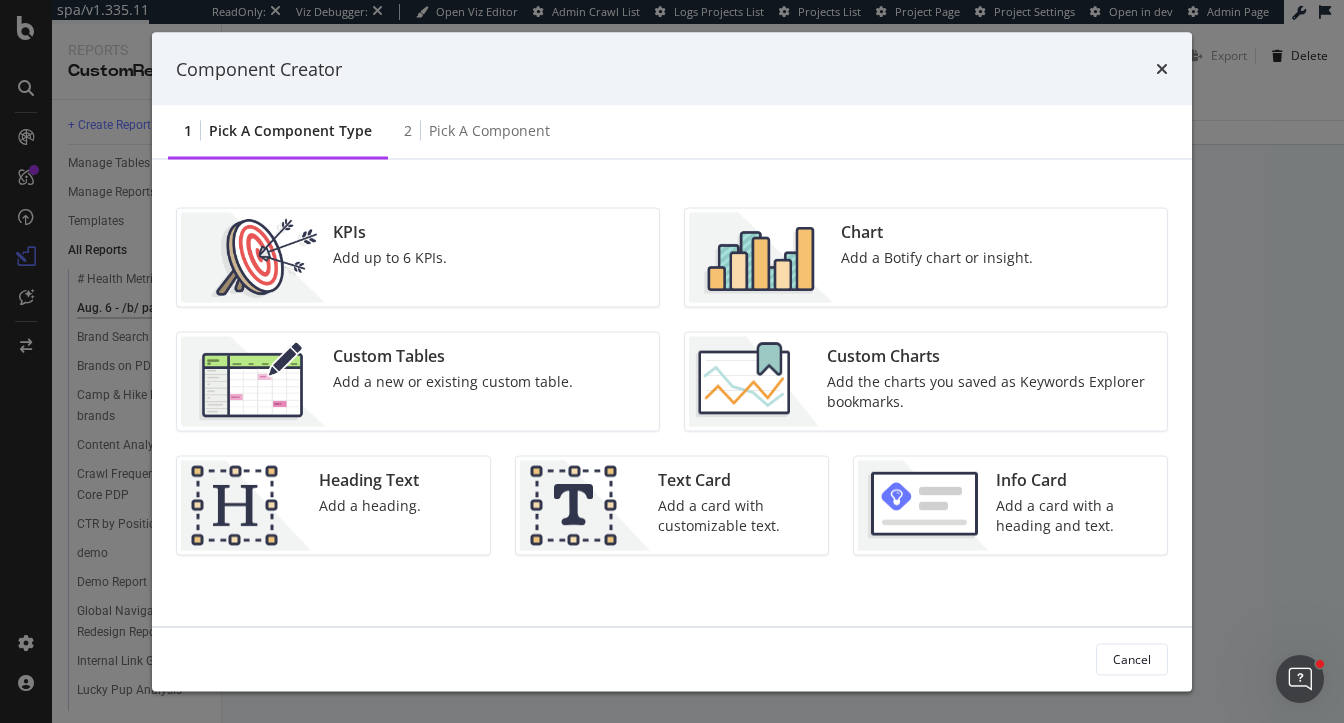 click on "Chart" at bounding box center (937, 232) 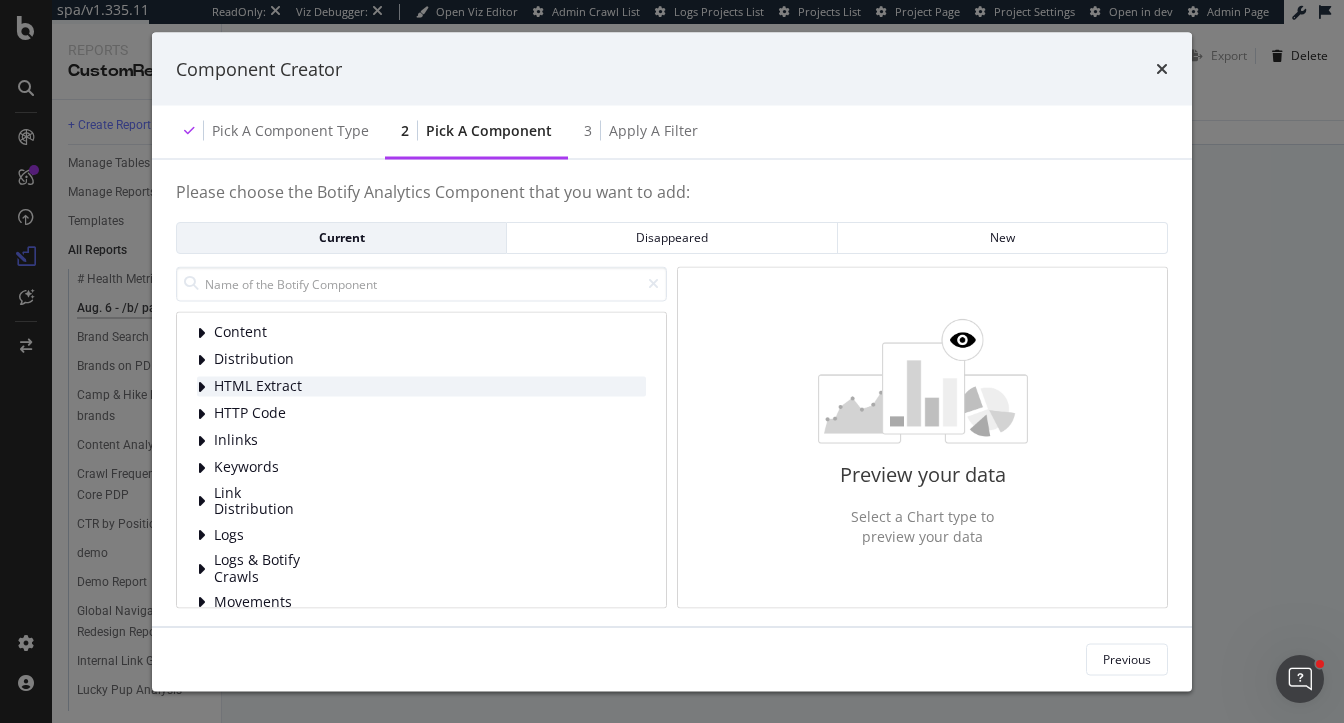click on "HTML Extract" at bounding box center [258, 386] 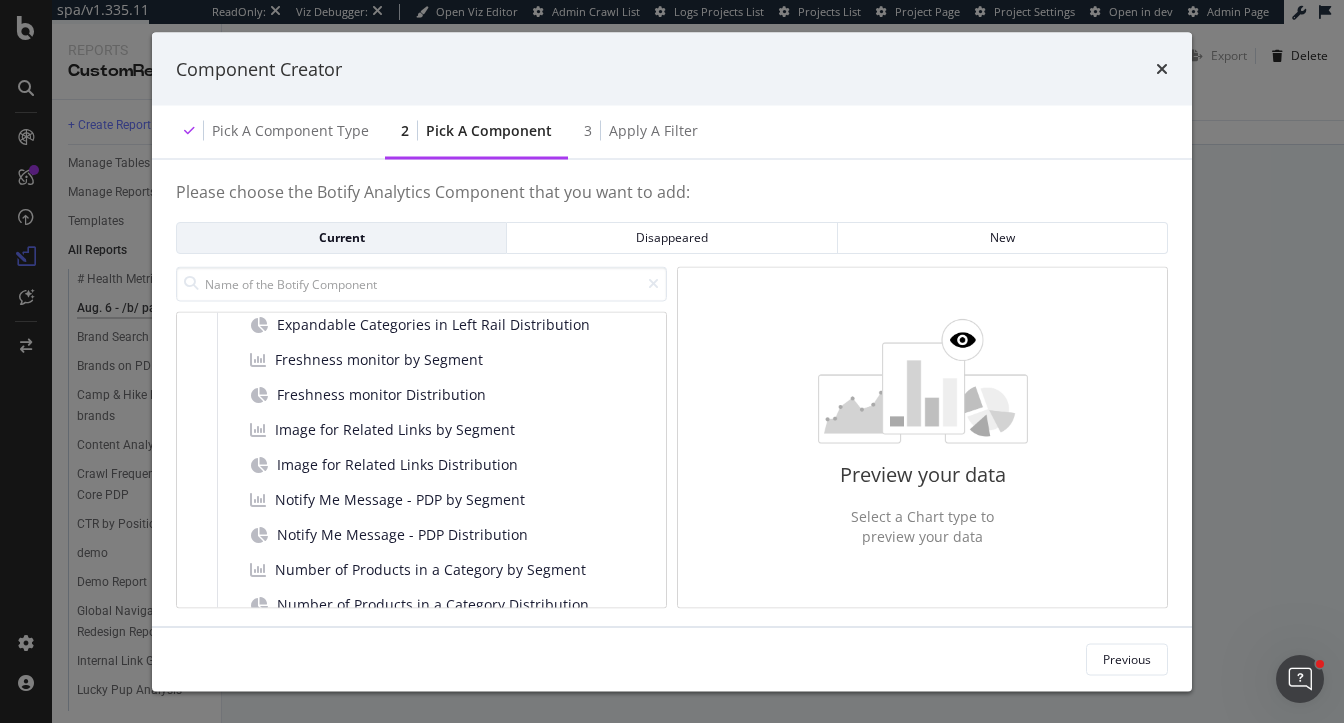 scroll, scrollTop: 411, scrollLeft: 0, axis: vertical 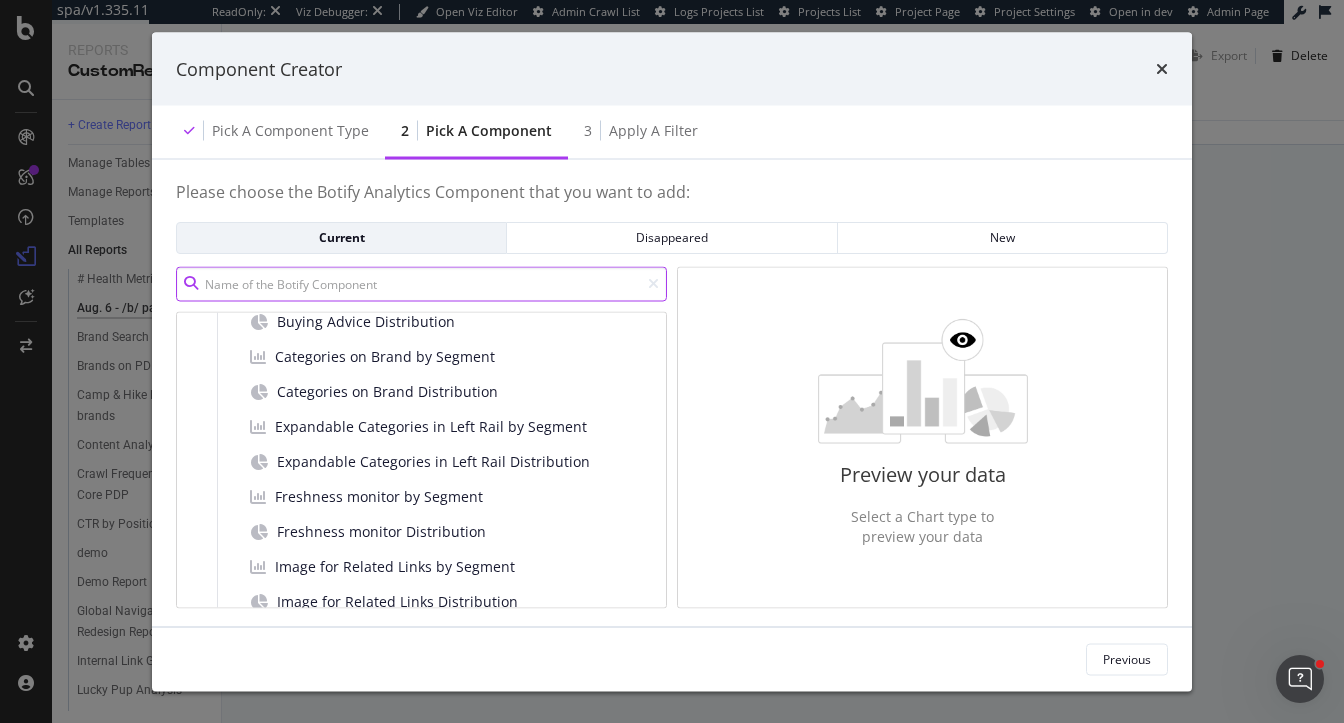 click at bounding box center (421, 283) 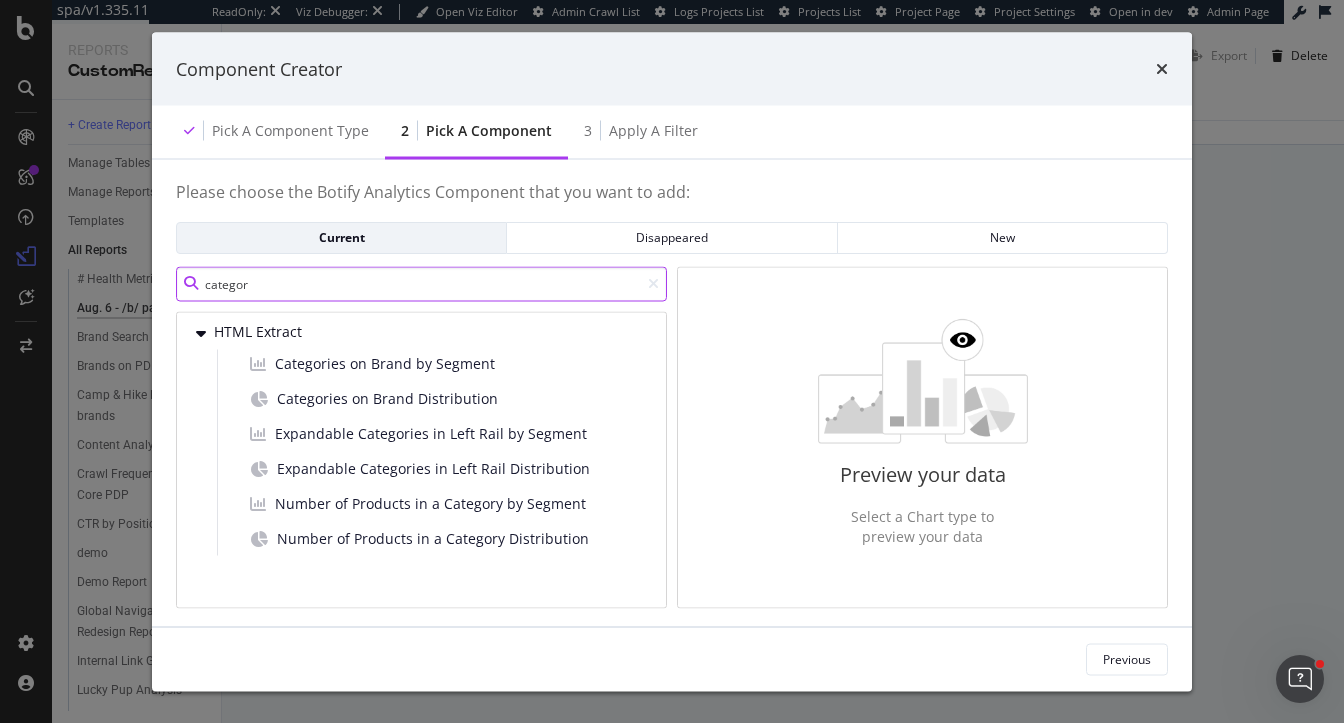 scroll, scrollTop: 0, scrollLeft: 0, axis: both 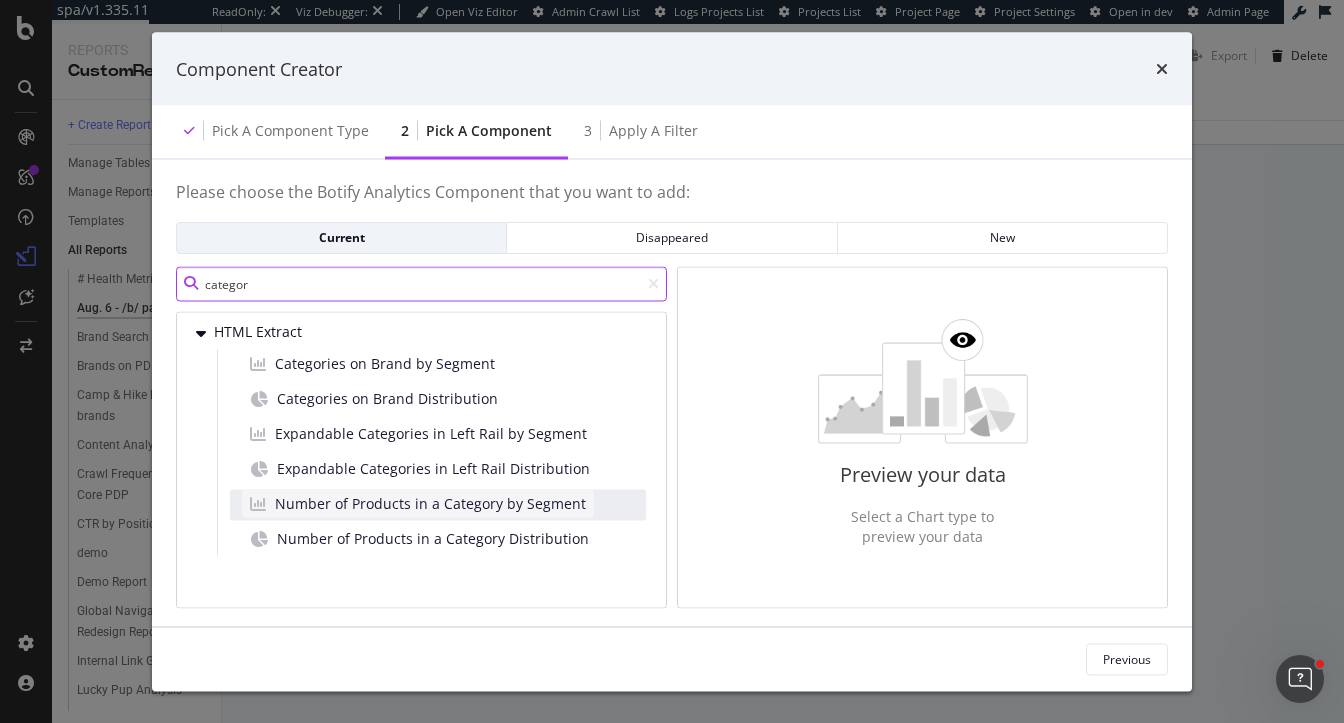 type on "categor" 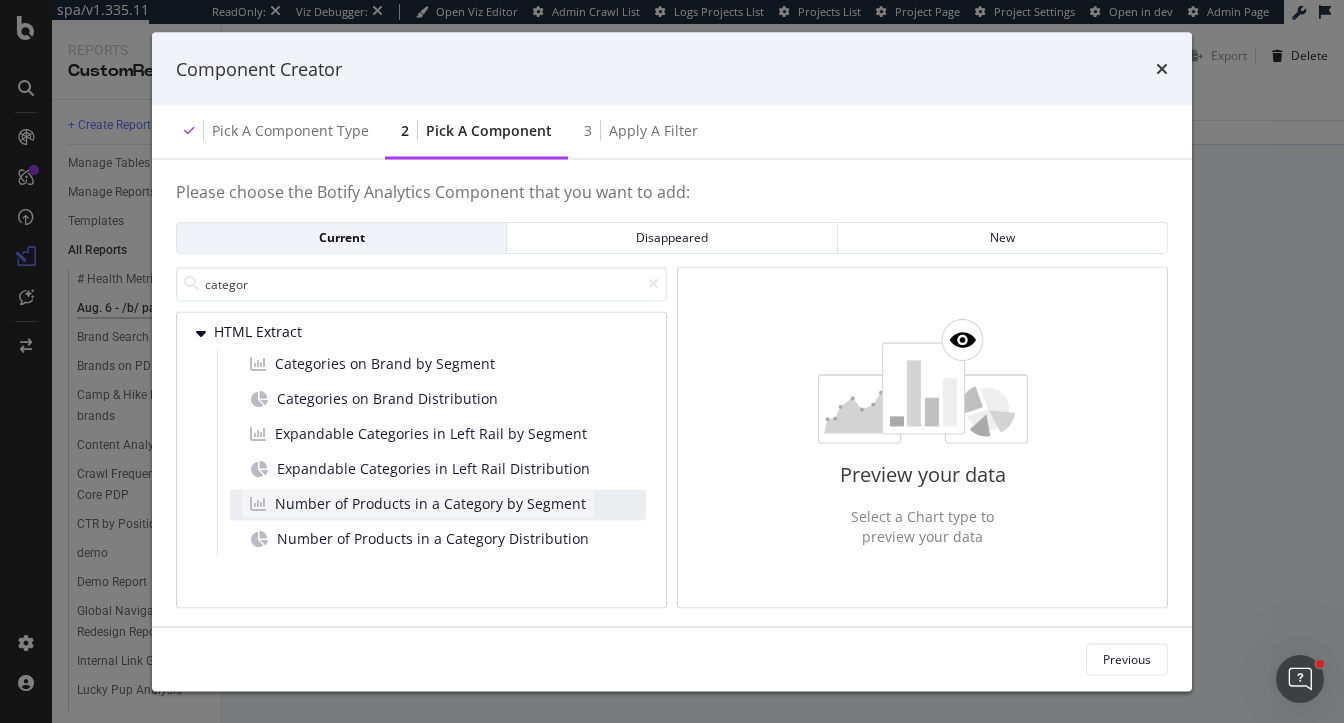 click on "Number of Products in a Category by Segment" at bounding box center (430, 503) 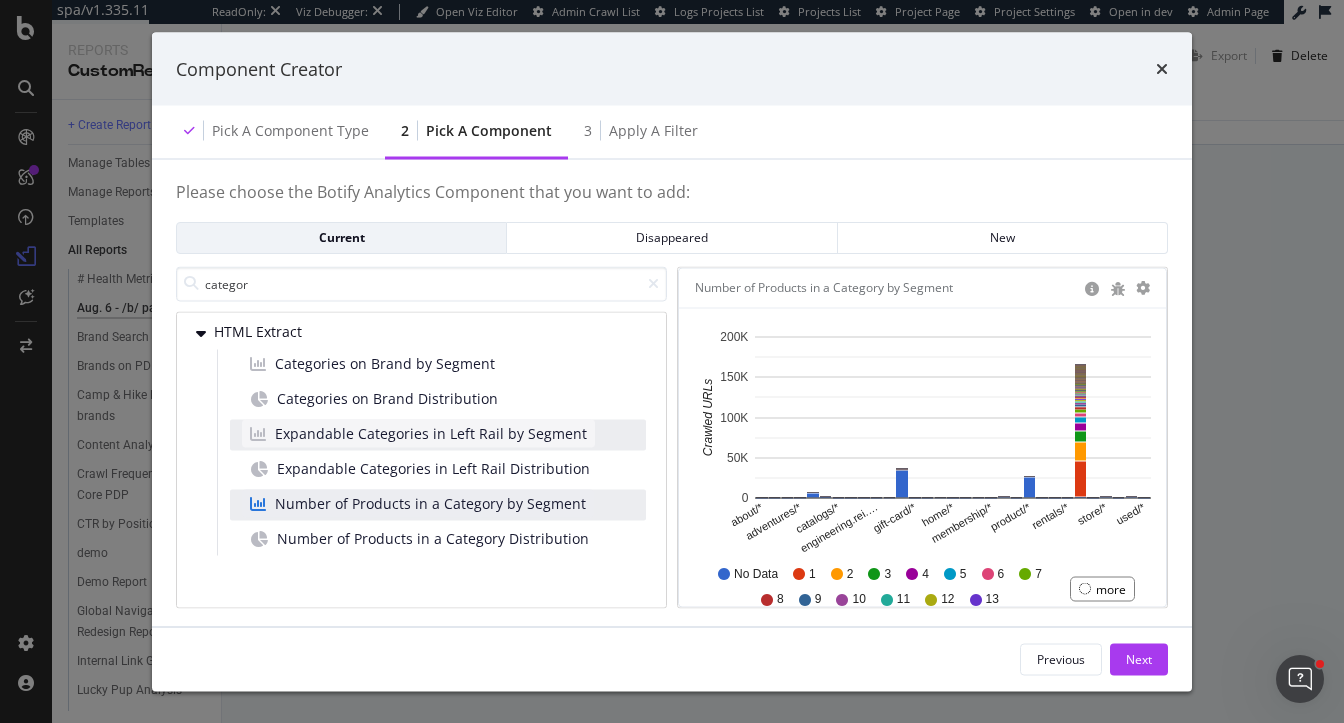 scroll, scrollTop: 0, scrollLeft: 0, axis: both 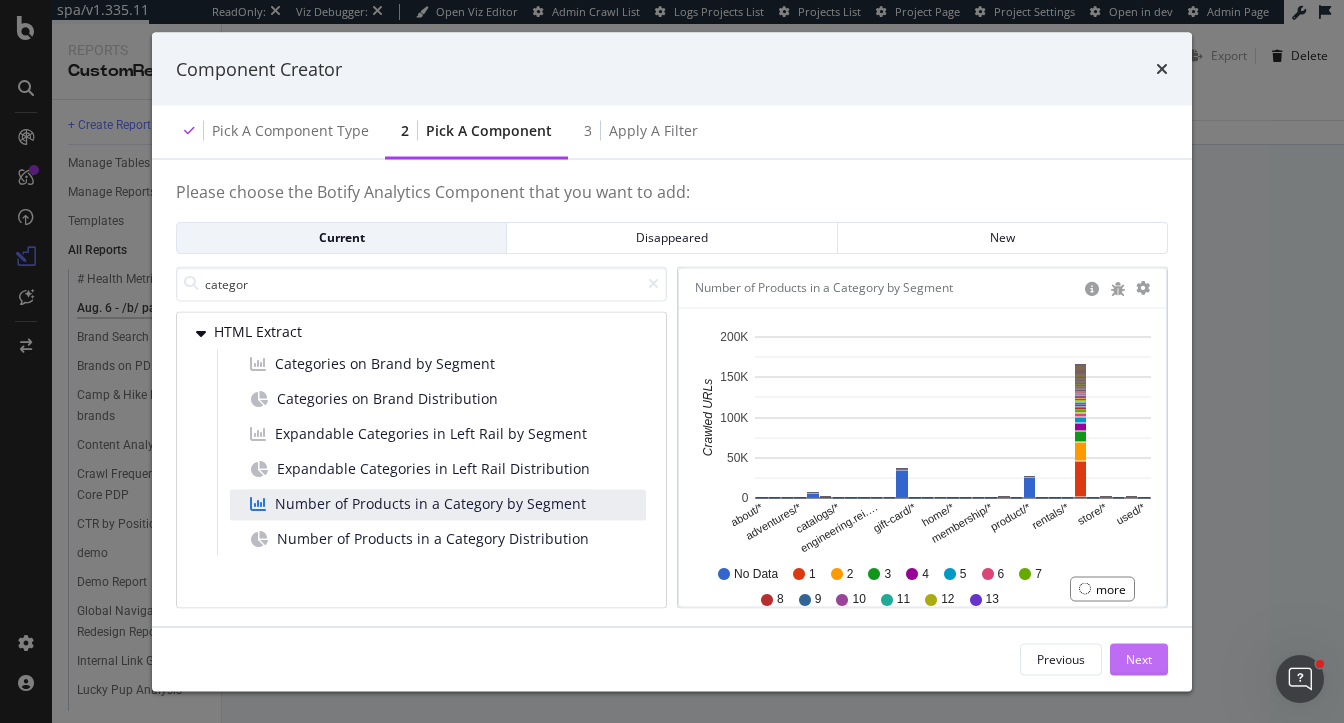 click on "Next" at bounding box center (1139, 658) 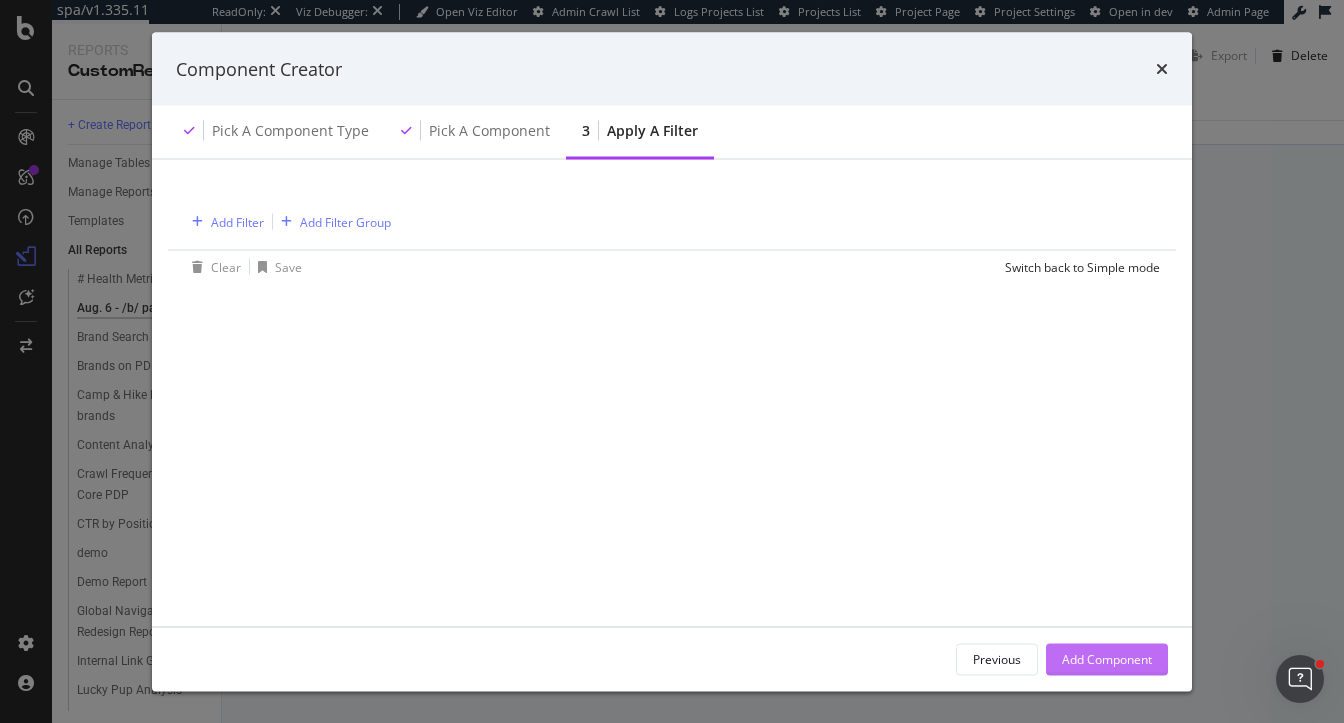 click on "Add Component" at bounding box center [1107, 658] 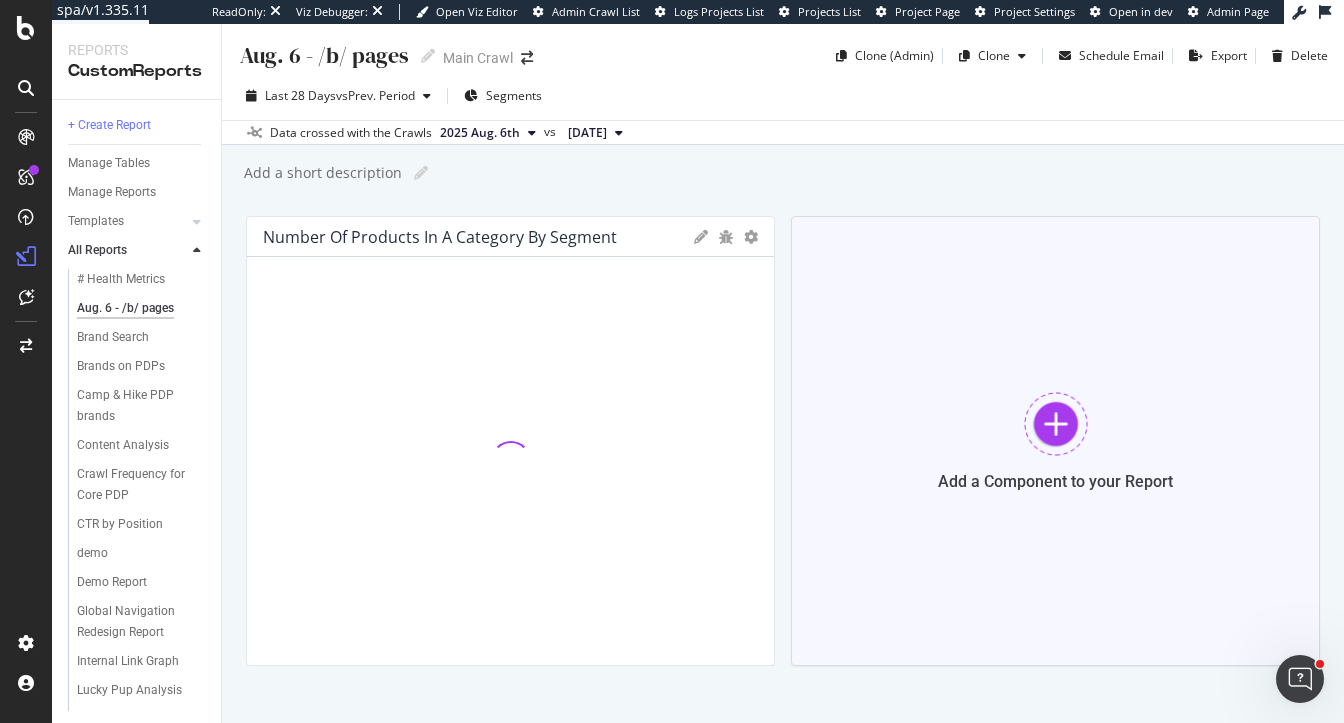 click on "Add a Component to your Report" at bounding box center (1055, 441) 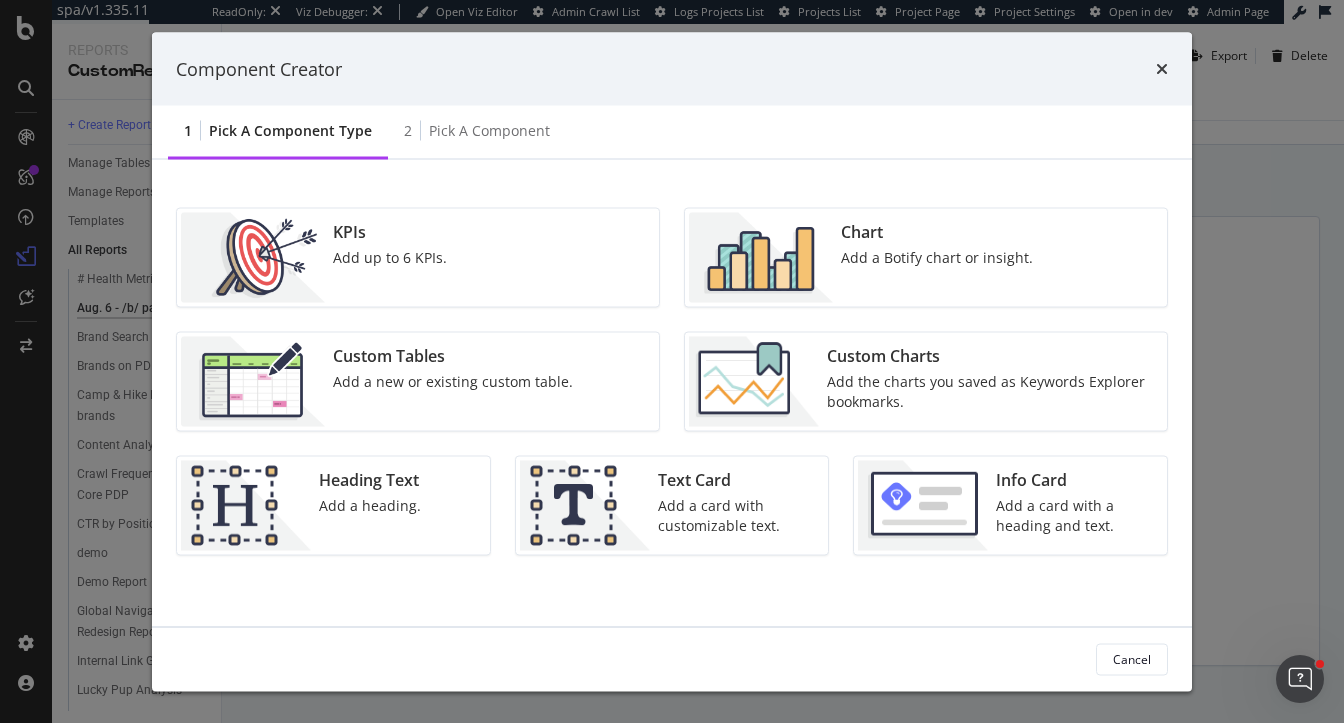 click on "Custom Charts Add the charts you saved as Keywords Explorer bookmarks." at bounding box center [991, 382] 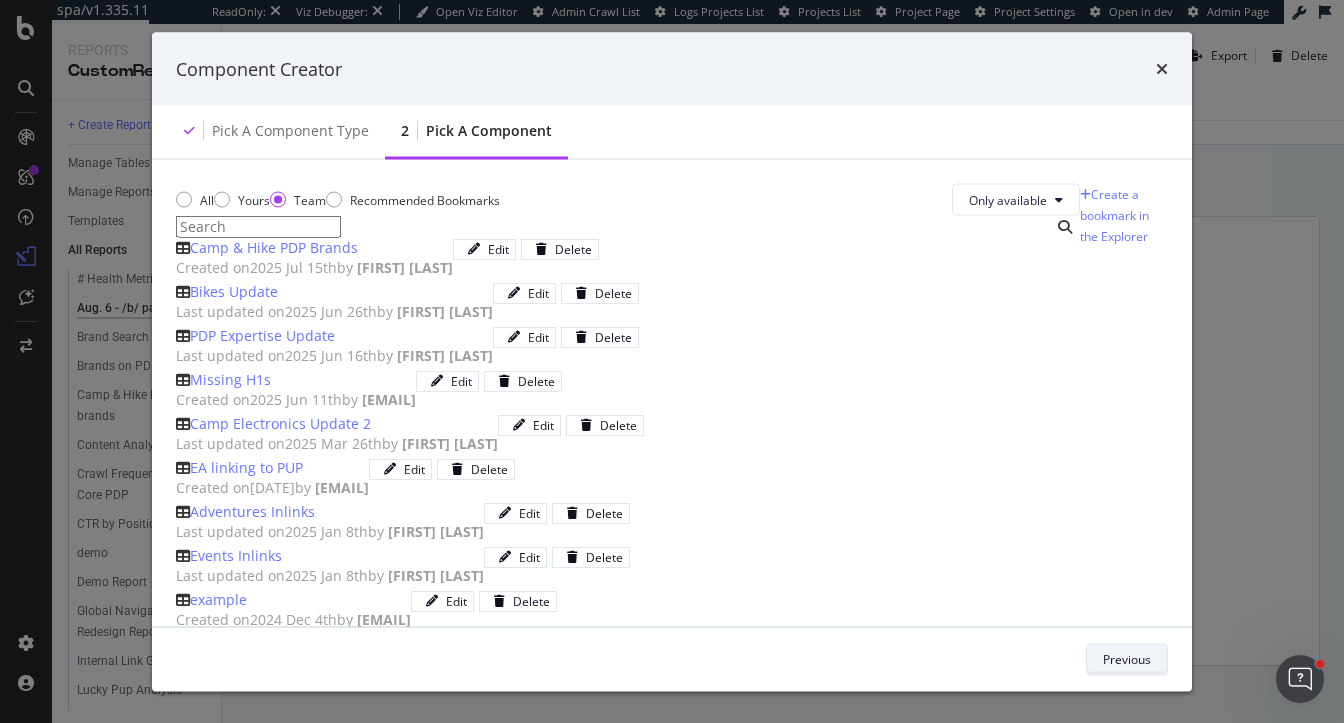 click on "Previous" at bounding box center (1127, 658) 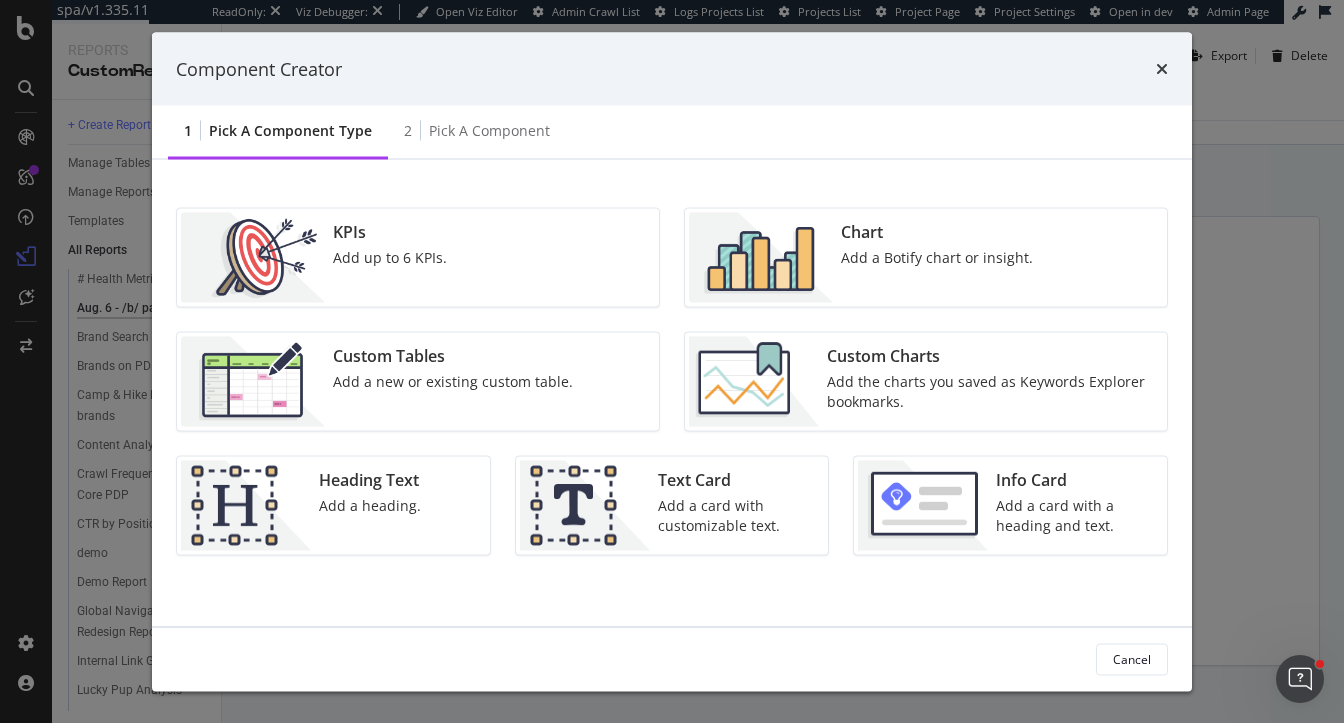 click on "Add a Botify chart or insight." at bounding box center (937, 258) 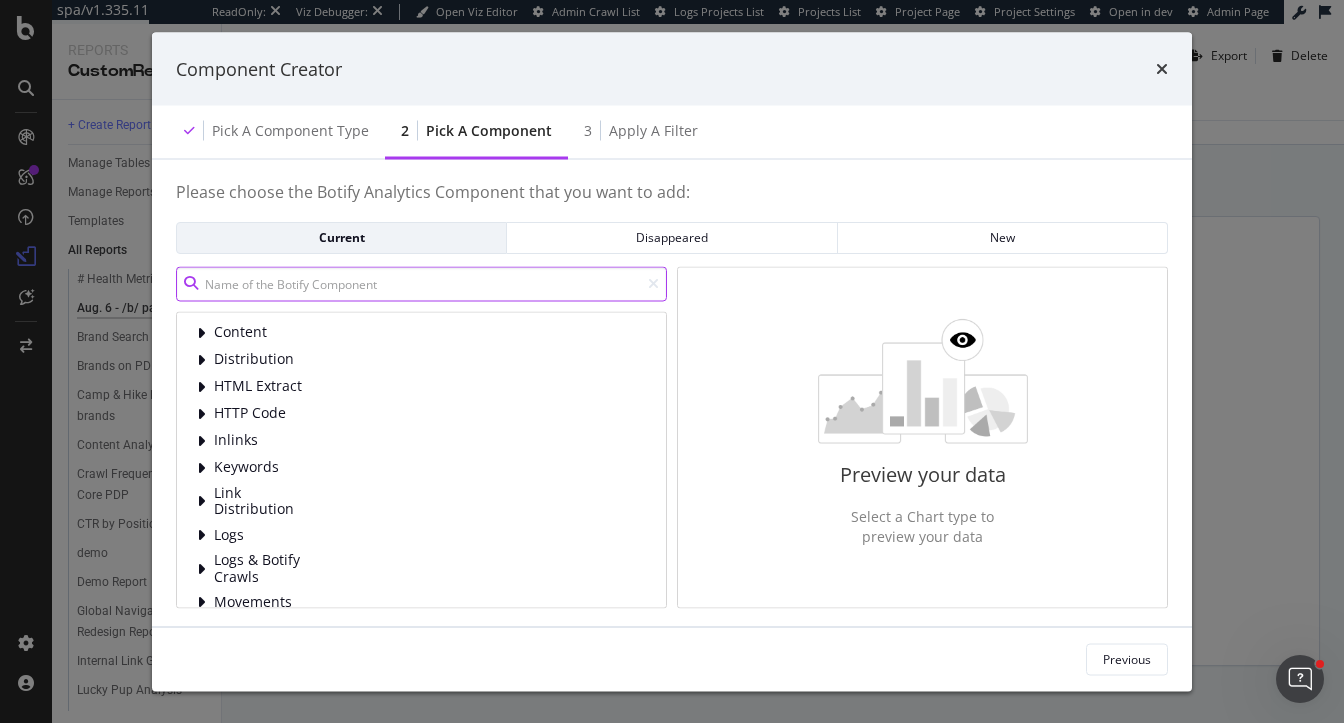 click at bounding box center (421, 283) 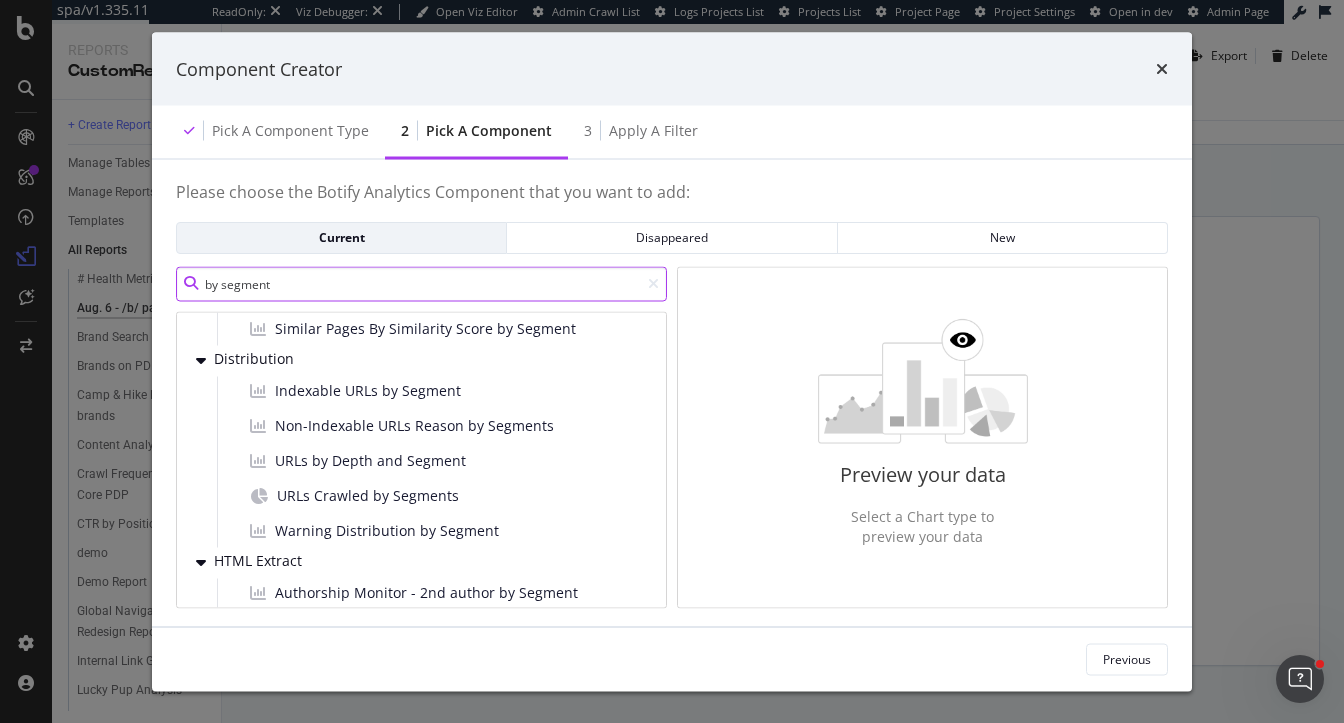 scroll, scrollTop: 127, scrollLeft: 0, axis: vertical 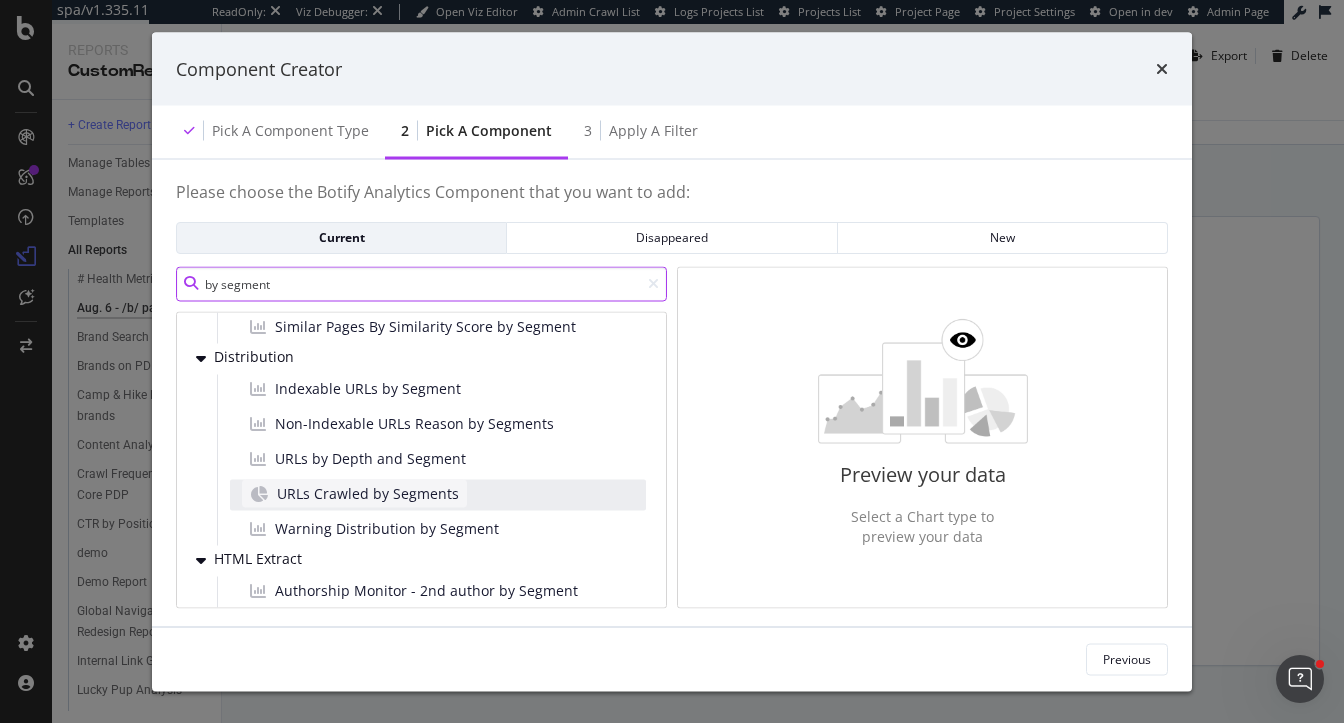 type on "by segment" 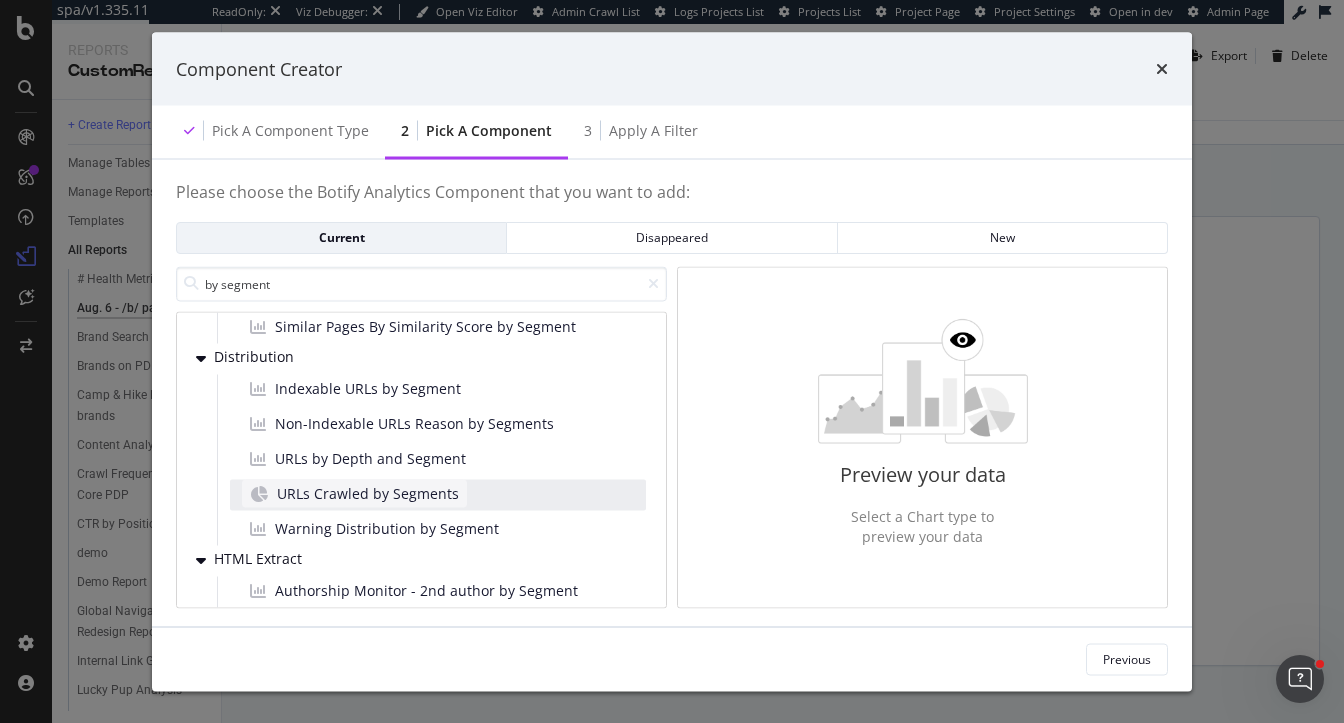 click on "URLs Crawled by Segments" at bounding box center (368, 493) 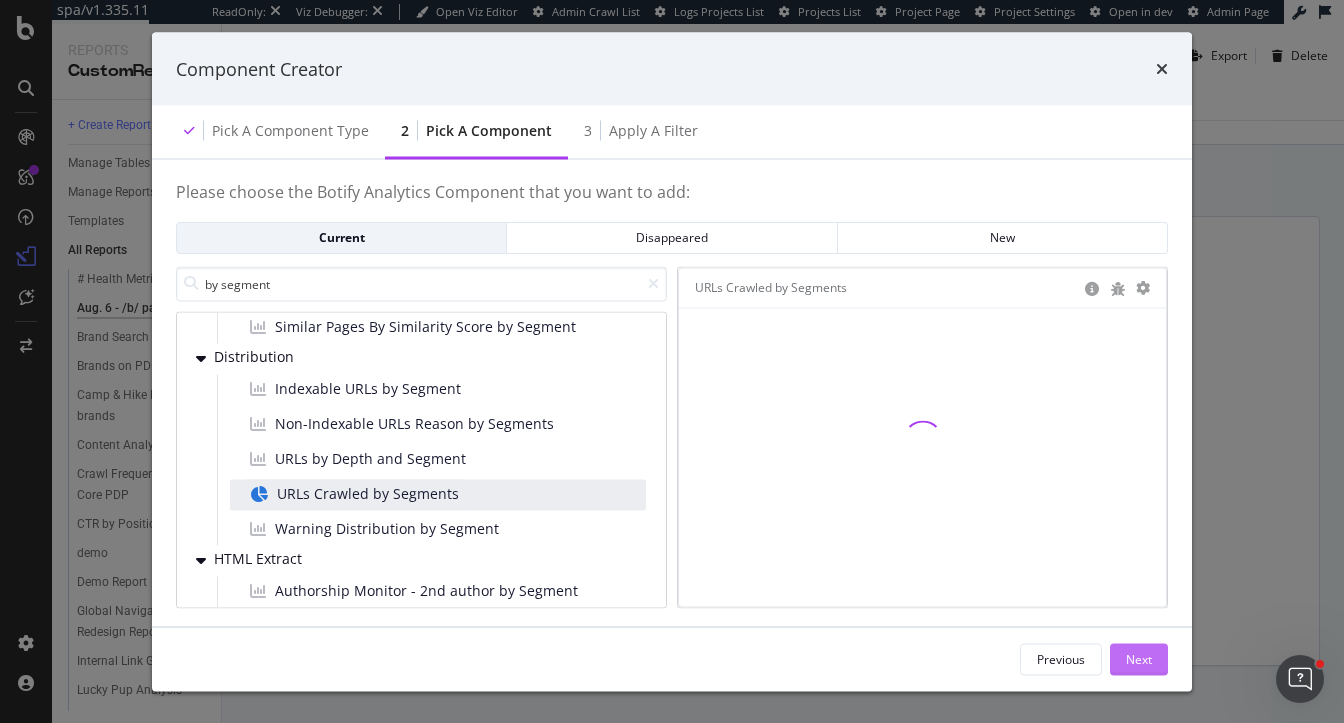 click on "Next" at bounding box center (1139, 658) 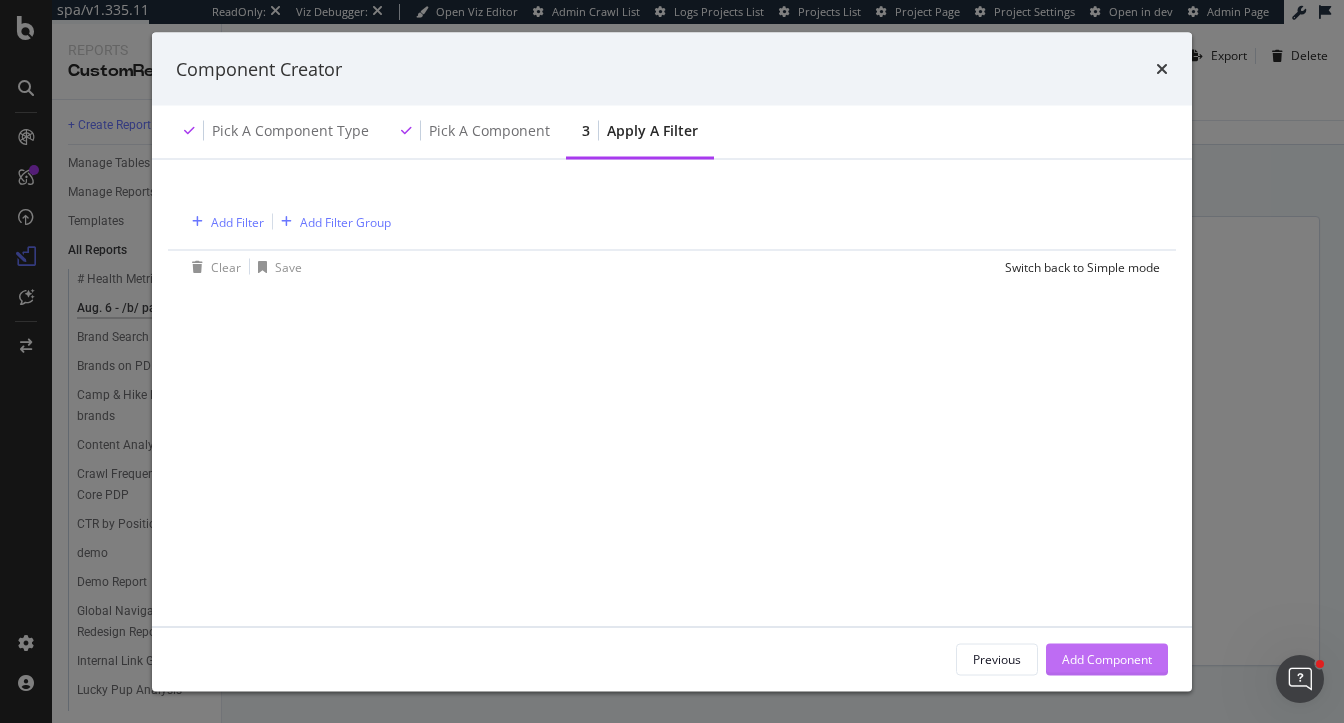 click on "Add Component" at bounding box center [1107, 658] 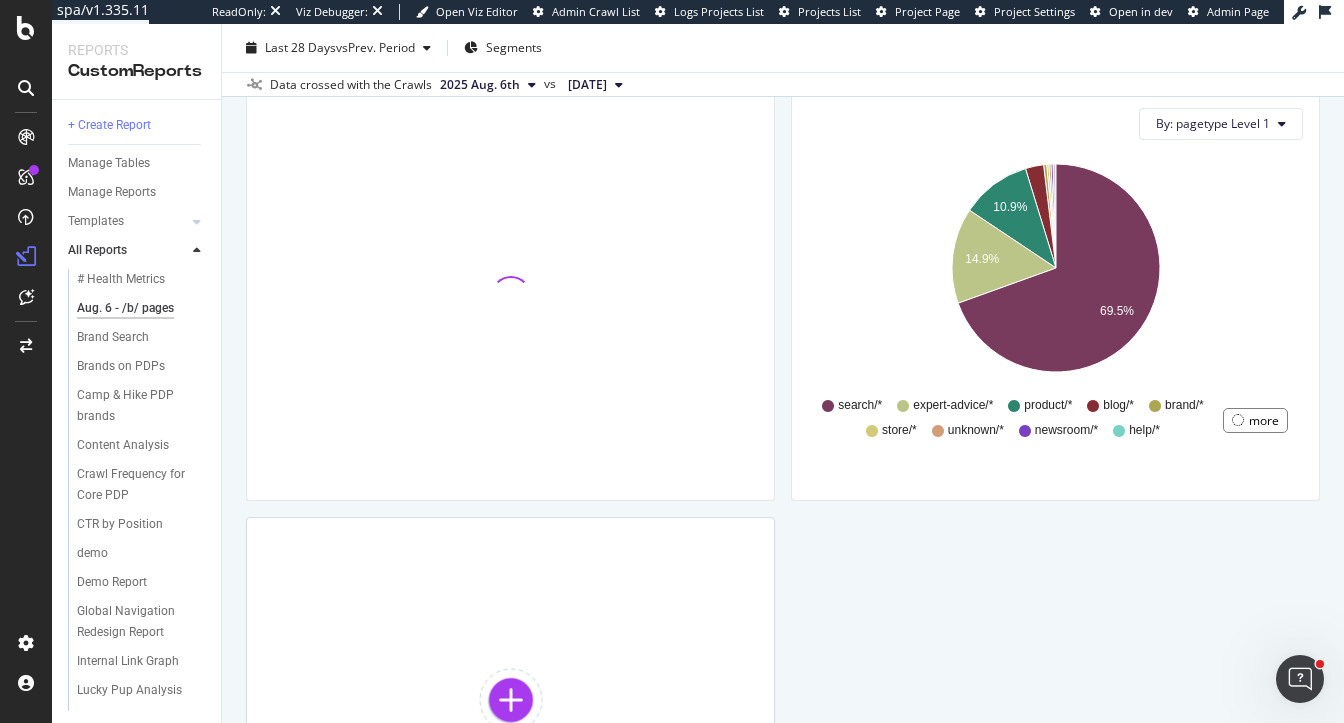 scroll, scrollTop: 256, scrollLeft: 0, axis: vertical 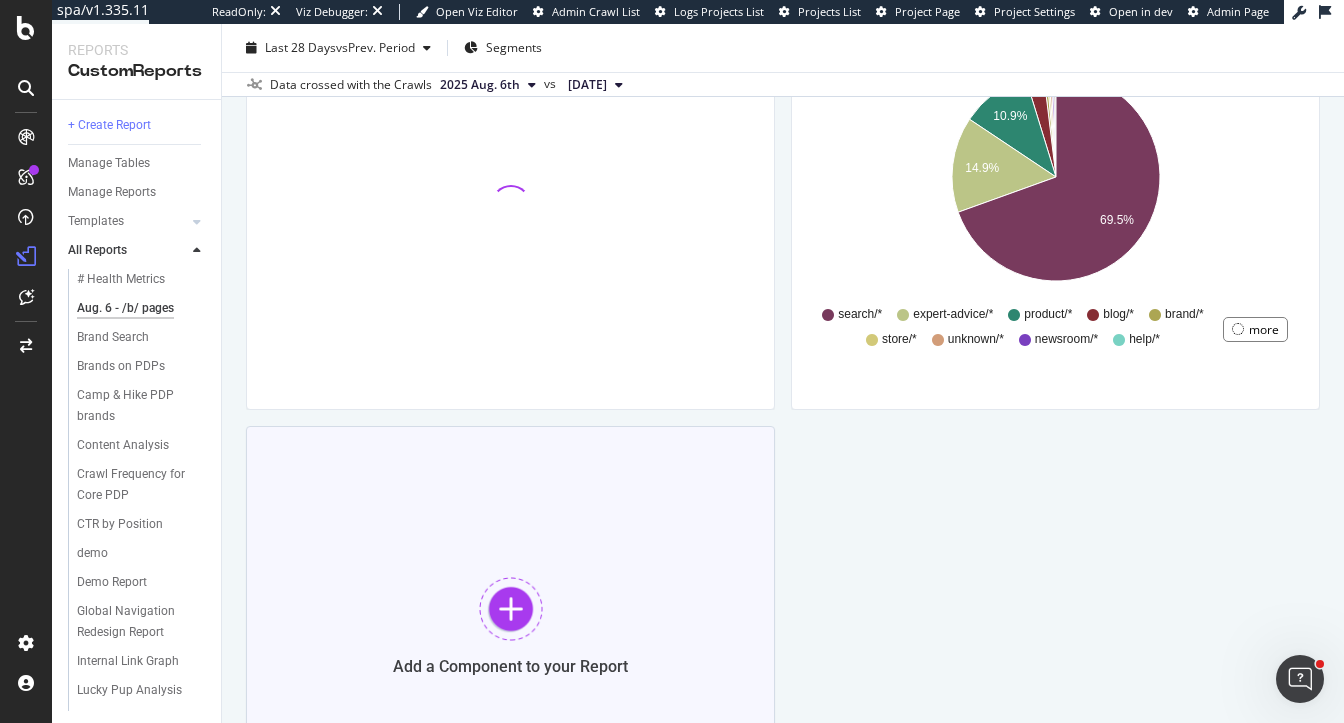 click on "Add a Component to your Report" at bounding box center [510, 626] 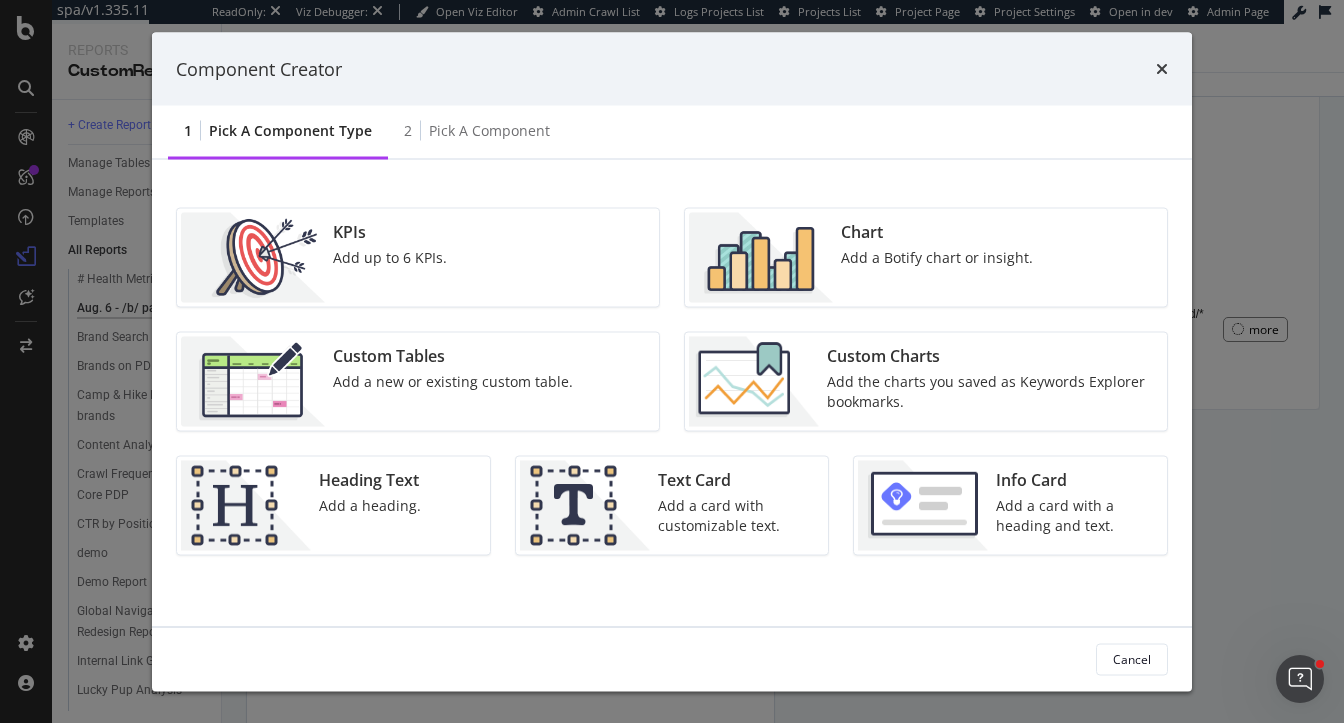 click at bounding box center (761, 258) 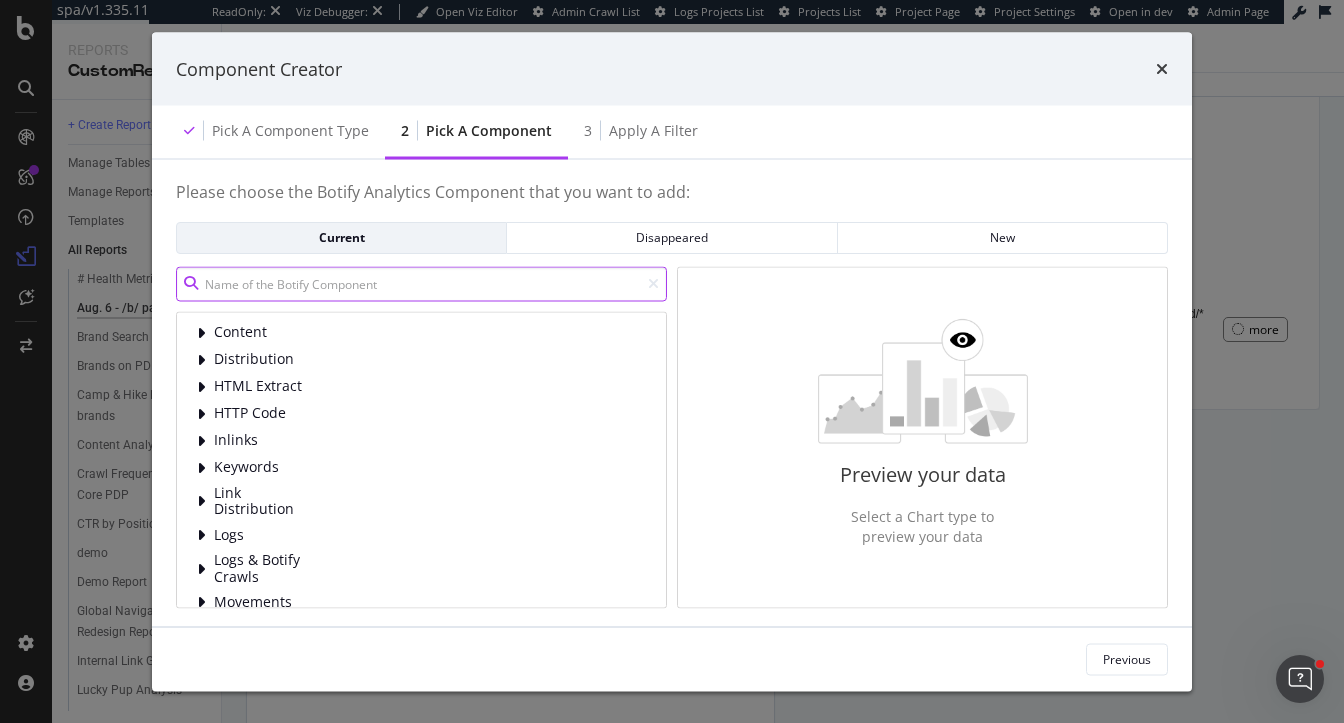 click at bounding box center [421, 283] 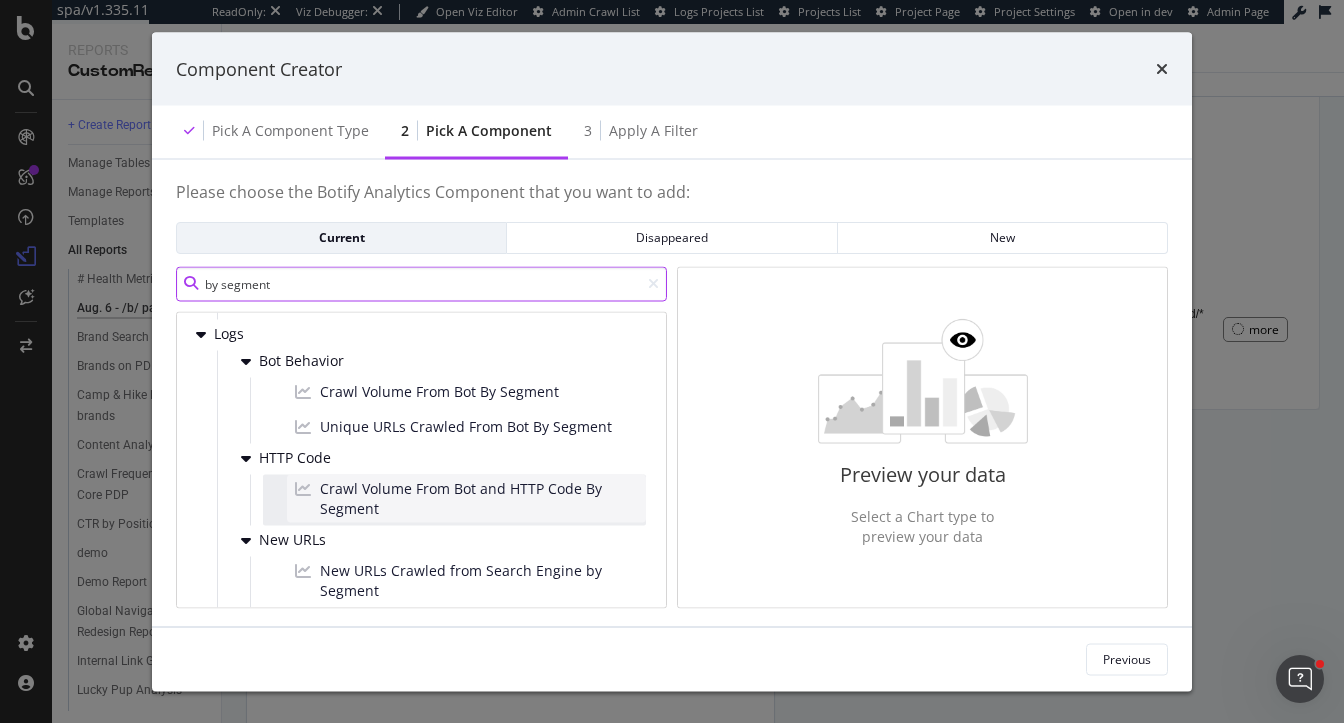 scroll, scrollTop: 1500, scrollLeft: 0, axis: vertical 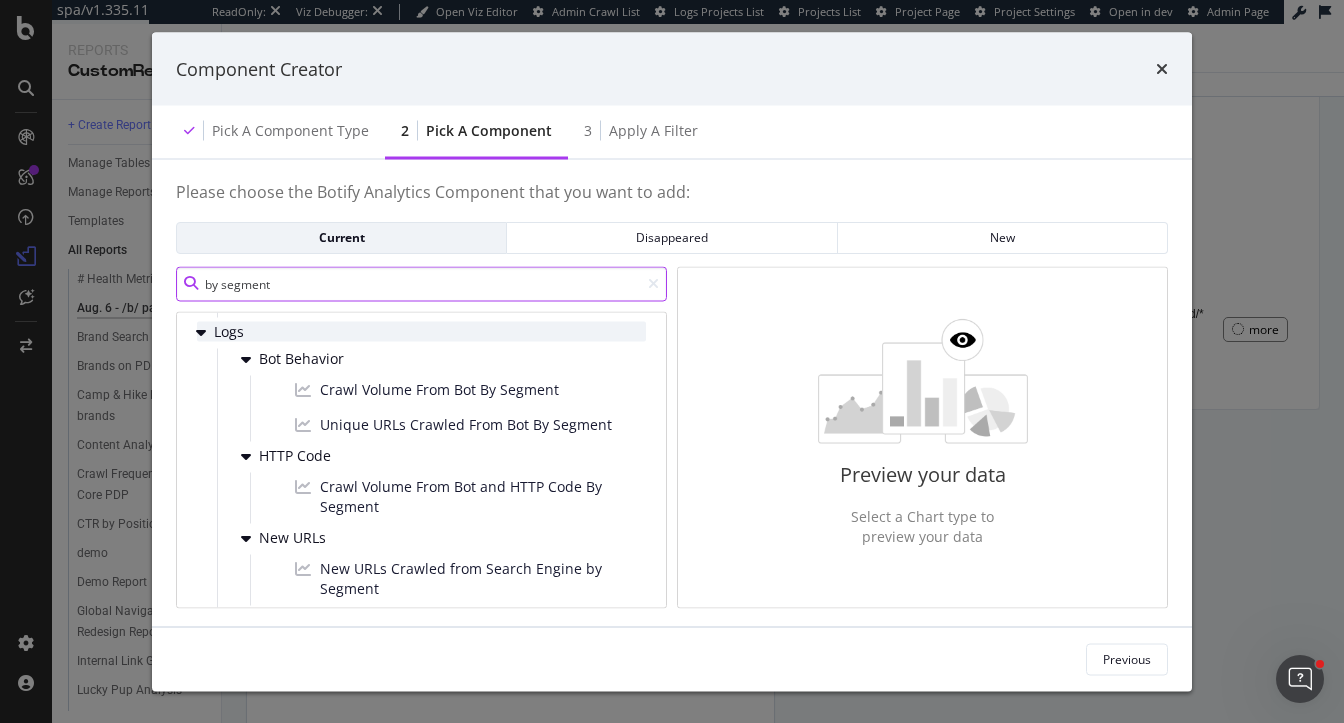 type on "by segment" 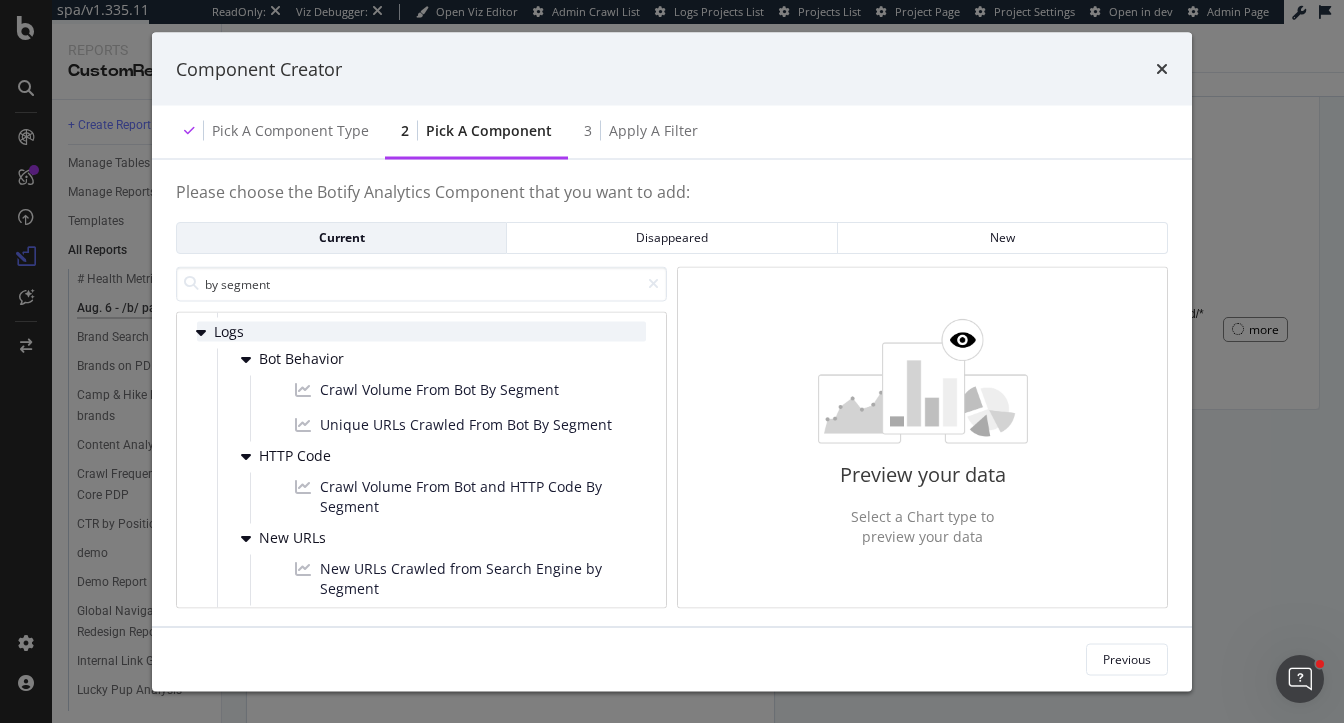 click at bounding box center [201, 332] 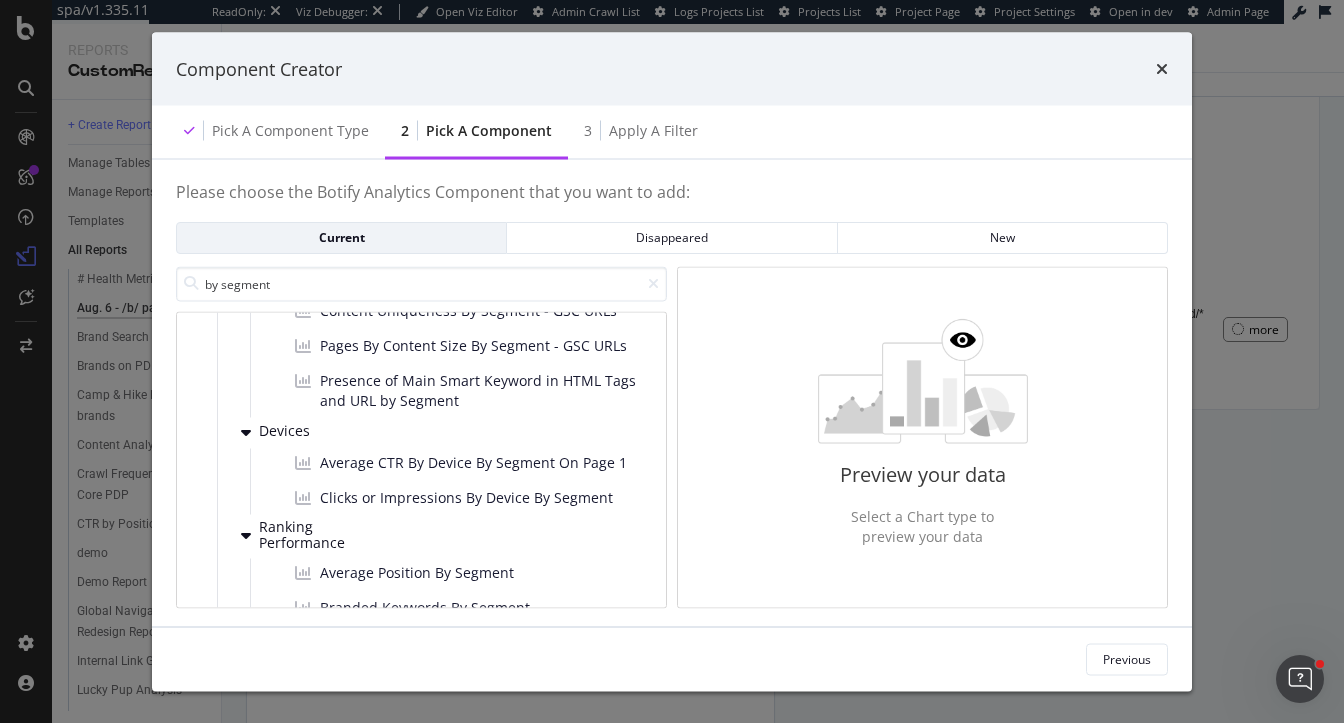 scroll, scrollTop: 1057, scrollLeft: 0, axis: vertical 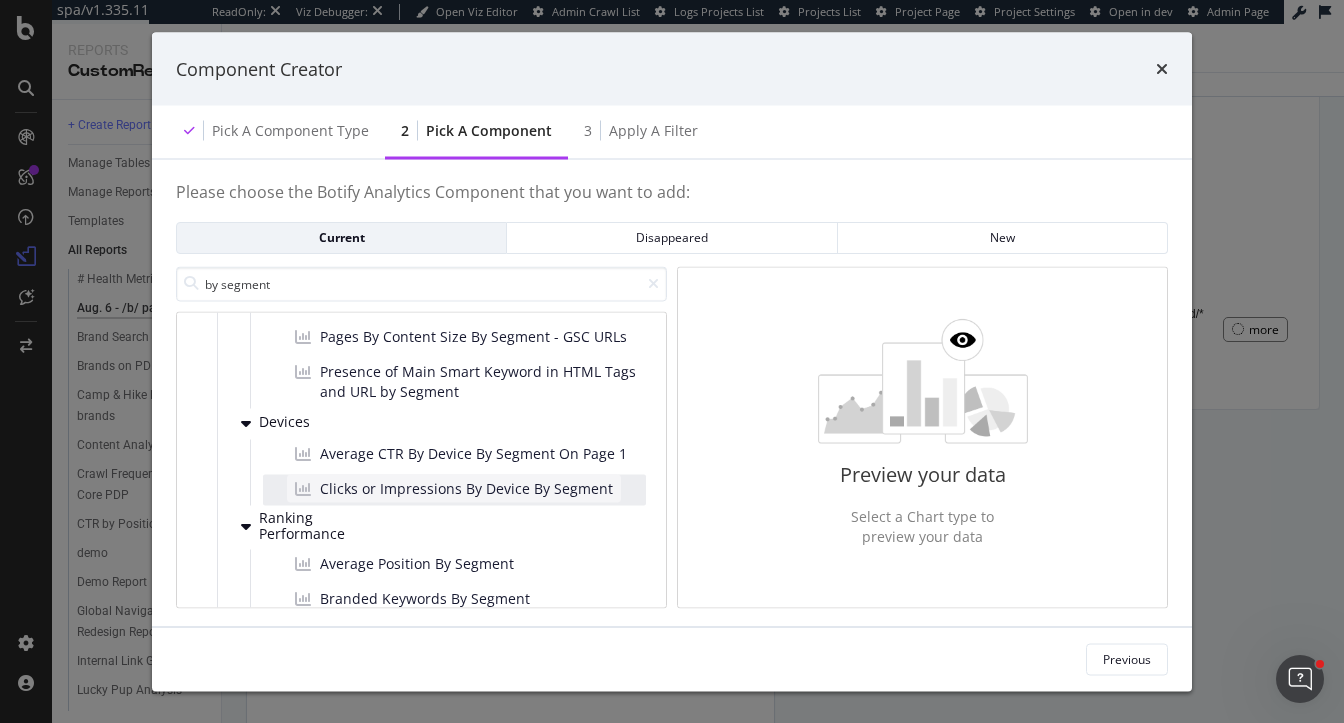 click on "Clicks or Impressions By Device By Segment" at bounding box center (466, 488) 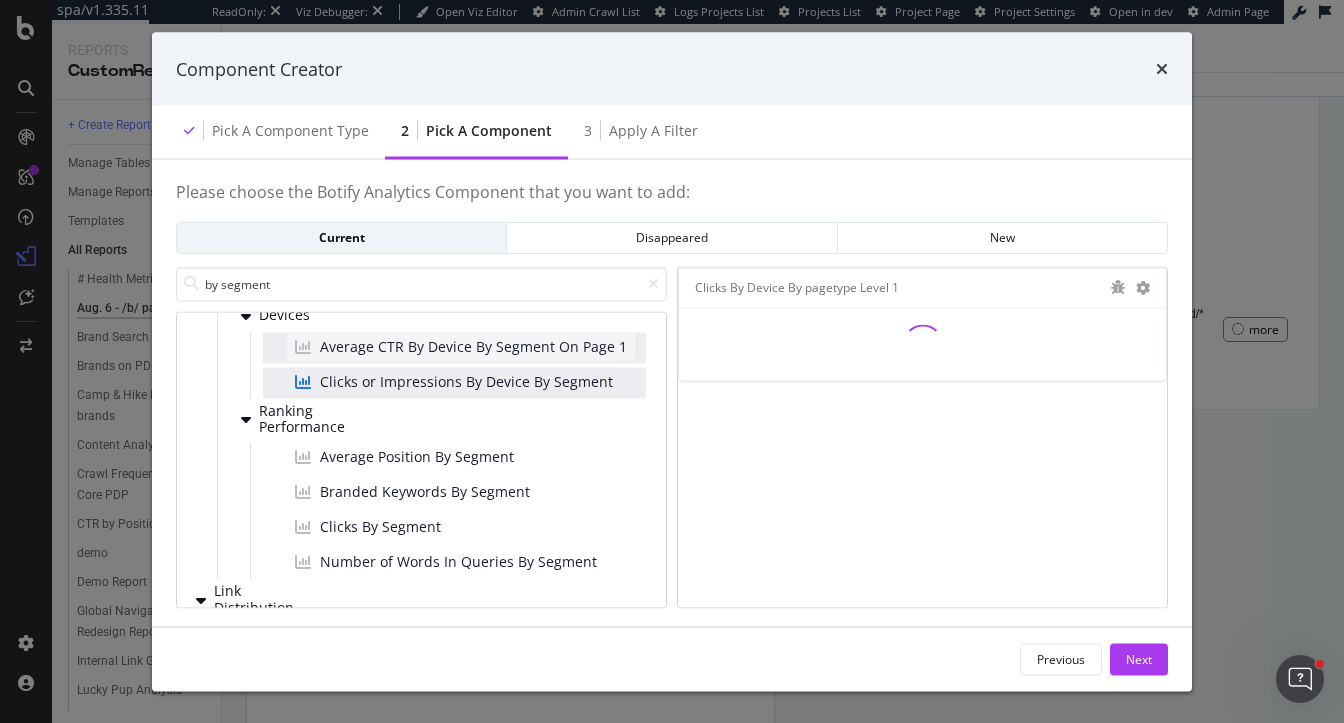 scroll, scrollTop: 1168, scrollLeft: 0, axis: vertical 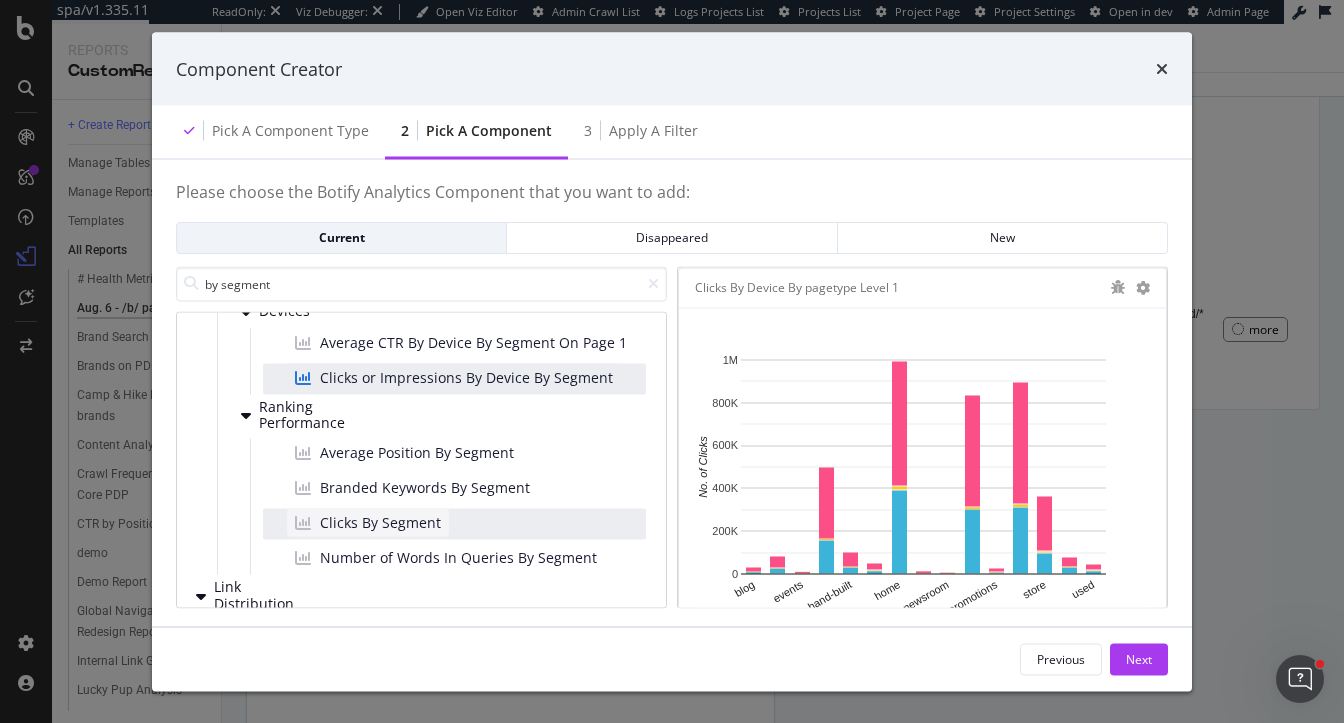 click on "Clicks By Segment" at bounding box center (380, 523) 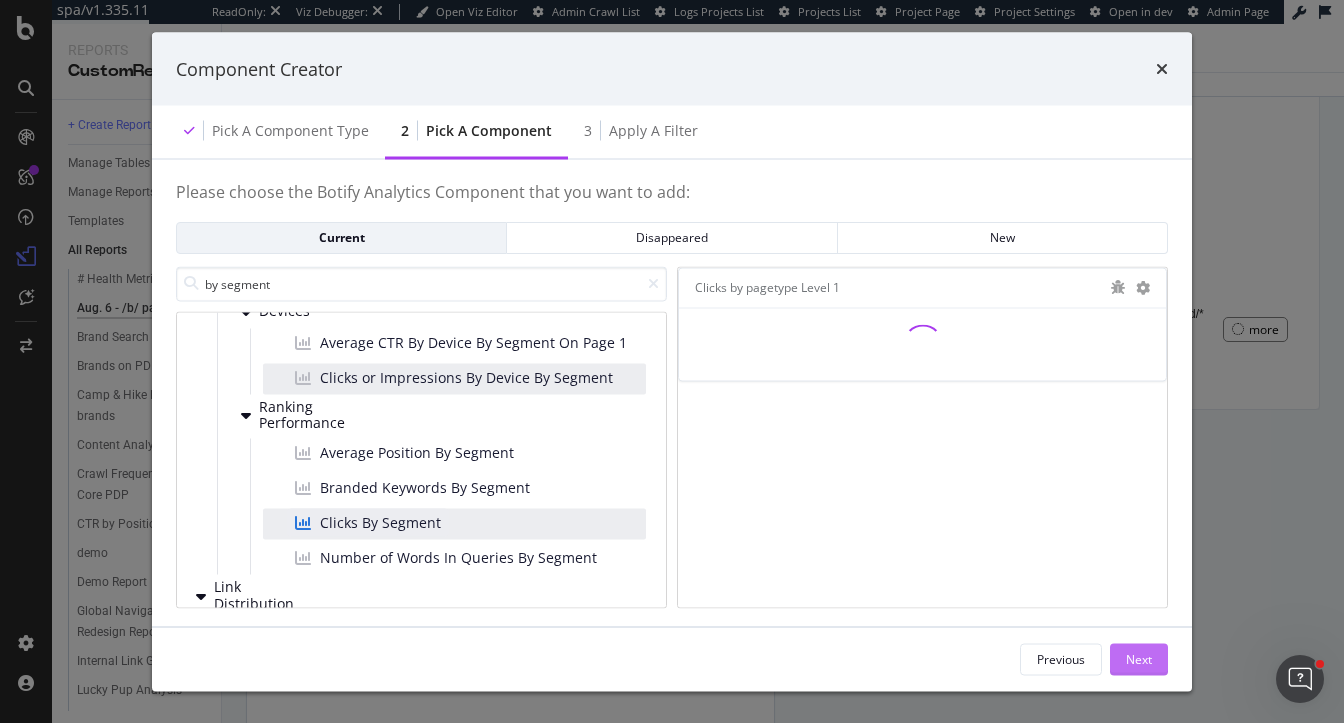 click on "Next" at bounding box center (1139, 659) 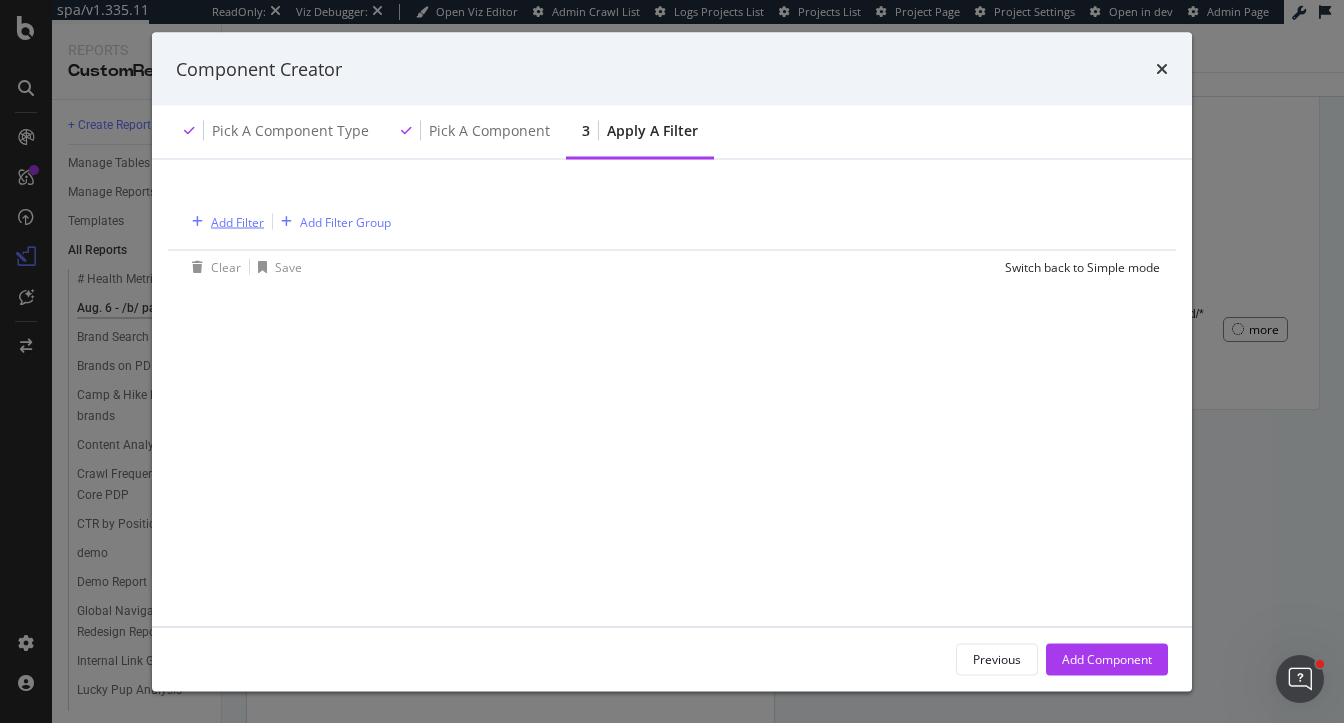 click on "Add Filter" at bounding box center (237, 221) 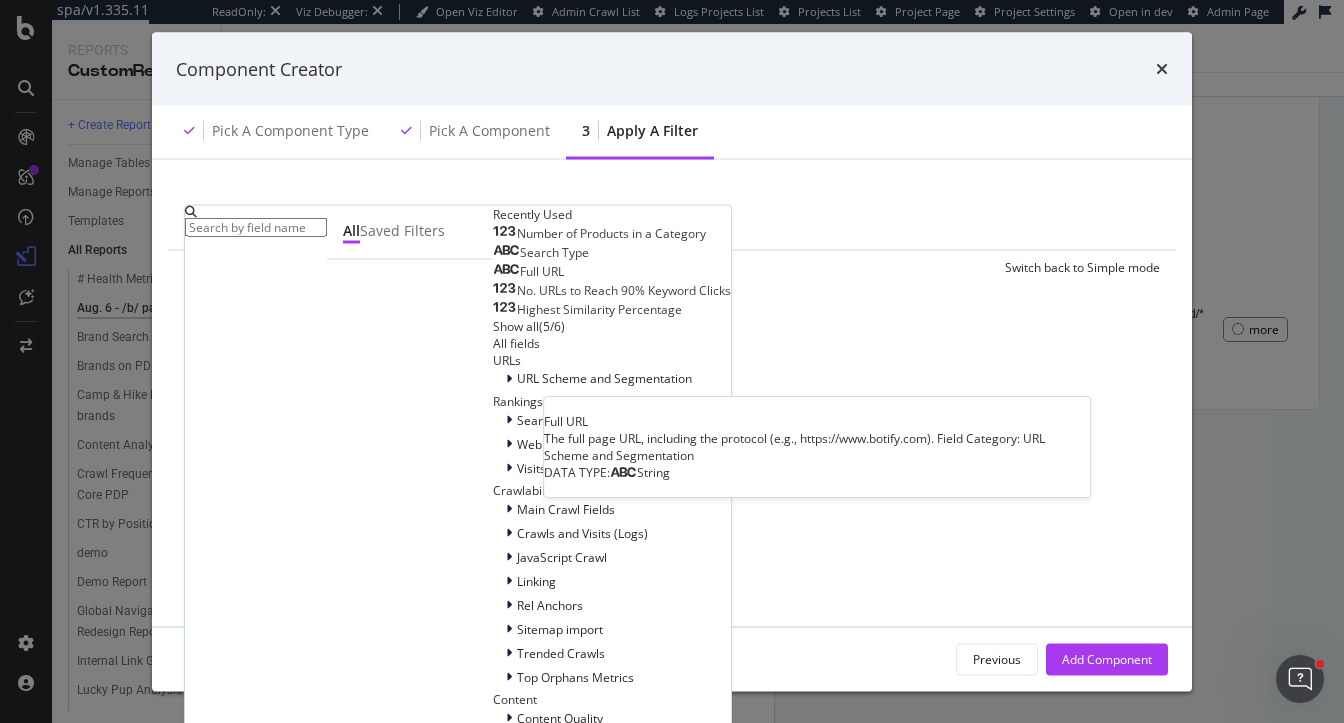 click on "Full URL" at bounding box center [528, 271] 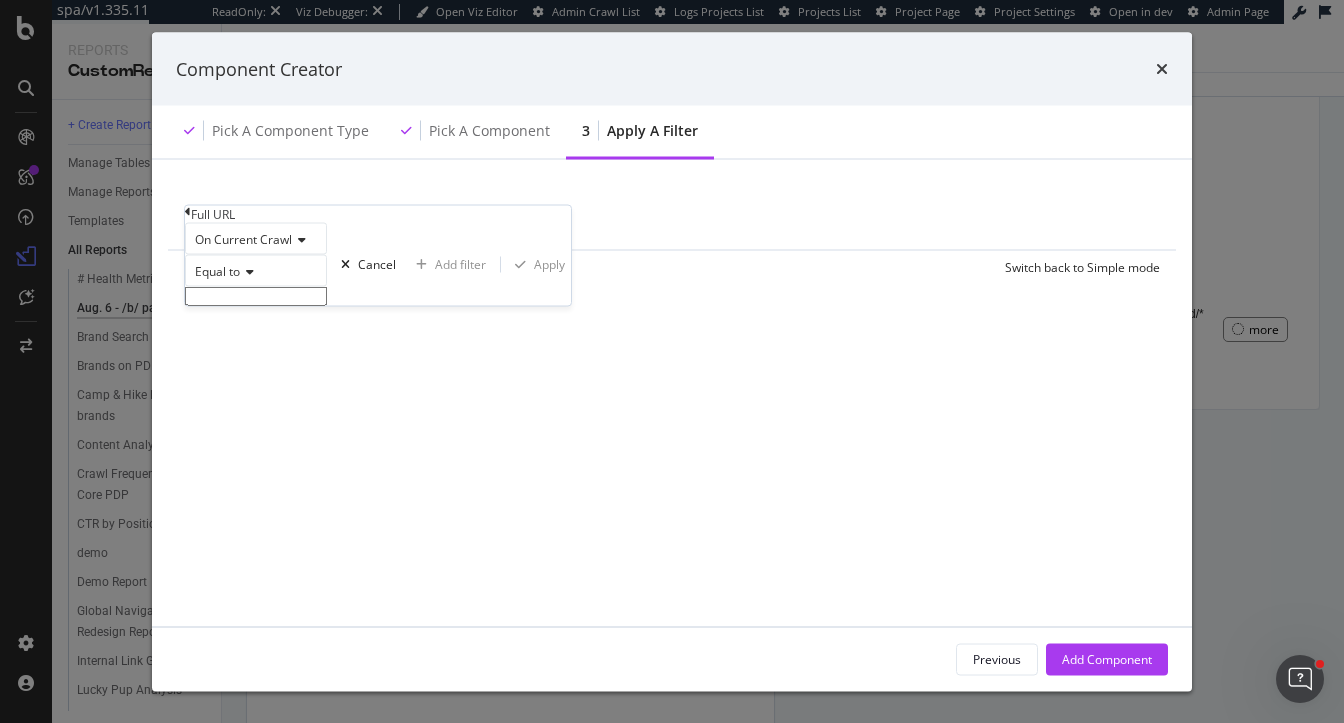 click at bounding box center [256, 296] 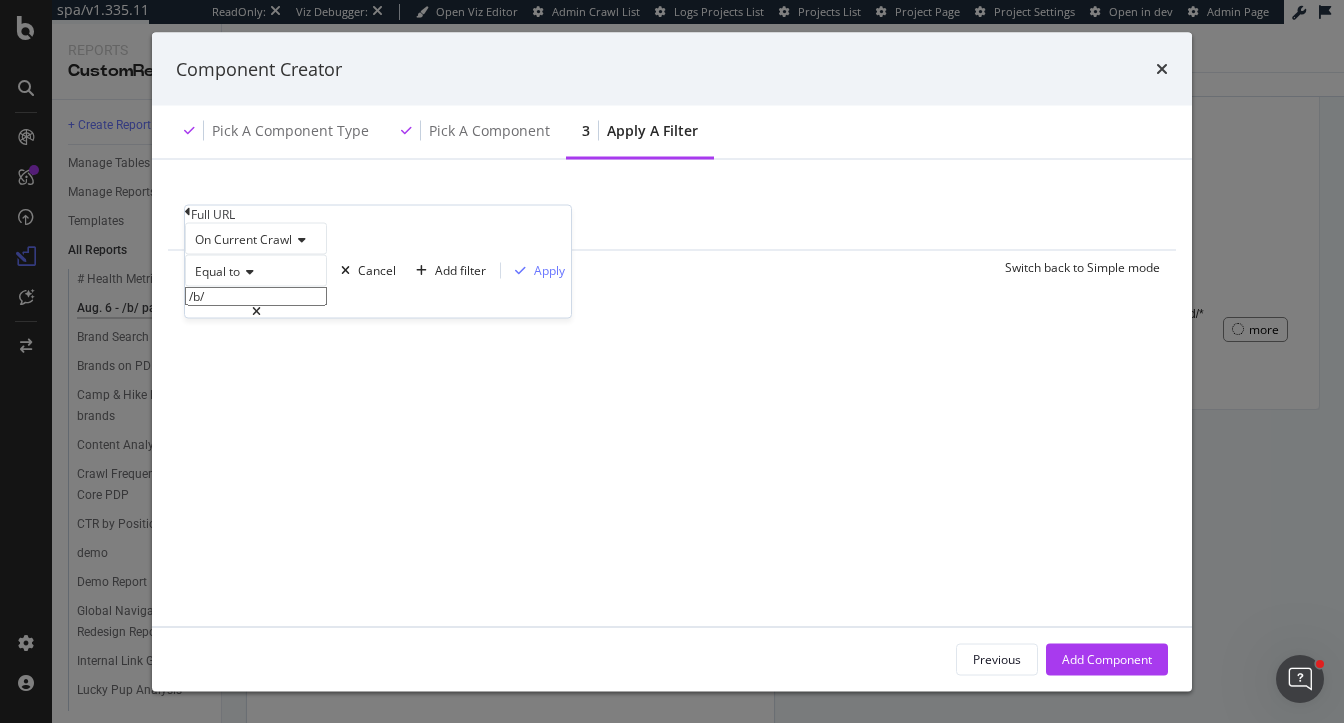 type on "/b/" 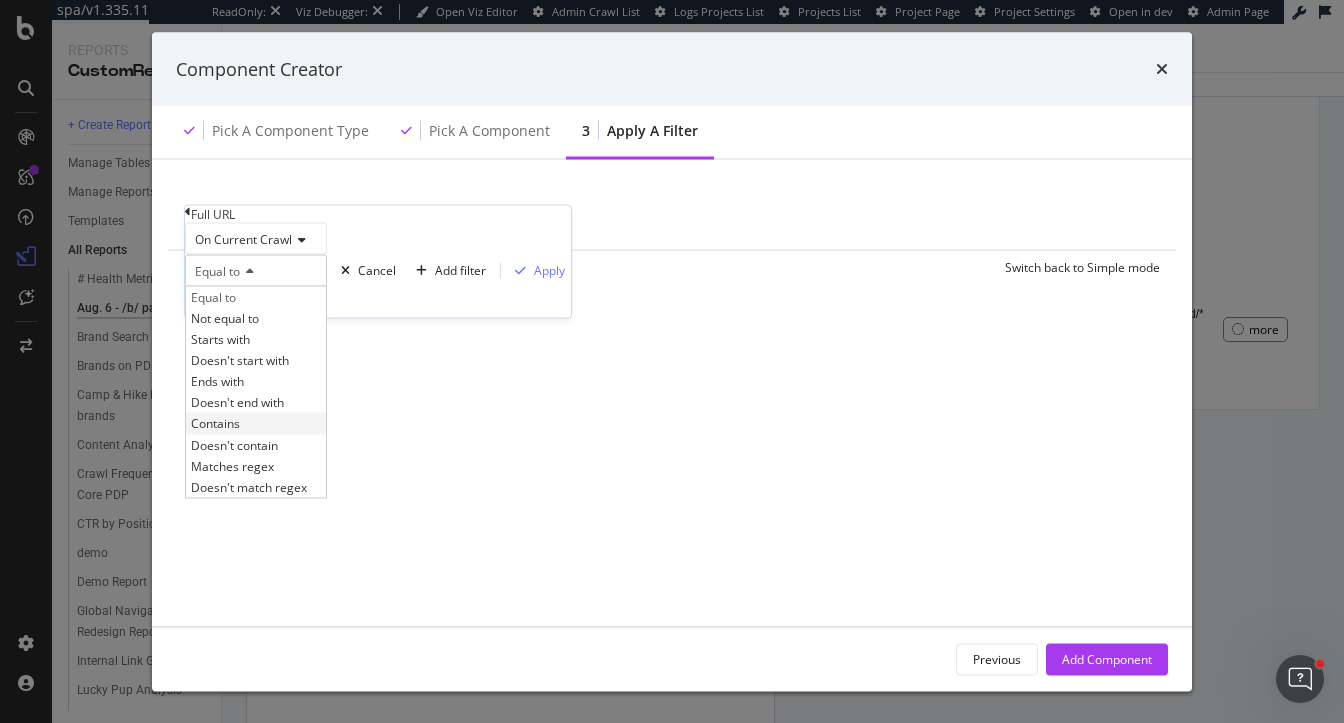 click on "Contains" at bounding box center [215, 423] 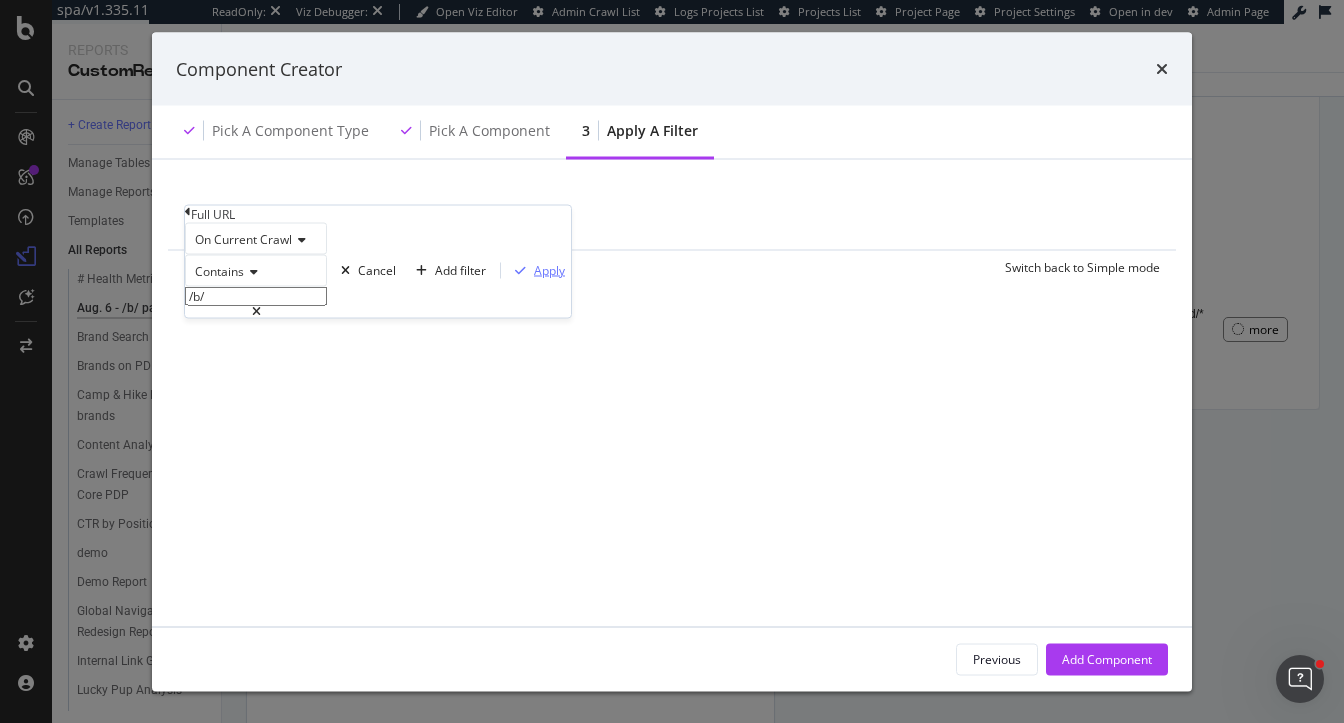 click on "Apply" at bounding box center (549, 269) 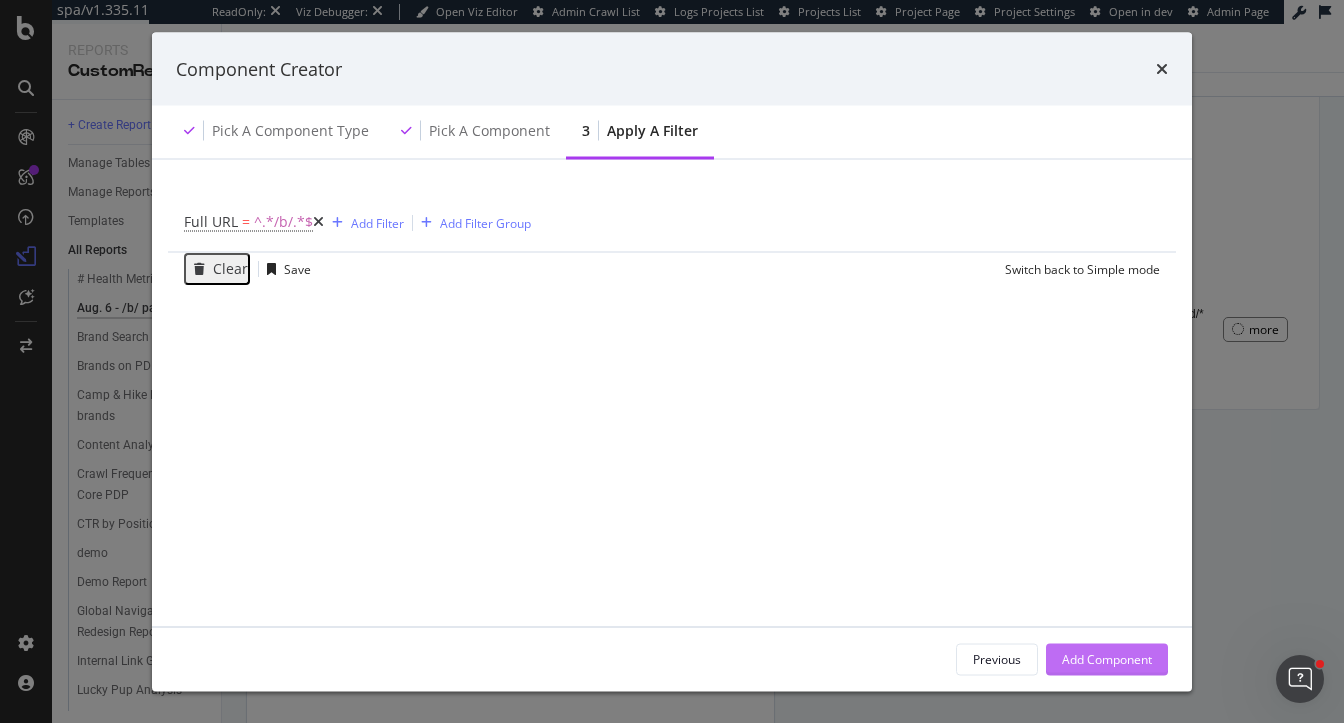 click on "Add Component" at bounding box center [1107, 658] 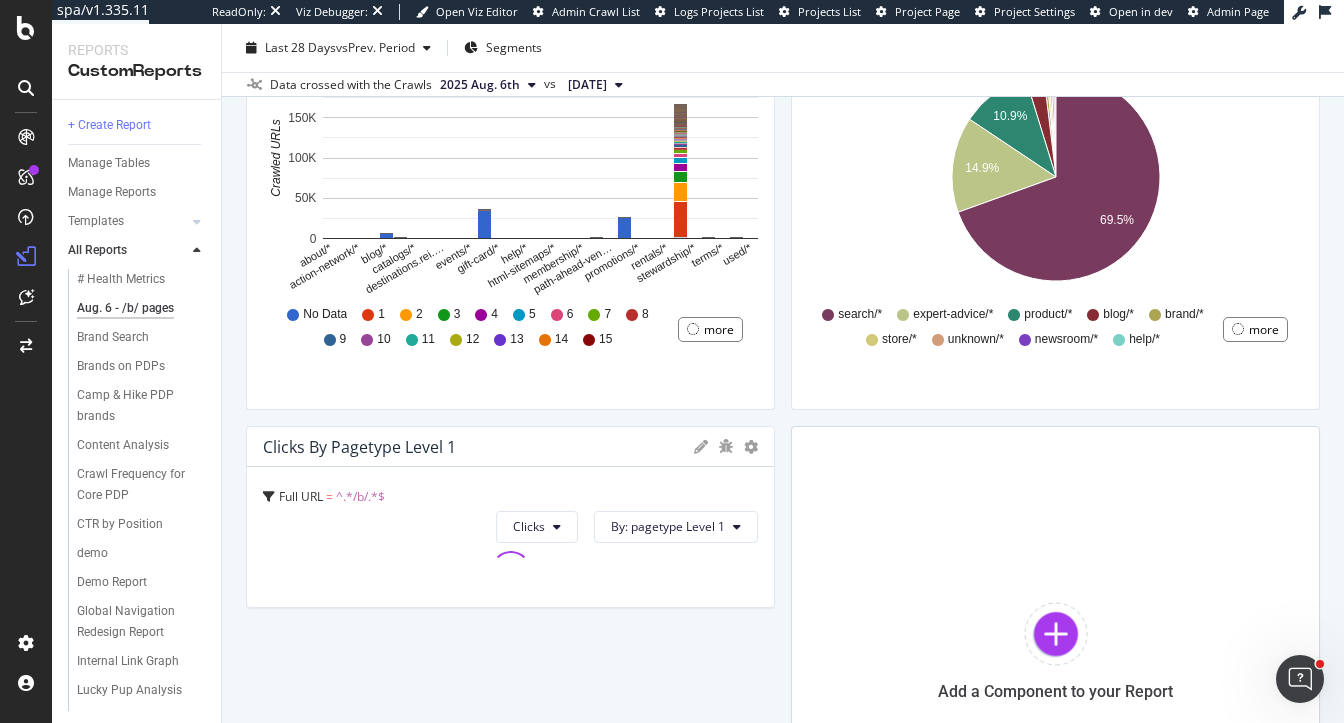scroll, scrollTop: 0, scrollLeft: 0, axis: both 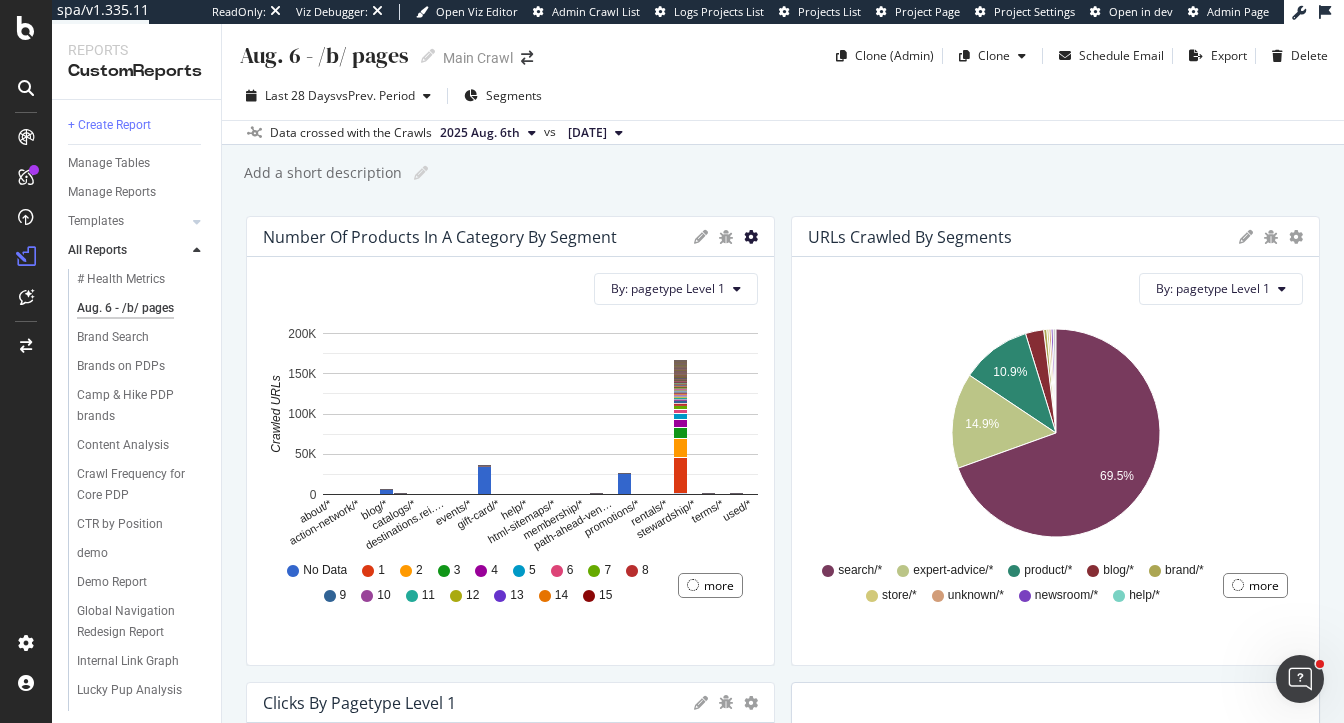 click at bounding box center (751, 237) 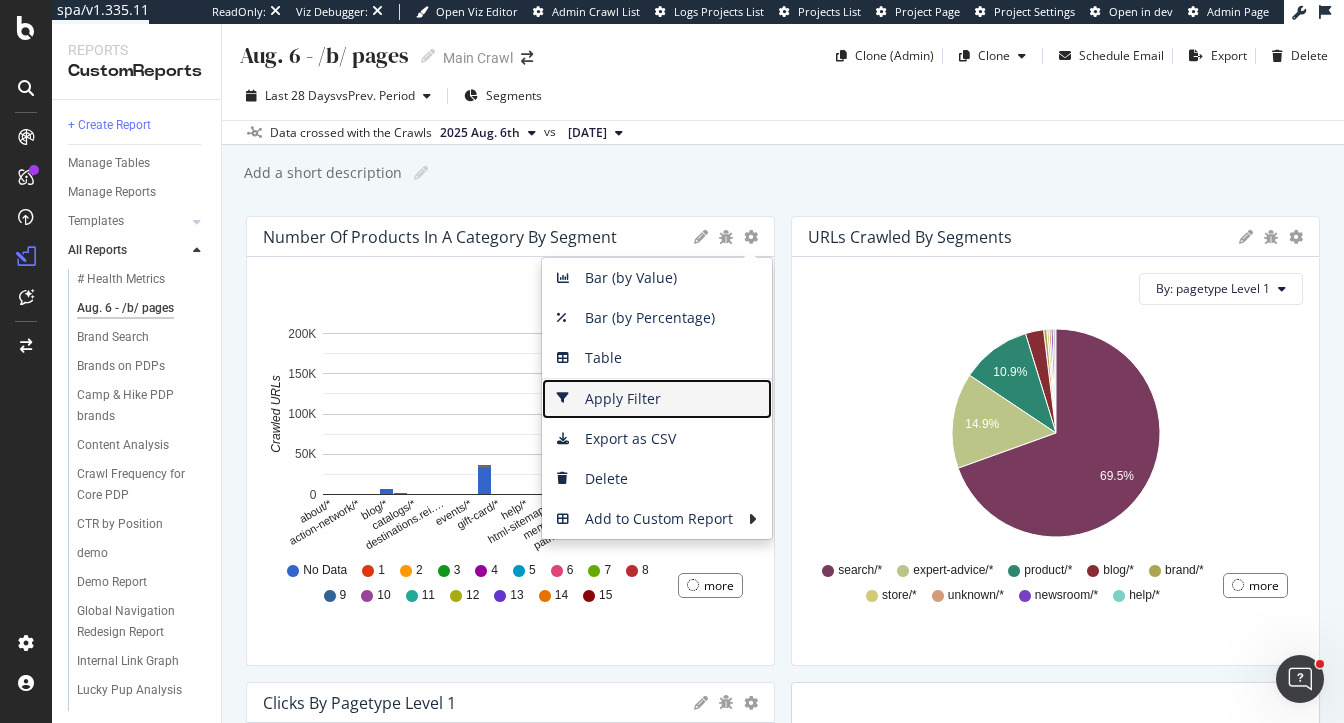 click on "Apply Filter" at bounding box center [657, 399] 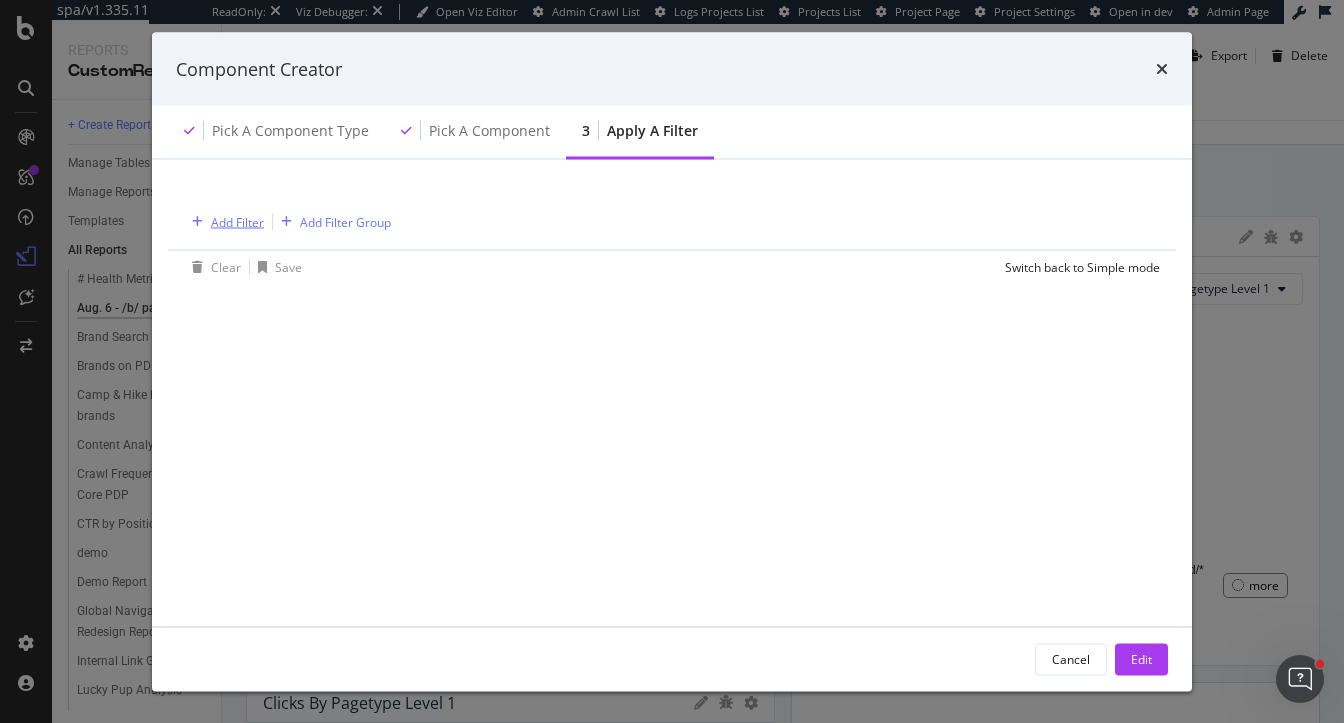 click on "Add Filter" at bounding box center [237, 221] 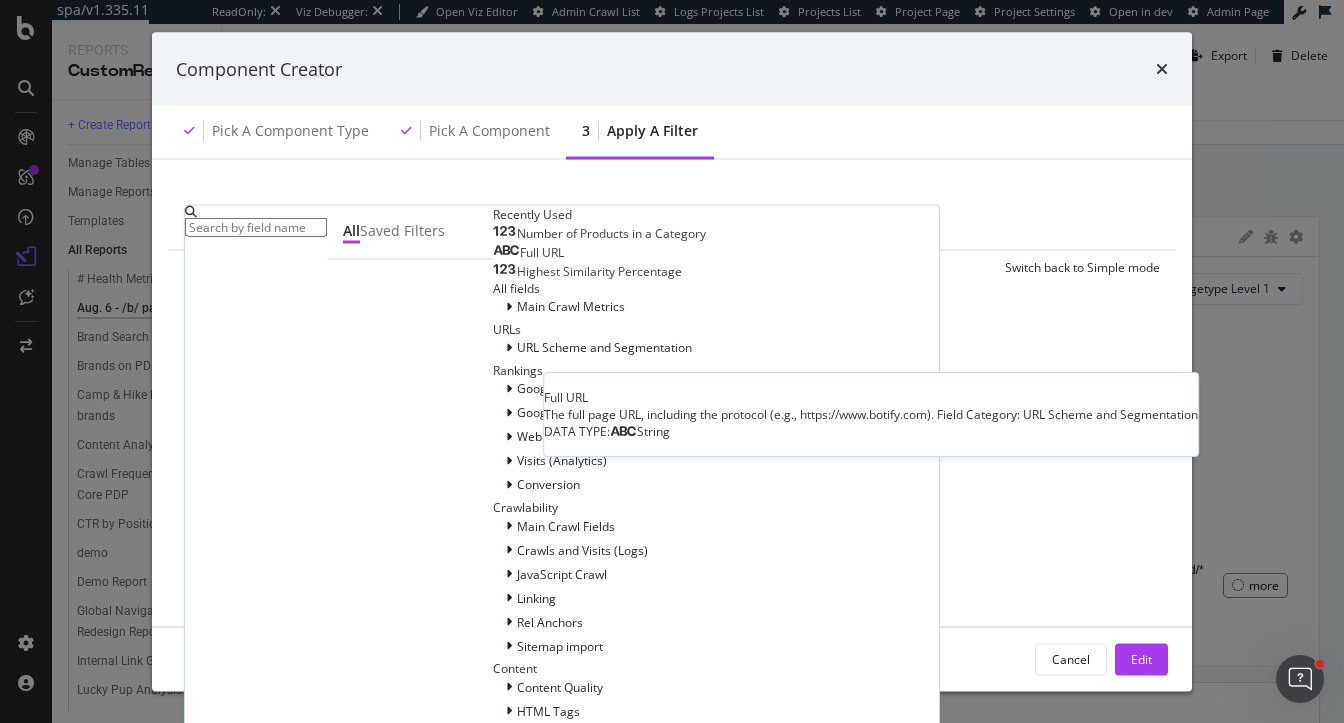click on "Full URL" at bounding box center [542, 251] 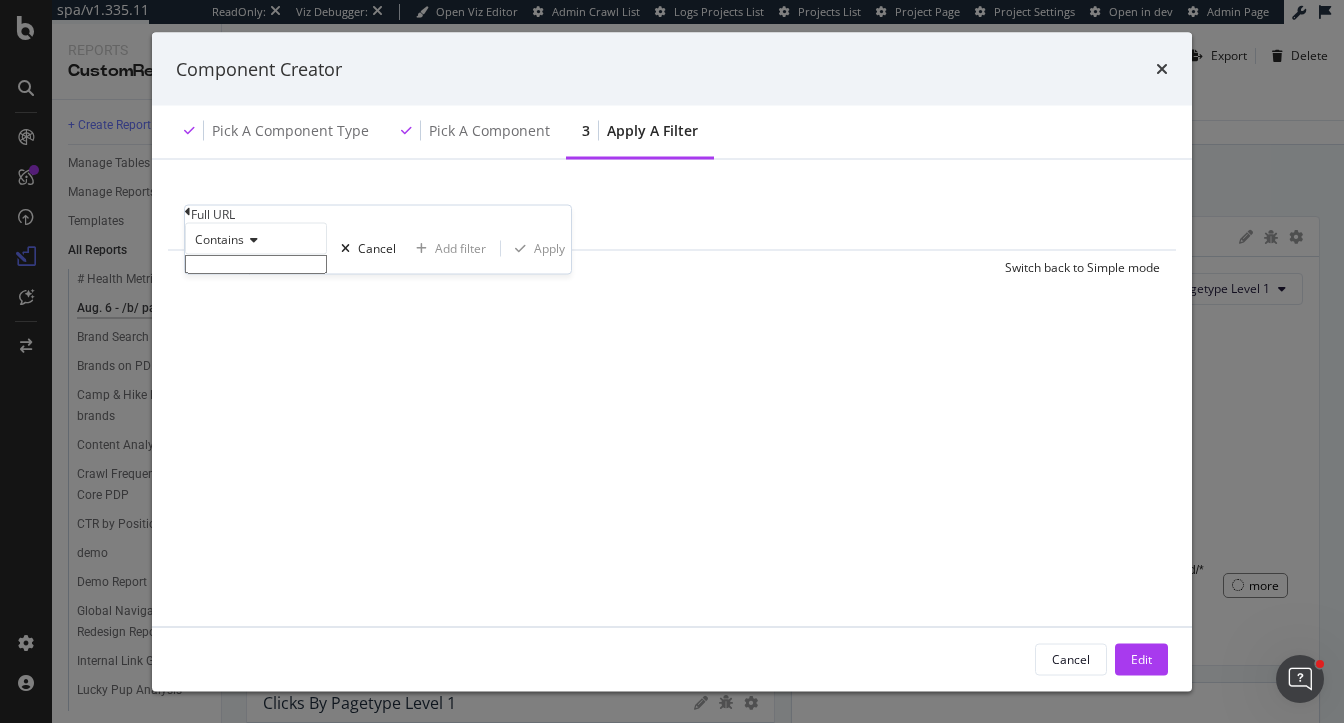 click at bounding box center [256, 264] 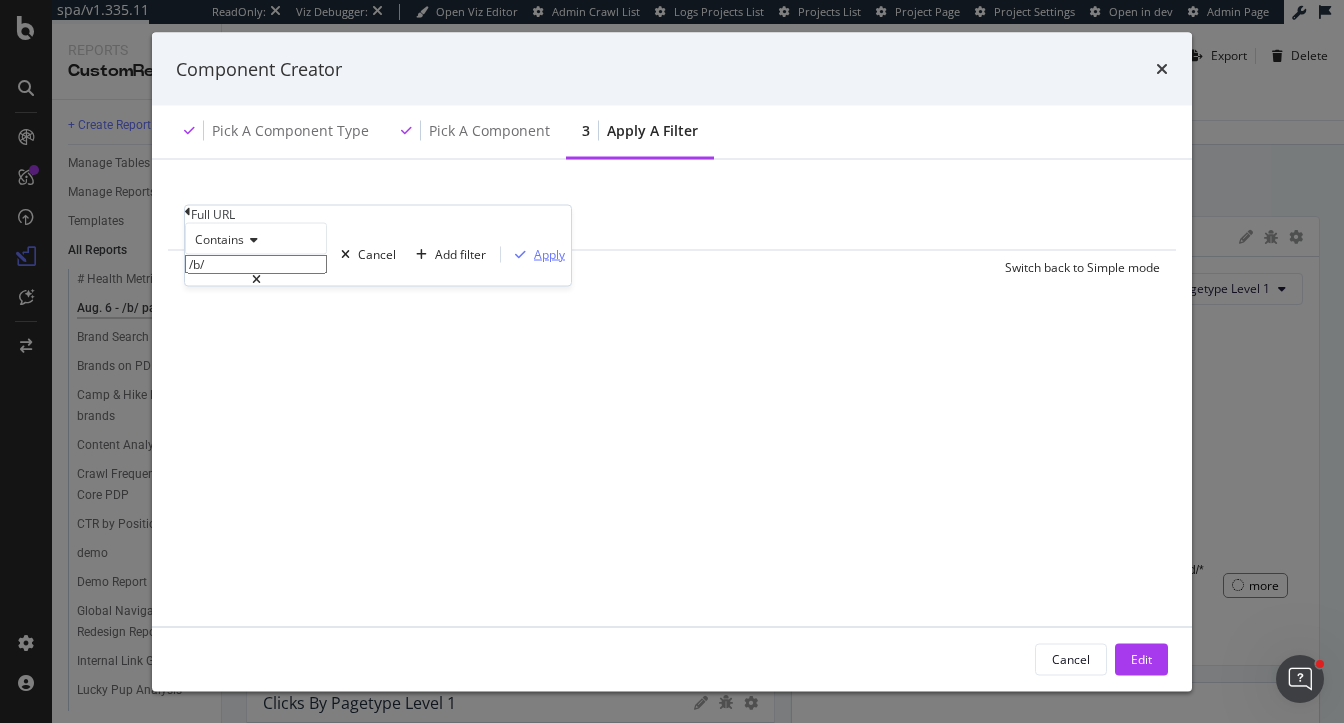 type on "/b/" 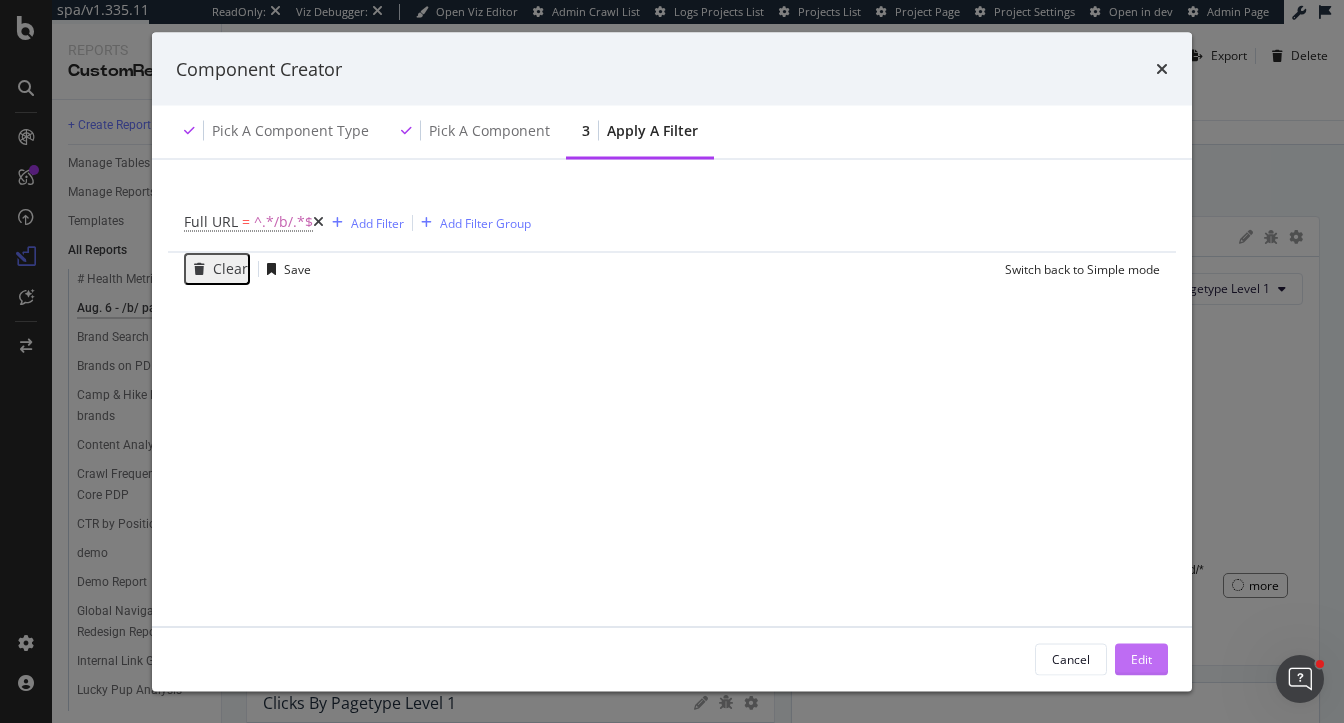 click on "Edit" at bounding box center [1141, 658] 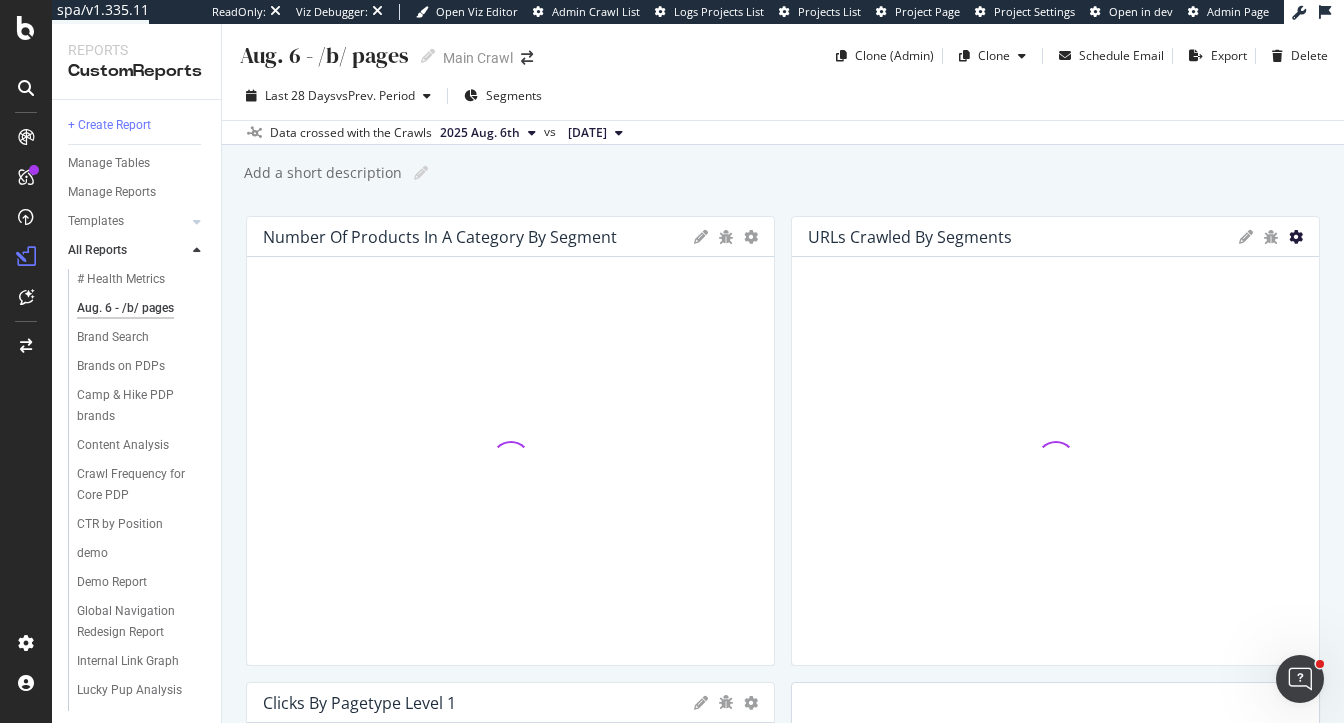 click at bounding box center [1296, 237] 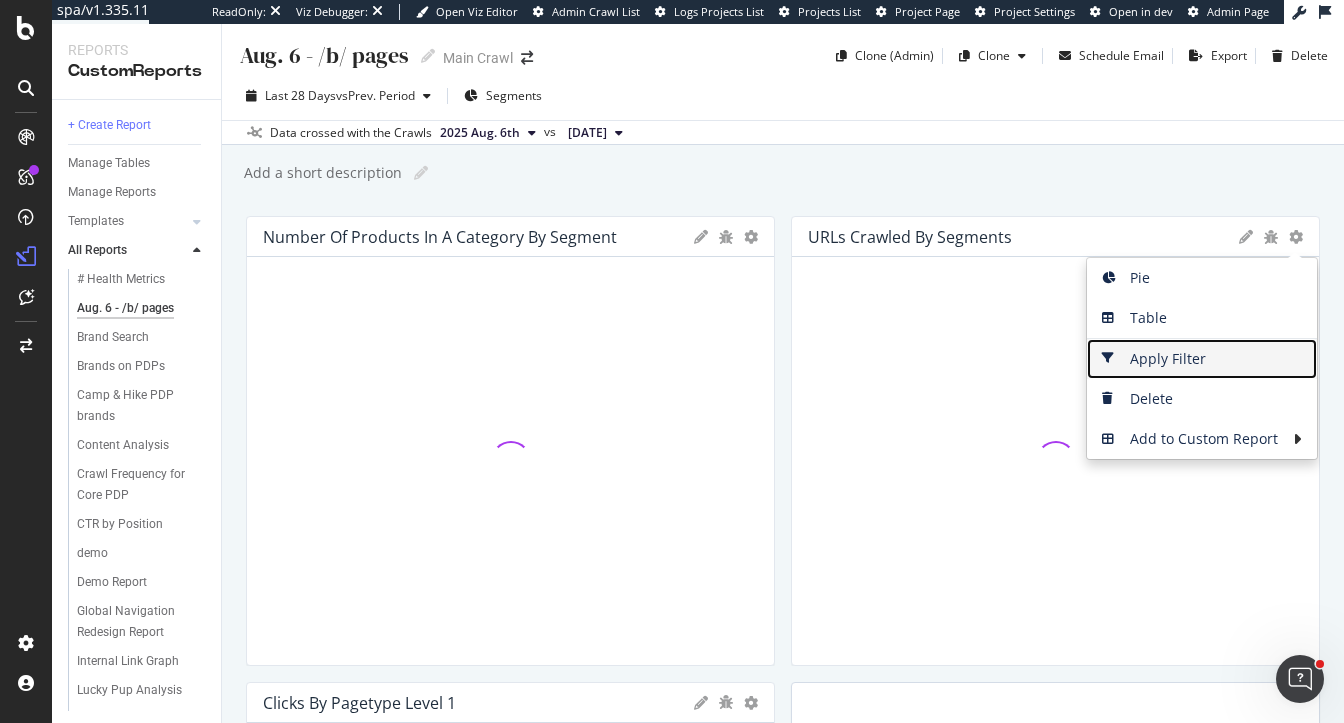 click on "Apply Filter" at bounding box center [1202, 359] 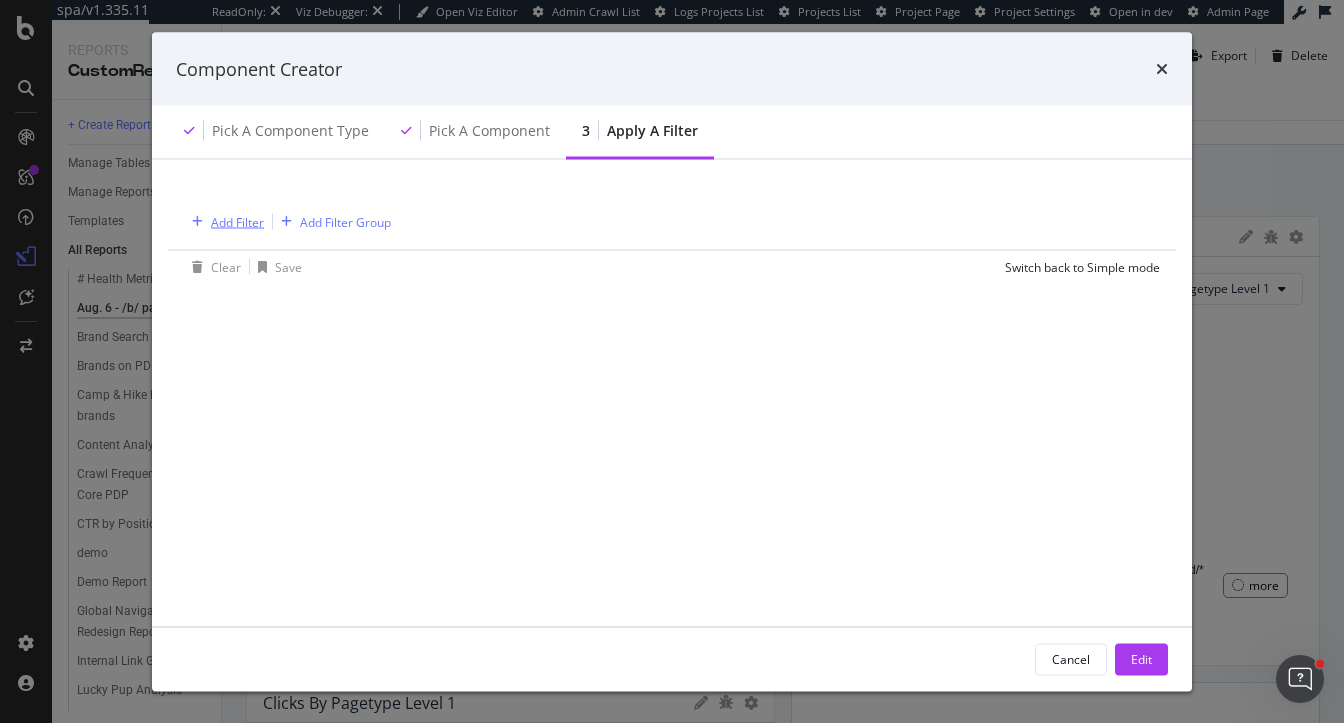 click on "Add Filter" at bounding box center (237, 221) 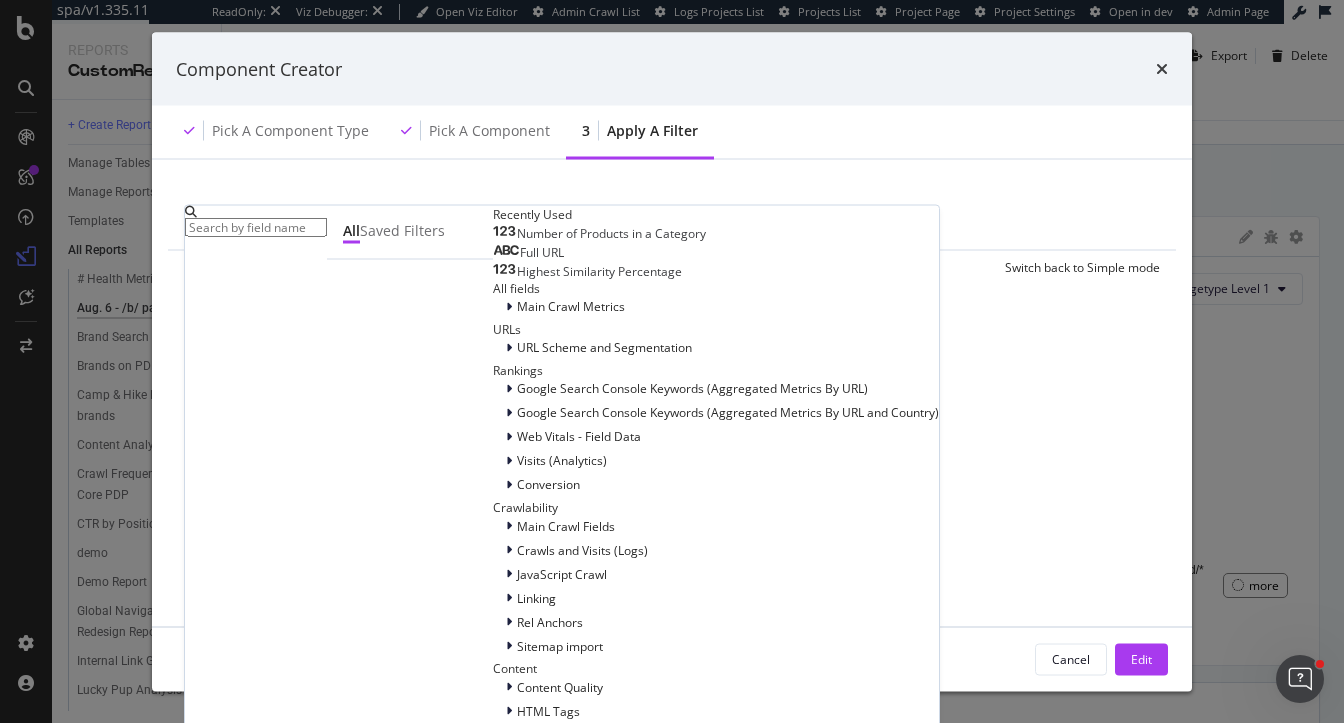 click on "Full URL" at bounding box center (542, 251) 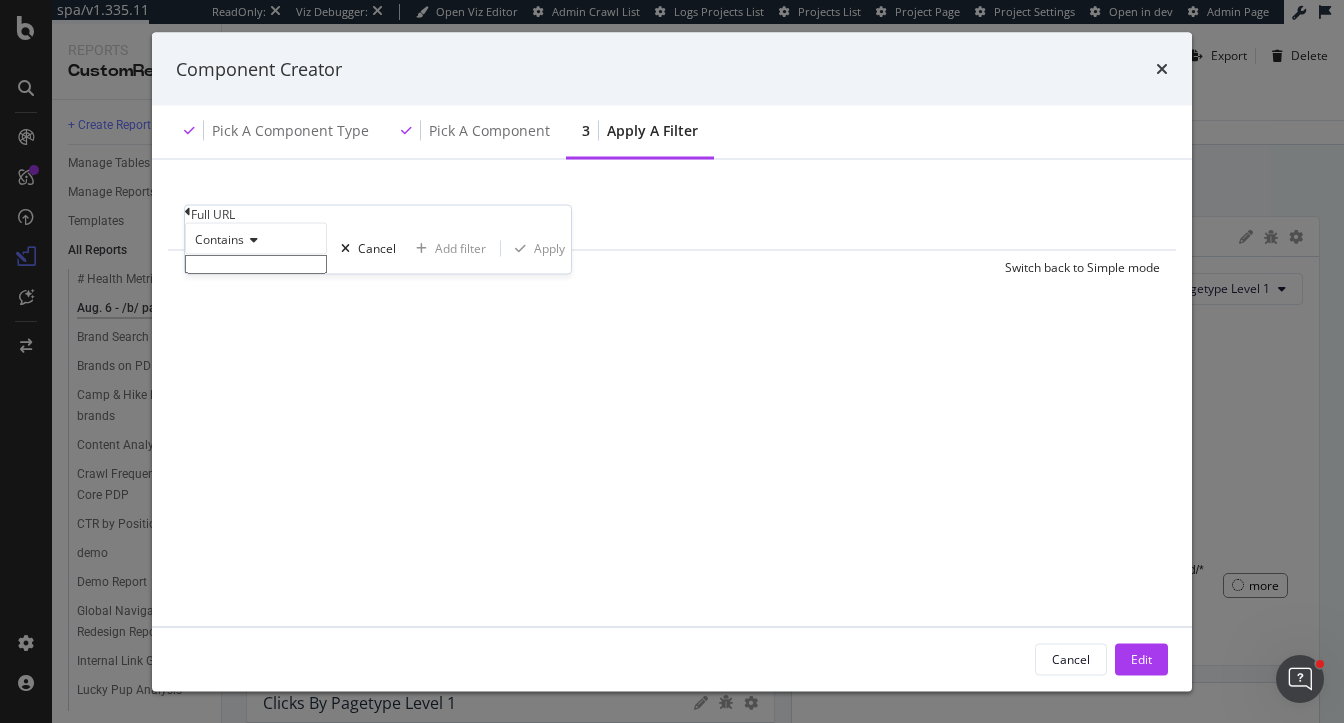 click at bounding box center [256, 264] 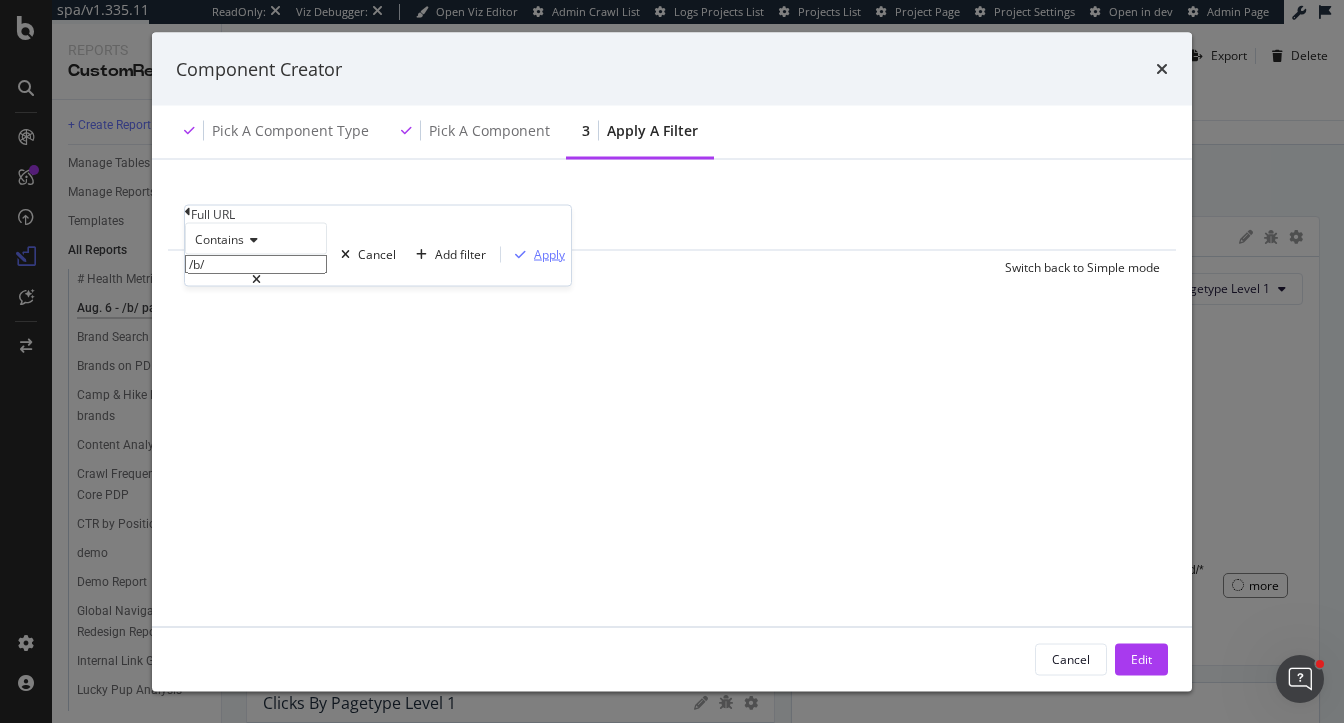 type on "/b/" 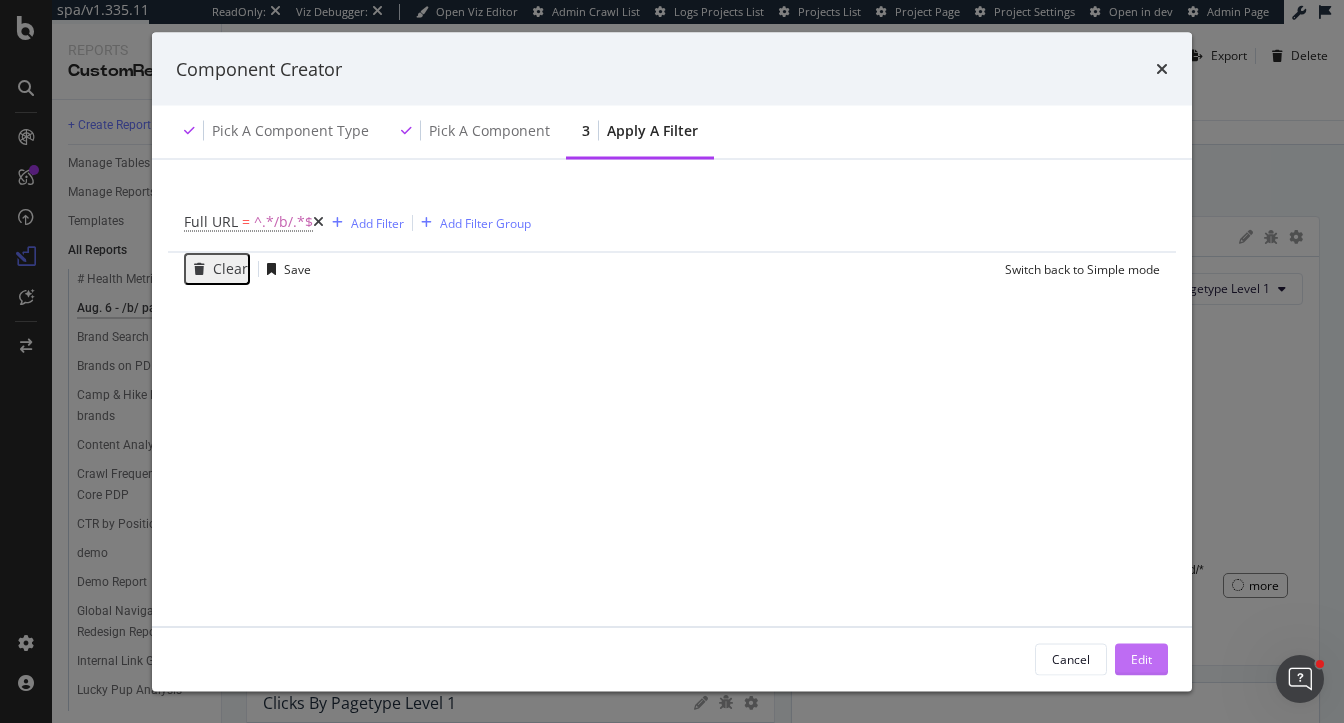 click on "Edit" at bounding box center (1141, 658) 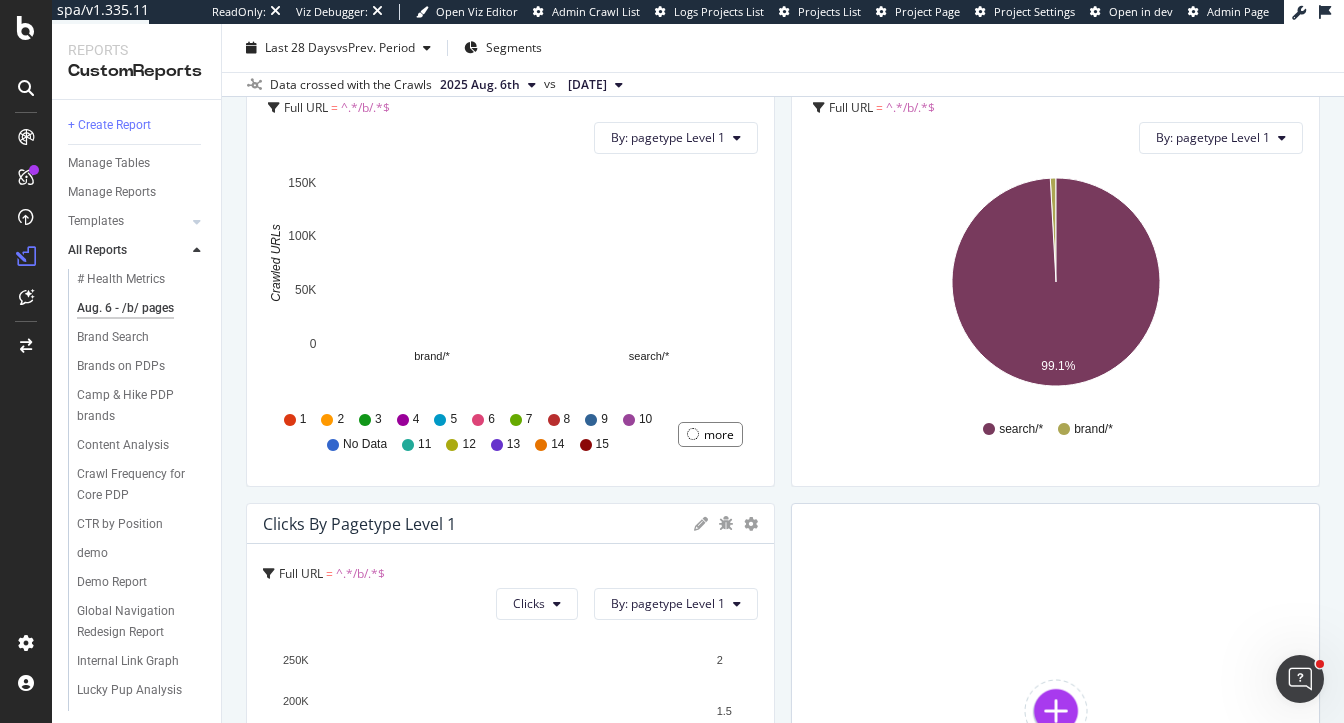 scroll, scrollTop: 174, scrollLeft: 0, axis: vertical 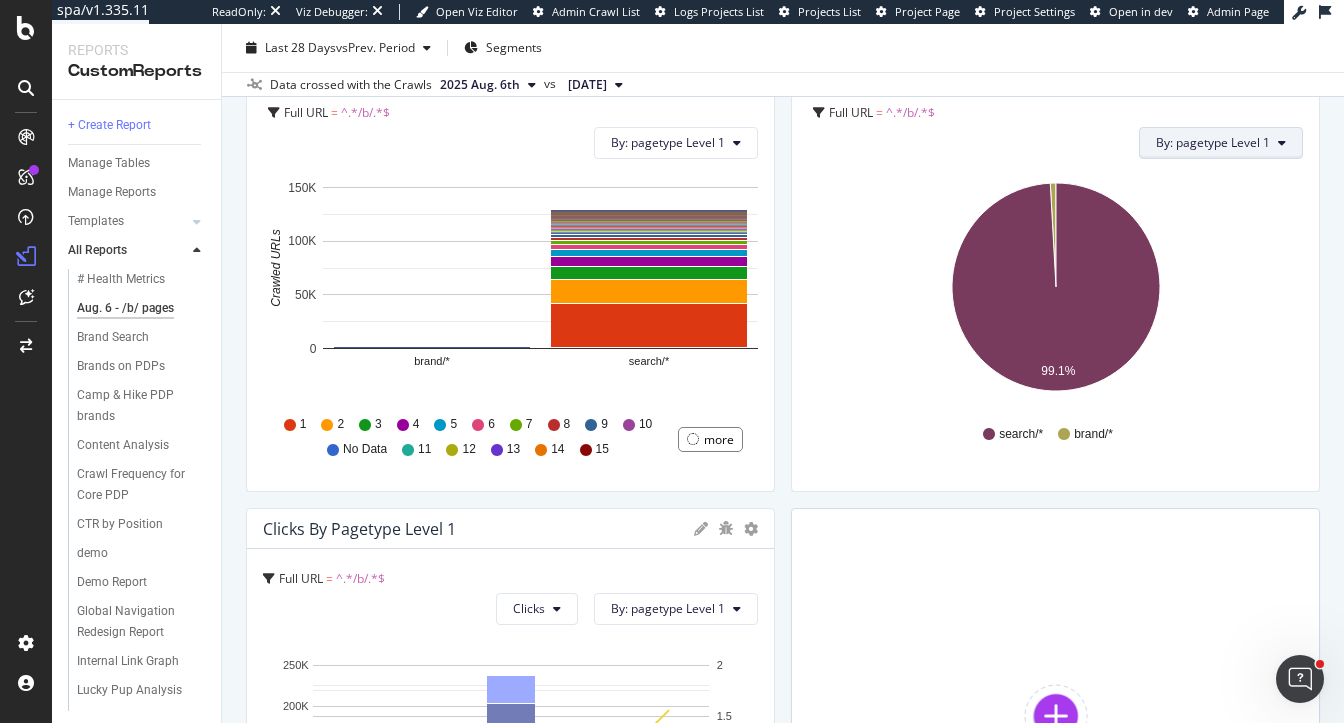 click on "By: pagetype Level 1" at bounding box center (1213, 142) 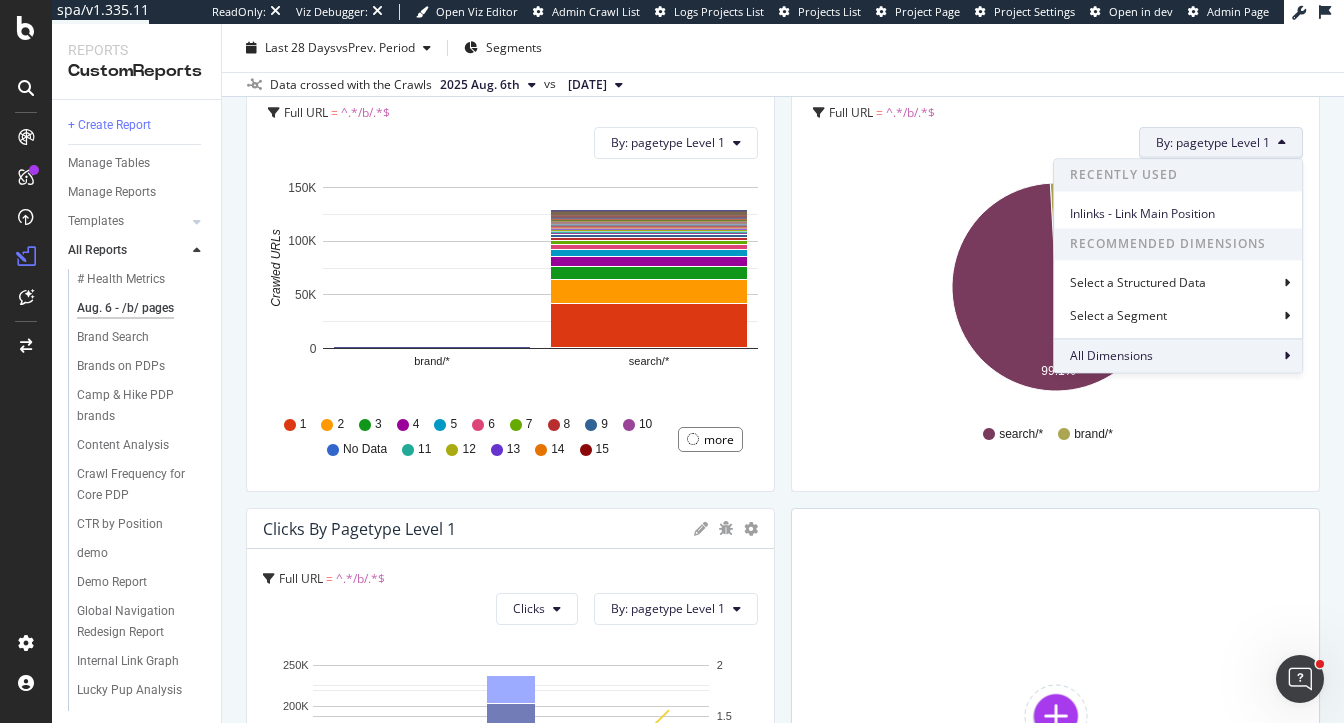 click on "All Dimensions" at bounding box center [1178, 356] 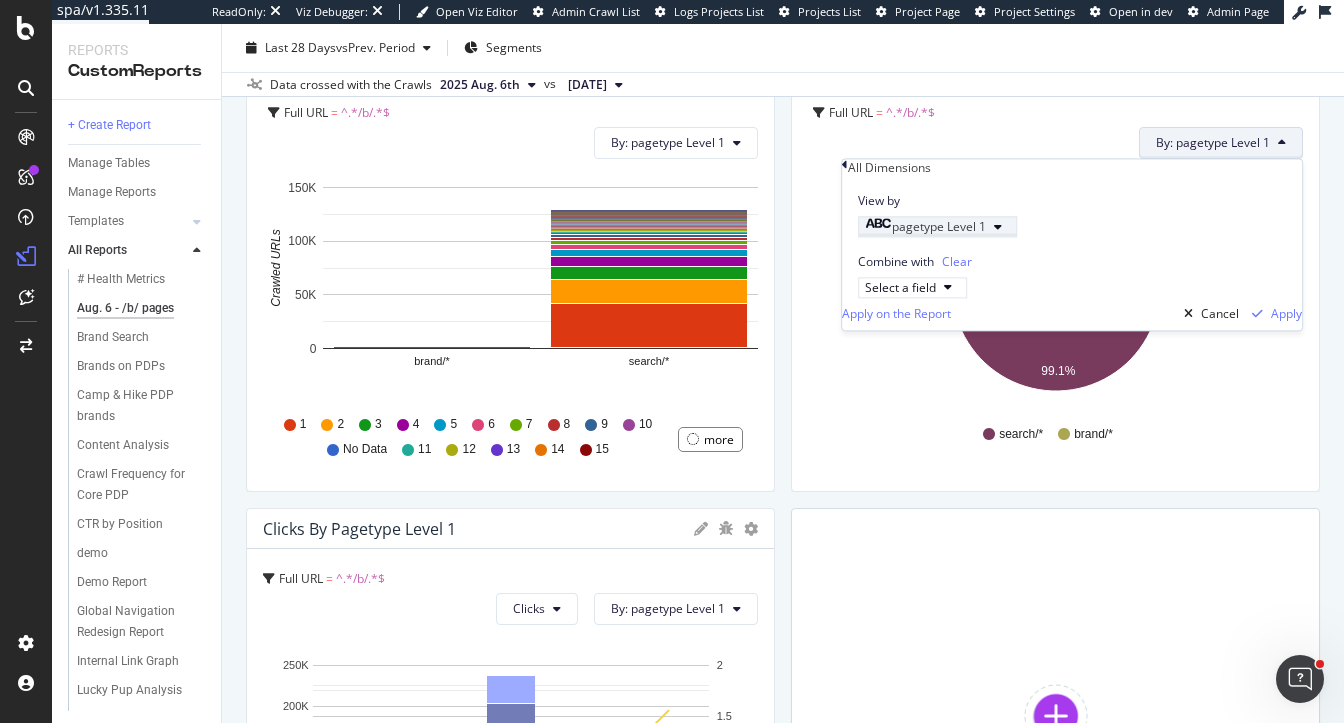 click on "pagetype Level 1" at bounding box center (939, 227) 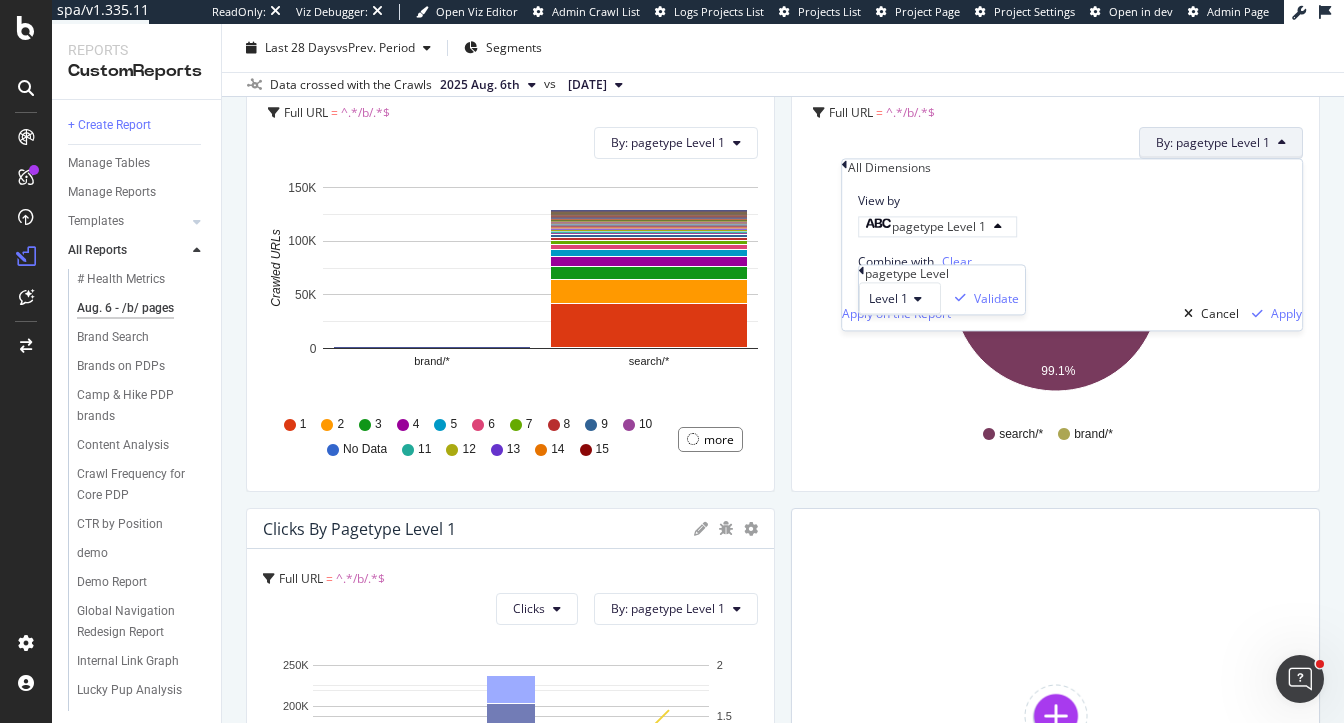 click at bounding box center [862, 271] 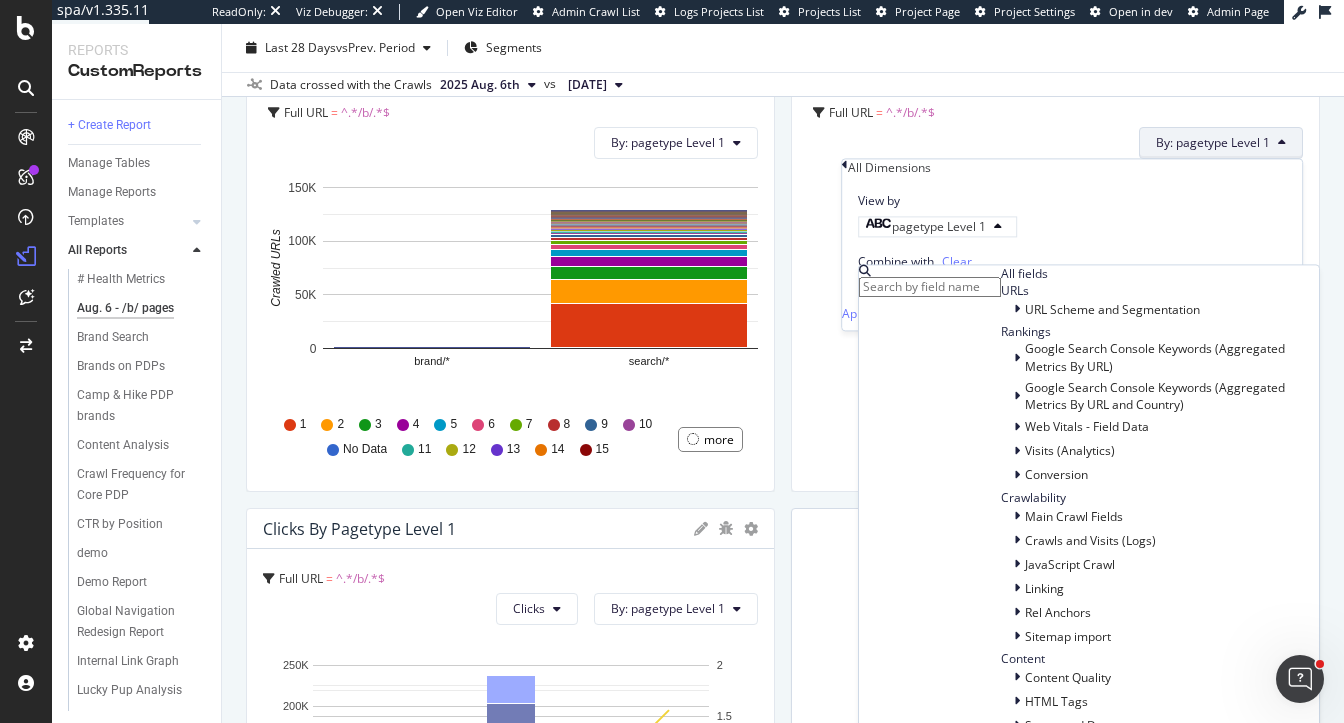 scroll, scrollTop: 342, scrollLeft: 0, axis: vertical 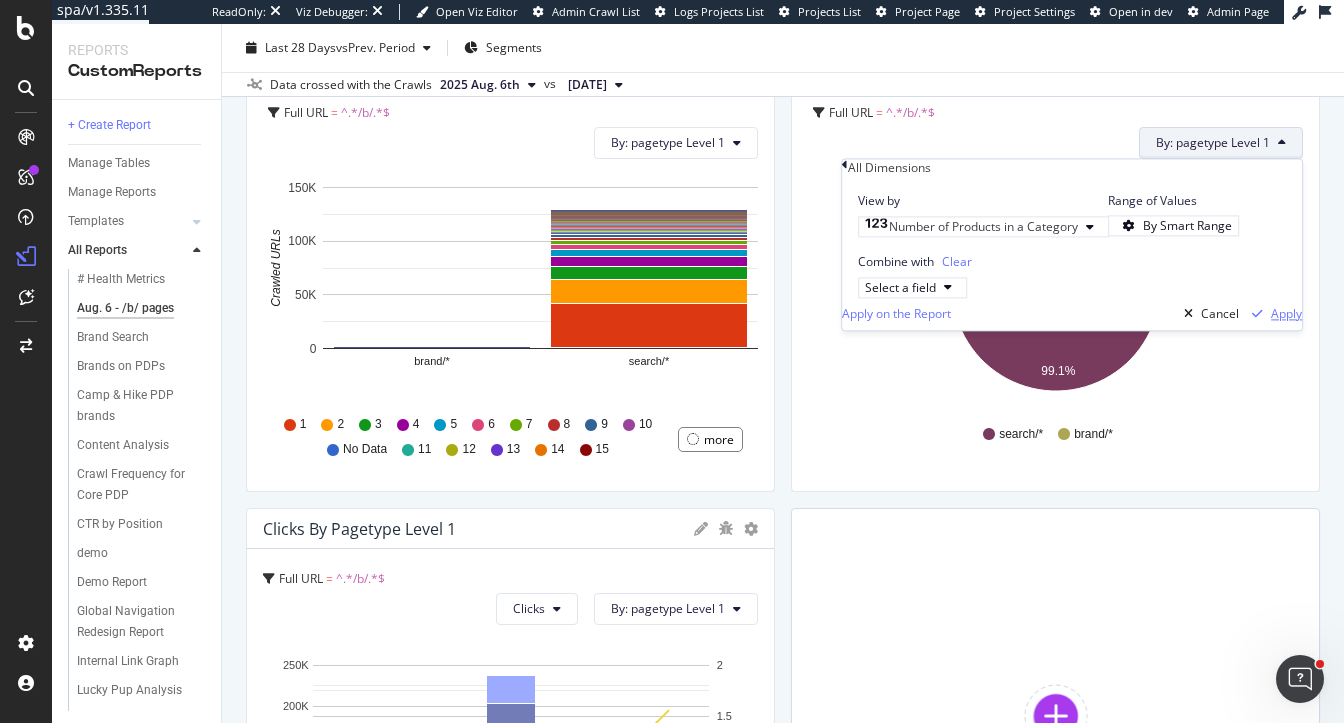 click on "Apply" at bounding box center [1286, 314] 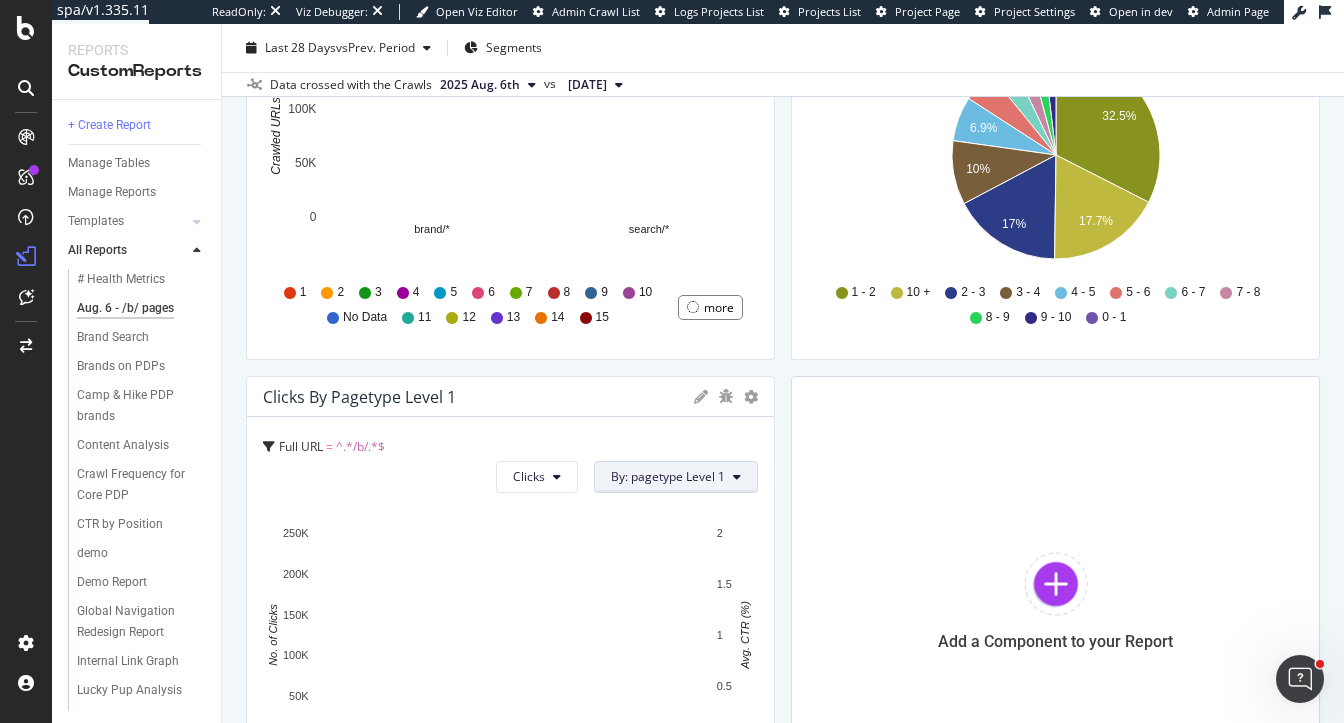 scroll, scrollTop: 320, scrollLeft: 0, axis: vertical 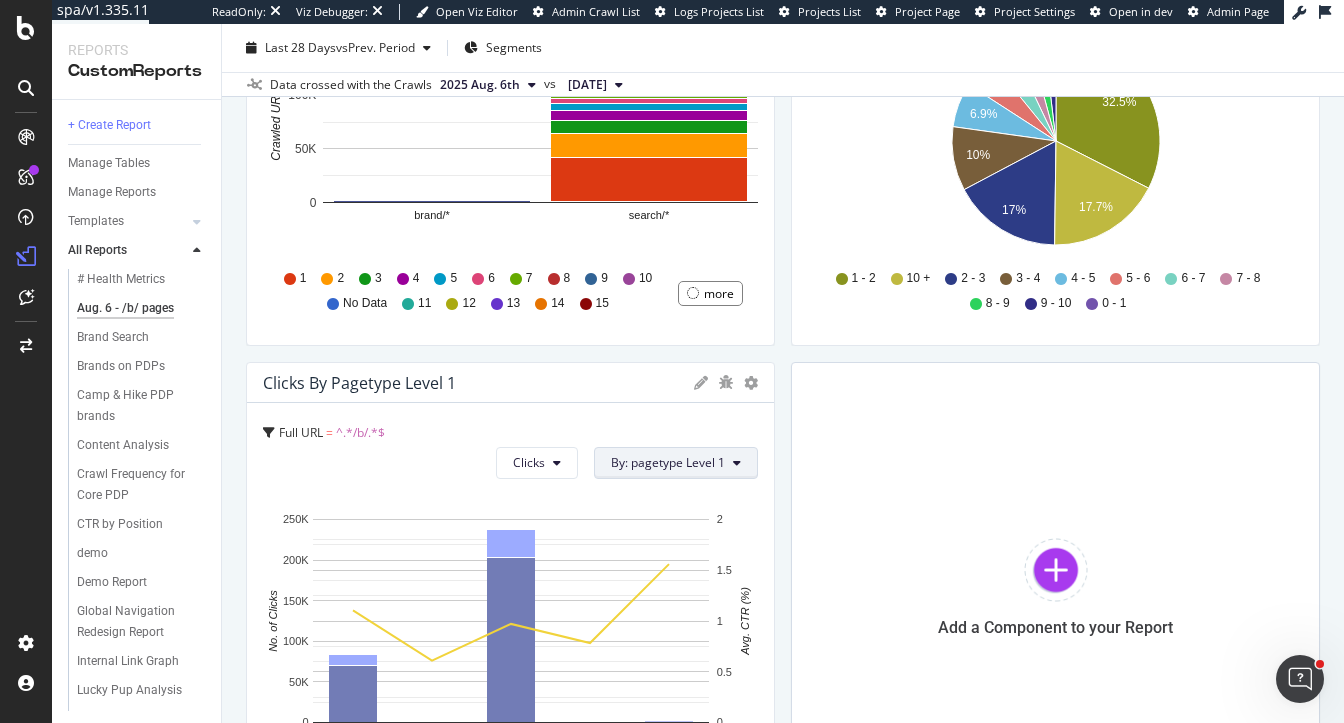 click on "By: pagetype Level 1" at bounding box center [668, 462] 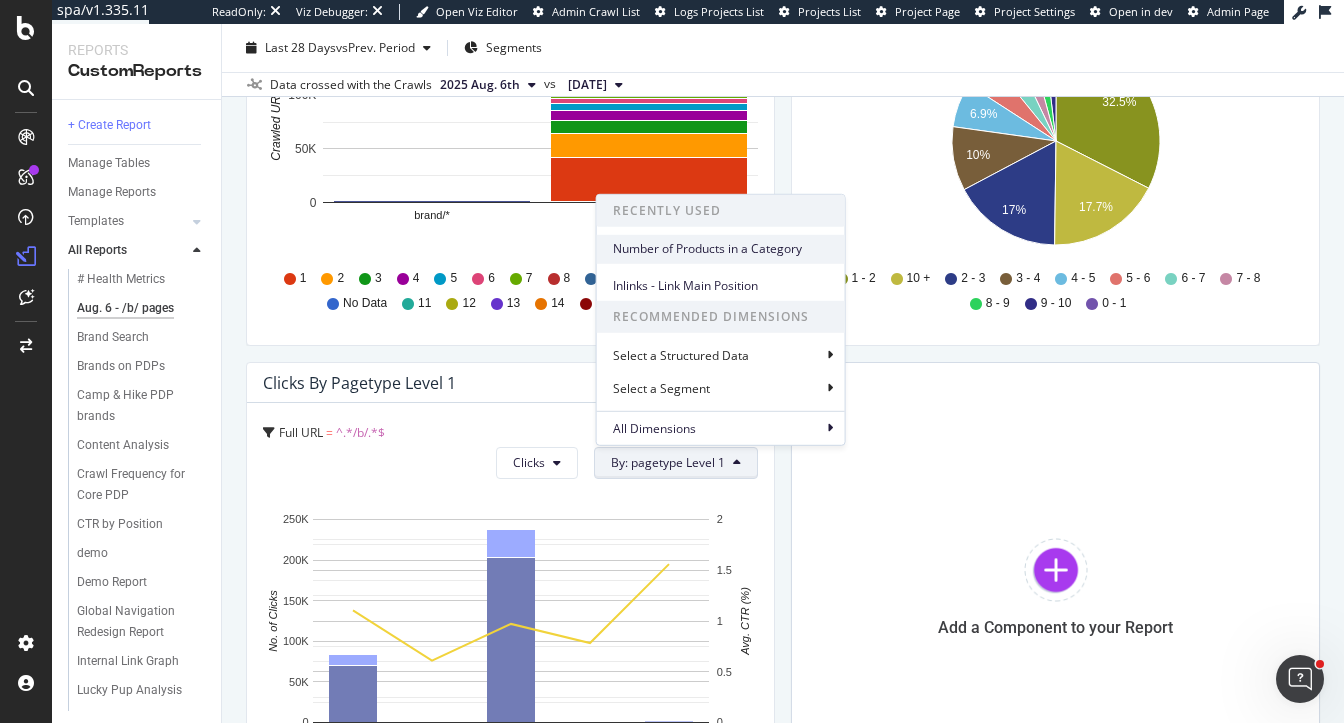 click on "Number of Products in a Category" at bounding box center [721, 248] 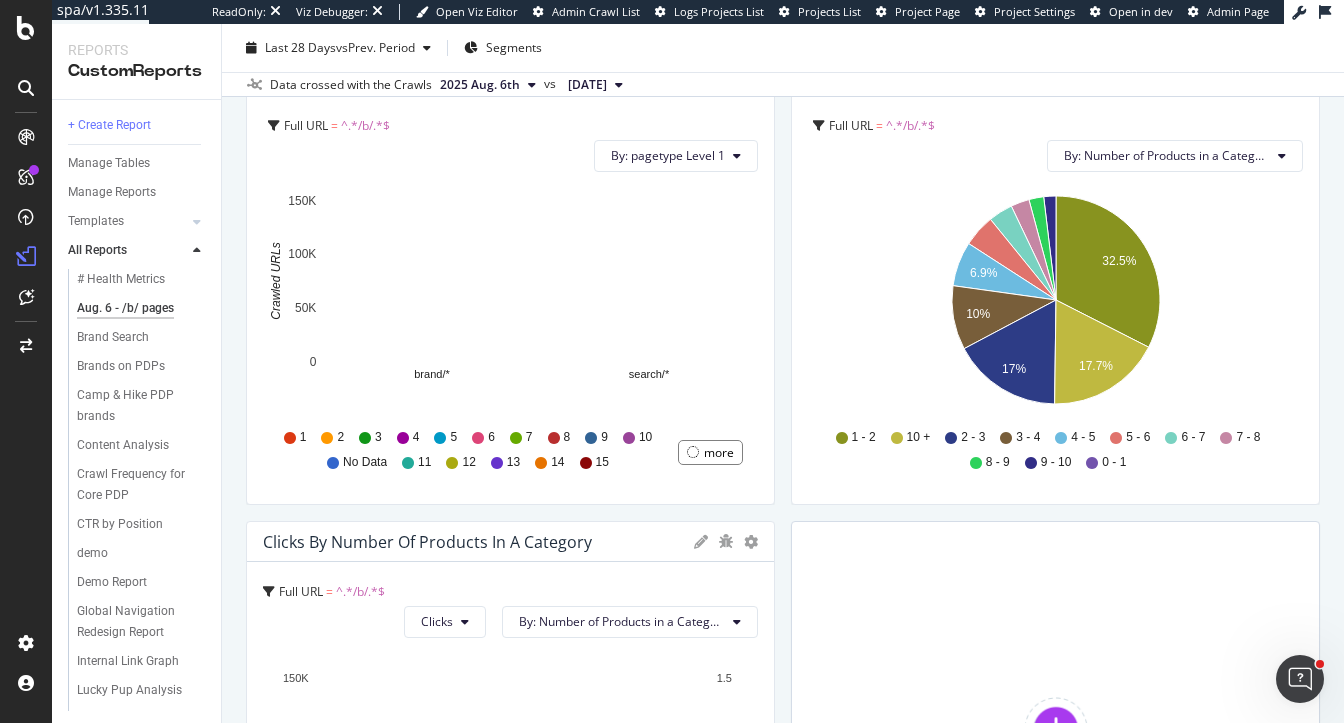 scroll, scrollTop: 0, scrollLeft: 0, axis: both 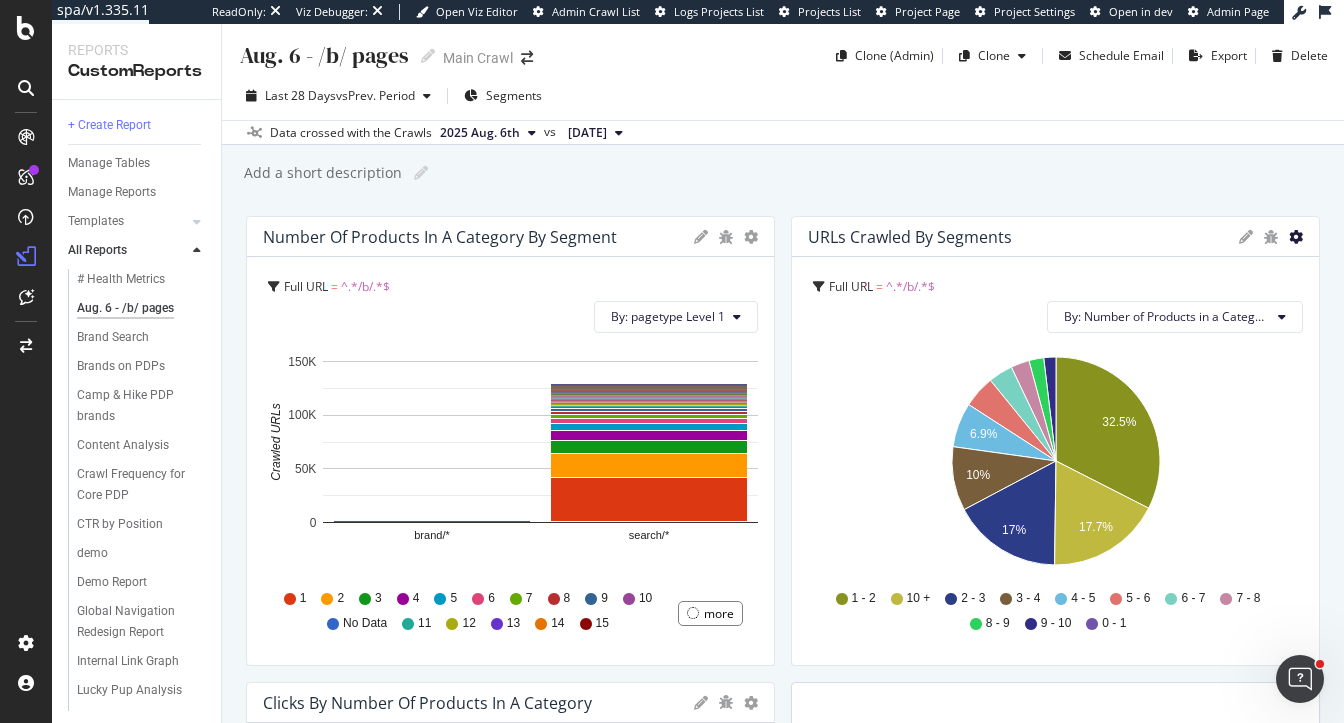 click at bounding box center (1296, 237) 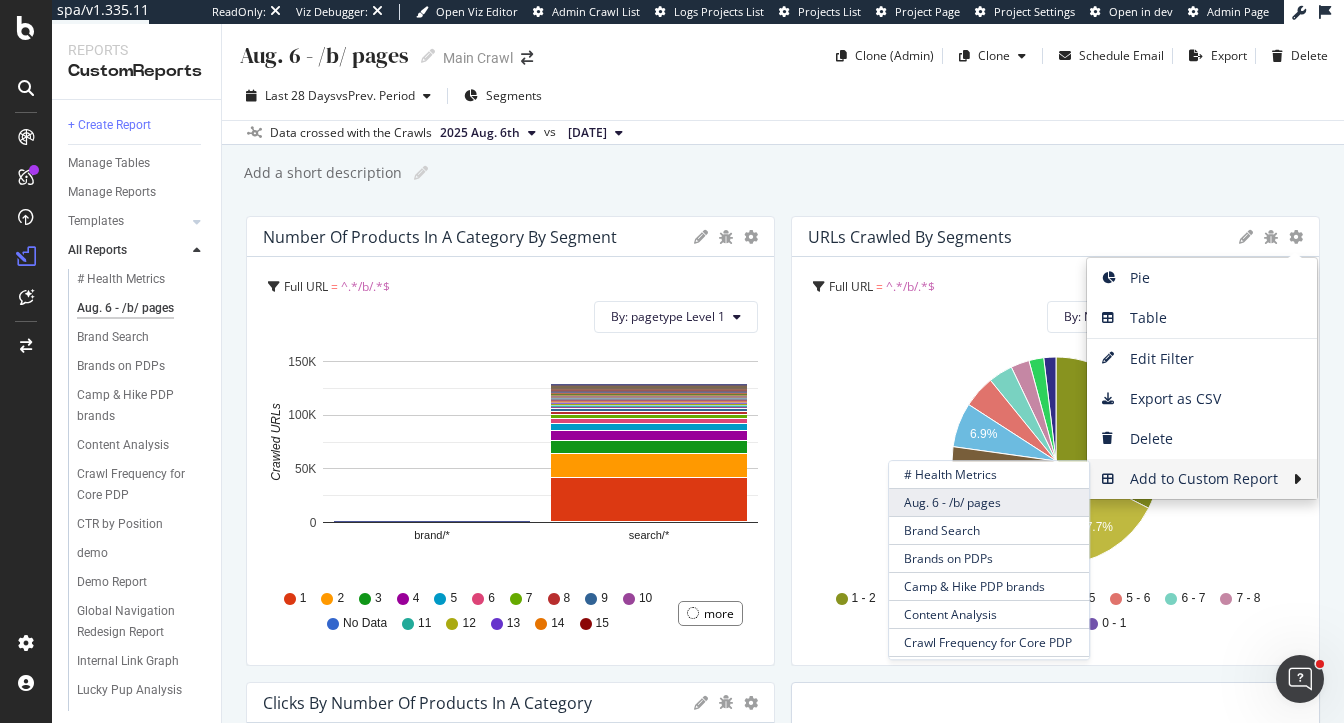 click on "Aug. 6 - /b/ pages" at bounding box center (989, 502) 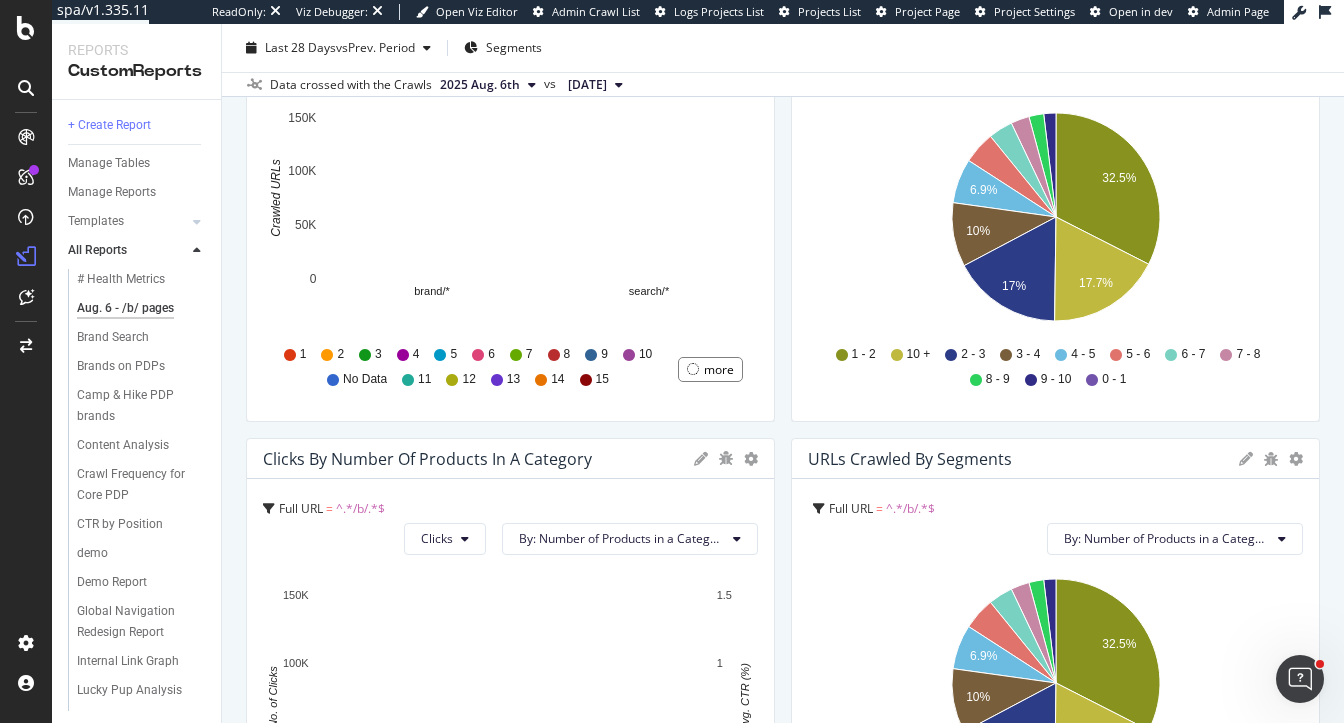 scroll, scrollTop: 0, scrollLeft: 0, axis: both 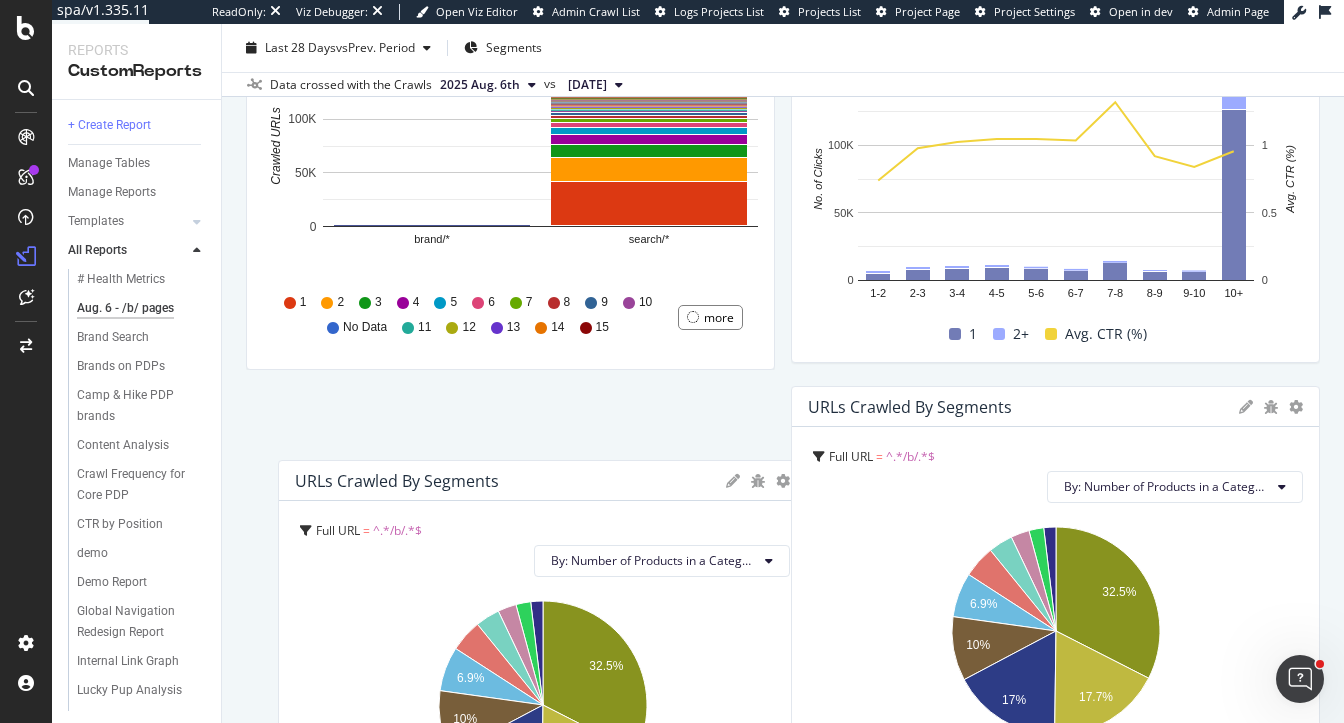 drag, startPoint x: 1005, startPoint y: 234, endPoint x: 489, endPoint y: 674, distance: 678.12683 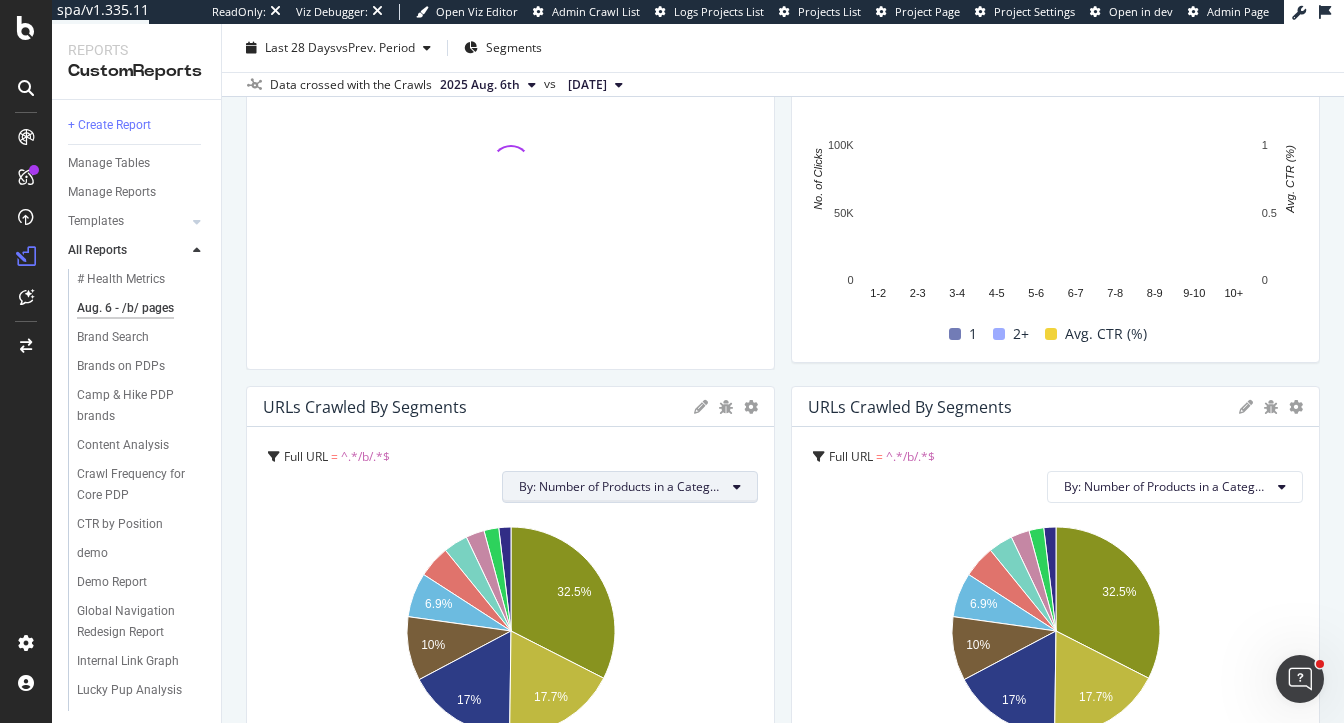 scroll, scrollTop: 392, scrollLeft: 0, axis: vertical 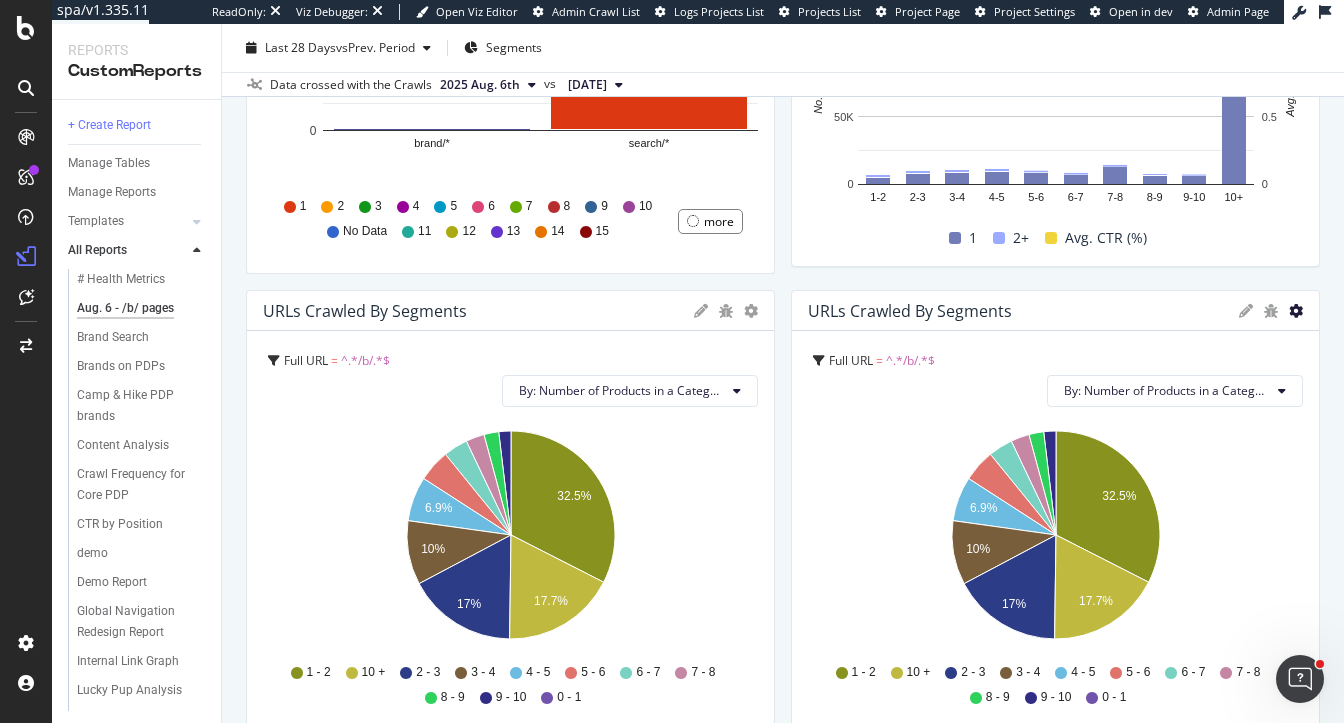 click at bounding box center (751, 311) 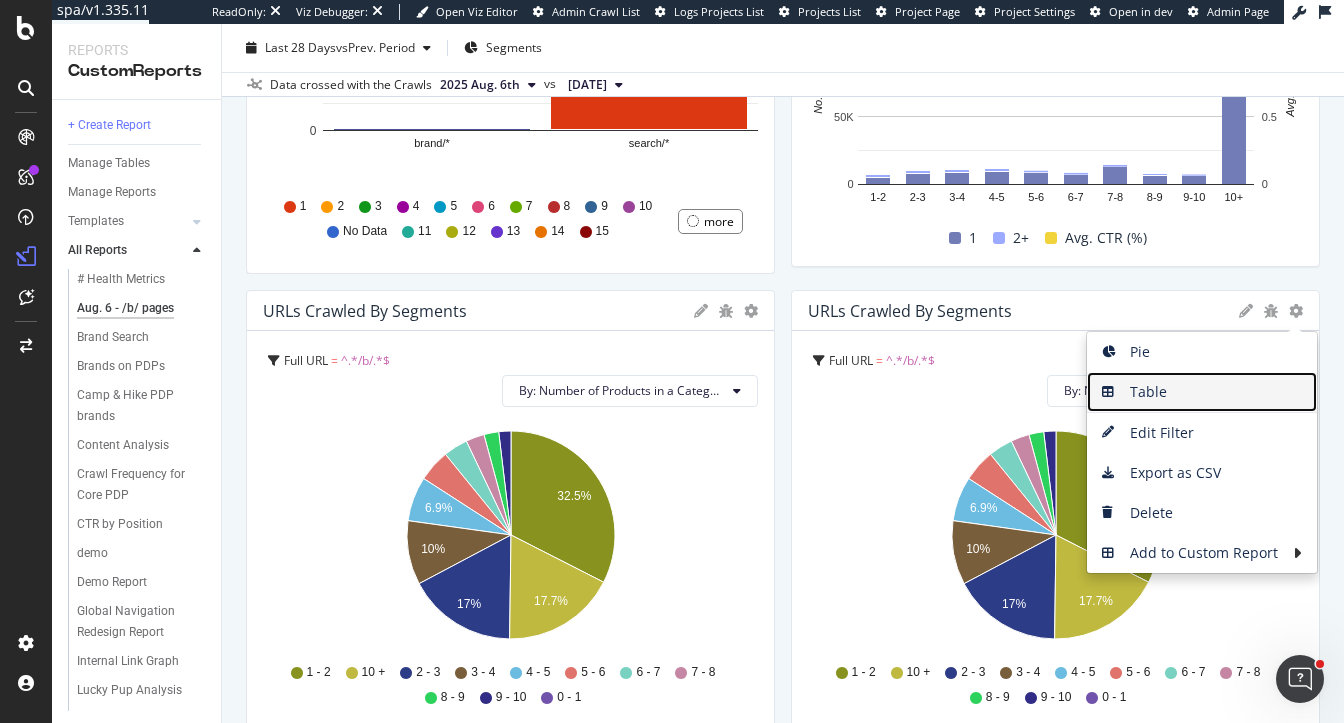 click on "Table" at bounding box center [1202, 392] 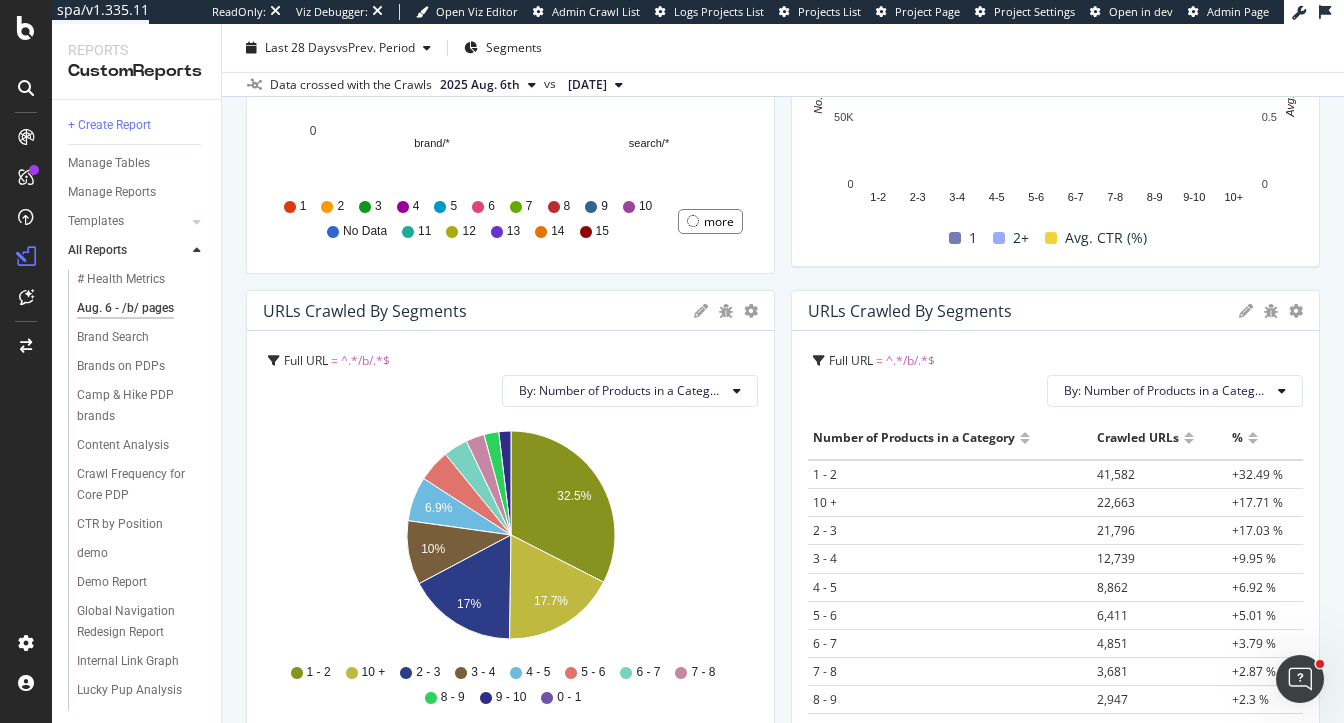 scroll, scrollTop: 0, scrollLeft: 0, axis: both 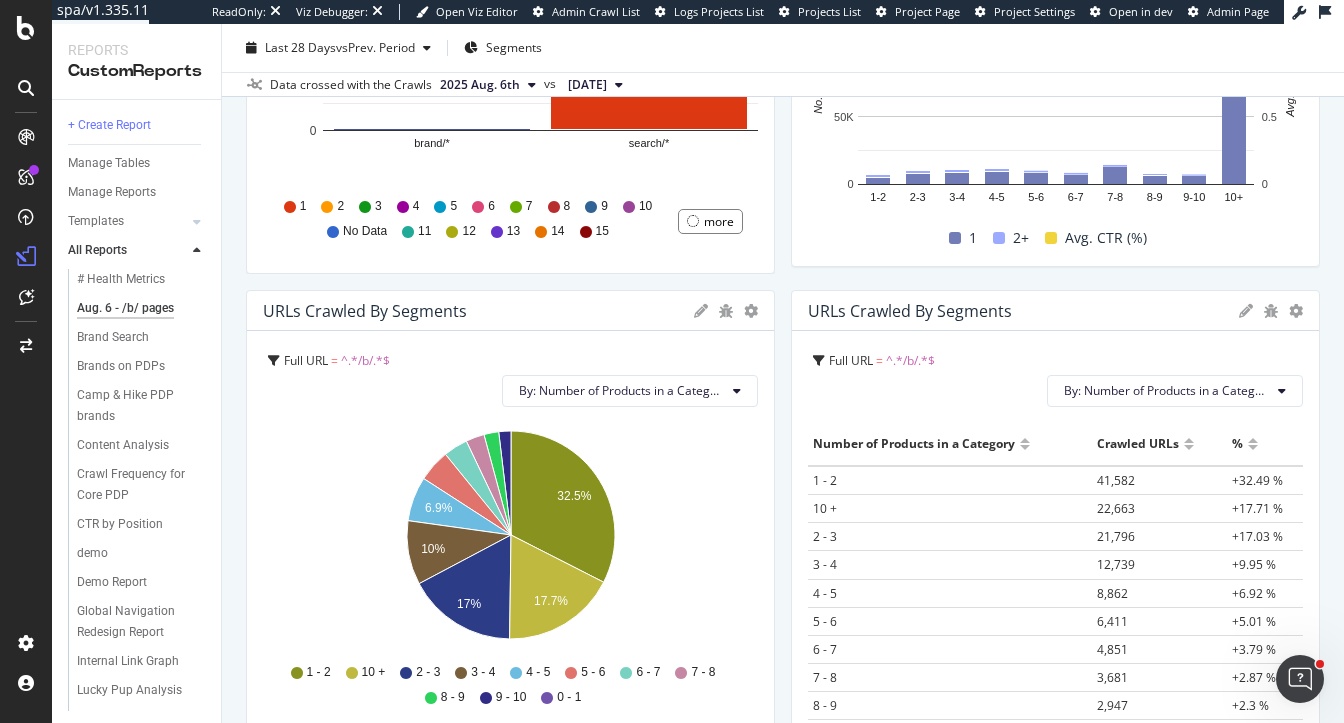 click at bounding box center [1025, 435] 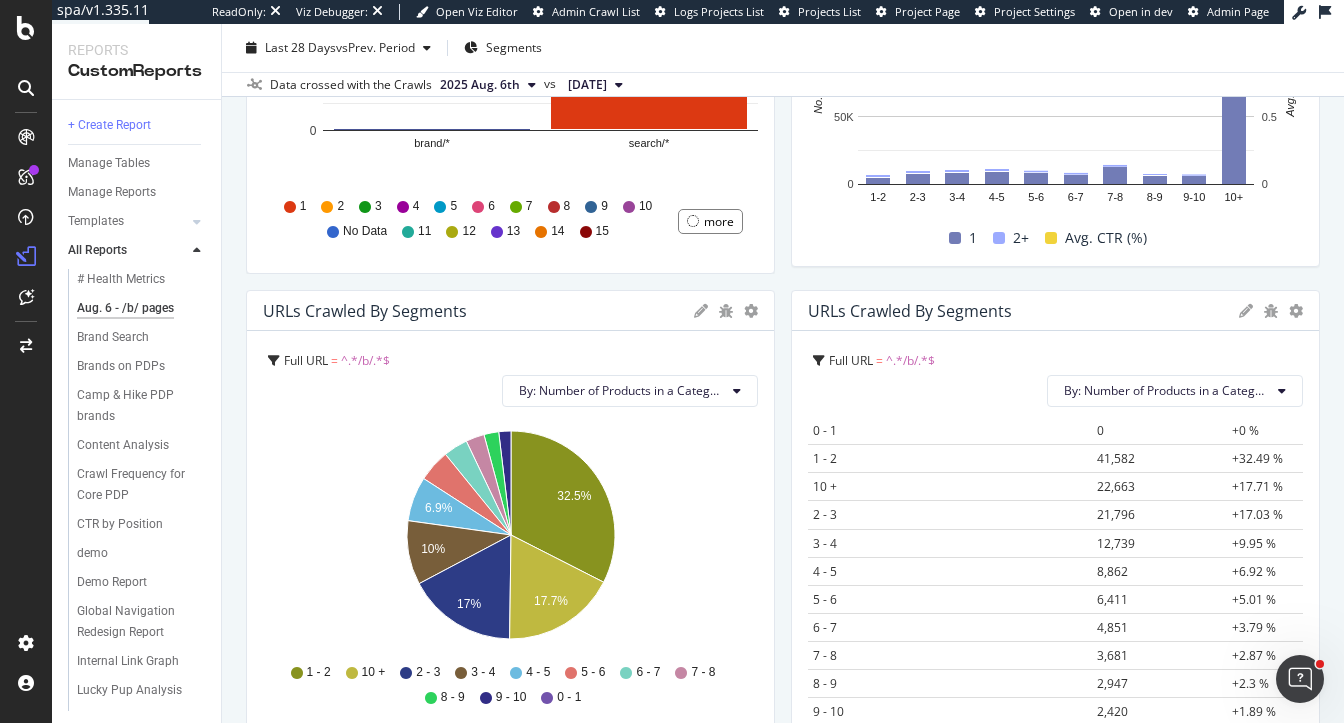 scroll, scrollTop: 48, scrollLeft: 0, axis: vertical 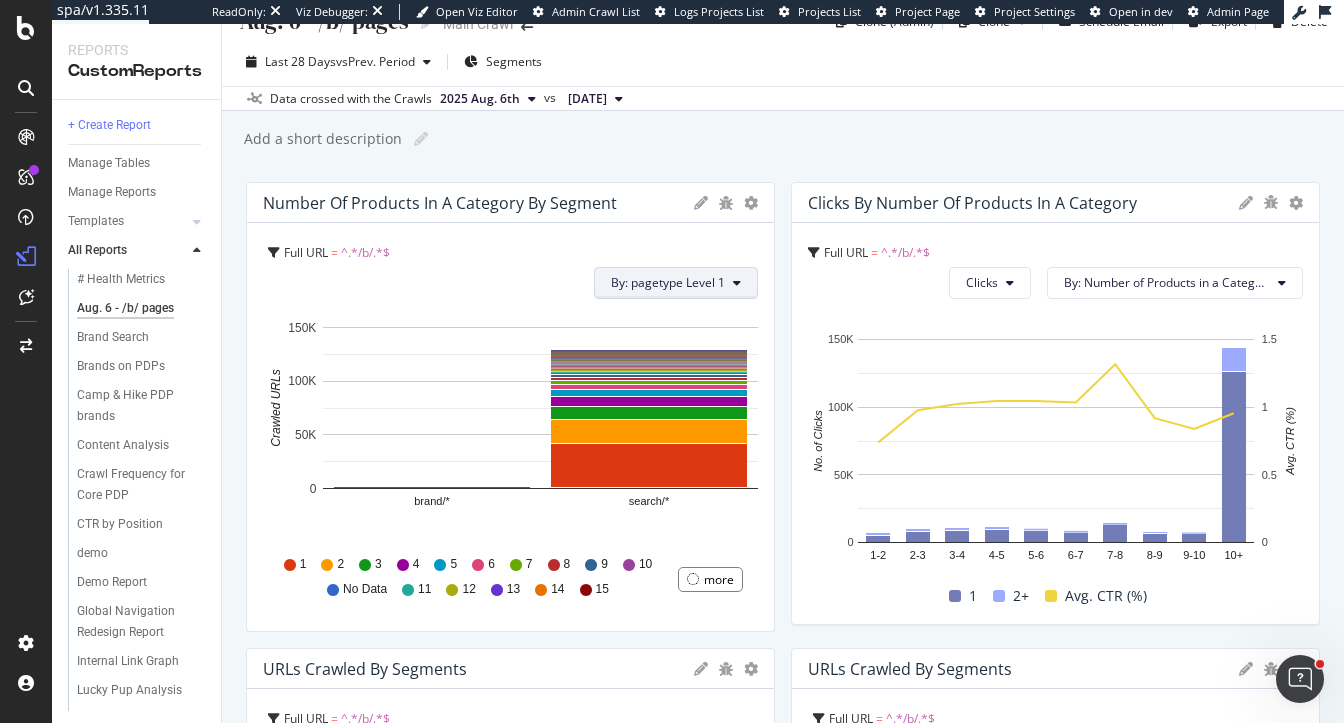 click on "By: pagetype Level 1" at bounding box center (668, 282) 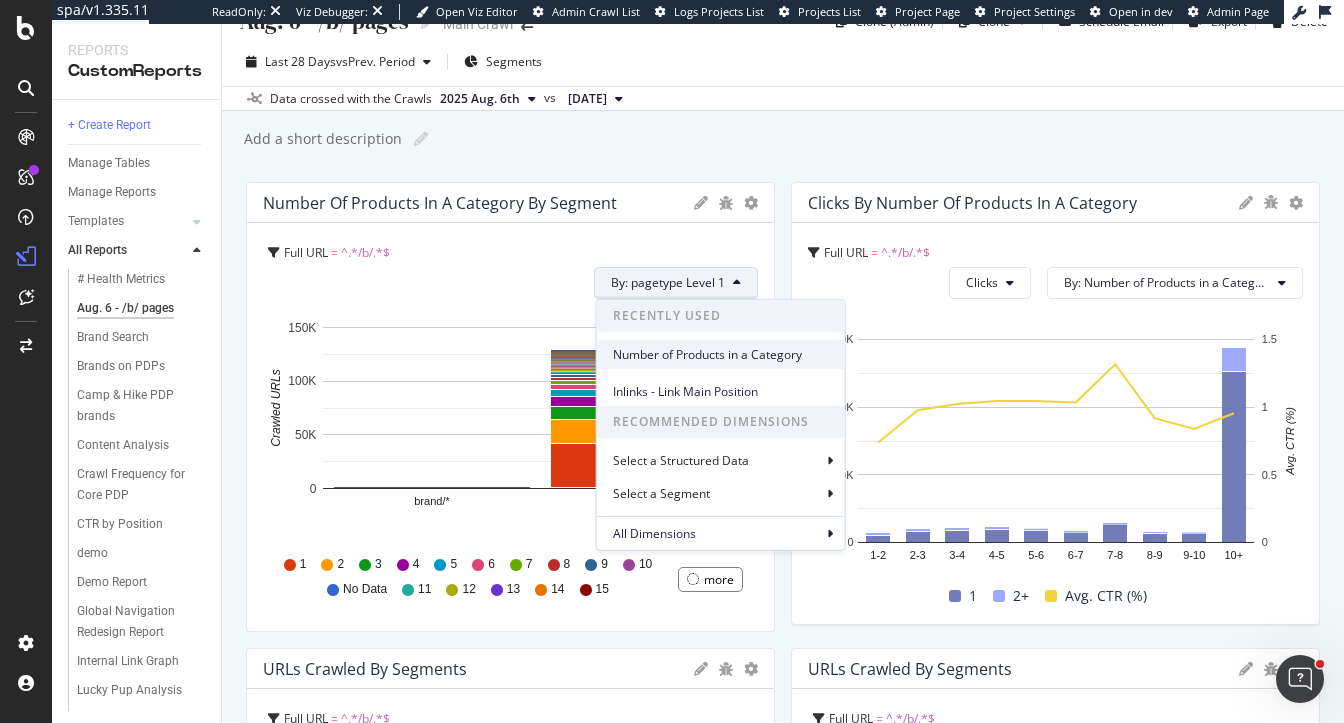 click on "Number of Products in a Category" at bounding box center (721, 354) 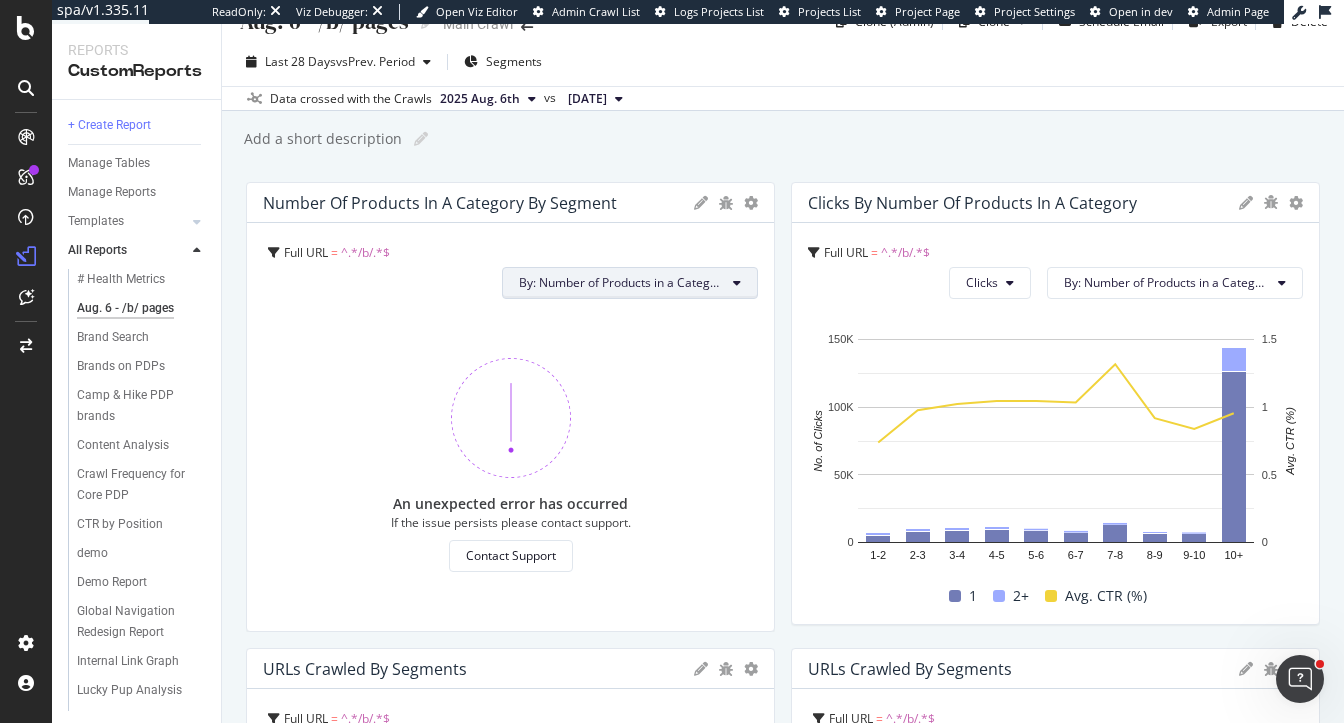 click on "By: Number of Products in a Category" at bounding box center (630, 283) 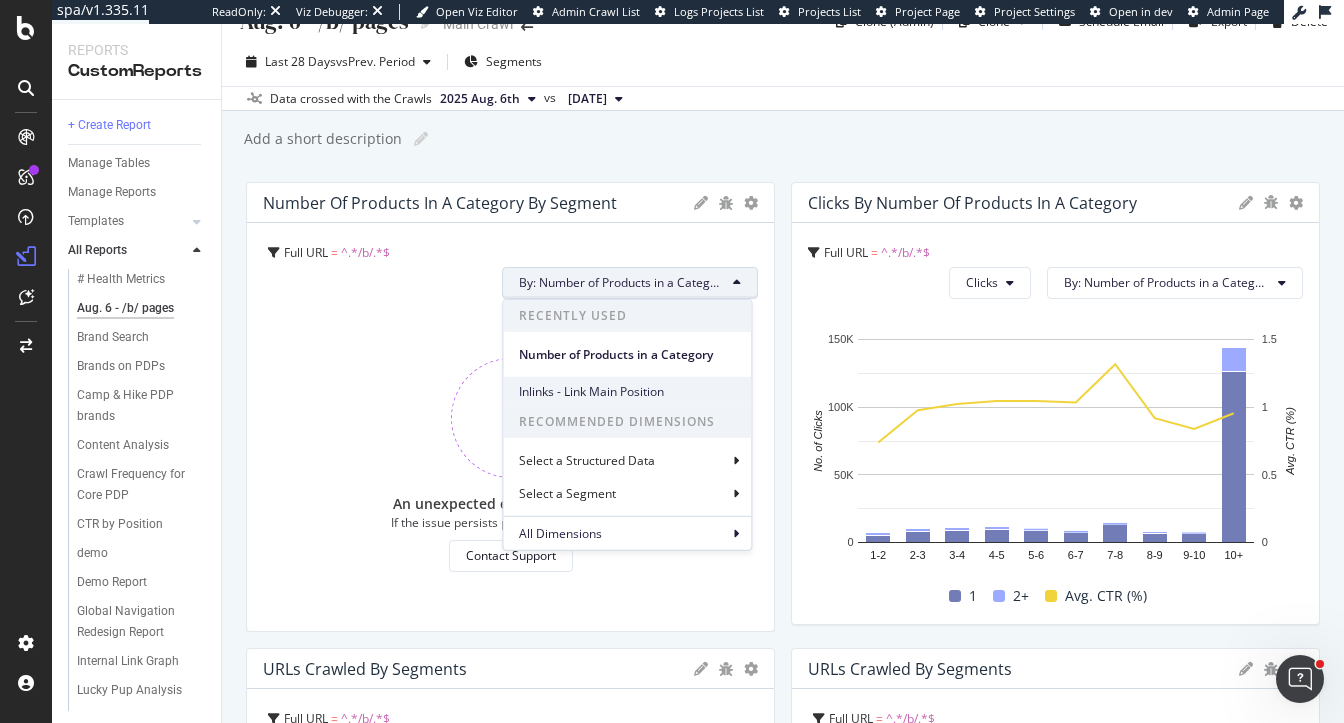 click on "Inlinks - Link Main Position" at bounding box center (627, 391) 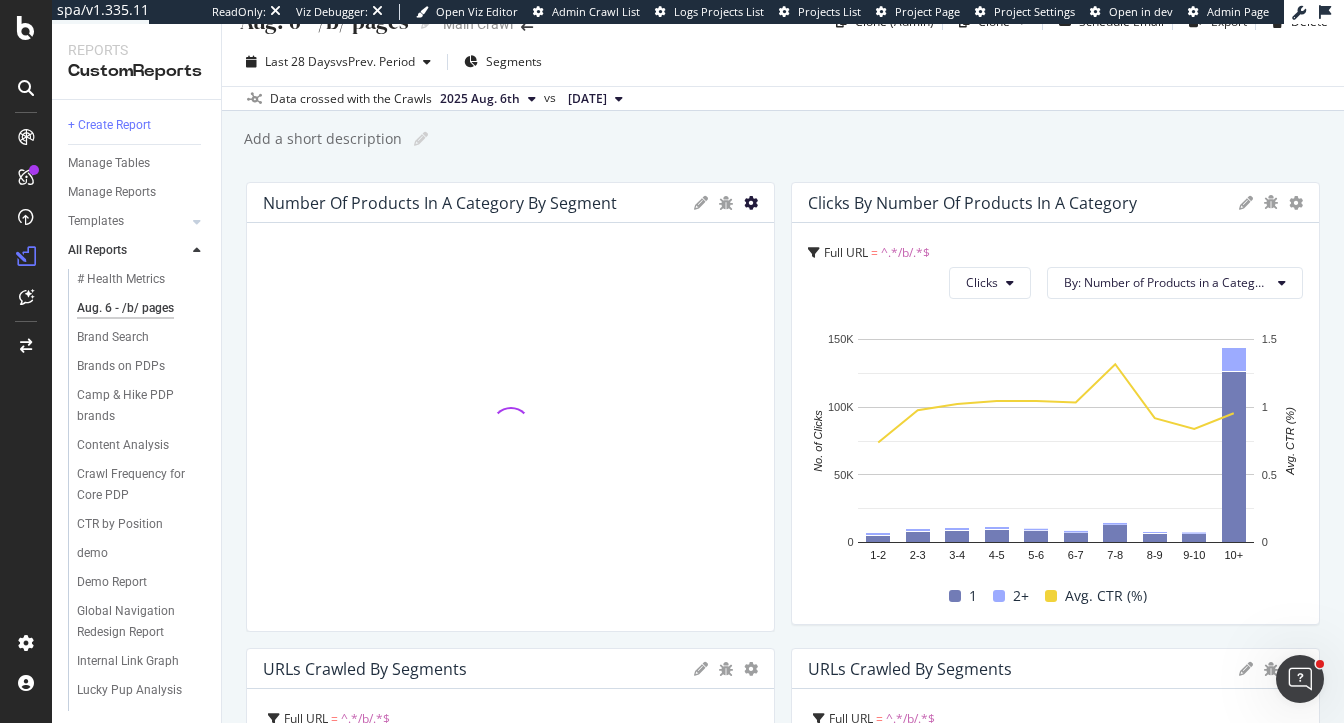 click at bounding box center [751, 203] 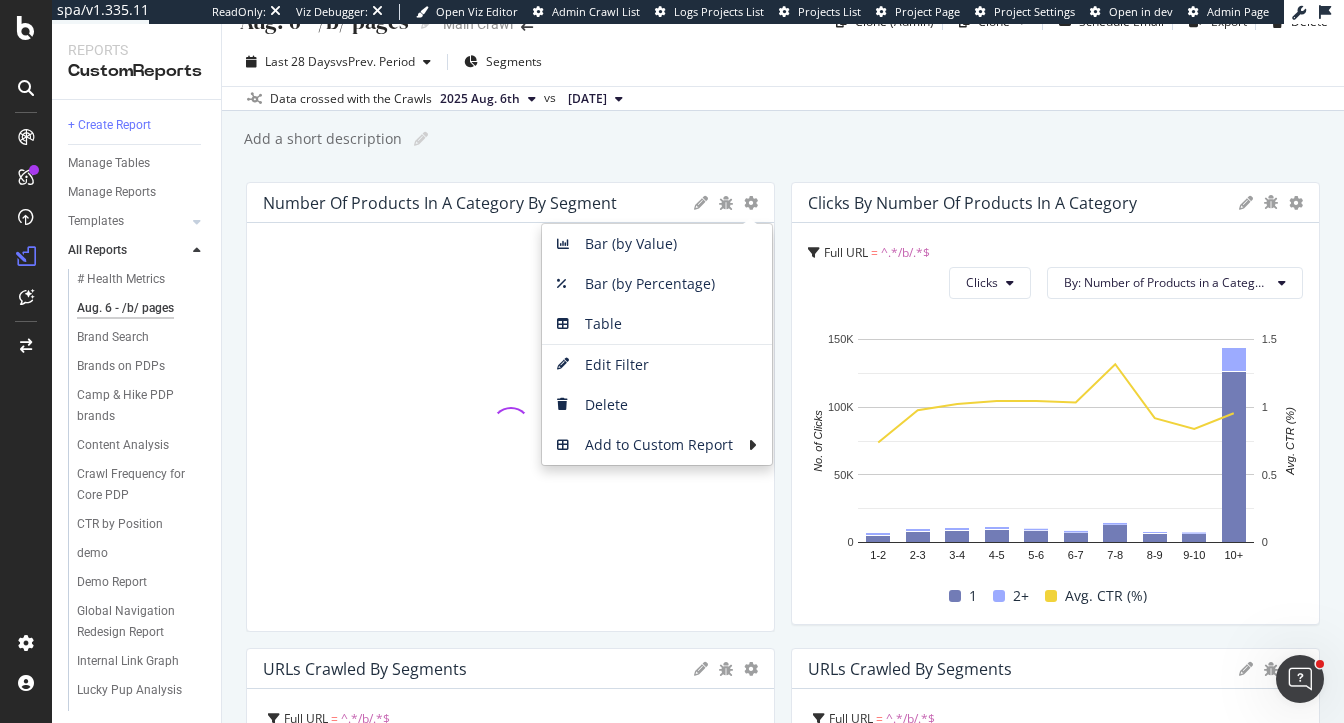 click on "Add a short description Add a short description" at bounding box center [793, 139] 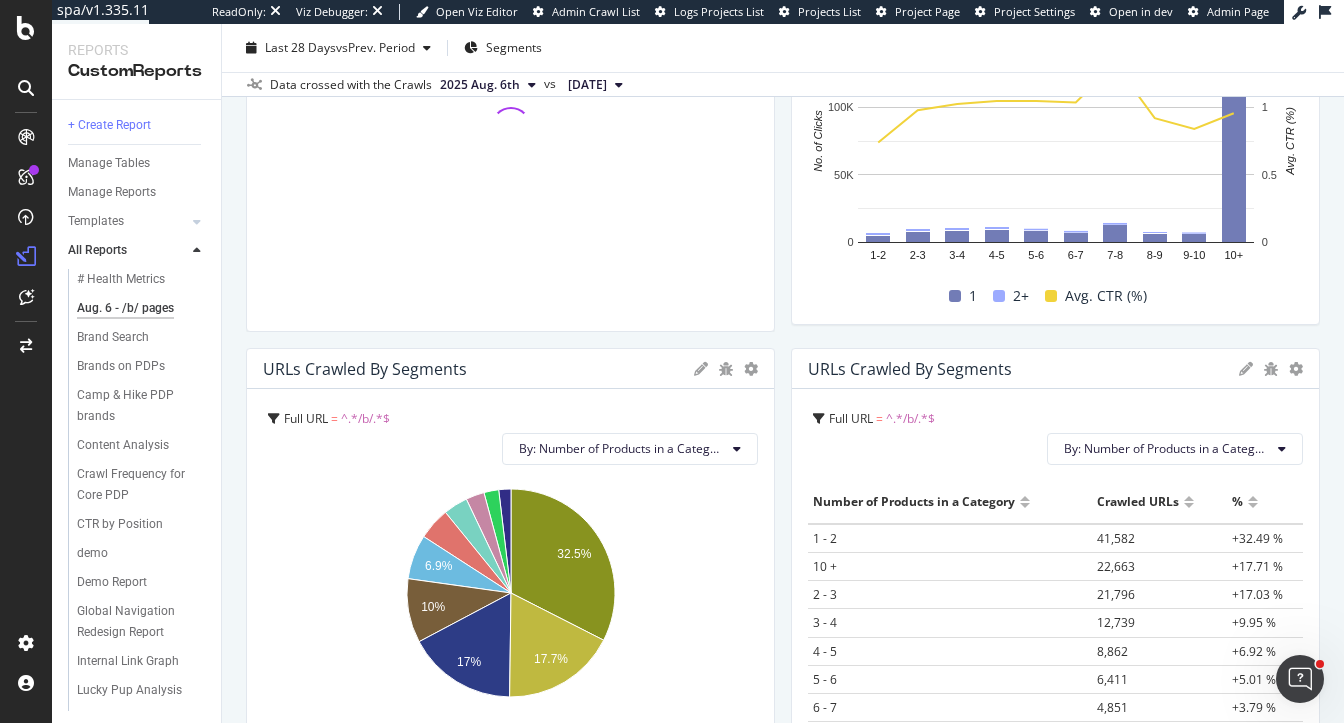 scroll, scrollTop: 327, scrollLeft: 0, axis: vertical 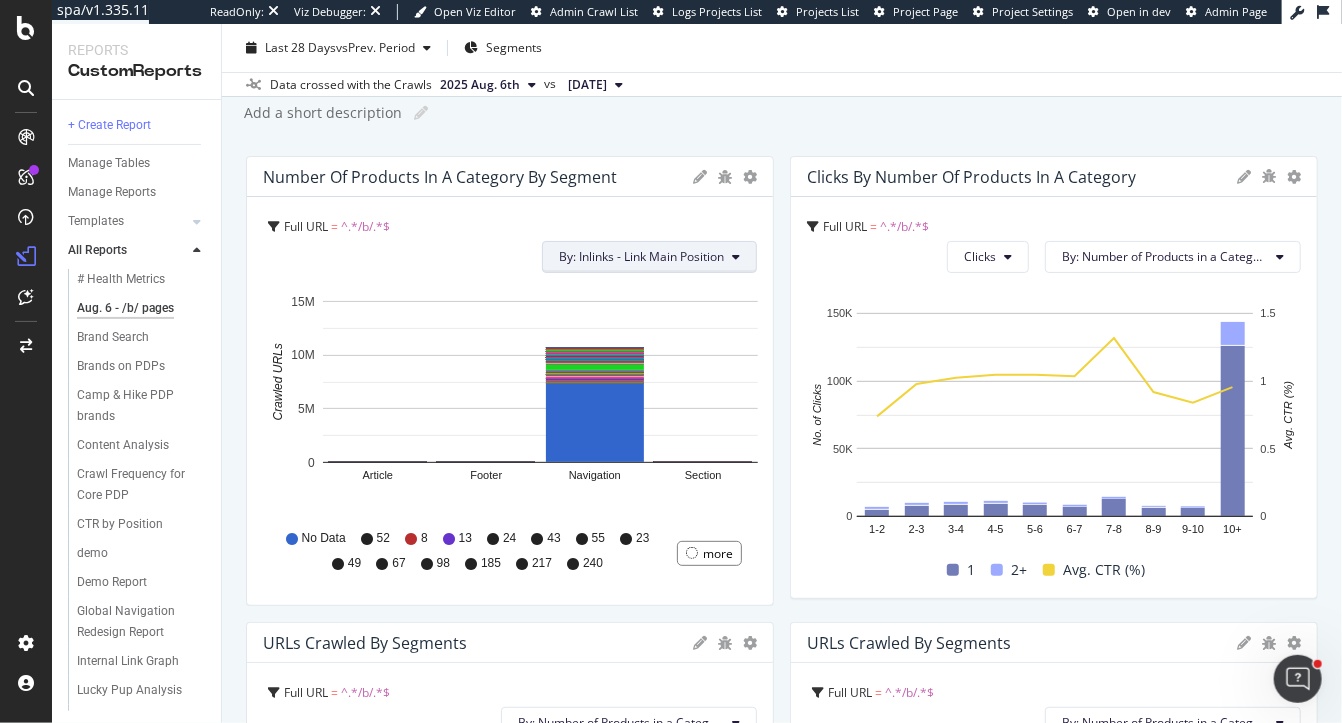 click at bounding box center [736, 257] 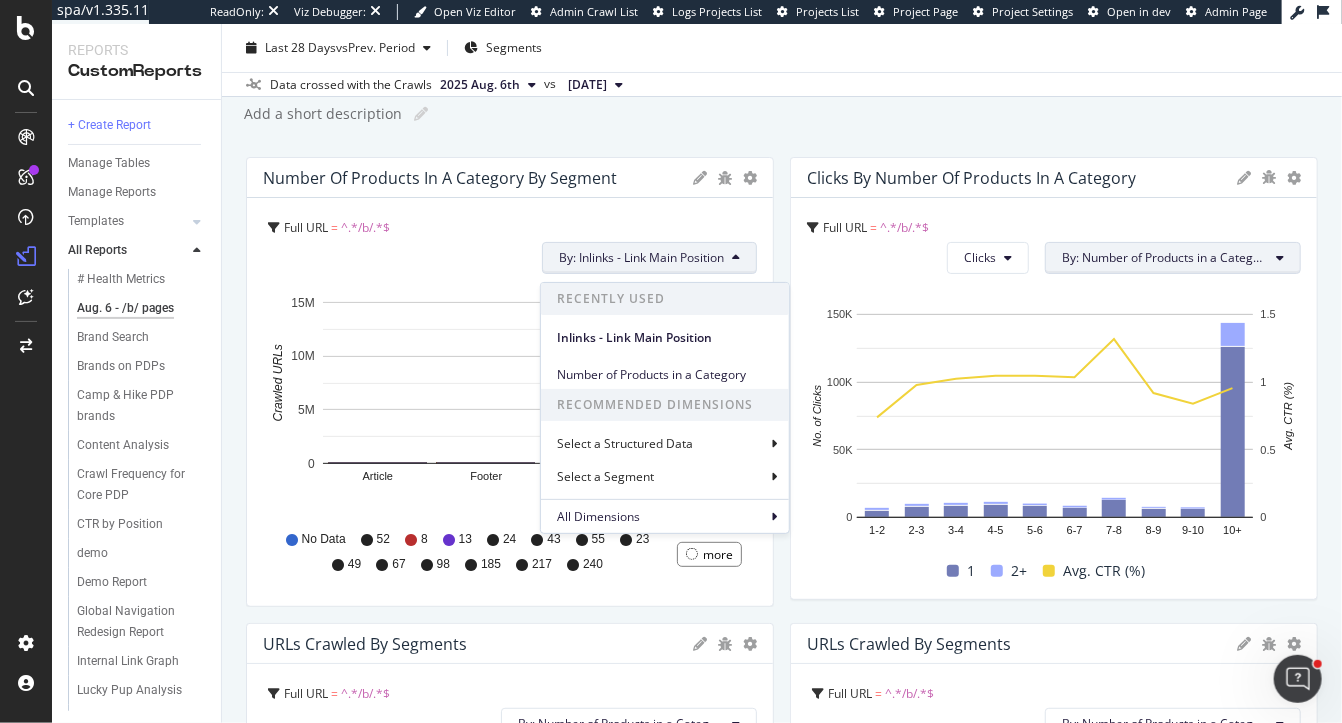 scroll, scrollTop: 42, scrollLeft: 0, axis: vertical 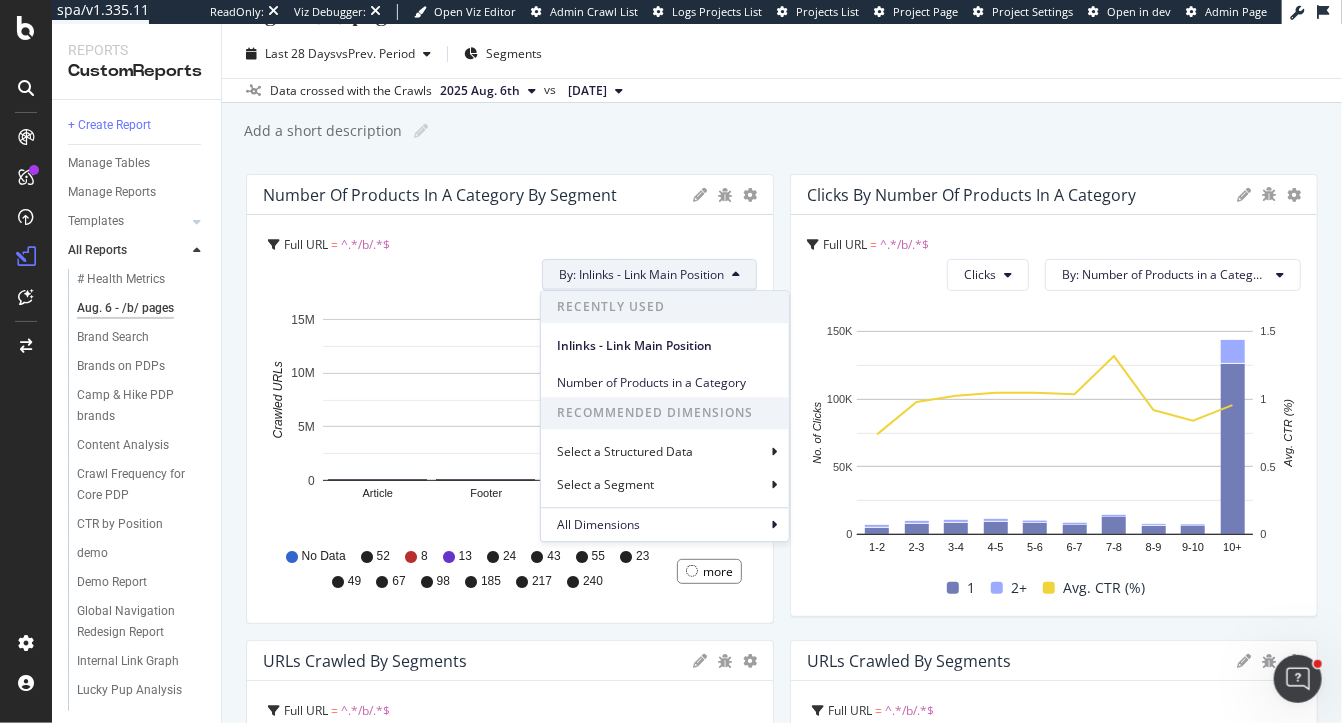 click on "Clicks by Number of Products in a Category" at bounding box center [971, 195] 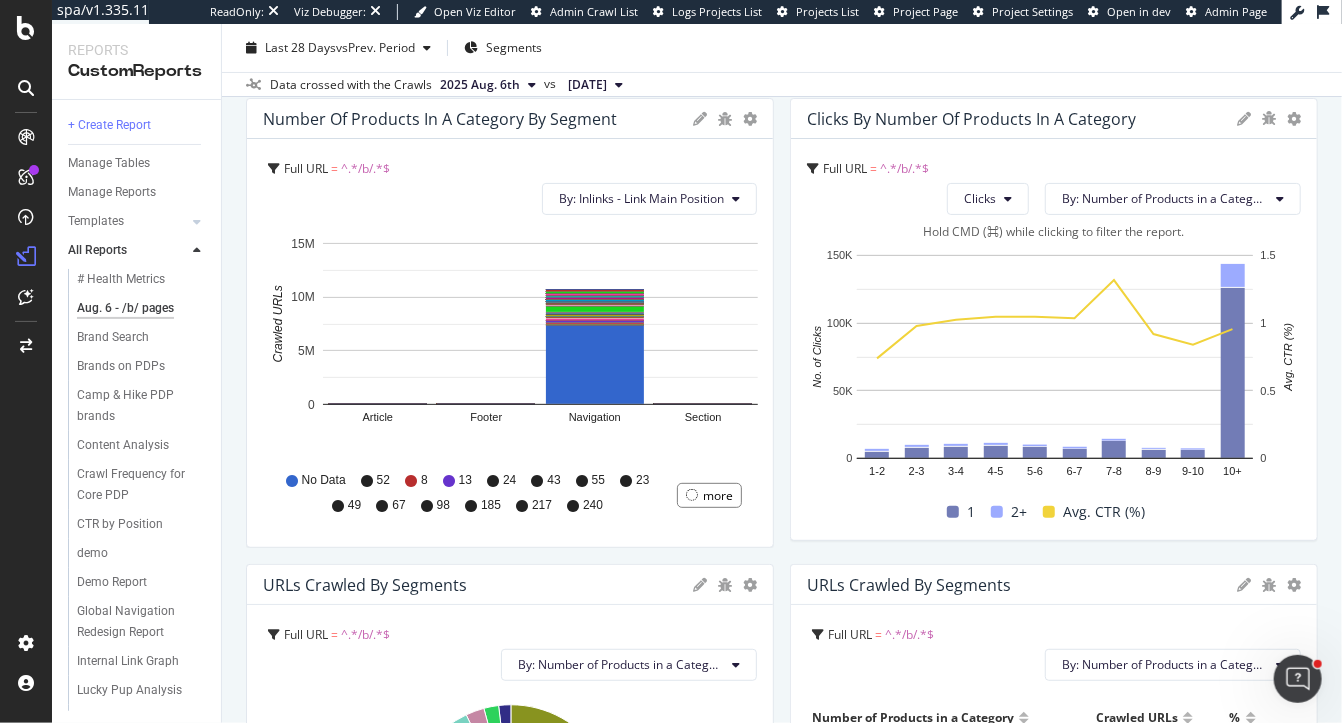 scroll, scrollTop: 129, scrollLeft: 0, axis: vertical 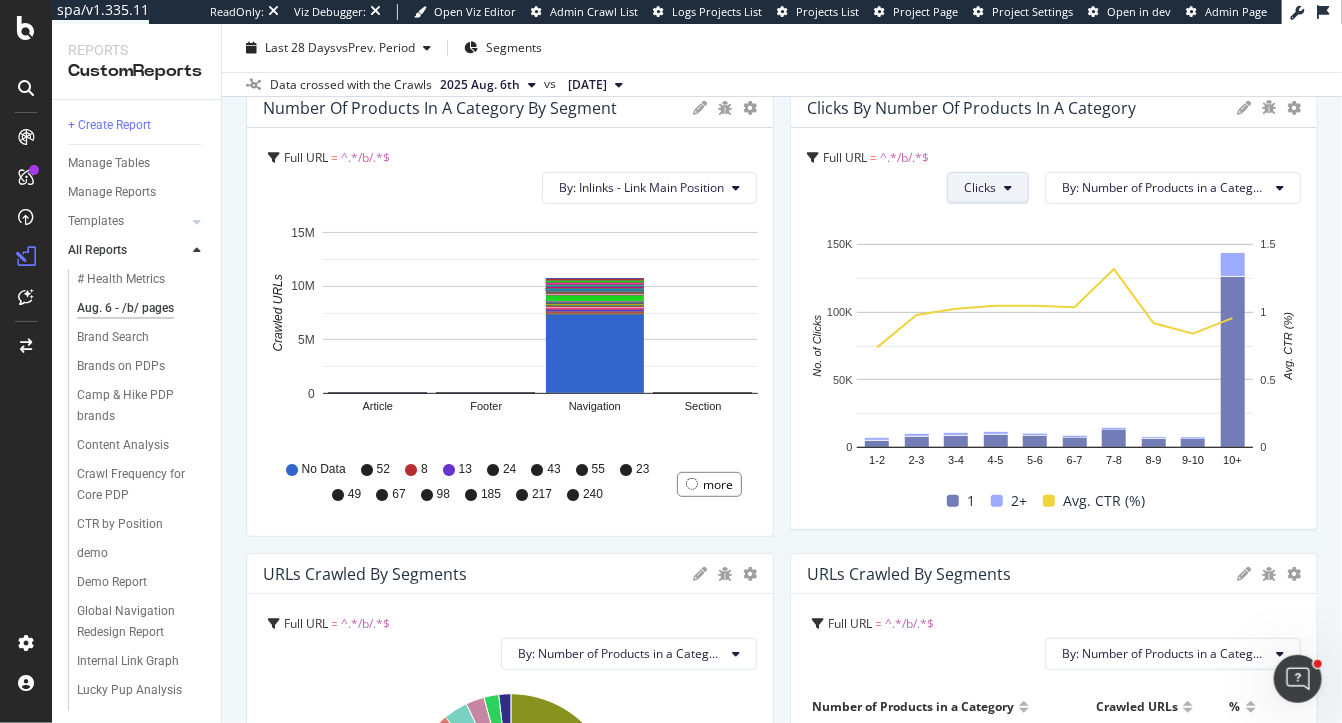click on "Clicks" at bounding box center [980, 187] 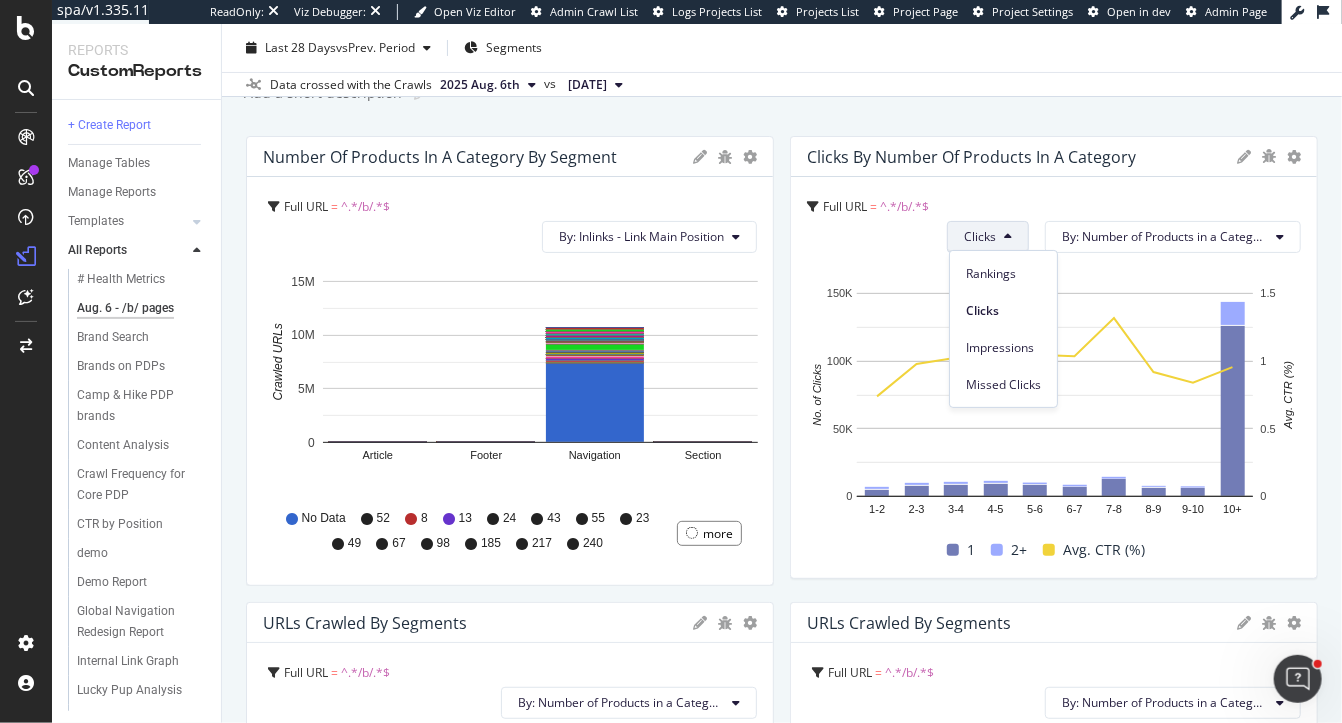 scroll, scrollTop: 77, scrollLeft: 0, axis: vertical 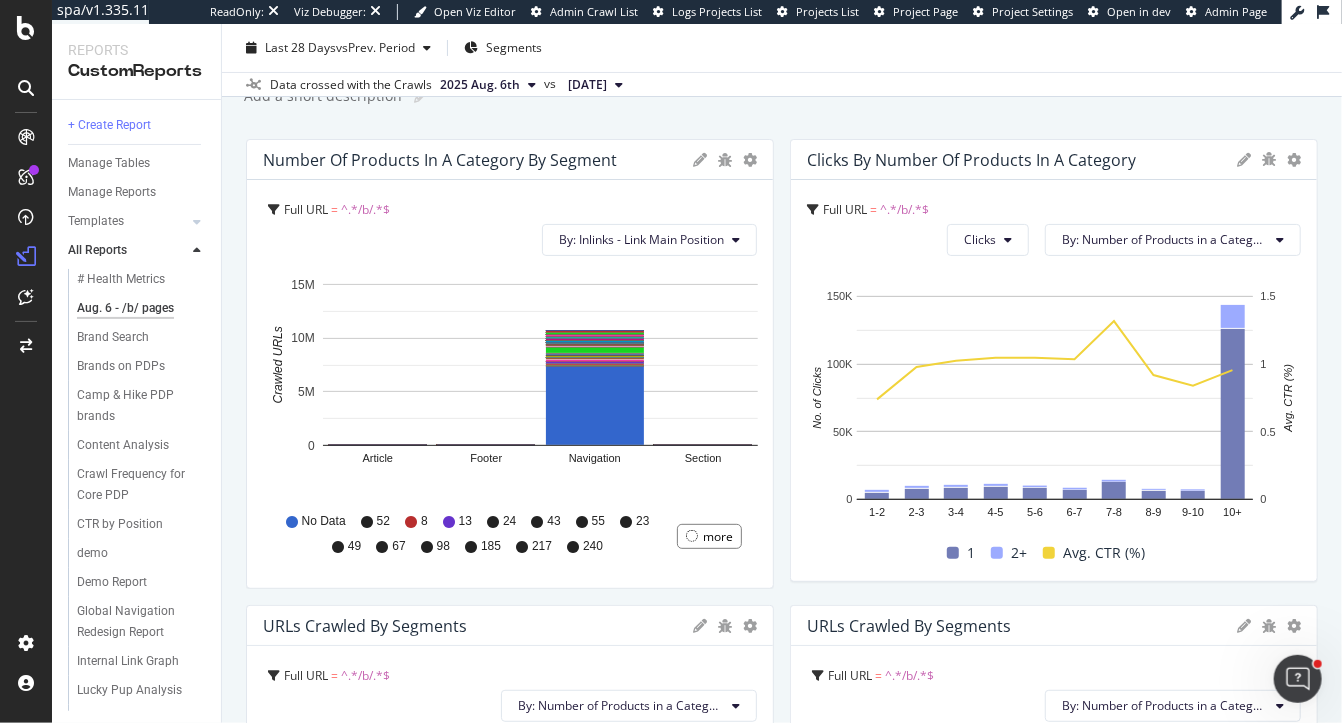 click on "Aug. 6 - /b/ pages Aug. 6 - /b/ pages Main Crawl Clone (Admin) Clone Schedule Email Export Delete Last 28 Days  vs  Prev. Period Segments Data crossed with the Crawls  2025 Aug. 6th vs 2025 Jun. 29th Add a short description Add a short description Number of Products in a Category by Segment Bar (by Value) Bar (by Percentage) Table Edit Filter Export as CSV Delete Add to Custom Report Full URL   =     ^.*/b/.*$ By: Inlinks - Link Main Position Hold CMD (⌘) while clicking to filter the report. Article Footer Navigation Section 0 5M 10M 15M Crawled URLs 15M No Data 52 8 13 24 43 55 23 49 67 98 185 217 240 more Clicks by Number of Products in a Category Full URL   =     ^.*/b/.*$ Clicks By: Number of Products in a Category Hold CMD (⌘) while clicking to filter the report. 1-2 2-3 3-4 4-5 5-6 6-7 7-8 8-9 9-10 10+ 0 50K 100K 150K 0 0.5 1 1.5 No. of Clicks Avg. CTR (%) Number of Products in a Category 1 2+ Avg. CTR (%) 1-2 5,224 2,109 0.73 % 2-3 8,159 2,133 0.97 % 3-4 8,711 2,032 1.02 % 4-5 9,817 1" at bounding box center [782, 373] 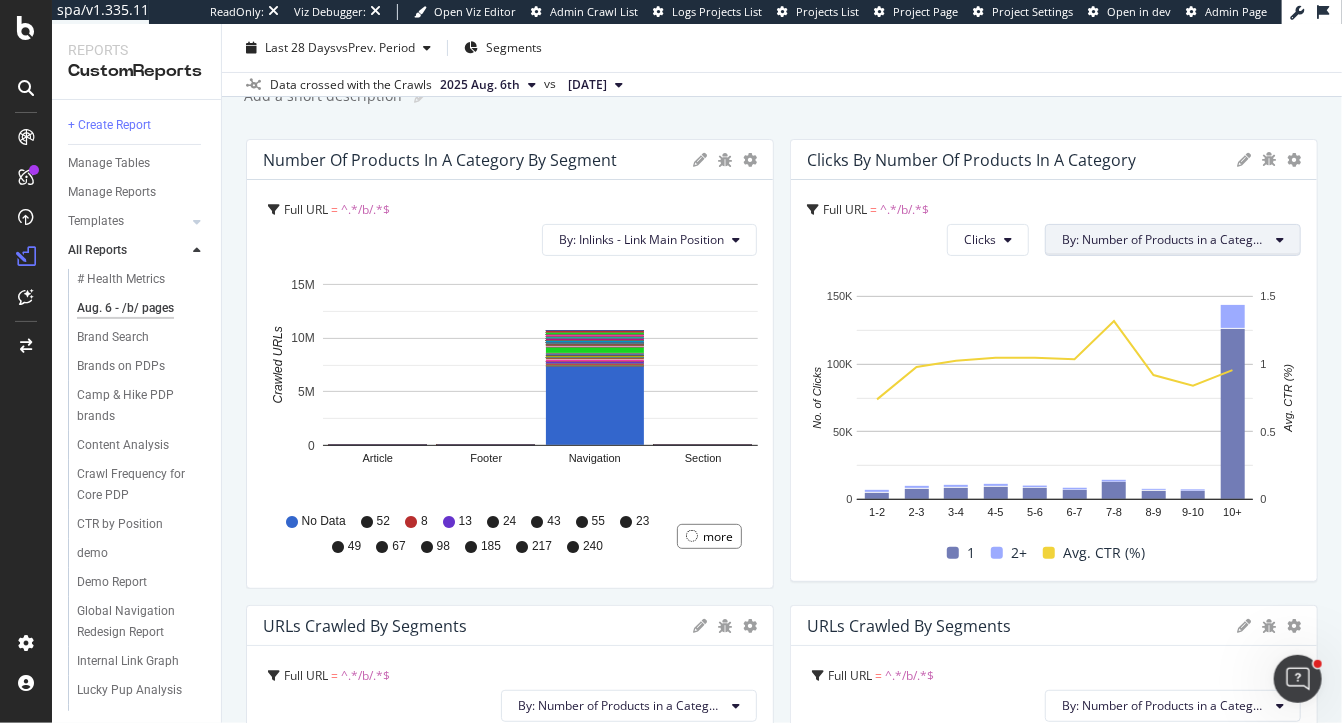 click on "By: Number of Products in a Category" at bounding box center (1165, 239) 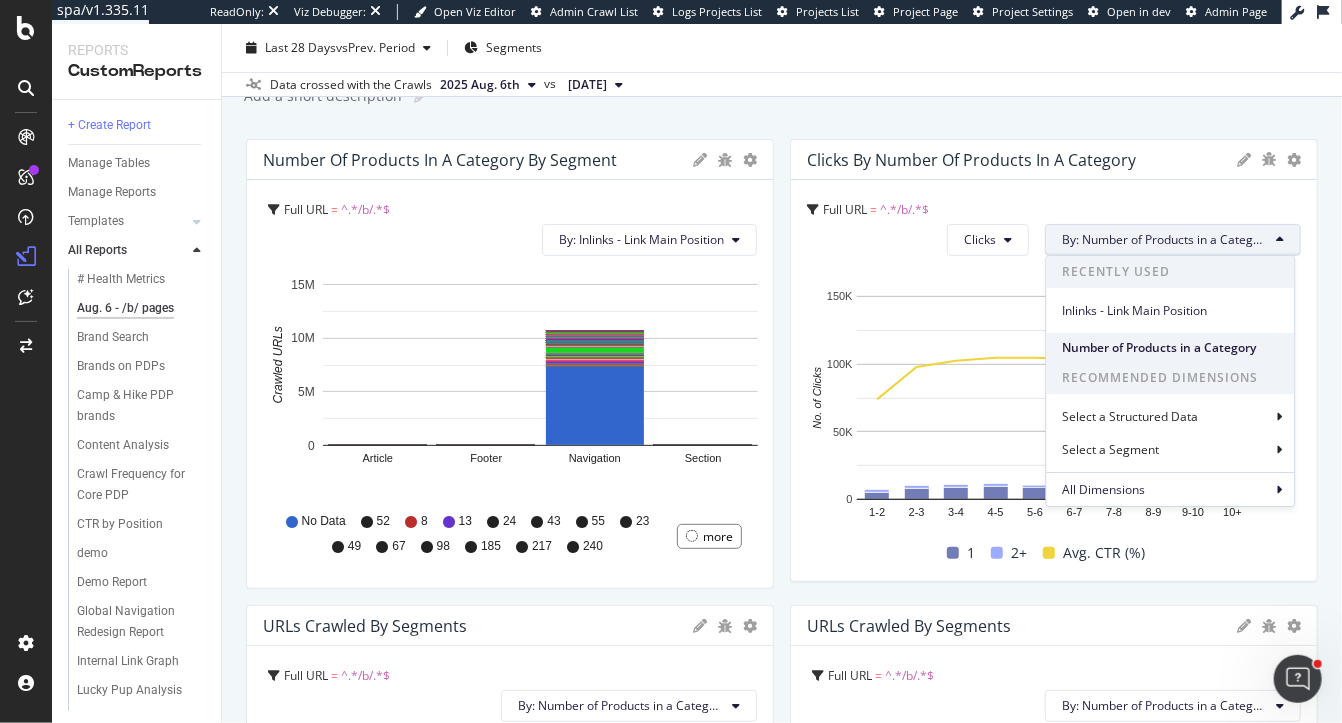 click on "Number of Products in a Category" at bounding box center (1171, 348) 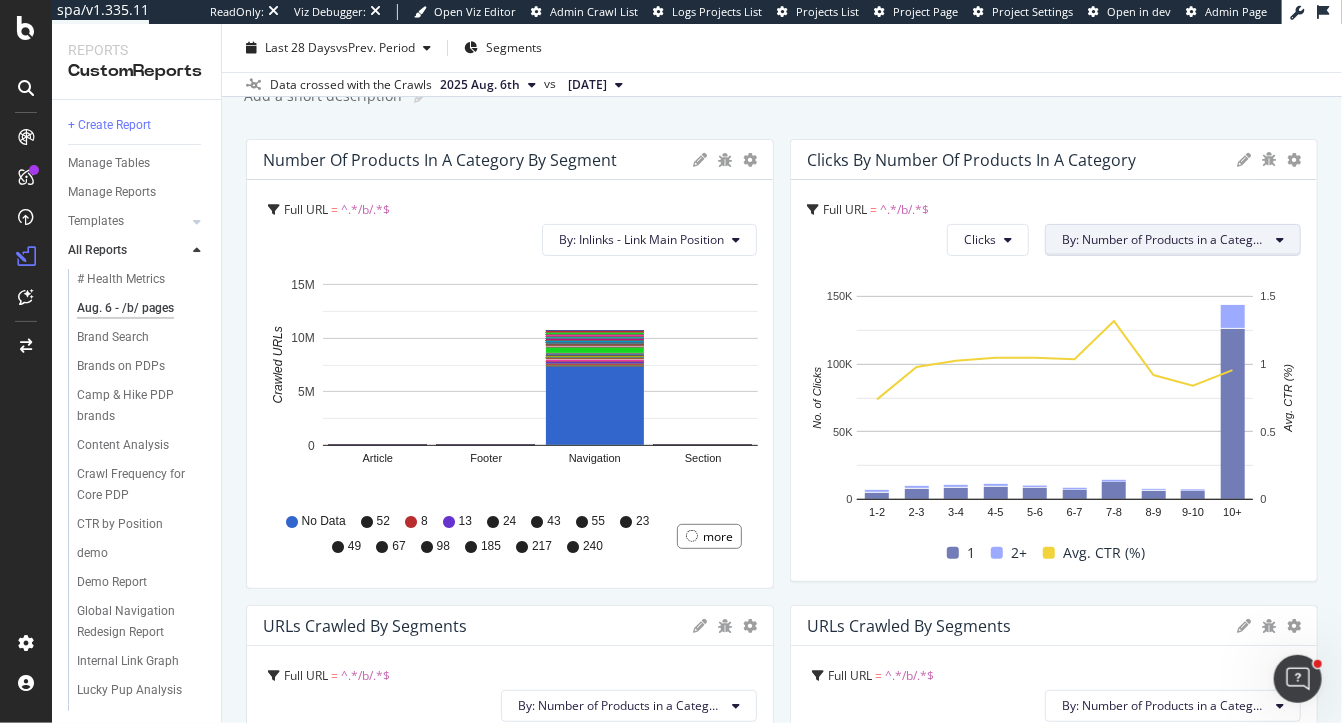 click at bounding box center [1280, 240] 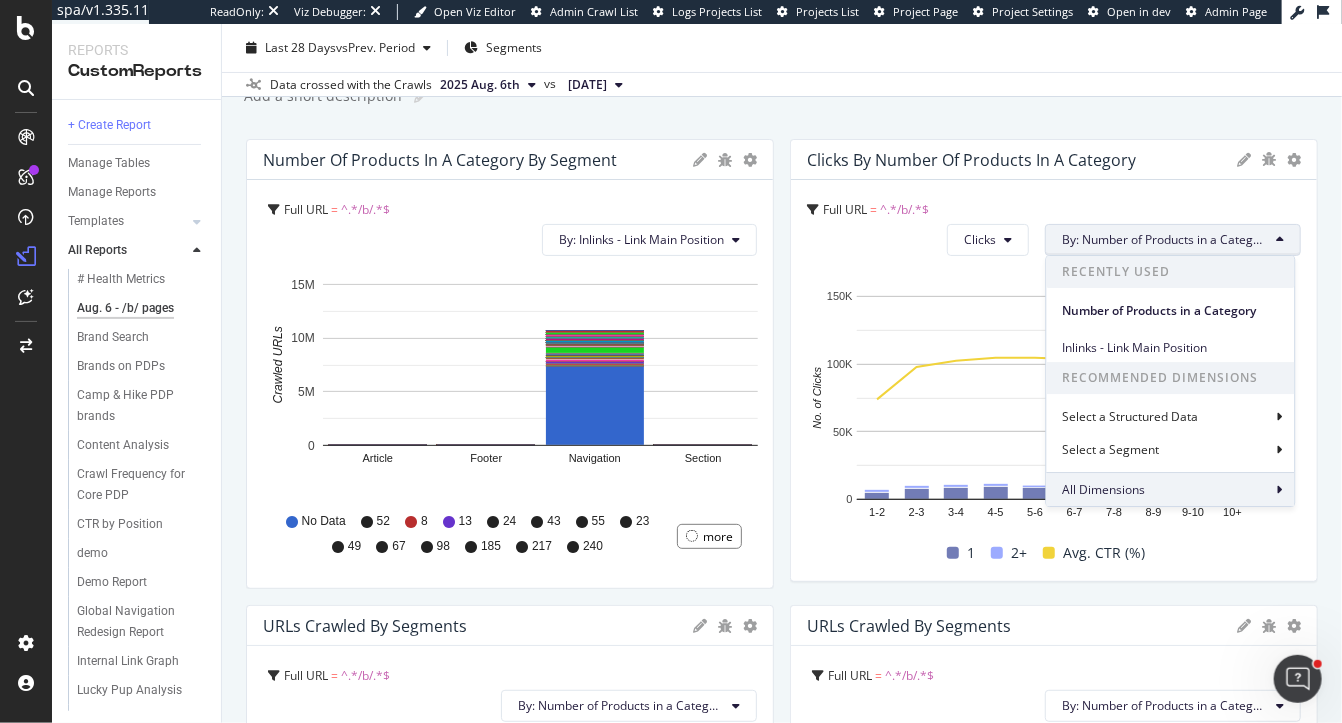 click on "All Dimensions" at bounding box center [1104, 489] 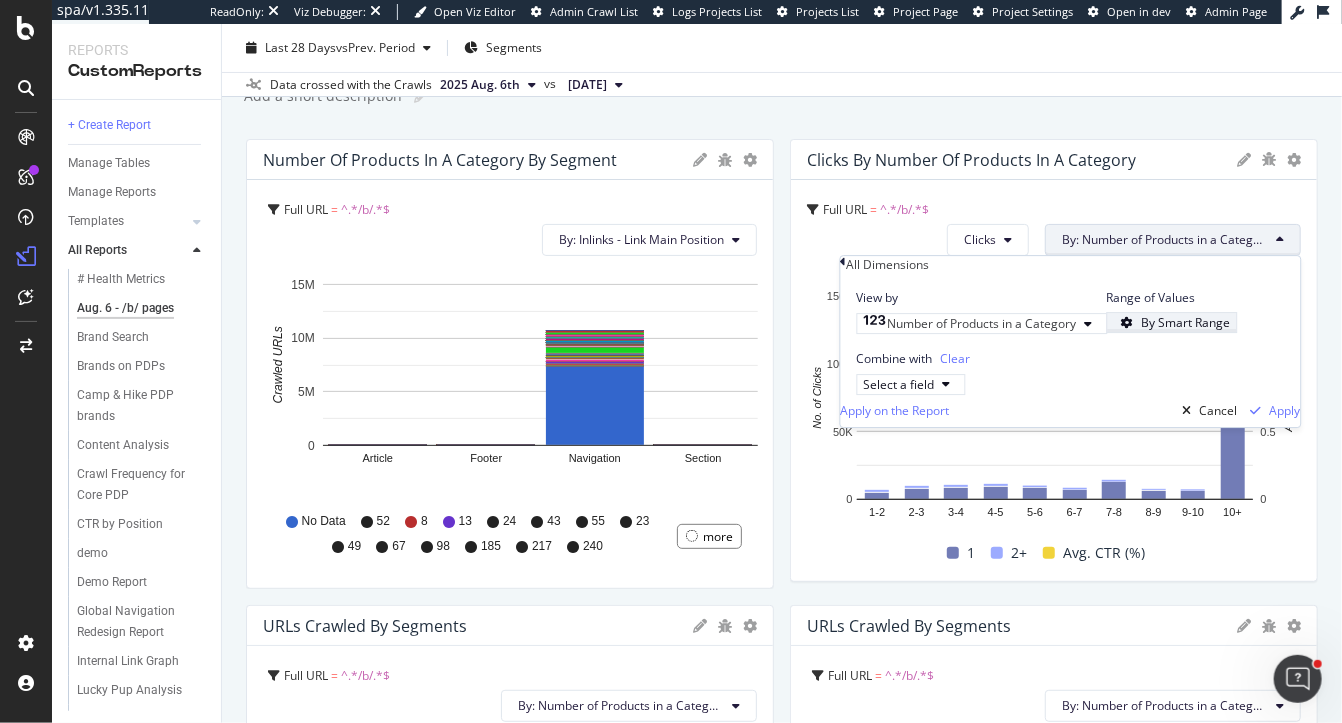 click at bounding box center [1128, 323] 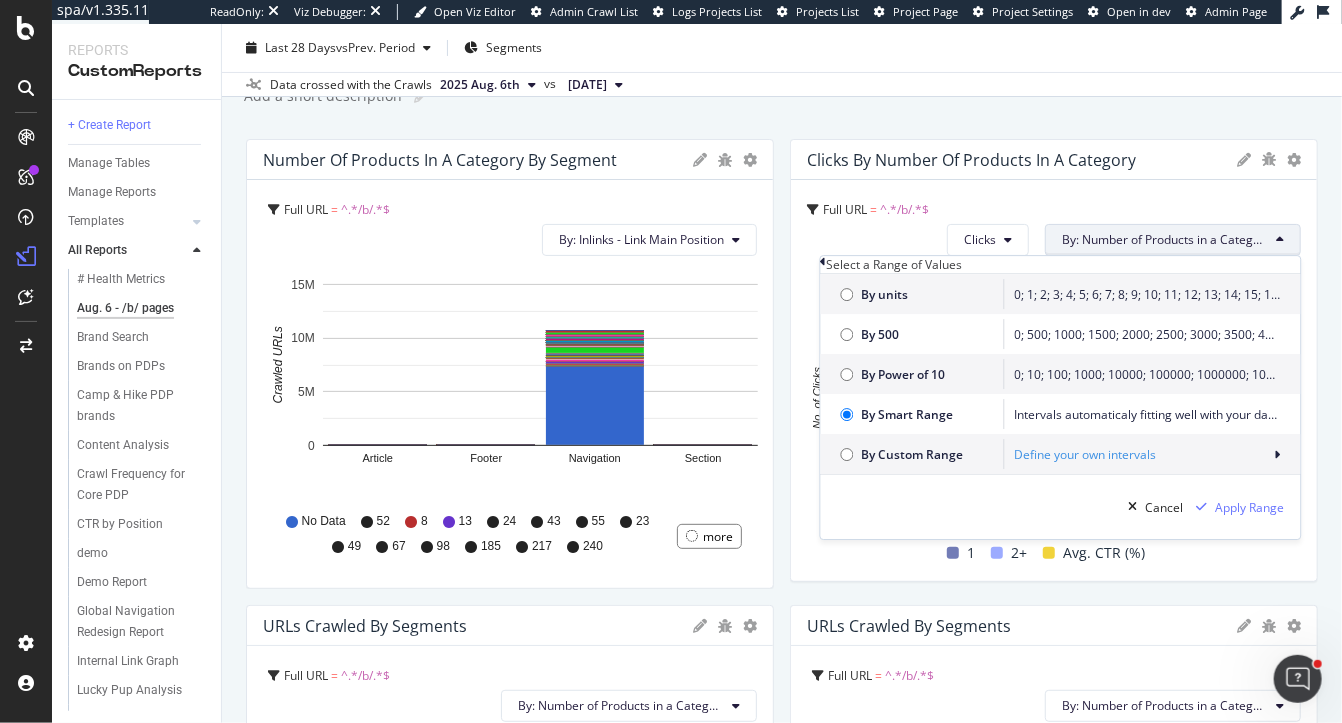 click on "Aug. 6 - /b/ pages Aug. 6 - /b/ pages Main Crawl Clone (Admin) Clone Schedule Email Export Delete Last 28 Days  vs  Prev. Period Segments Data crossed with the Crawls  2025 Aug. 6th vs 2025 Jun. 29th Add a short description Add a short description Number of Products in a Category by Segment Bar (by Value) Bar (by Percentage) Table Edit Filter Export as CSV Delete Add to Custom Report Full URL   =     ^.*/b/.*$ By: Inlinks - Link Main Position Hold CMD (⌘) while clicking to filter the report. Article Footer Navigation Section 0 5M 10M 15M Crawled URLs Inlinks - Link Main Position No Data 1 2 3 4 5 6 7 8 9 10 11 12 13 14 15 16 17 18 19 20 21 22 23 24 25 26 27 28 29 30 31 32 33 34 35 36 37 38 39 40 41 42 43 44 45 46 47 48 49 50 51 52 53 54 55 56 57 58 59 60 61 62 63 64 65 66 67 68 69 70 71 72 73 74 75 76 77 78 79 80 81 82 83 84 85 86 87 88 89 90 91 92 93 94 95 96 97 98 99 100 101 102 103 104 105 106 107 108 109 110 111 112 113 114 115 116 117 118 119 120 121 122 123 124 125 126 127 128 129 130 2" at bounding box center [782, 373] 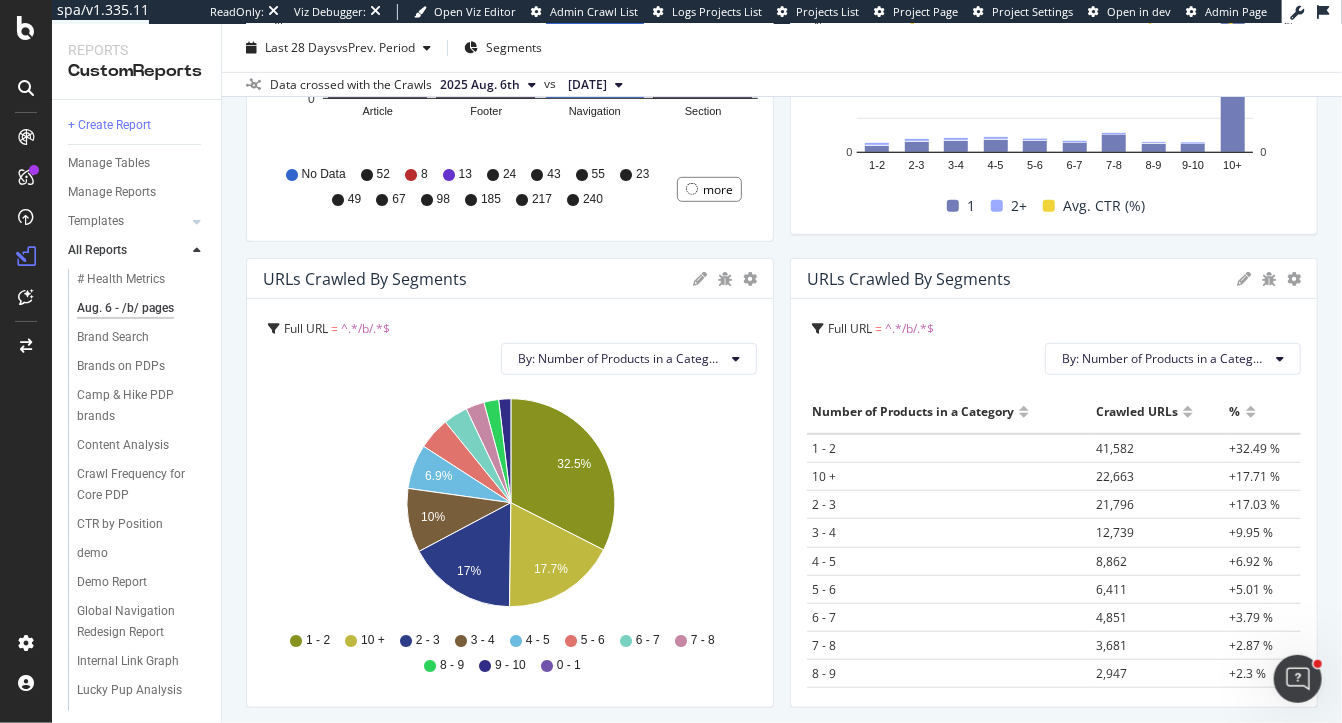 scroll, scrollTop: 431, scrollLeft: 0, axis: vertical 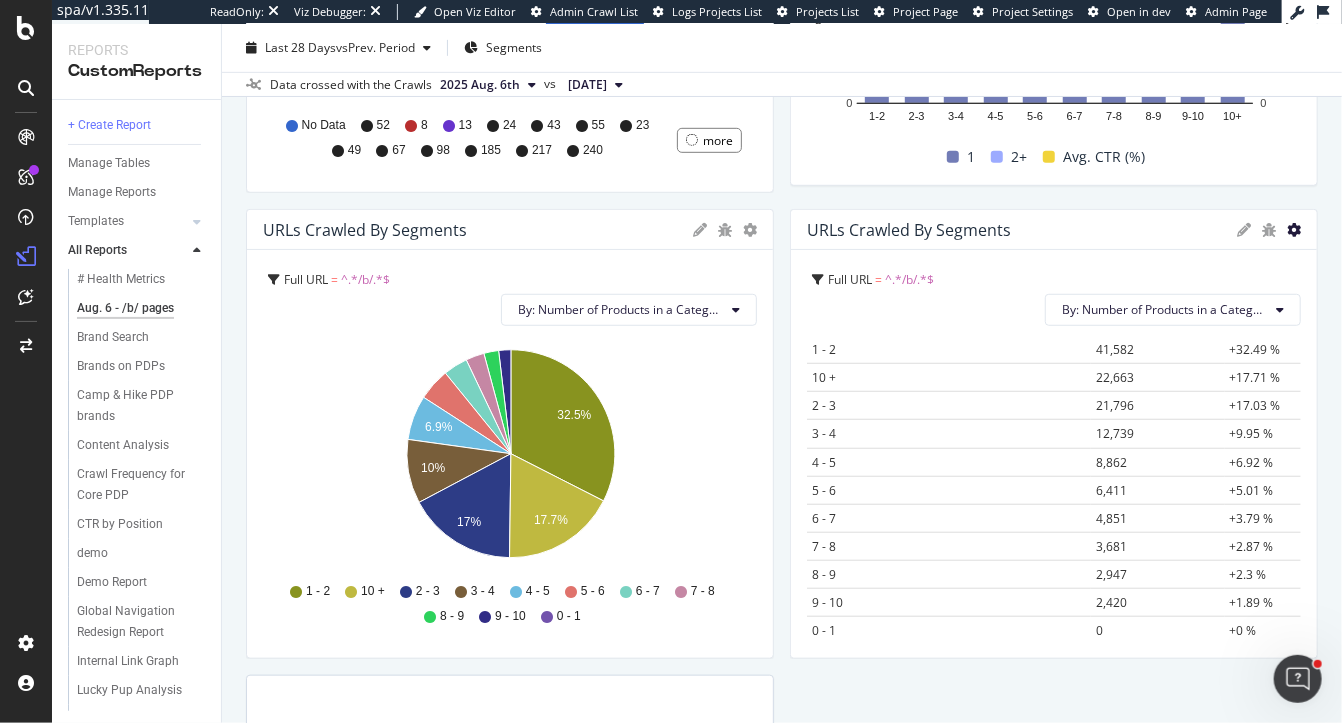 click at bounding box center [750, 230] 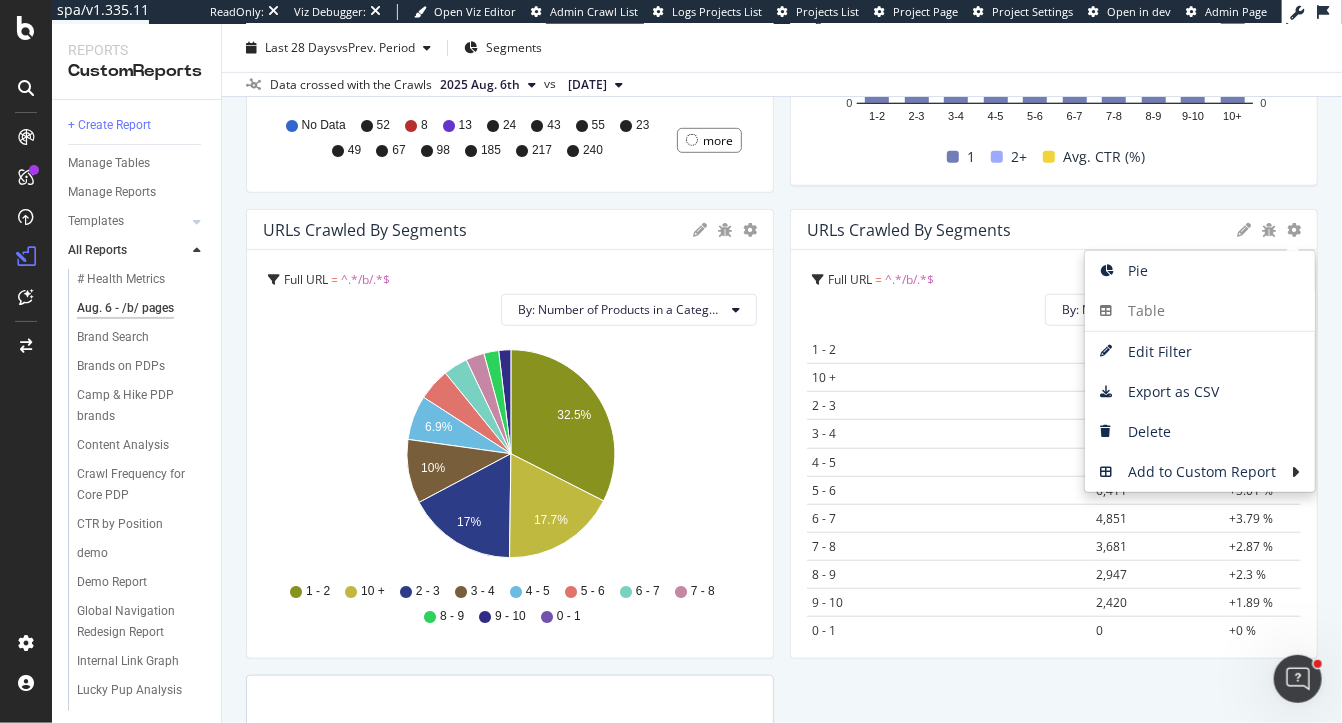 click on "Number of Products in a Category by Segment Bar (by Value) Bar (by Percentage) Table Edit Filter Export as CSV Delete Add to Custom Report Full URL   =     ^.*/b/.*$ By: Inlinks - Link Main Position Hold CMD (⌘) while clicking to filter the report. Article Footer Navigation Section 0 5M 10M 15M Crawled URLs Inlinks - Link Main Position No Data 1 2 3 4 5 6 7 8 9 10 11 12 13 14 15 16 17 18 19 20 21 22 23 24 25 26 27 28 29 30 31 32 33 34 35 36 37 38 39 40 41 42 43 44 45 46 47 48 49 50 51 52 53 54 55 56 57 58 59 60 61 62 63 64 65 66 67 68 69 70 71 72 73 74 75 76 77 78 79 80 81 82 83 84 85 86 87 88 89 90 91 92 93 94 95 96 97 98 99 100 101 102 103 104 105 106 107 108 109 110 111 112 113 114 115 116 117 118 119 120 121 122 123 124 125 126 127 128 129 130 131 132 133 134 135 136 137 138 139 140 141 142 143 144 145 146 147 148 149 150 151 152 153 154 155 156 157 158 159 161 162 163 164 165 167 169 170 171 172 173 174 176 177 178 179 184 185 186 192 194 195 196 197 198 199 200 202 203 207 208 209 210 211 214 215 216" at bounding box center (782, 409) 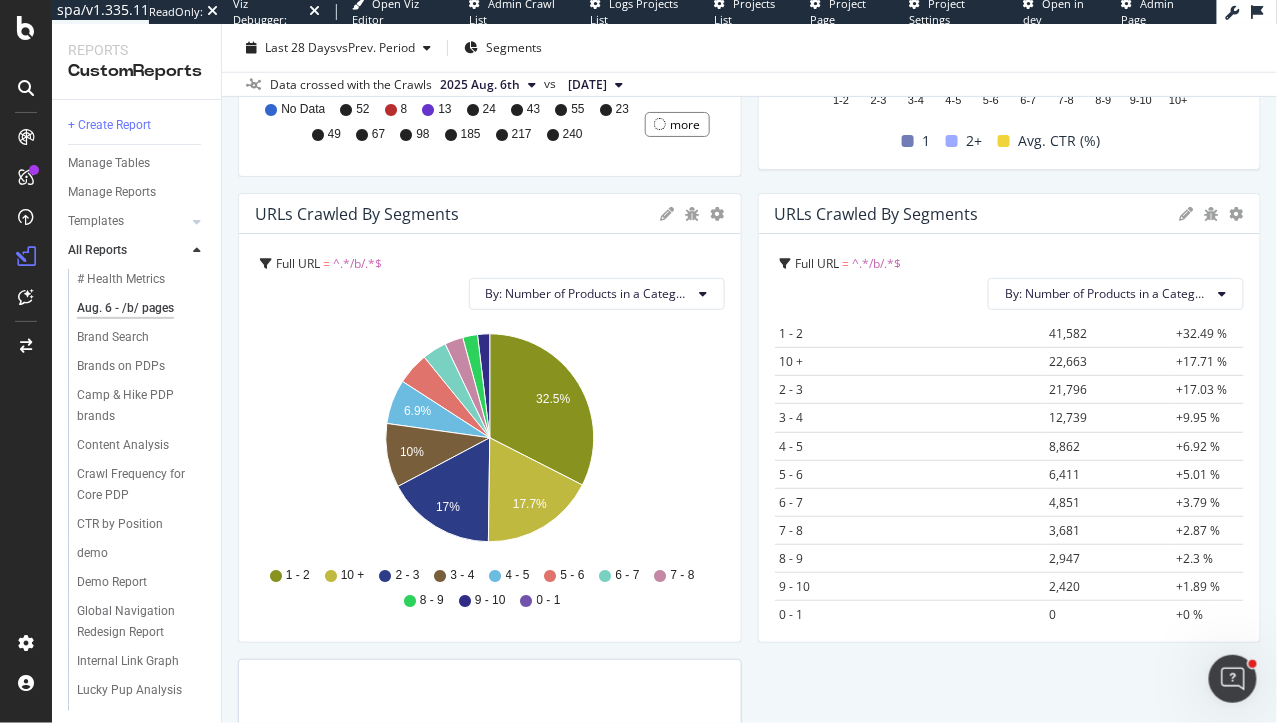 scroll, scrollTop: 482, scrollLeft: 0, axis: vertical 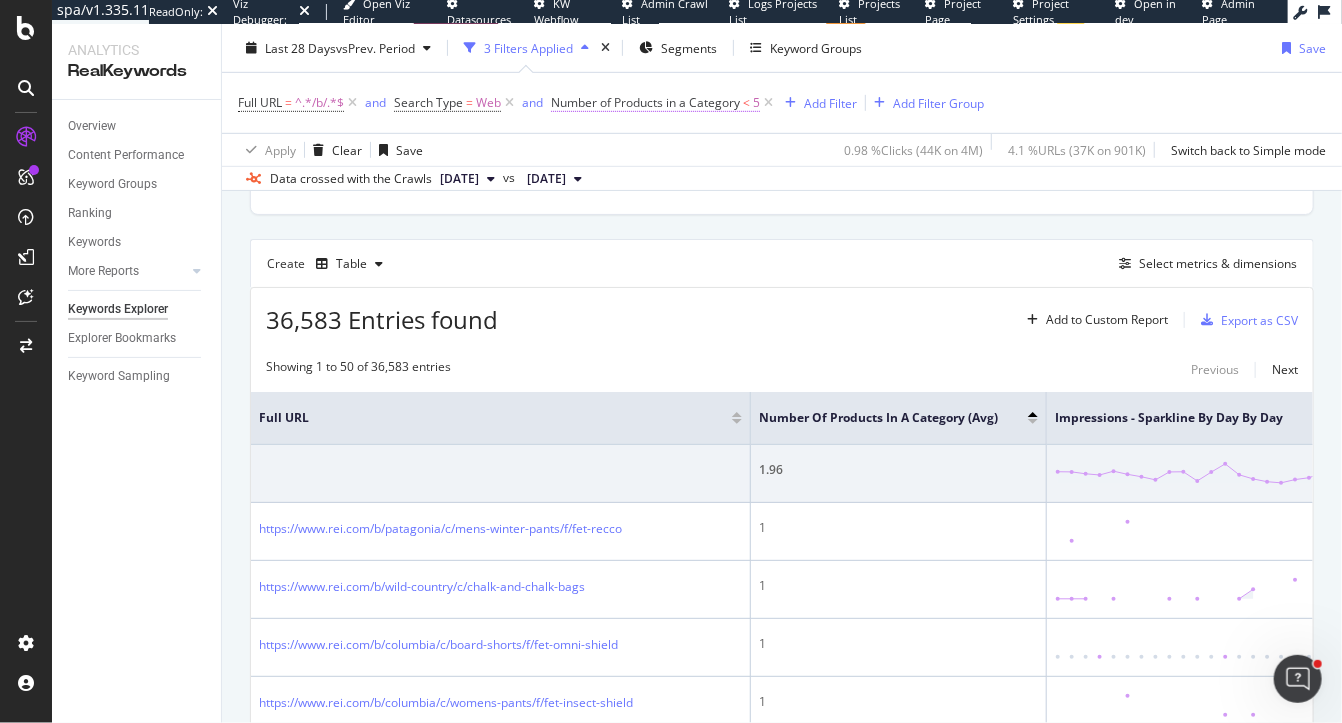 click on "5" at bounding box center (756, 103) 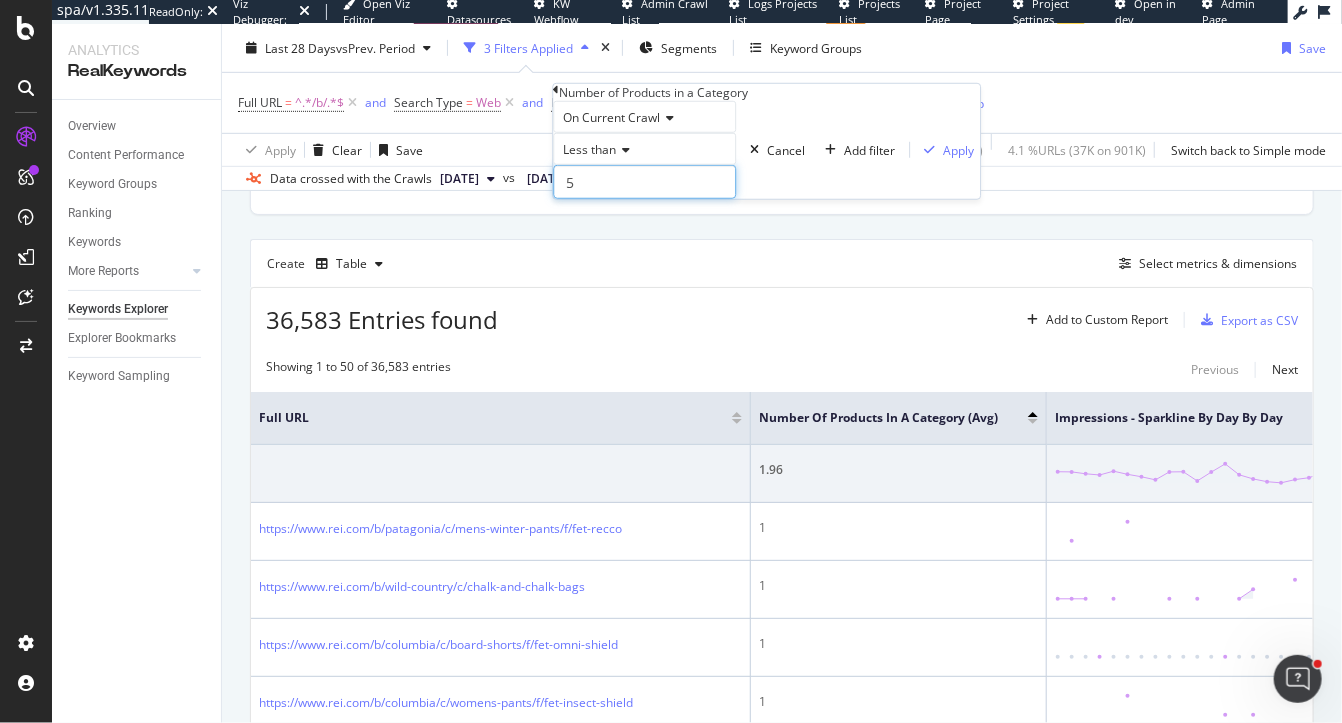 click on "5" at bounding box center (644, 182) 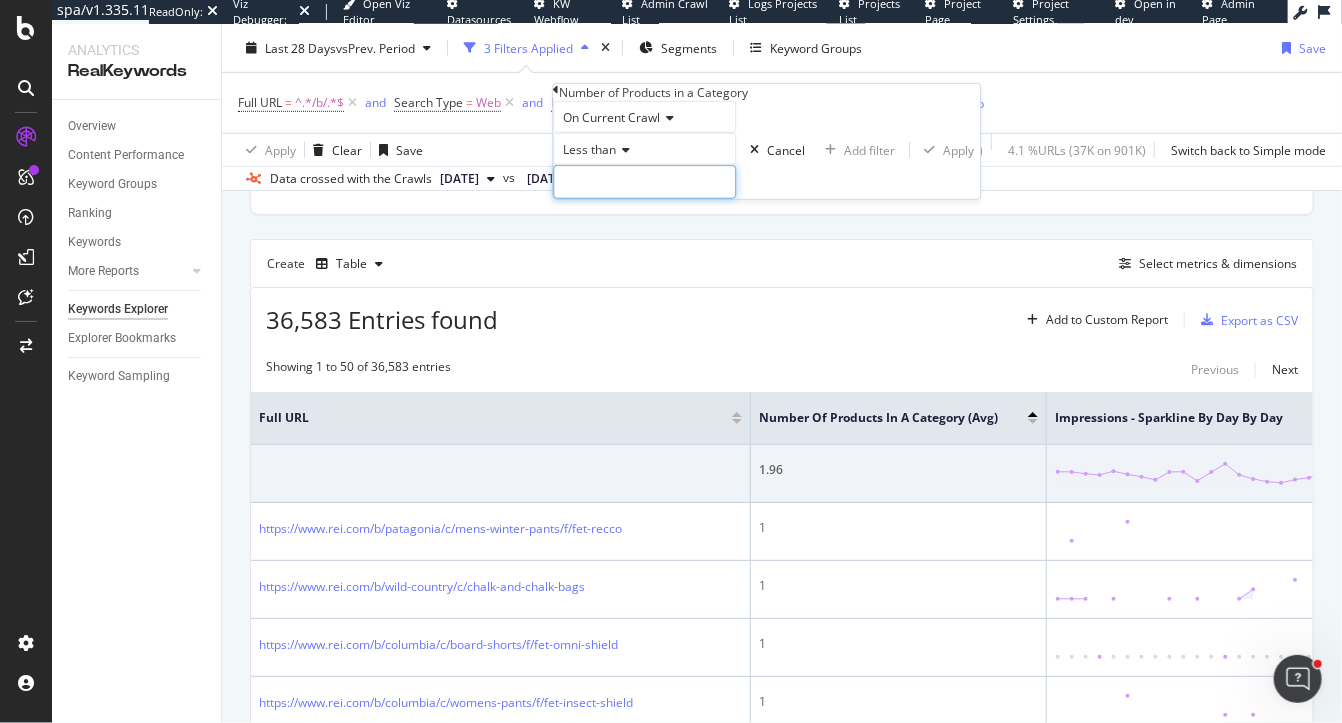 type 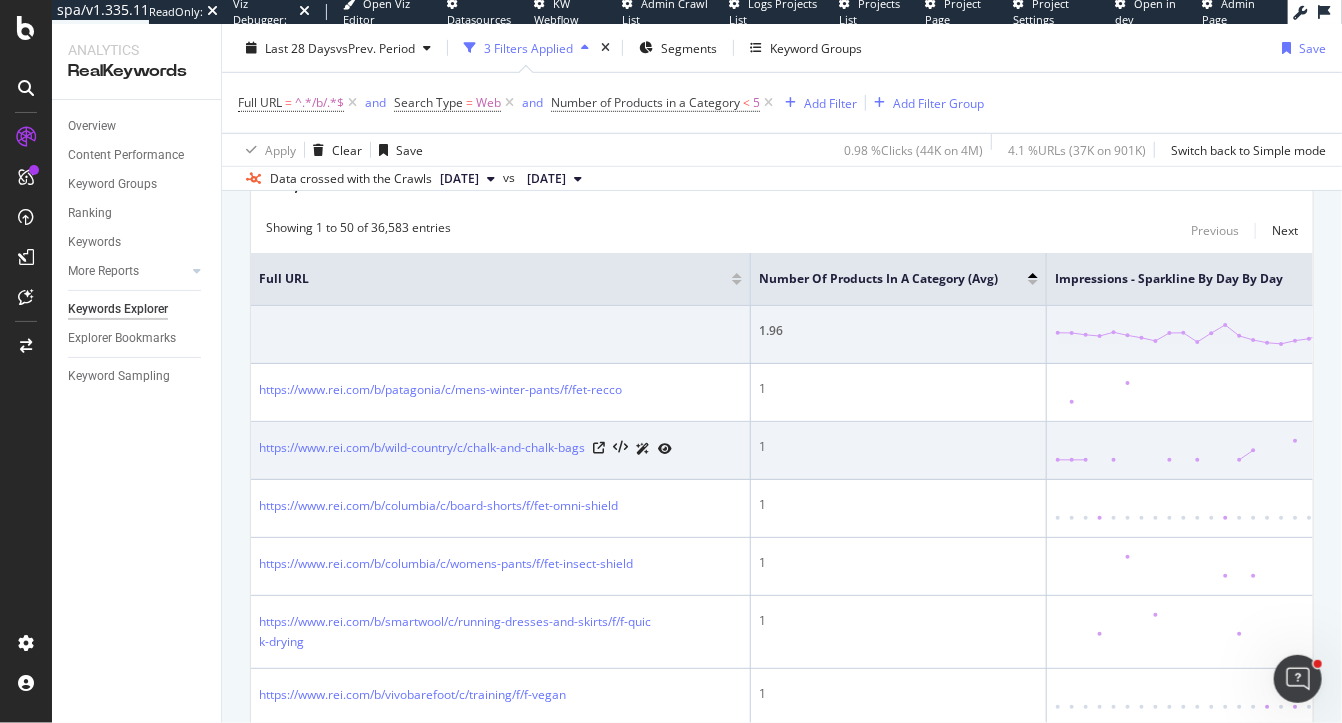 scroll, scrollTop: 648, scrollLeft: 0, axis: vertical 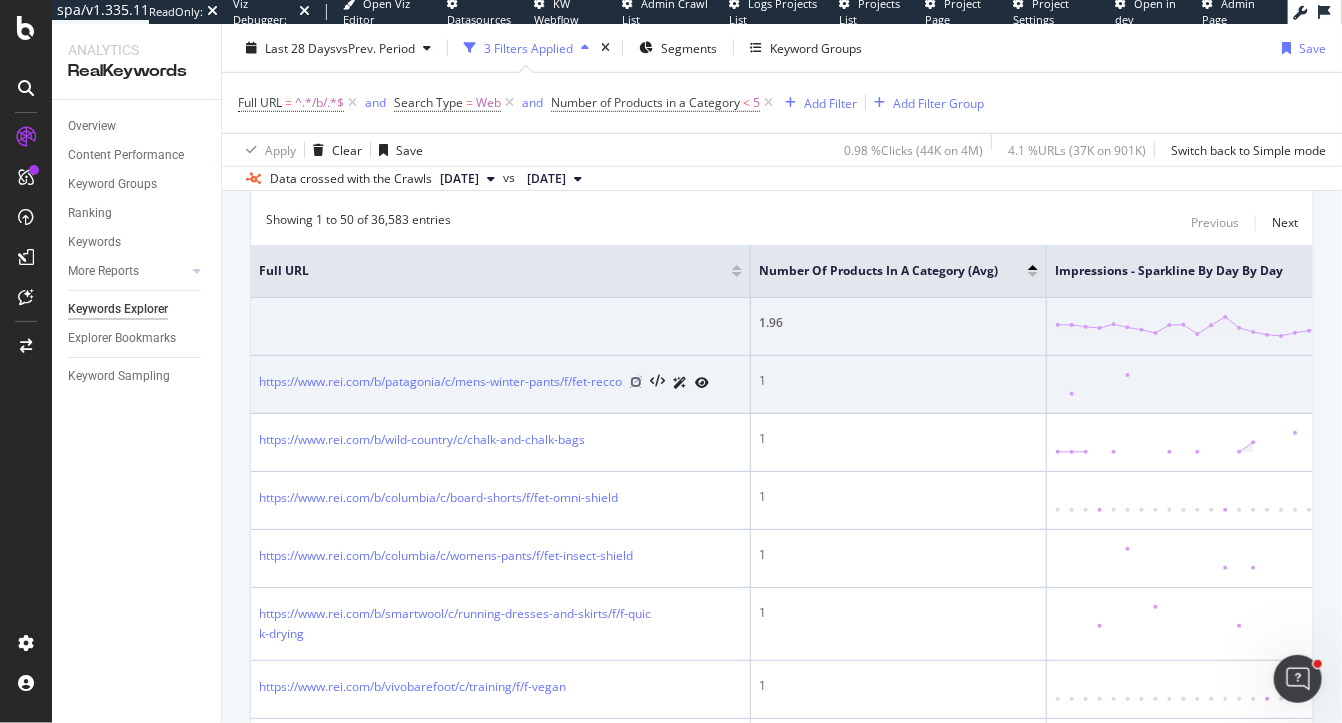 click at bounding box center [636, 382] 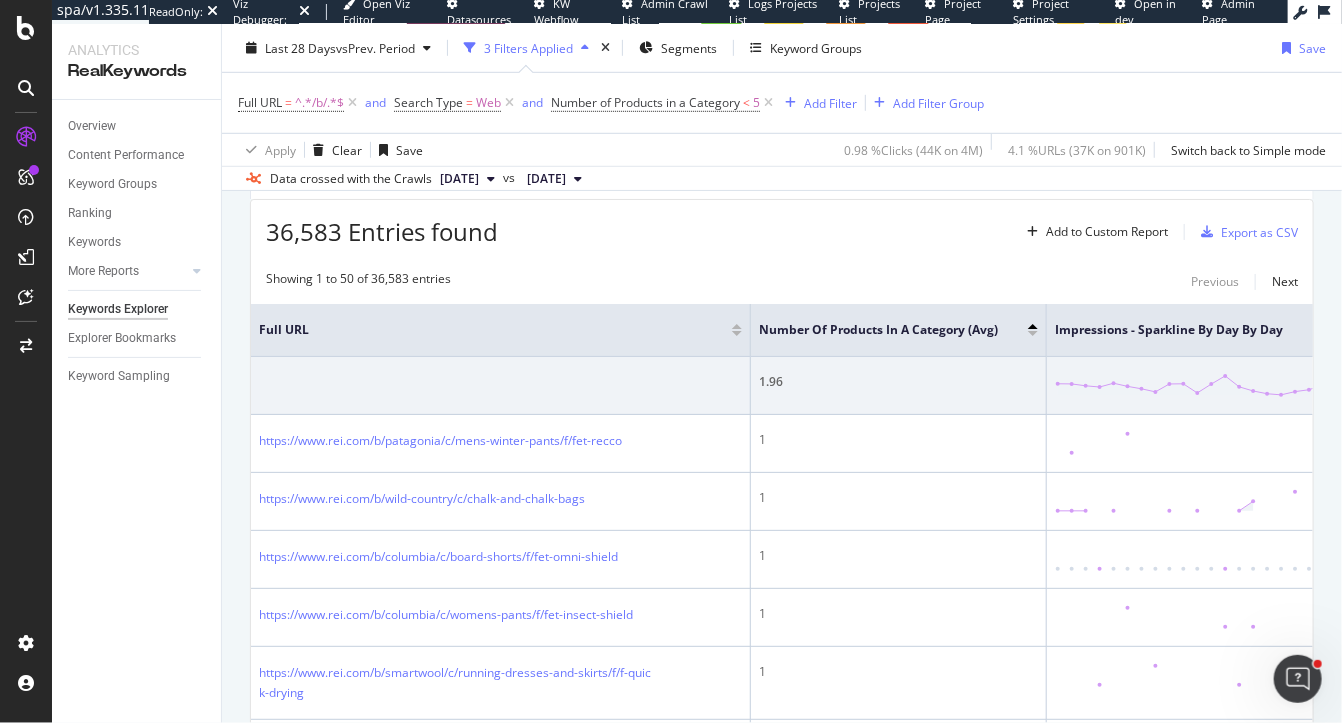 scroll, scrollTop: 626, scrollLeft: 0, axis: vertical 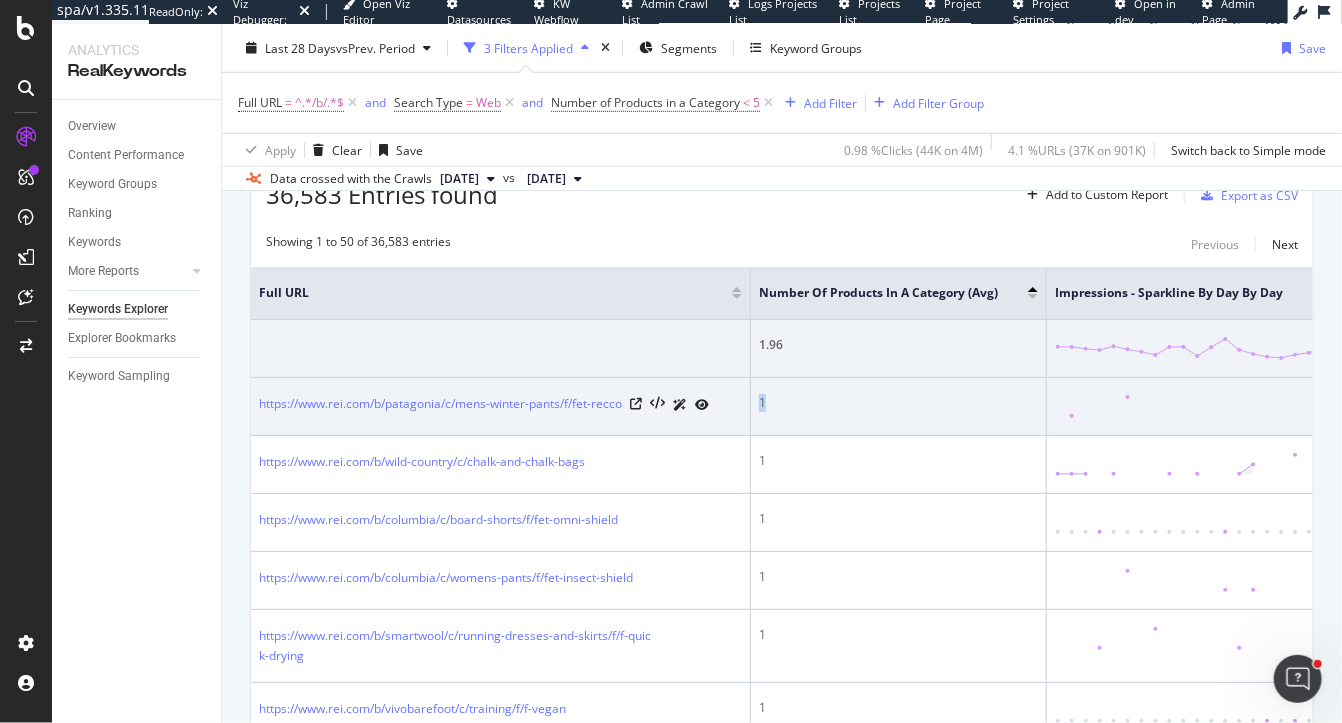 drag, startPoint x: 773, startPoint y: 399, endPoint x: 751, endPoint y: 398, distance: 22.022715 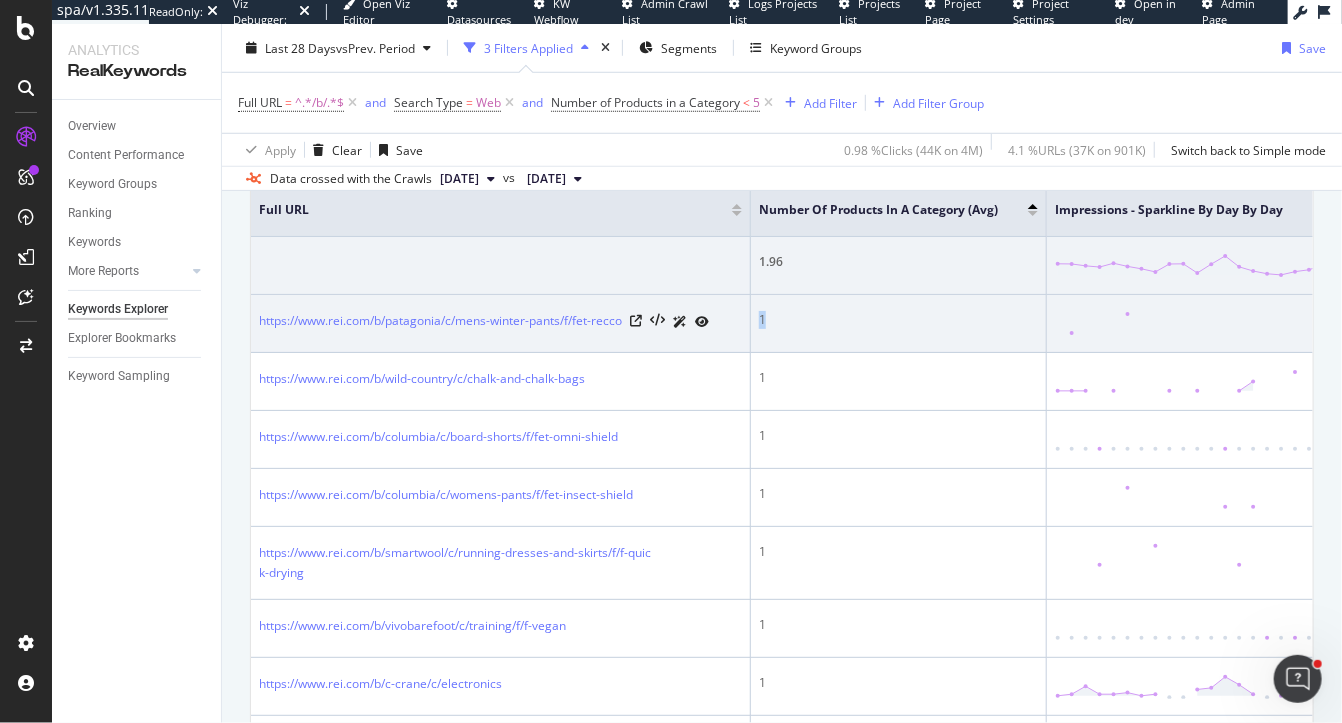 scroll, scrollTop: 723, scrollLeft: 0, axis: vertical 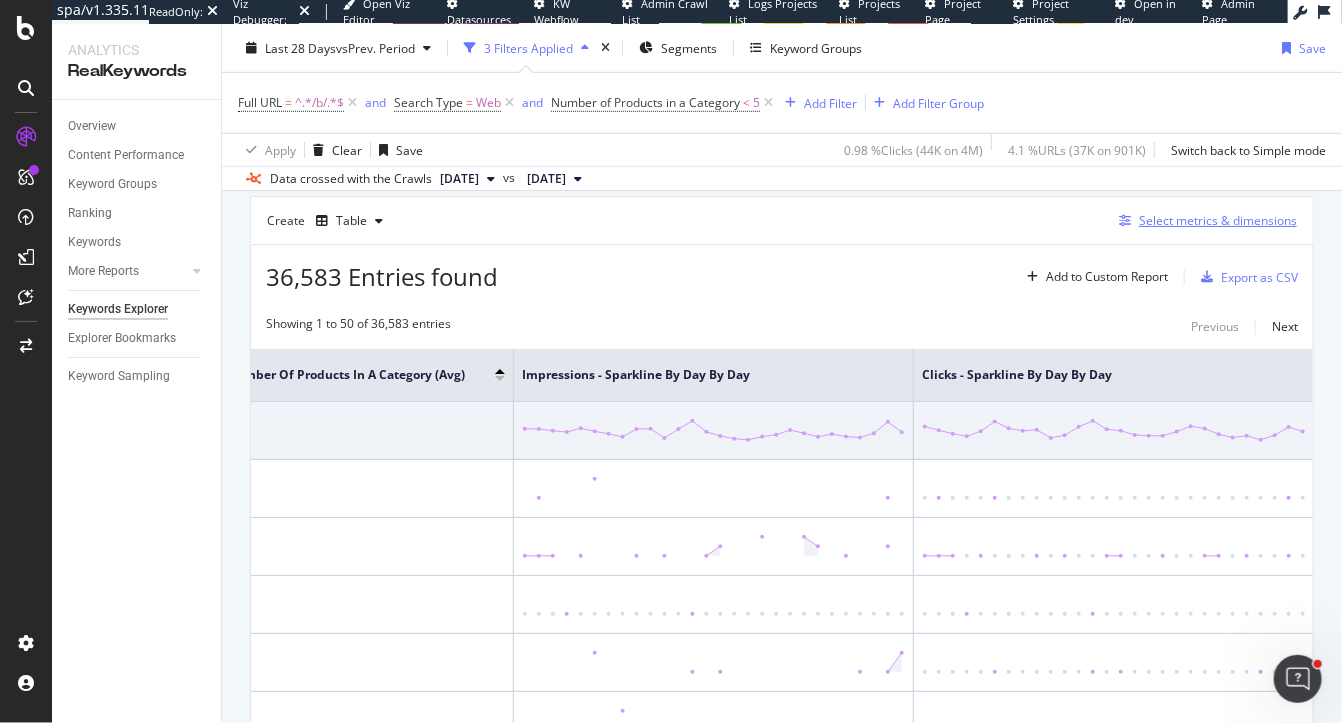 click on "Select metrics & dimensions" at bounding box center (1218, 220) 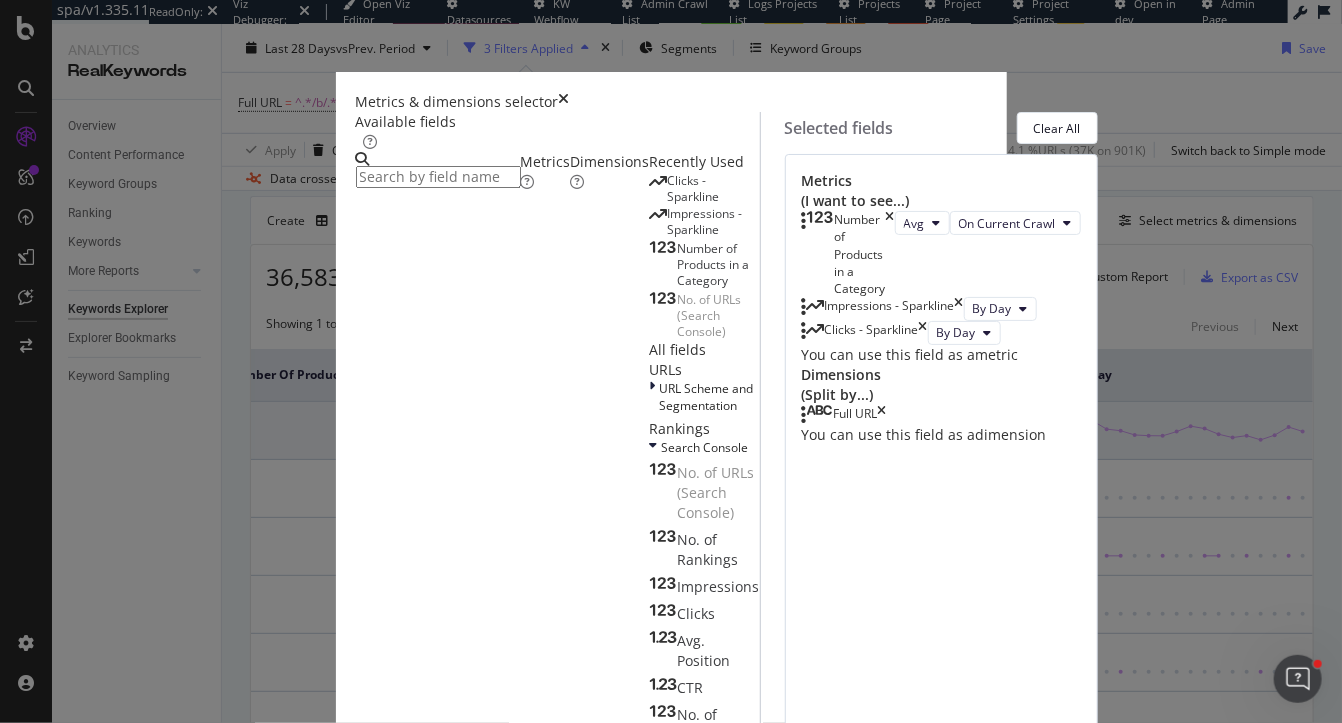 click at bounding box center (438, 177) 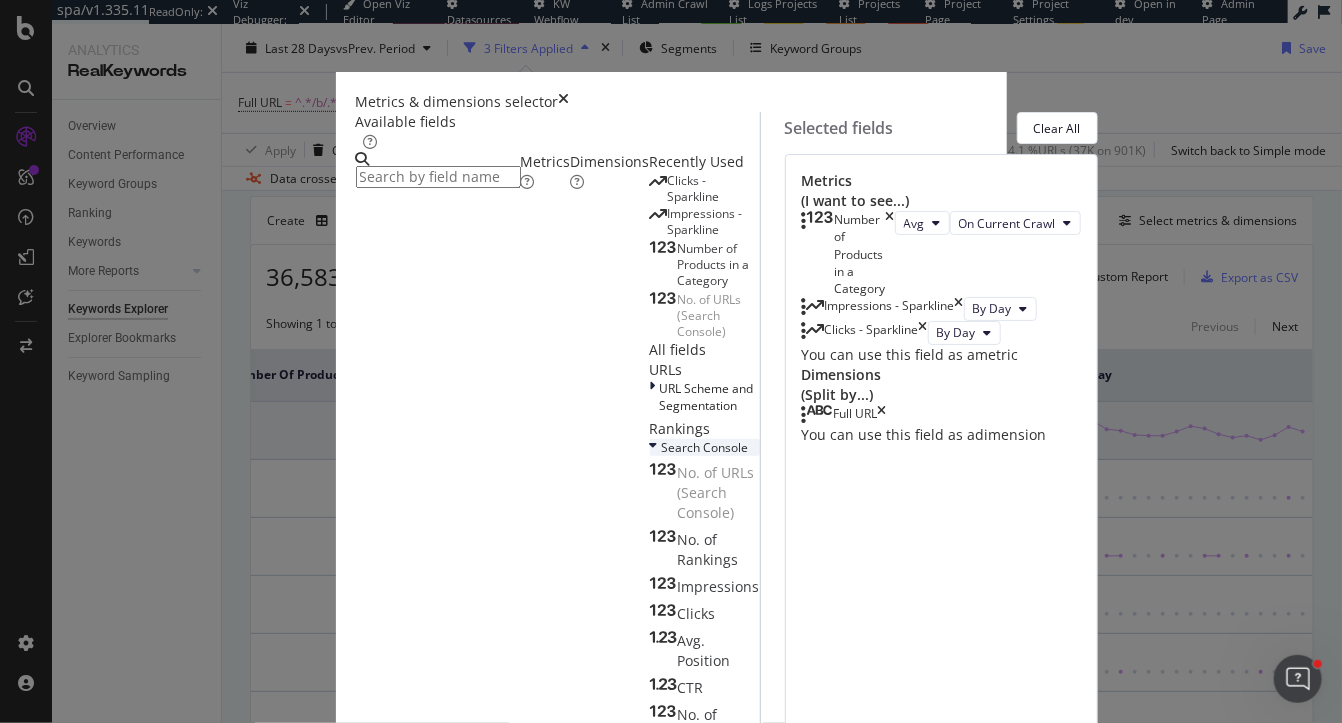 click at bounding box center (654, 447) 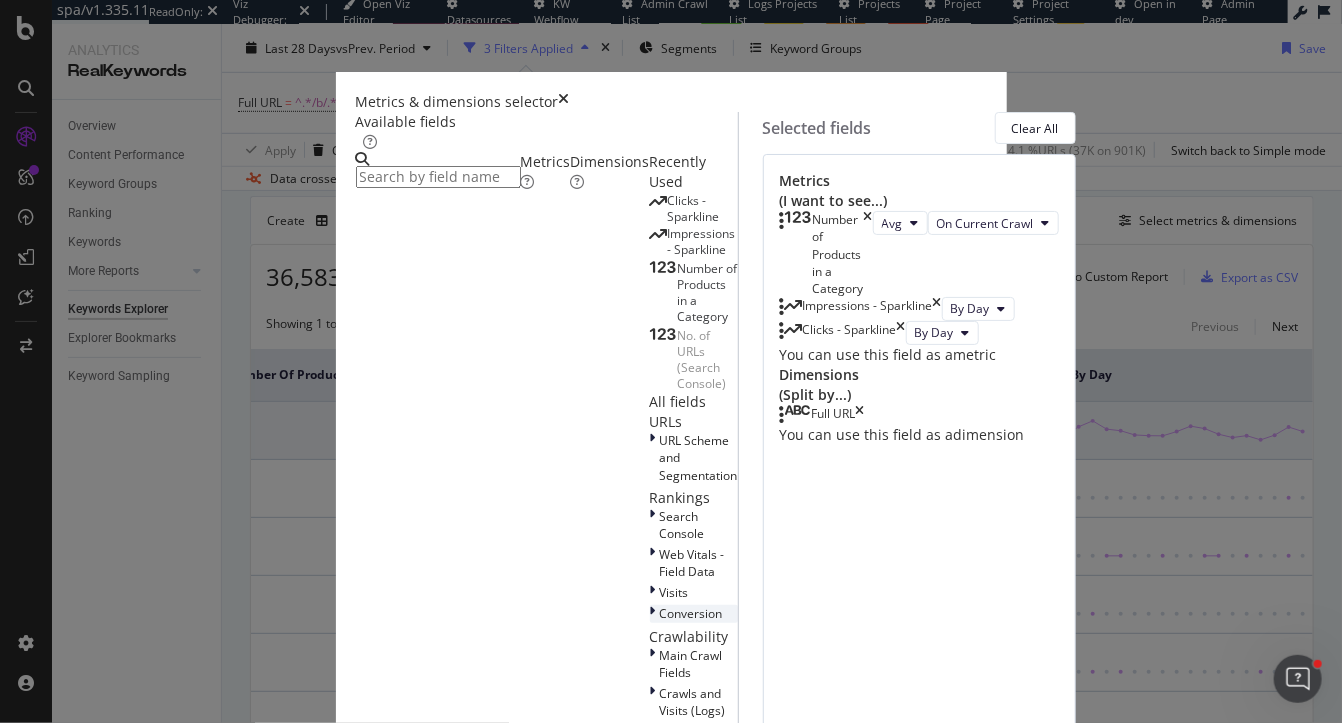 scroll, scrollTop: 304, scrollLeft: 0, axis: vertical 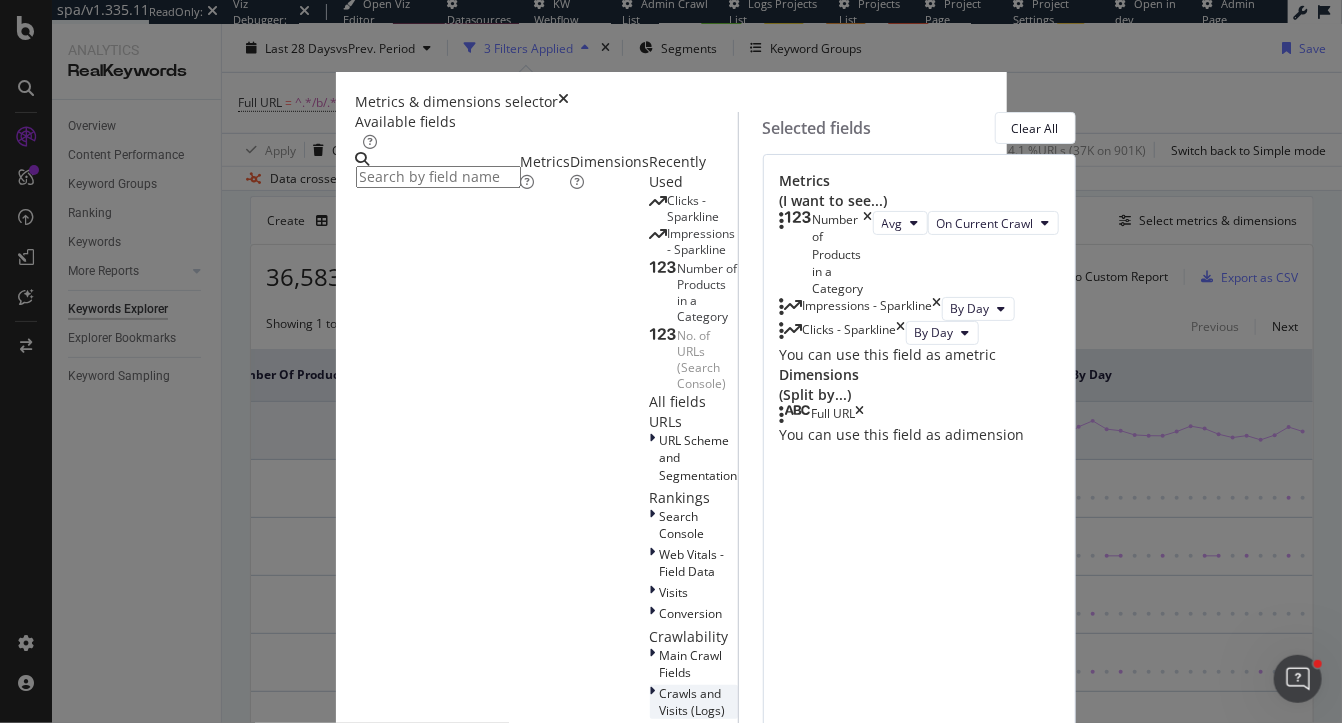 click at bounding box center [655, 702] 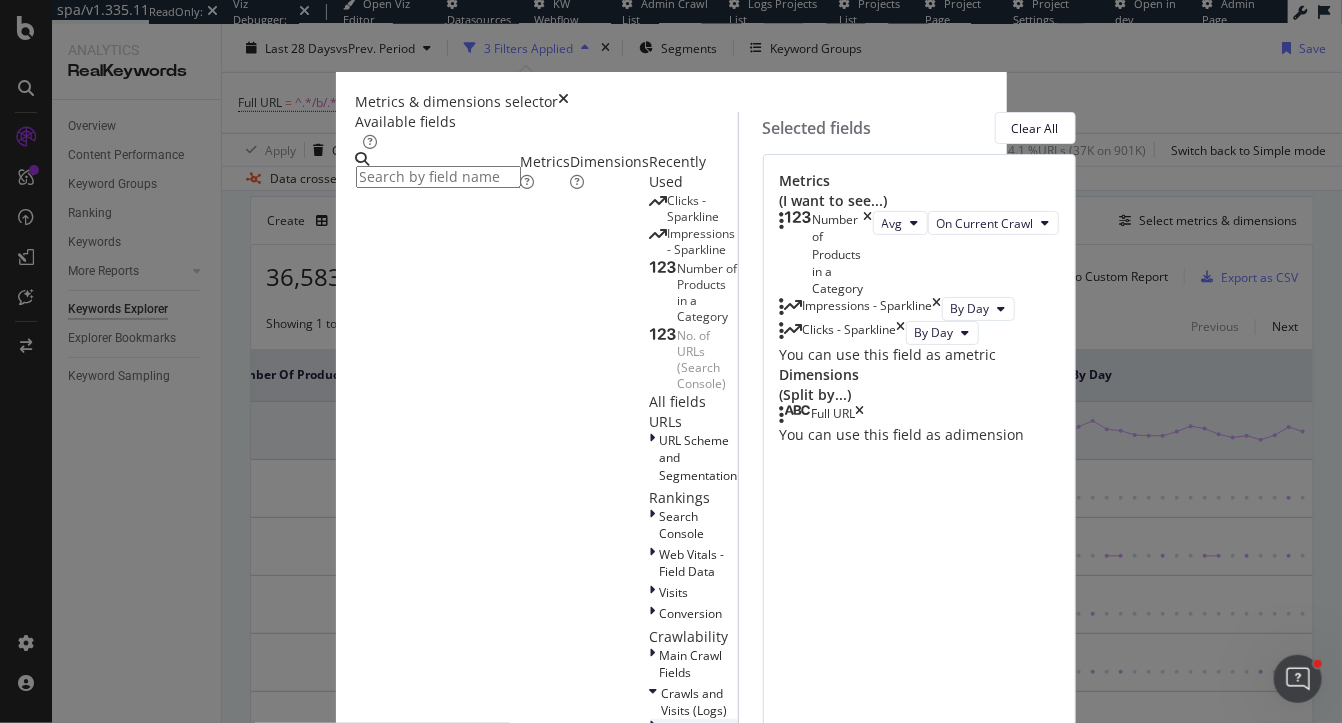 click at bounding box center [653, 727] 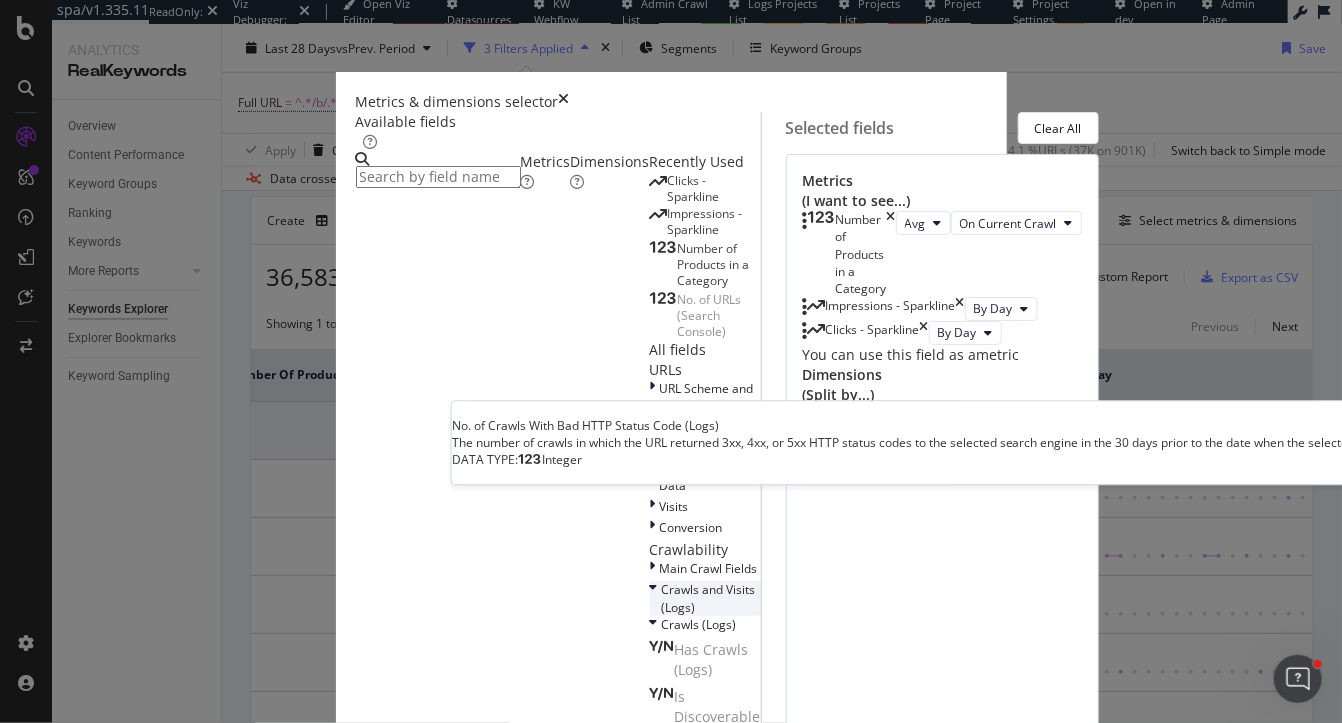 scroll, scrollTop: 528, scrollLeft: 0, axis: vertical 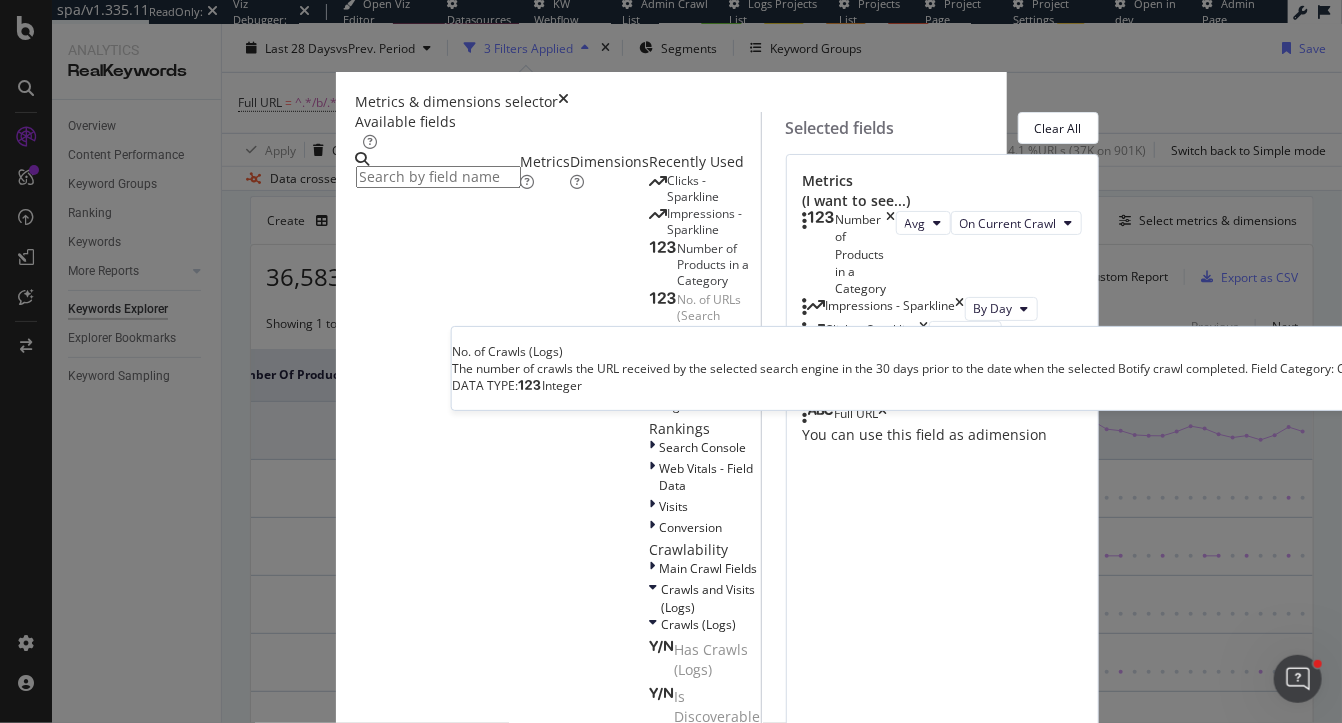 click on "No. of Crawls (Logs)" at bounding box center [700, 872] 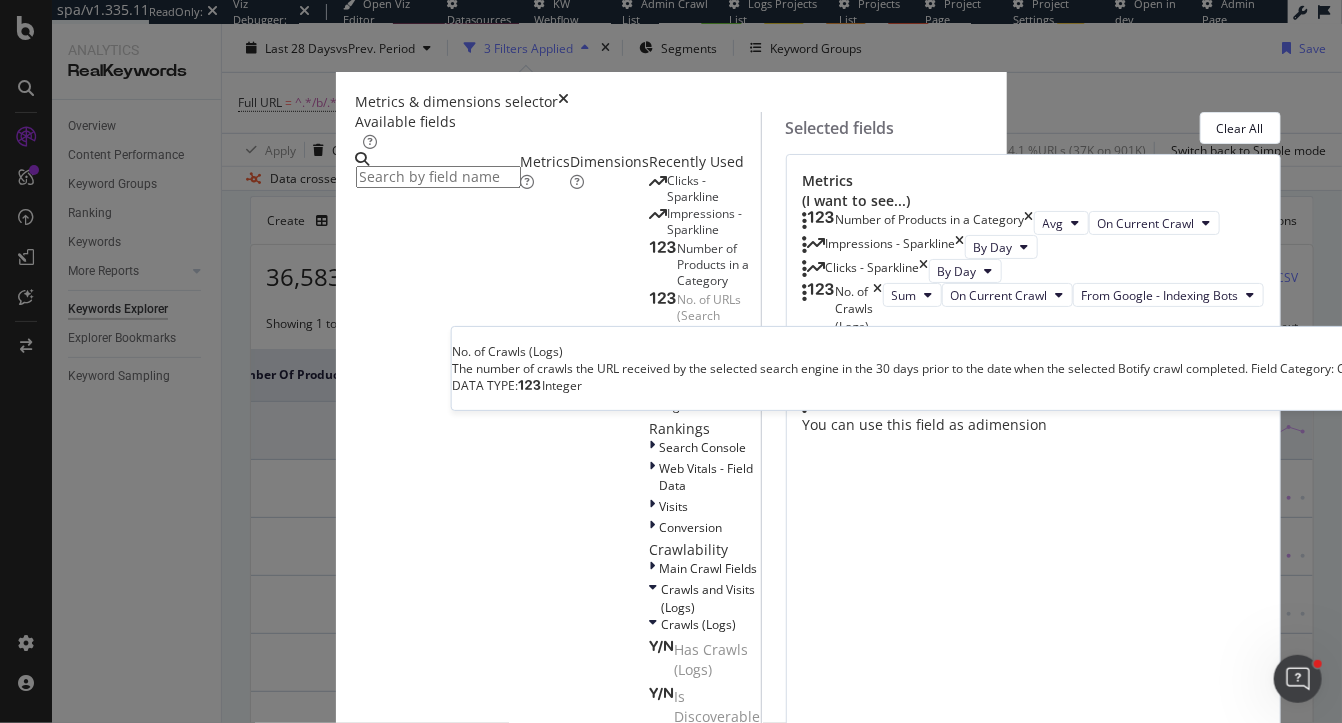 click on "No. of Crawls (Logs)" at bounding box center (700, 872) 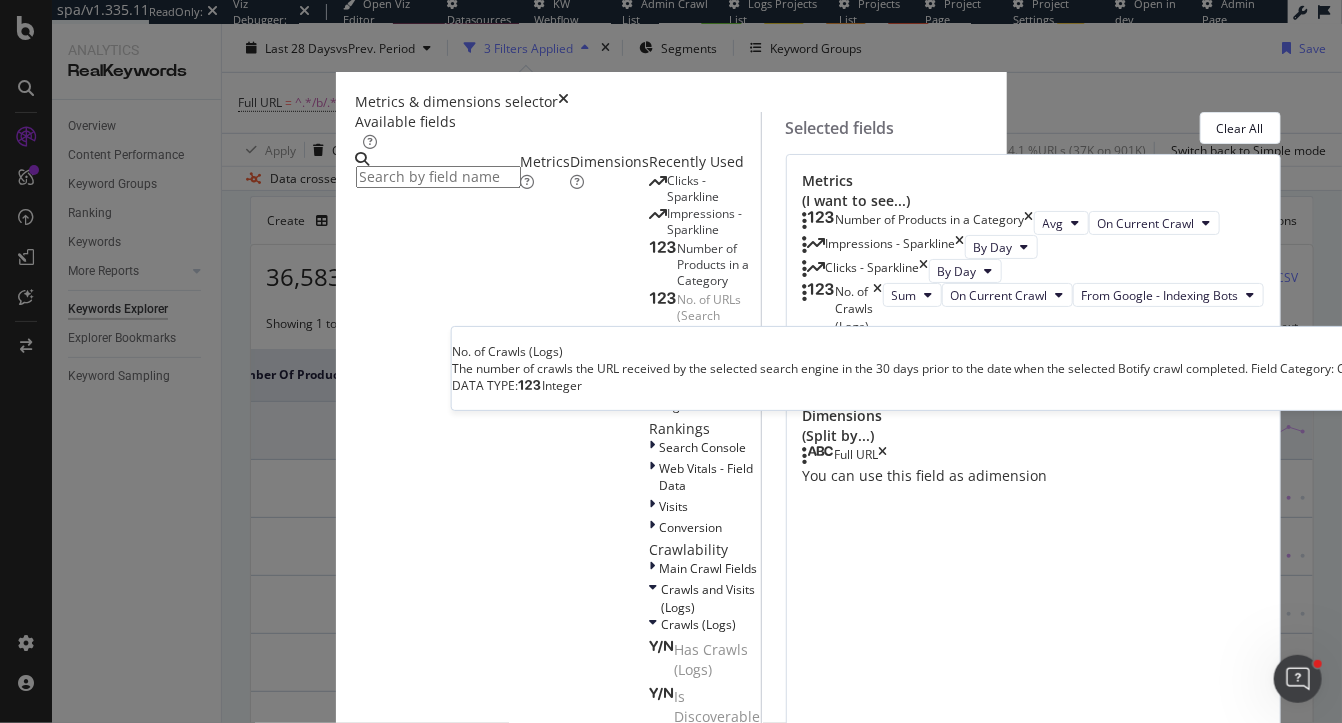 scroll, scrollTop: 36, scrollLeft: 0, axis: vertical 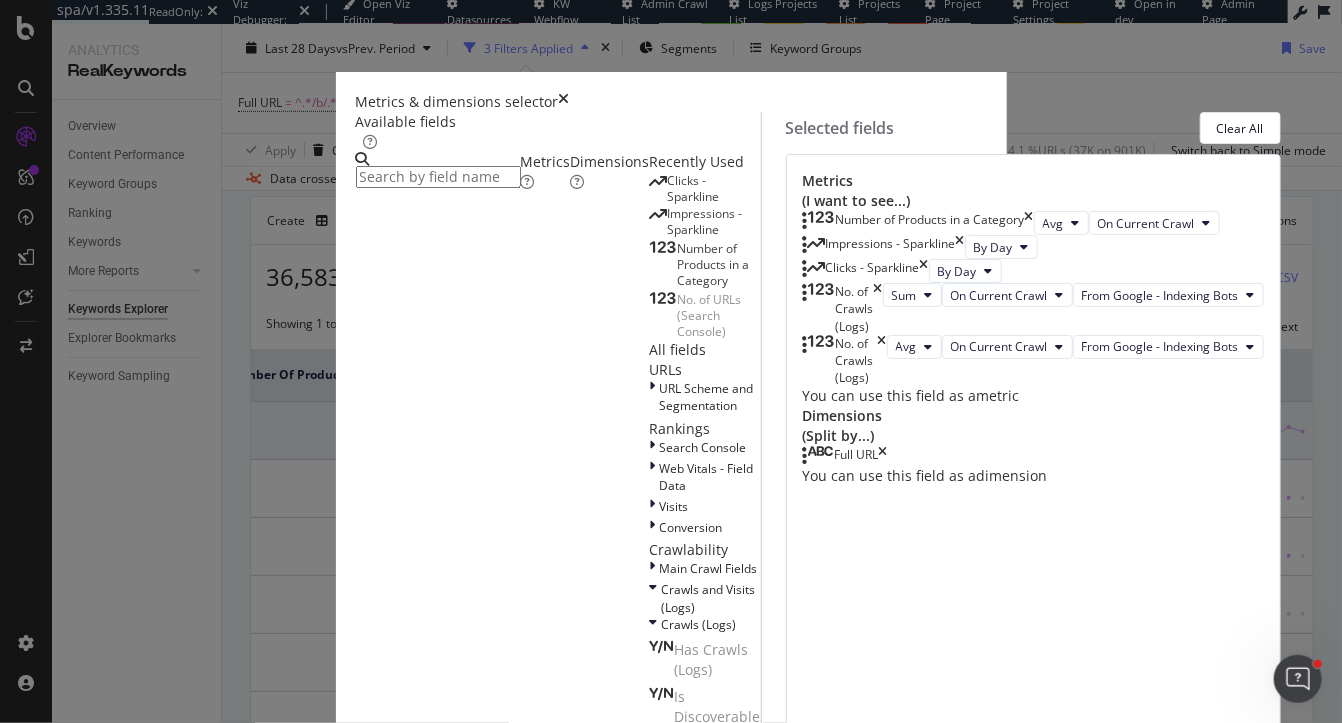 click on "No. of Crawls (Logs)" at bounding box center (700, 872) 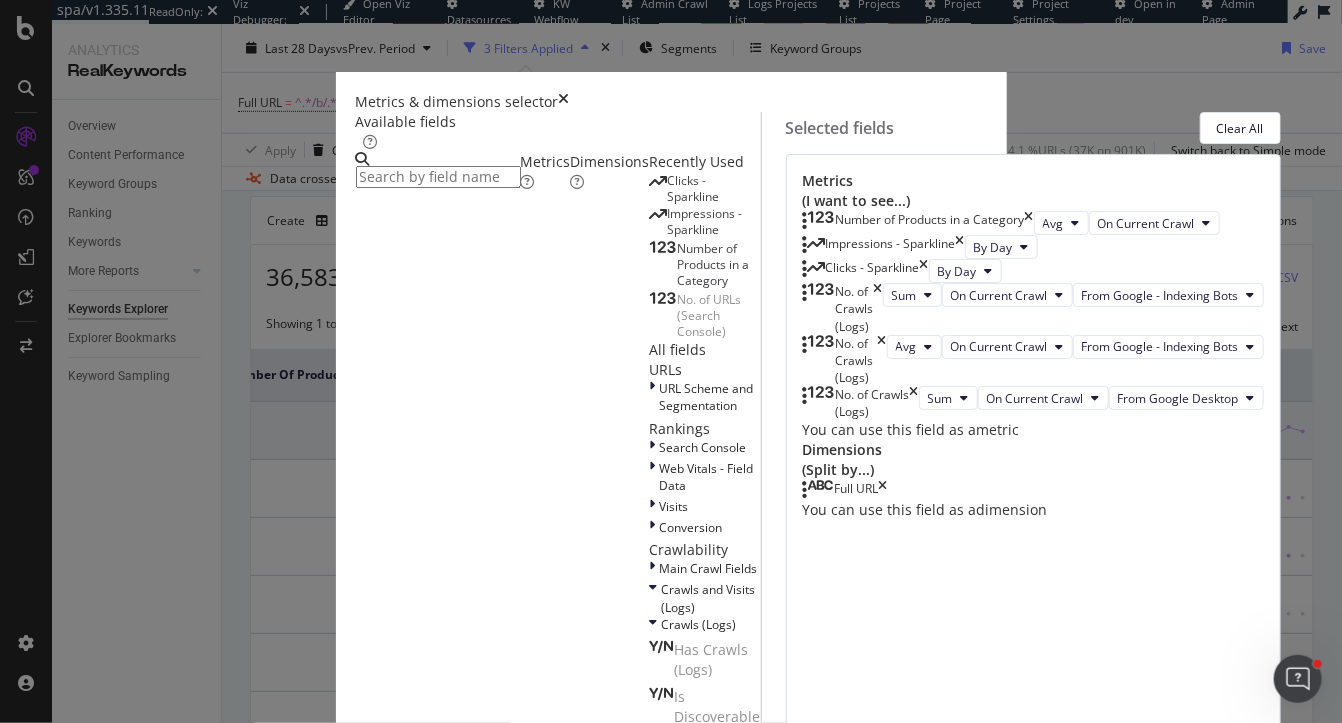 click on "No. of Crawls (Logs)" at bounding box center [700, 872] 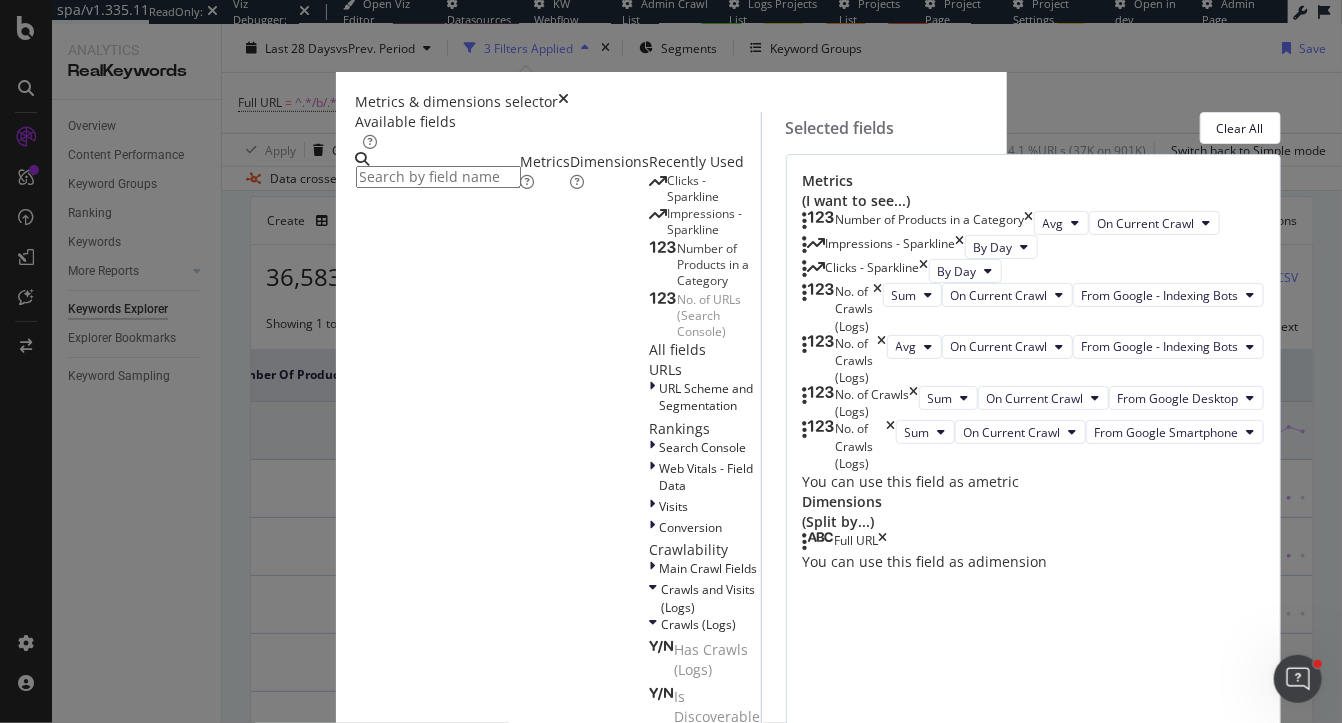 scroll, scrollTop: 2, scrollLeft: 0, axis: vertical 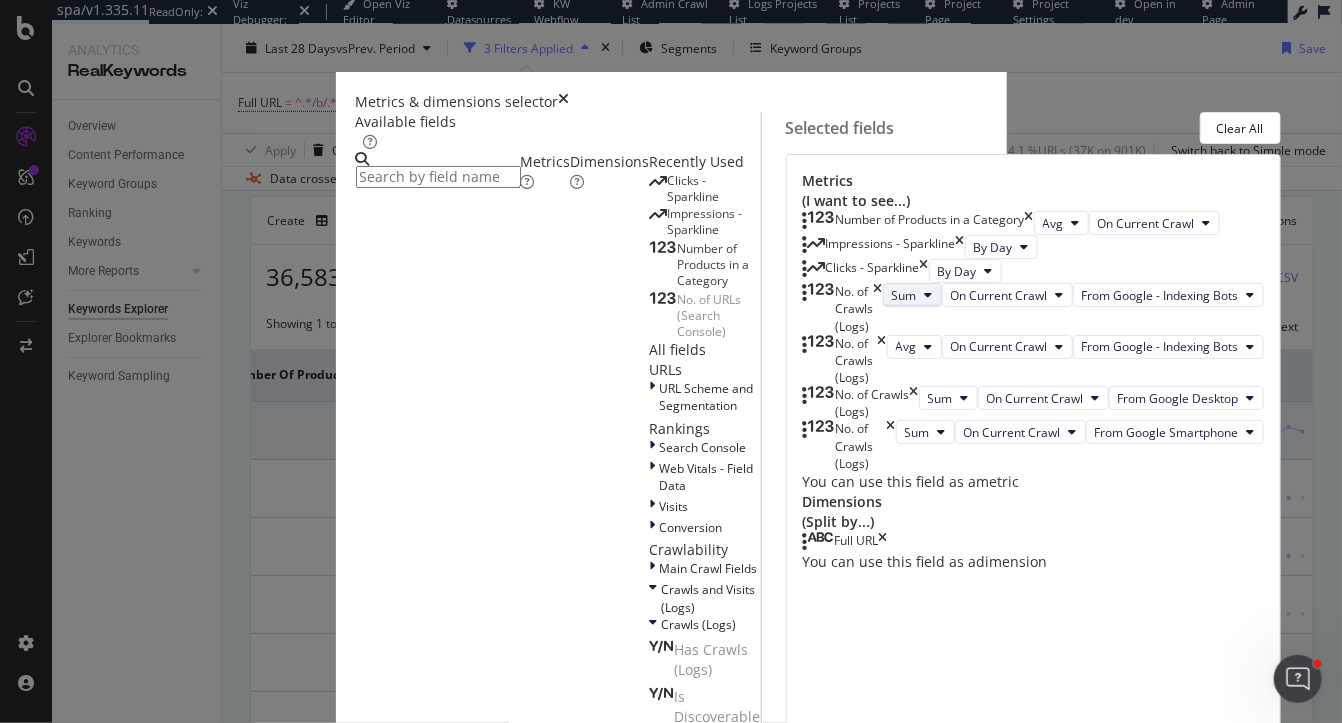 click on "Sum" at bounding box center (904, 295) 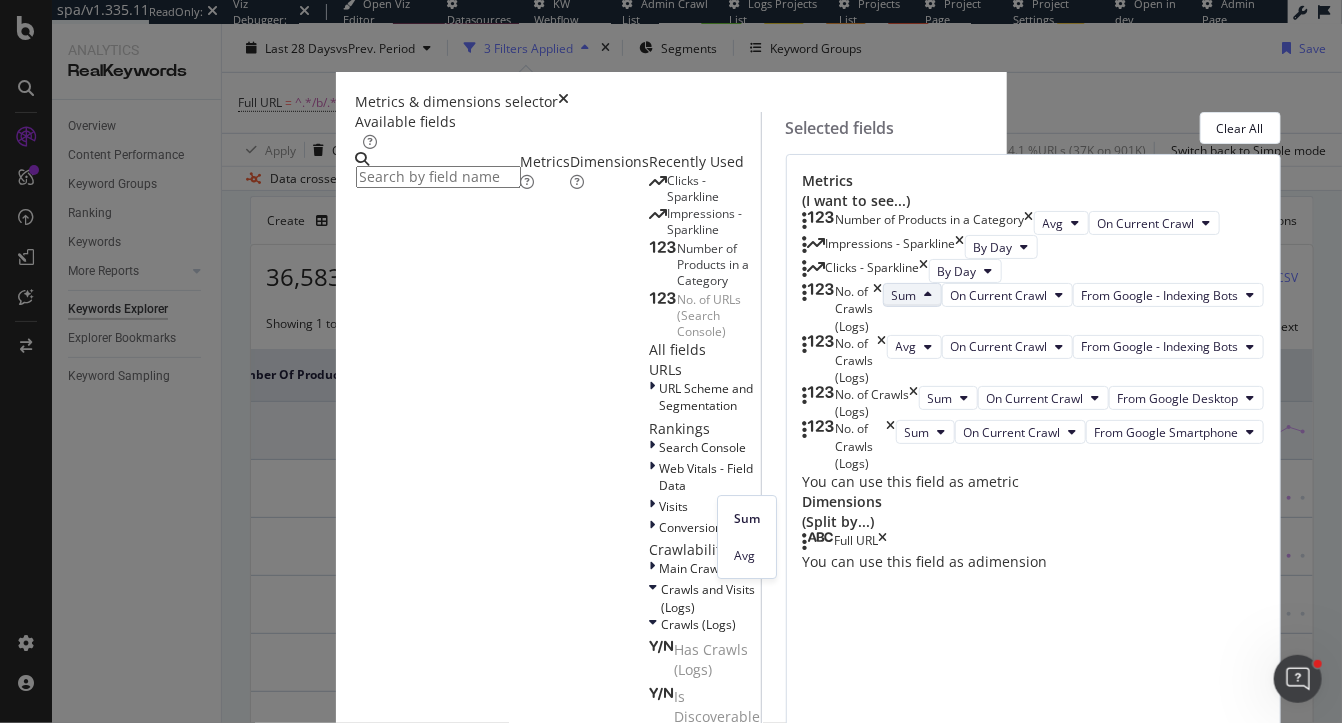 click on "Metrics (I want to see...) Number of Products in a Category Avg On Current Crawl Impressions - Sparkline By Day Clicks - Sparkline By Day No. of Crawls (Logs) Sum On Current Crawl From Google - Indexing Bots No. of Crawls (Logs) Avg On Current Crawl From Google - Indexing Bots No. of Crawls (Logs) Sum On Current Crawl From Google Desktop No. of Crawls (Logs) Sum On Current Crawl From Google Smartphone You can use this field as a  metric Dimensions (Split by...) Full URL You can use this field as a  dimension
To pick up a draggable item, press the space bar.
While dragging, use the arrow keys to move the item.
Press space again to drop the item in its new position, or press escape to cancel." at bounding box center [1033, 843] 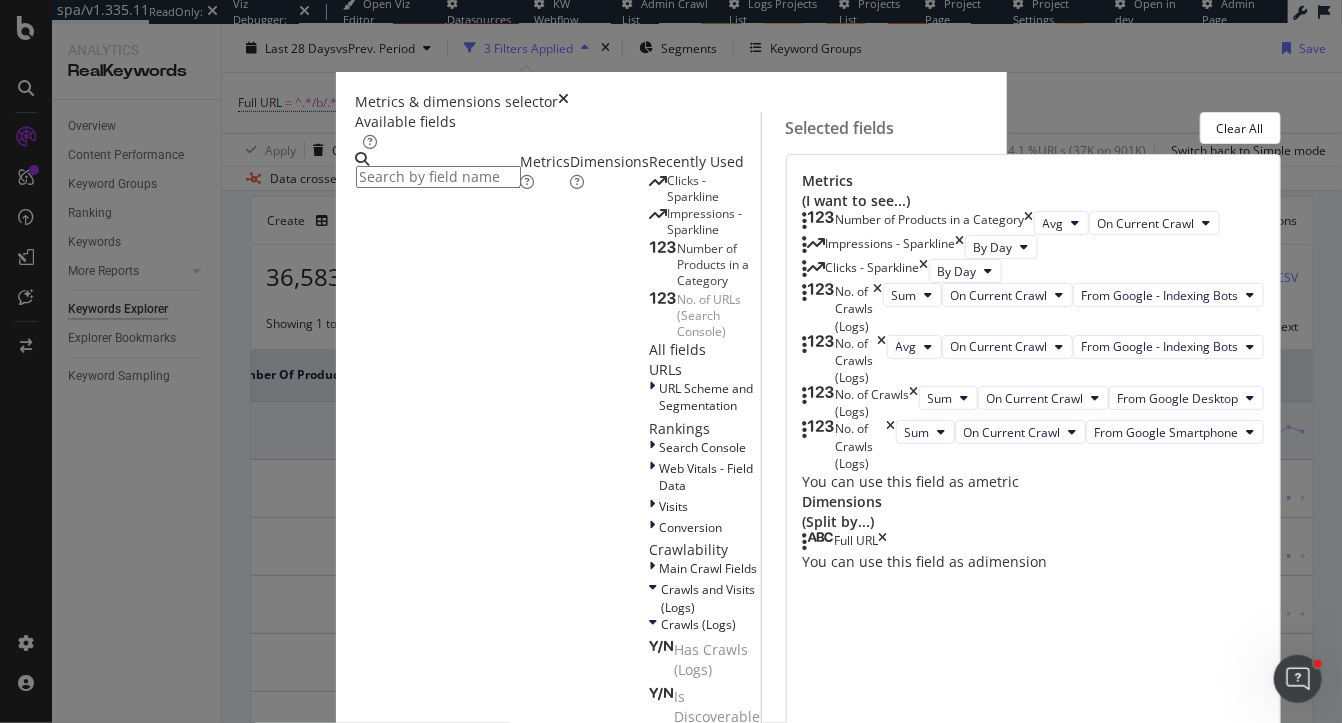 scroll, scrollTop: 106, scrollLeft: 0, axis: vertical 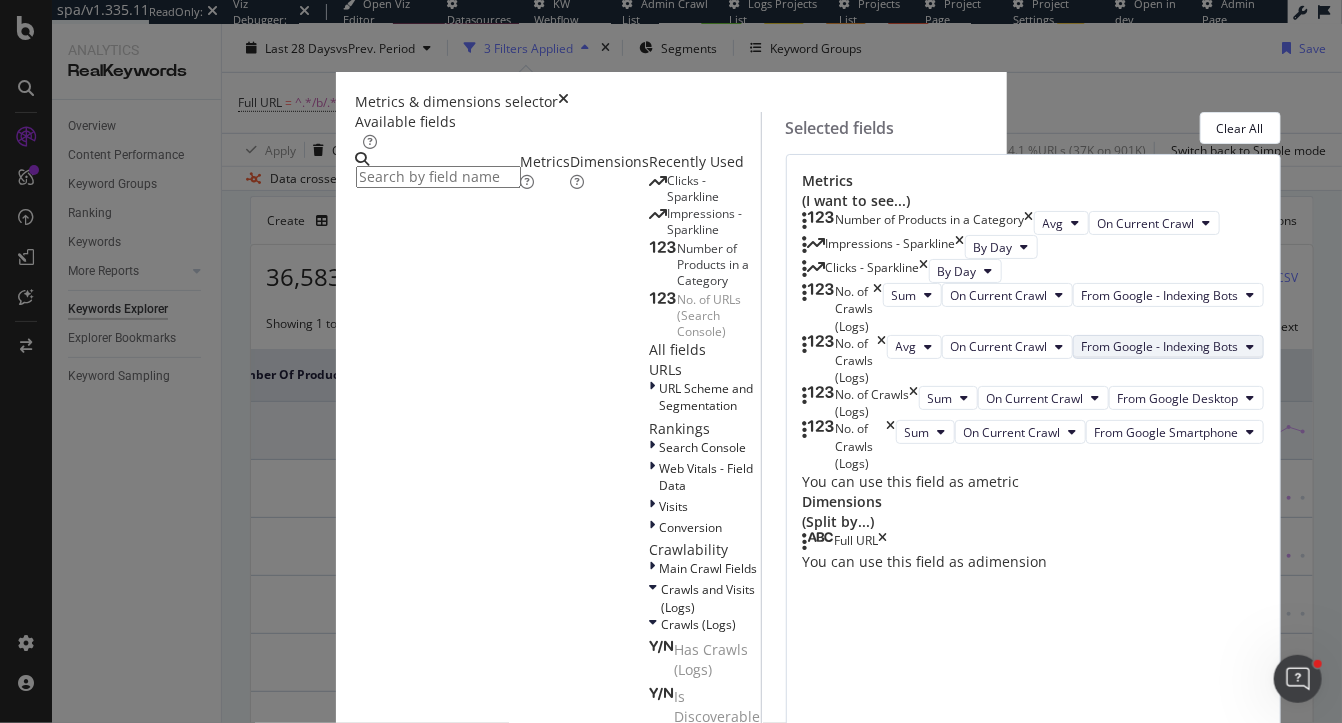 click on "From Google - Indexing Bots" at bounding box center (1160, 346) 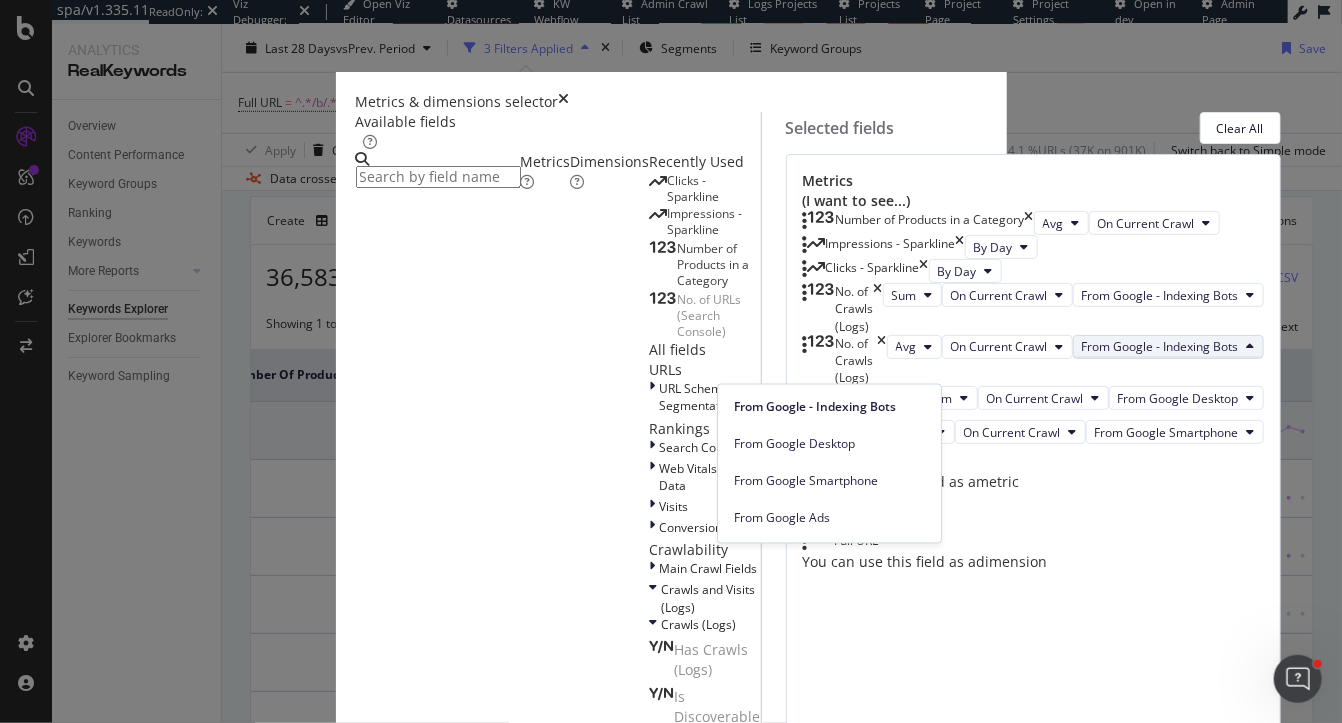 scroll, scrollTop: 264, scrollLeft: 0, axis: vertical 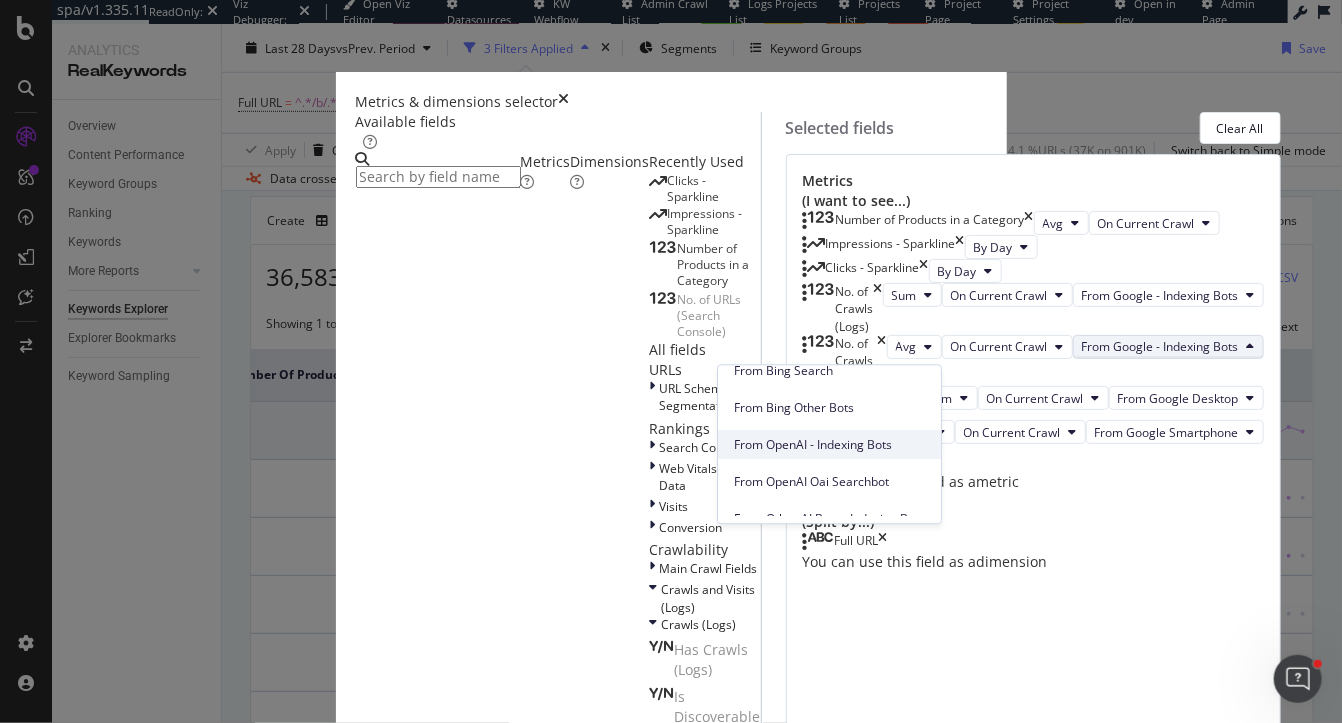 click on "From OpenAI - Indexing Bots" at bounding box center [829, 445] 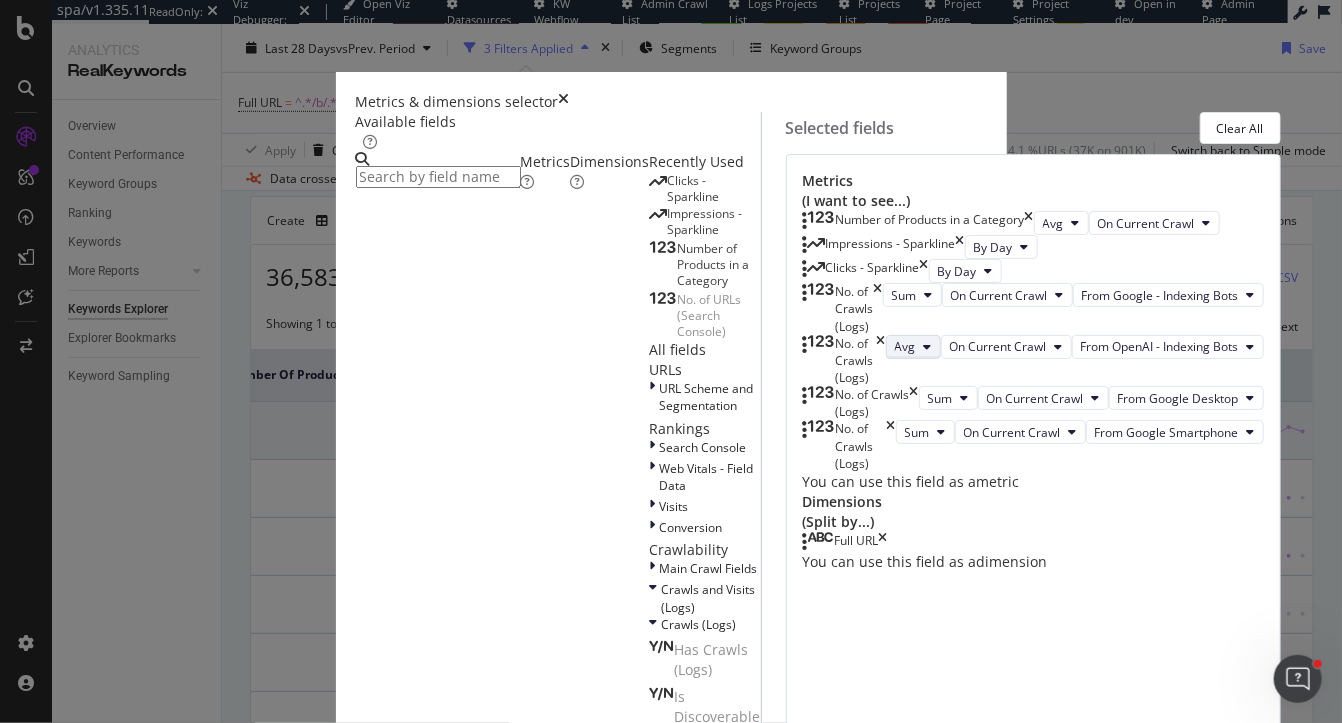click on "Avg" at bounding box center [913, 347] 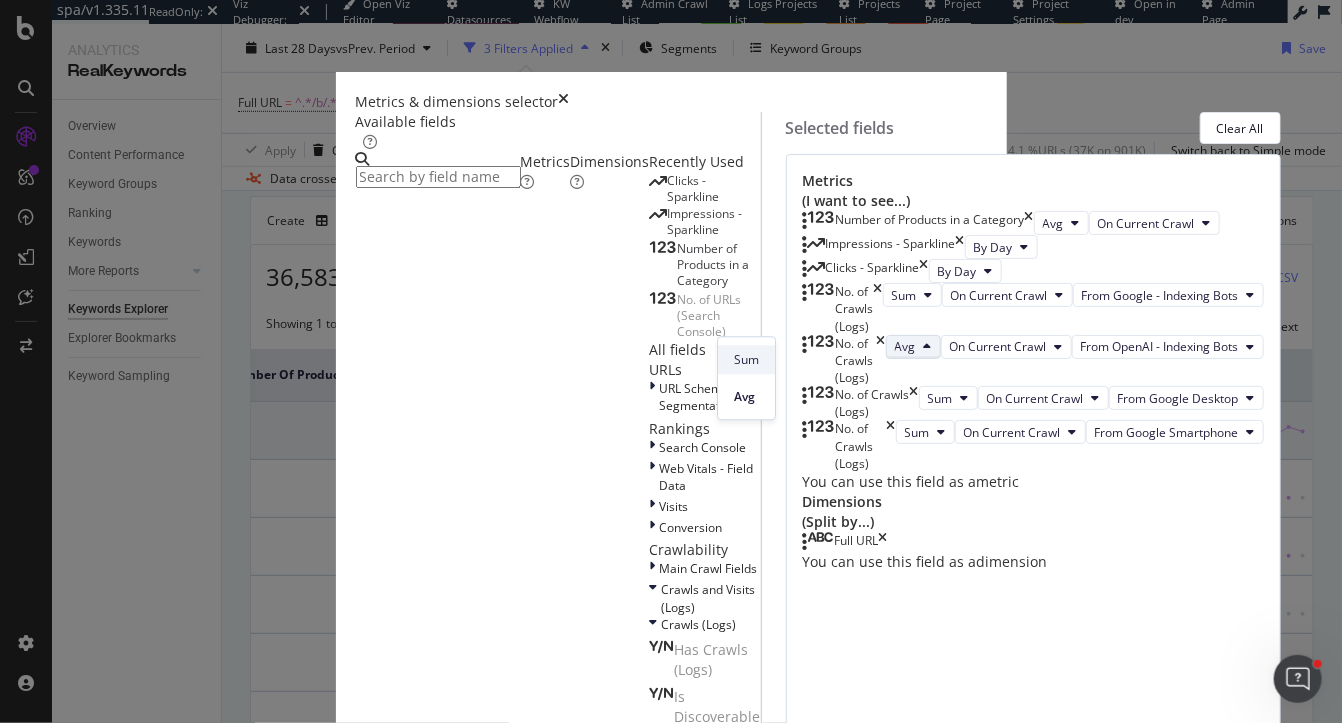 click on "Sum" at bounding box center [746, 360] 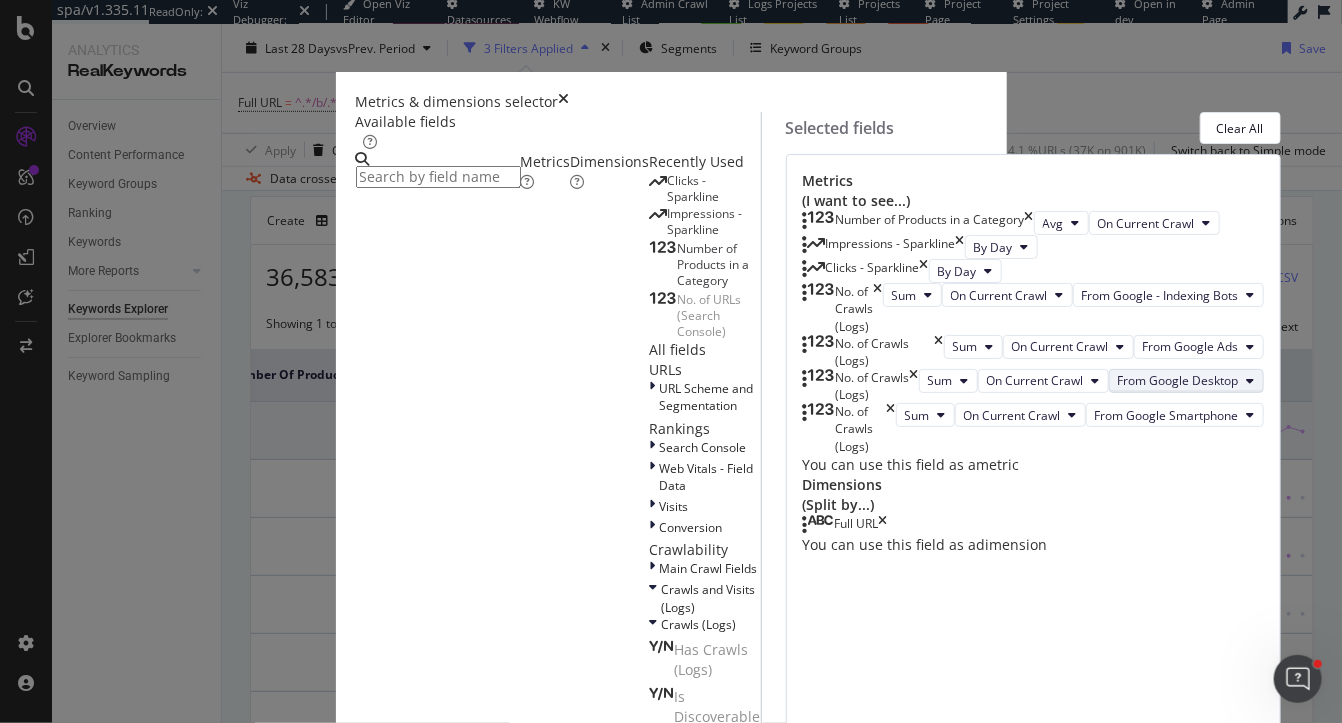 click on "From Google Desktop" at bounding box center [1178, 380] 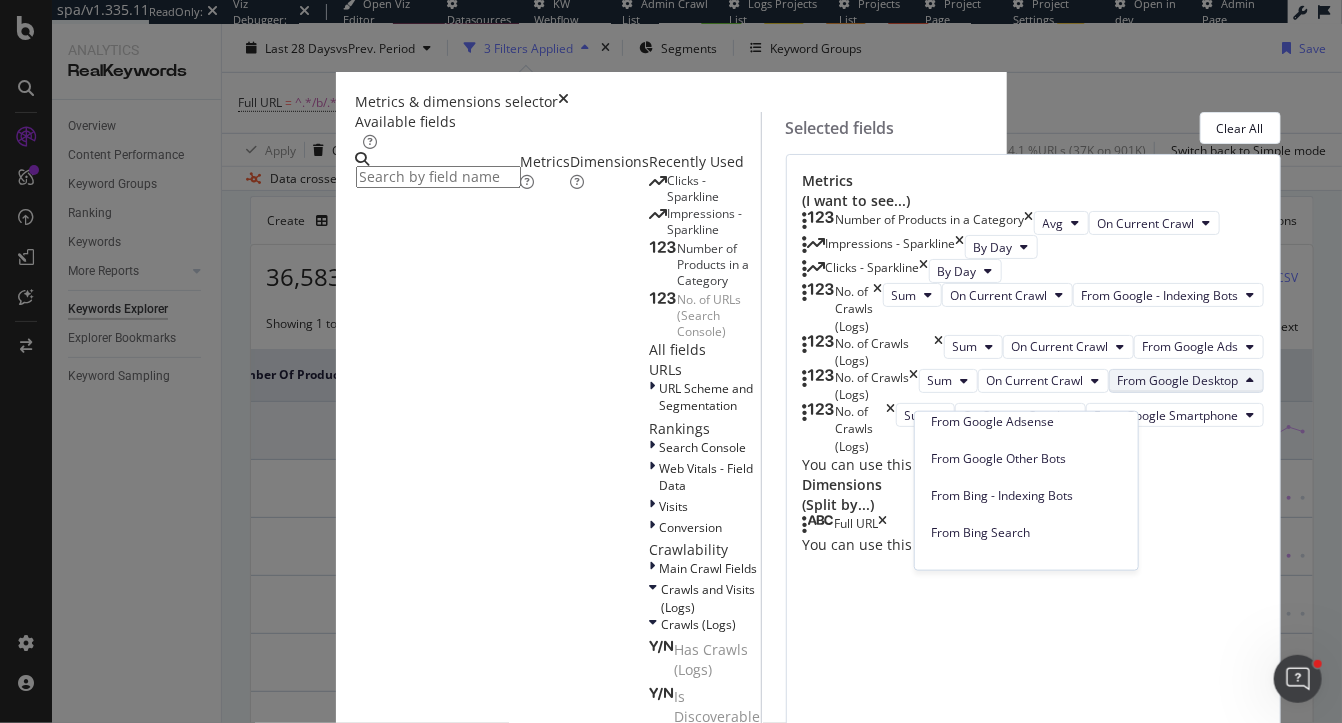 scroll, scrollTop: 177, scrollLeft: 0, axis: vertical 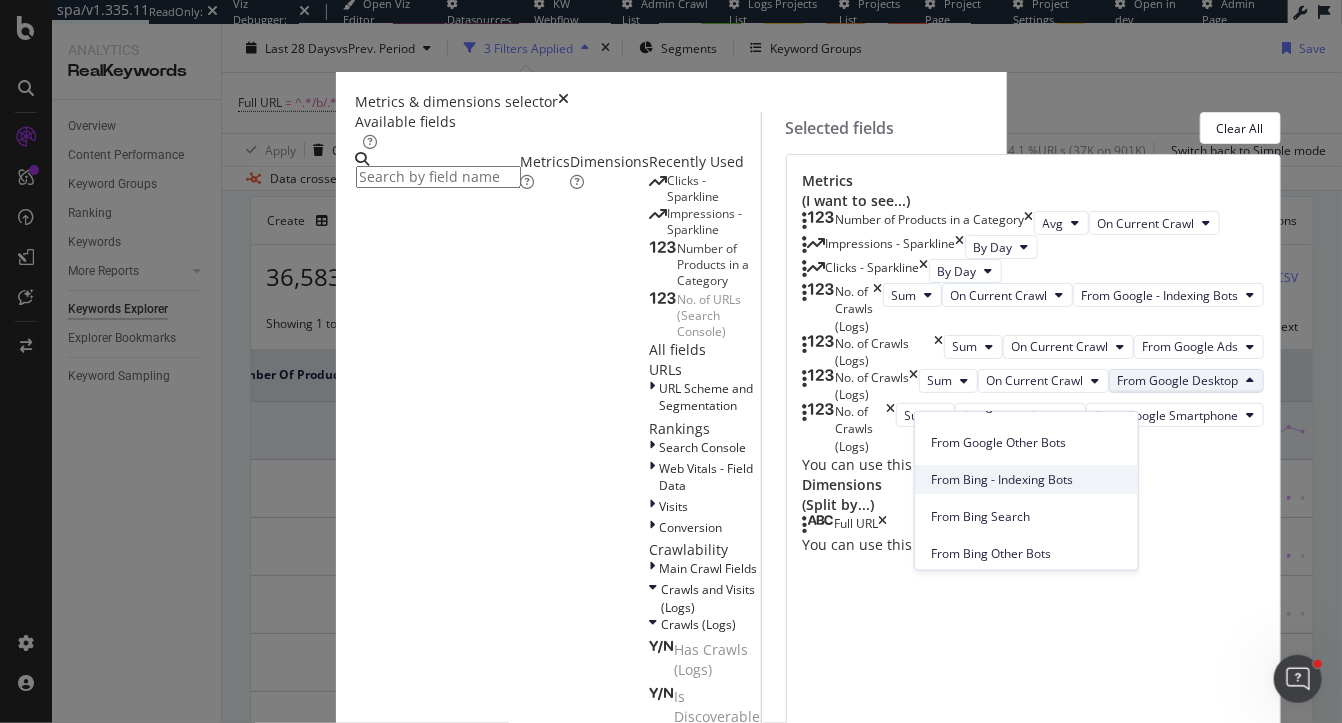 click on "From Bing - Indexing Bots" at bounding box center (1026, 479) 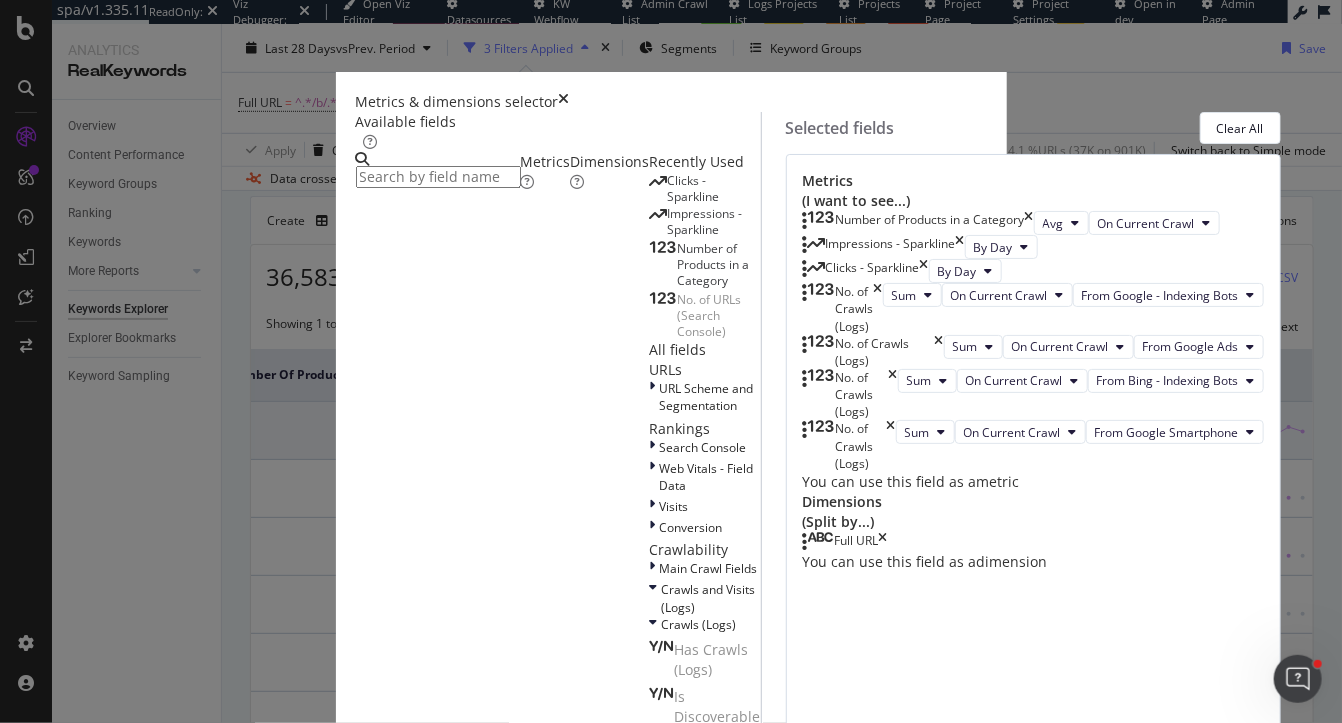 click on "No. of Crawls (Logs)" at bounding box center (849, 445) 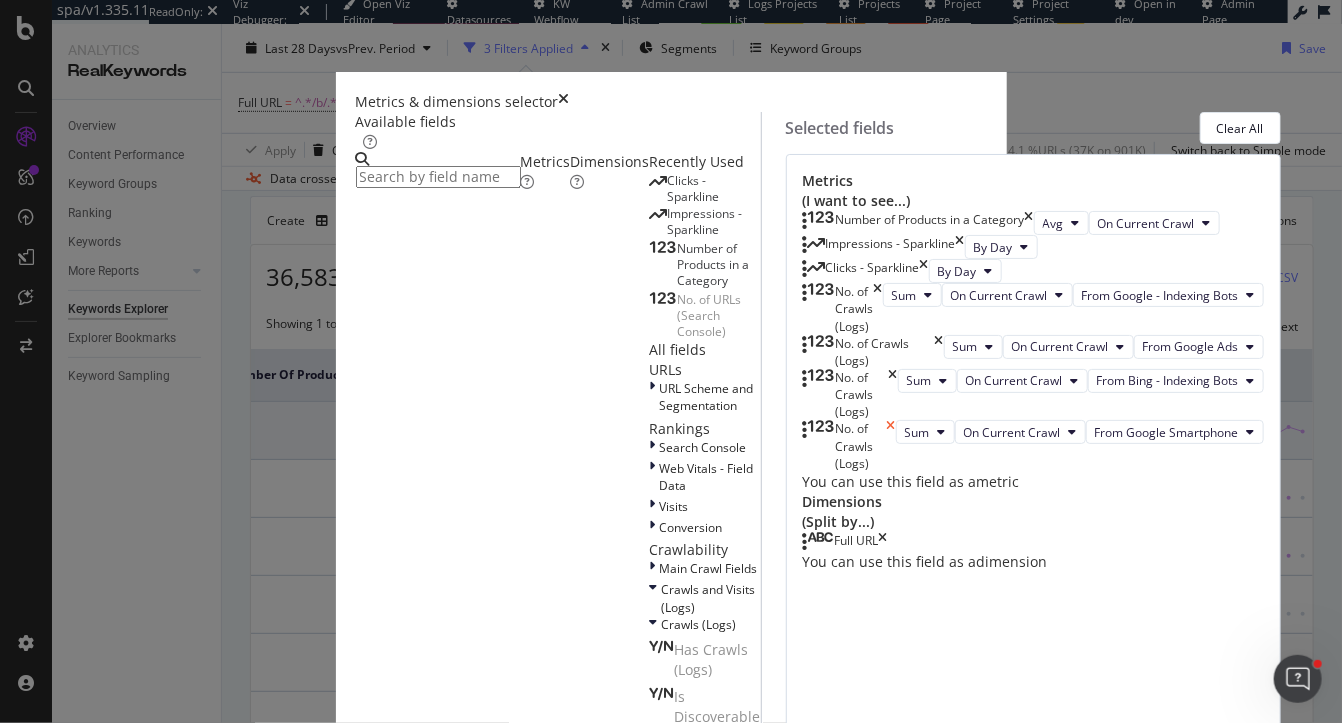 click at bounding box center (891, 445) 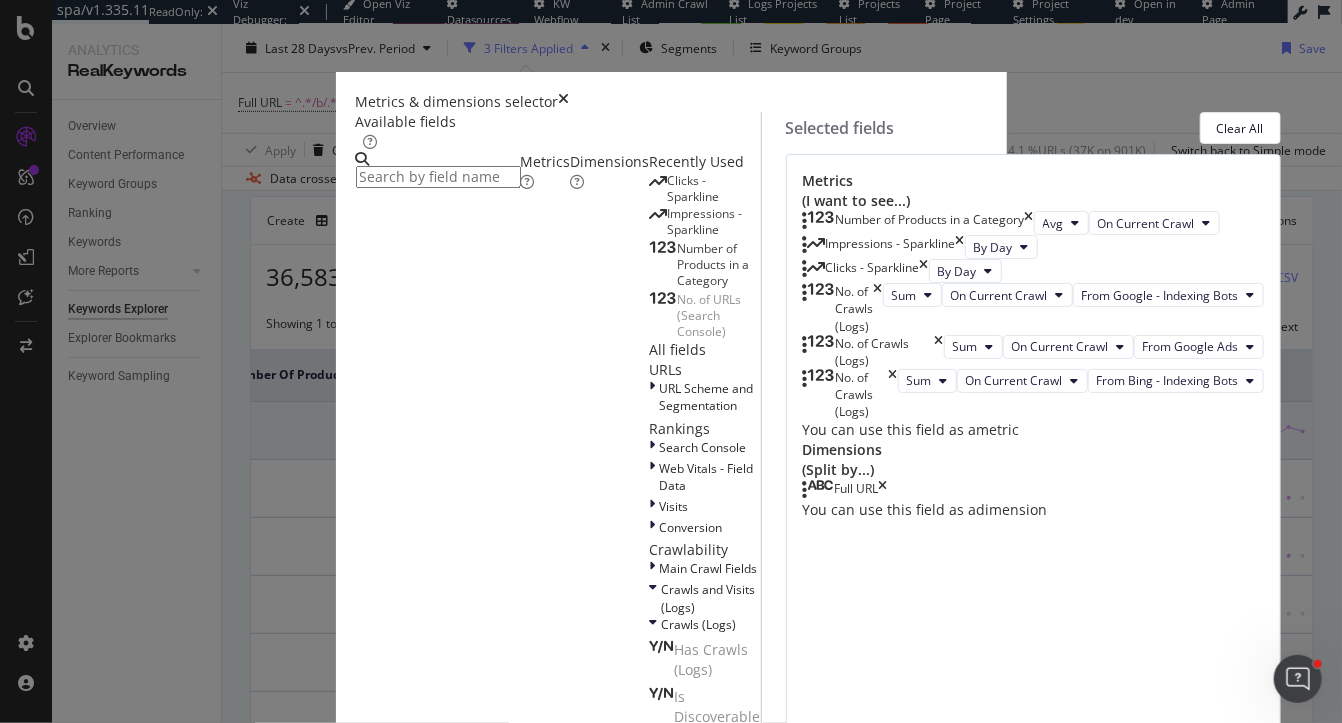 scroll, scrollTop: 50, scrollLeft: 0, axis: vertical 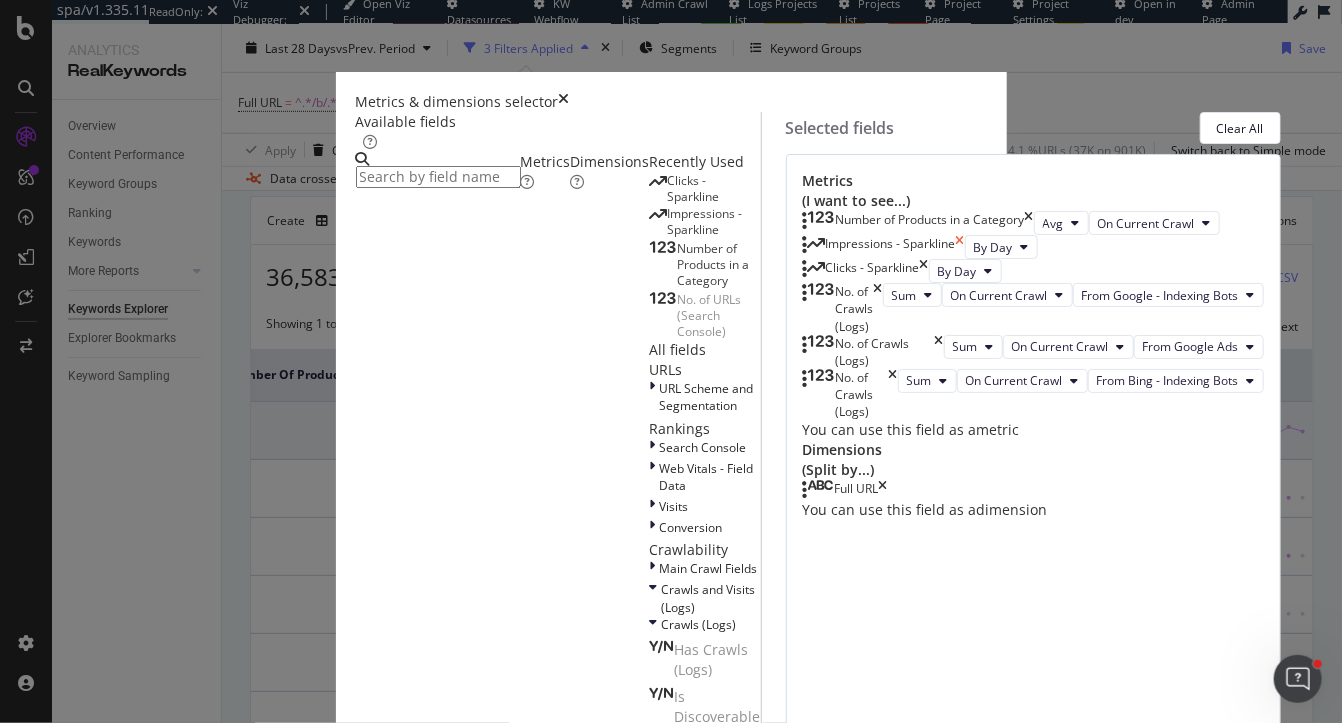 click at bounding box center [960, 247] 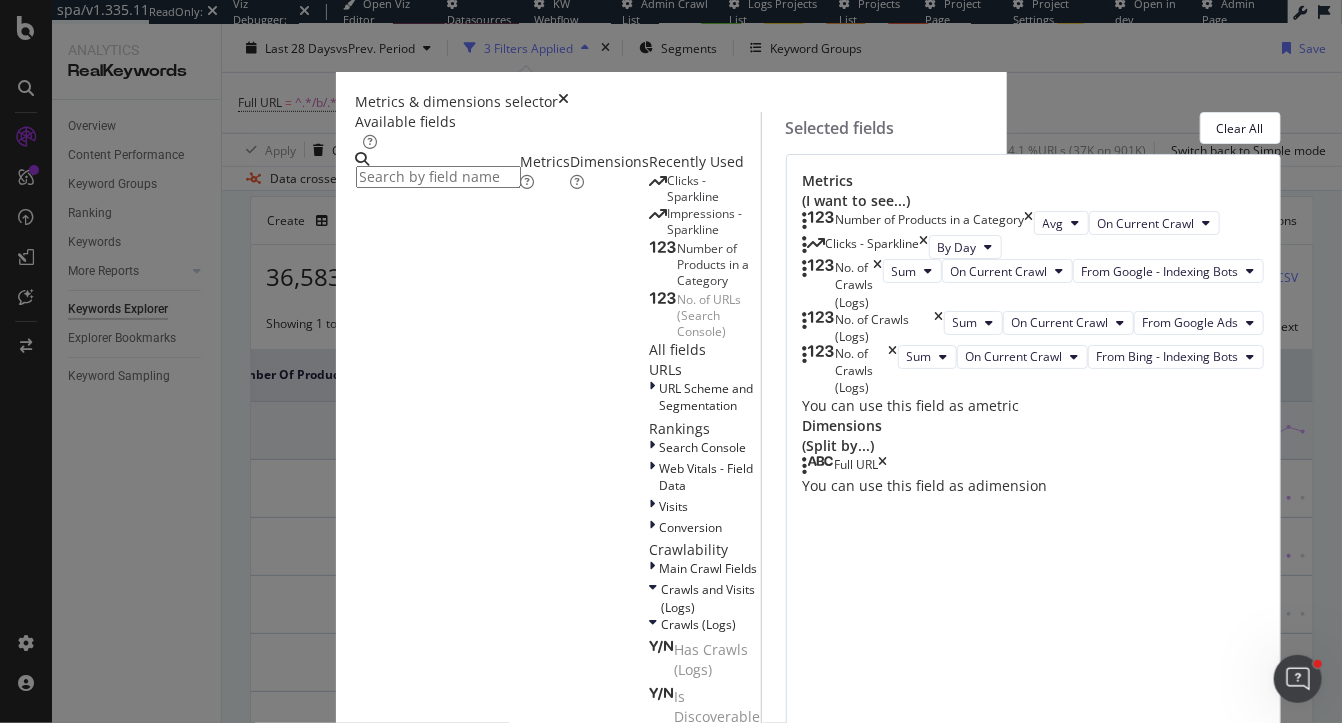click at bounding box center (924, 247) 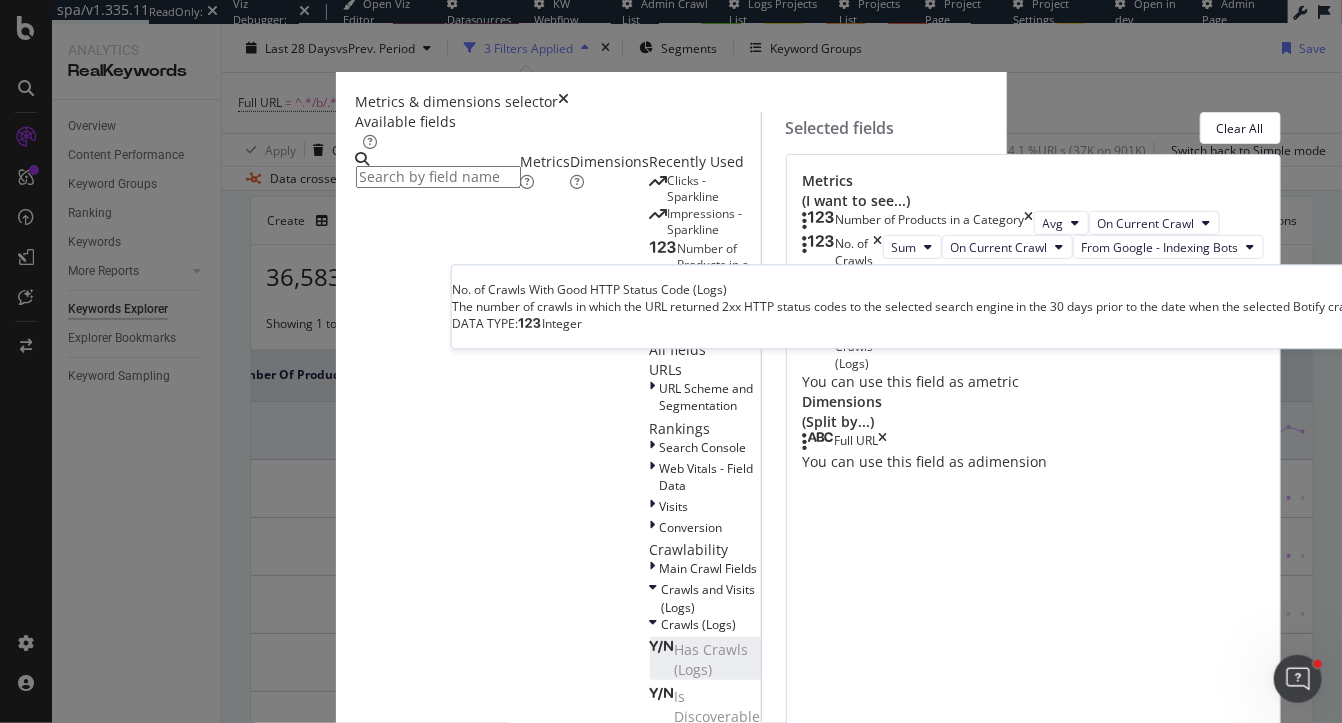 scroll, scrollTop: 642, scrollLeft: 0, axis: vertical 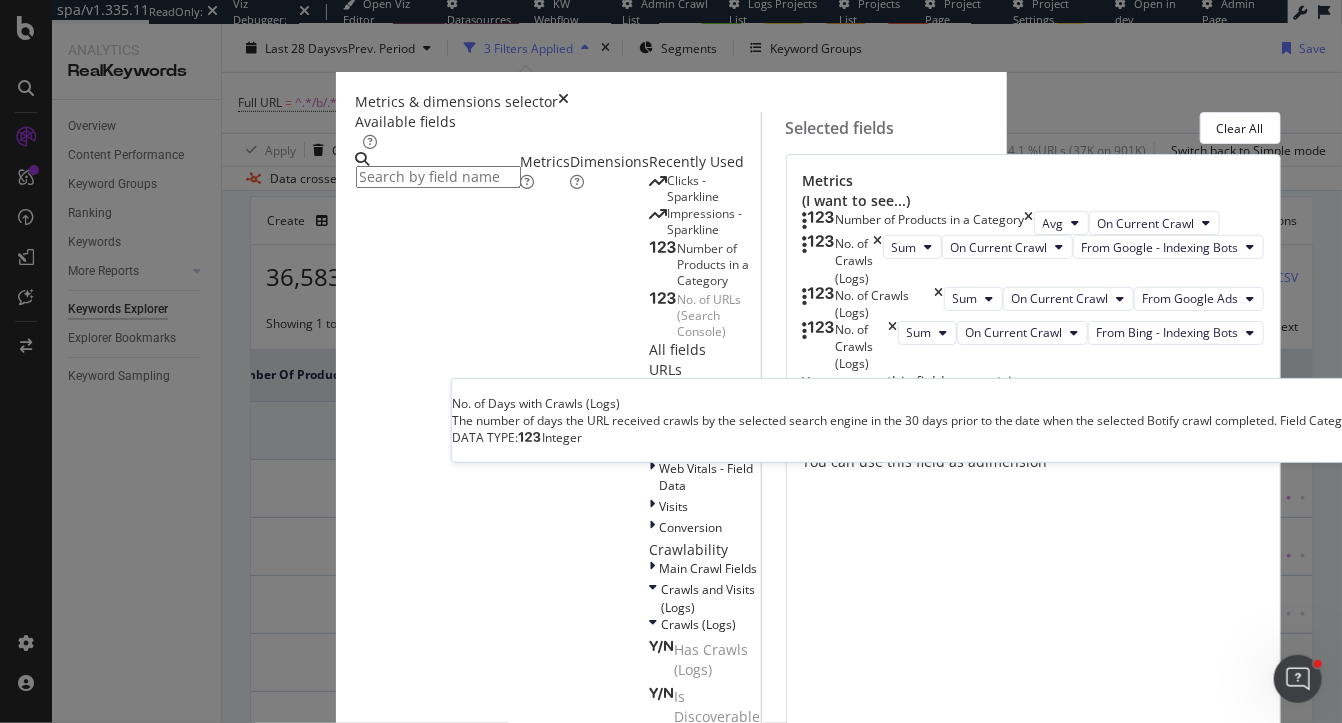 click on "No. of Days with Crawls (Logs)" at bounding box center (717, 939) 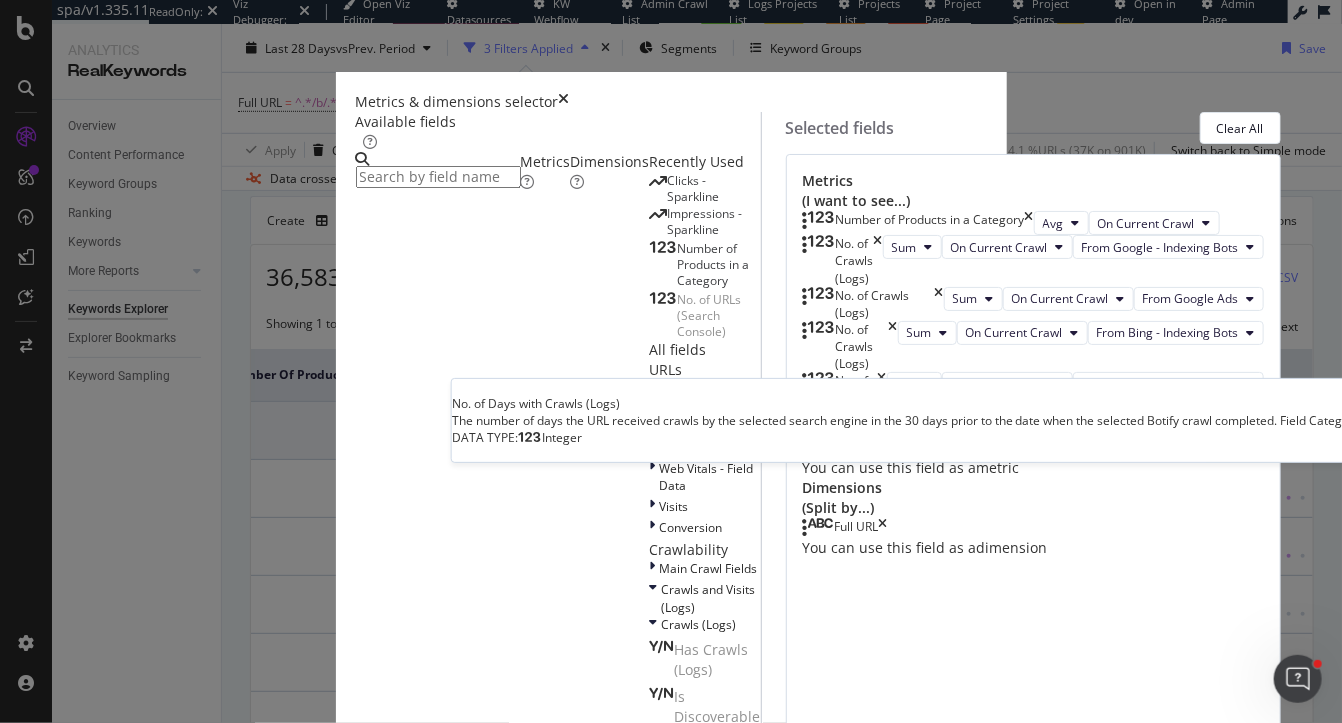 scroll, scrollTop: 64, scrollLeft: 0, axis: vertical 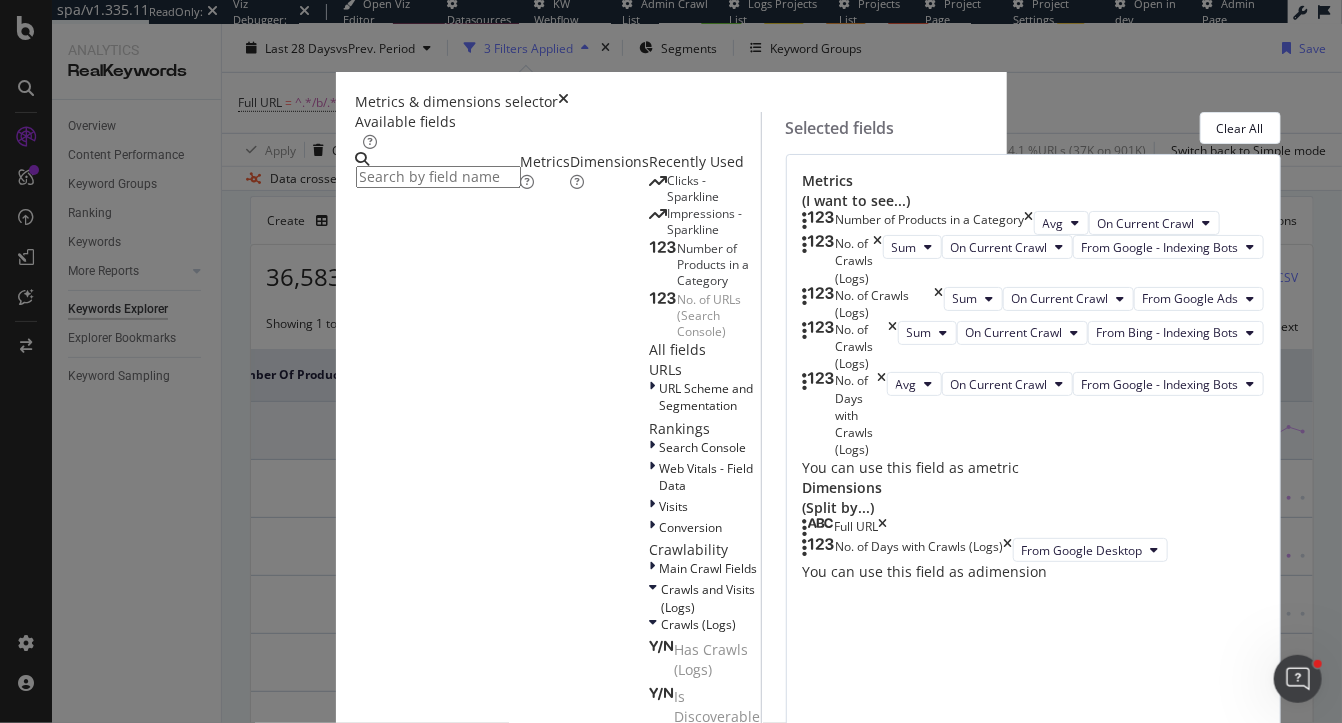 click on "No. of Days with Crawls (Logs)" at bounding box center (717, 939) 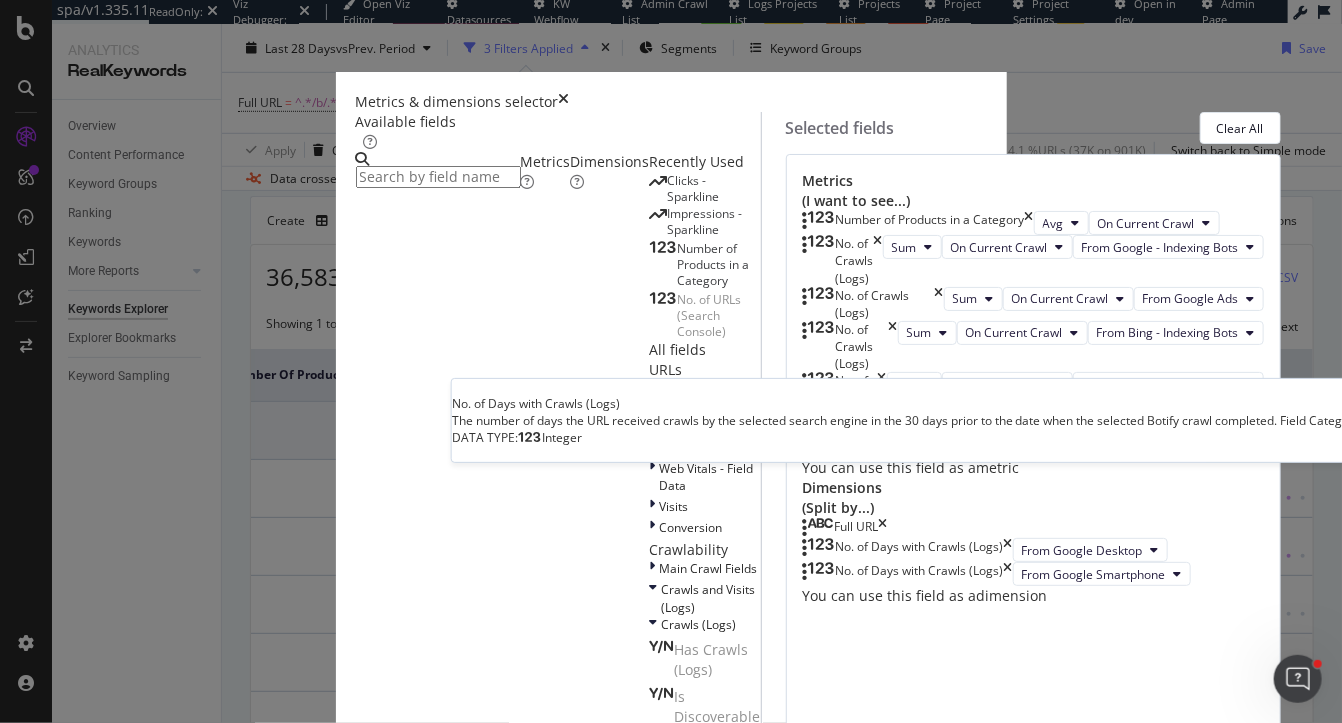 scroll, scrollTop: 321, scrollLeft: 0, axis: vertical 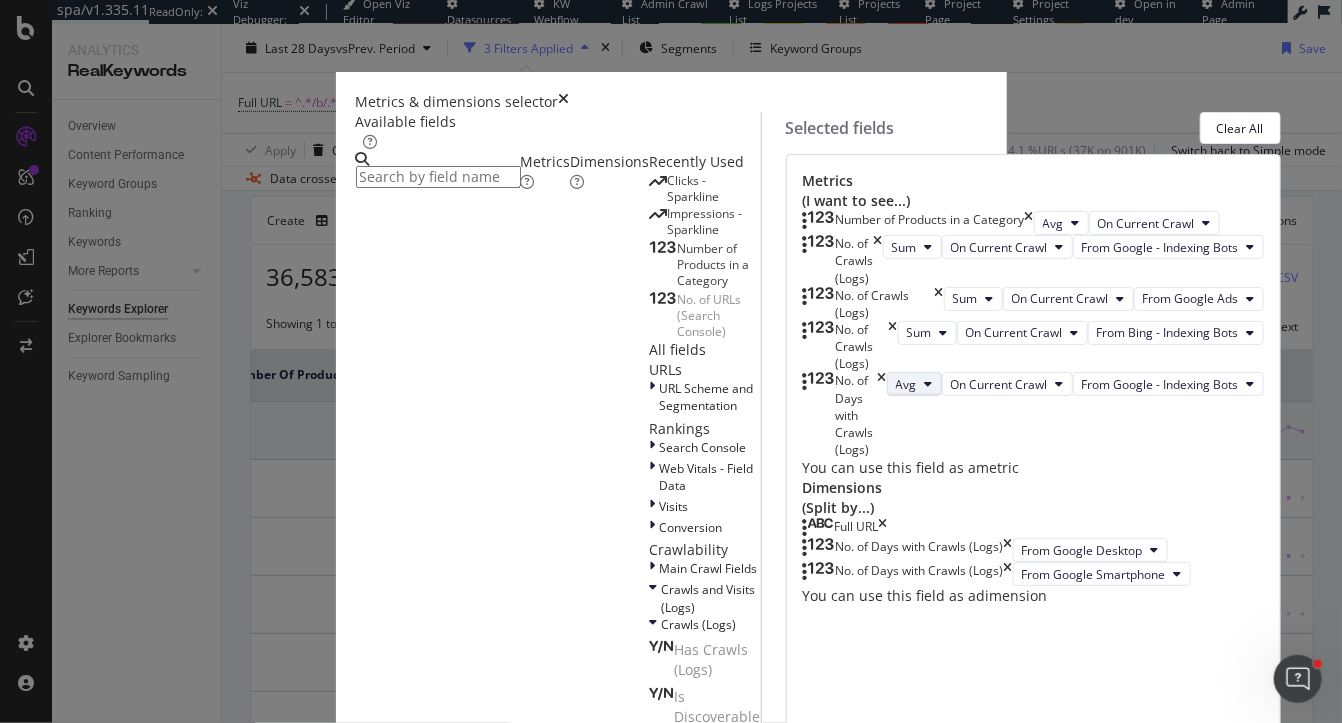 click at bounding box center (929, 384) 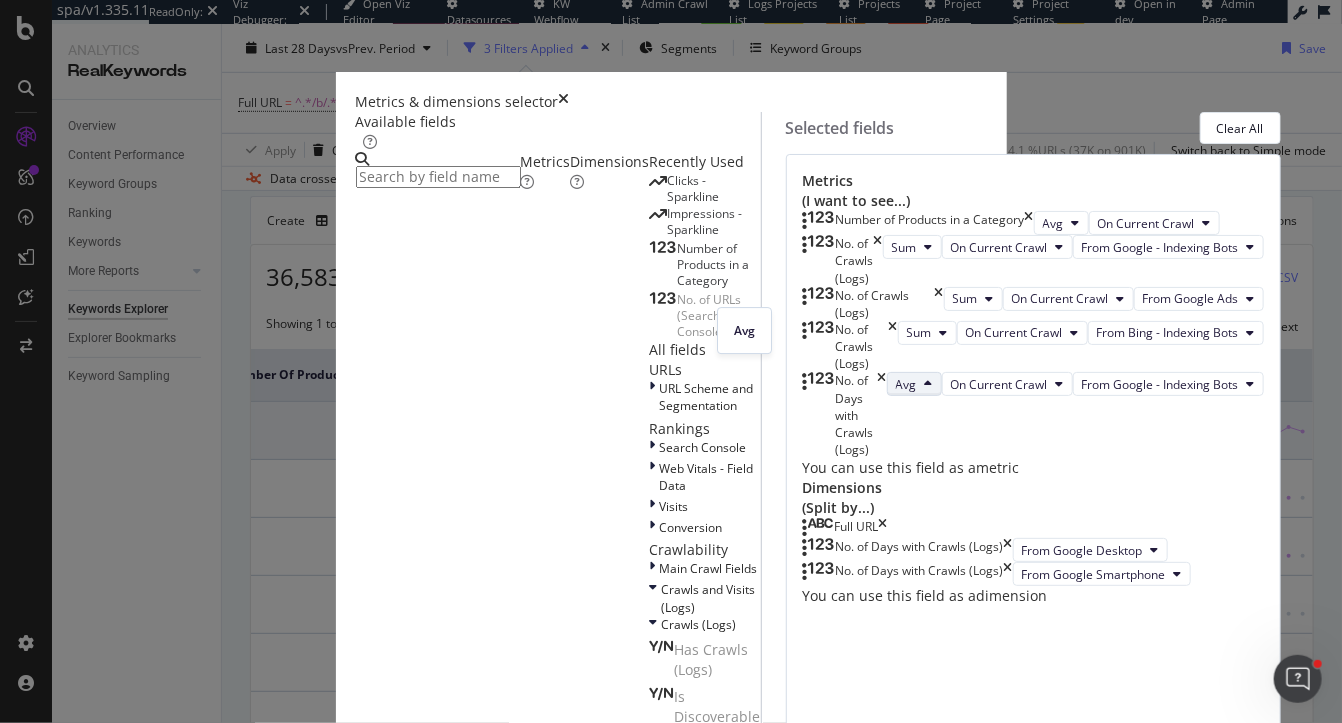 click on "Number of Products in a Category Avg On Current Crawl No. of Crawls (Logs) Sum On Current Crawl From Google - Indexing Bots No. of Crawls (Logs) Sum On Current Crawl From Google Ads No. of Crawls (Logs) Sum On Current Crawl From Bing - Indexing Bots No. of Days with Crawls (Logs) Avg On Current Crawl From Google - Indexing Bots You can use this field as a  metric" at bounding box center [1033, 344] 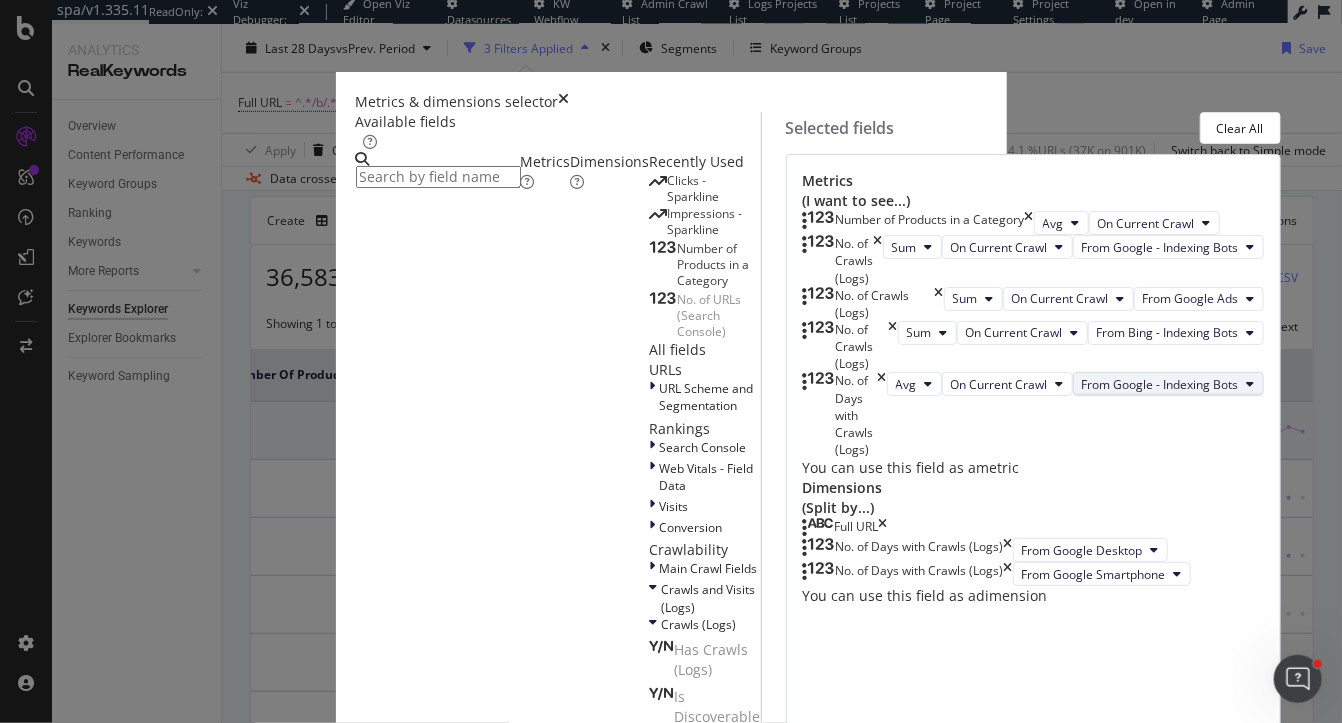 click on "From Google - Indexing Bots" at bounding box center [1160, 384] 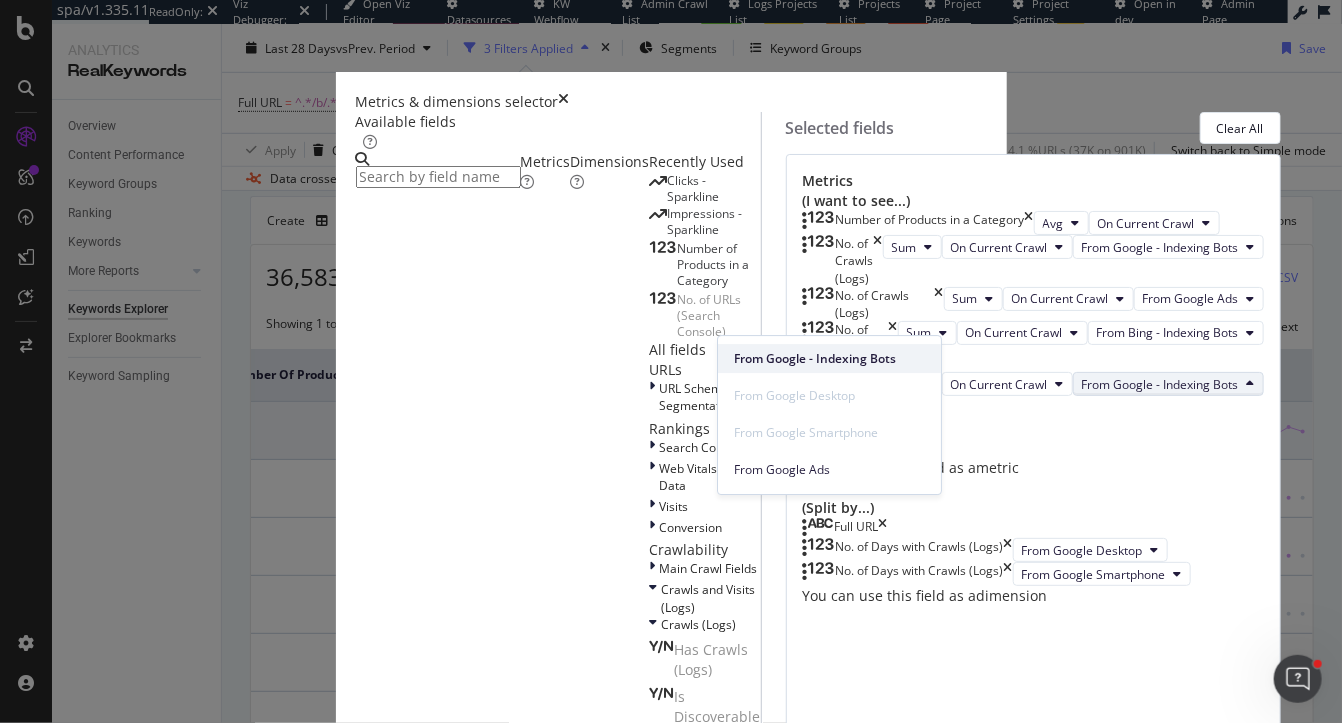 click on "From Google - Indexing Bots" at bounding box center (829, 359) 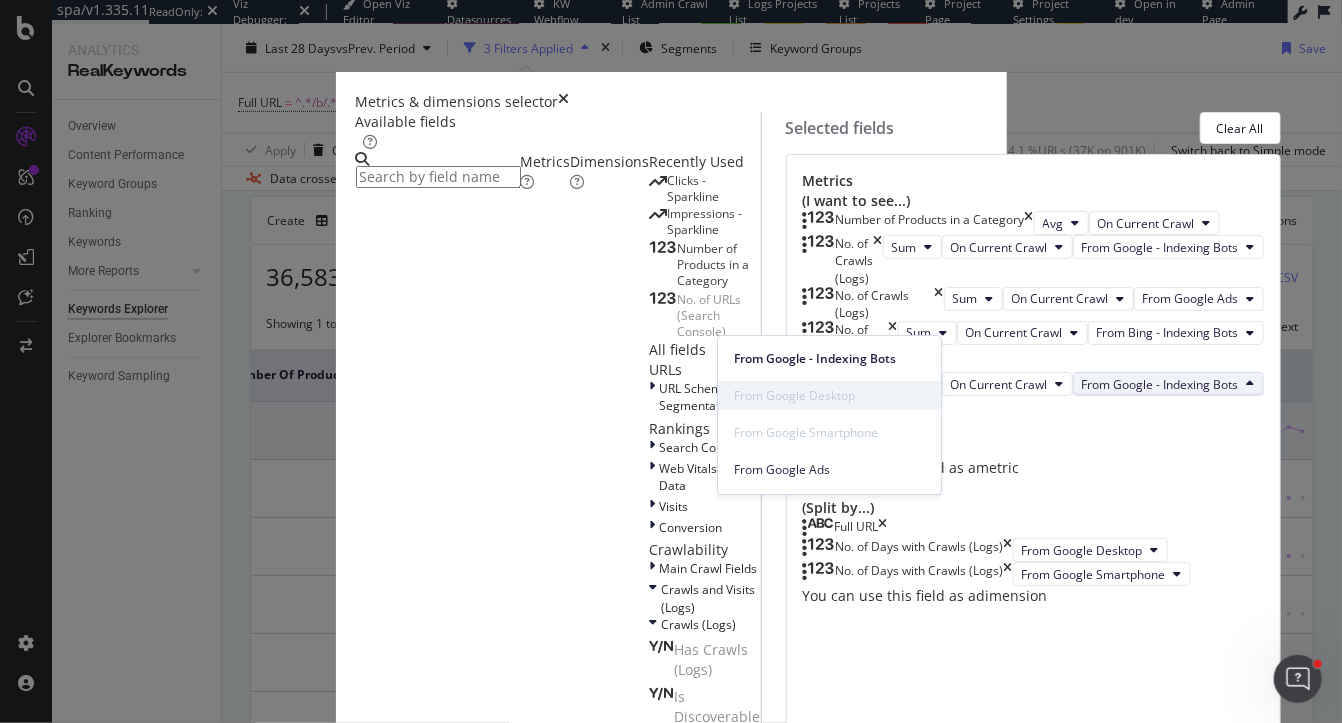 scroll, scrollTop: 6, scrollLeft: 0, axis: vertical 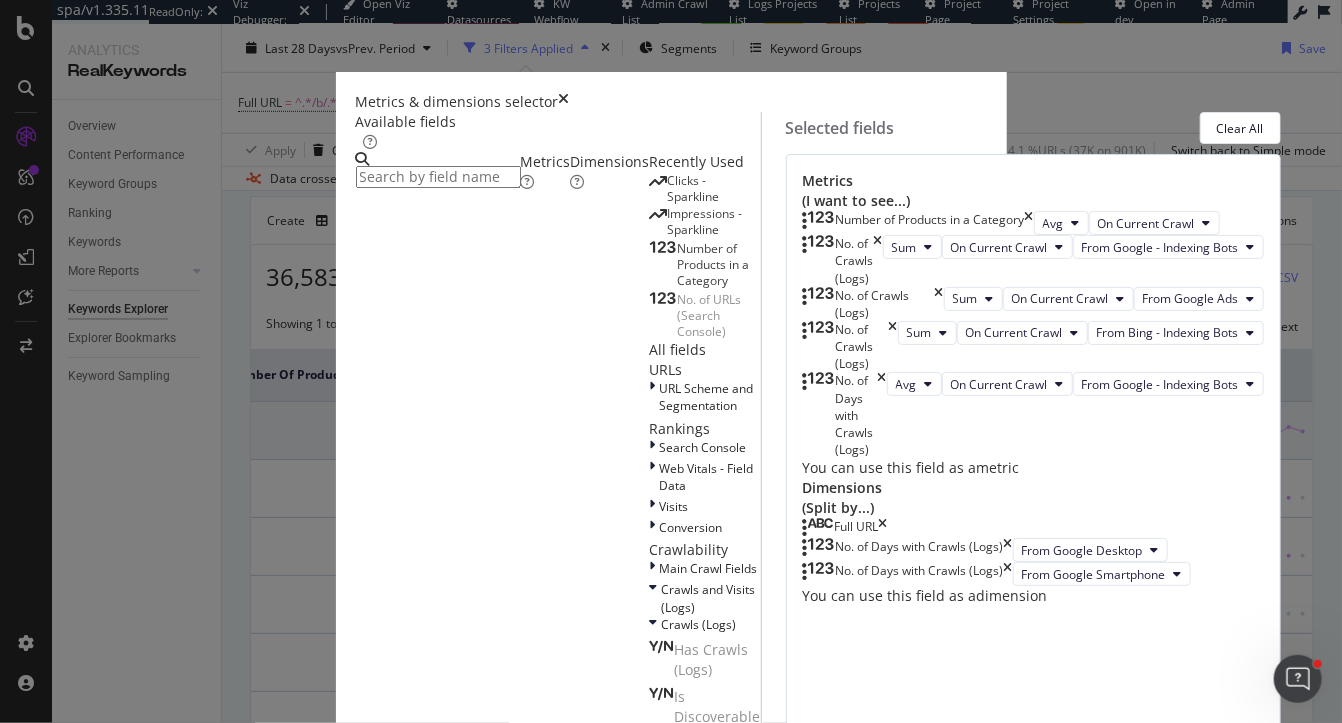 click on "Number of Products in a Category Avg On Current Crawl No. of Crawls (Logs) Sum On Current Crawl From Google - Indexing Bots No. of Crawls (Logs) Sum On Current Crawl From Google Ads No. of Crawls (Logs) Sum On Current Crawl From Bing - Indexing Bots No. of Days with Crawls (Logs) Avg On Current Crawl From Google - Indexing Bots You can use this field as a  metric" at bounding box center [1033, 344] 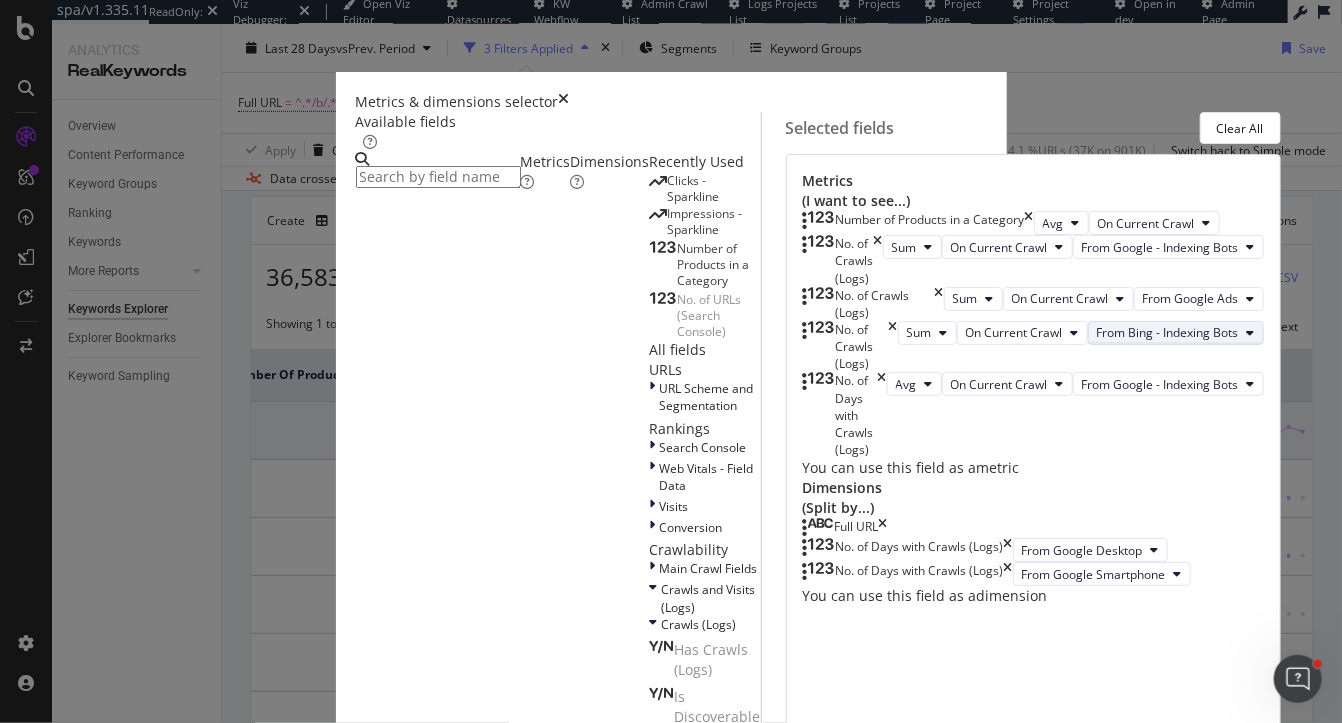 scroll, scrollTop: 388, scrollLeft: 0, axis: vertical 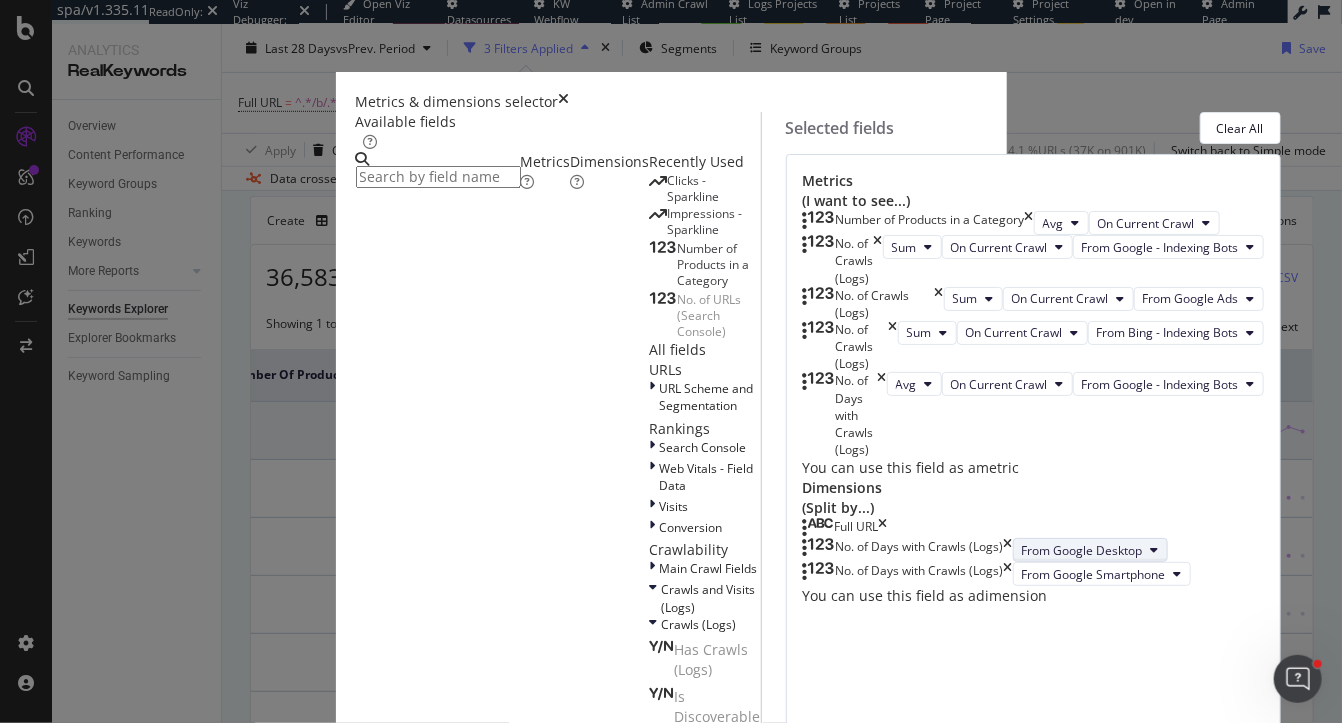 click on "From Google Desktop" at bounding box center (1090, 550) 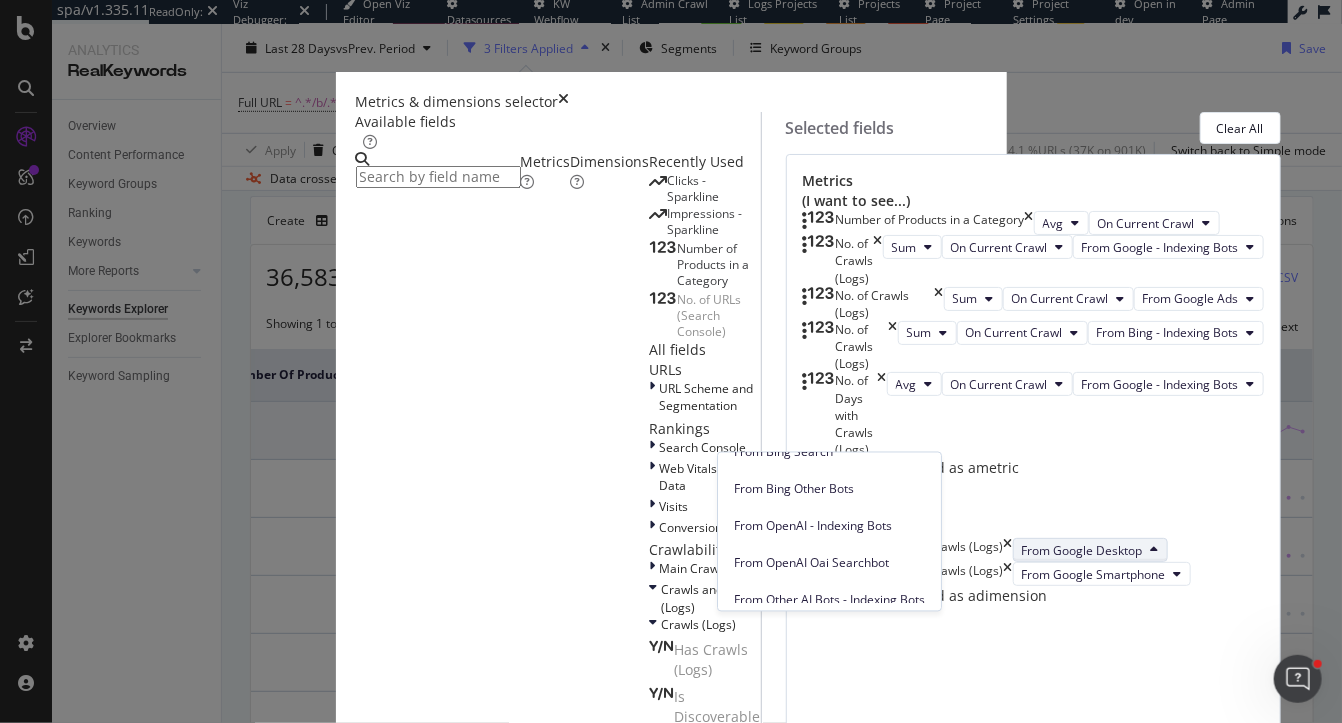 scroll, scrollTop: 285, scrollLeft: 0, axis: vertical 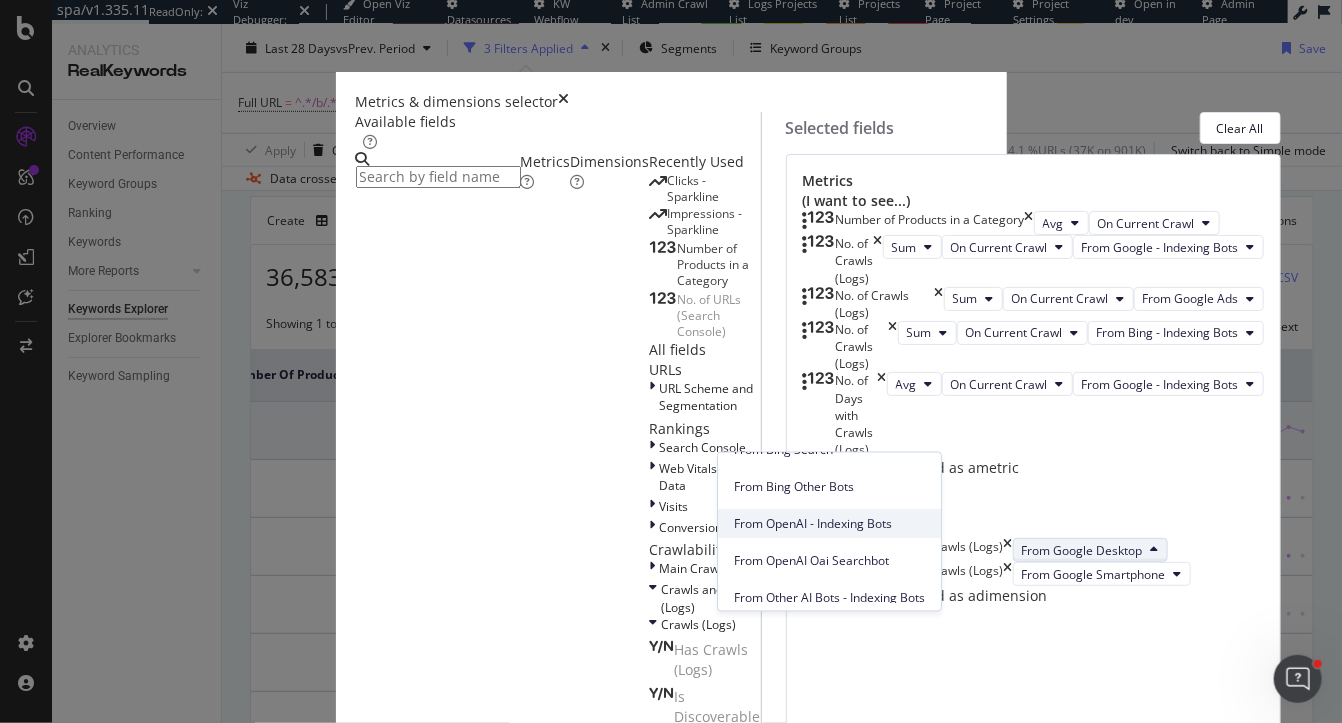 click on "From OpenAI - Indexing Bots" at bounding box center [829, 523] 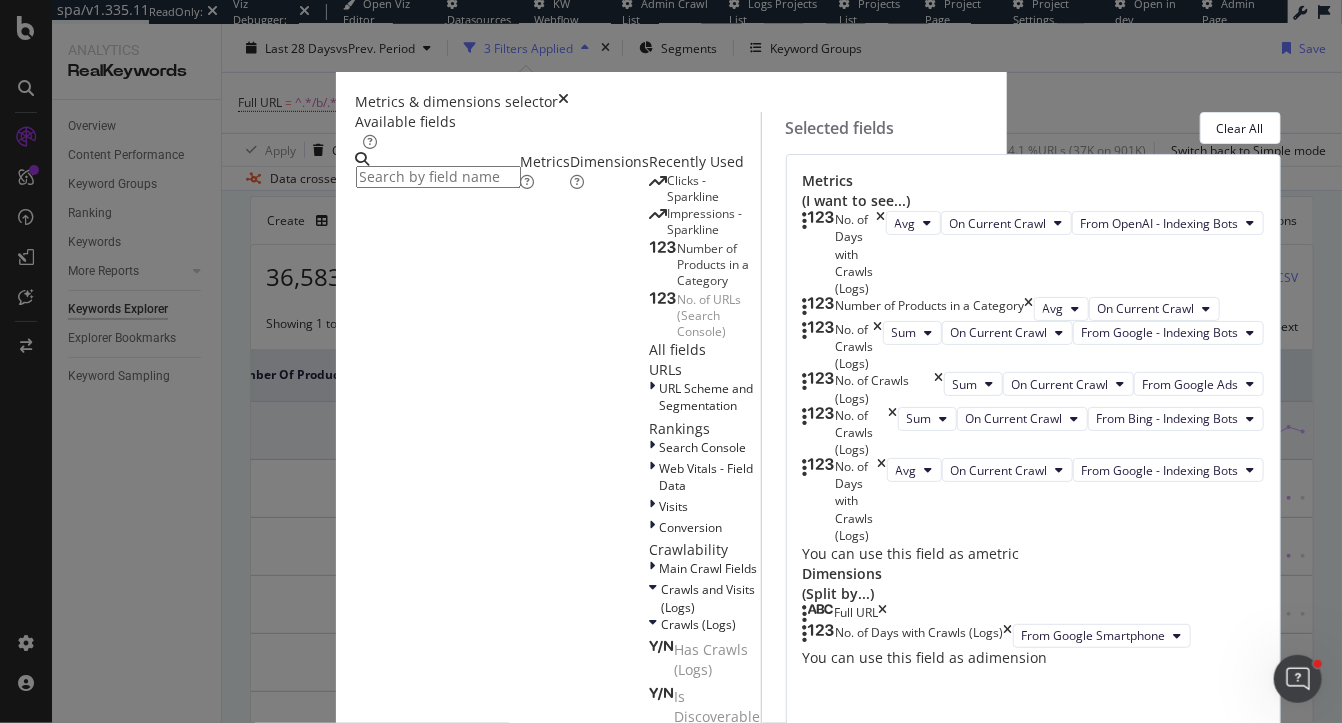 scroll, scrollTop: 416, scrollLeft: 0, axis: vertical 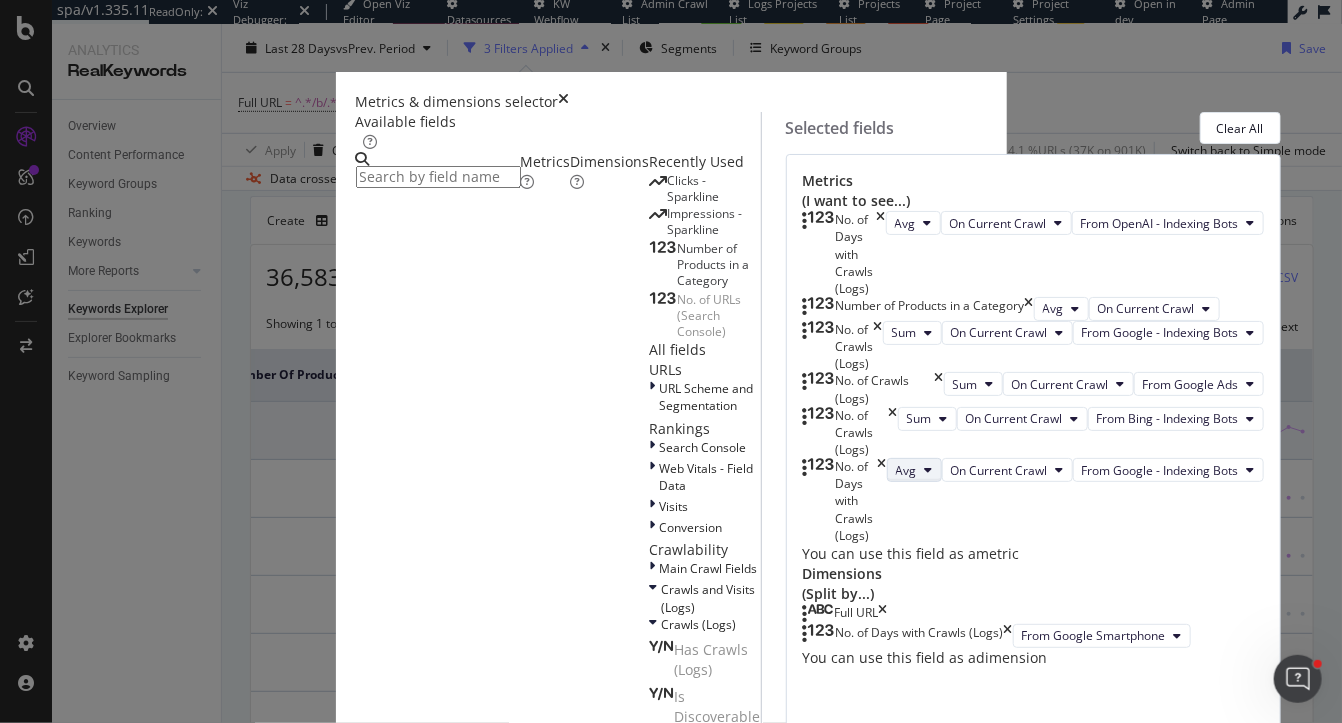 click on "Avg" at bounding box center [914, 470] 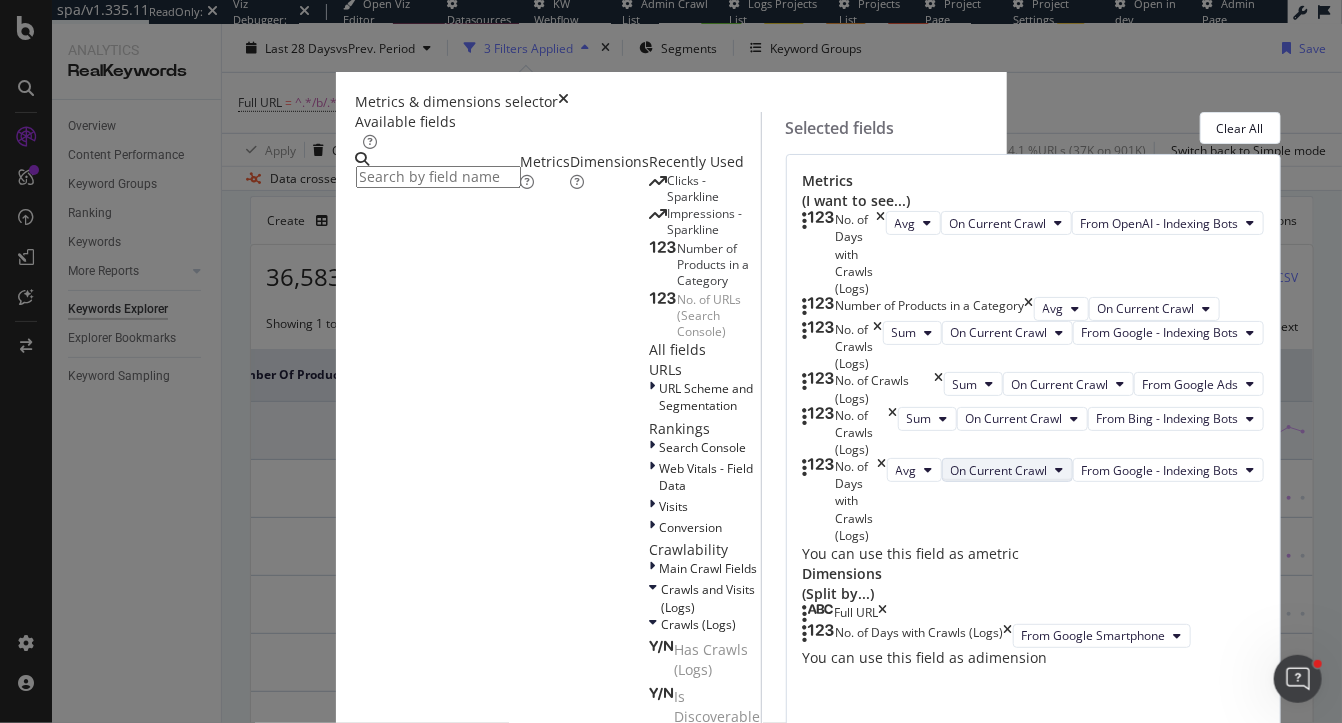 click on "On Current Crawl" at bounding box center (999, 470) 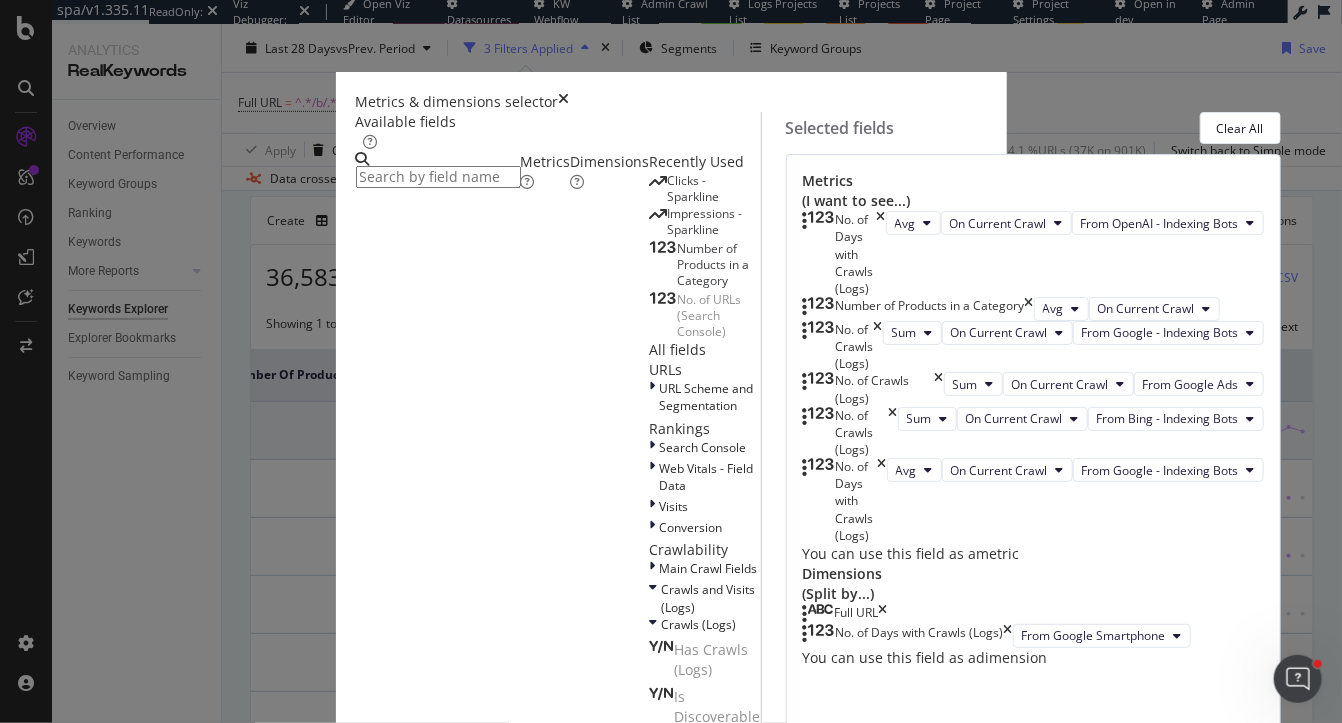 click on "No. of Days with Crawls (Logs) Avg On Current Crawl From OpenAI - Indexing Bots Number of Products in a Category Avg On Current Crawl No. of Crawls (Logs) Sum On Current Crawl From Google - Indexing Bots No. of Crawls (Logs) Sum On Current Crawl From Google Ads No. of Crawls (Logs) Sum On Current Crawl From Bing - Indexing Bots No. of Days with Crawls (Logs) Avg On Current Crawl From Google - Indexing Bots You can use this field as a  metric" at bounding box center [1033, 387] 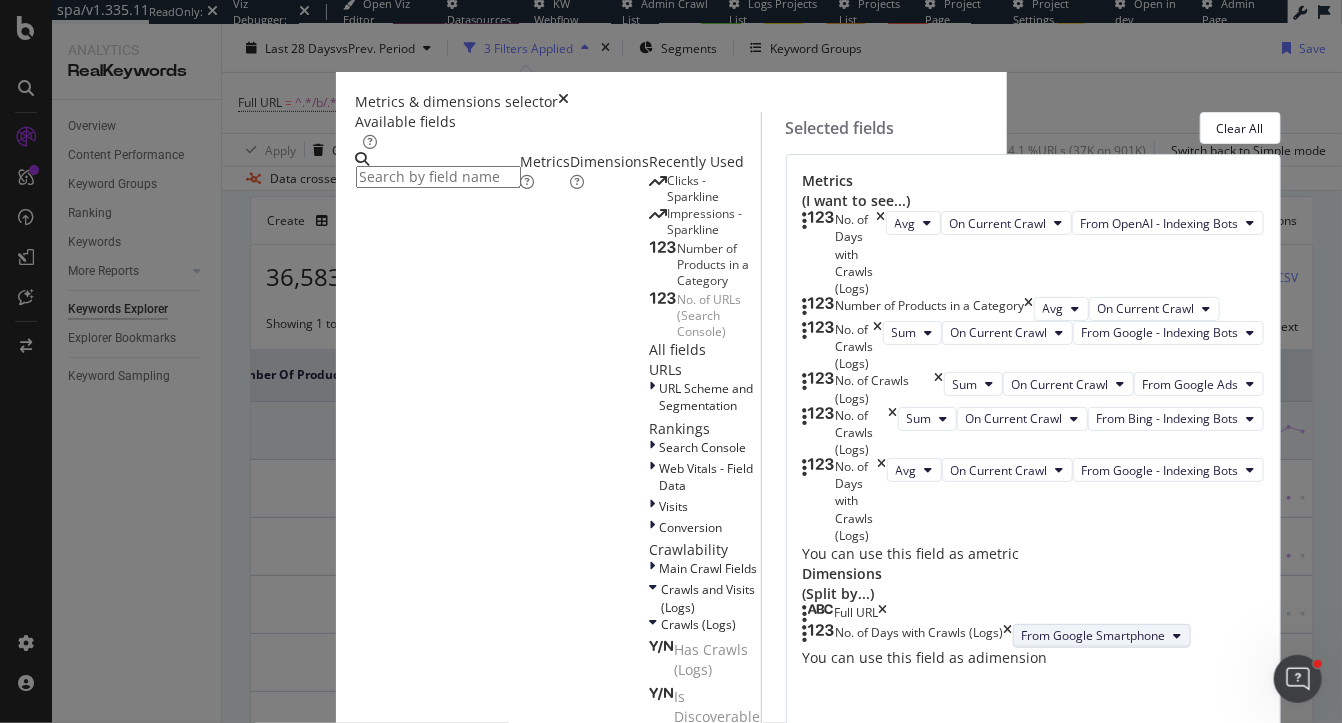 click on "From Google Smartphone" at bounding box center [1094, 635] 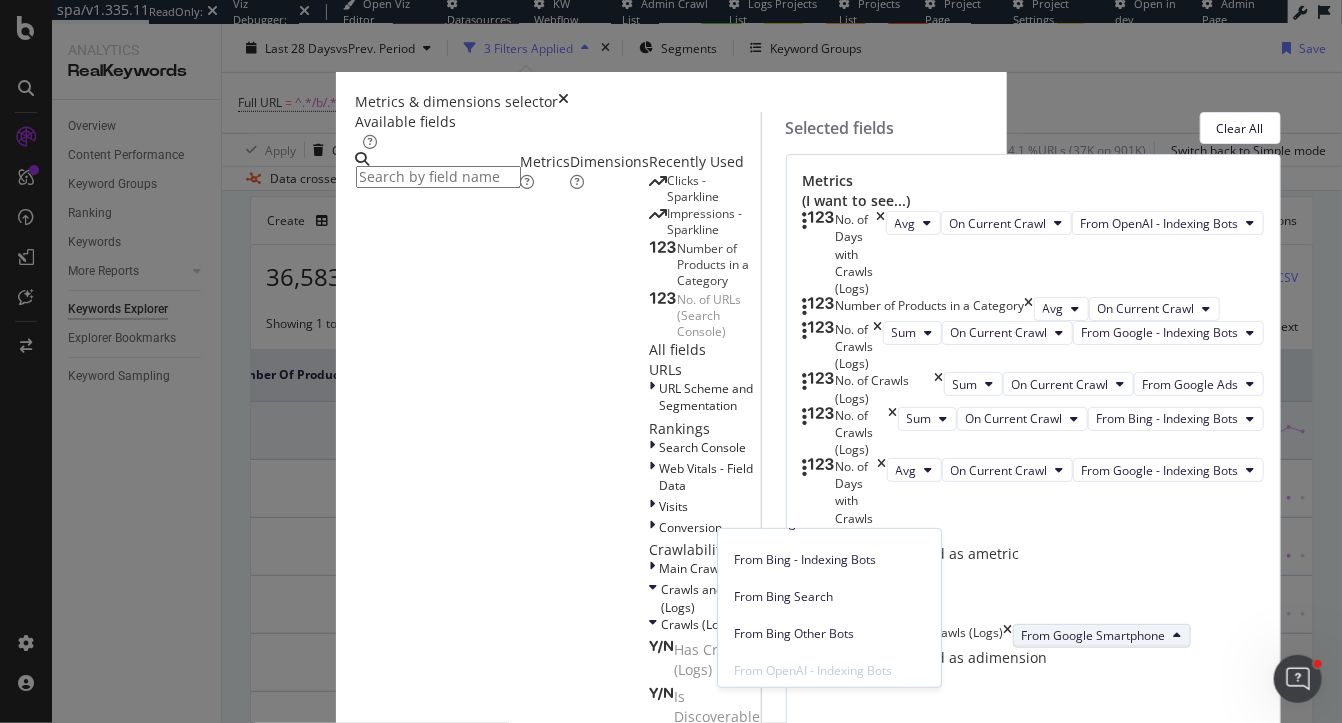 scroll, scrollTop: 222, scrollLeft: 0, axis: vertical 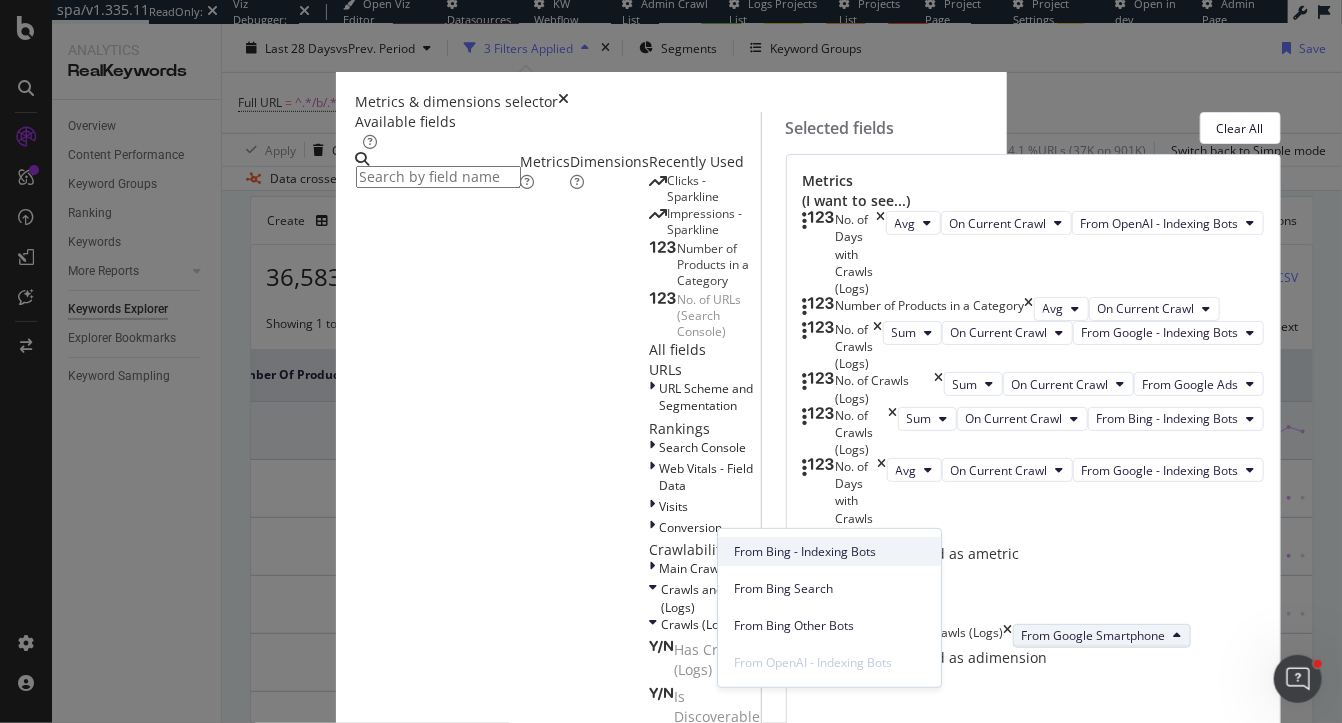click on "From Bing - Indexing Bots" at bounding box center (829, 552) 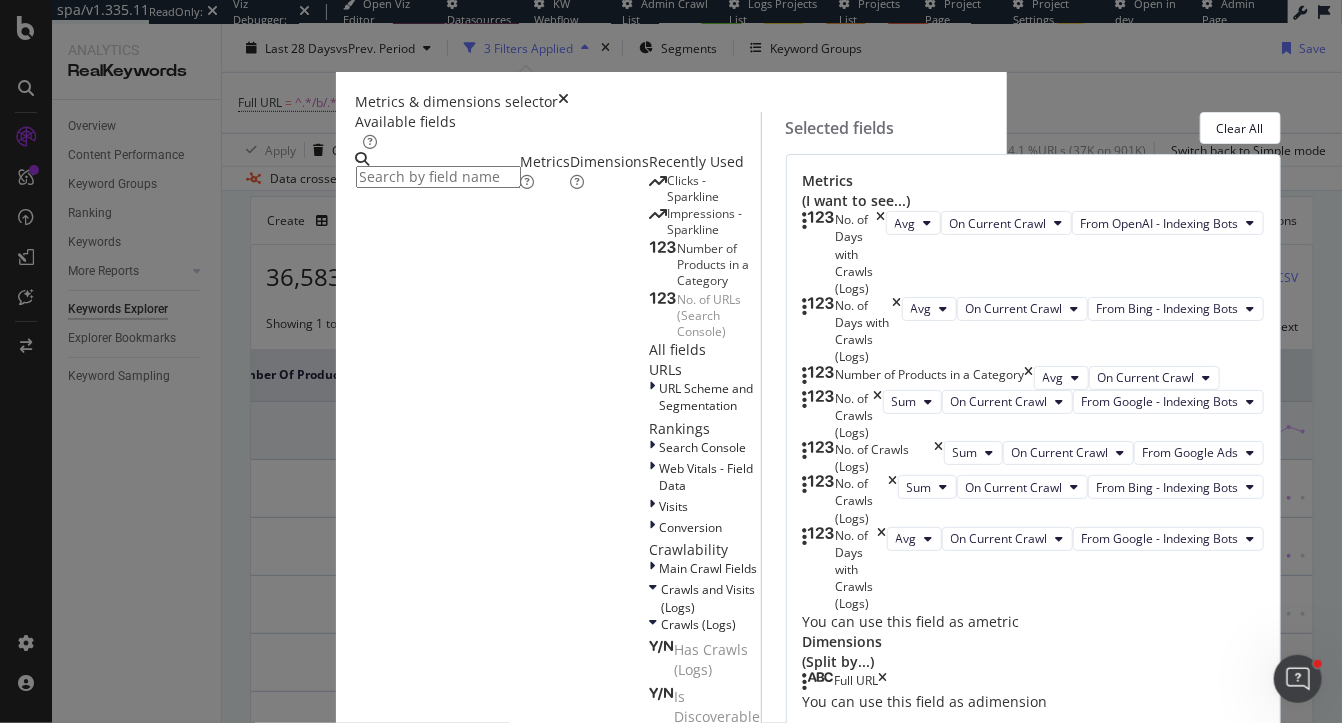 scroll, scrollTop: 444, scrollLeft: 0, axis: vertical 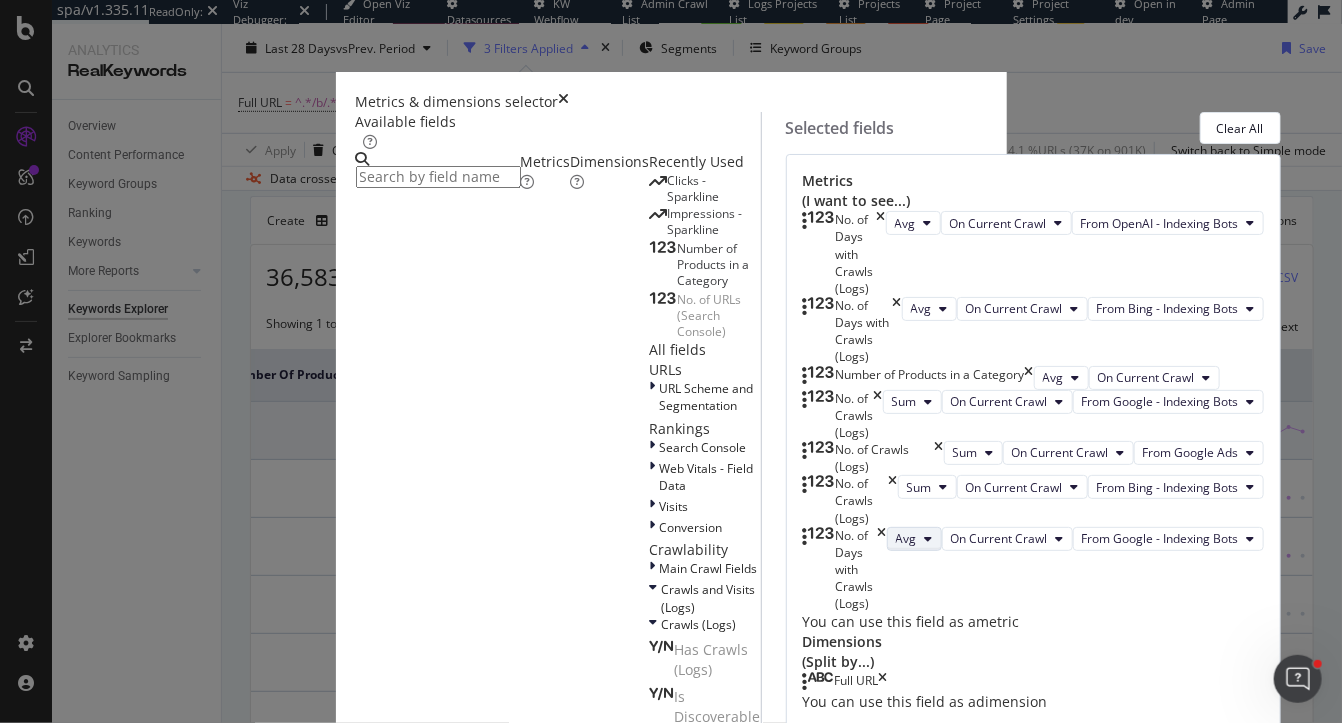 click at bounding box center [929, 539] 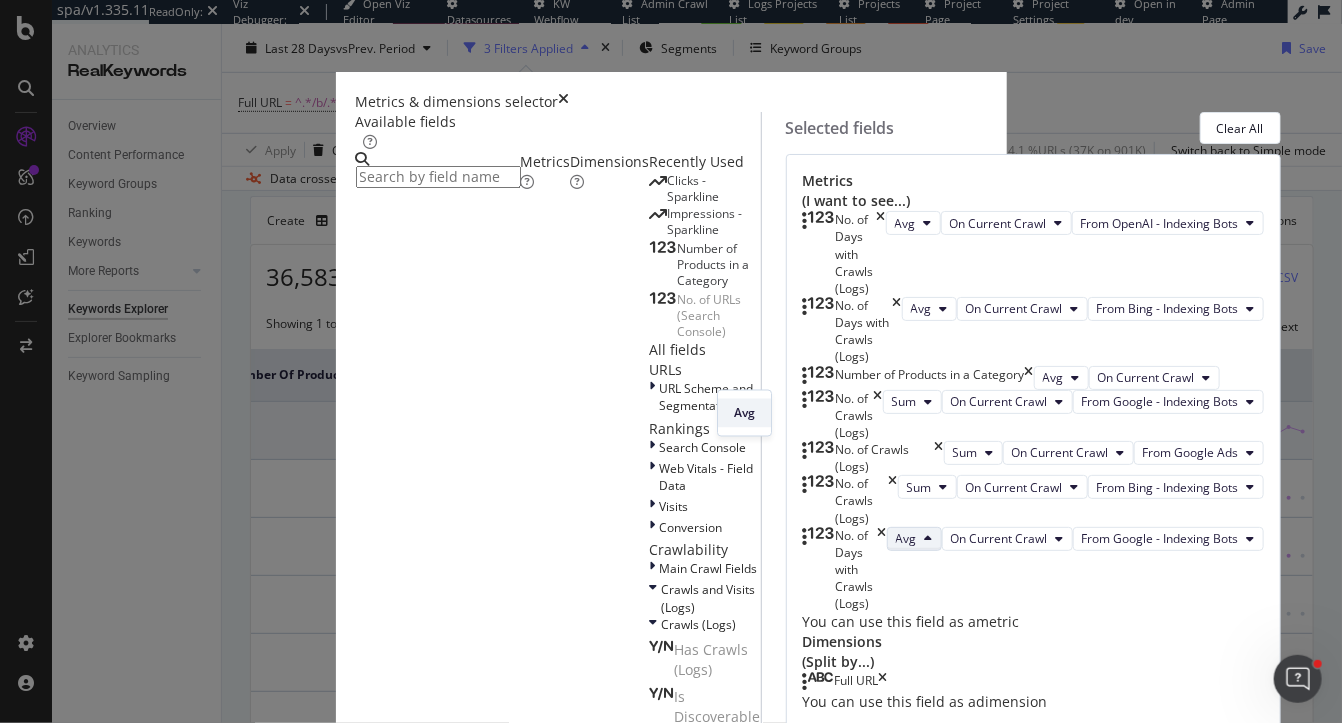 click on "Avg" at bounding box center (744, 413) 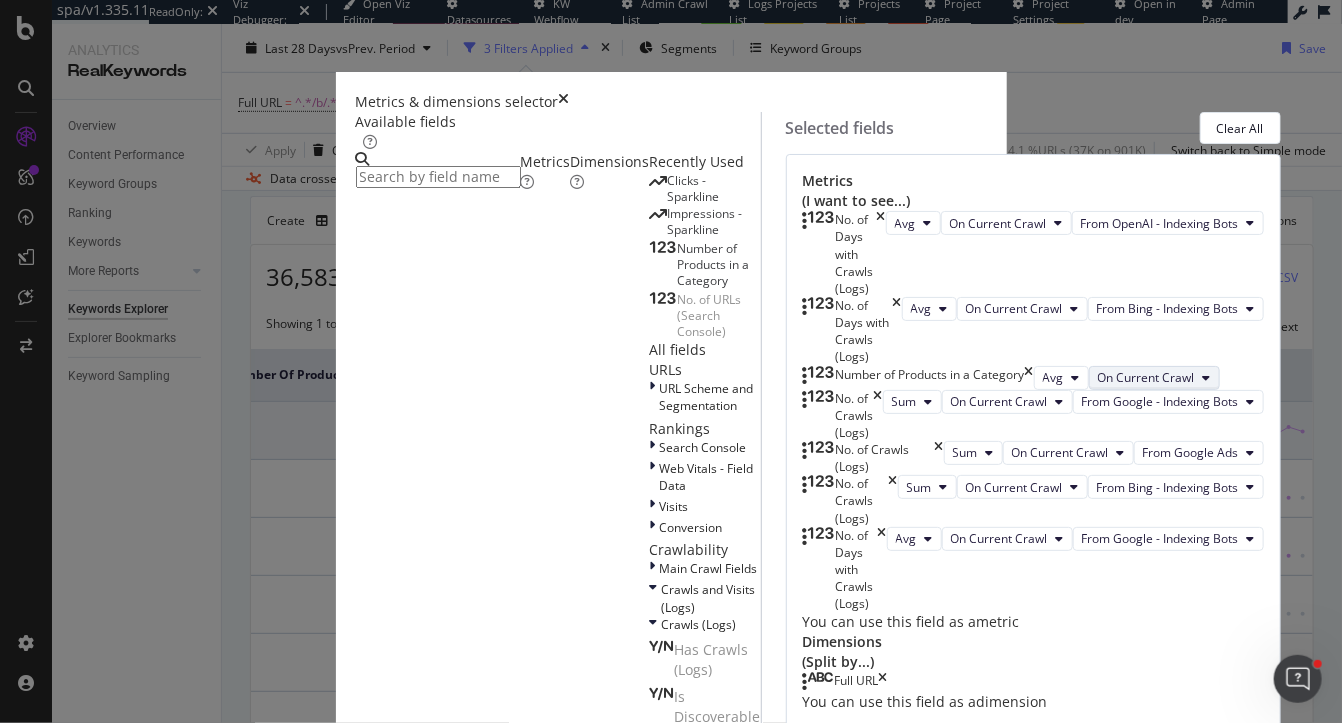 scroll, scrollTop: 336, scrollLeft: 0, axis: vertical 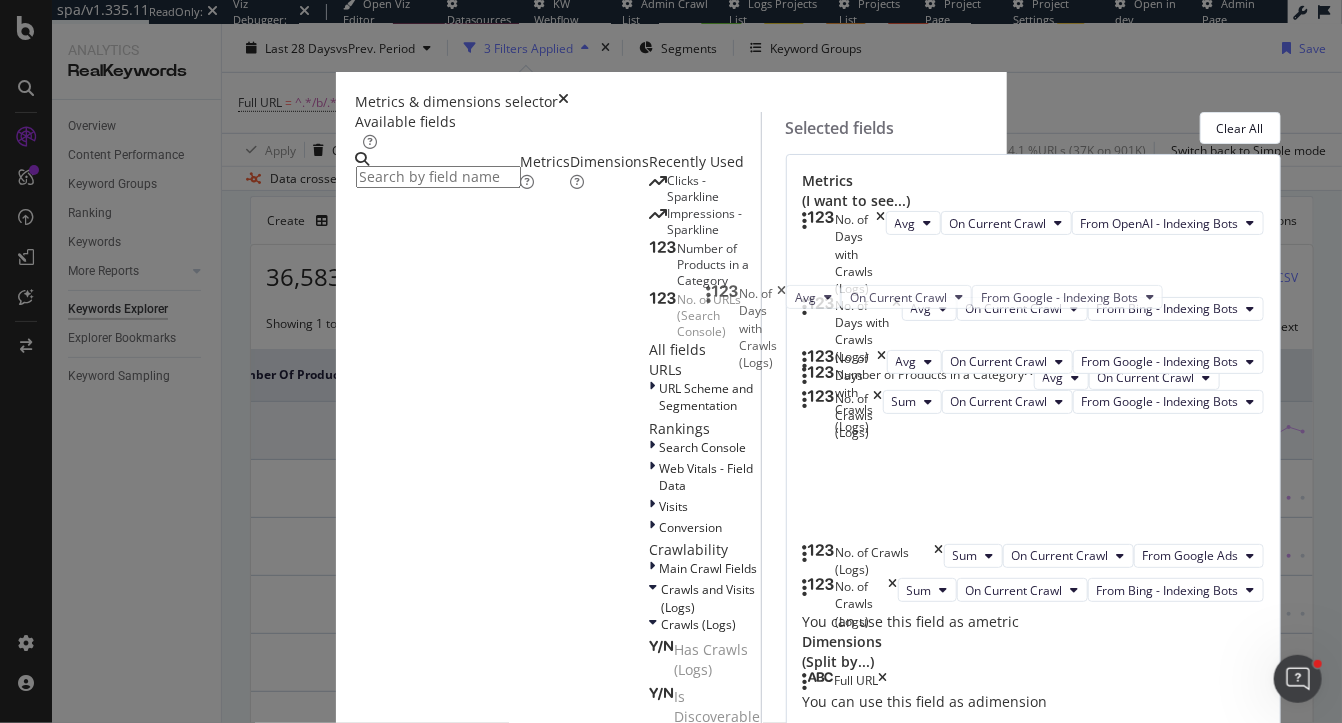 drag, startPoint x: 728, startPoint y: 456, endPoint x: 719, endPoint y: 297, distance: 159.25452 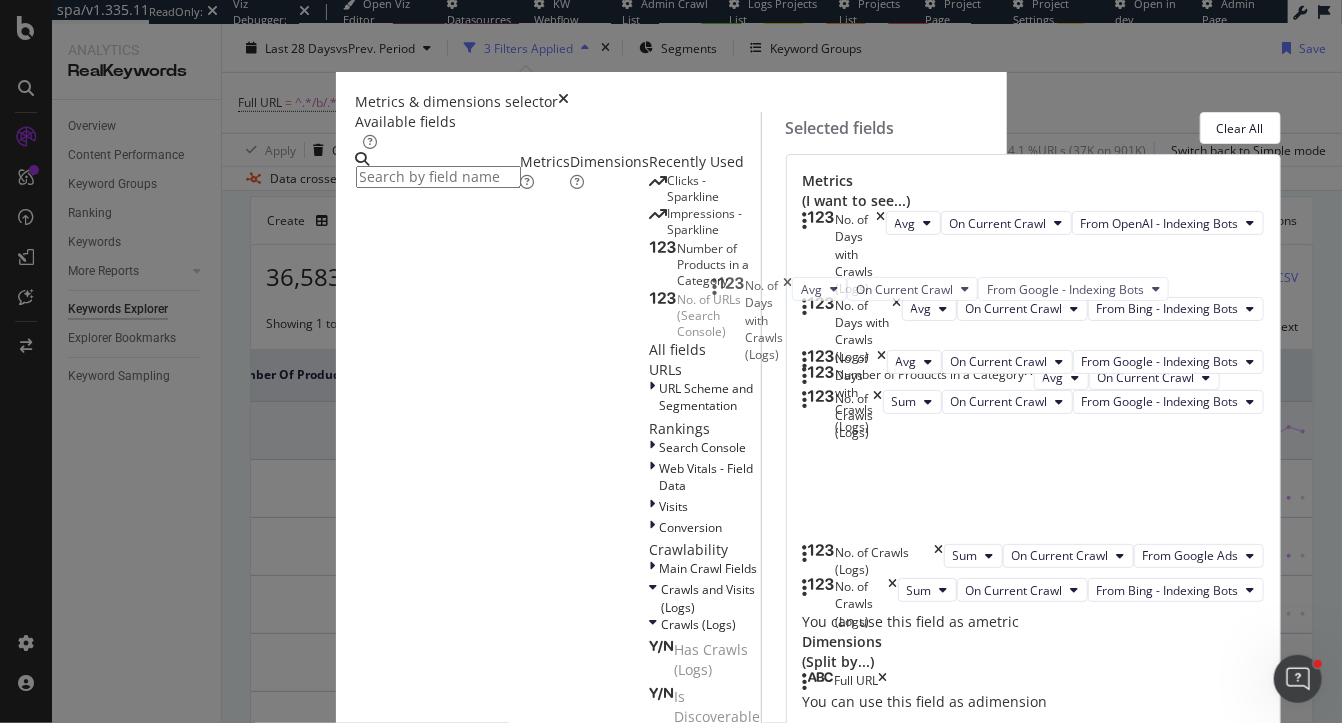 click on "spa/v1.335.11 ReadOnly: Viz Debugger: Open Viz Editor Datasources KW Webflow Admin Crawl List Logs Projects List Projects List Project Page Project Settings Open in dev Admin Page Analytics RealKeywords Overview Content Performance Keyword Groups Ranking Keywords More Reports Countries Devices Content Structure Keywords Explorer Explorer Bookmarks Keyword Sampling Keywords Explorer Main Crawl Last 28 Days  vs  Prev. Period 3 Filters Applied Segments Keyword Groups Save Full URL   =     ^.*/b/.*$ and Search Type   =     Web and Number of Products in a Category   <     5 Add Filter Add Filter Group Apply Clear Save 0.98 %  Clicks ( 44K on 4M ) 4.1 %  URLs ( 37K on 901K ) Switch back to Simple mode Data crossed with the Crawls 2025 Aug. 4th vs 2025 Jun. 29th By URL Top Charts Clicks By pagetype Level 1 By: pagetype Level 1 Hold CMD (⌘) while clicking to filter the report. 100% pagetype Level 1 Clicks search 43,876 100% search Clicks By Average Position Hold CMD (⌘) while clicking to filter the report. 1-3 0" at bounding box center (671, 361) 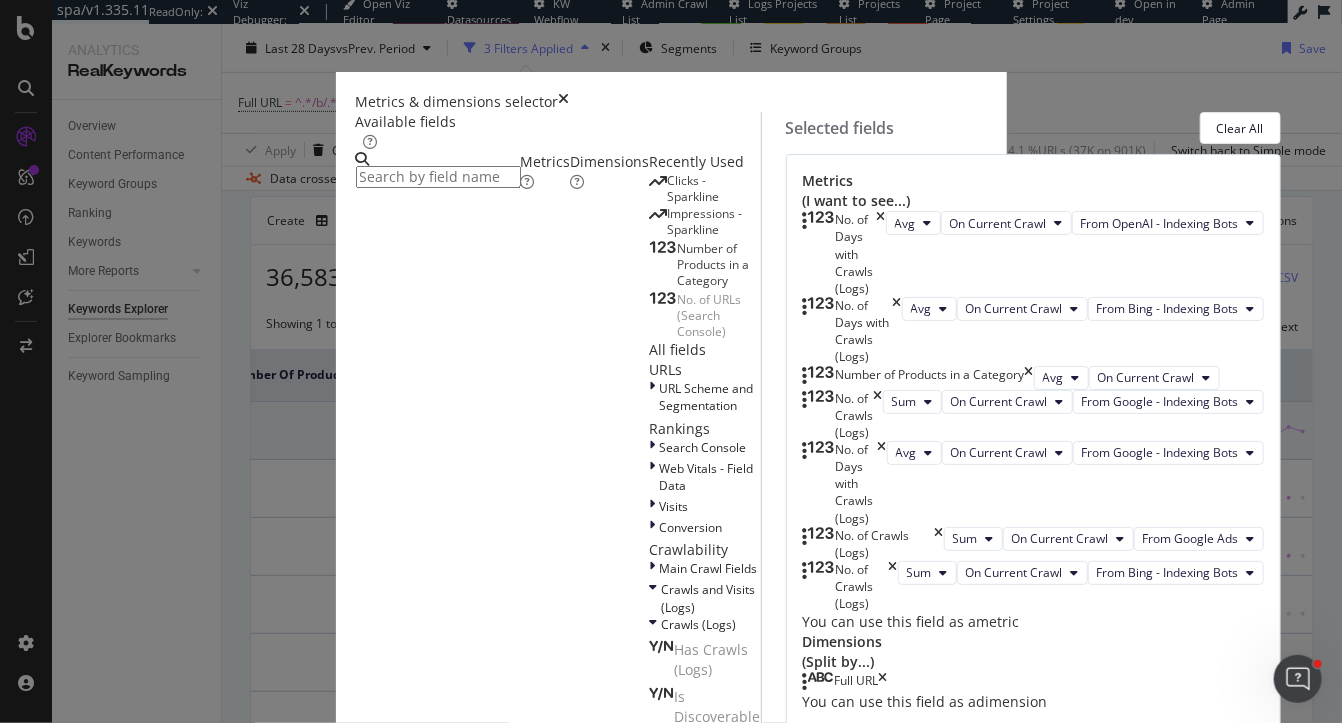 scroll, scrollTop: 194, scrollLeft: 0, axis: vertical 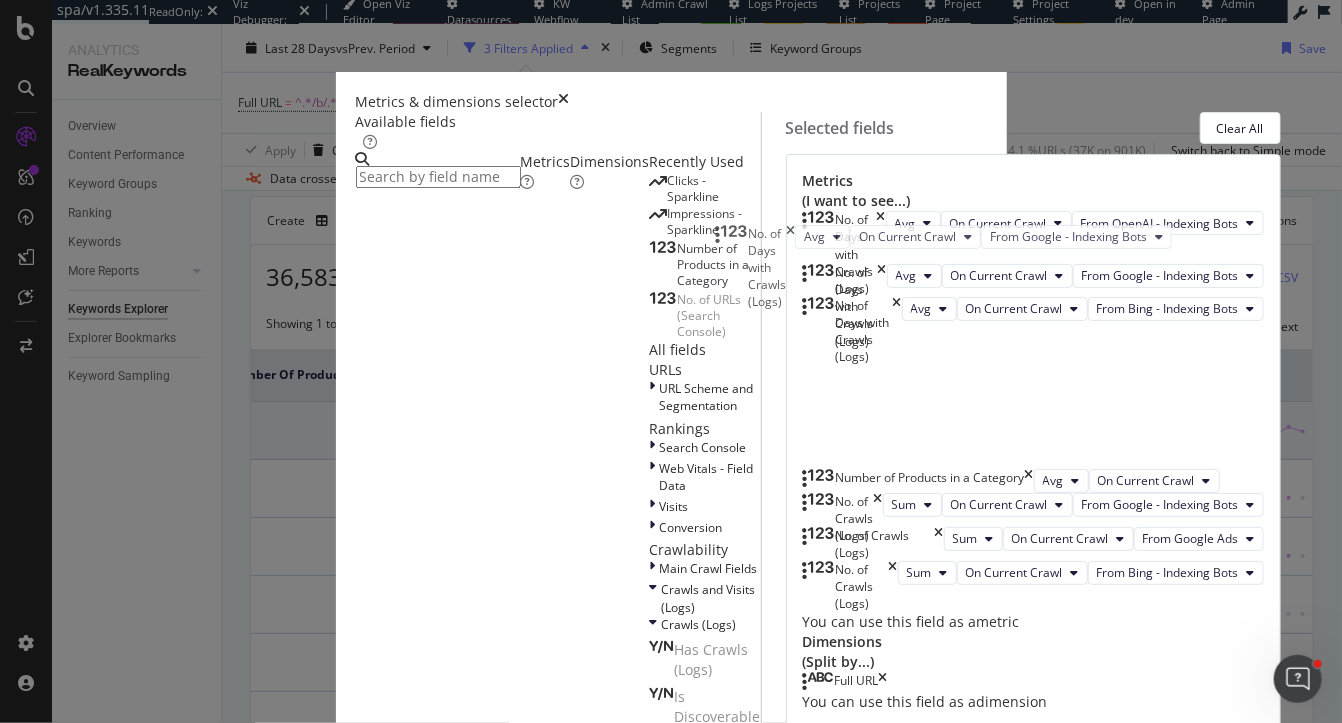 drag, startPoint x: 730, startPoint y: 420, endPoint x: 732, endPoint y: 239, distance: 181.01105 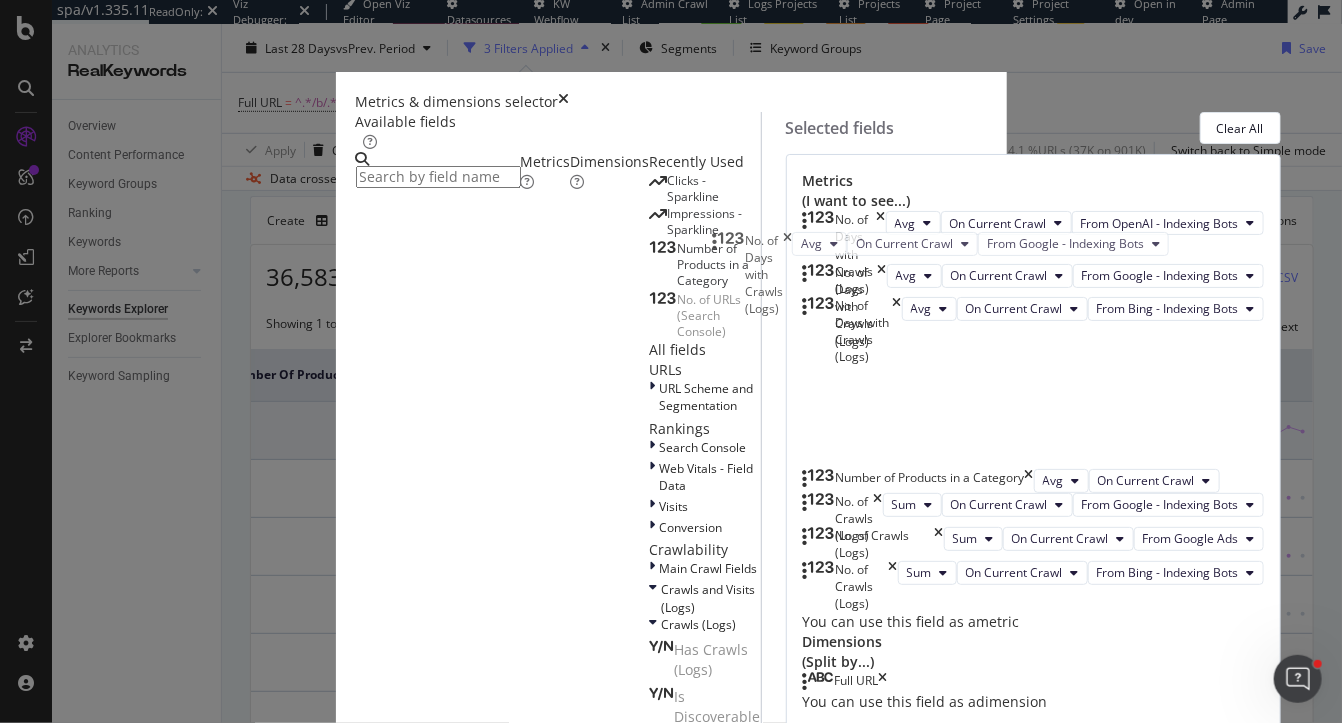 click on "spa/v1.335.11 ReadOnly: Viz Debugger: Open Viz Editor Datasources KW Webflow Admin Crawl List Logs Projects List Projects List Project Page Project Settings Open in dev Admin Page Analytics RealKeywords Overview Content Performance Keyword Groups Ranking Keywords More Reports Countries Devices Content Structure Keywords Explorer Explorer Bookmarks Keyword Sampling Keywords Explorer Main Crawl Last 28 Days  vs  Prev. Period 3 Filters Applied Segments Keyword Groups Save Full URL   =     ^.*/b/.*$ and Search Type   =     Web and Number of Products in a Category   <     5 Add Filter Add Filter Group Apply Clear Save 0.98 %  Clicks ( 44K on 4M ) 4.1 %  URLs ( 37K on 901K ) Switch back to Simple mode Data crossed with the Crawls 2025 Aug. 4th vs 2025 Jun. 29th By URL Top Charts Clicks By pagetype Level 1 By: pagetype Level 1 Hold CMD (⌘) while clicking to filter the report. 100% pagetype Level 1 Clicks search 43,876 100% search Clicks By Average Position Hold CMD (⌘) while clicking to filter the report. 1-3 0" at bounding box center (671, 361) 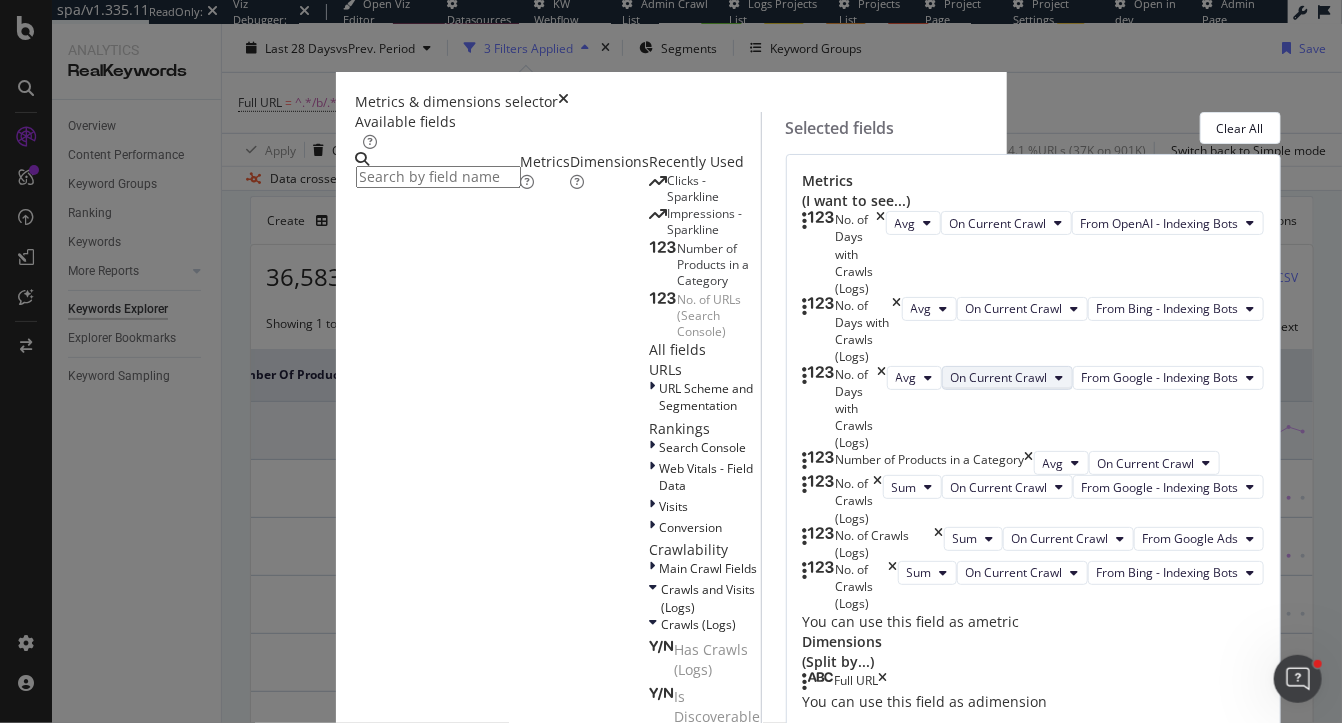 scroll, scrollTop: 143, scrollLeft: 0, axis: vertical 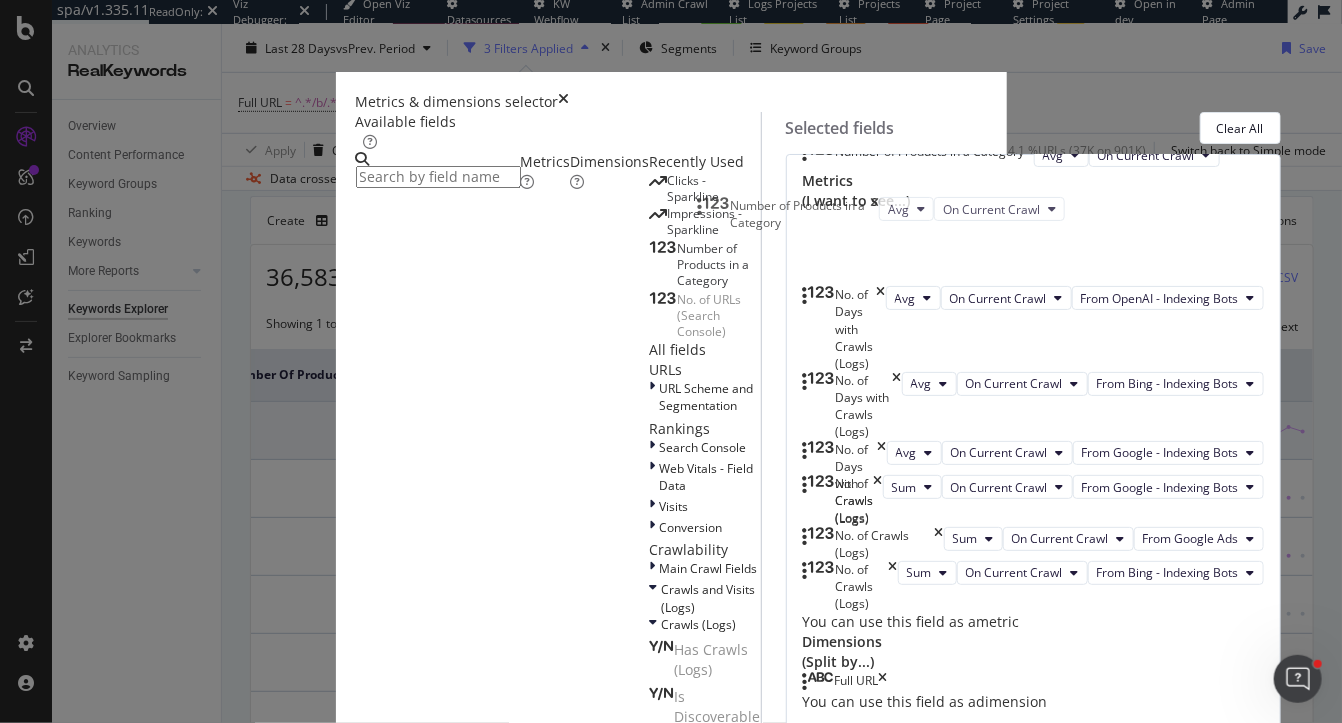 drag, startPoint x: 728, startPoint y: 399, endPoint x: 712, endPoint y: 214, distance: 185.6906 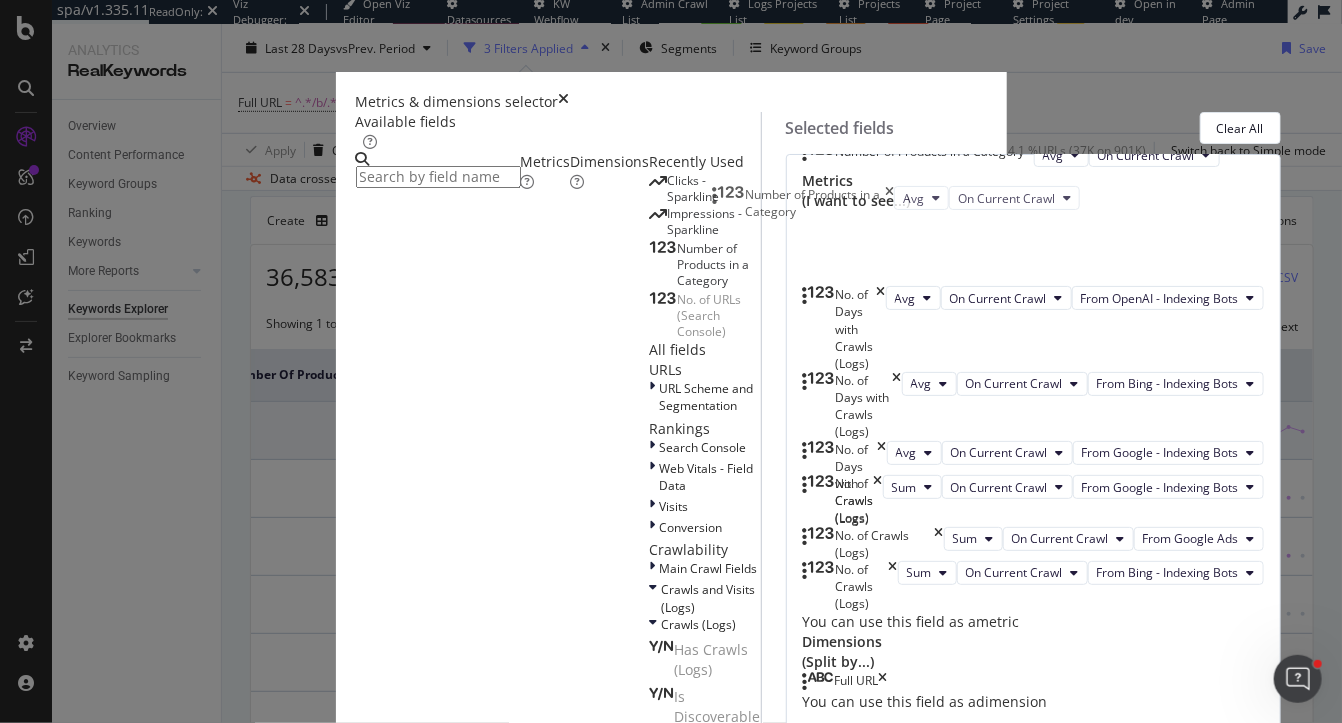 click on "spa/v1.335.11 ReadOnly: Viz Debugger: Open Viz Editor Datasources KW Webflow Admin Crawl List Logs Projects List Projects List Project Page Project Settings Open in dev Admin Page Analytics RealKeywords Overview Content Performance Keyword Groups Ranking Keywords More Reports Countries Devices Content Structure Keywords Explorer Explorer Bookmarks Keyword Sampling Keywords Explorer Main Crawl Last 28 Days  vs  Prev. Period 3 Filters Applied Segments Keyword Groups Save Full URL   =     ^.*/b/.*$ and Search Type   =     Web and Number of Products in a Category   <     5 Add Filter Add Filter Group Apply Clear Save 0.98 %  Clicks ( 44K on 4M ) 4.1 %  URLs ( 37K on 901K ) Switch back to Simple mode Data crossed with the Crawls 2025 Aug. 4th vs 2025 Jun. 29th By URL Top Charts Clicks By pagetype Level 1 By: pagetype Level 1 Hold CMD (⌘) while clicking to filter the report. 100% pagetype Level 1 Clicks search 43,876 100% search Clicks By Average Position Hold CMD (⌘) while clicking to filter the report. 1-3 0" at bounding box center (671, 361) 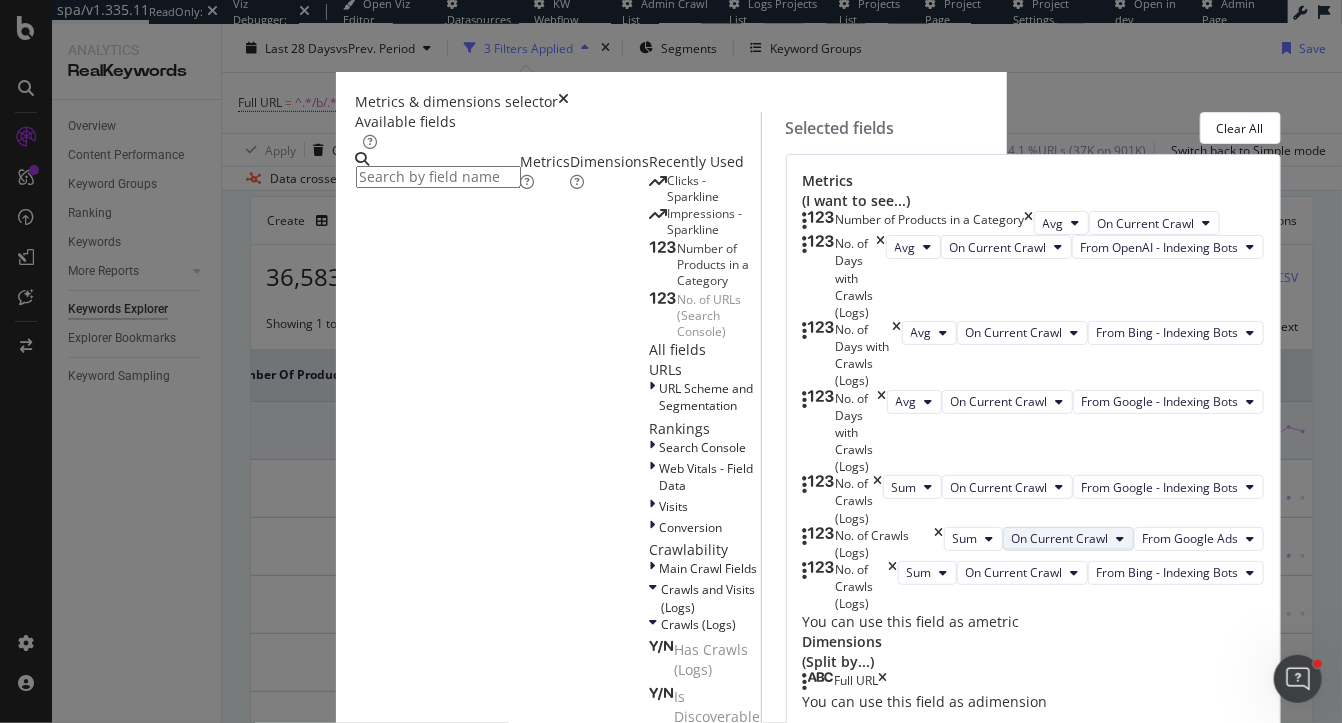 scroll, scrollTop: 393, scrollLeft: 0, axis: vertical 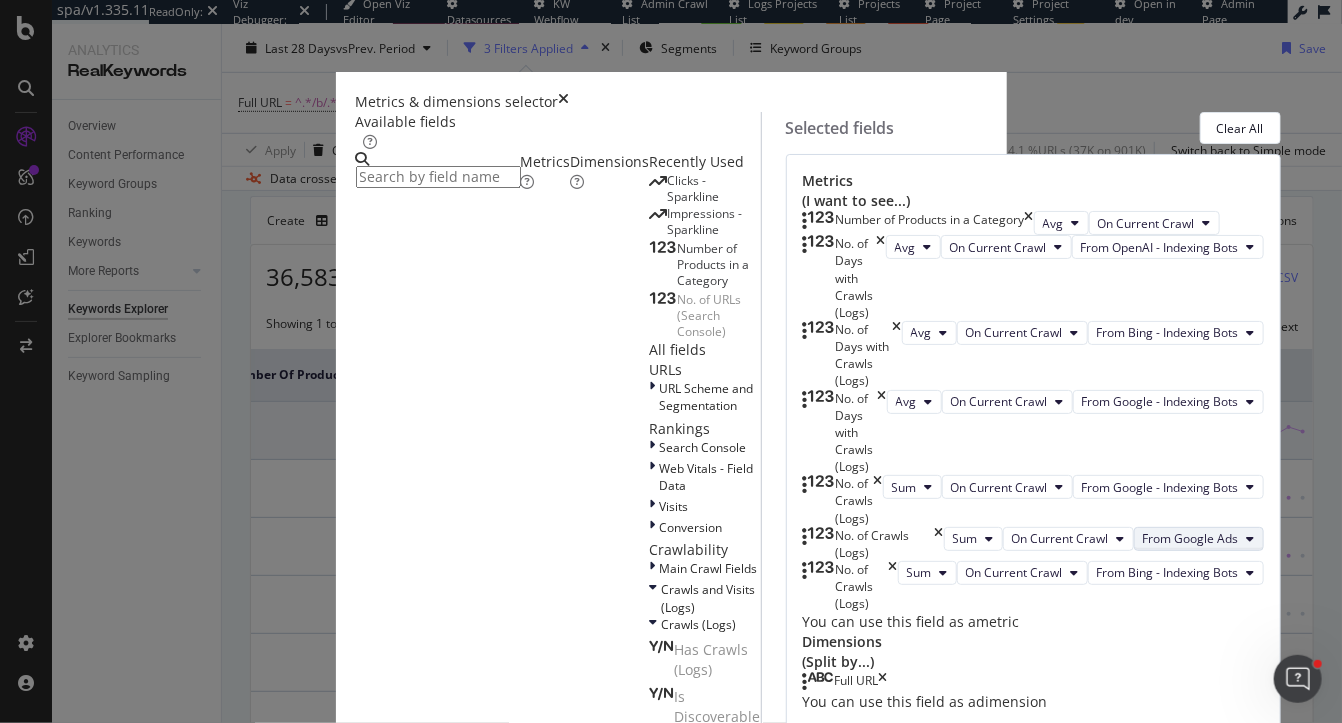 click on "From Google Ads" at bounding box center [1191, 538] 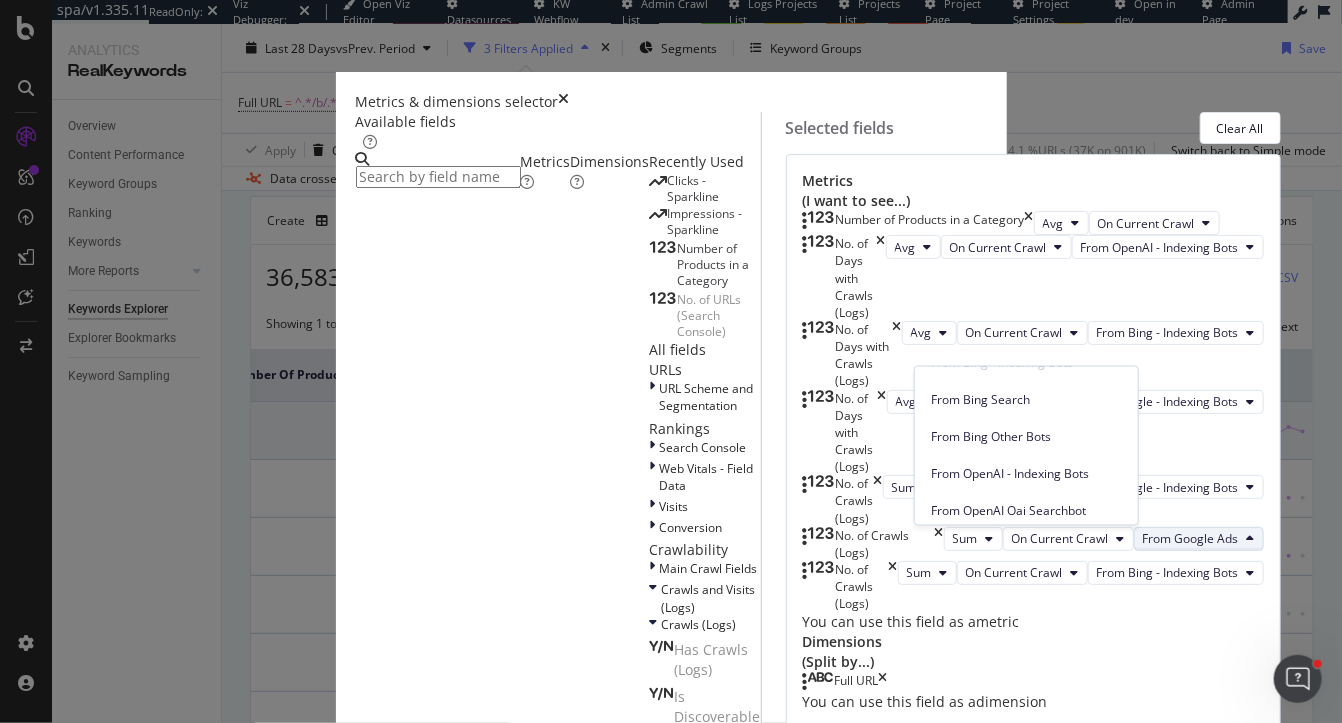 scroll, scrollTop: 253, scrollLeft: 0, axis: vertical 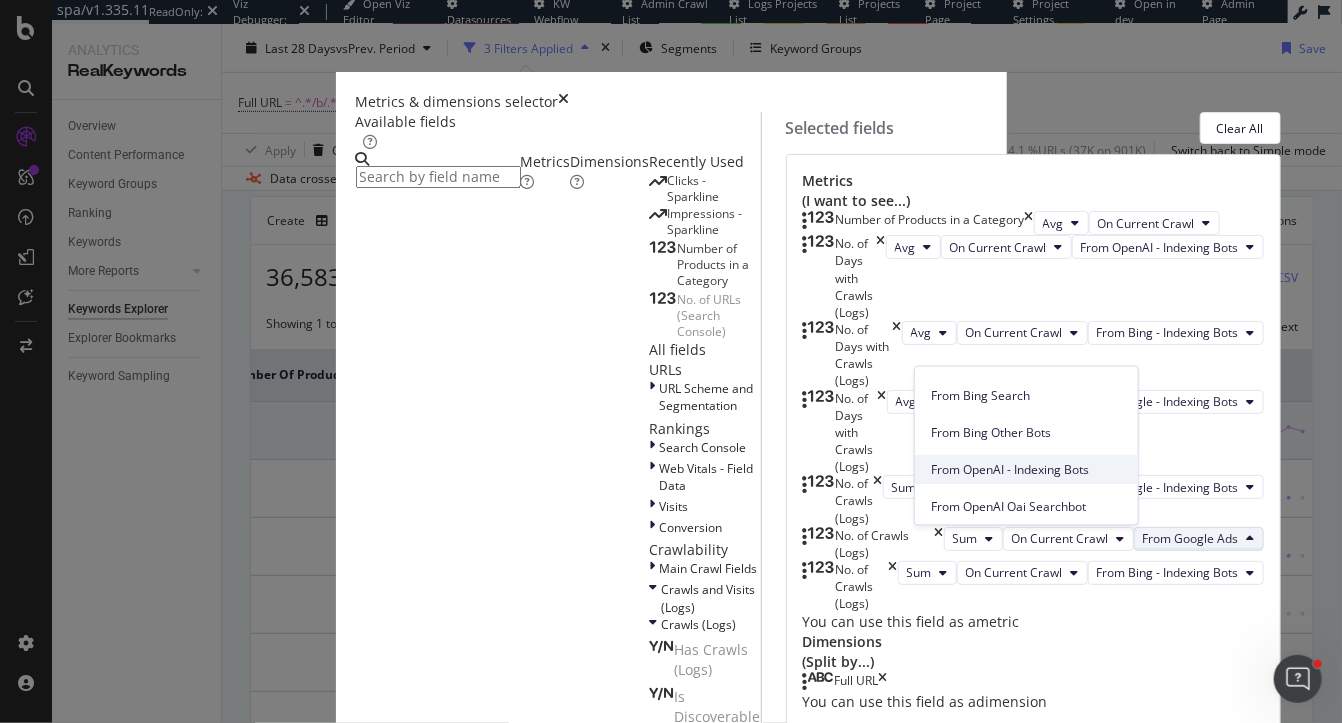 click on "From OpenAI - Indexing Bots" at bounding box center [1026, 469] 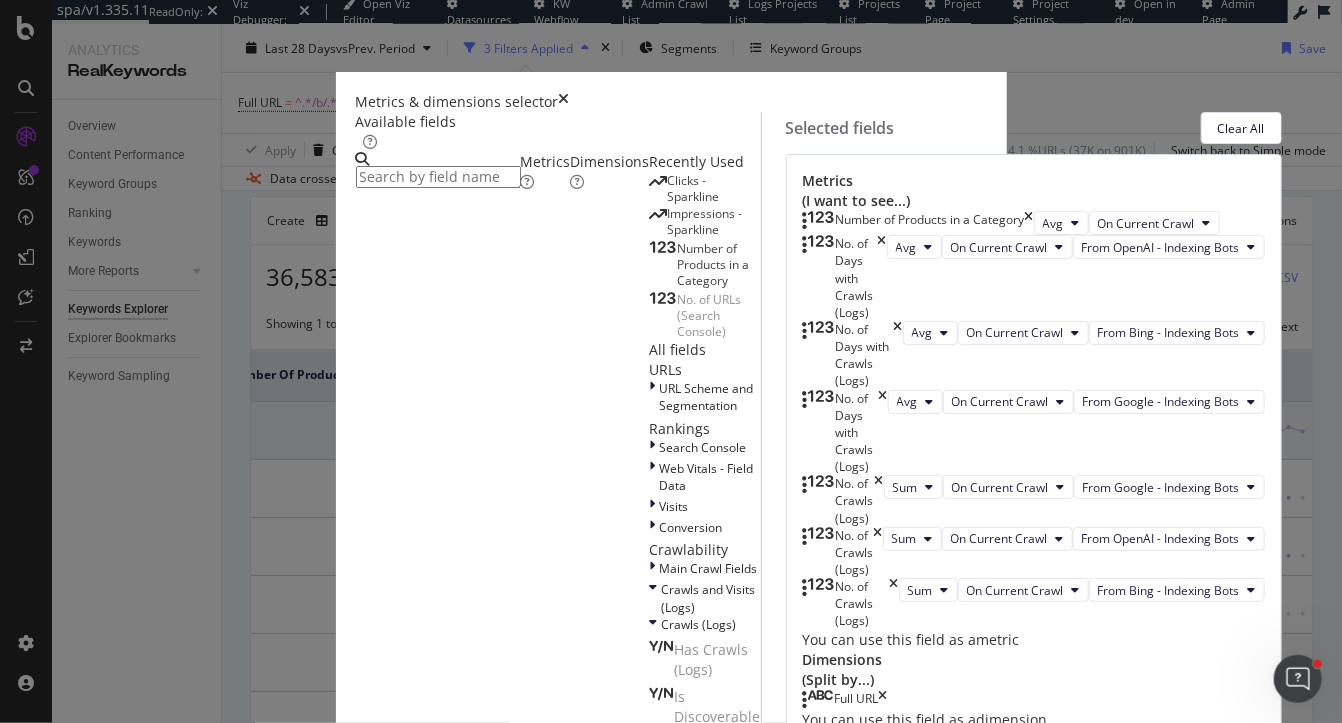scroll, scrollTop: 0, scrollLeft: 0, axis: both 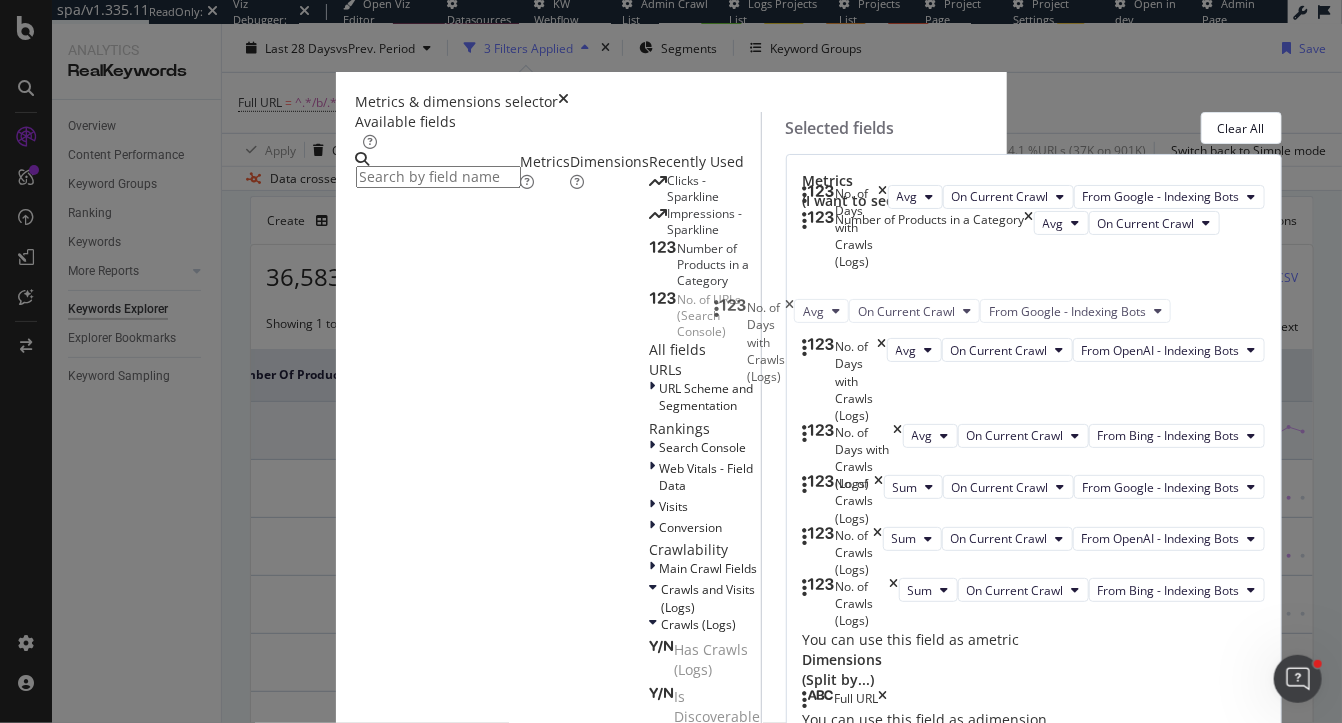 drag, startPoint x: 727, startPoint y: 510, endPoint x: 728, endPoint y: 313, distance: 197.00253 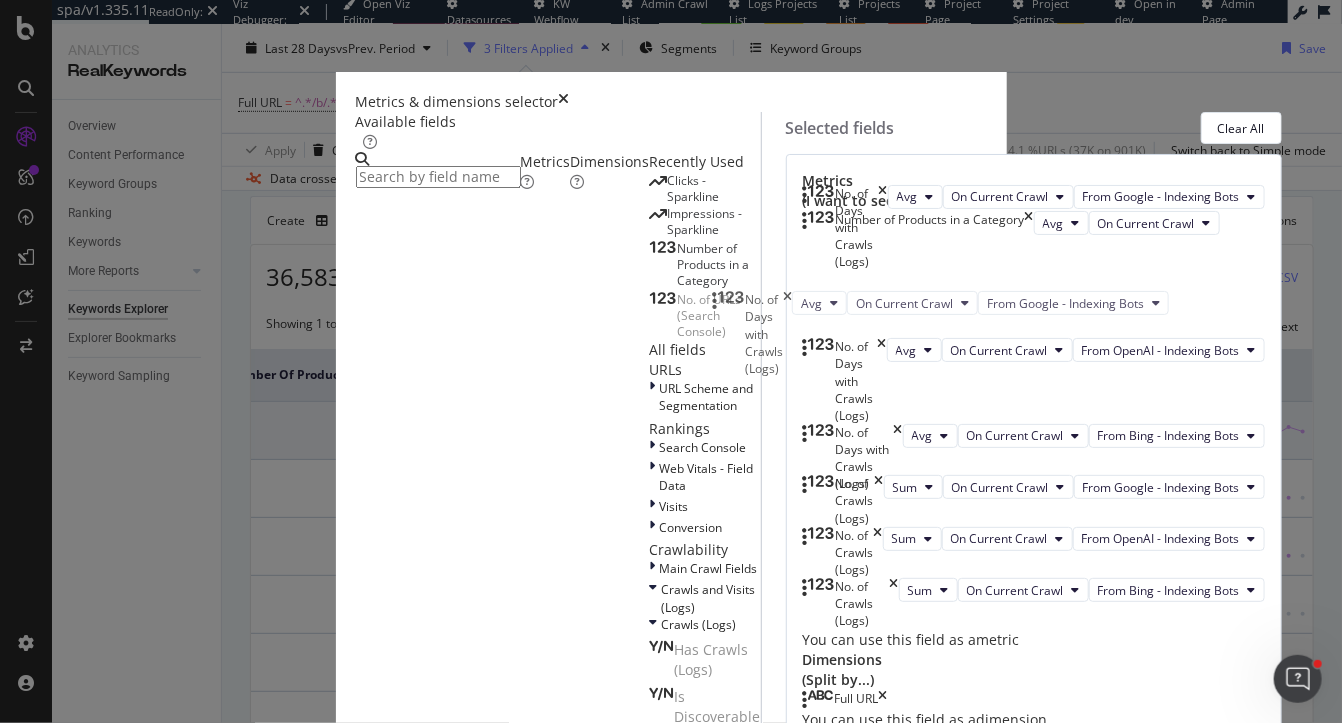 click on "spa/v1.335.11 ReadOnly: Viz Debugger: Open Viz Editor Datasources KW Webflow Admin Crawl List Logs Projects List Projects List Project Page Project Settings Open in dev Admin Page Analytics RealKeywords Overview Content Performance Keyword Groups Ranking Keywords More Reports Countries Devices Content Structure Keywords Explorer Explorer Bookmarks Keyword Sampling Keywords Explorer Main Crawl Last 28 Days  vs  Prev. Period 3 Filters Applied Segments Keyword Groups Save Full URL   =     ^.*/b/.*$ and Search Type   =     Web and Number of Products in a Category   <     5 Add Filter Add Filter Group Apply Clear Save 0.98 %  Clicks ( 44K on 4M ) 4.1 %  URLs ( 37K on 901K ) Switch back to Simple mode Data crossed with the Crawls 2025 Aug. 4th vs 2025 Jun. 29th By URL Top Charts Clicks By pagetype Level 1 By: pagetype Level 1 Hold CMD (⌘) while clicking to filter the report. 100% pagetype Level 1 Clicks search 43,876 100% search Clicks By Average Position Hold CMD (⌘) while clicking to filter the report. 1-3 0" at bounding box center (671, 361) 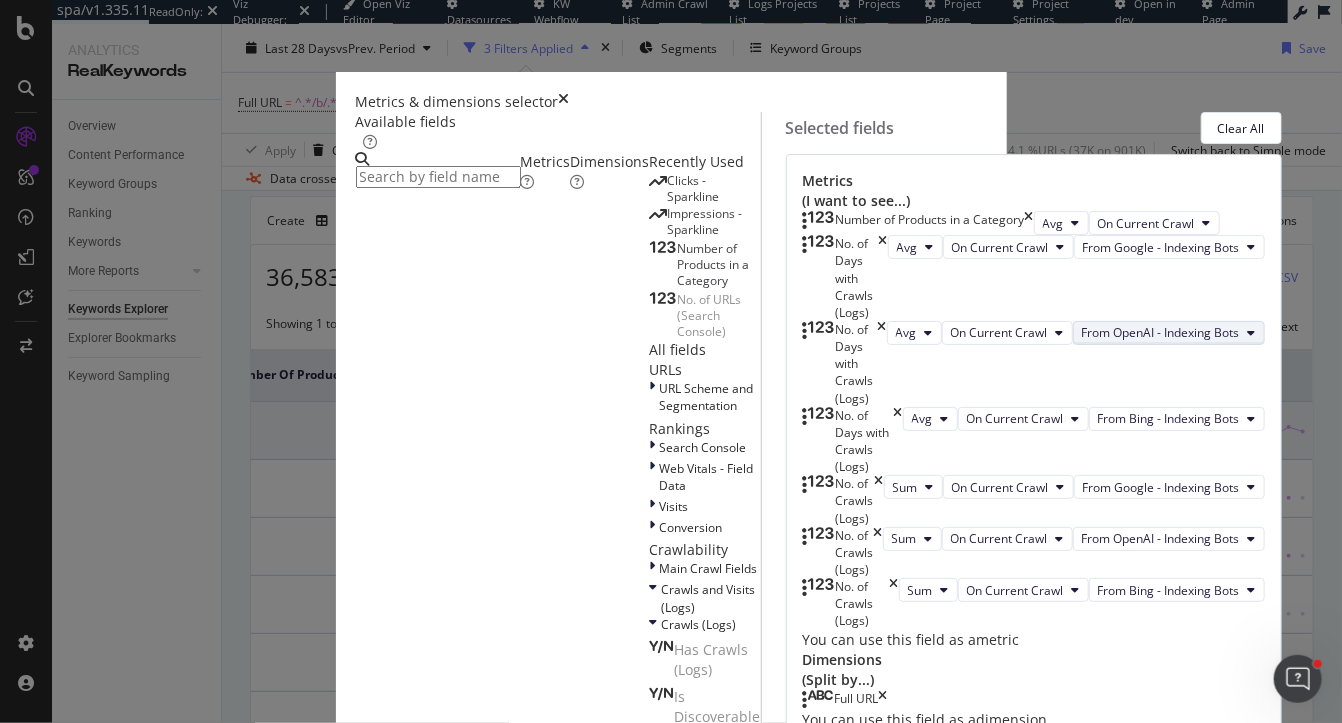 scroll, scrollTop: 470, scrollLeft: 0, axis: vertical 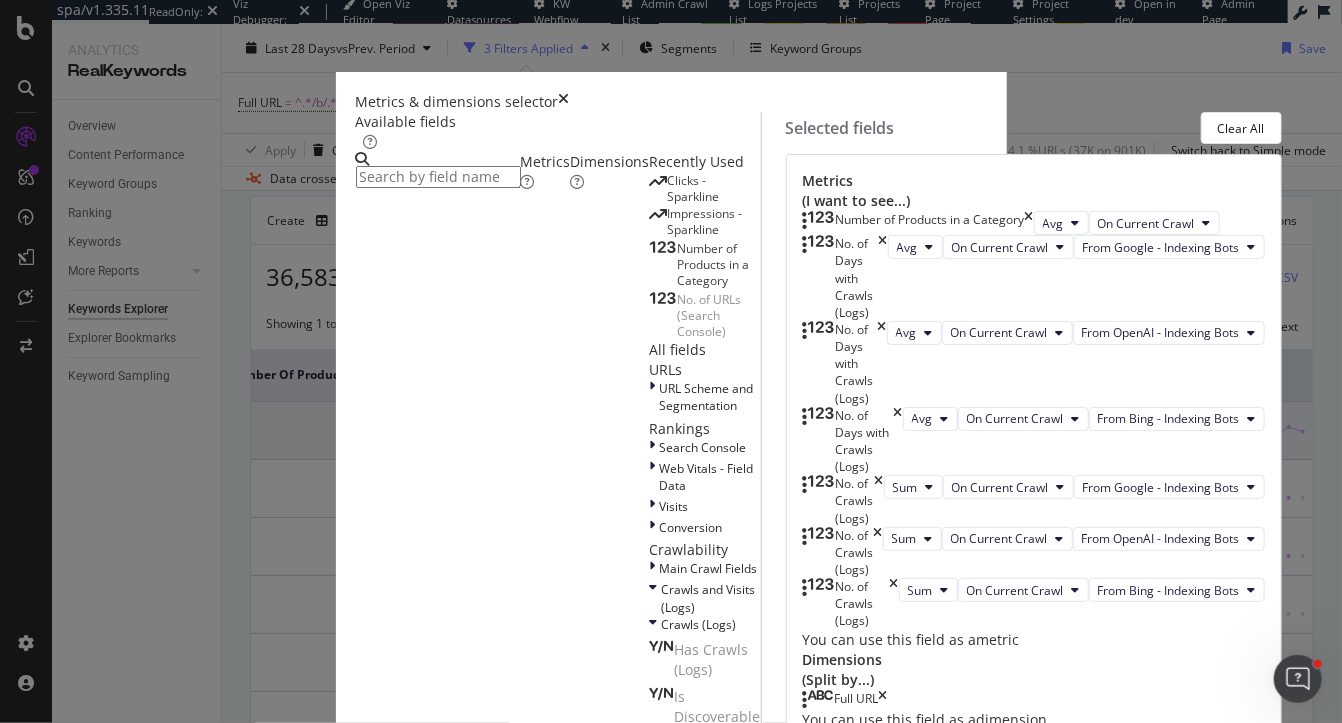 click on "Build" at bounding box center [433, 1543] 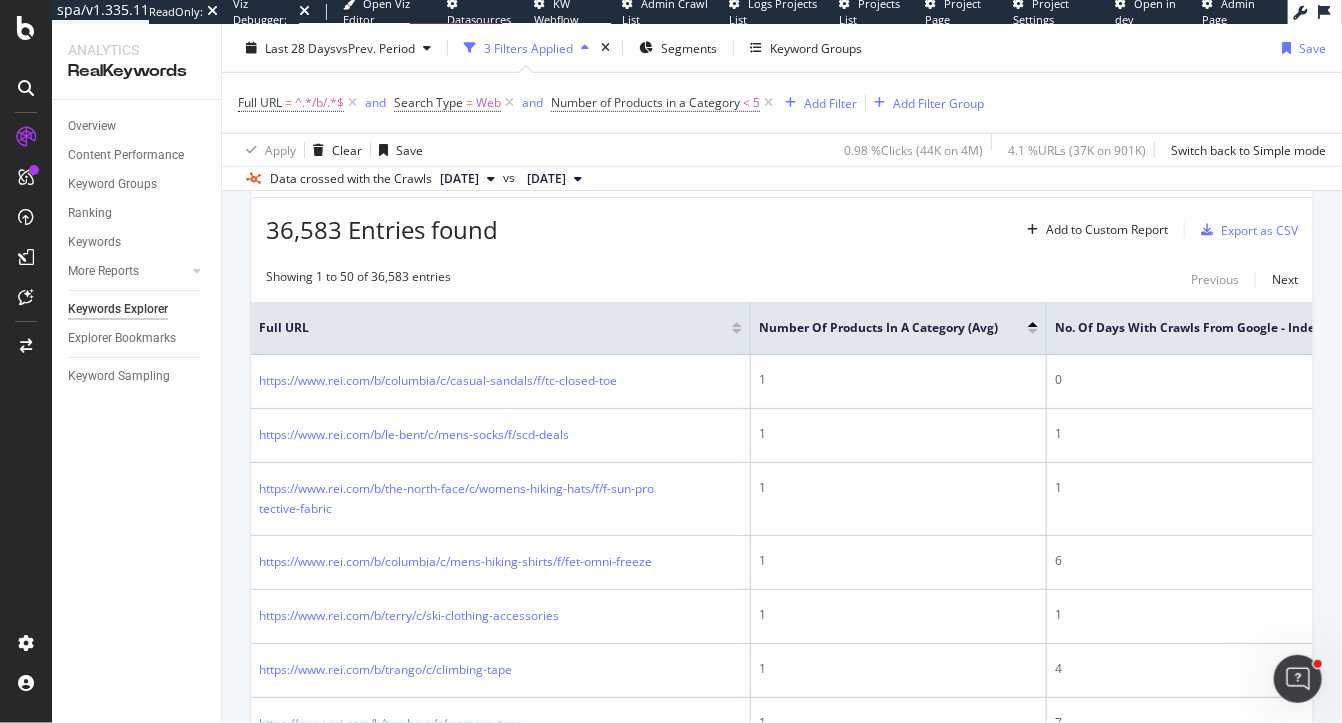 scroll, scrollTop: 608, scrollLeft: 0, axis: vertical 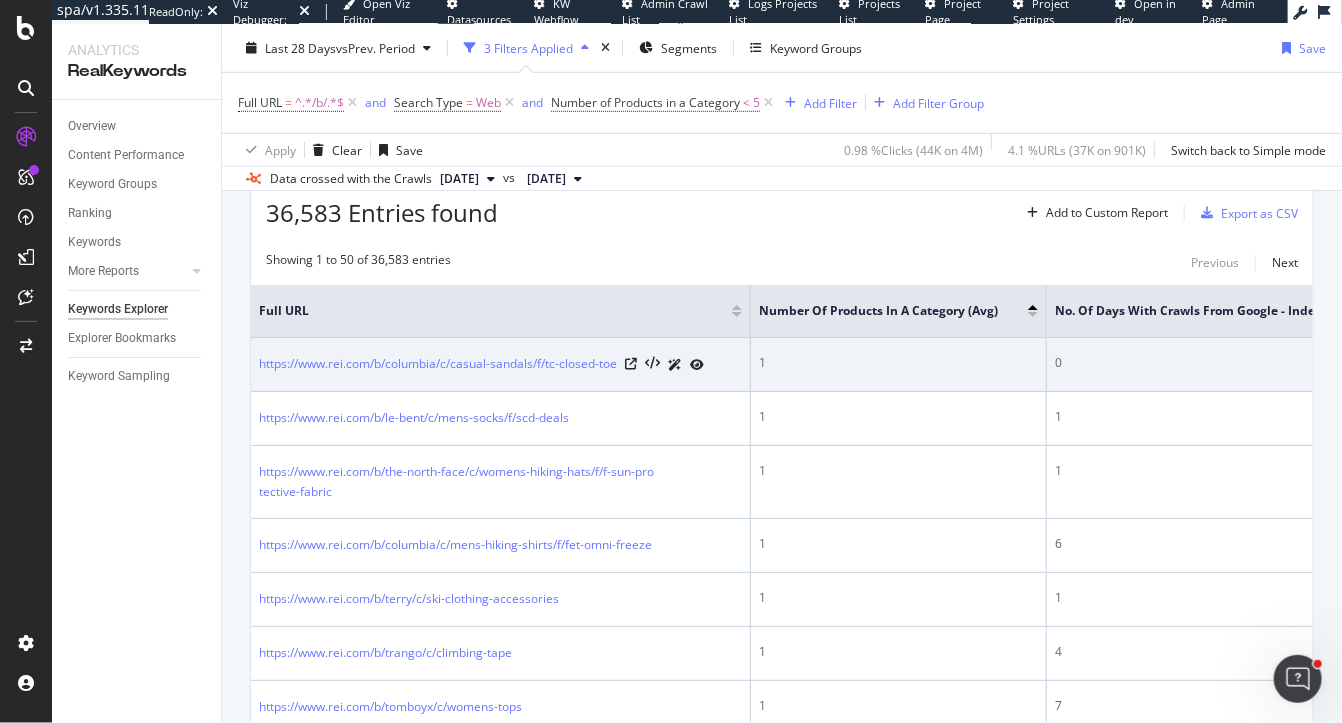 drag, startPoint x: 774, startPoint y: 362, endPoint x: 762, endPoint y: 362, distance: 12 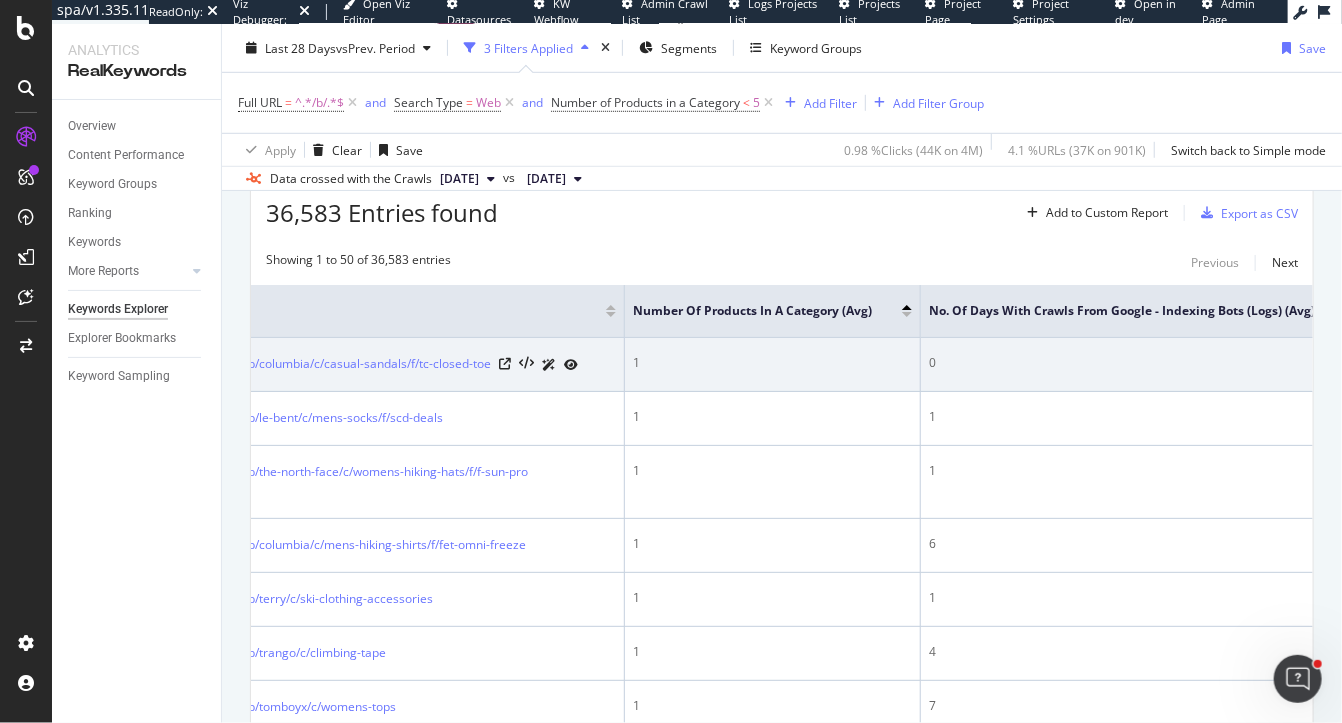scroll, scrollTop: 0, scrollLeft: 160, axis: horizontal 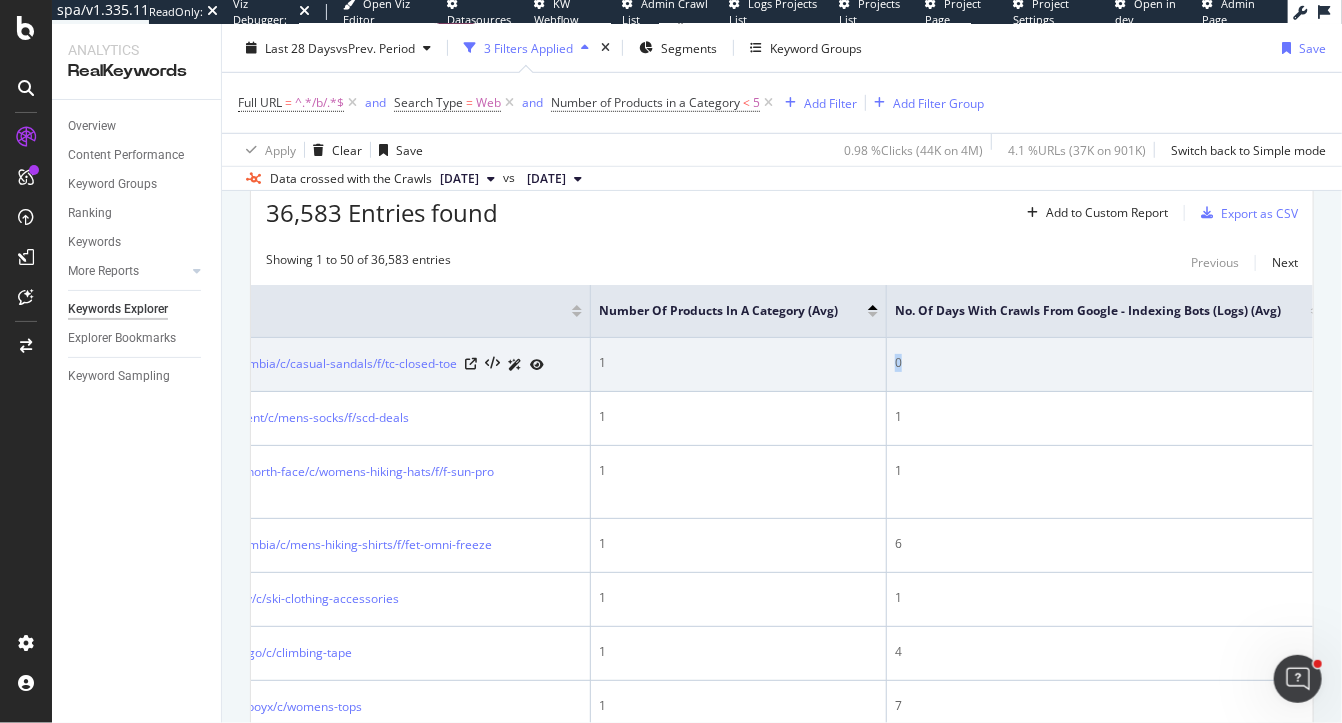 drag, startPoint x: 922, startPoint y: 356, endPoint x: 870, endPoint y: 356, distance: 52 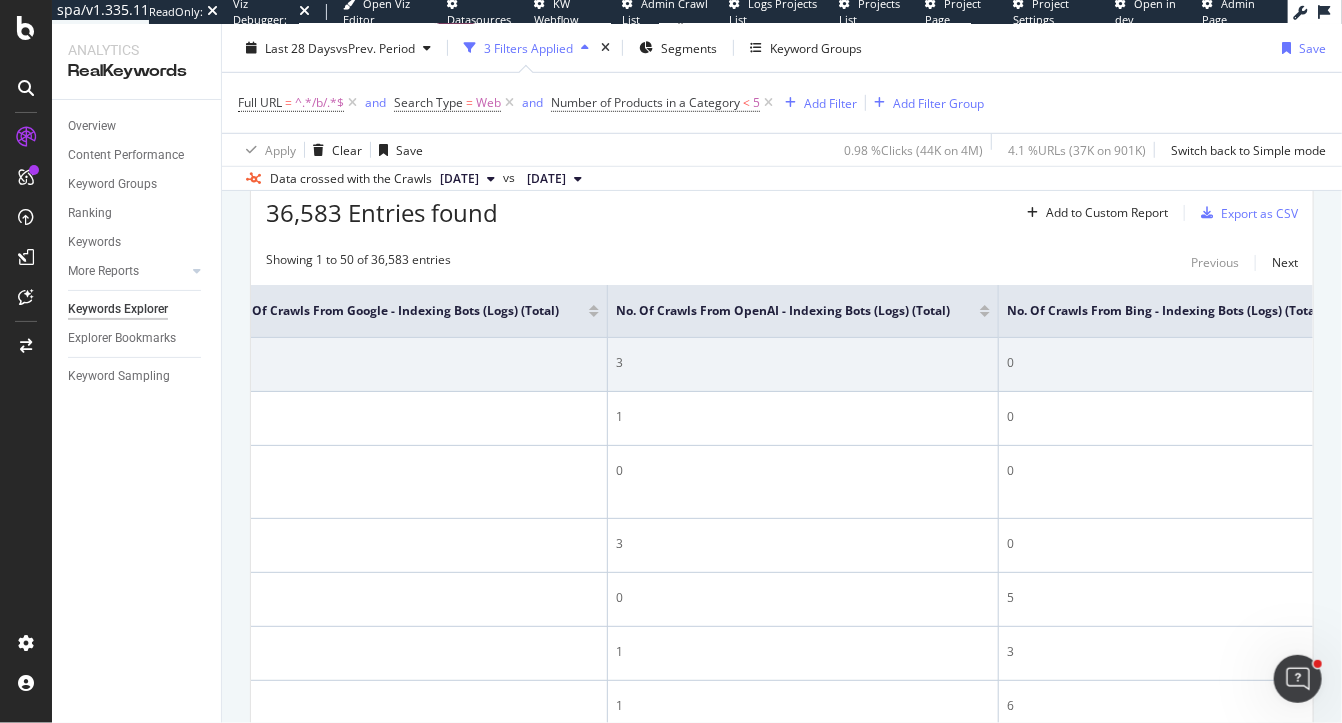 scroll, scrollTop: 0, scrollLeft: 2164, axis: horizontal 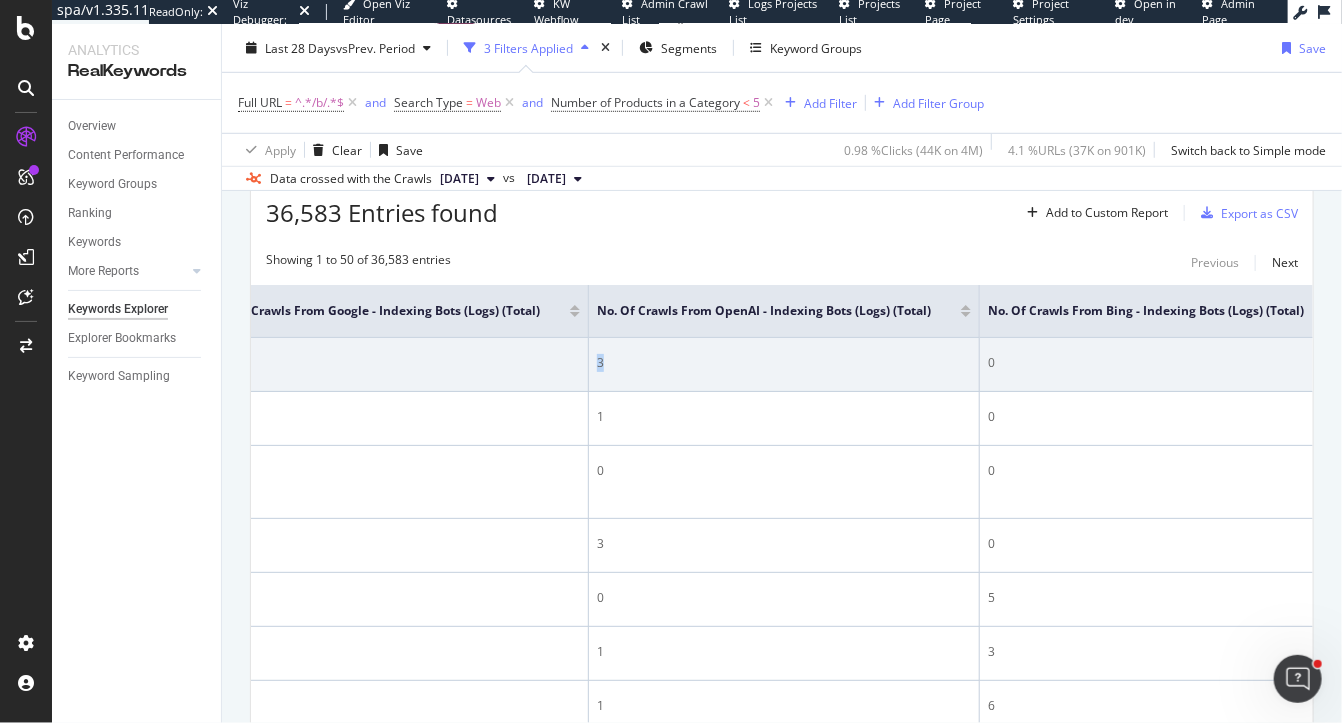 drag, startPoint x: 653, startPoint y: 368, endPoint x: 590, endPoint y: 368, distance: 63 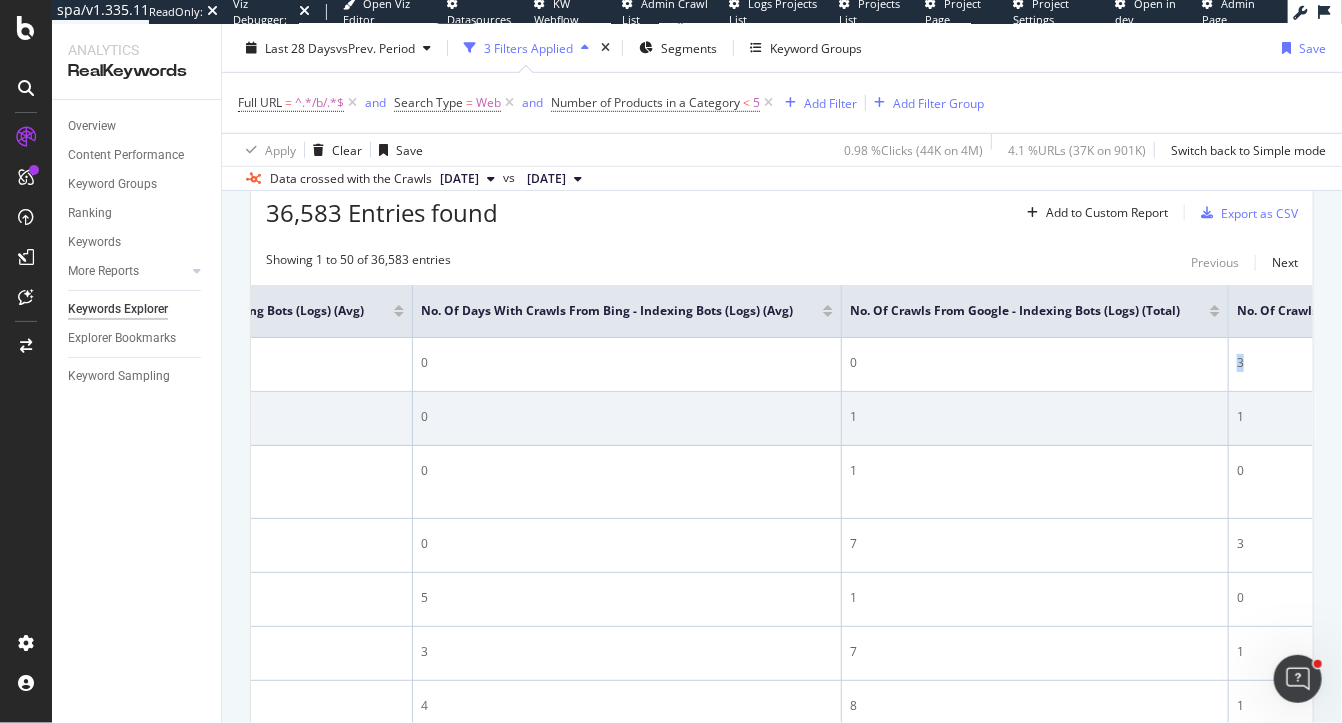 scroll, scrollTop: 0, scrollLeft: 1525, axis: horizontal 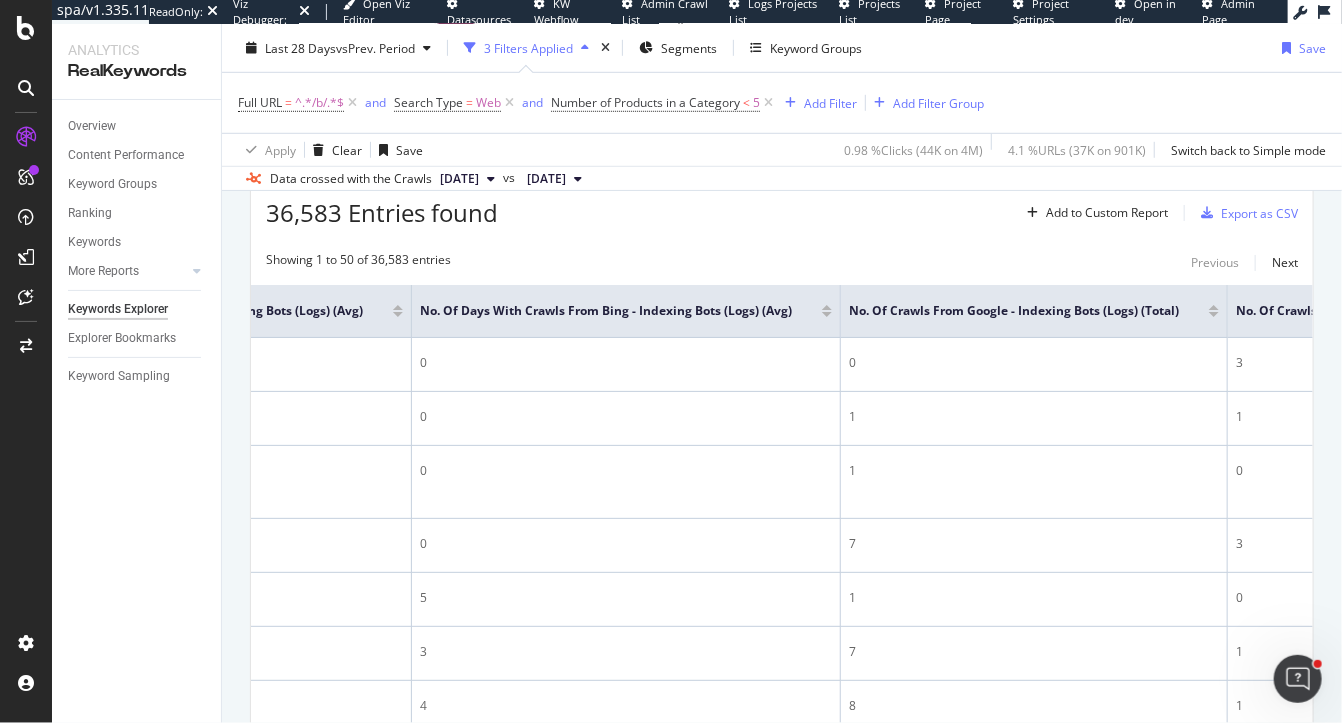 click at bounding box center [1214, 314] 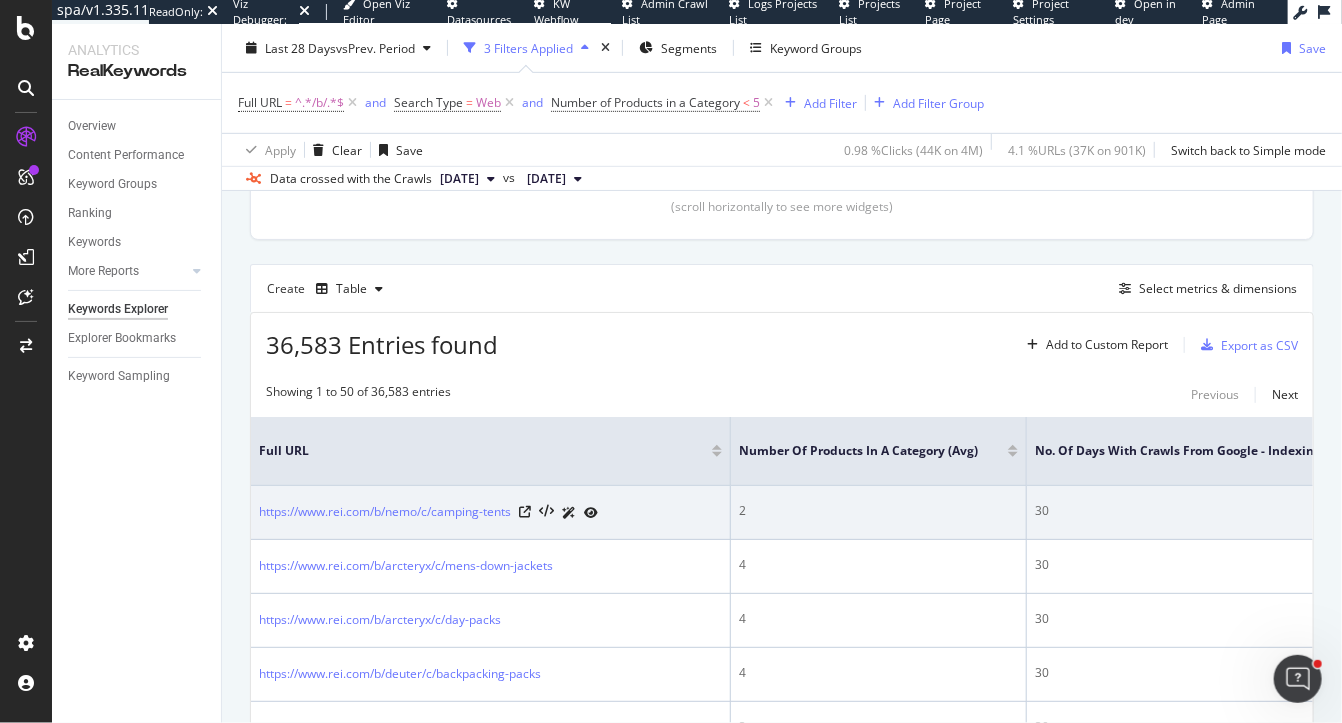 scroll, scrollTop: 474, scrollLeft: 0, axis: vertical 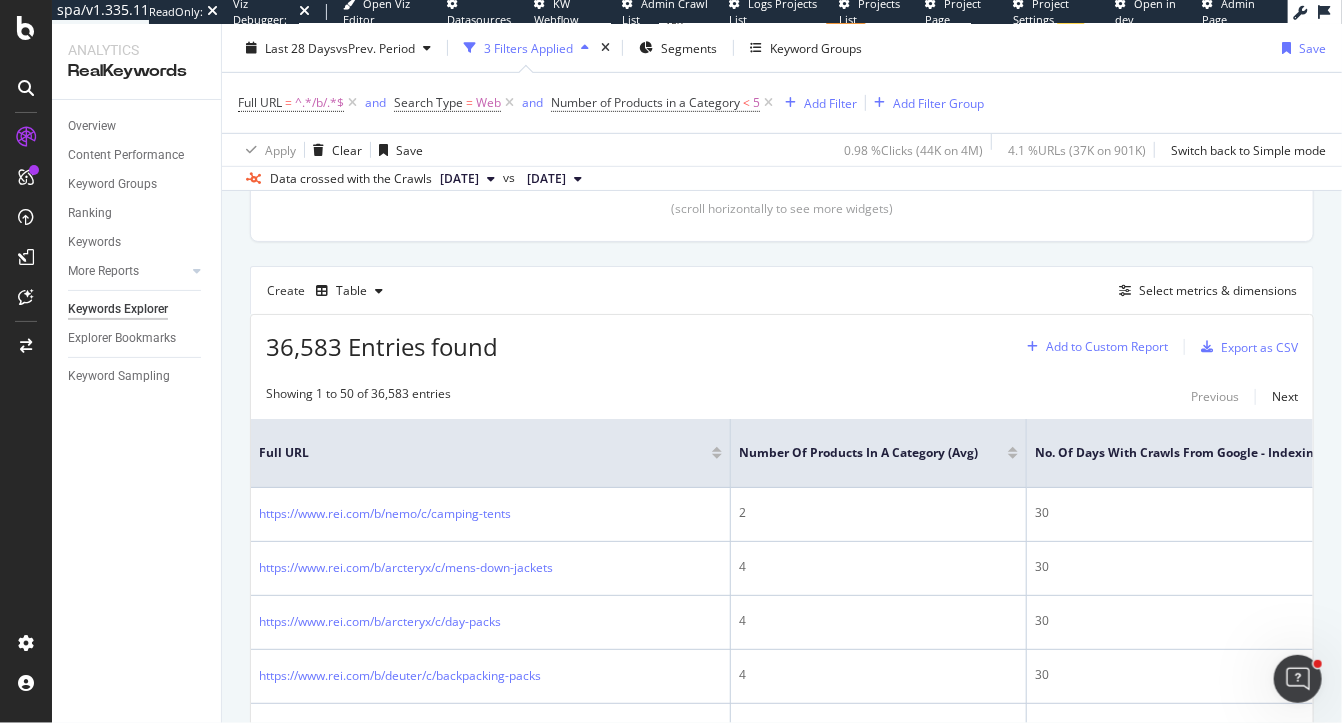 click on "Add to Custom Report" at bounding box center [1107, 347] 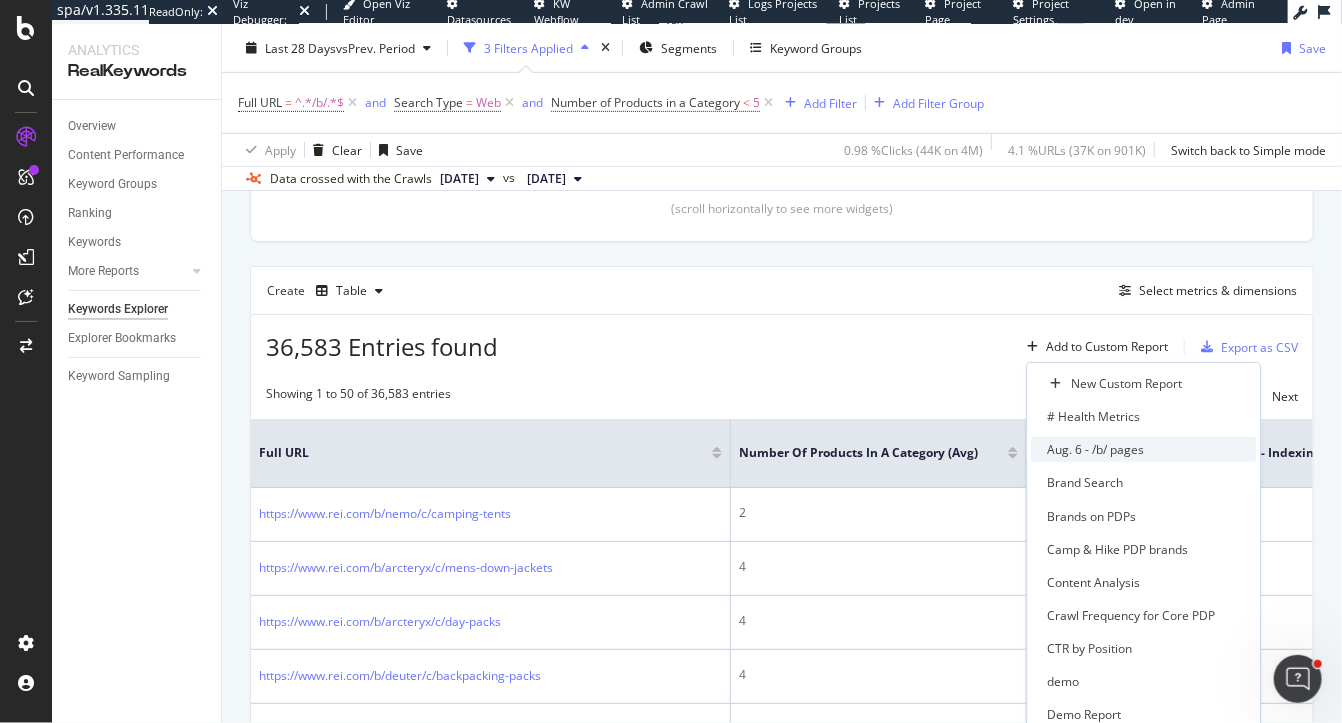 click on "Aug. 6 - /b/ pages" at bounding box center [1095, 449] 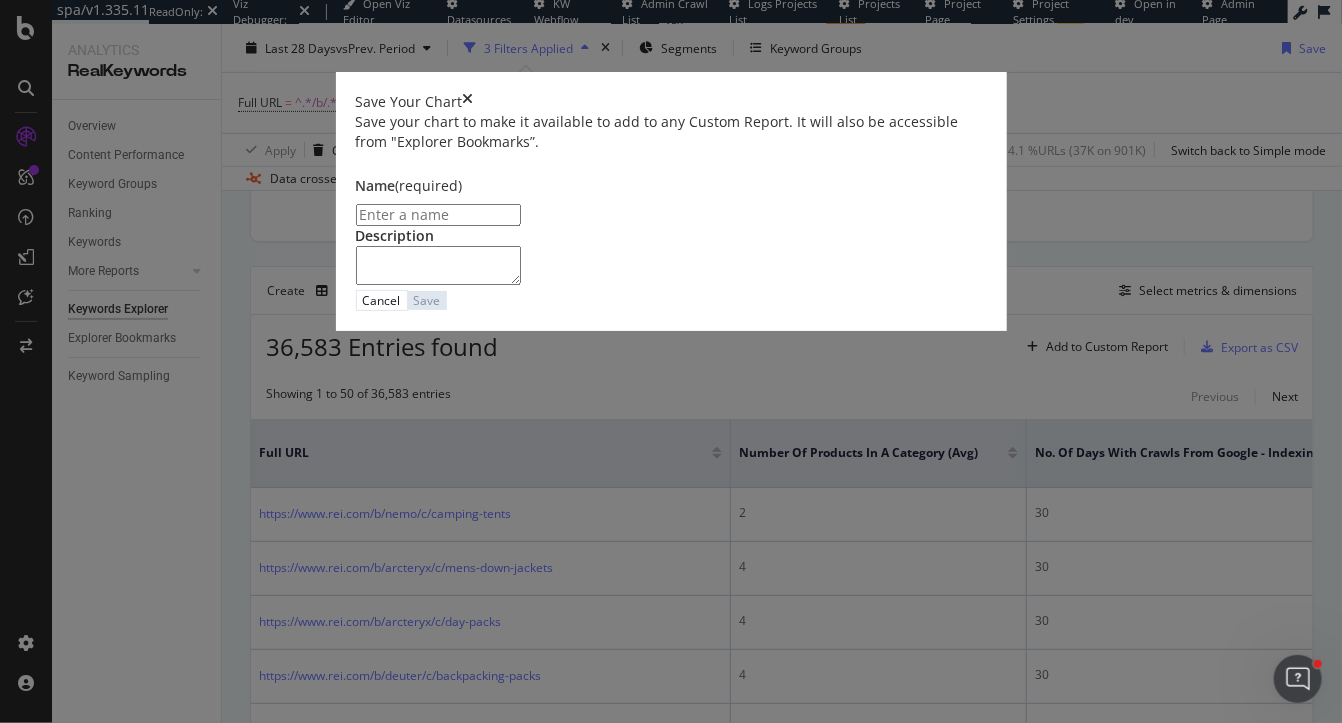 click at bounding box center [438, 215] 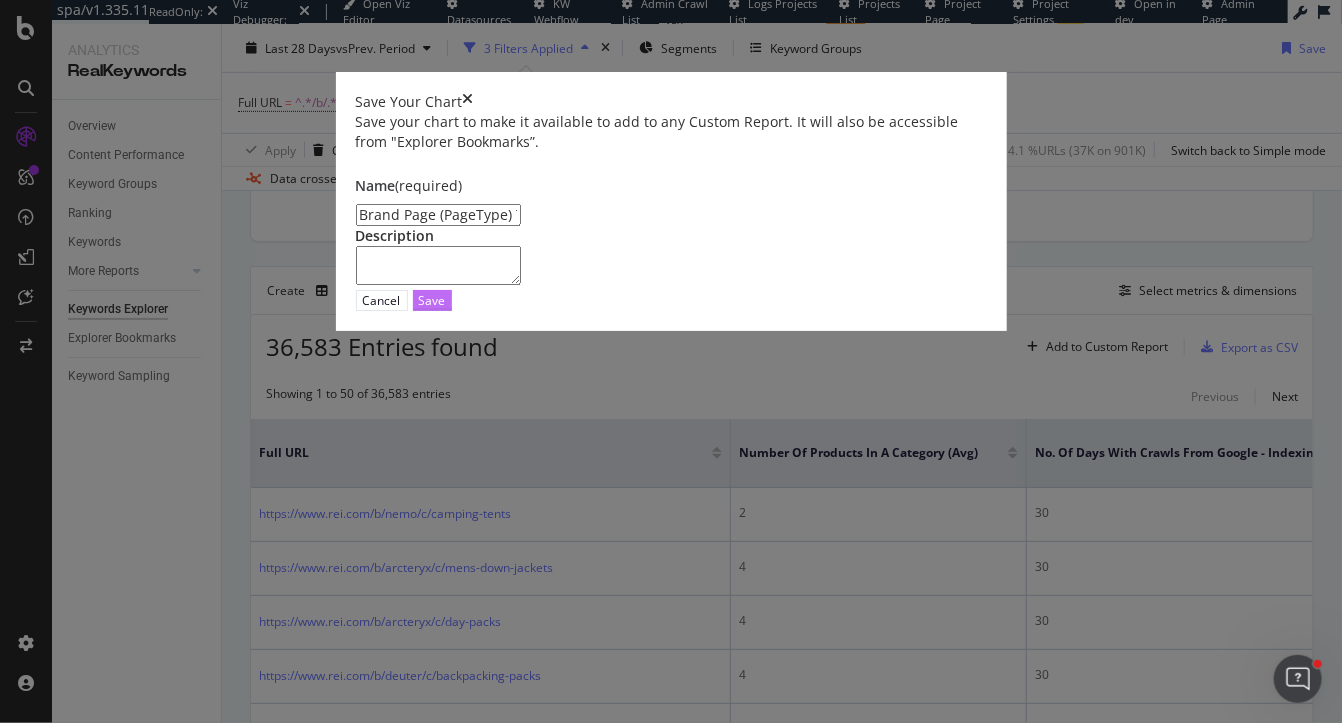 type on "Brand Page (PageType) Tracking for Less than 5 PDPs existing on that page" 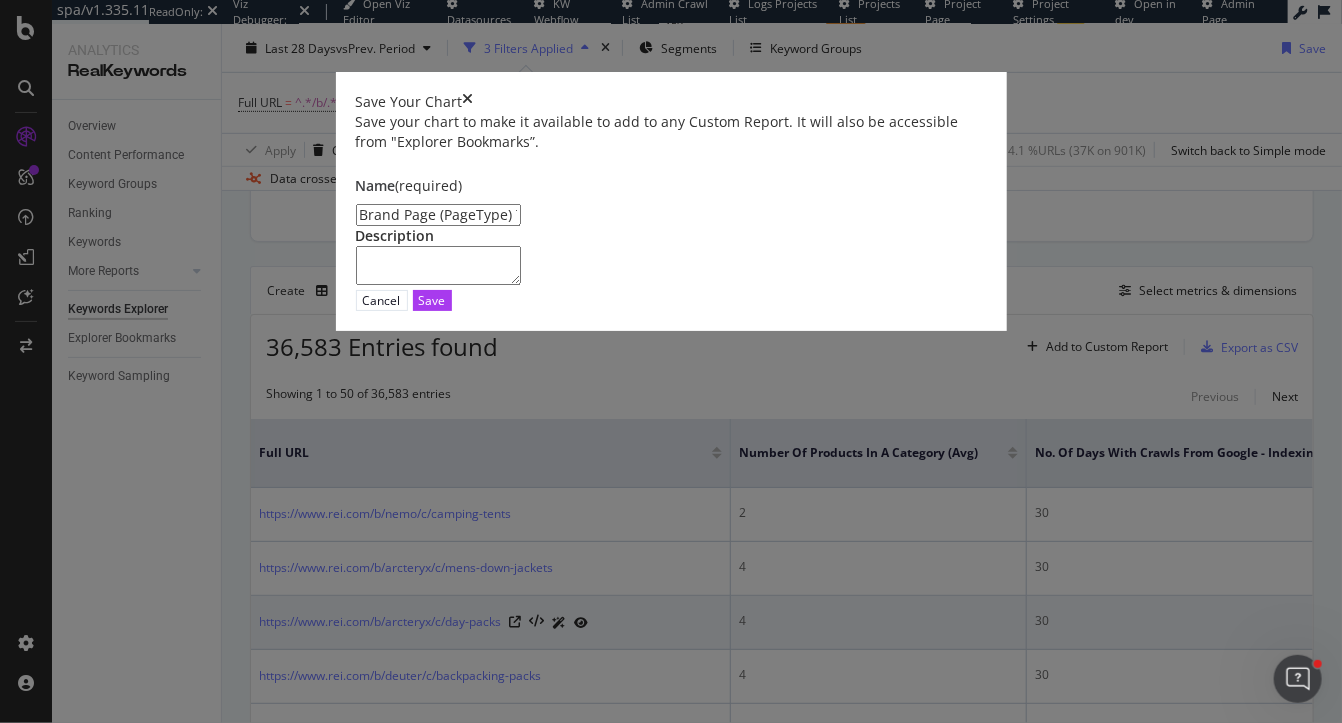 click on "Save" at bounding box center [432, 300] 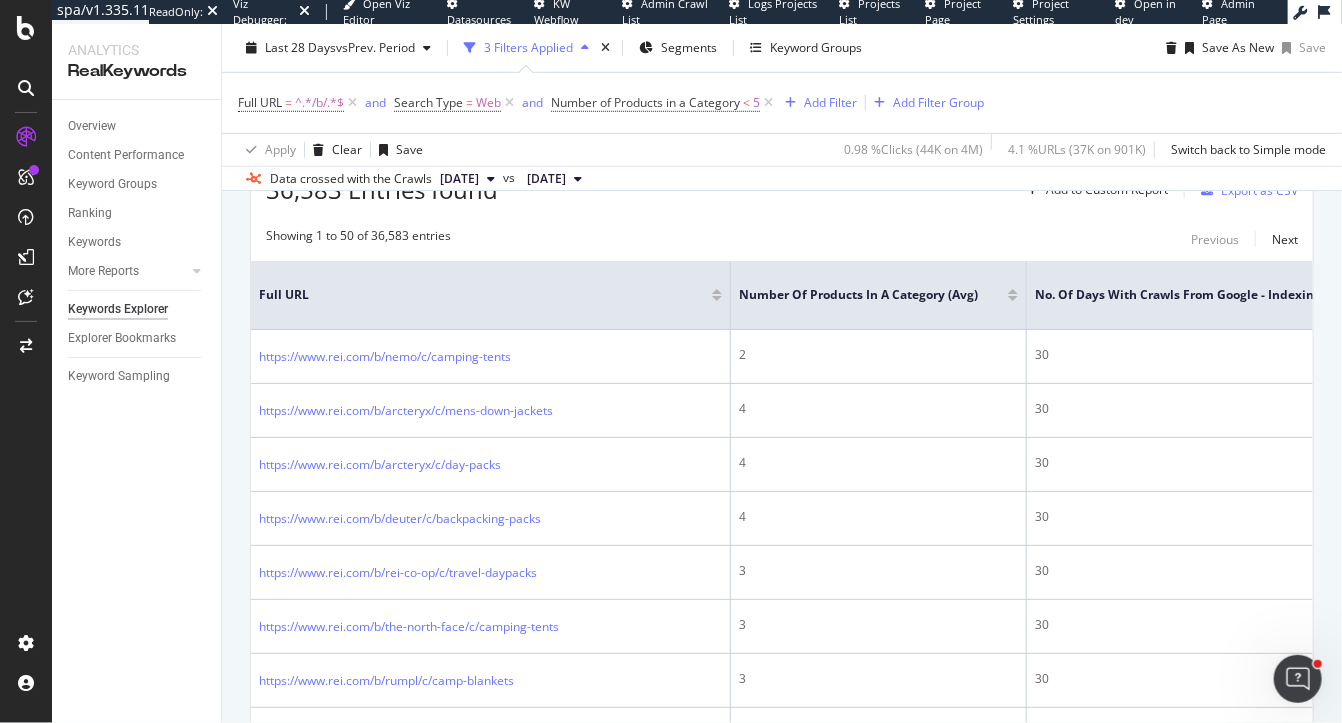 scroll, scrollTop: 664, scrollLeft: 0, axis: vertical 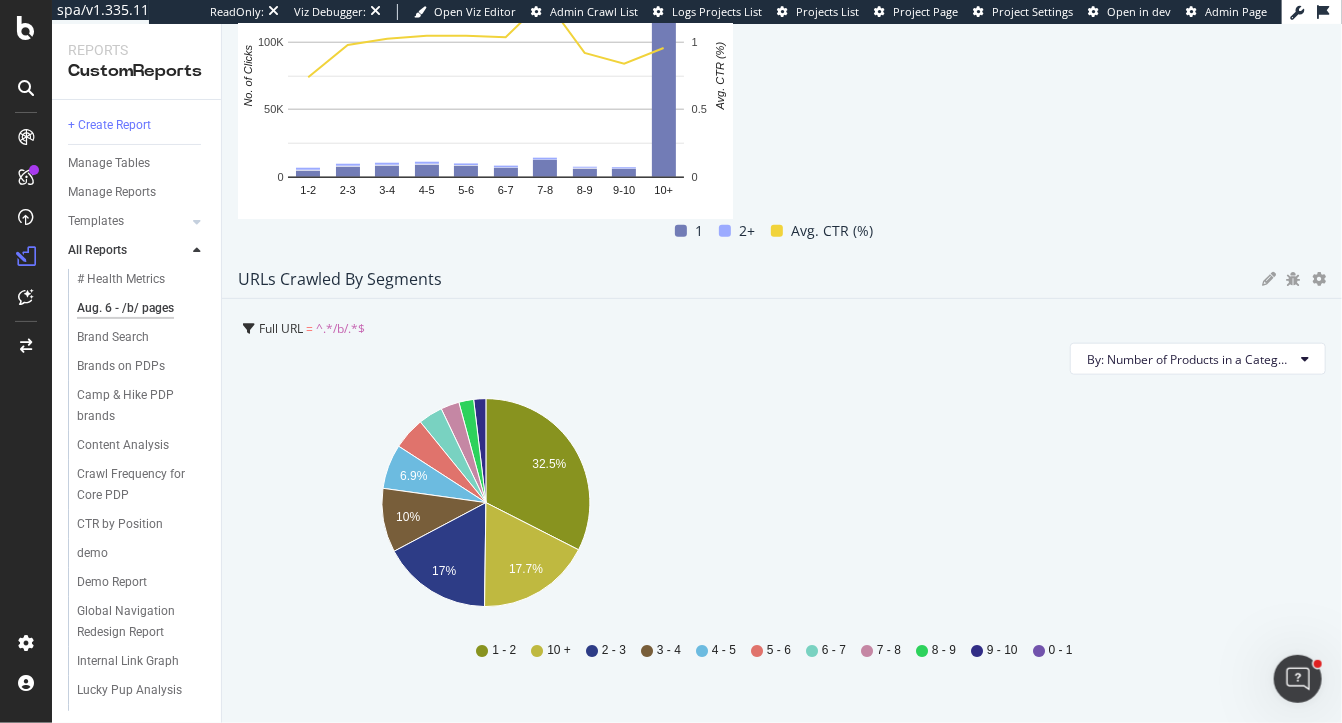 drag, startPoint x: 772, startPoint y: 411, endPoint x: 1342, endPoint y: 449, distance: 571.26526 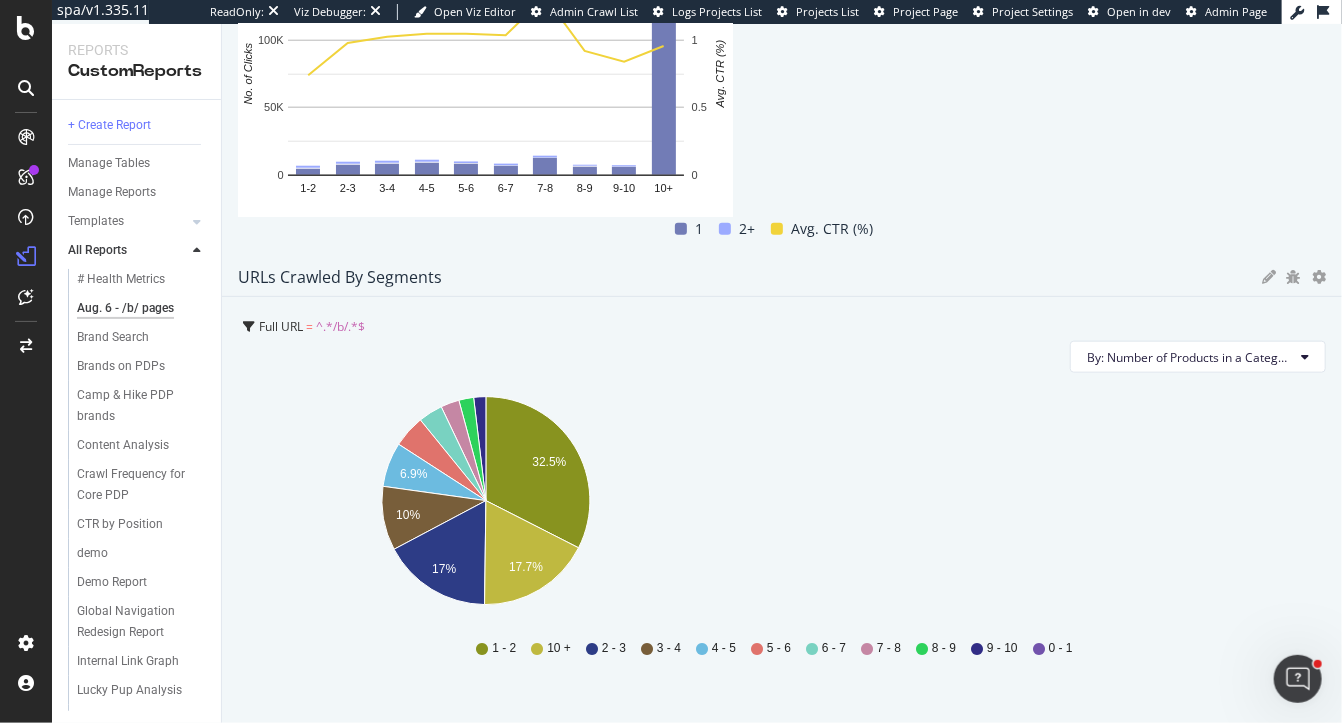 scroll, scrollTop: 796, scrollLeft: 0, axis: vertical 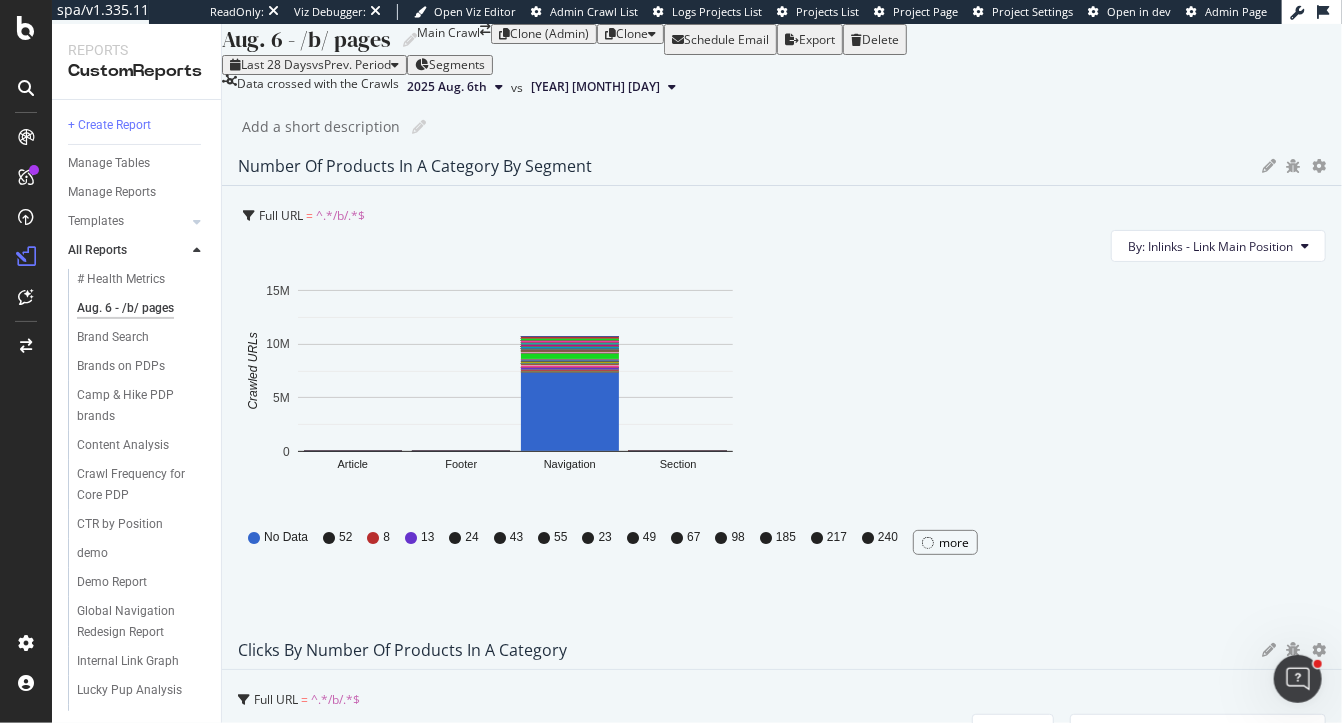 click at bounding box center [1319, 166] 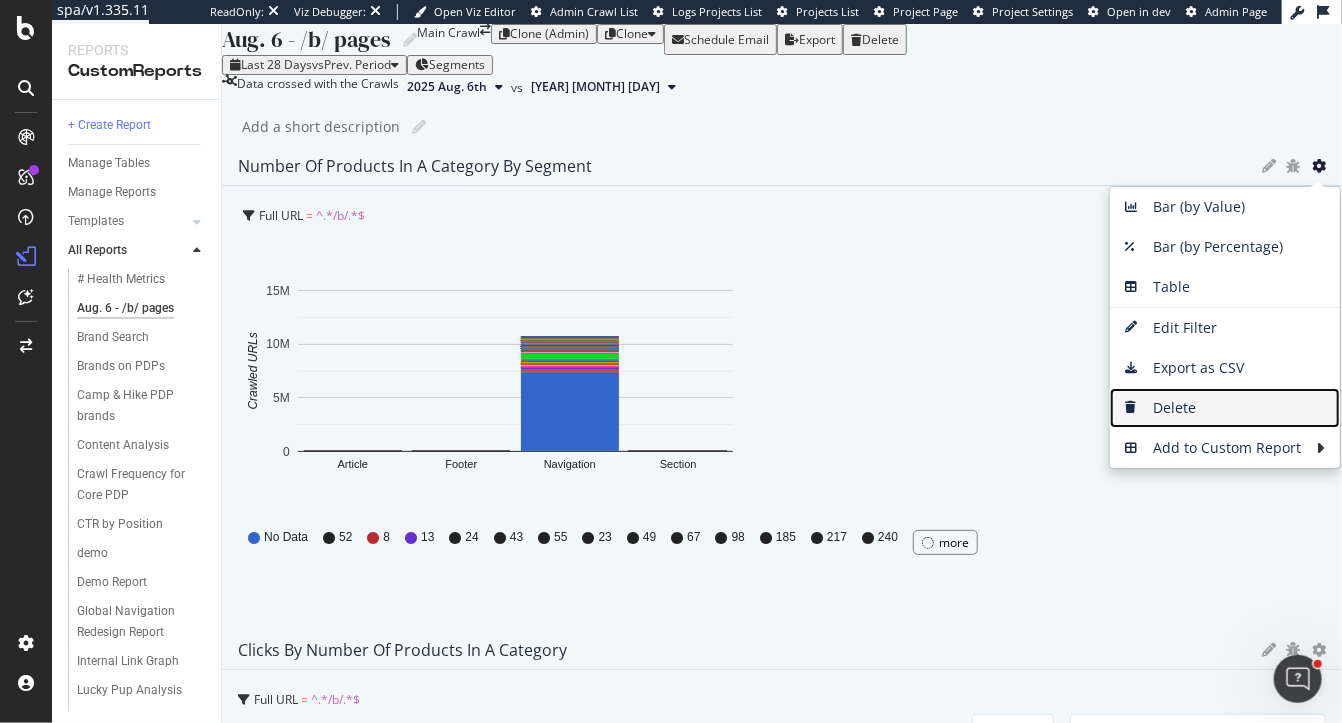 click on "Delete" at bounding box center [1225, 408] 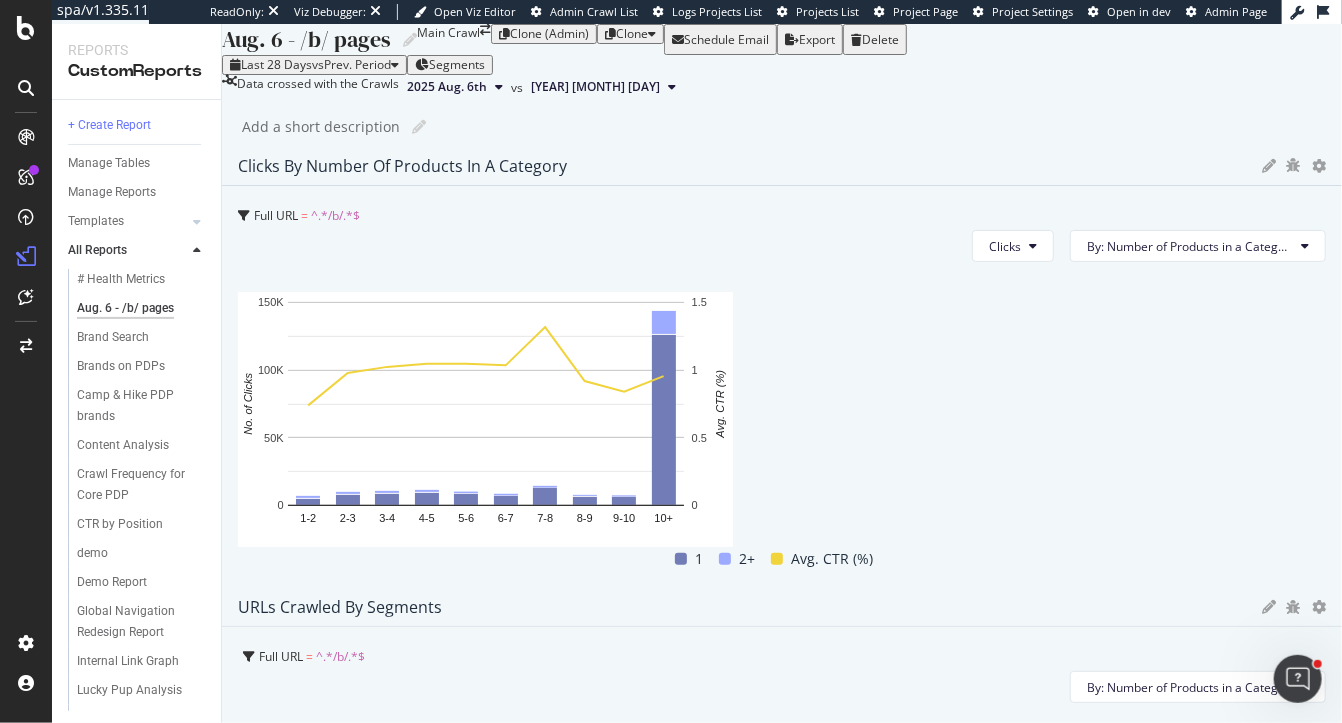 drag, startPoint x: 768, startPoint y: 287, endPoint x: 447, endPoint y: 284, distance: 321.014 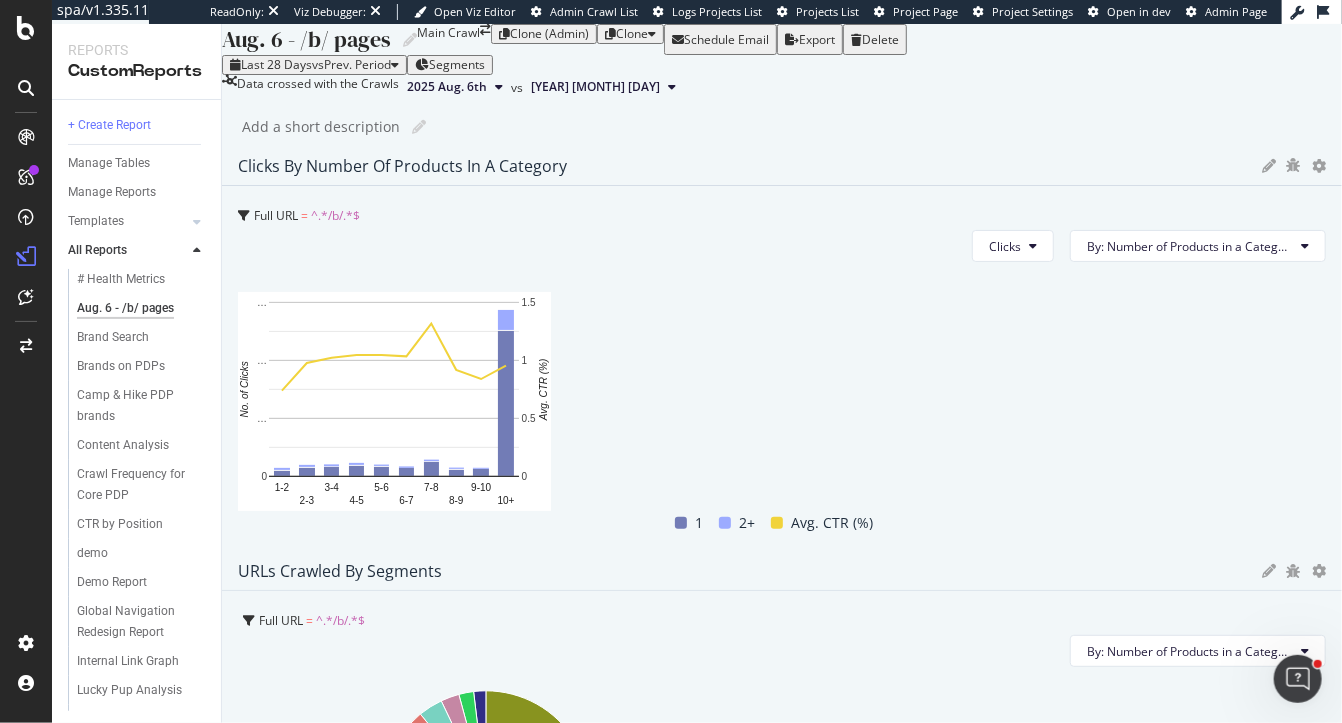 drag, startPoint x: 1132, startPoint y: 350, endPoint x: 969, endPoint y: 349, distance: 163.00307 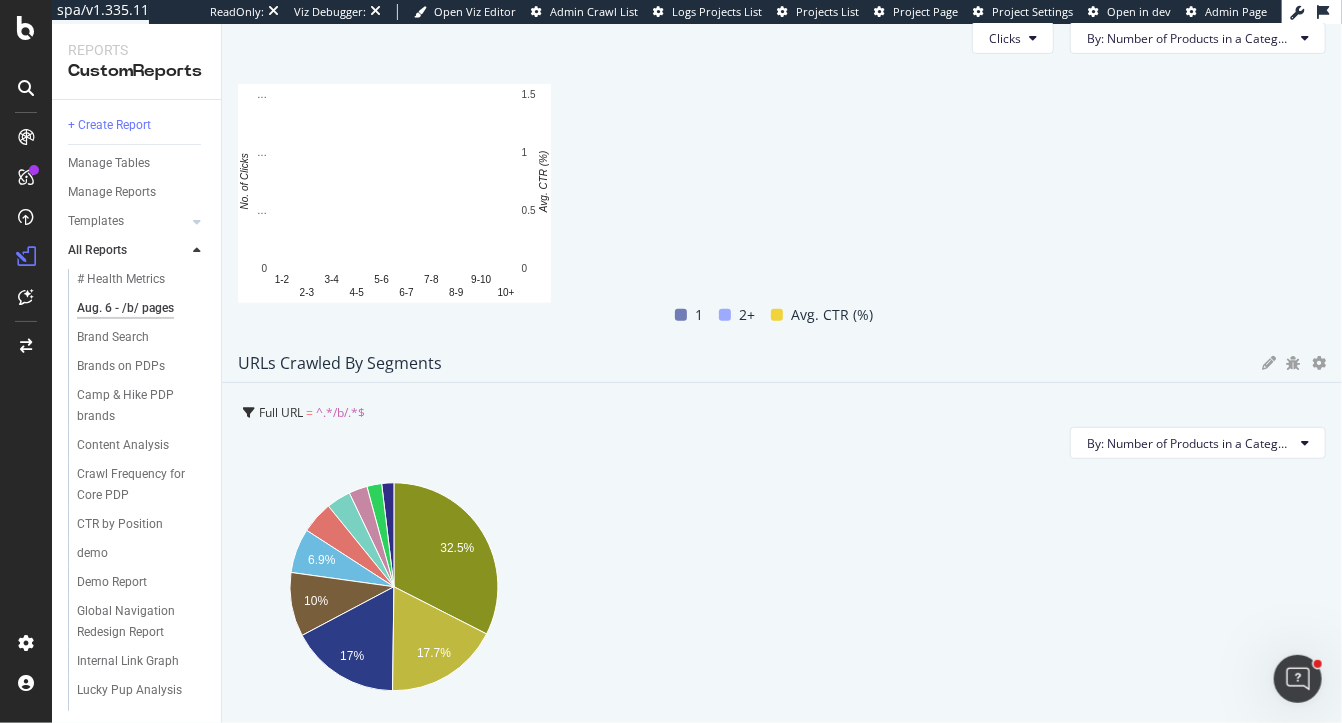 scroll, scrollTop: 283, scrollLeft: 0, axis: vertical 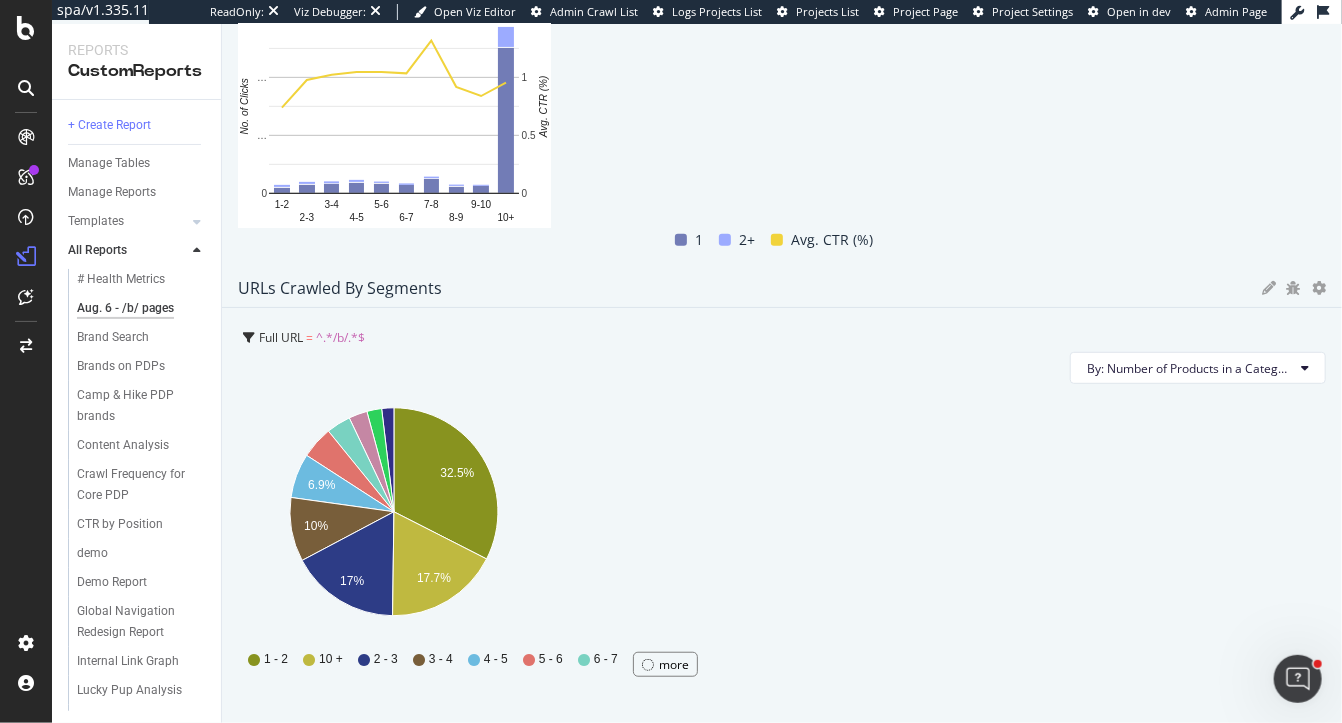 drag, startPoint x: 772, startPoint y: 456, endPoint x: 618, endPoint y: 454, distance: 154.01299 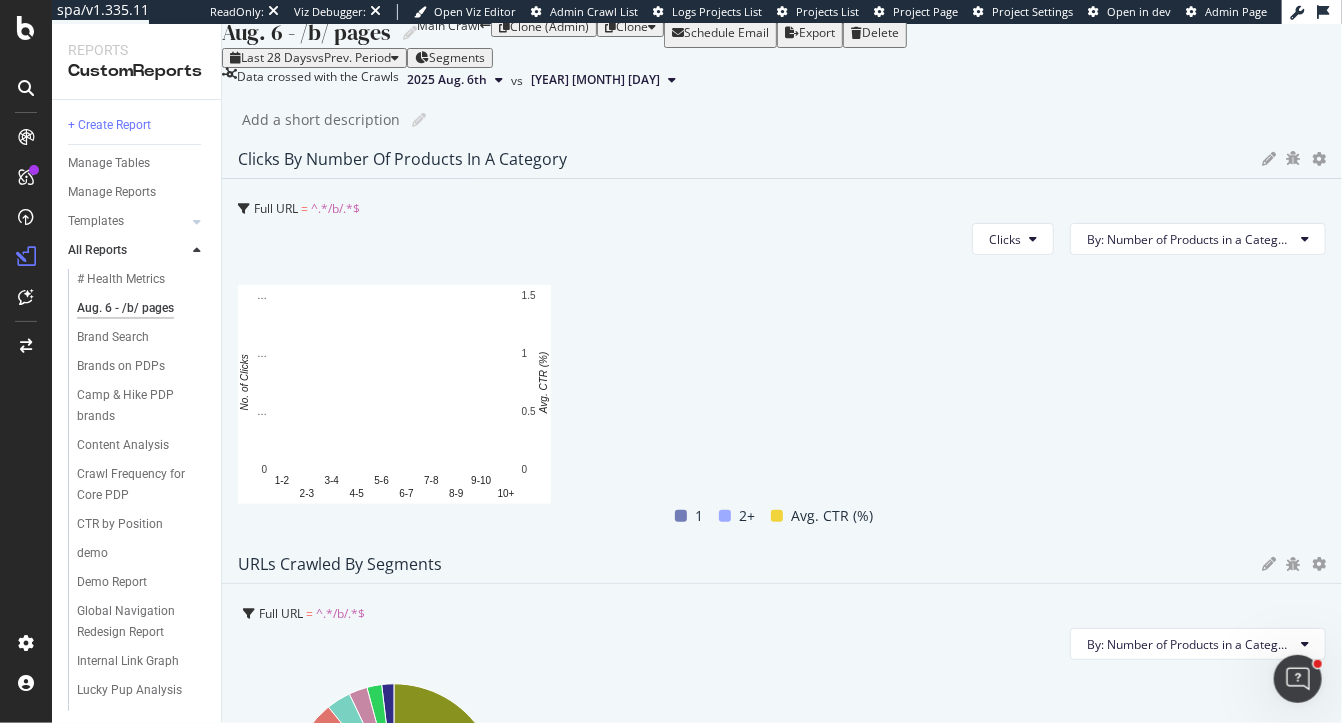 scroll, scrollTop: 9, scrollLeft: 0, axis: vertical 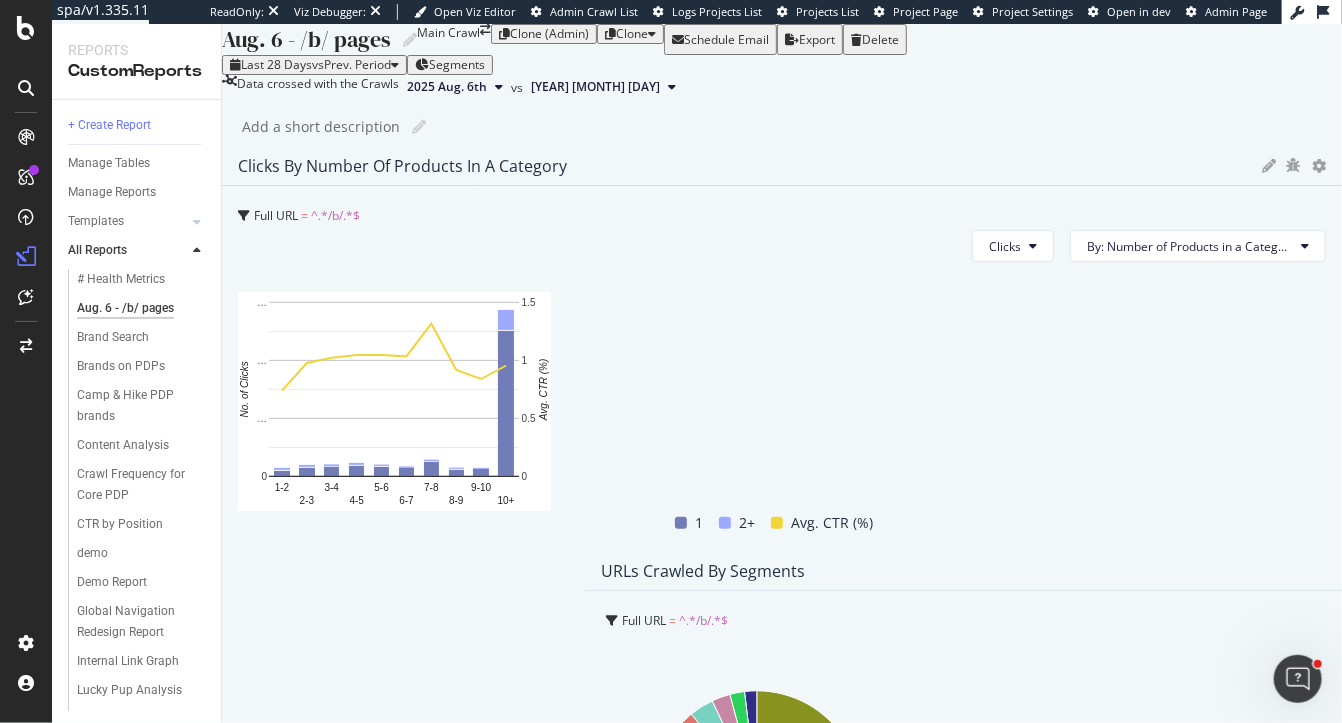 drag, startPoint x: 622, startPoint y: 246, endPoint x: 680, endPoint y: 209, distance: 68.7968 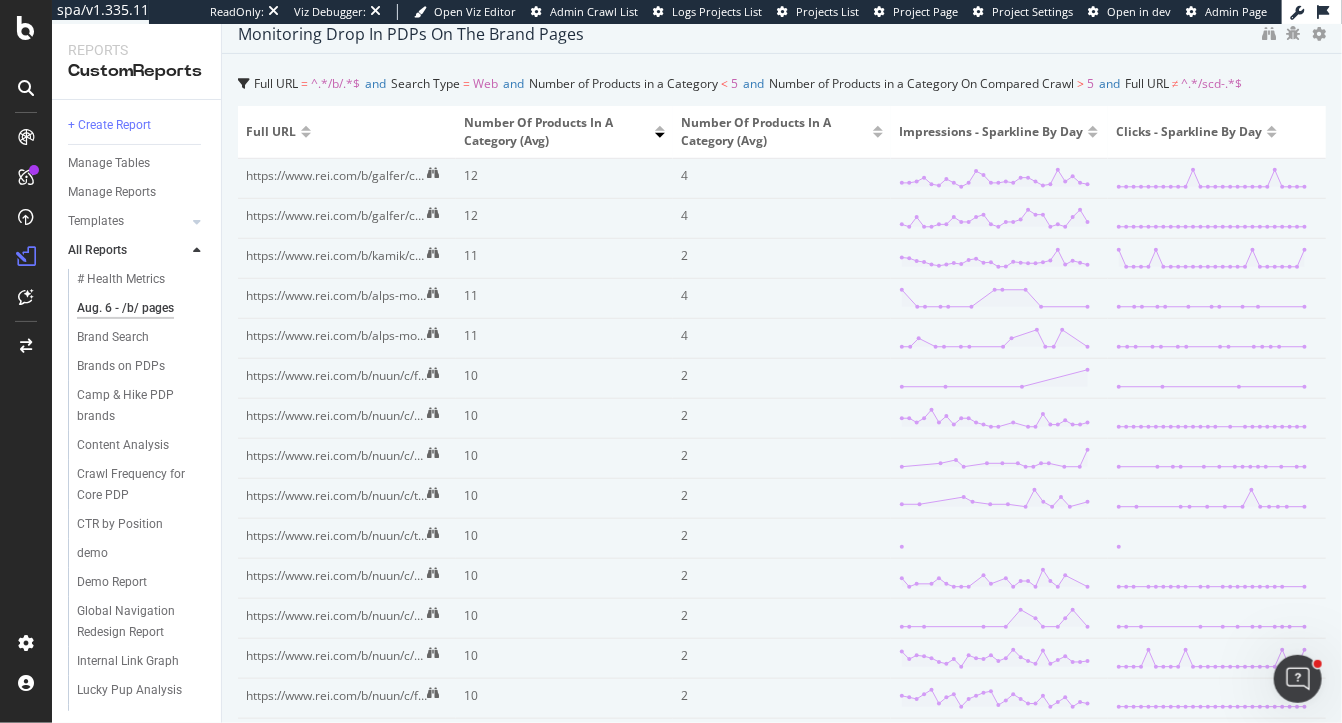 scroll, scrollTop: 550, scrollLeft: 0, axis: vertical 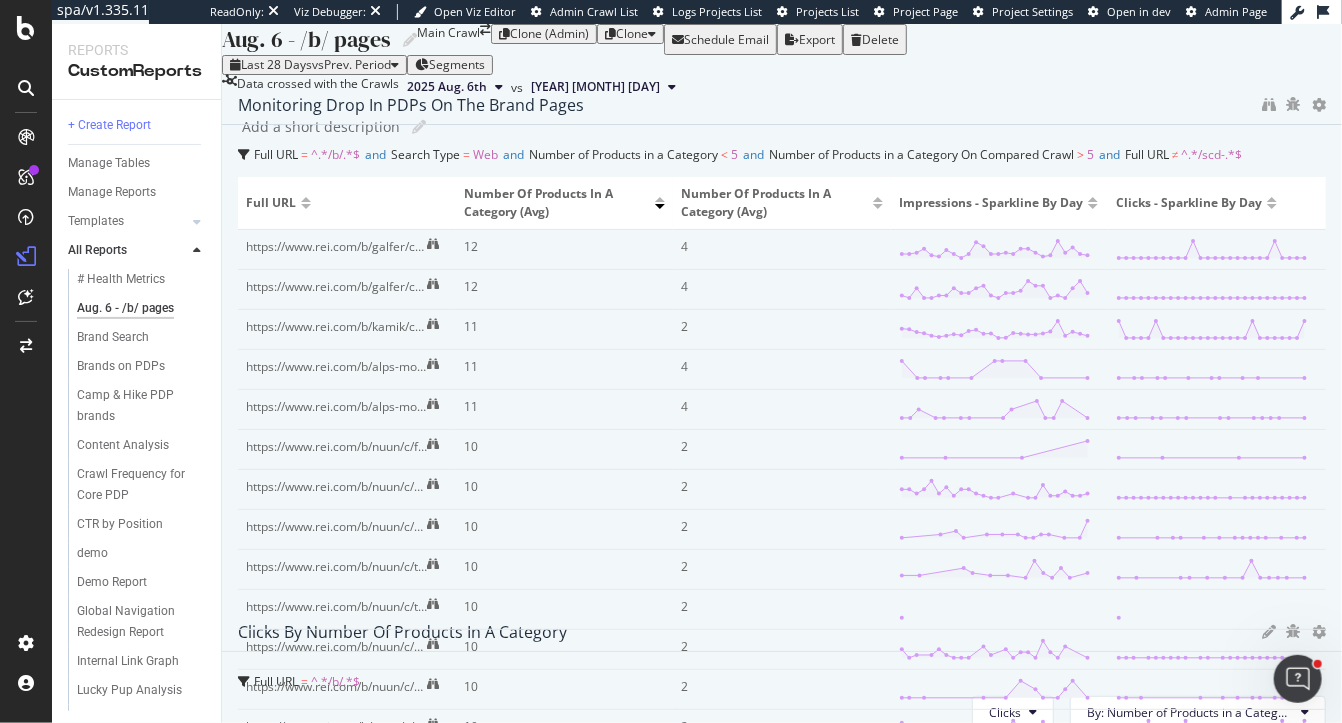 drag, startPoint x: 564, startPoint y: 148, endPoint x: 549, endPoint y: -70, distance: 218.51544 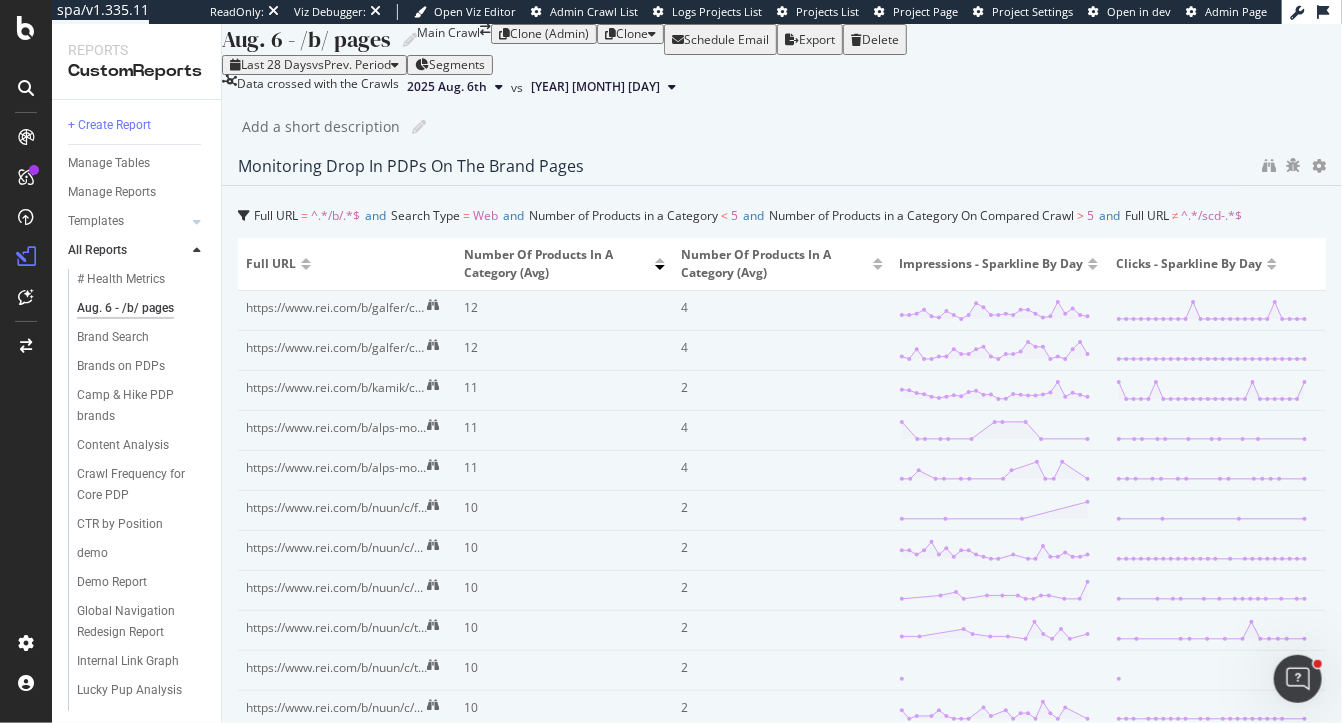 scroll, scrollTop: 402, scrollLeft: 0, axis: vertical 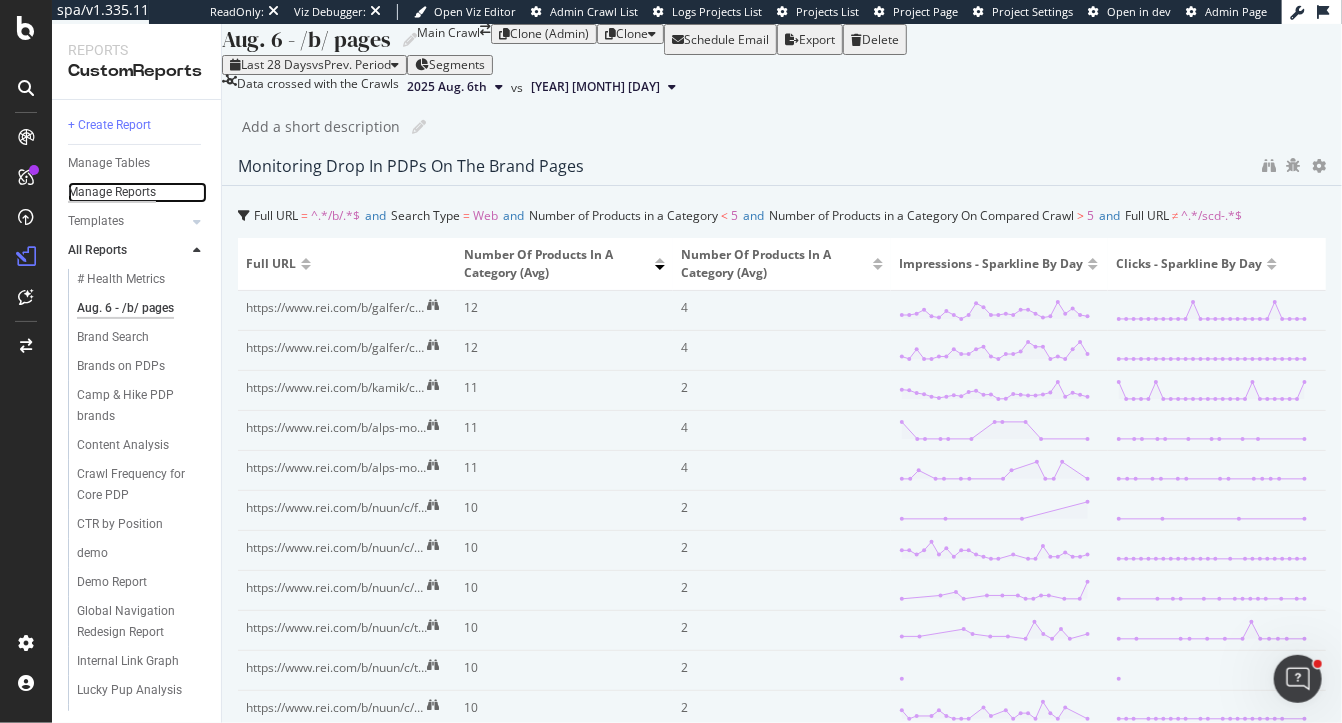 click on "Manage Reports" at bounding box center [112, 192] 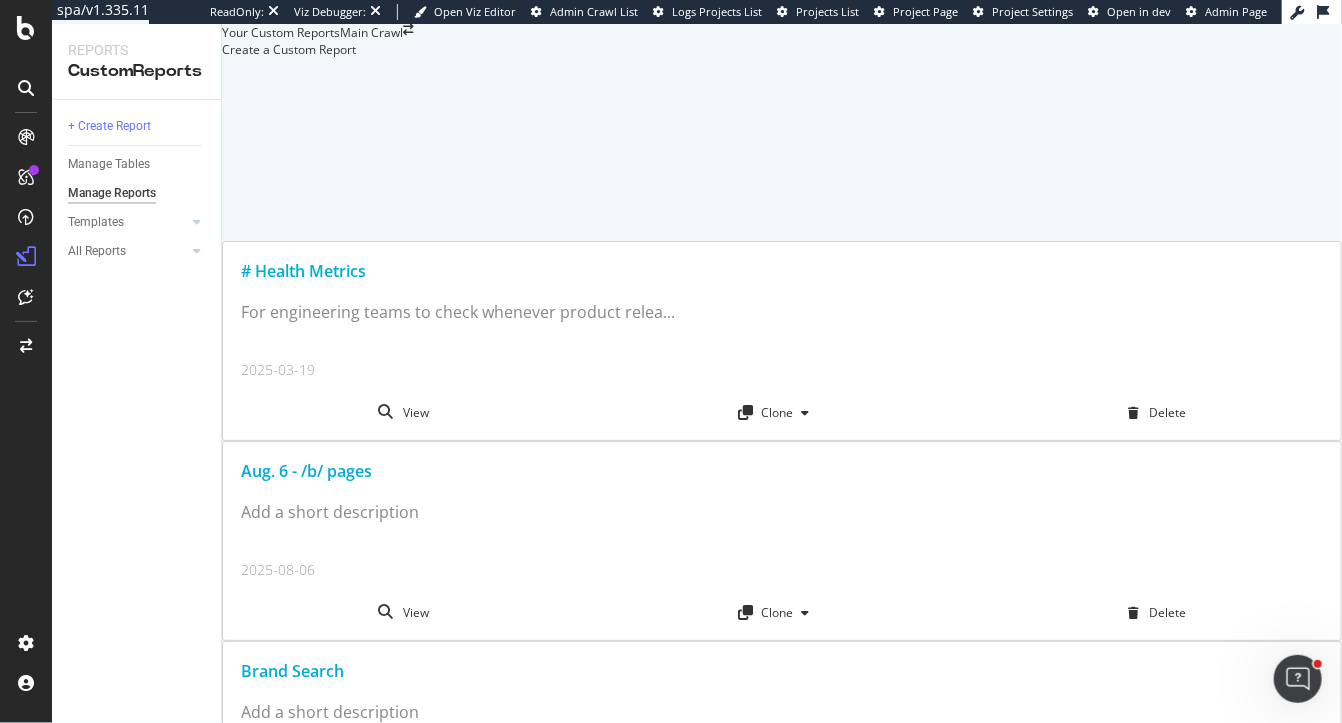 click at bounding box center [222, 49] 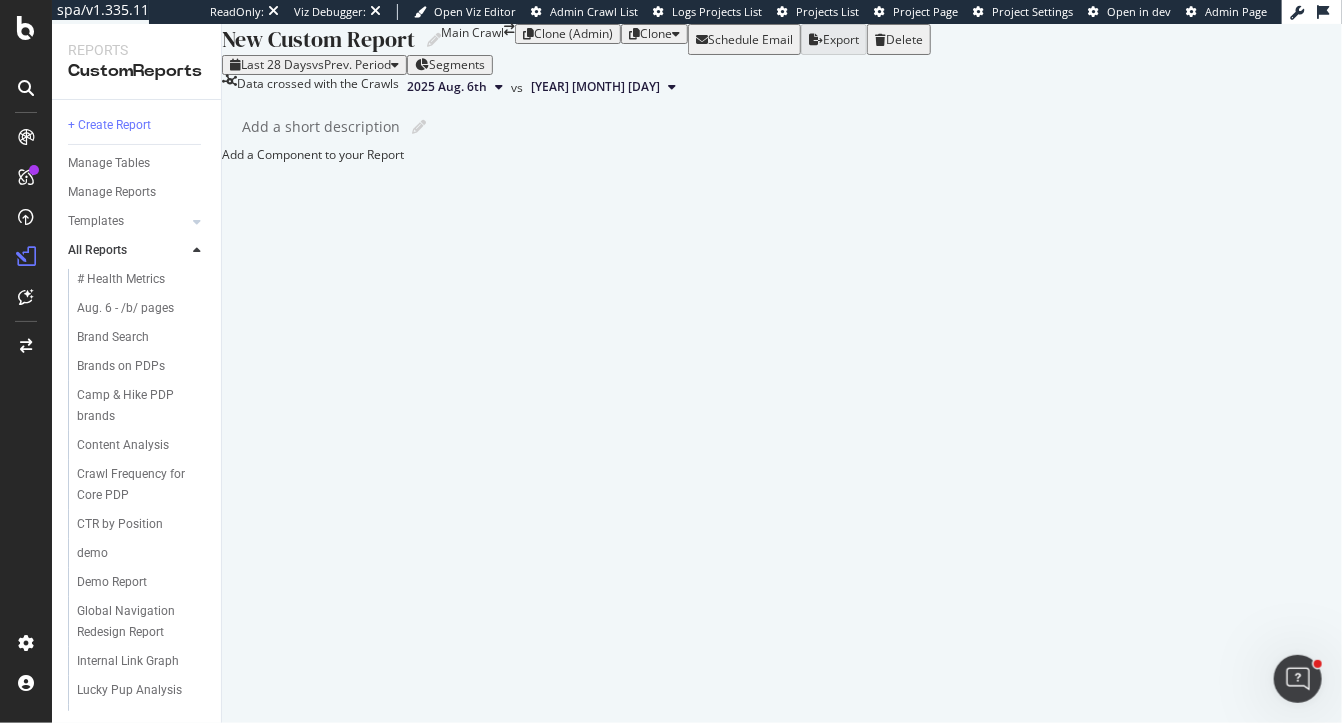 click on "New Custom Report" at bounding box center (318, 39) 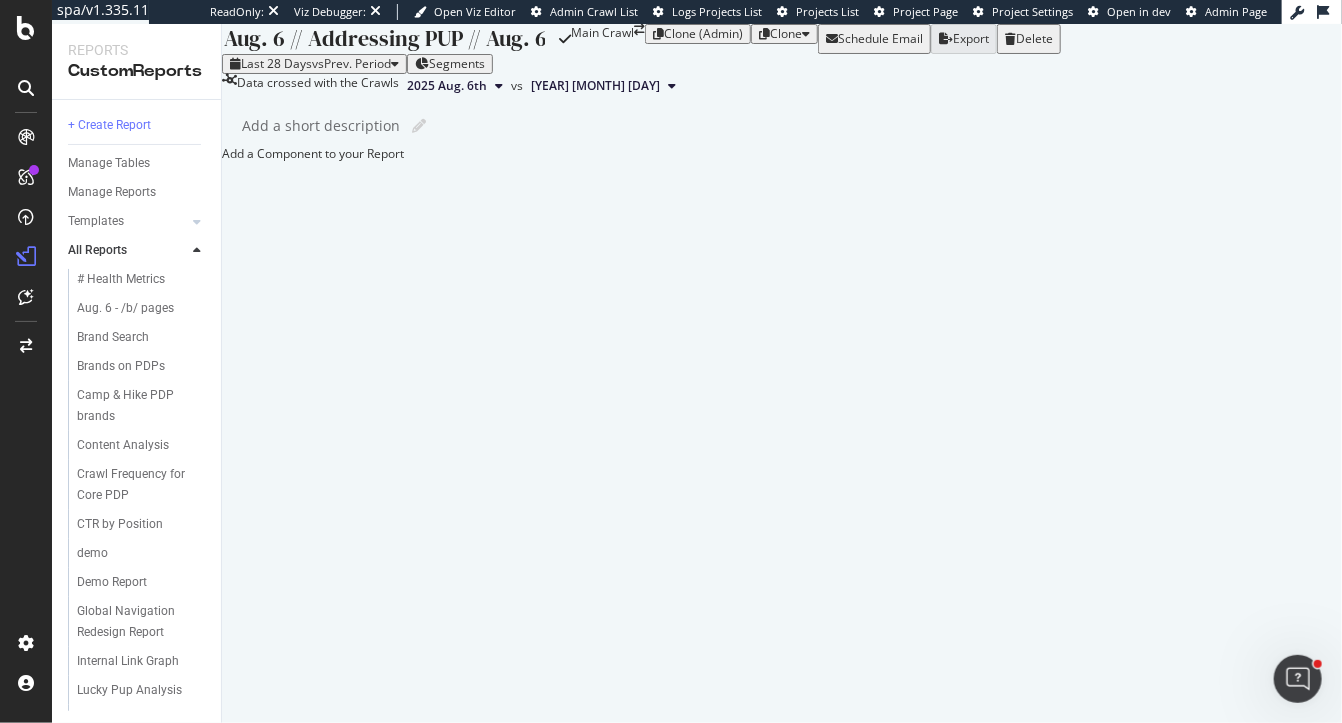 click on "Aug. 6 // Addressing PUP // Aug. 6" at bounding box center [384, 38] 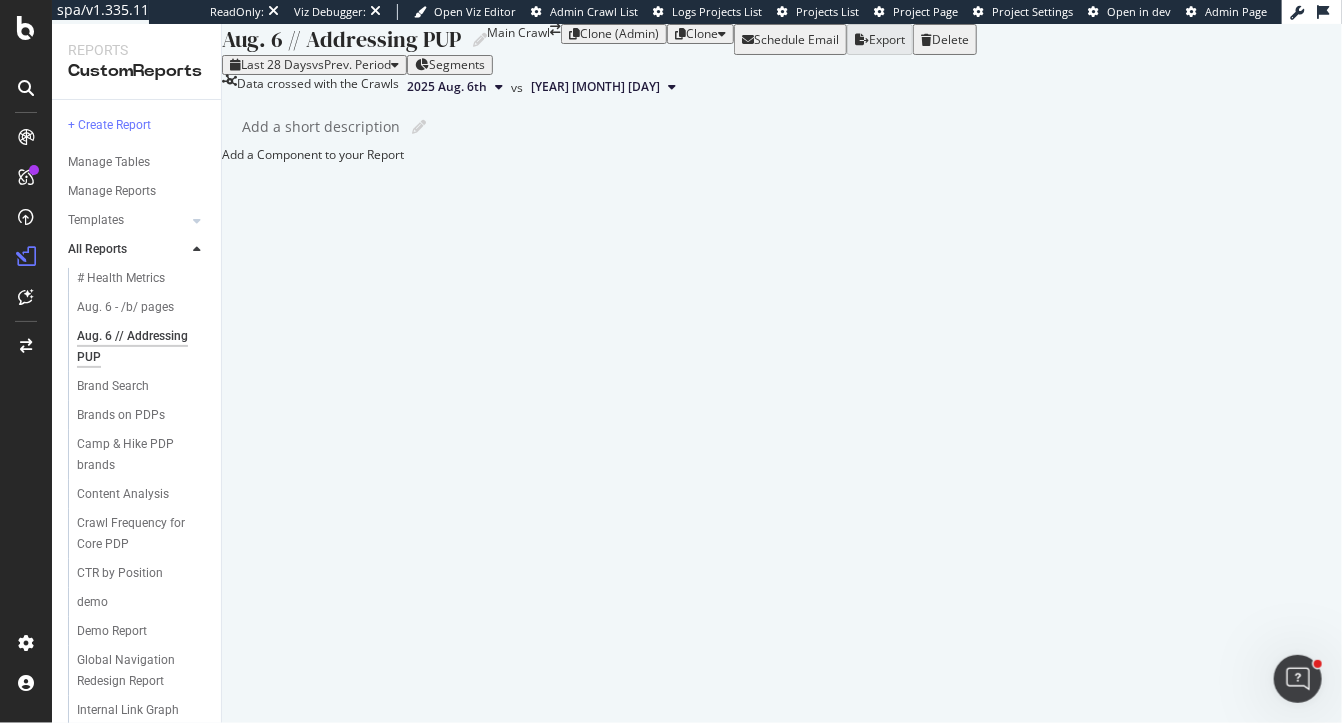 click on "Add a Component to your Report" at bounding box center (782, 154) 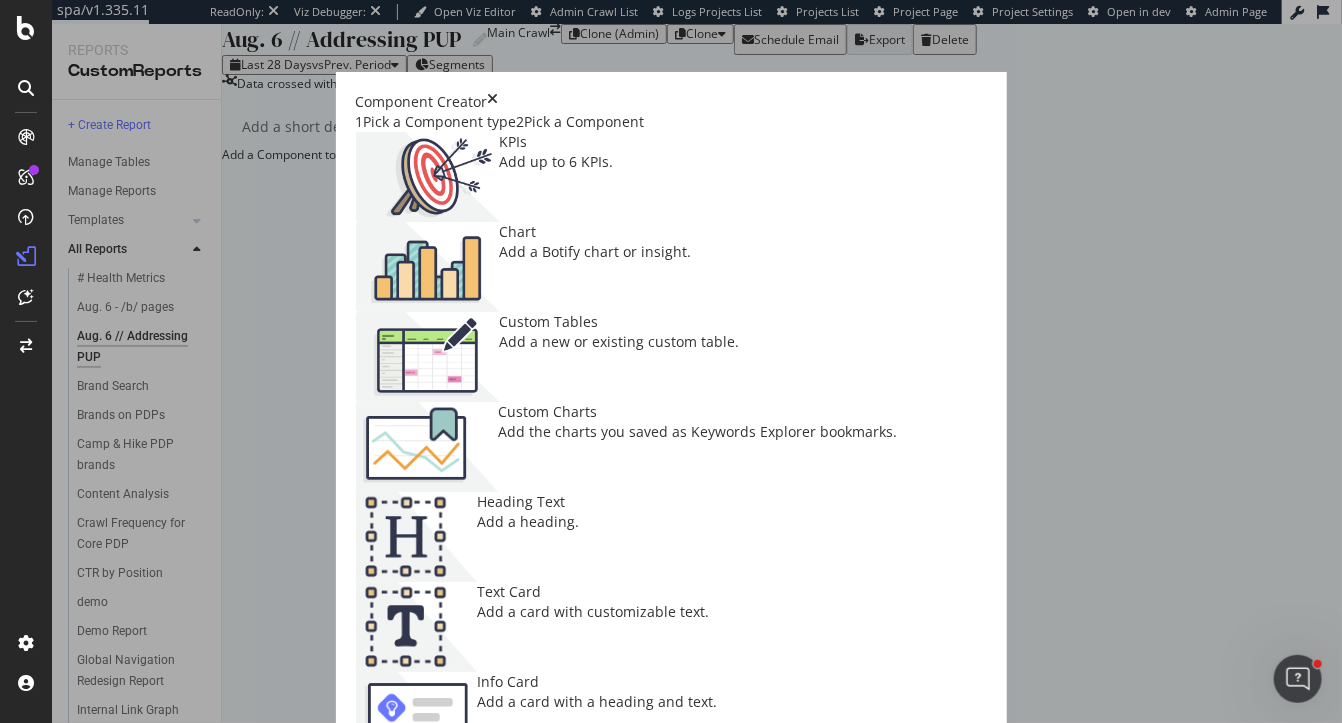 click at bounding box center [428, 177] 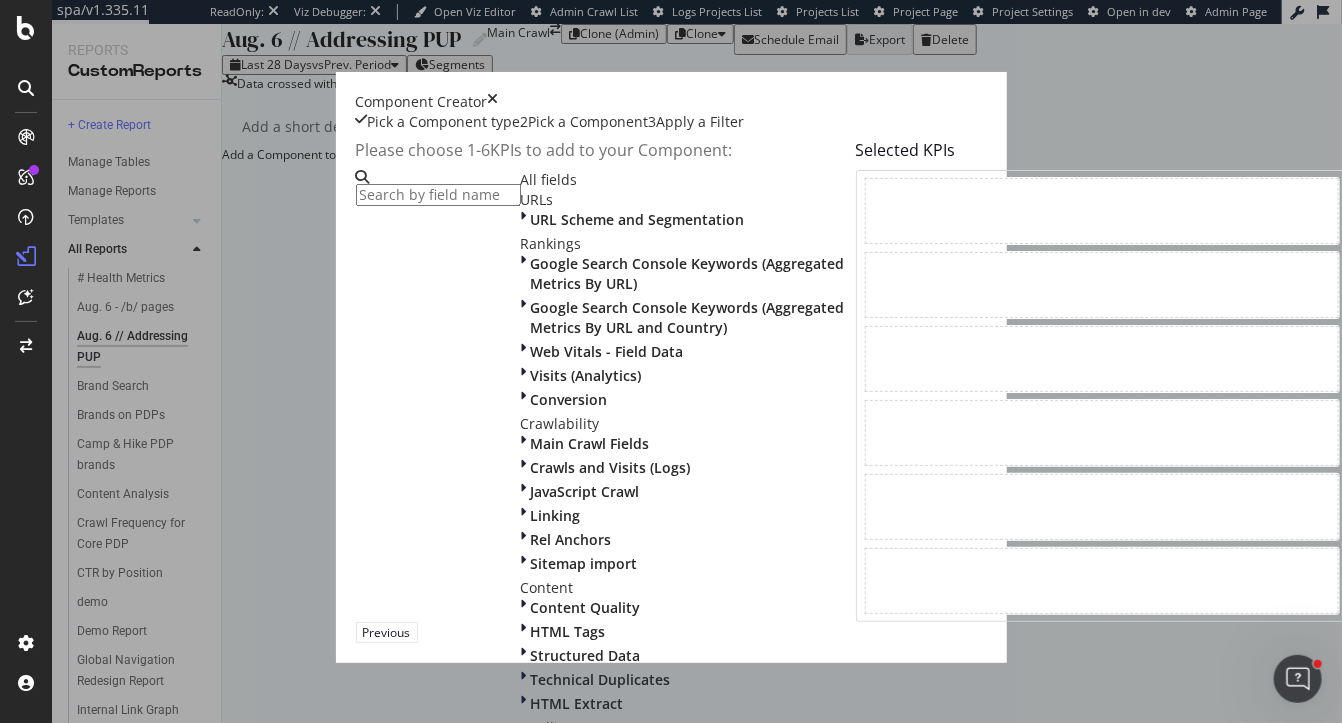 click at bounding box center (438, 195) 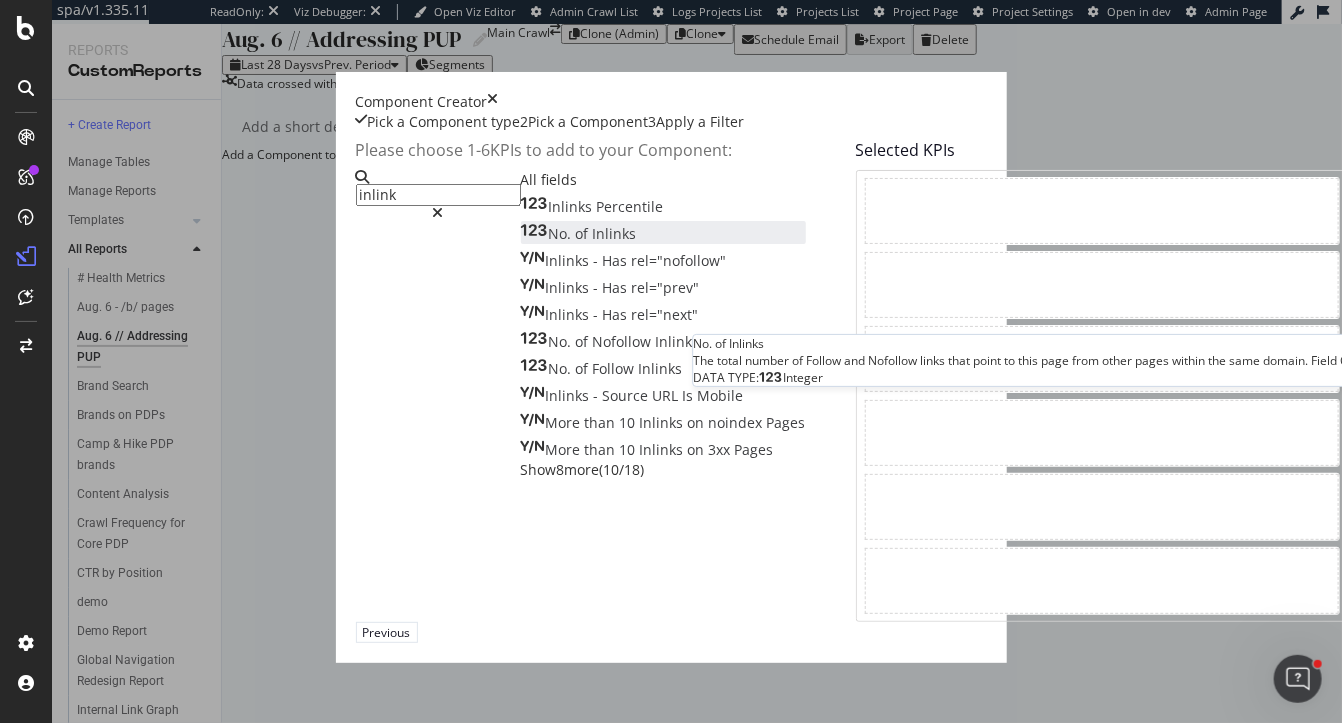 type on "inlink" 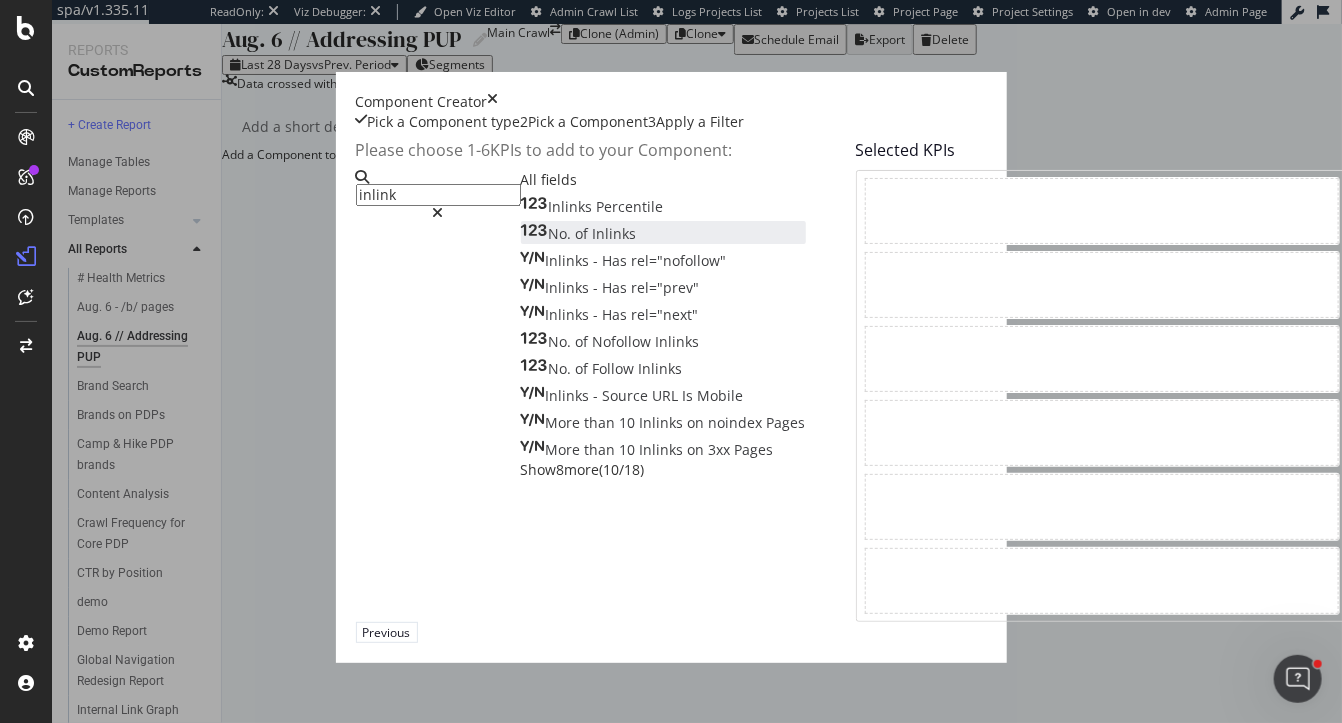 click on "No." at bounding box center (562, 233) 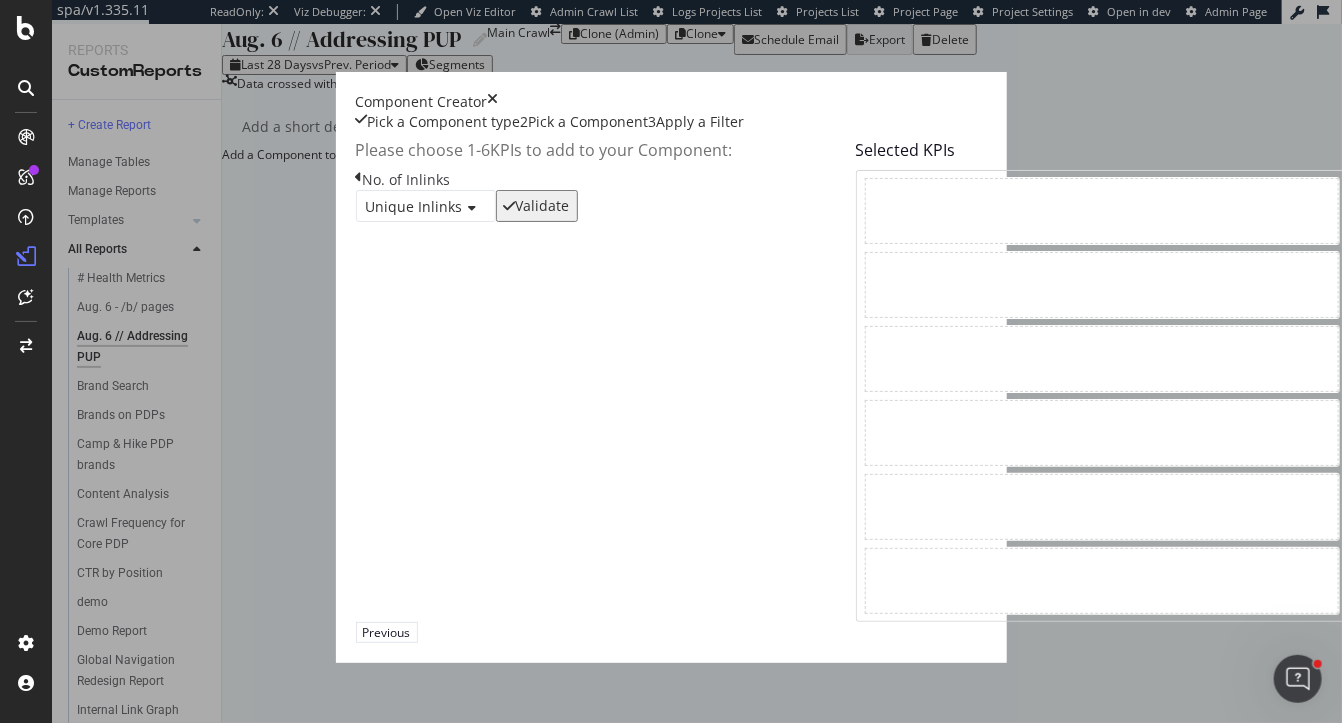 click on "Unique Inlinks" at bounding box center (414, 206) 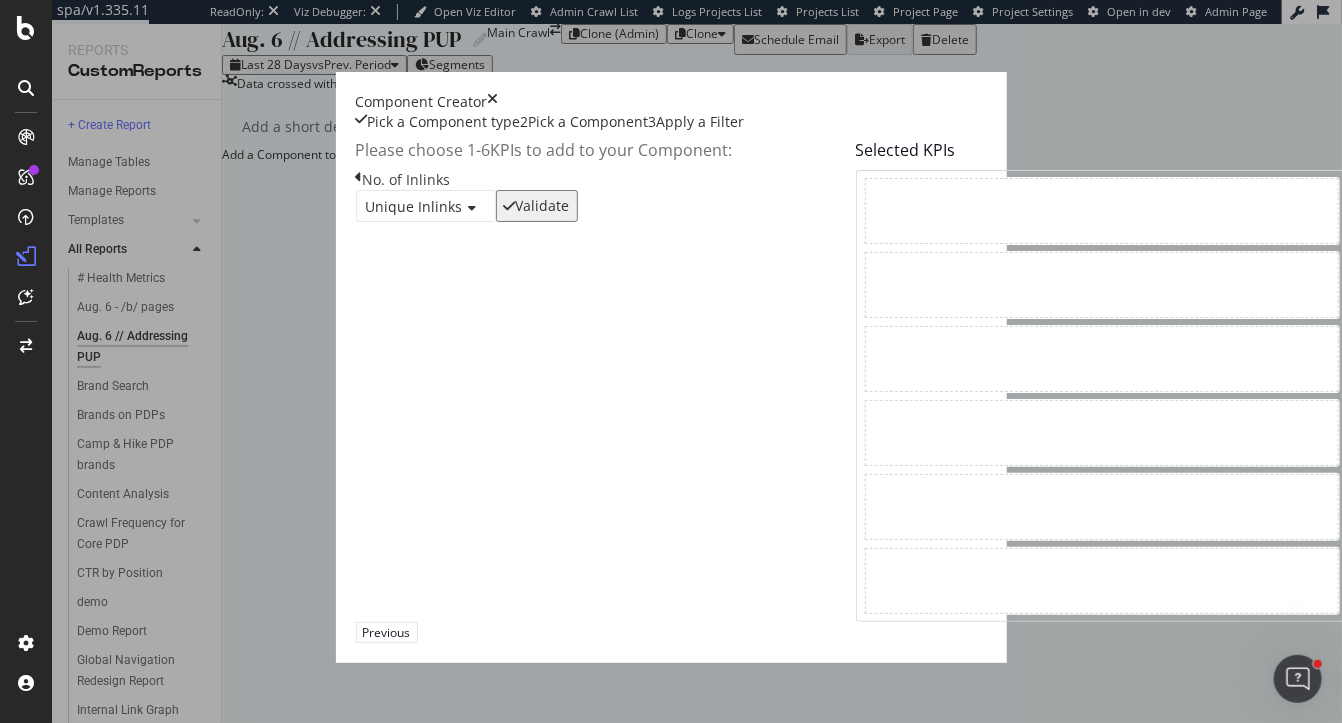 click on "Validate" at bounding box center [543, 206] 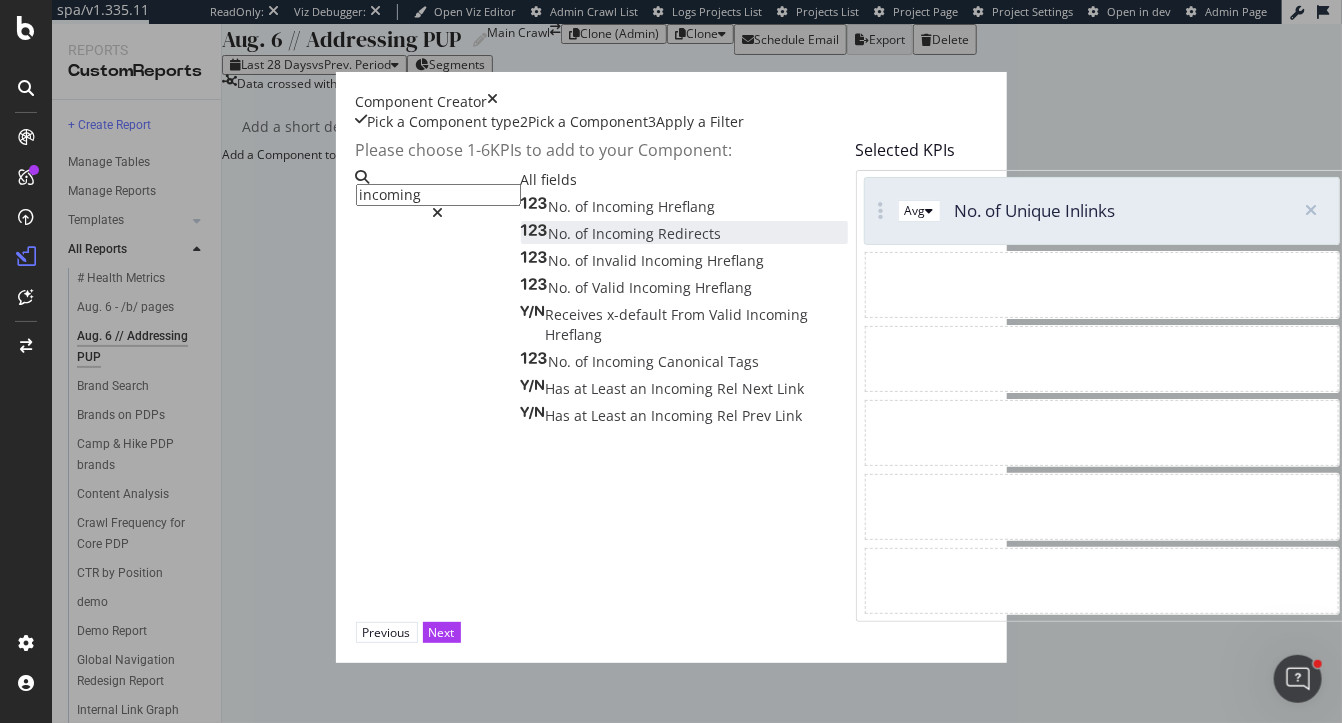 click on "No.   of   Incoming   Redirects" at bounding box center [621, 234] 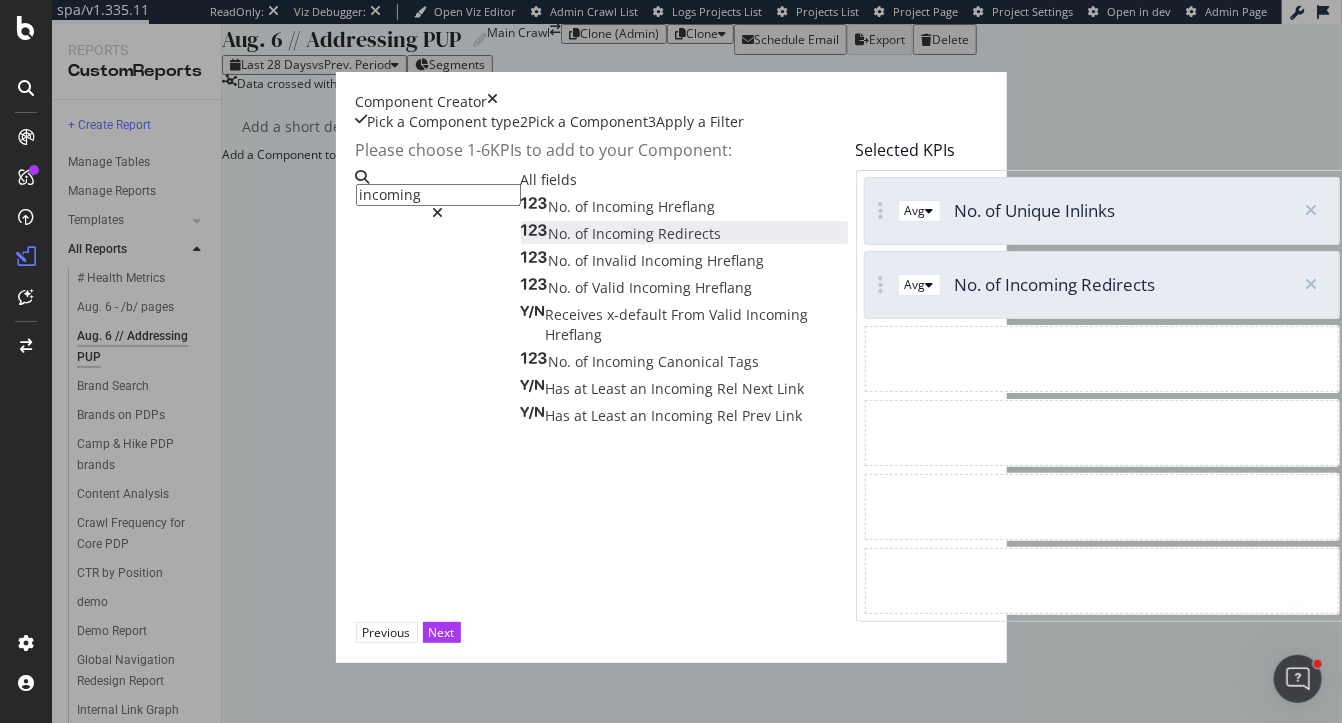 click on "incoming" at bounding box center [438, 195] 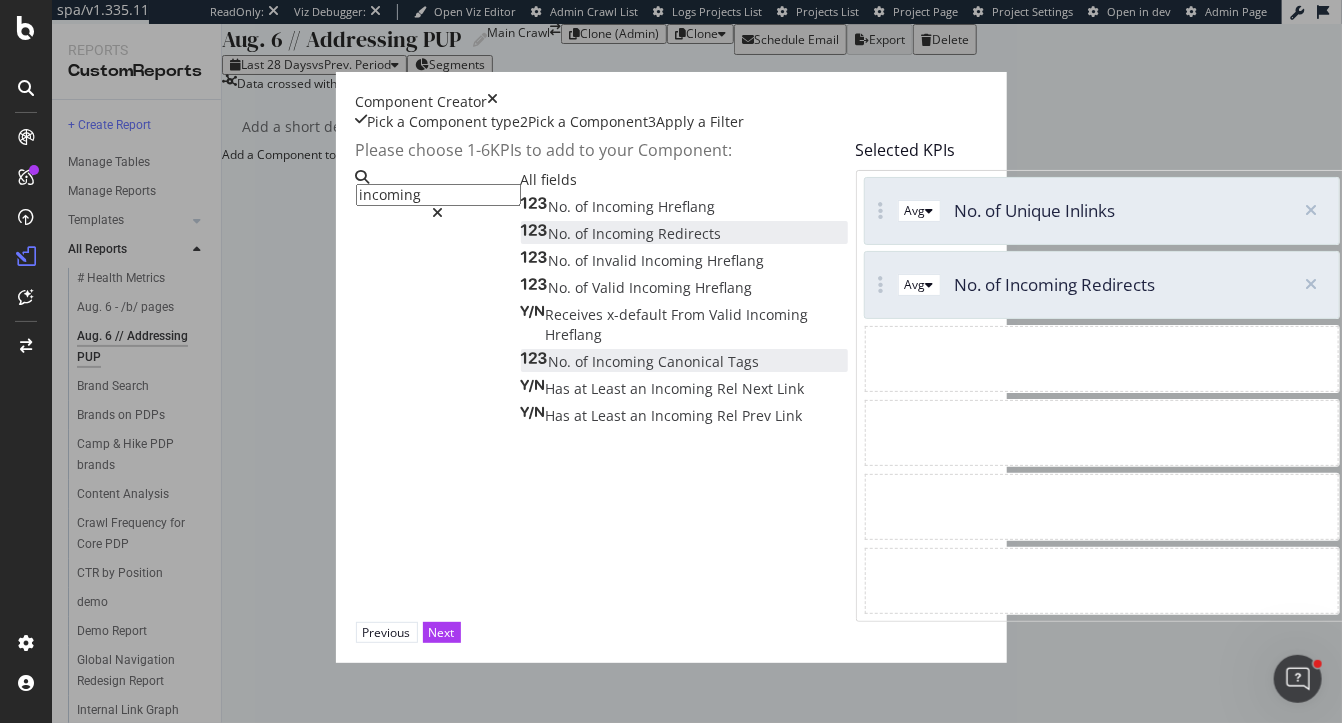 click on "Incoming" at bounding box center [626, 361] 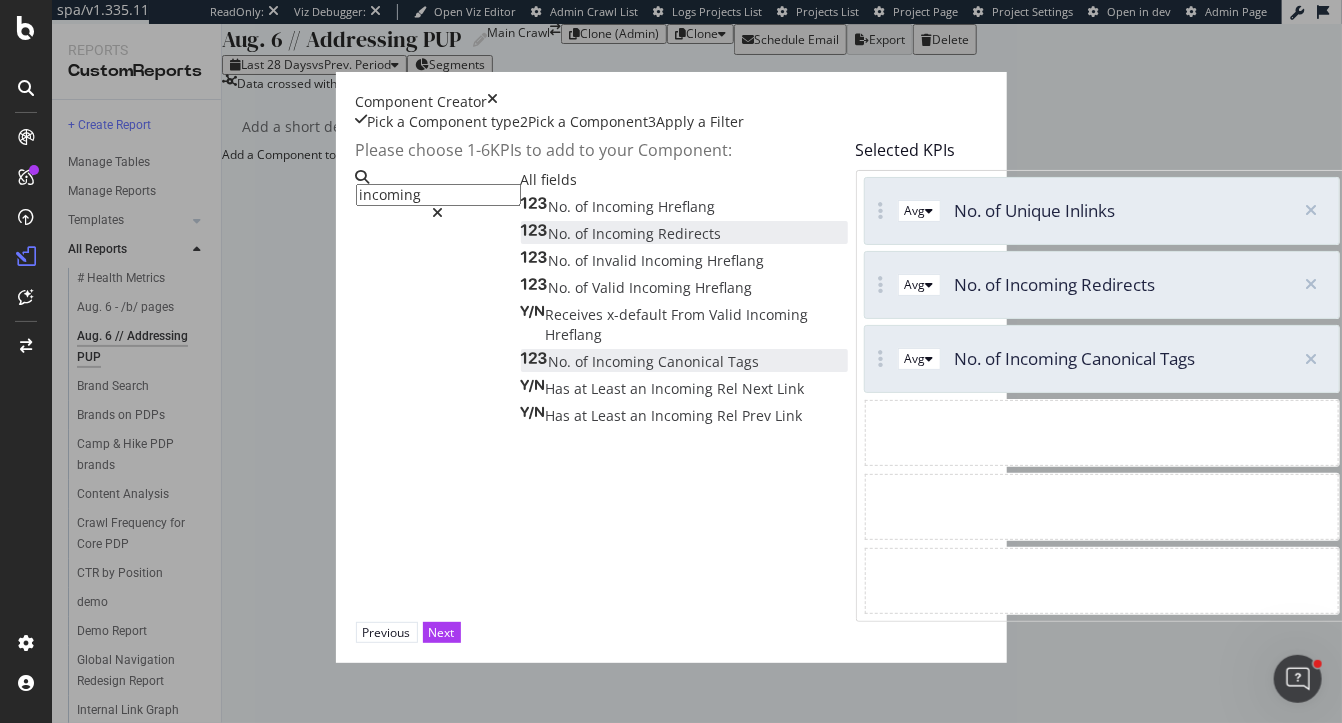click on "incoming" at bounding box center (438, 195) 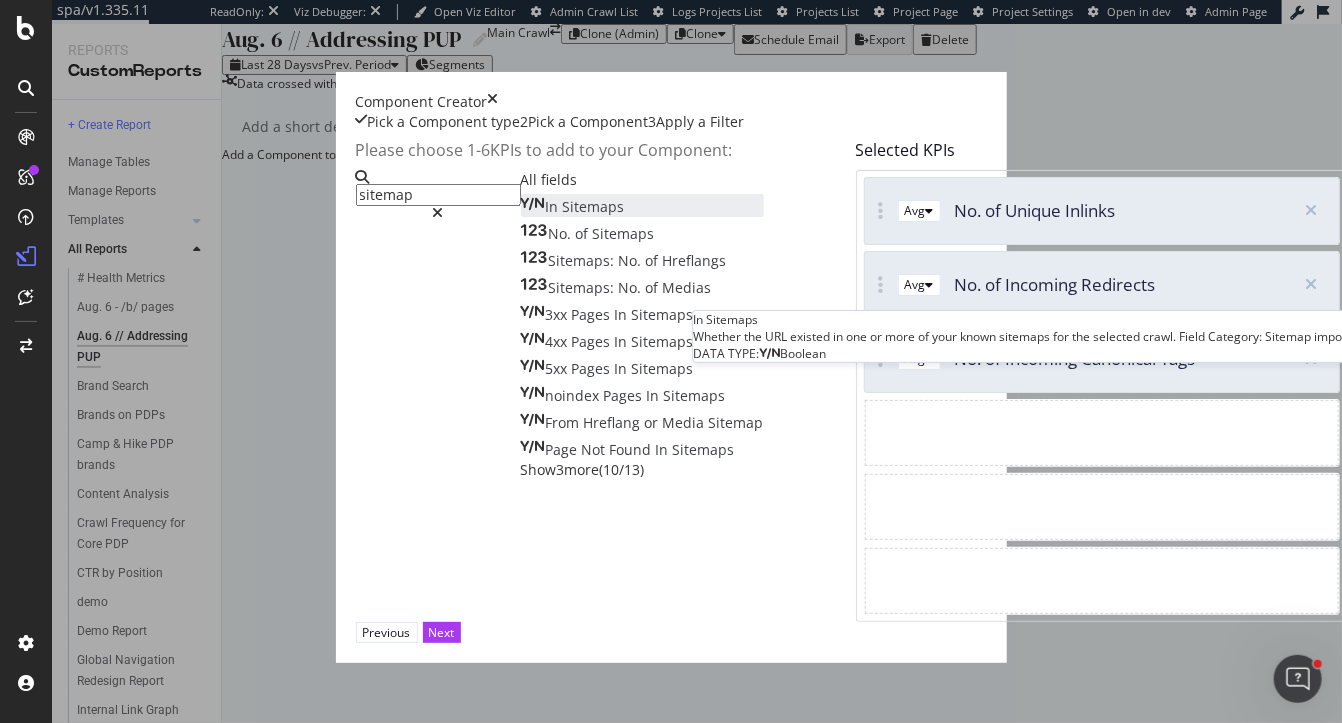 type on "sitemap" 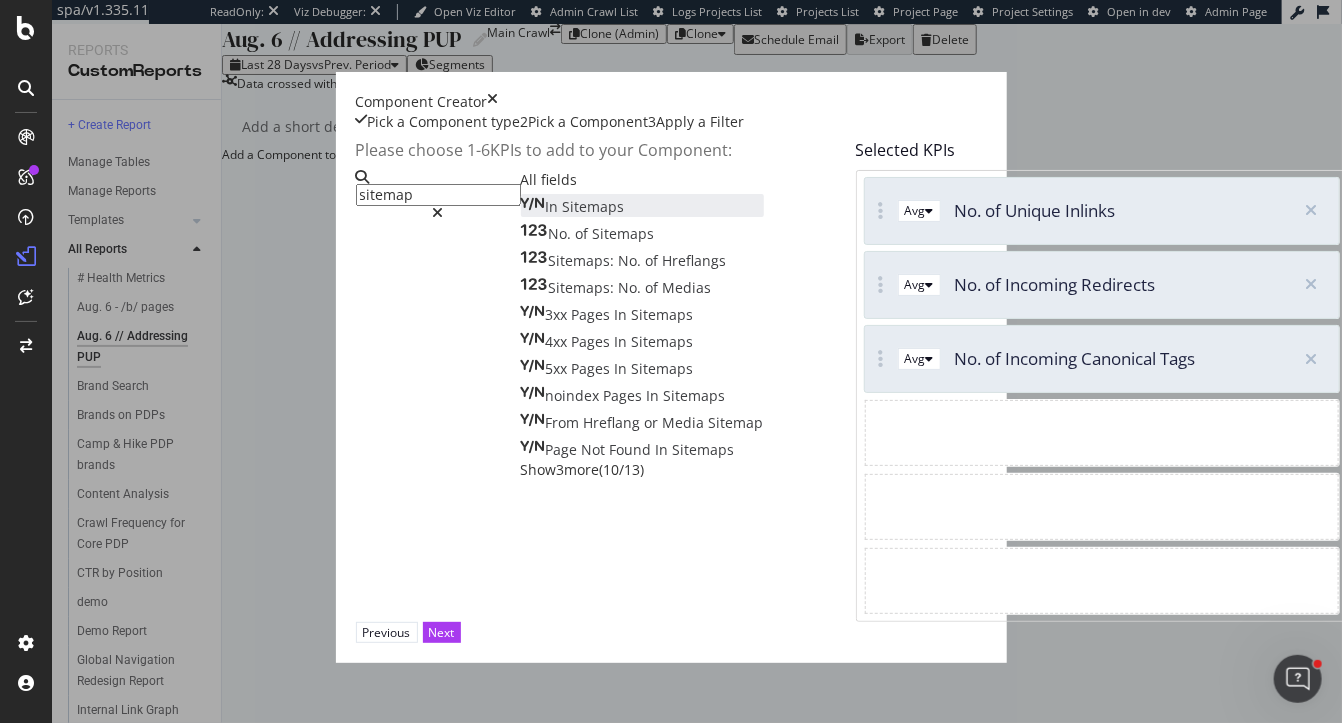 click on "Sitemaps" at bounding box center [594, 206] 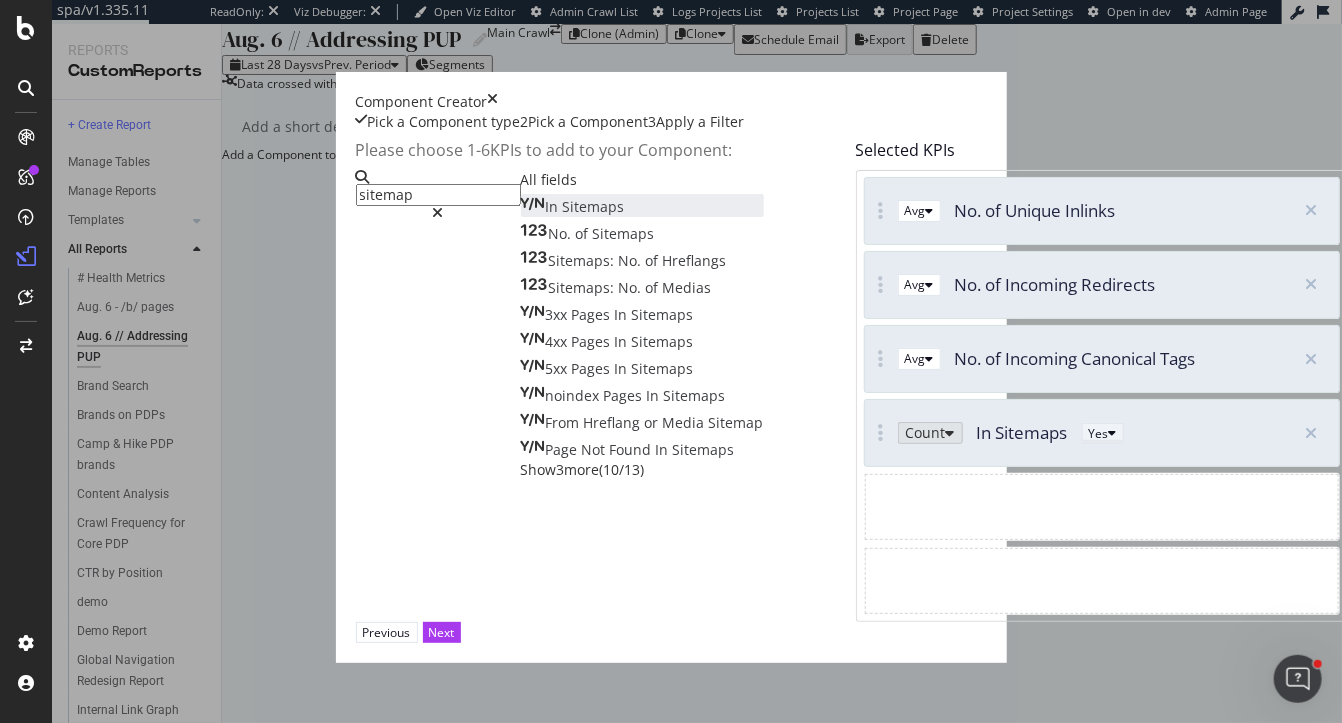 click on "Yes" at bounding box center [1099, 433] 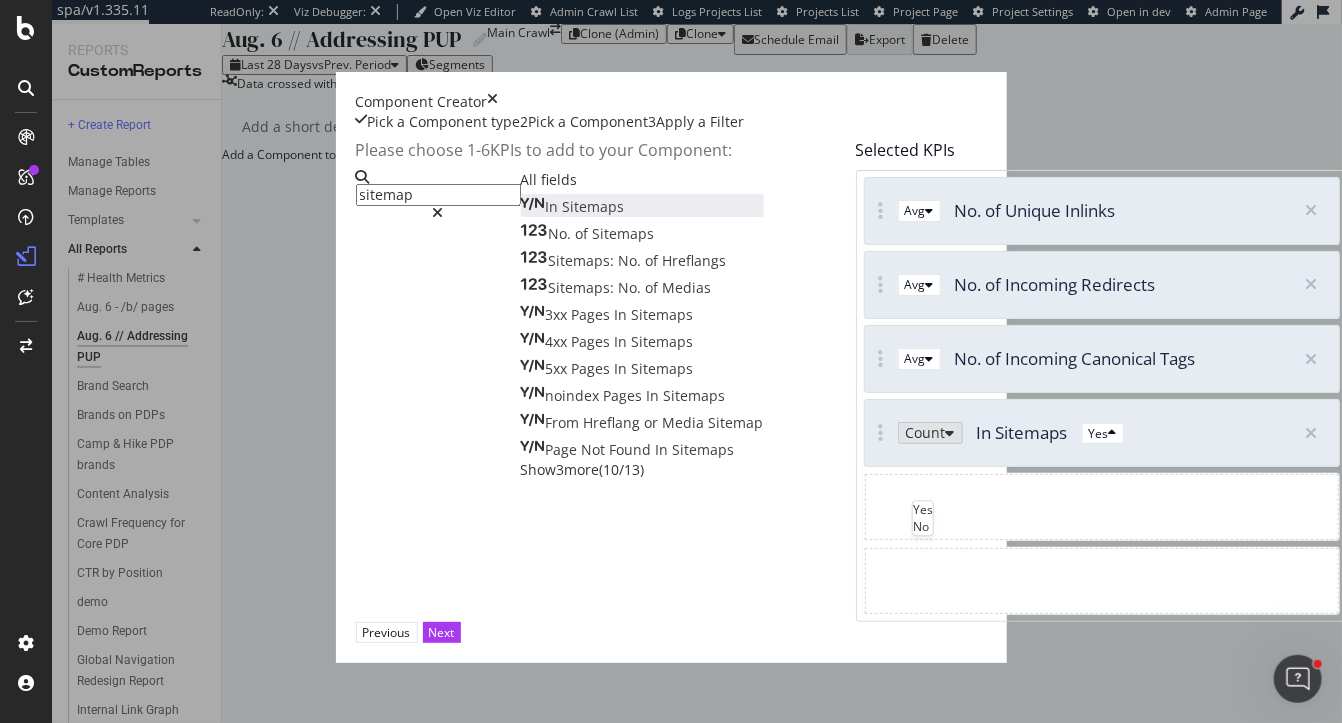 click on "No" at bounding box center (923, 527) 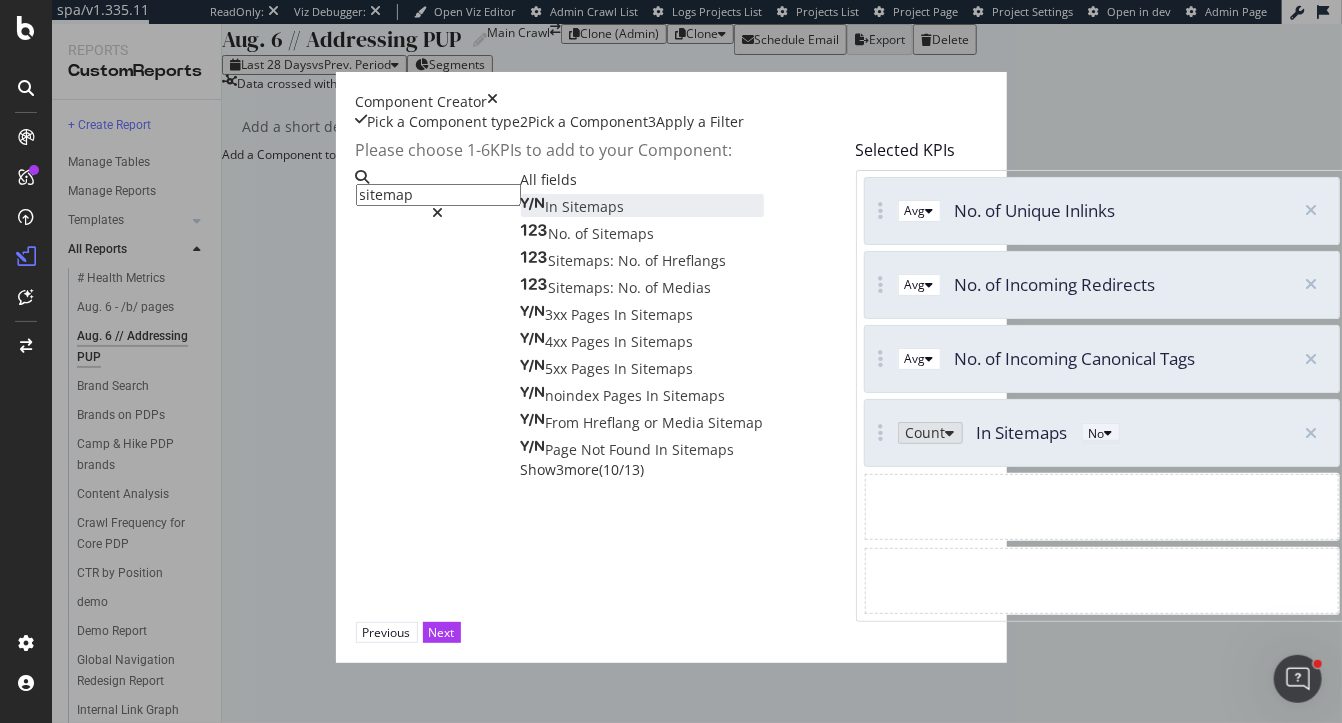 click at bounding box center [1109, 433] 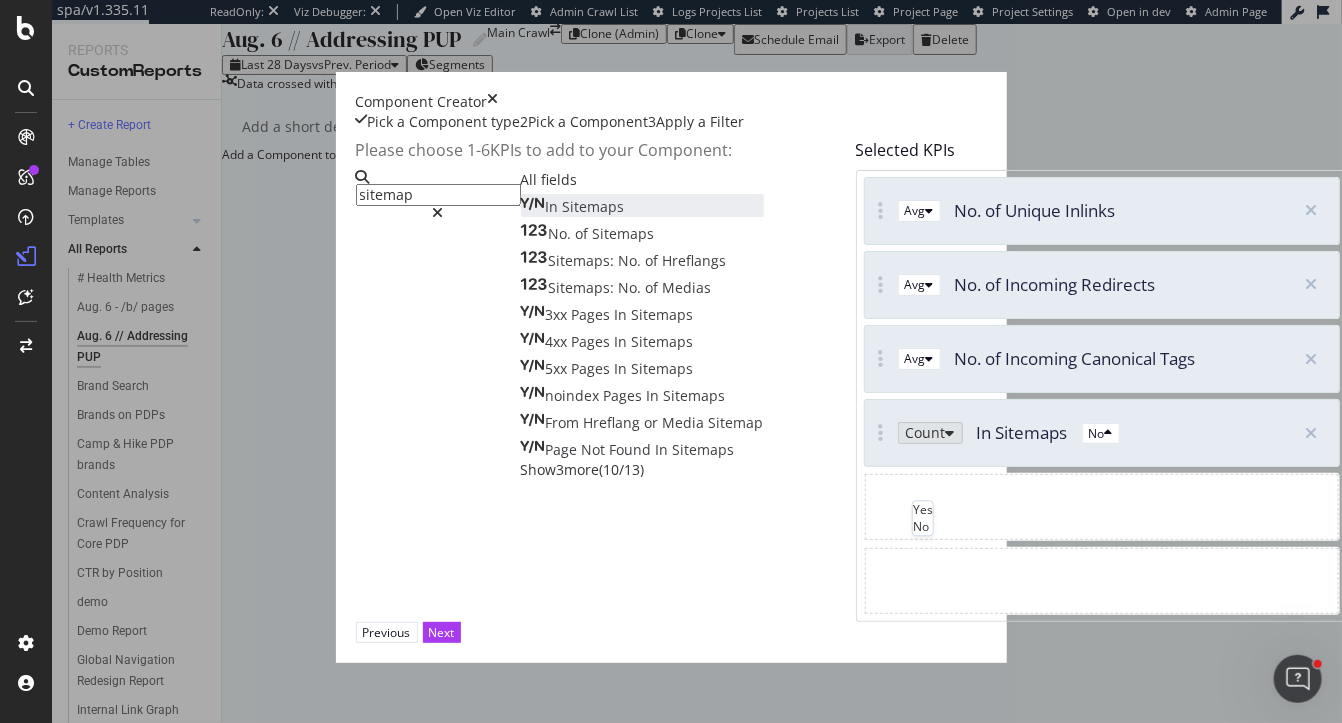 click on "Yes" at bounding box center [923, 509] 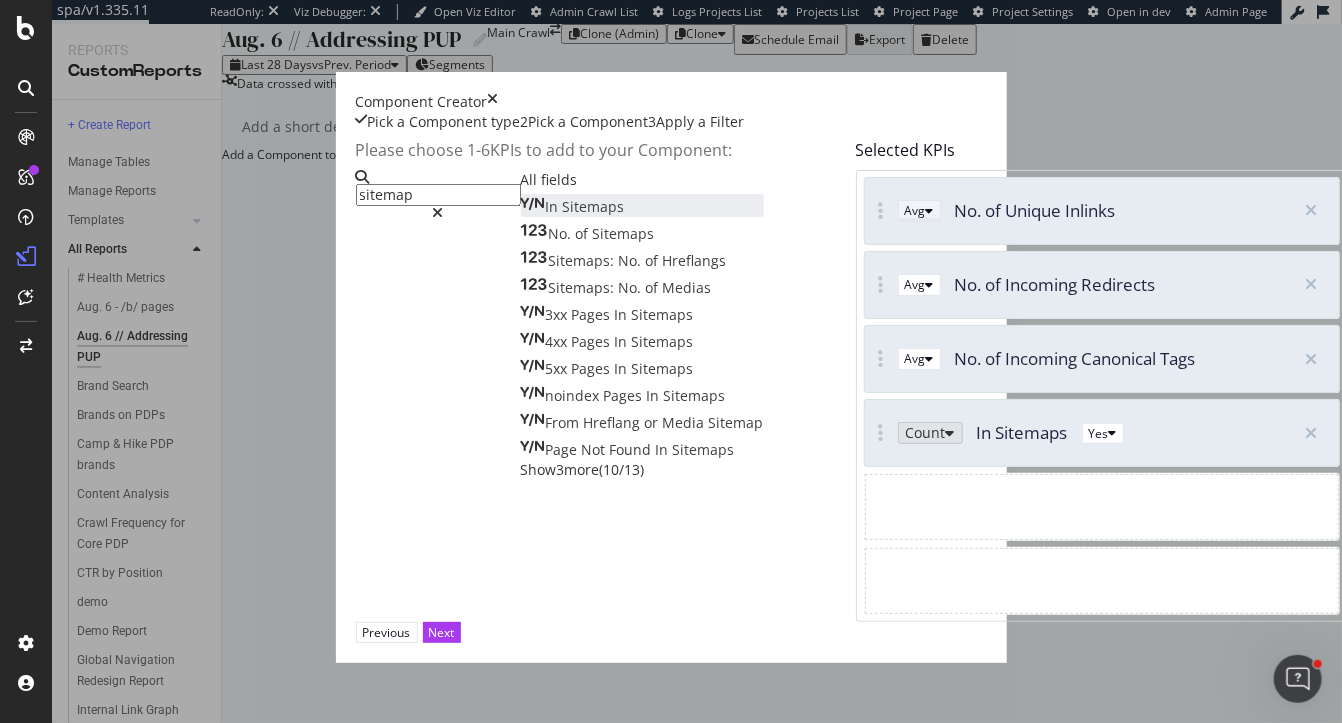 click on "Avg" at bounding box center [915, 210] 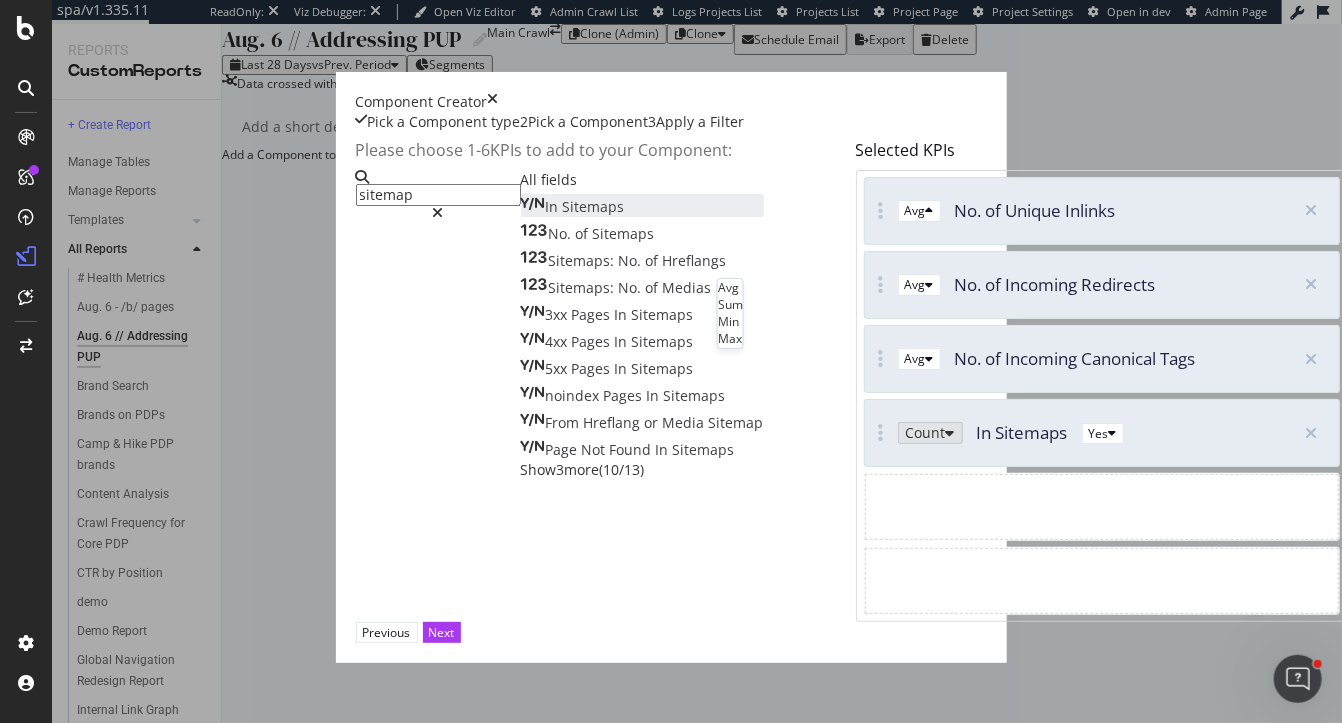 click on "Sum" at bounding box center [730, 304] 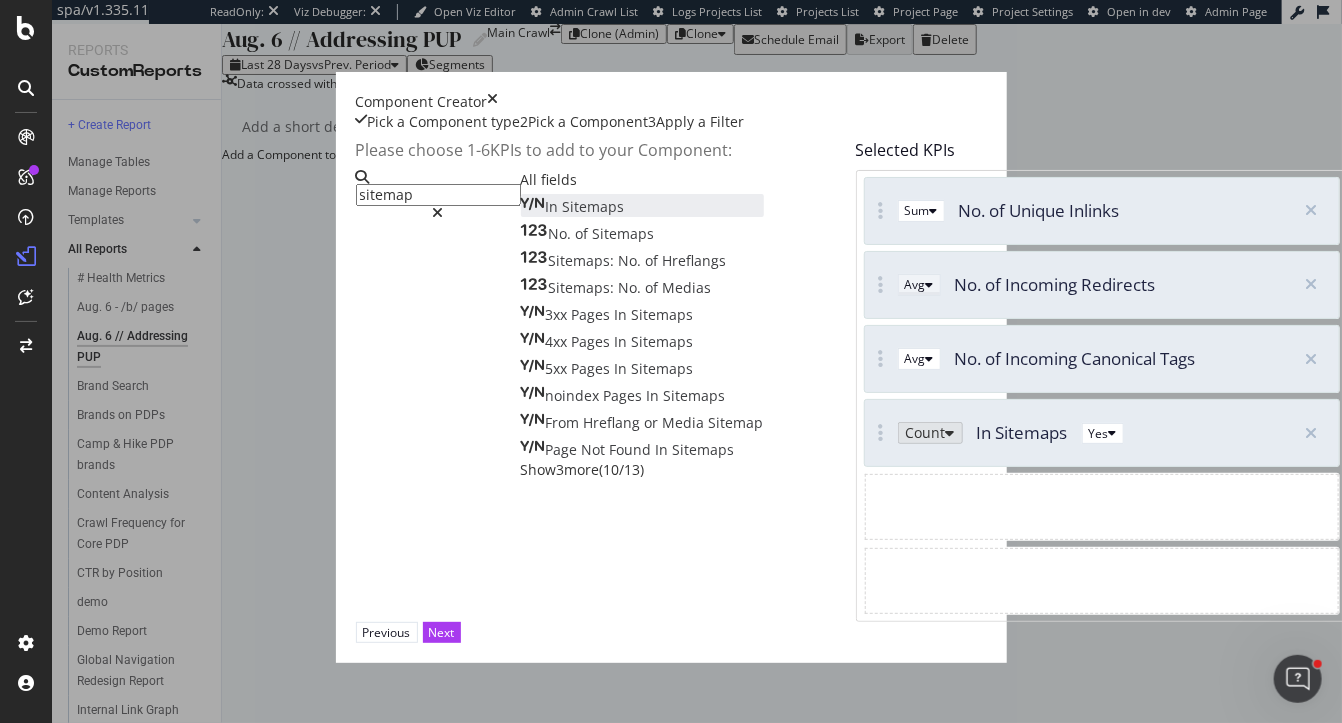 click on "Avg" at bounding box center [919, 284] 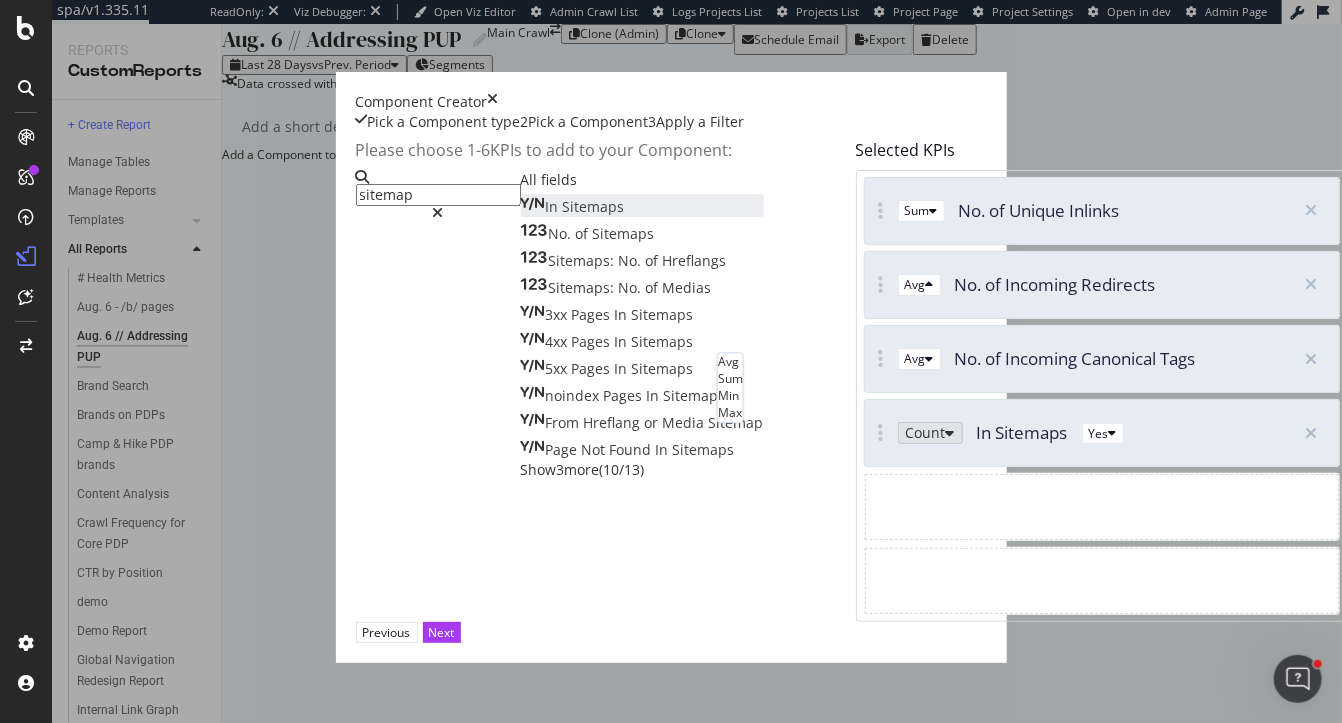 click on "Sum" at bounding box center [730, 379] 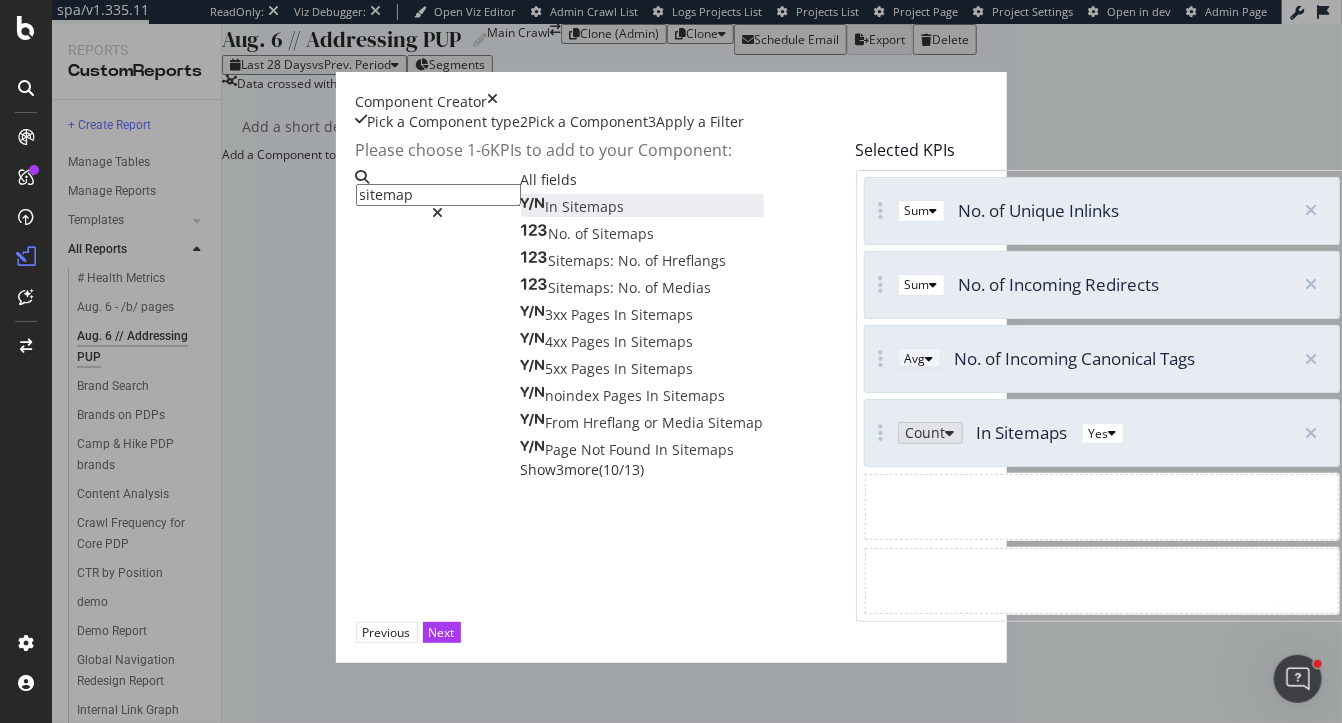 click at bounding box center [930, 359] 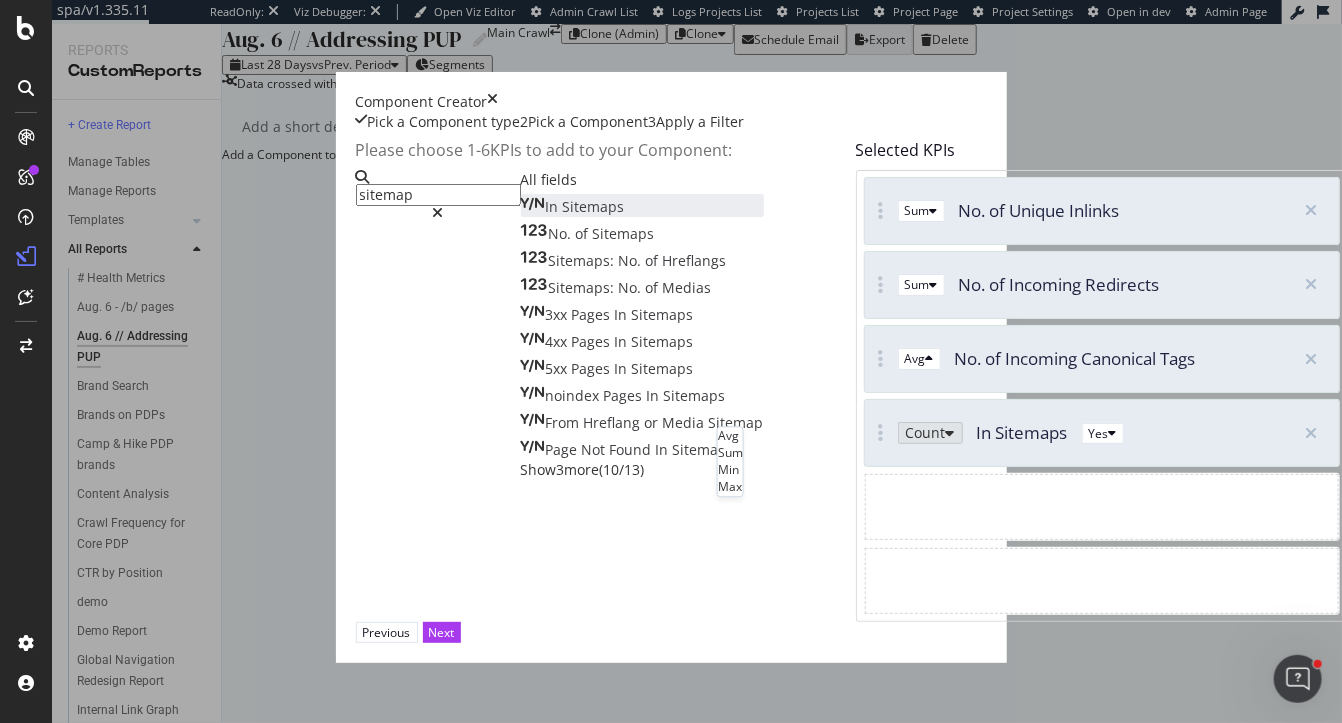 click on "Sum" at bounding box center (730, 453) 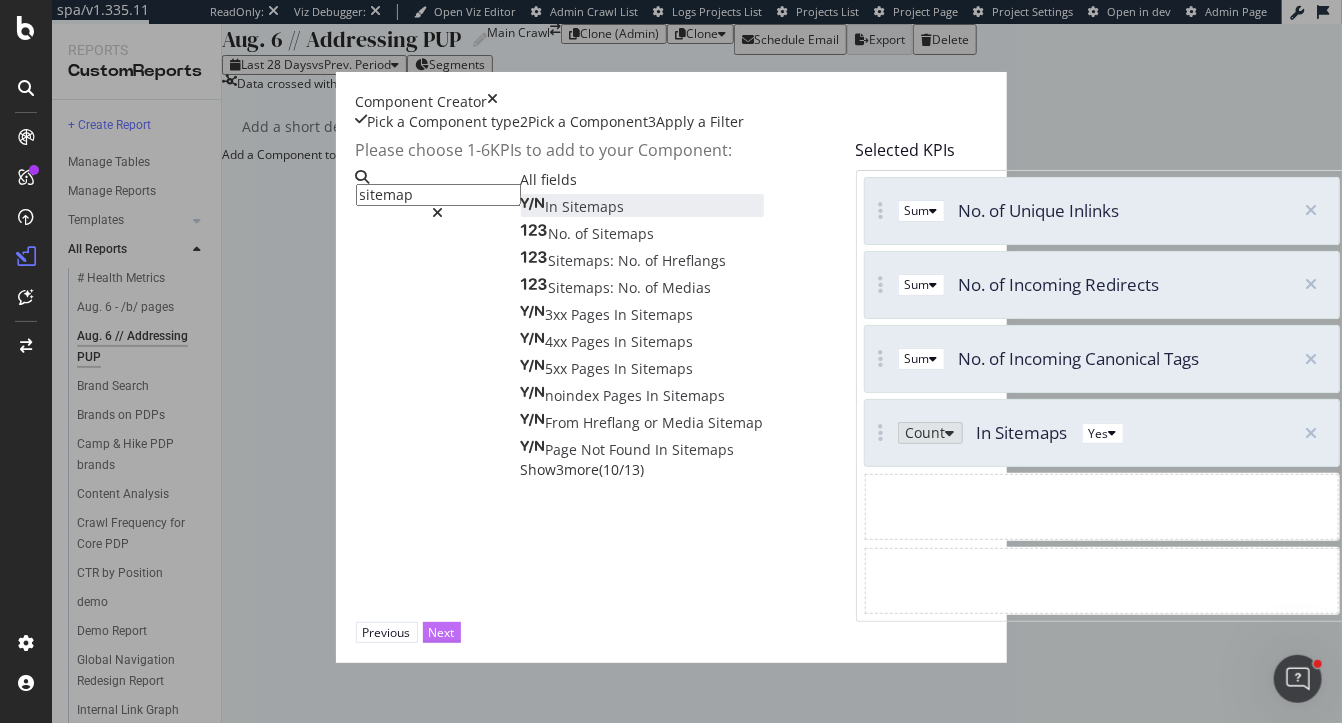 click on "Next" at bounding box center [442, 632] 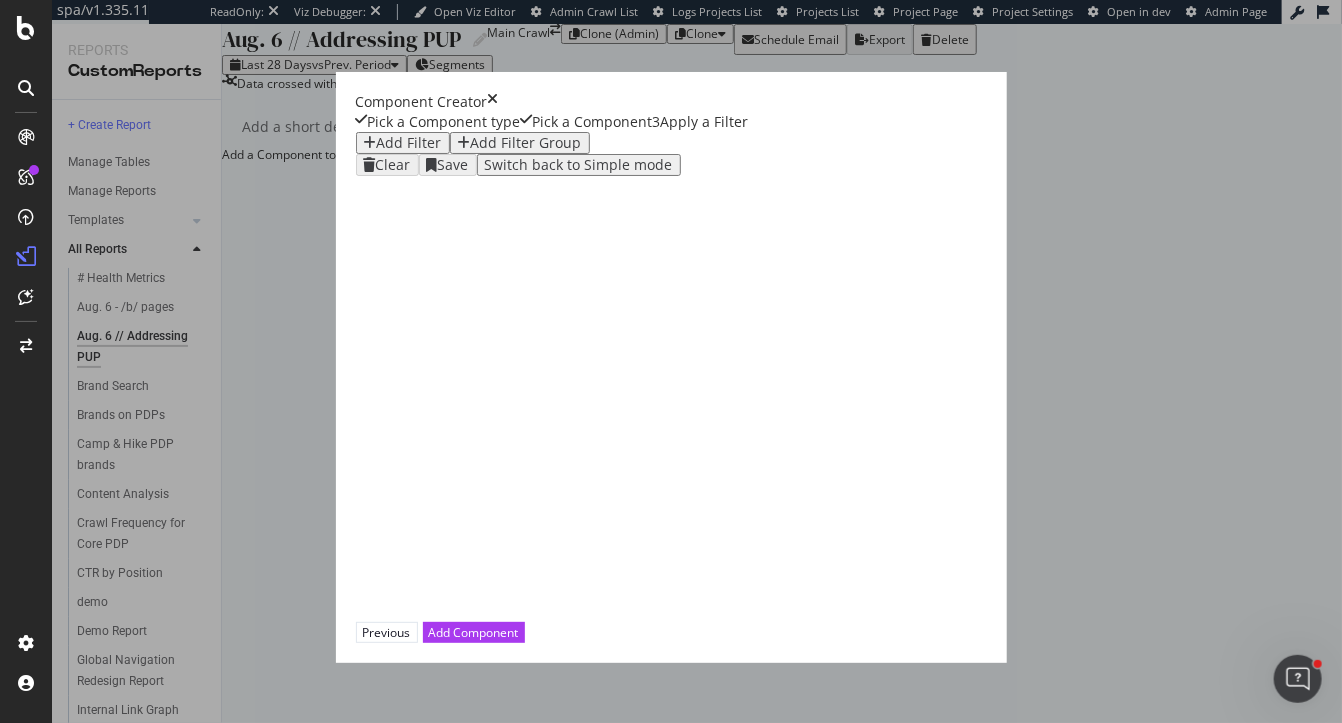 click on "Add Filter" at bounding box center [409, 143] 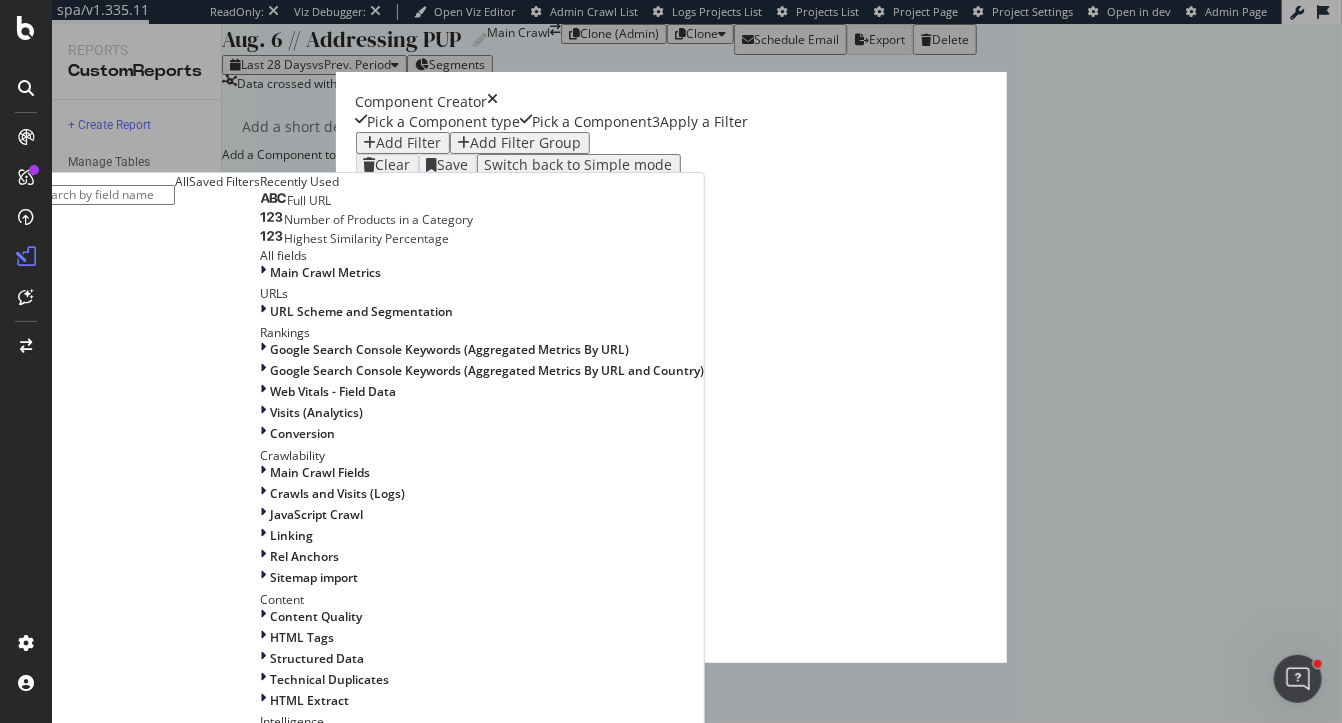 scroll, scrollTop: 565, scrollLeft: 0, axis: vertical 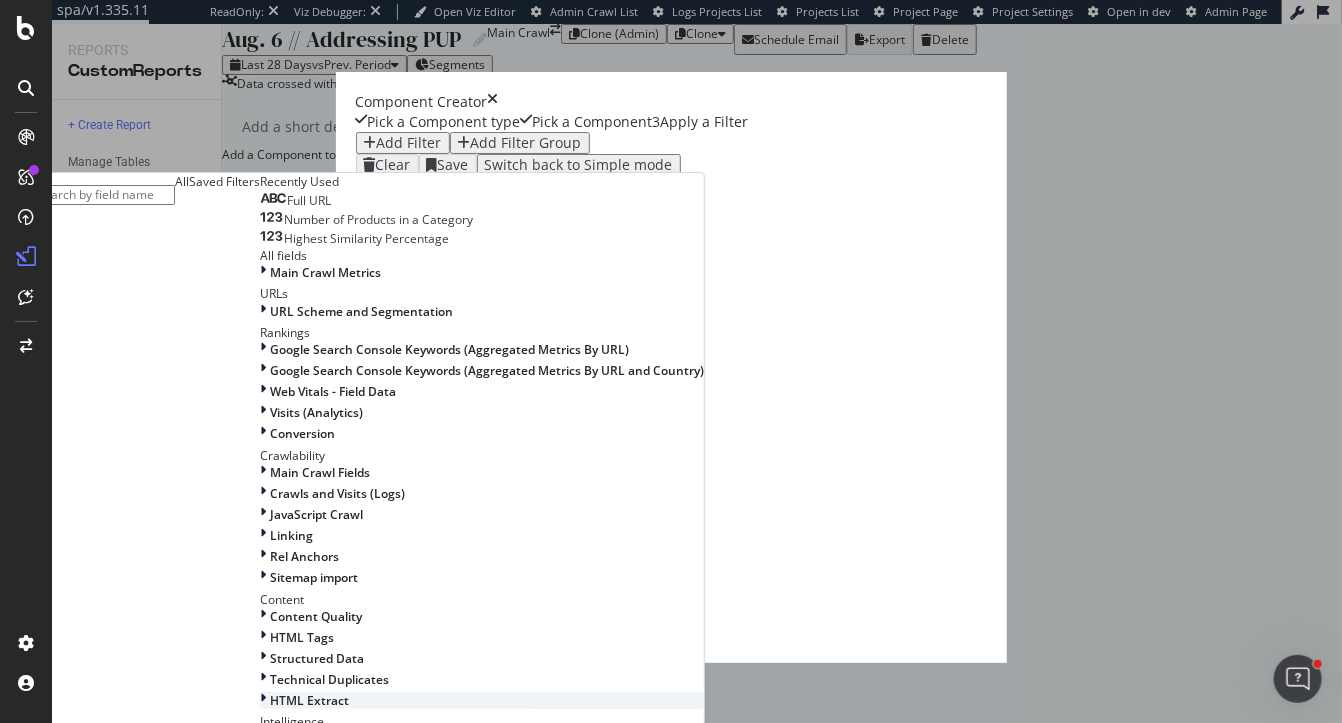click on "HTML Extract" at bounding box center (309, 700) 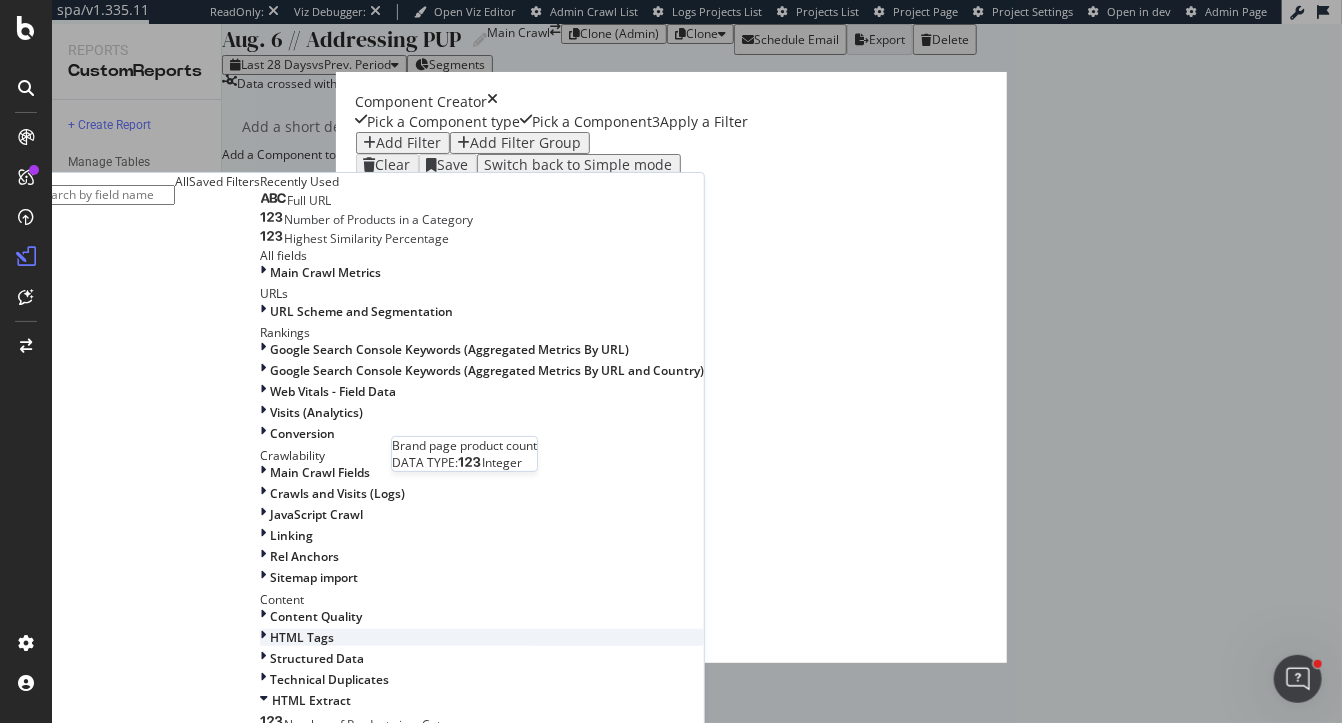scroll, scrollTop: 848, scrollLeft: 0, axis: vertical 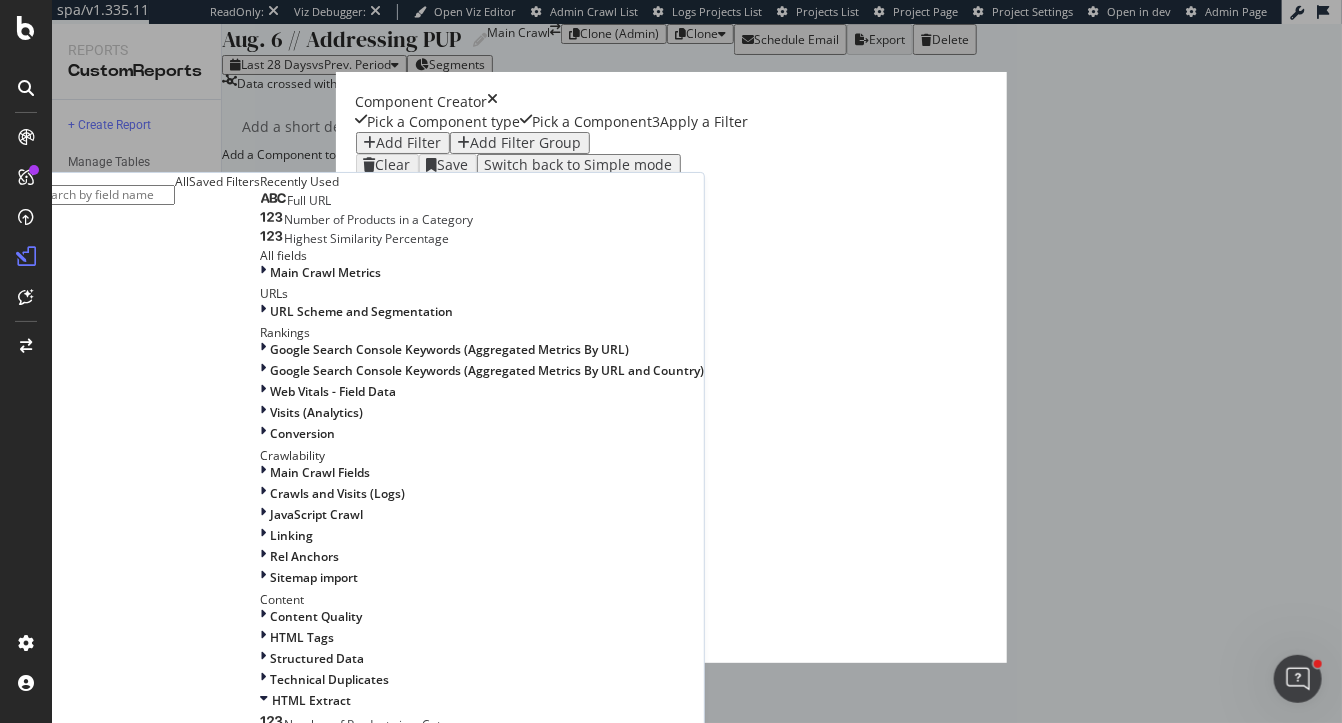 click on "PUP Page" at bounding box center [308, 749] 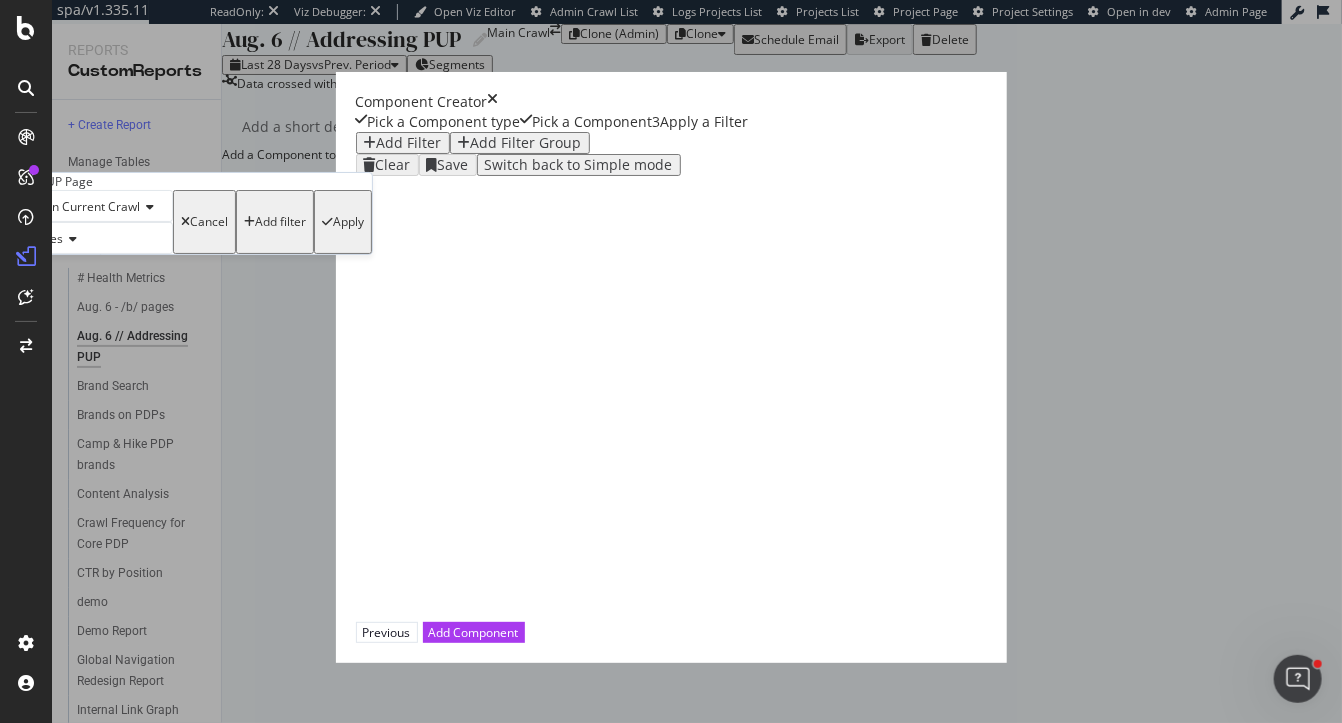 click on "Apply" at bounding box center (348, 222) 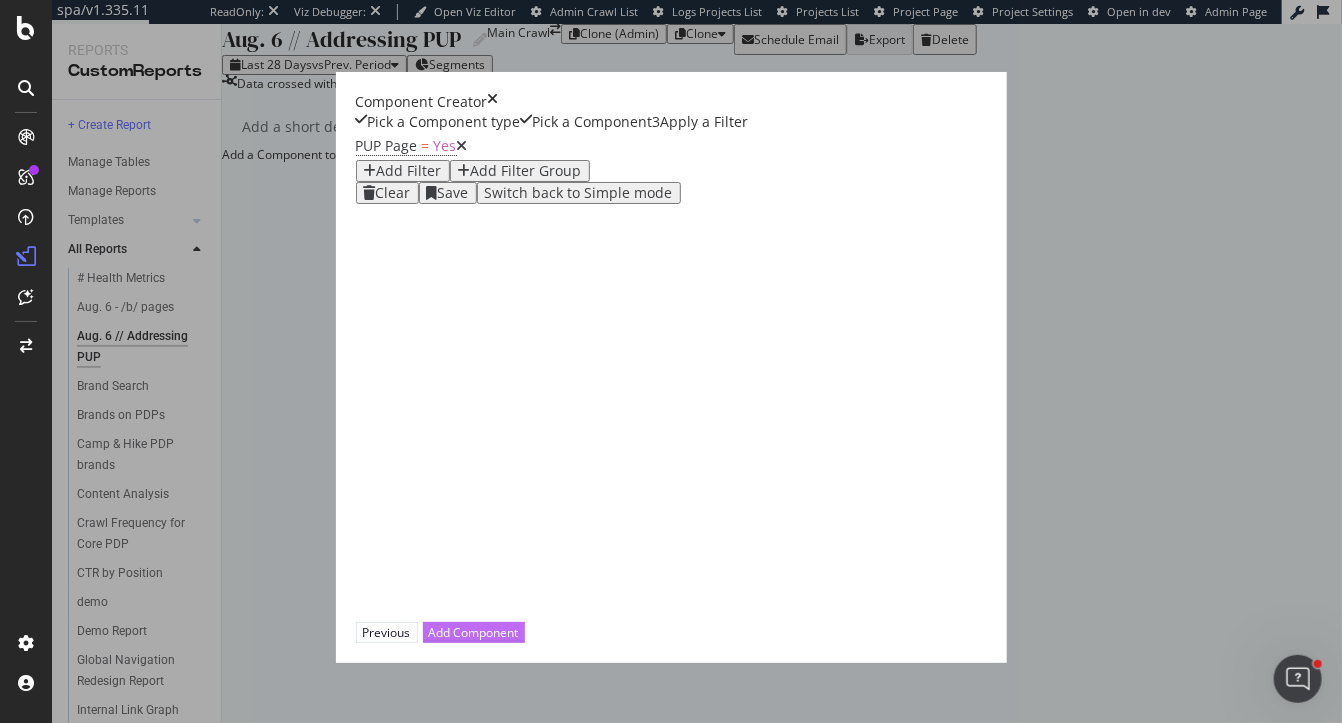 click on "Add Component" at bounding box center [474, 632] 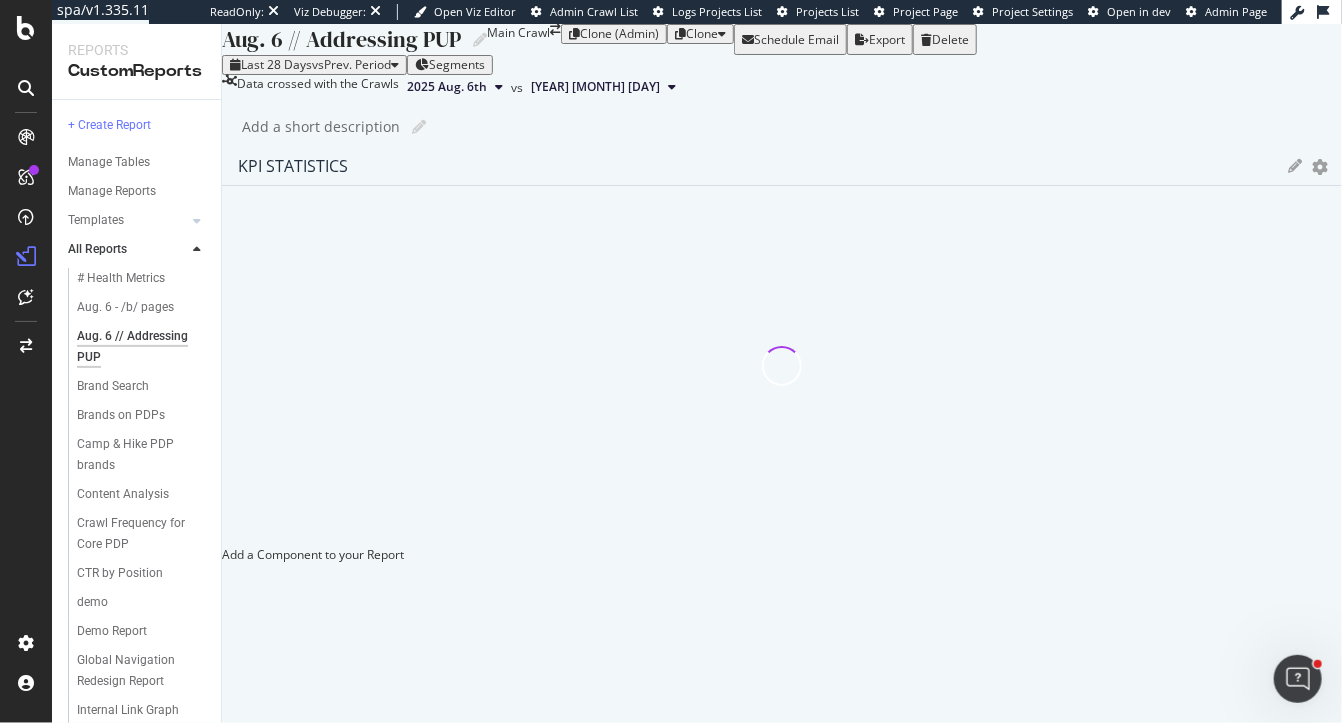 click at bounding box center [222, 554] 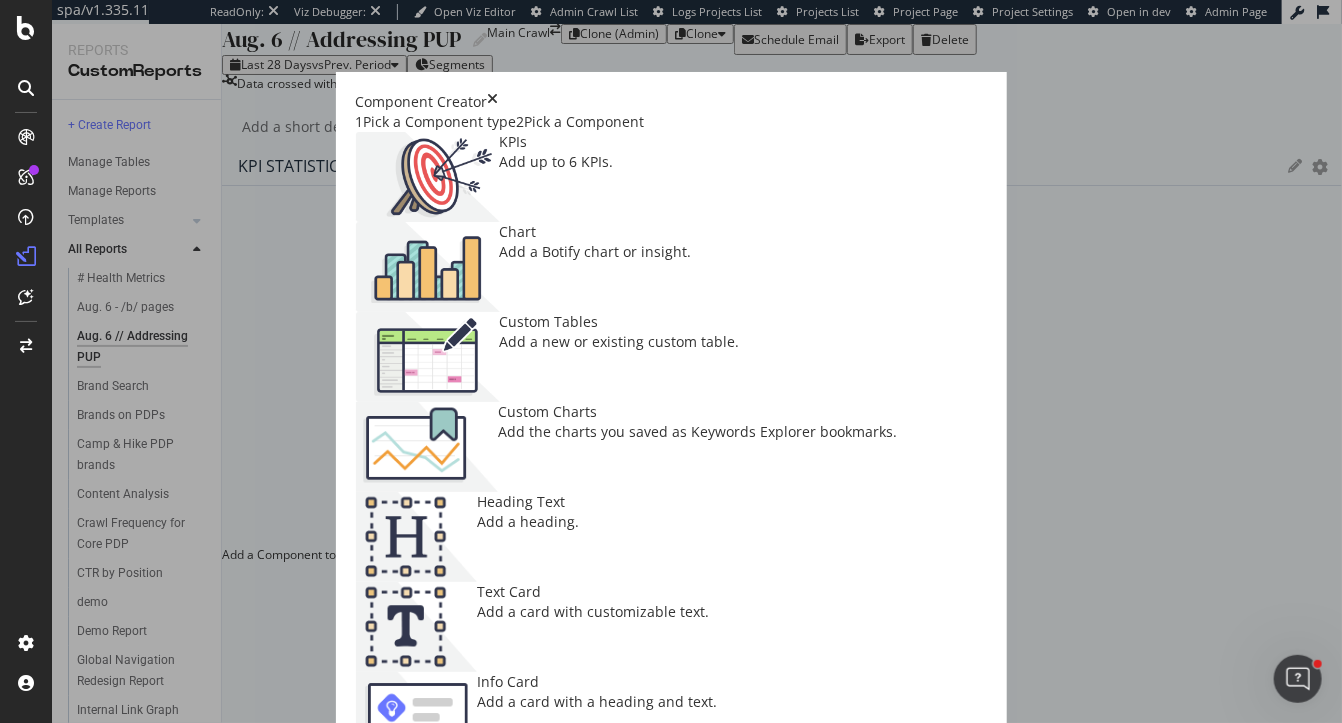 click on "Add a Botify chart or insight." at bounding box center (596, 252) 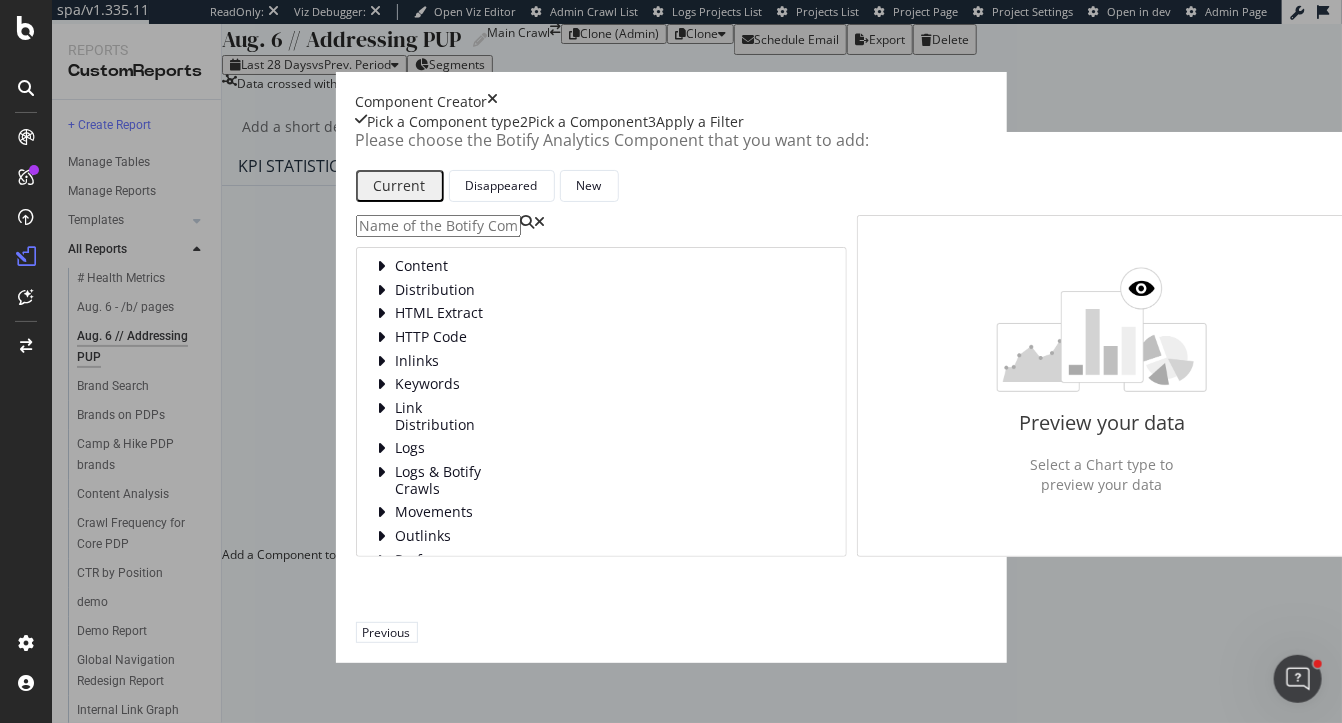 click at bounding box center (438, 226) 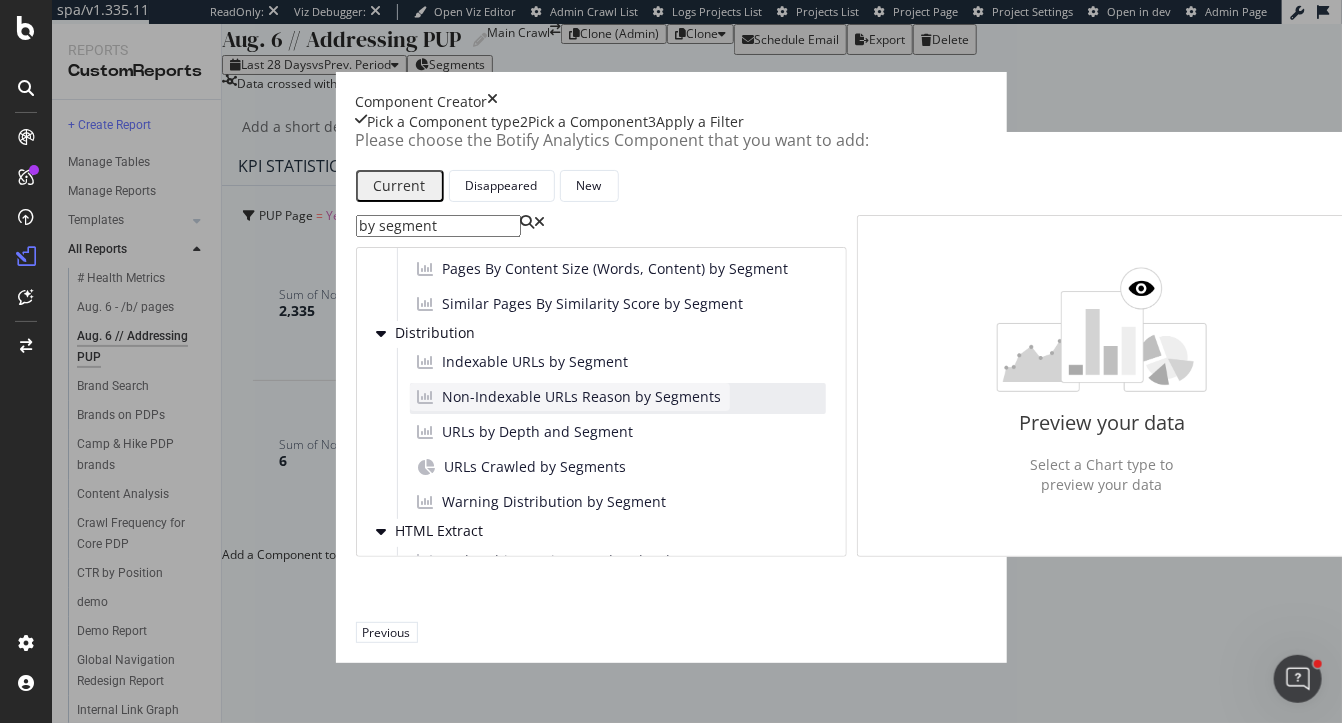 scroll, scrollTop: 84, scrollLeft: 0, axis: vertical 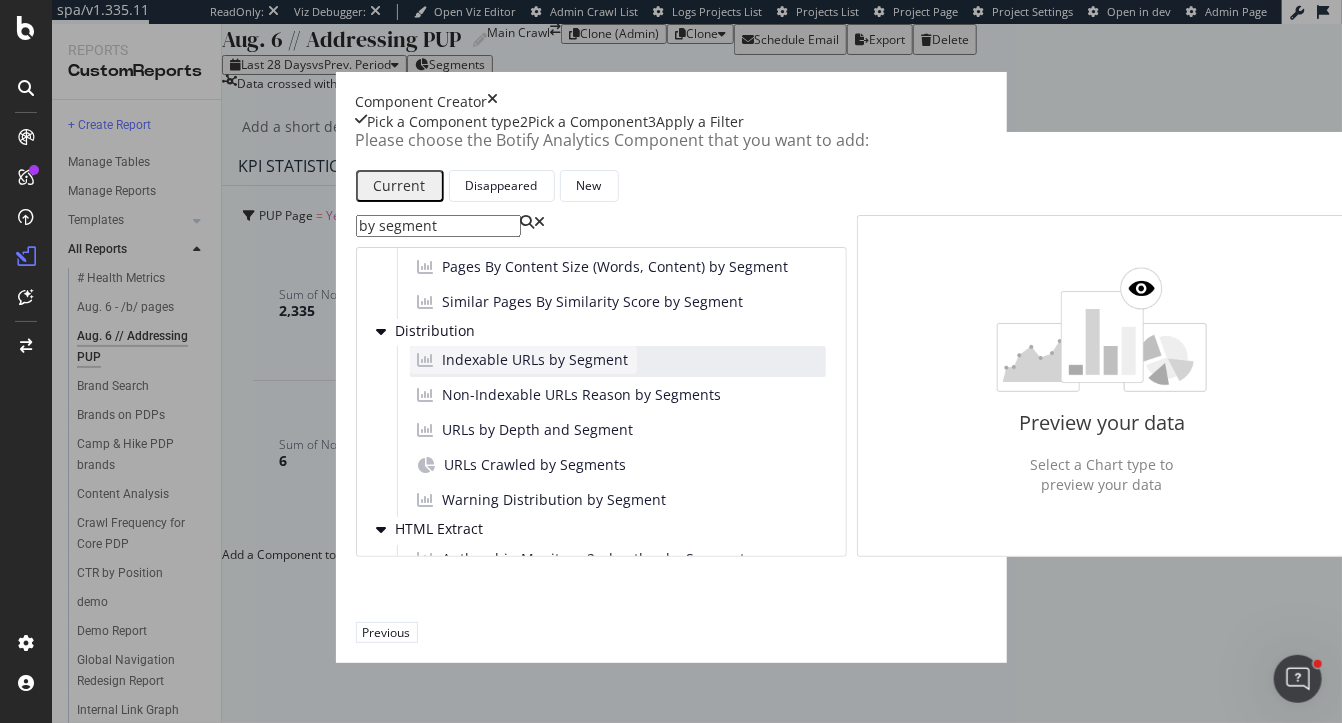type on "by segment" 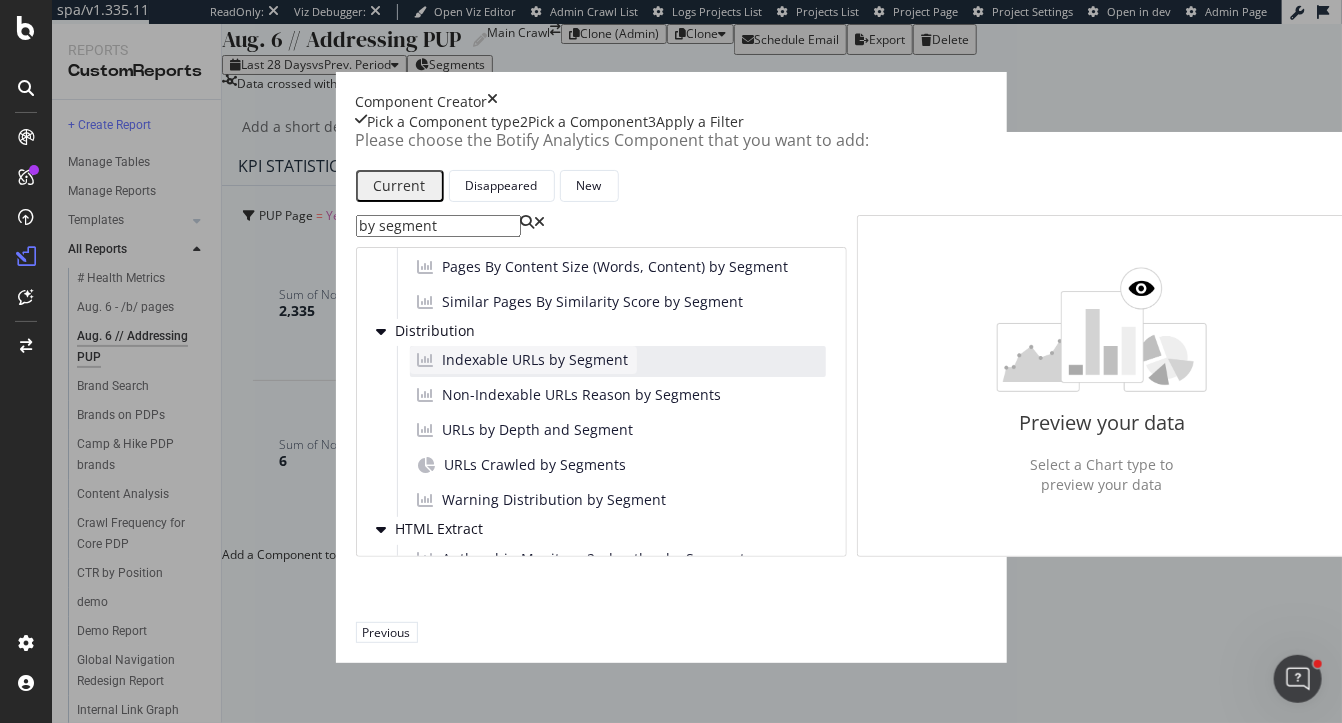 click on "Indexable URLs by Segment" at bounding box center [536, 360] 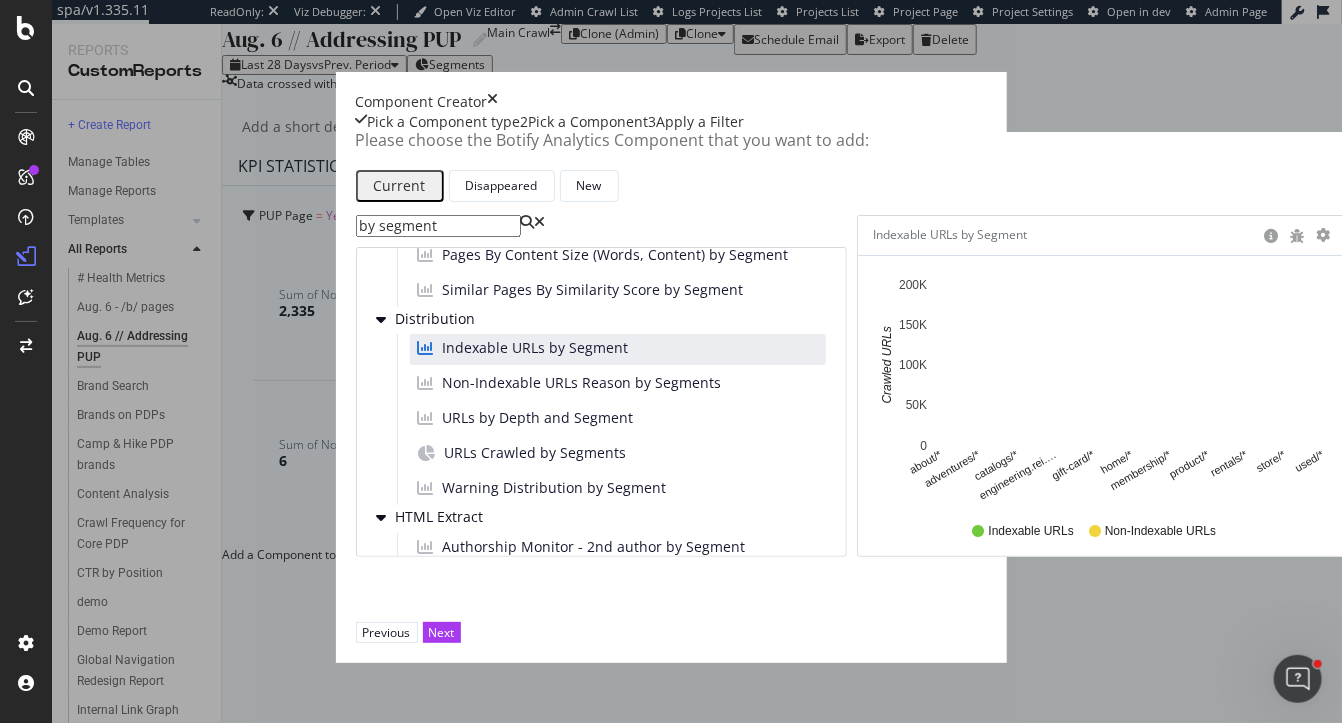 scroll, scrollTop: 116, scrollLeft: 0, axis: vertical 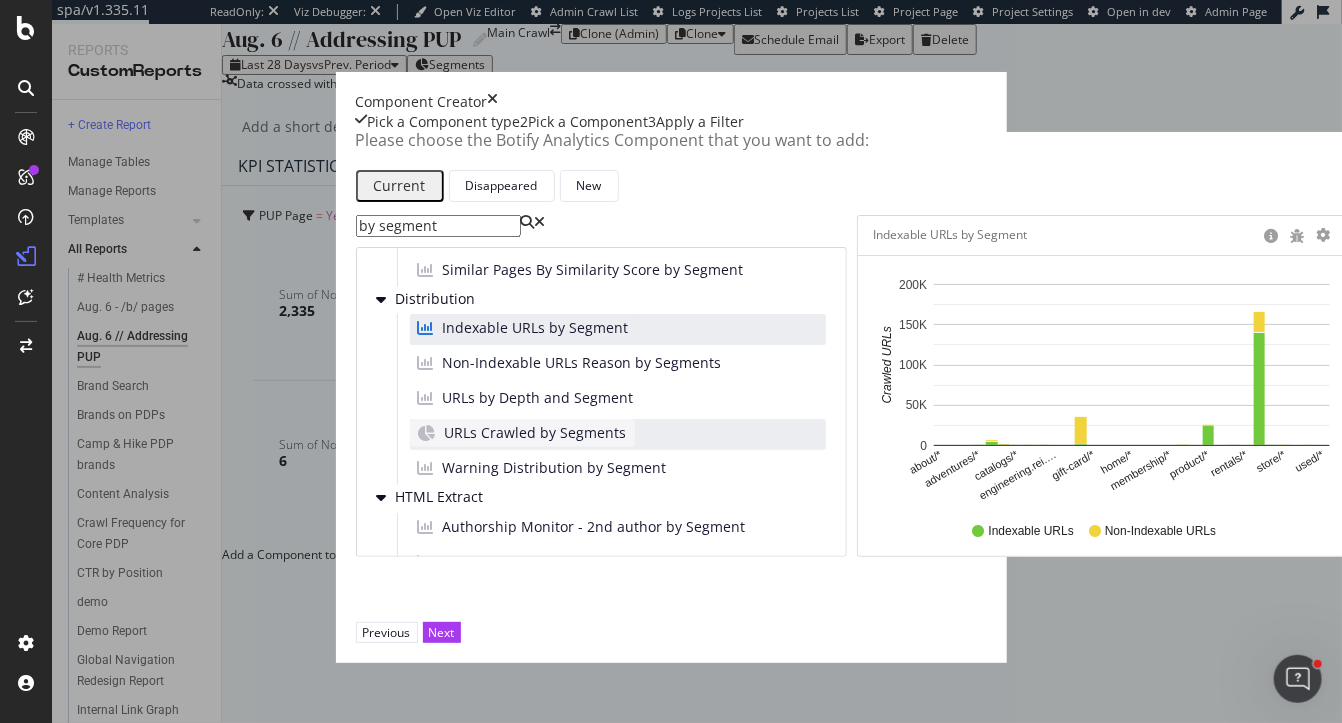 click on "URLs Crawled by Segments" at bounding box center [536, 433] 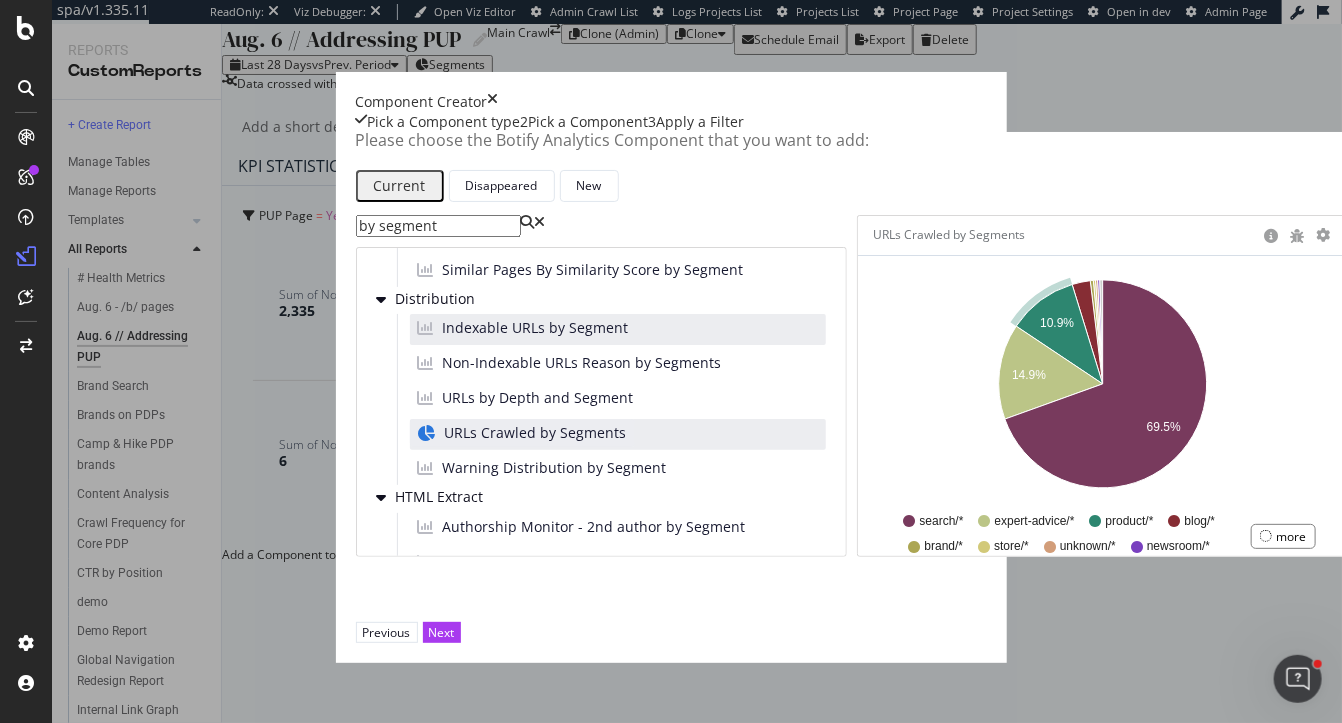 scroll, scrollTop: 47, scrollLeft: 0, axis: vertical 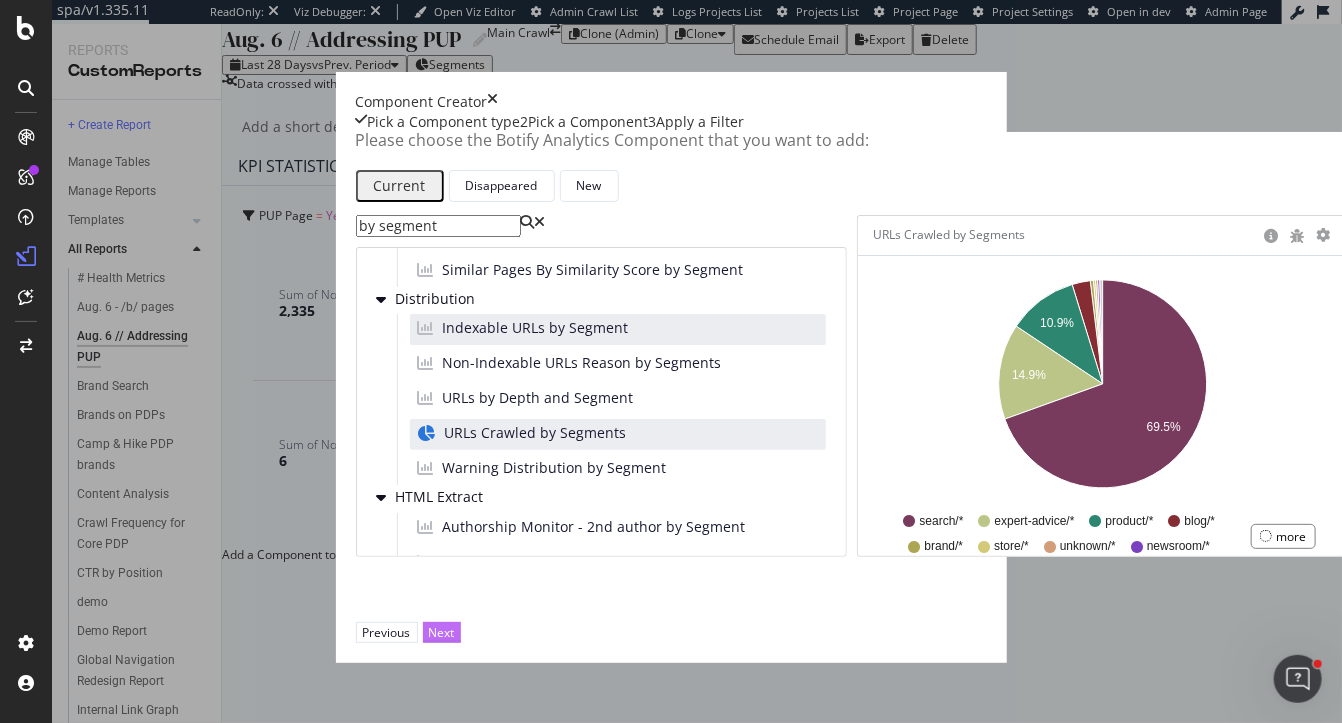 click on "Next" at bounding box center [442, 632] 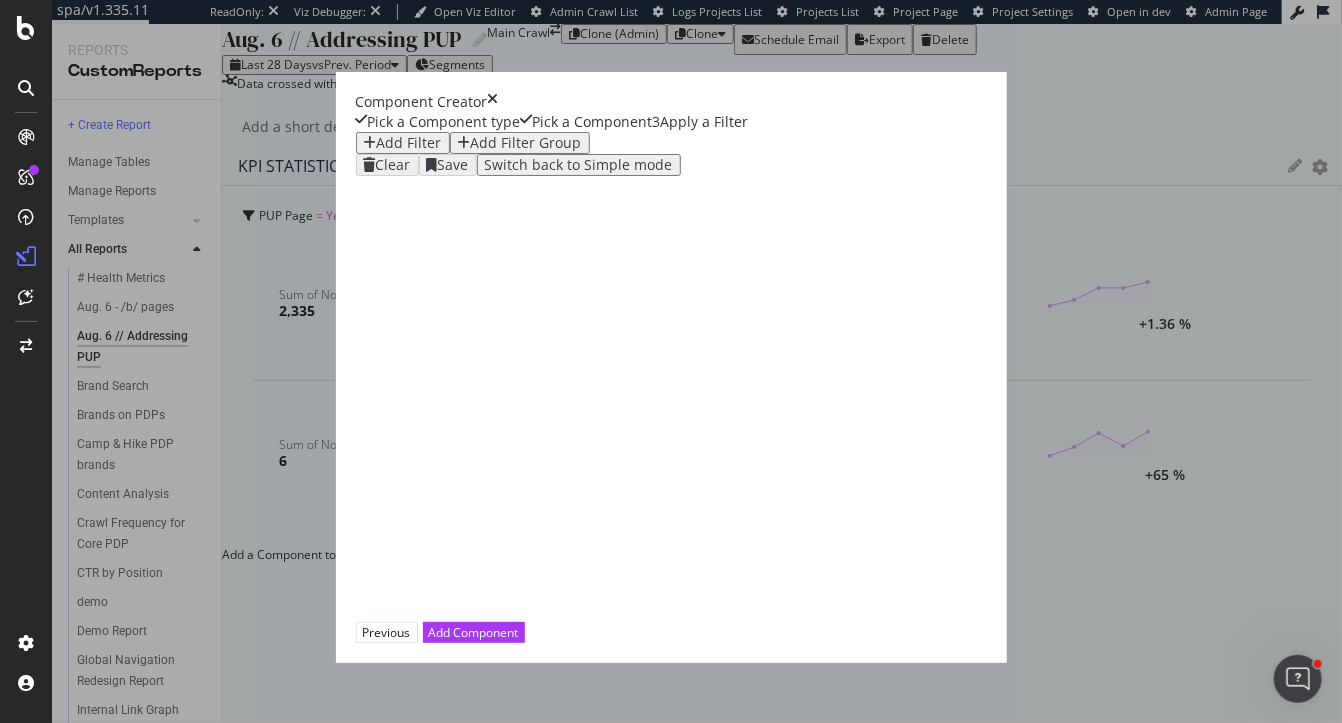 scroll, scrollTop: 0, scrollLeft: 0, axis: both 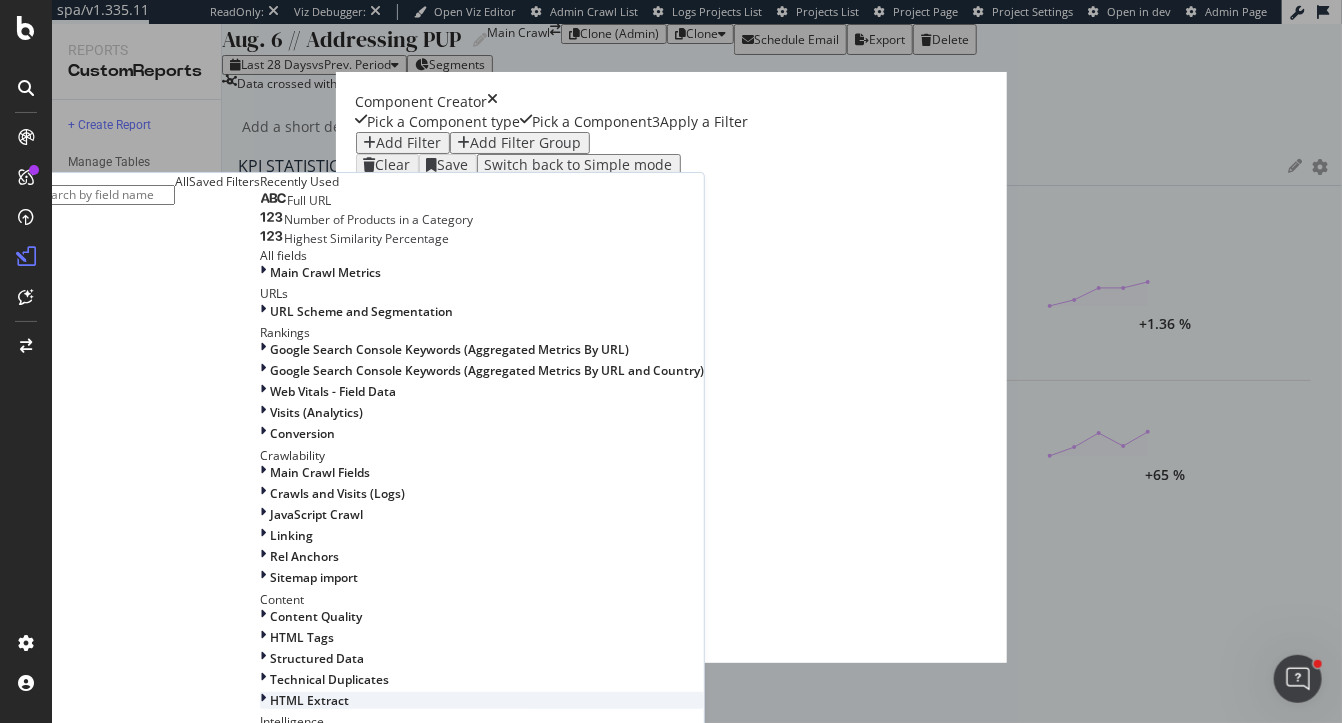 click on "HTML Extract" at bounding box center (309, 700) 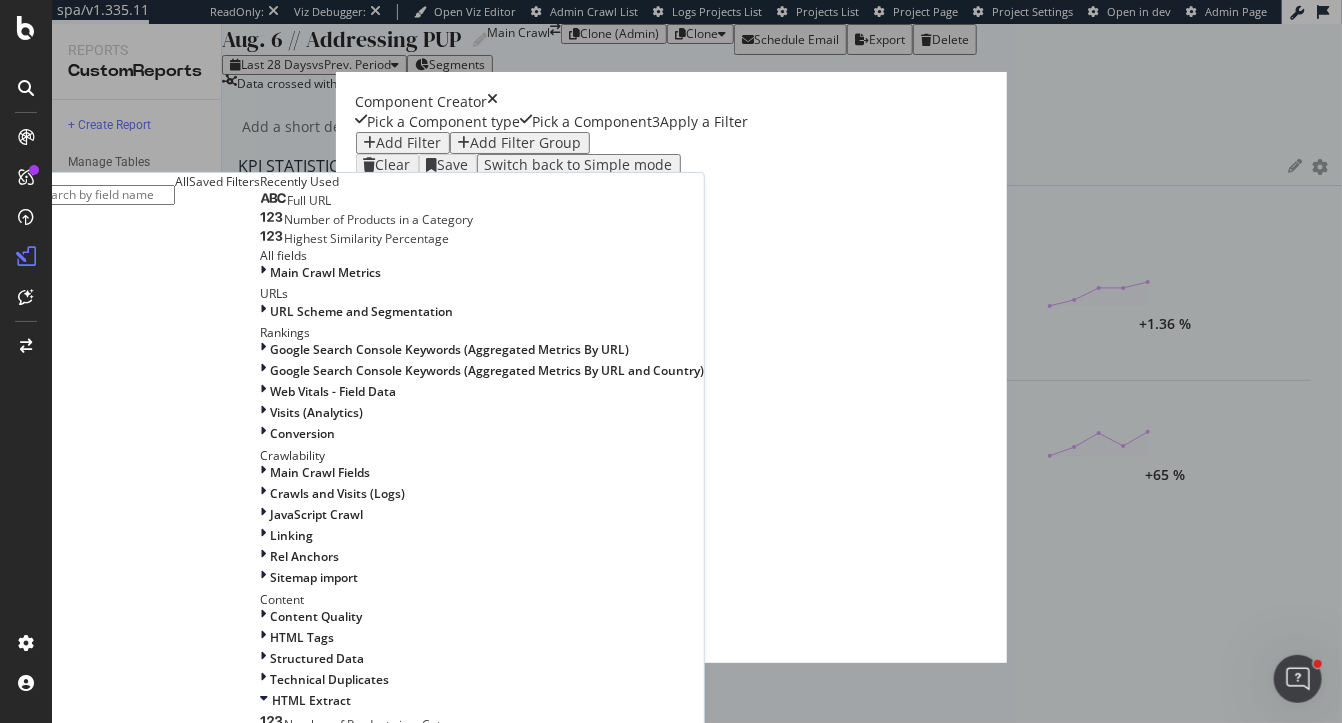 click on "Saved Filters" at bounding box center [224, 181] 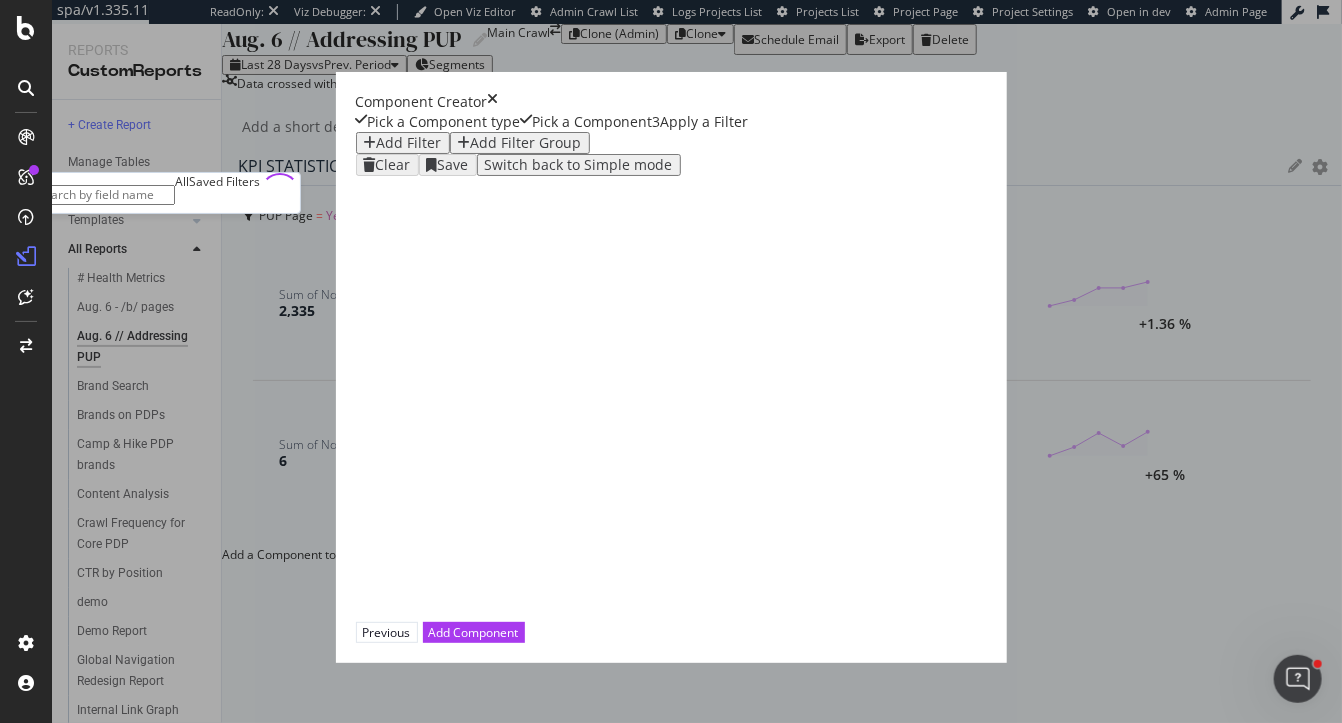 scroll, scrollTop: 0, scrollLeft: 0, axis: both 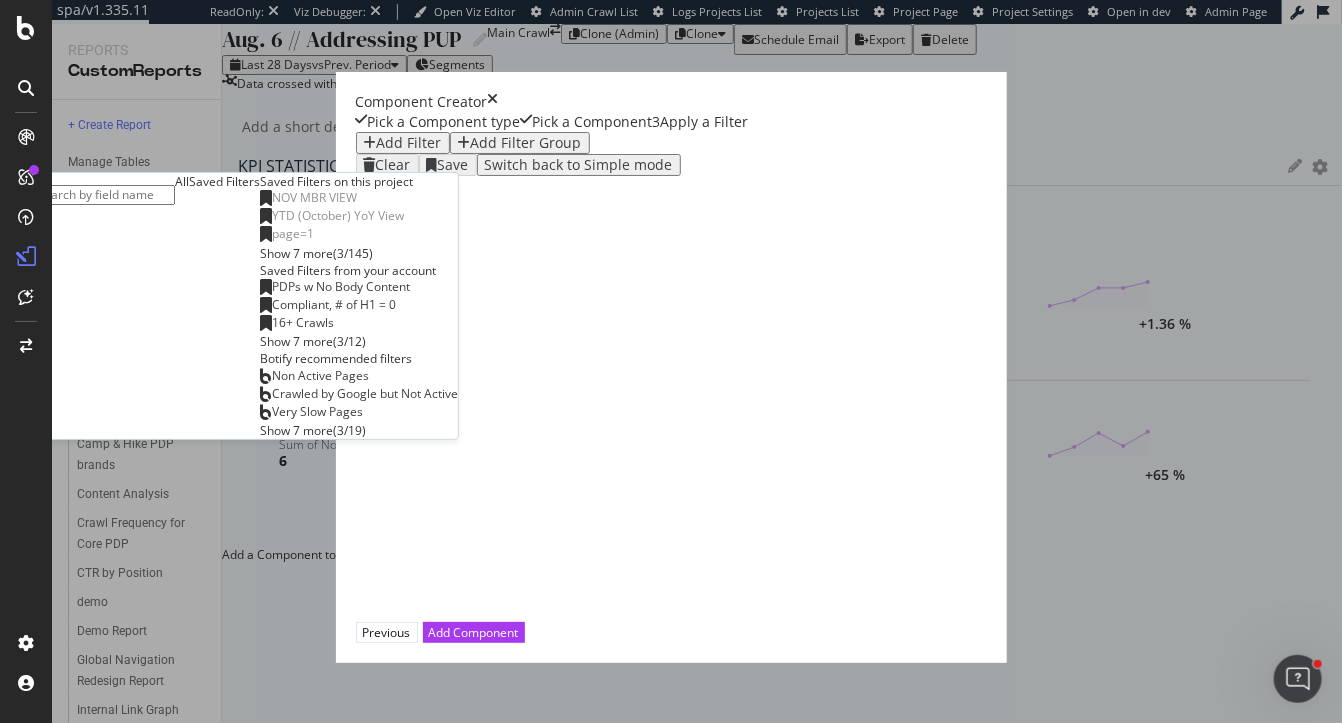 click on "All" at bounding box center [182, 181] 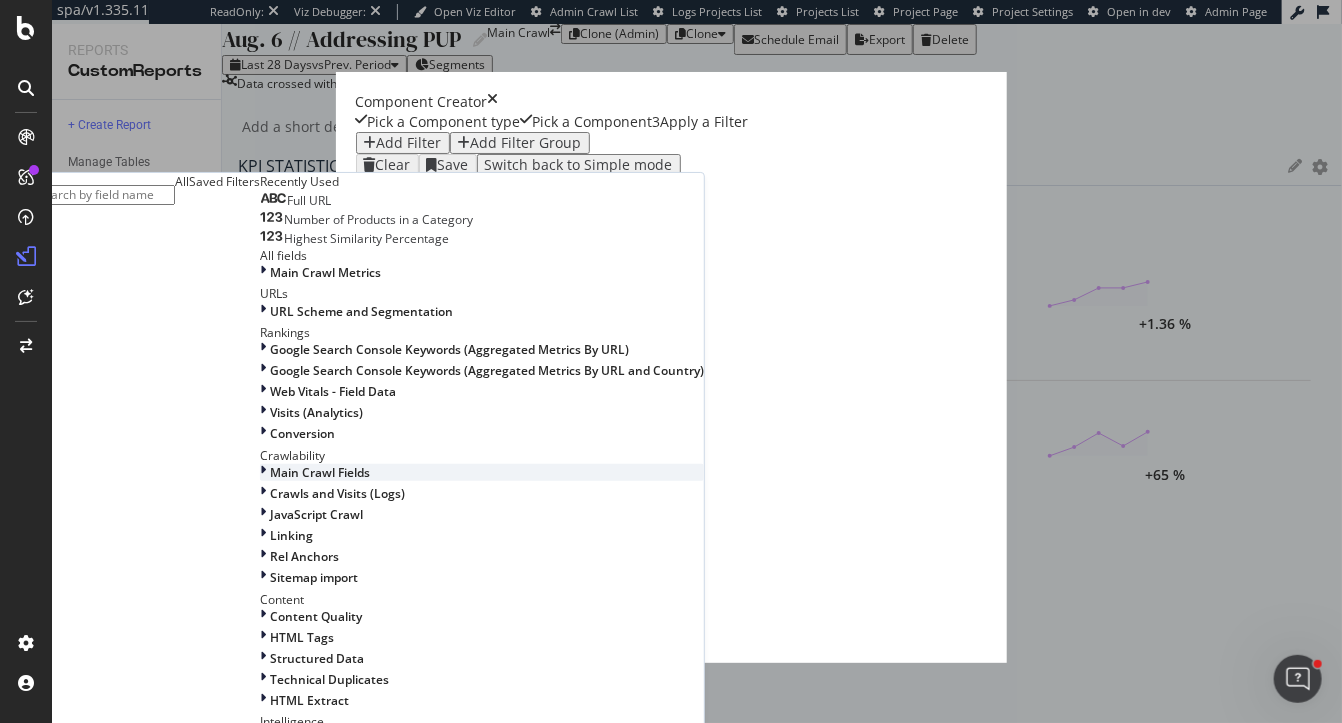 scroll, scrollTop: 565, scrollLeft: 0, axis: vertical 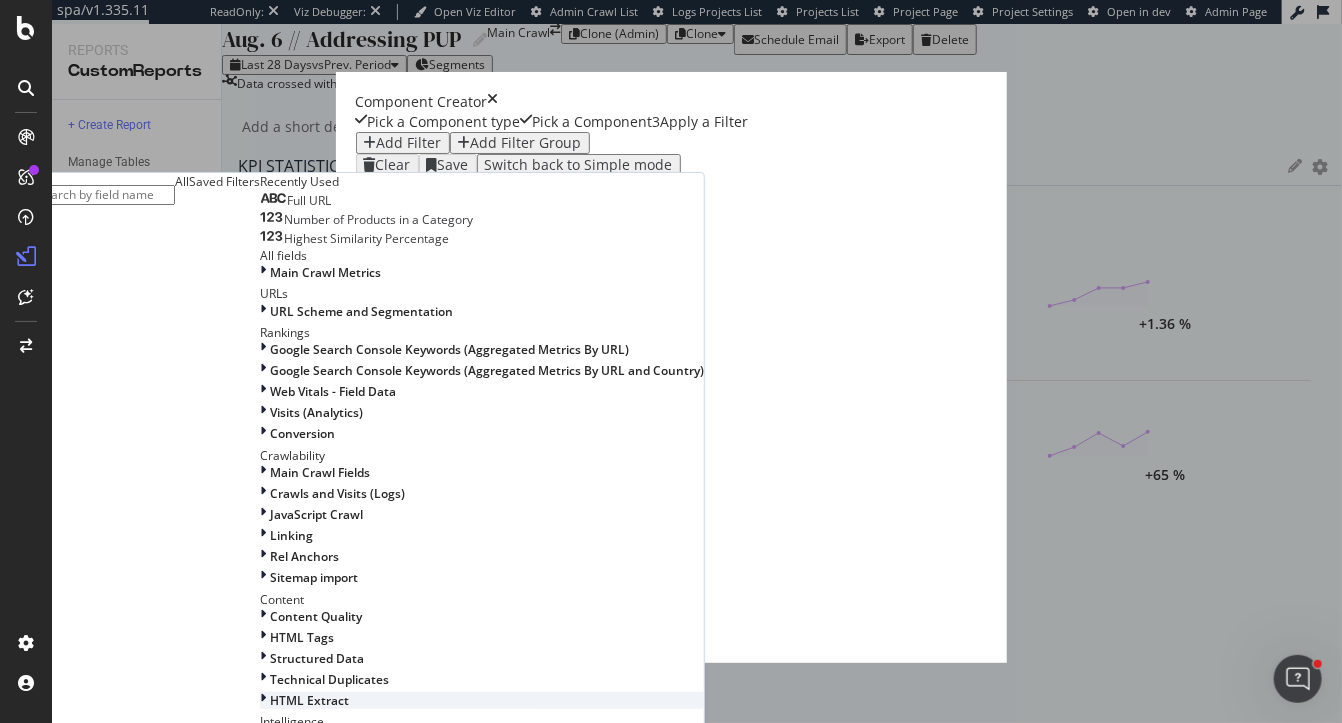 click on "HTML Extract" at bounding box center (482, 700) 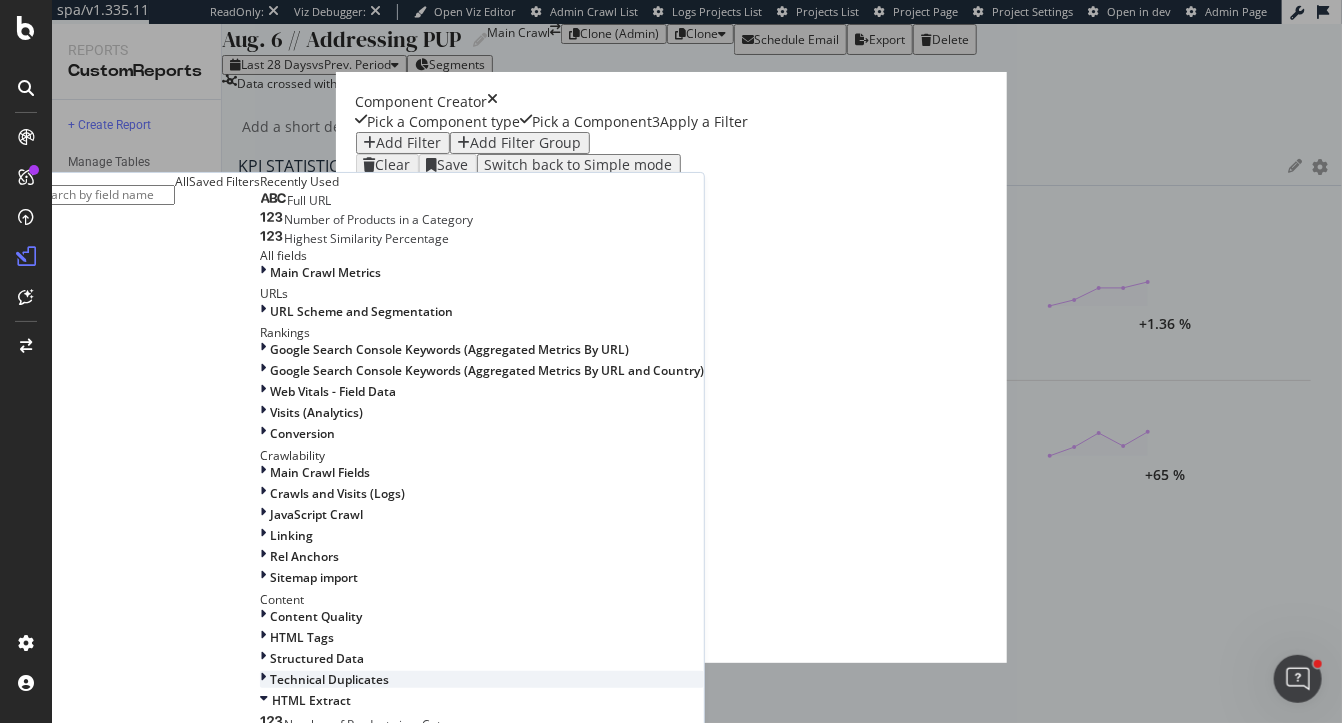 scroll, scrollTop: 702, scrollLeft: 0, axis: vertical 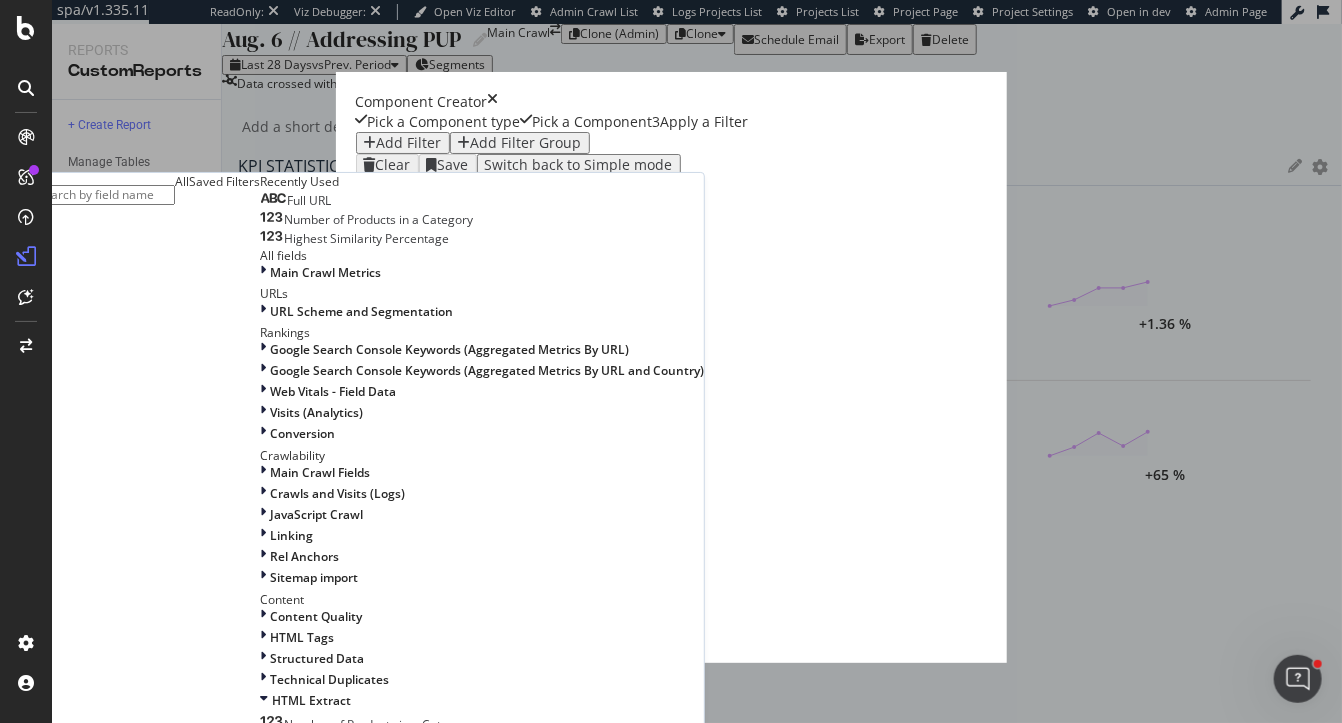 click on "PUP Page" at bounding box center [308, 749] 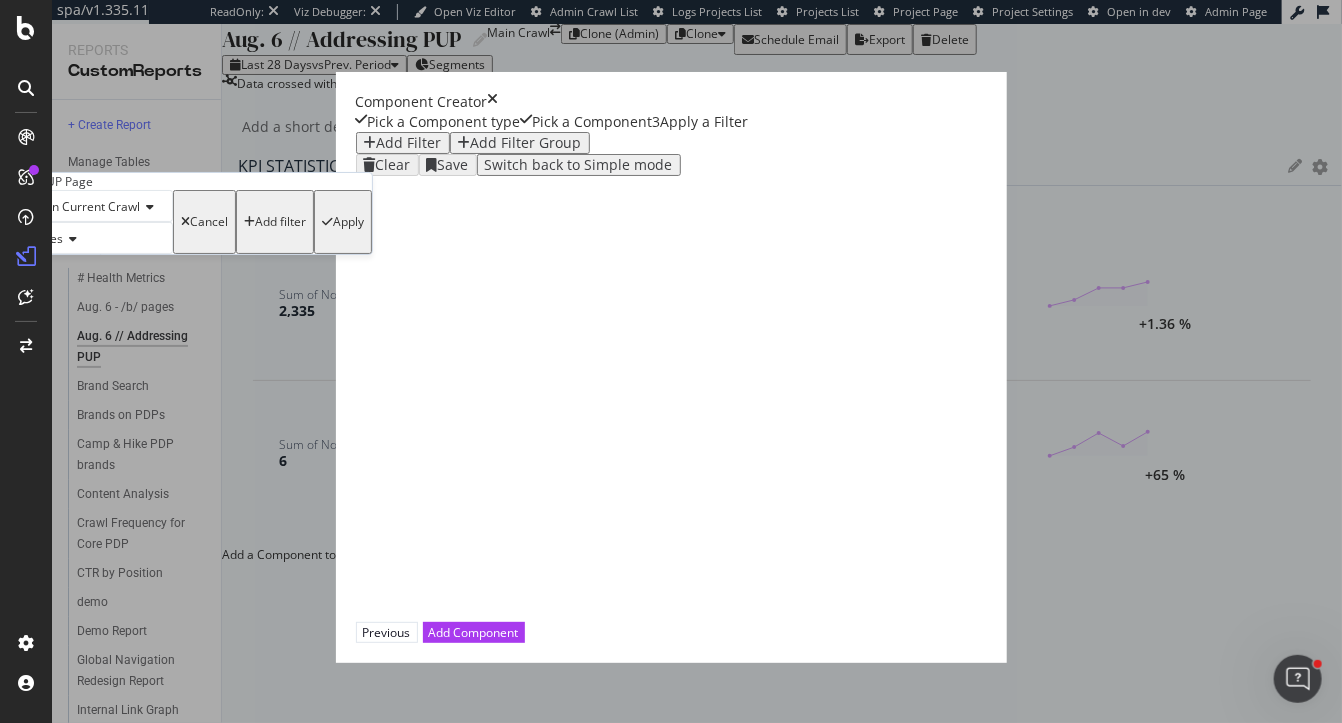 click on "Apply" at bounding box center [348, 222] 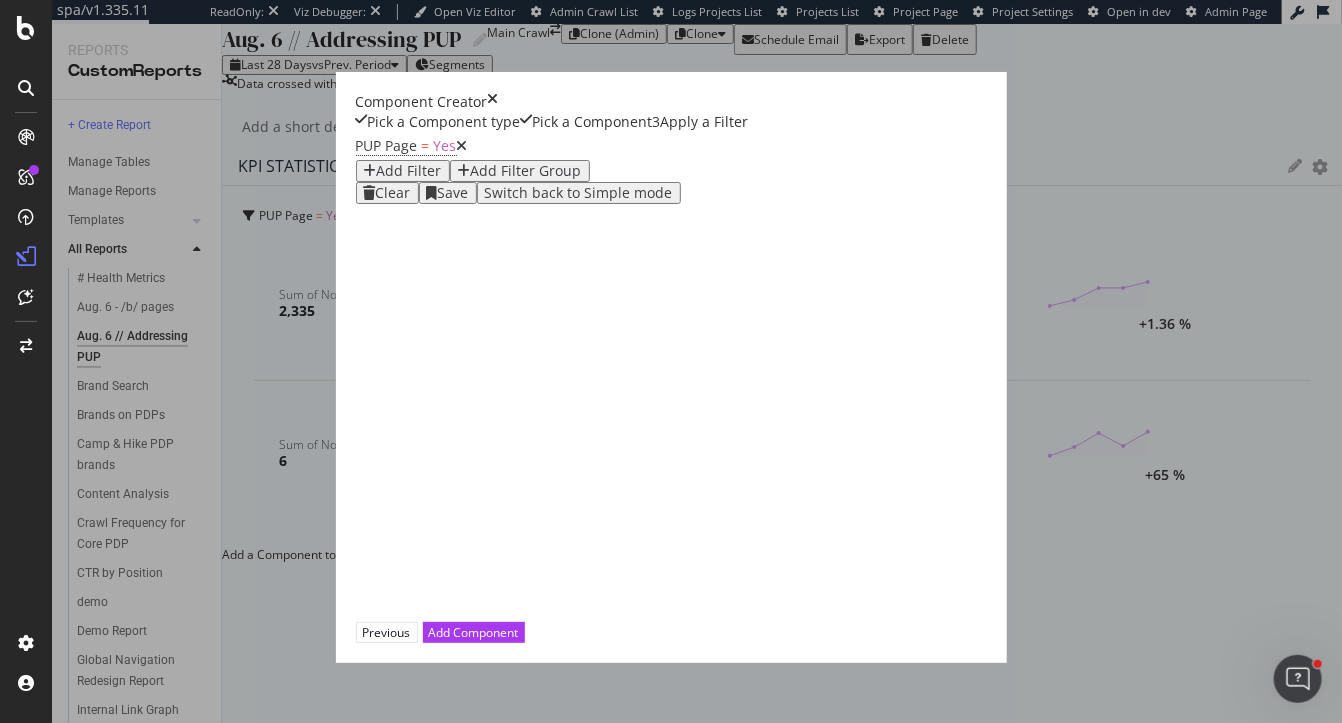 drag, startPoint x: 1122, startPoint y: 664, endPoint x: 1149, endPoint y: 67, distance: 597.6102 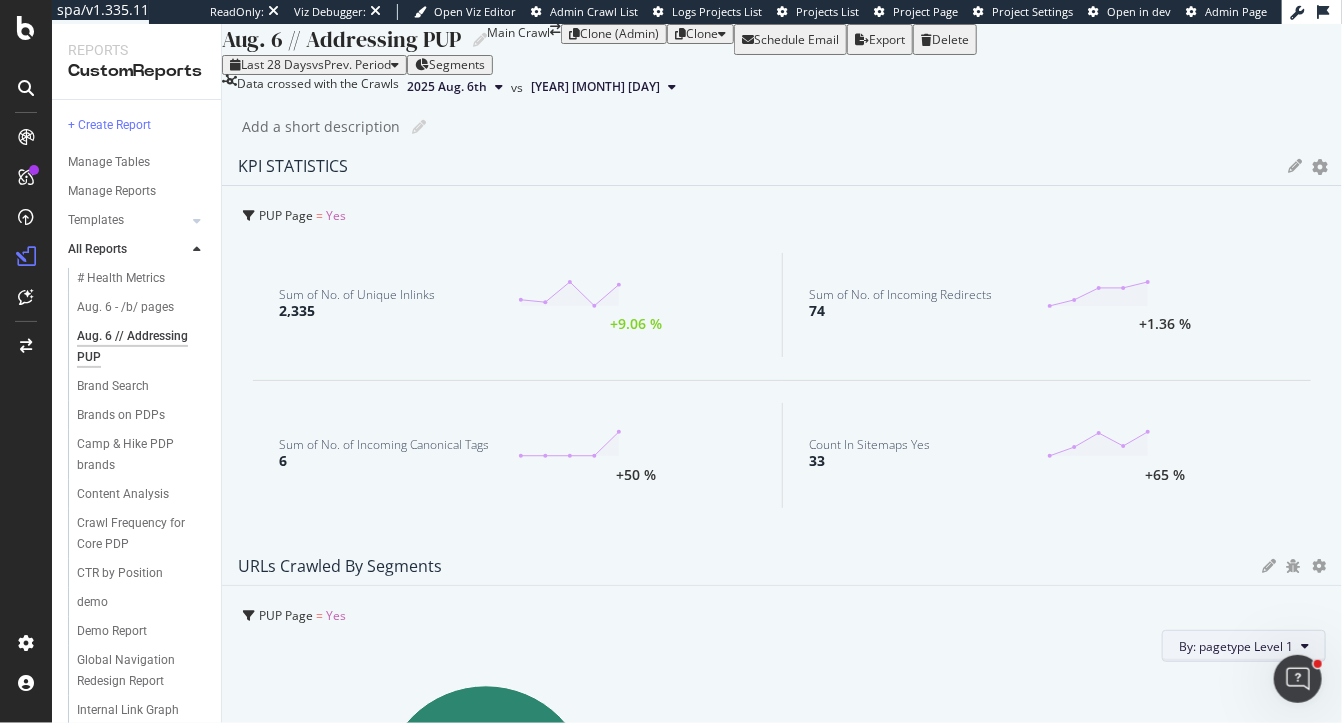 click on "By: pagetype Level 1" at bounding box center [1236, 646] 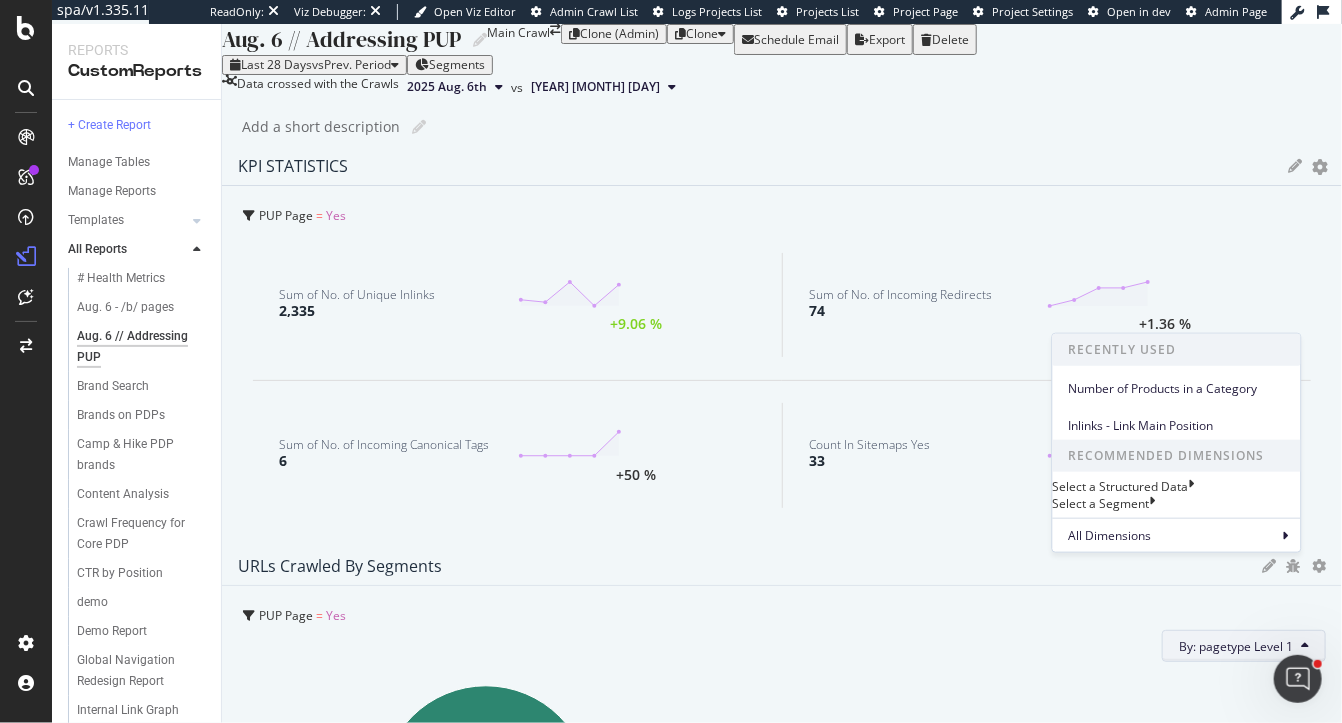 click on "Select a Segment" at bounding box center (1101, 503) 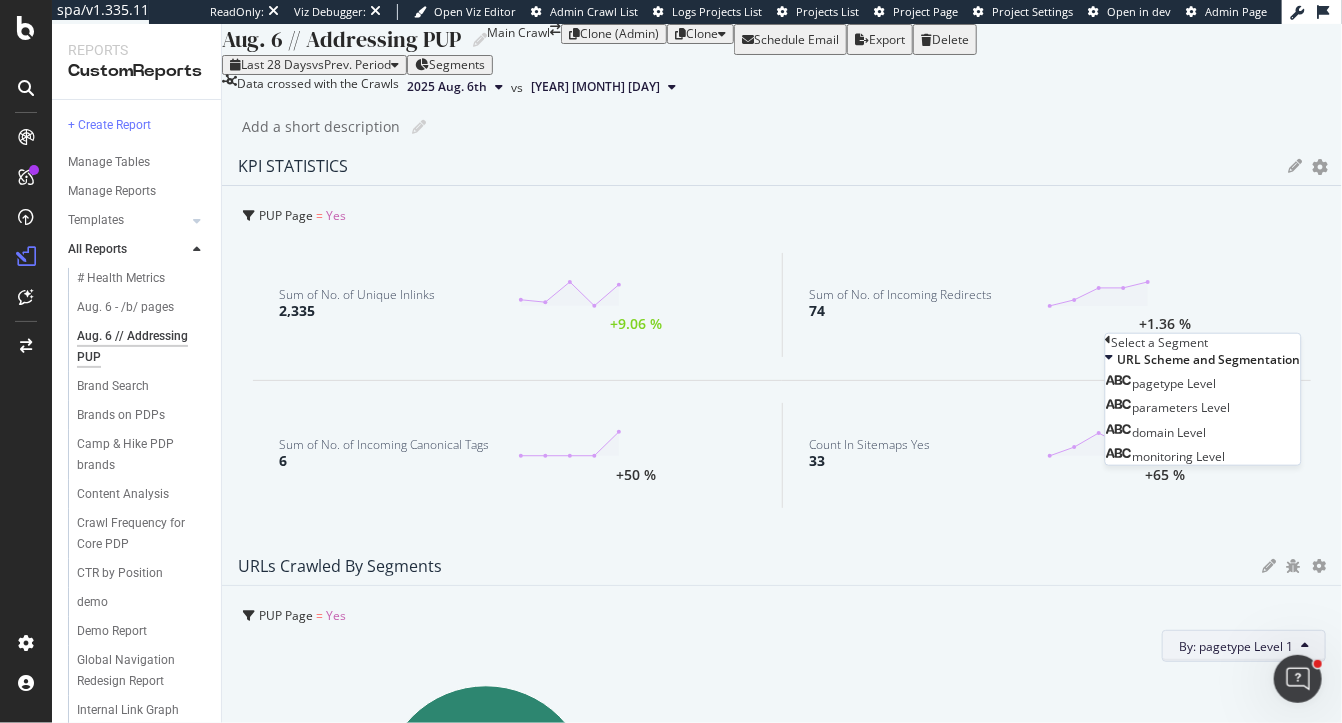 click at bounding box center (1109, 342) 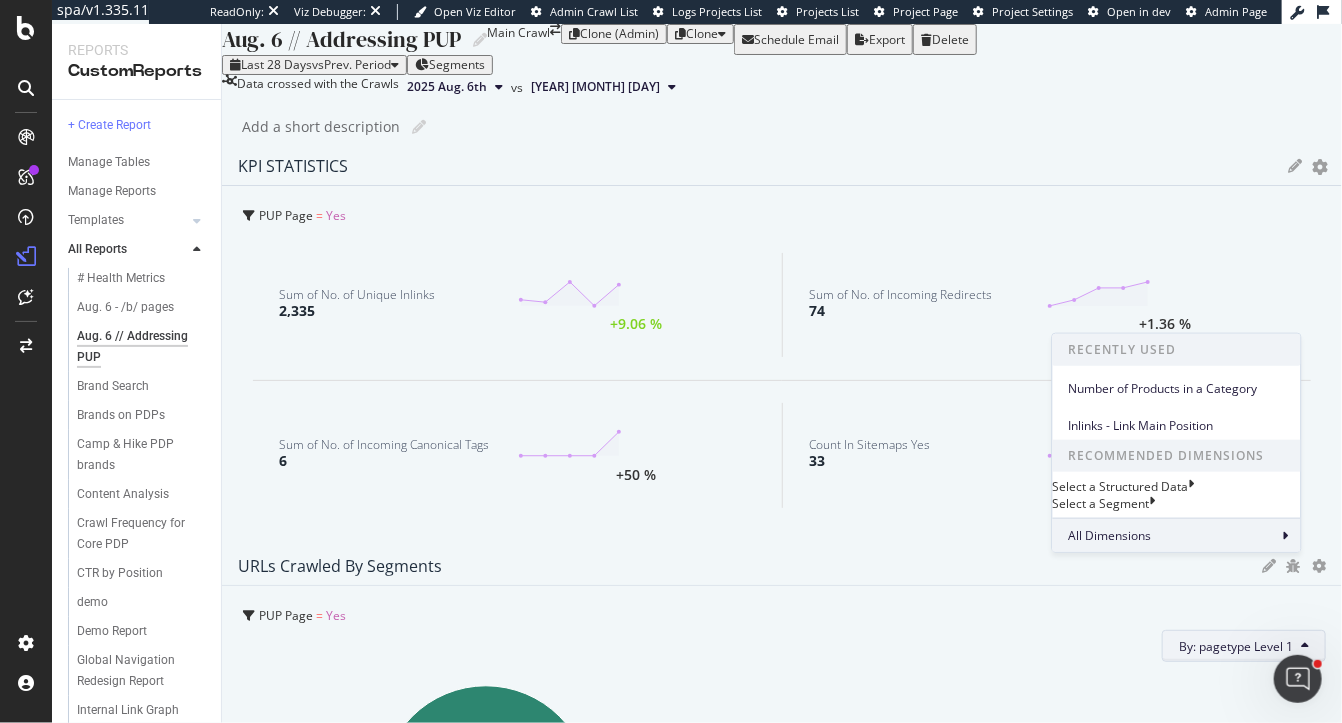 click on "All Dimensions" at bounding box center [1177, 535] 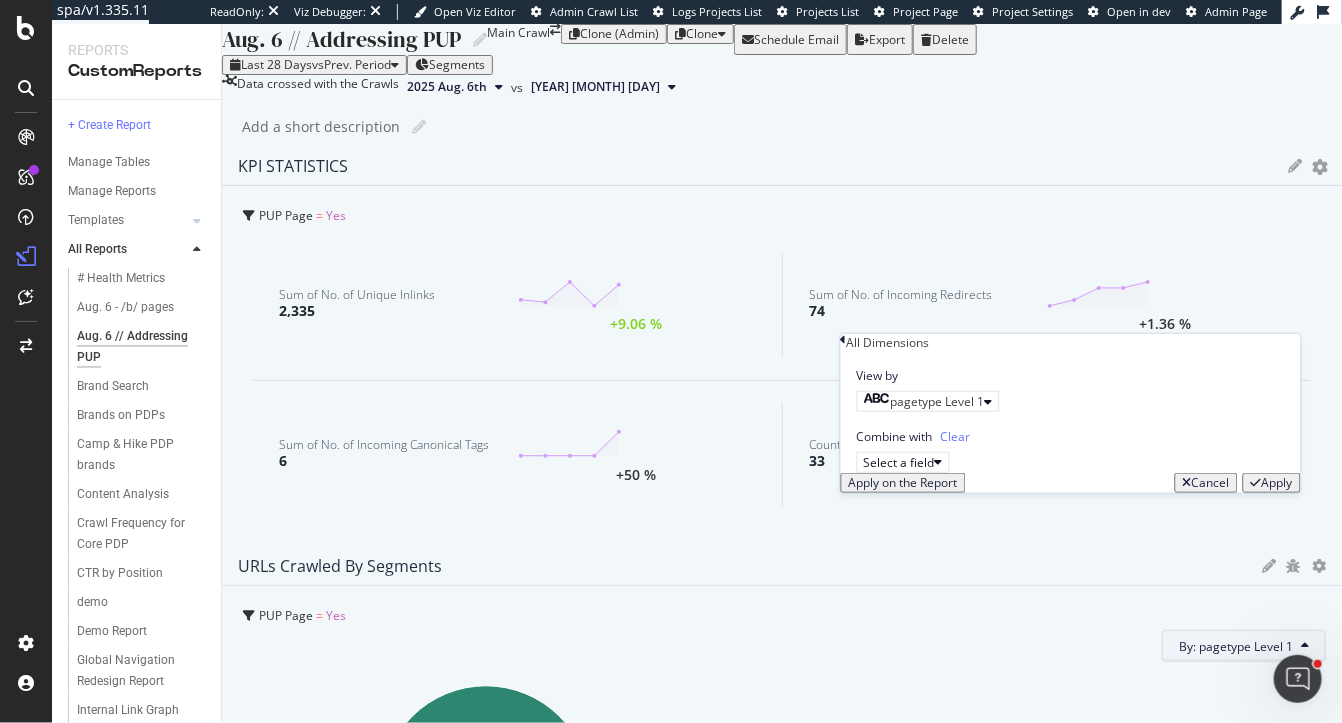 click at bounding box center (844, 342) 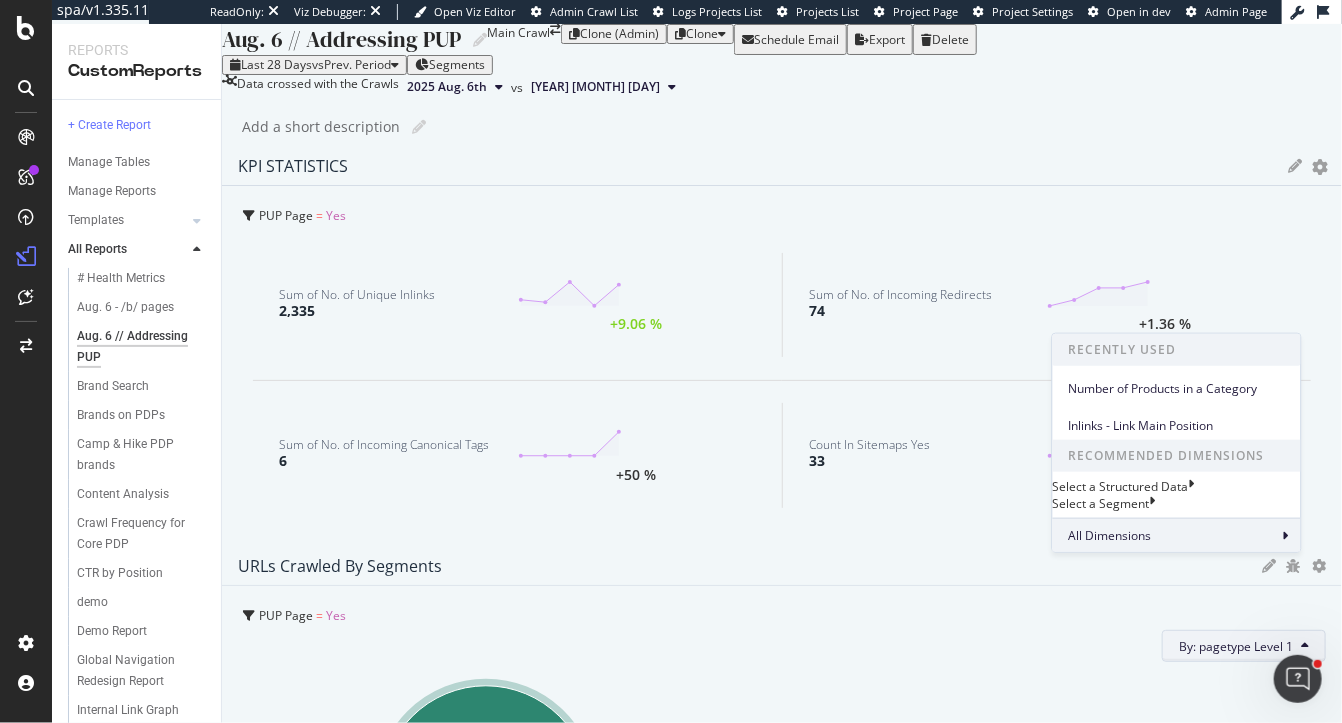 click on "All Dimensions" at bounding box center [1177, 535] 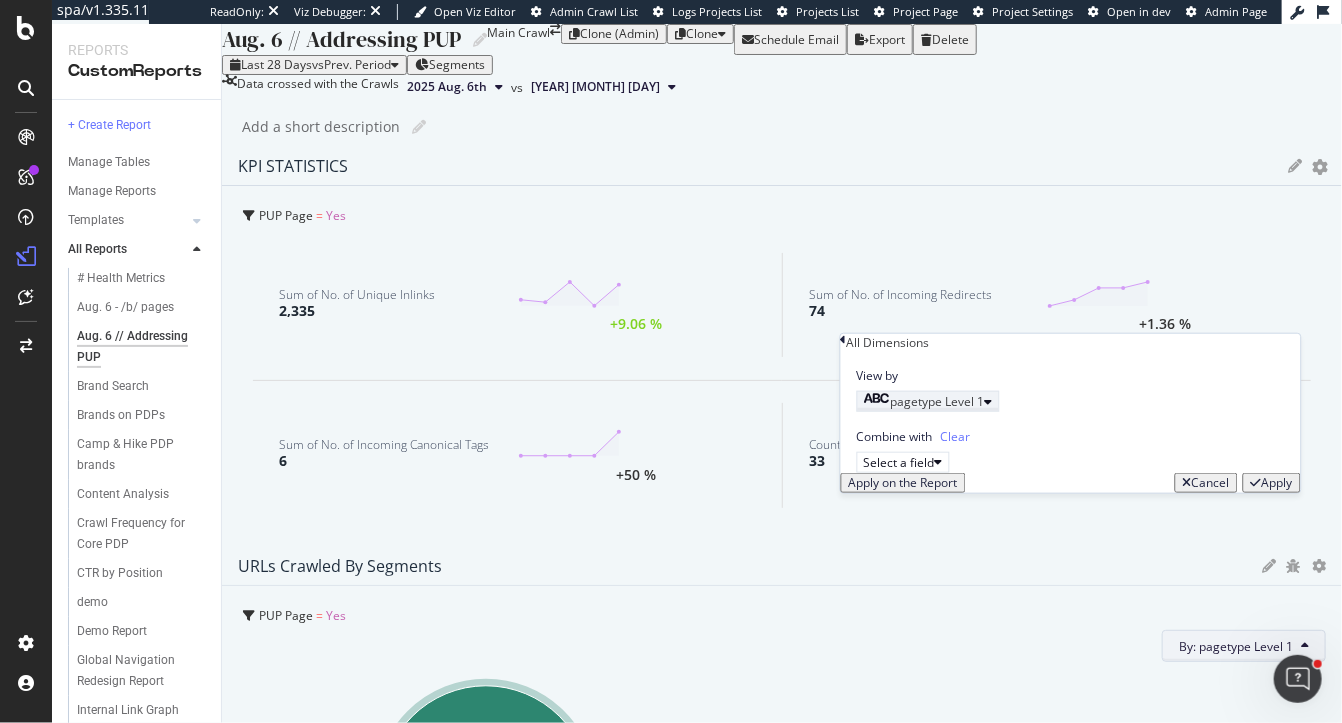 click on "pagetype Level 1" at bounding box center [924, 401] 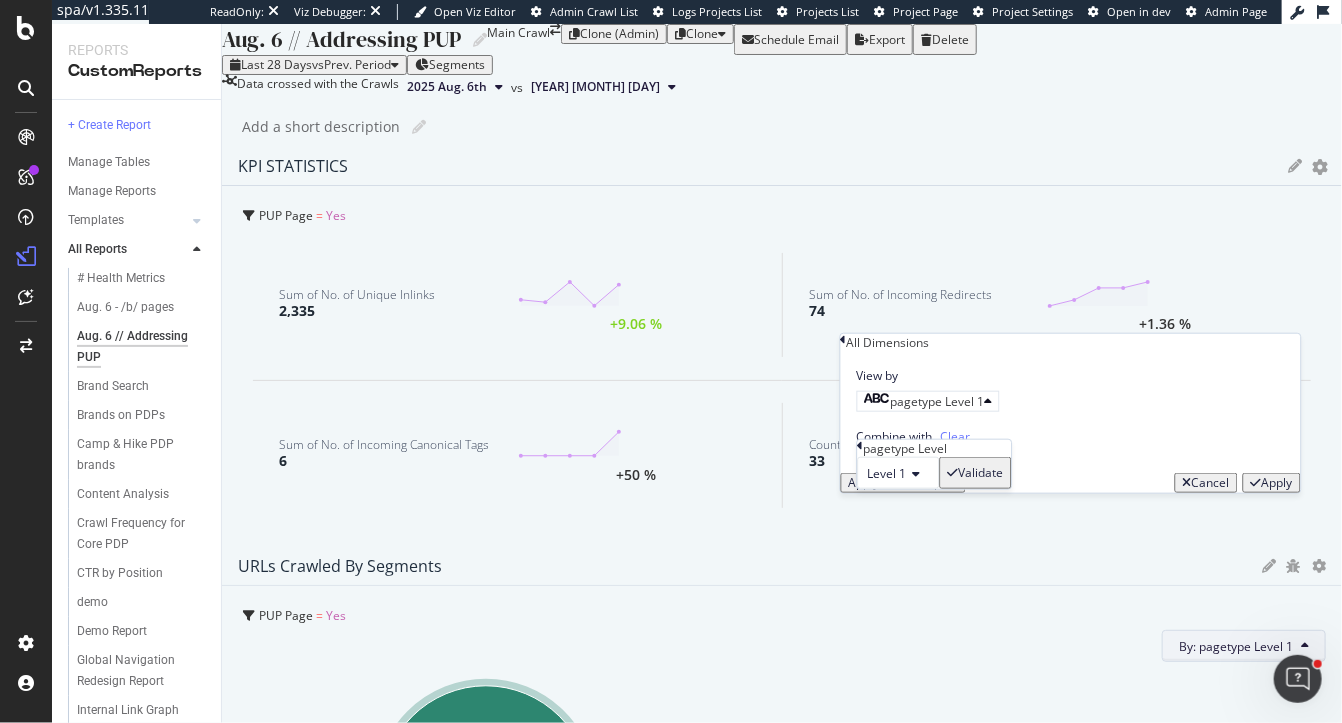 click at bounding box center [860, 446] 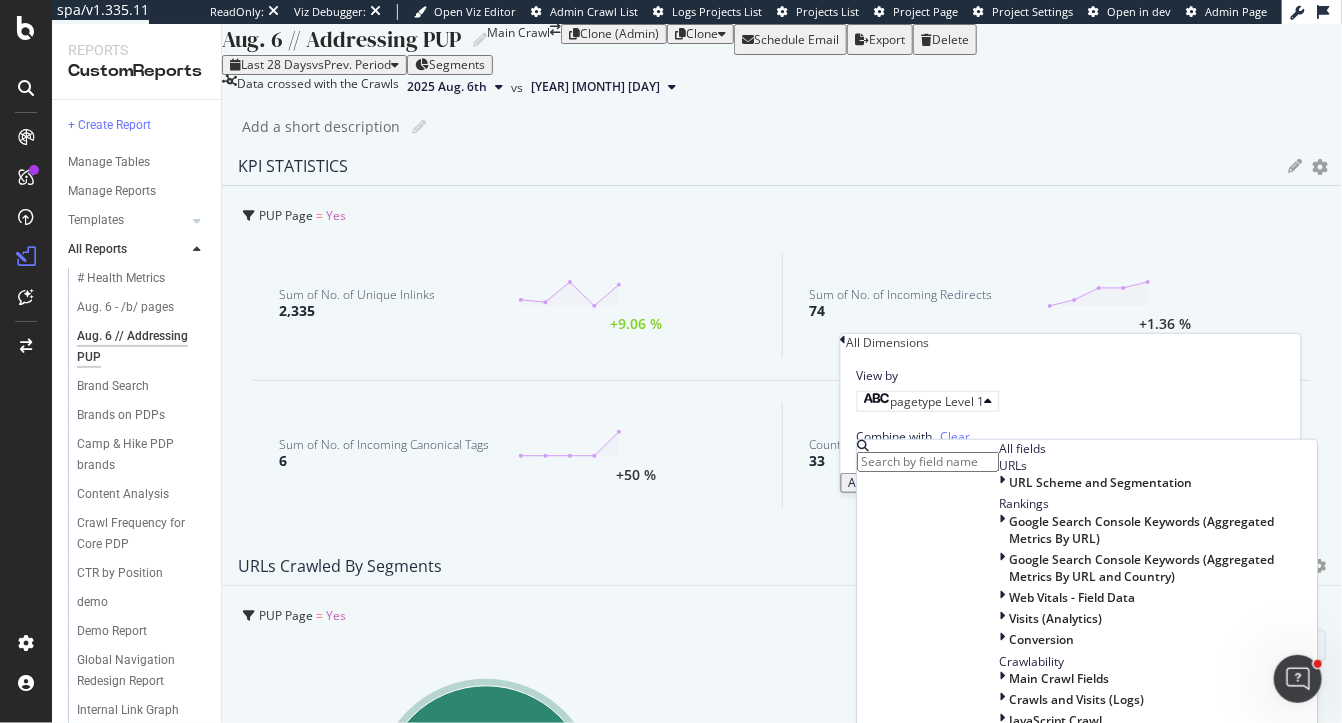 click on "Cancel" at bounding box center [1211, 483] 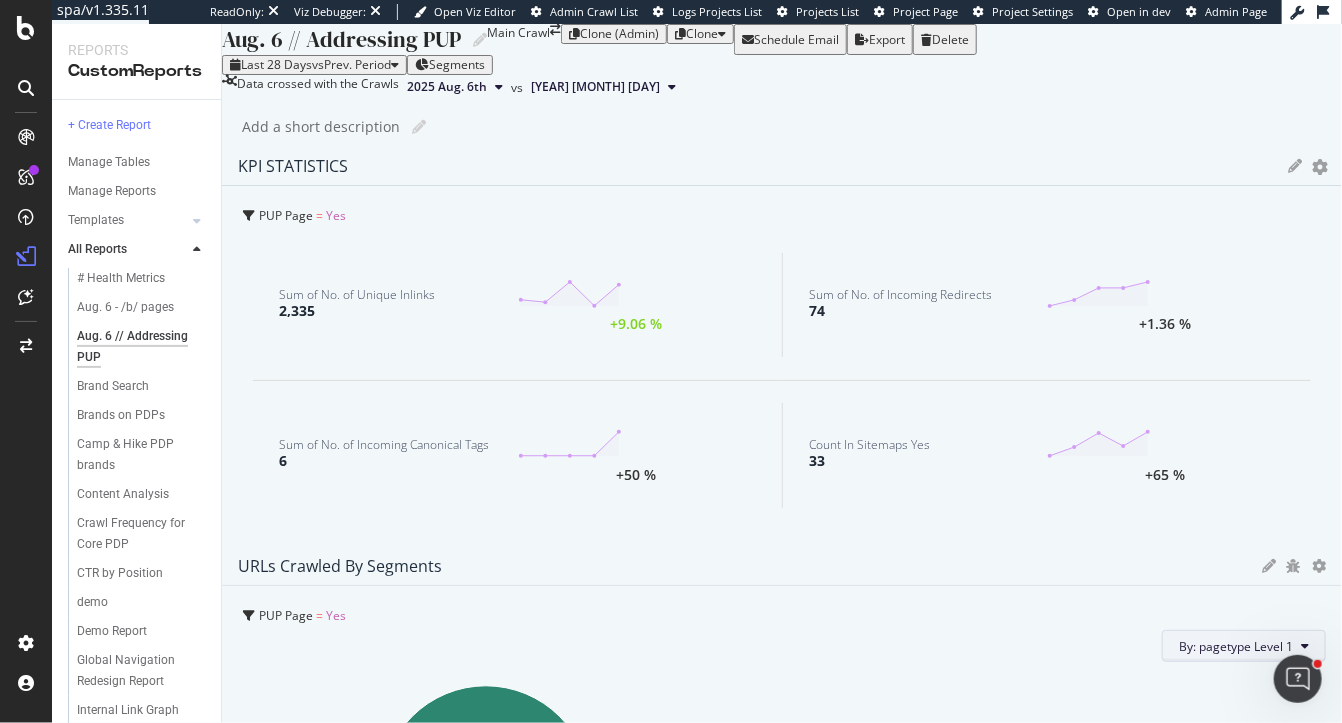click on "By: pagetype Level 1" at bounding box center [1236, 646] 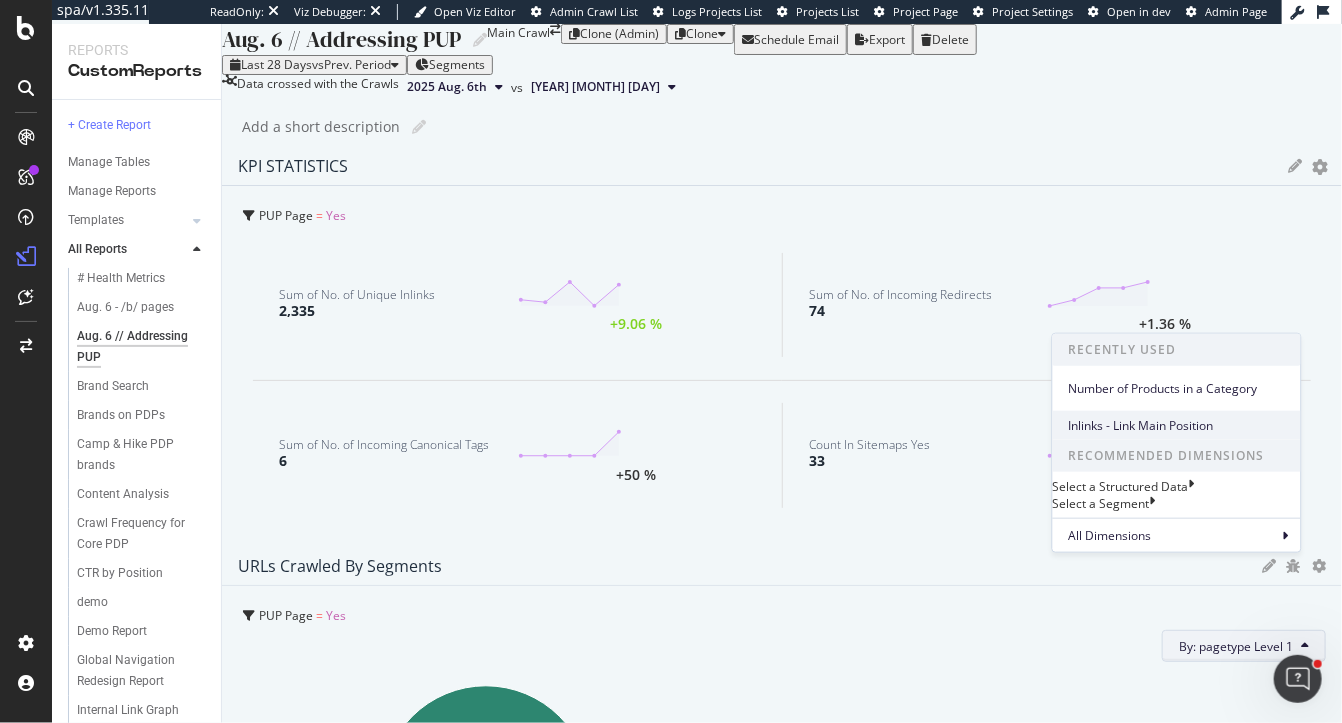 click on "Inlinks - Link Main Position" at bounding box center (1177, 425) 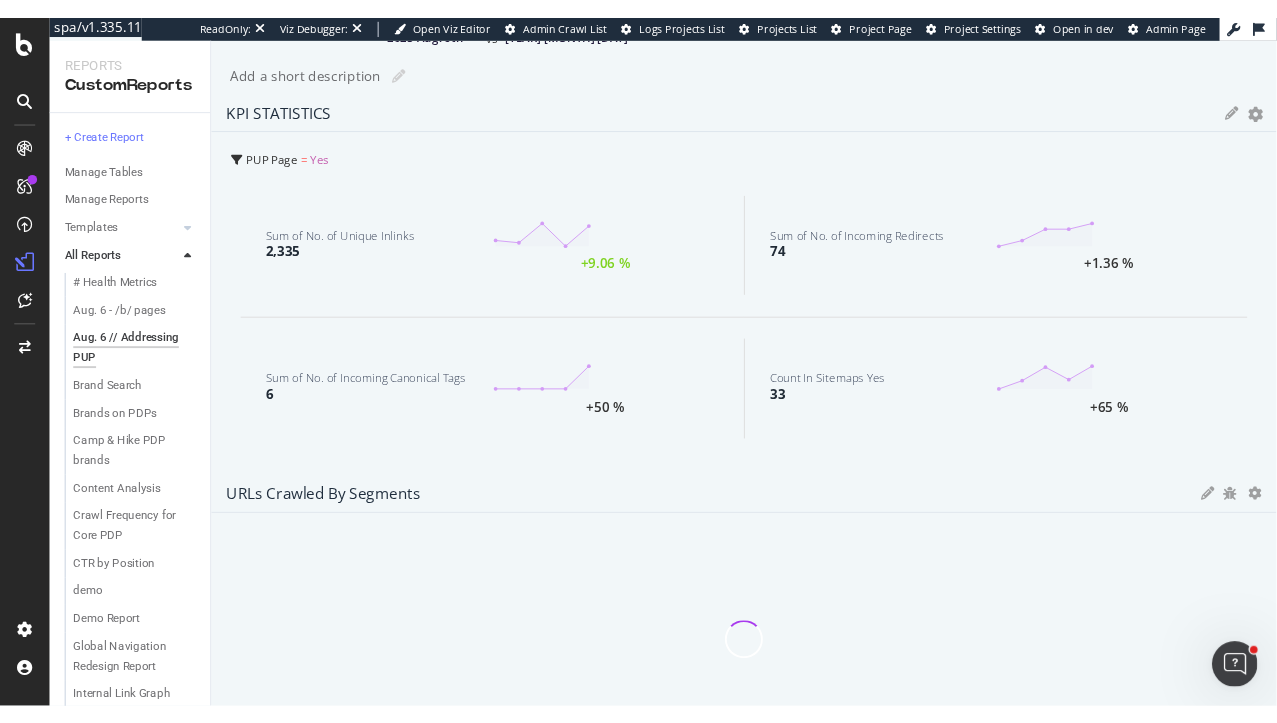 scroll, scrollTop: 68, scrollLeft: 0, axis: vertical 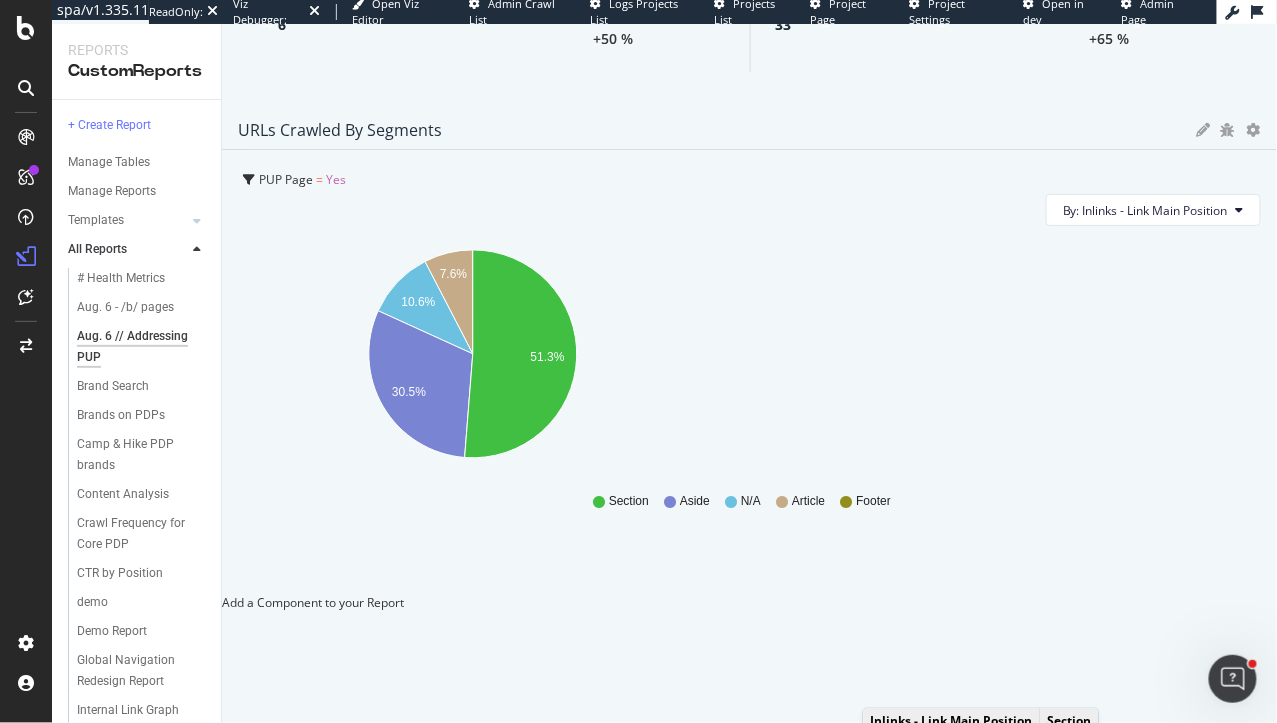 click at bounding box center (222, 602) 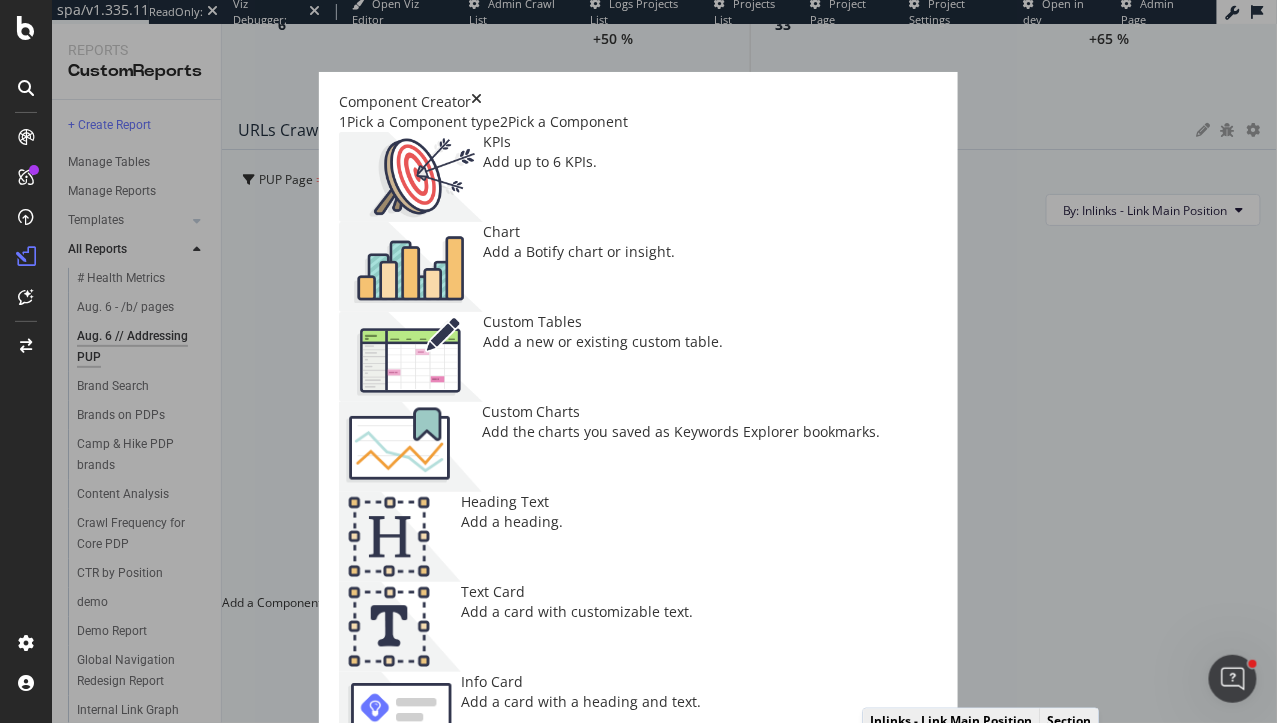 click on "Text Card" at bounding box center (577, 592) 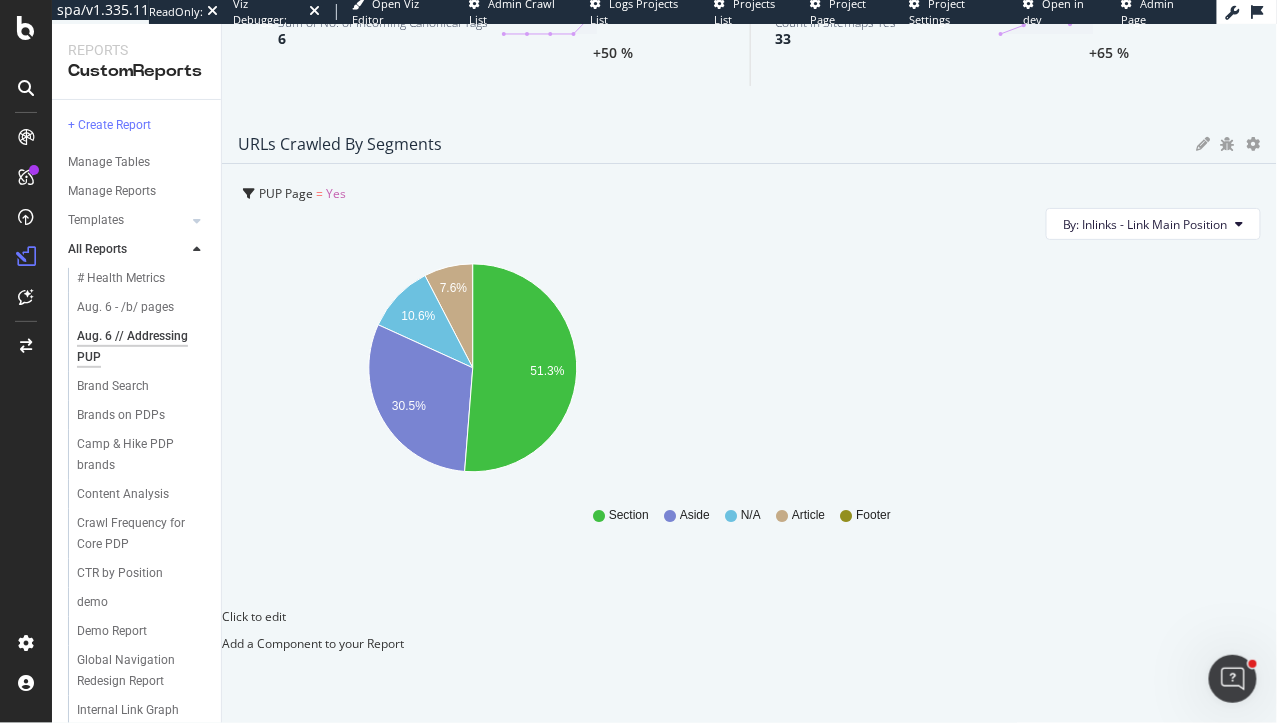 click on "Click to edit" at bounding box center [749, 621] 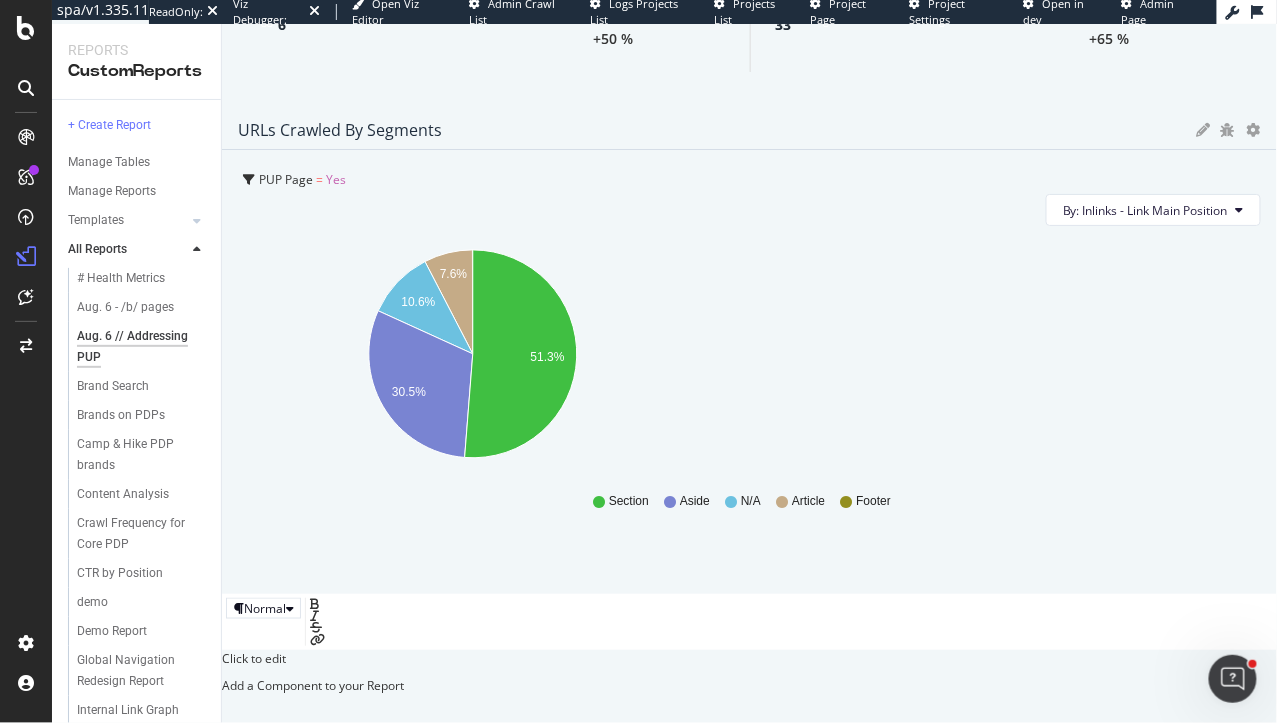 click on "Click to edit" at bounding box center (749, 658) 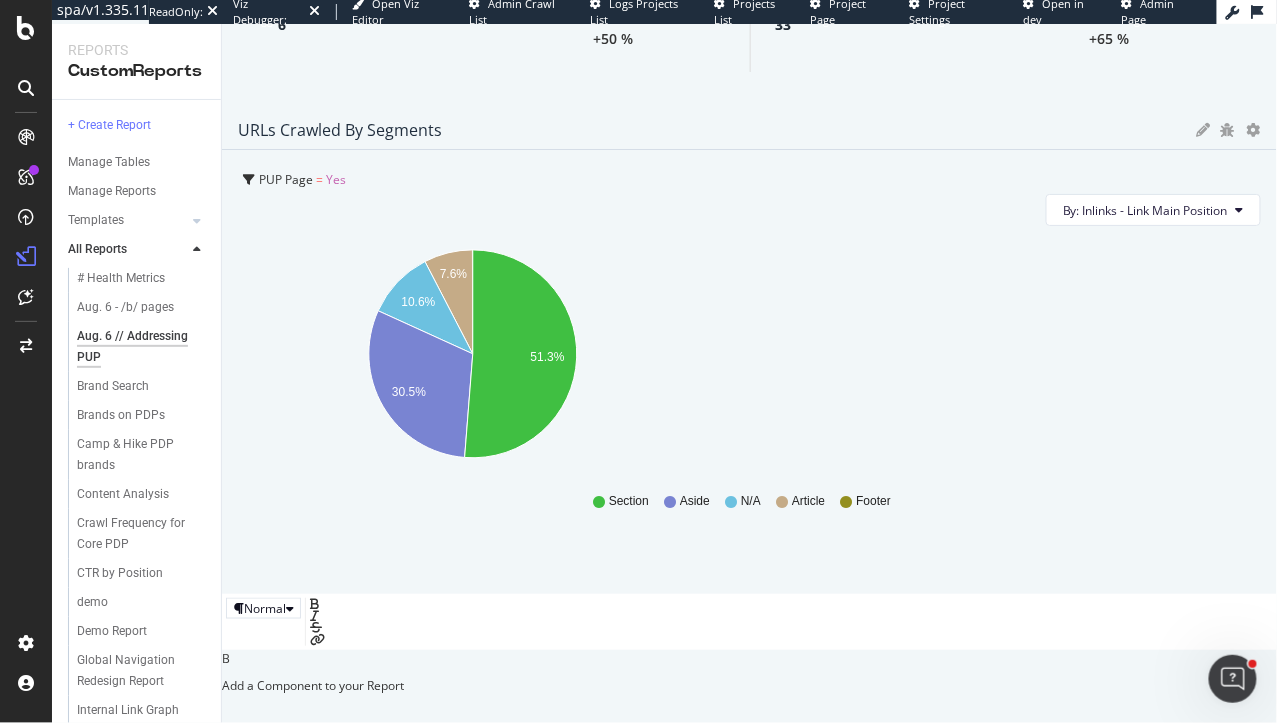 type 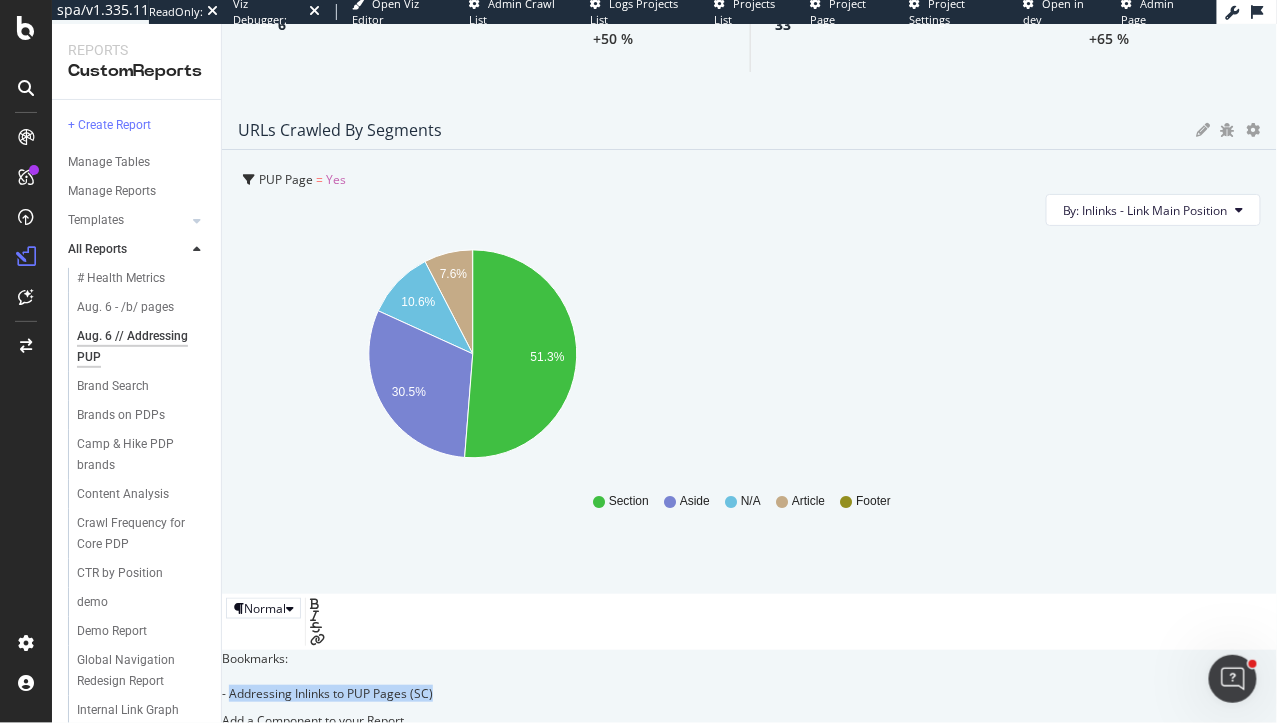 click at bounding box center [317, 640] 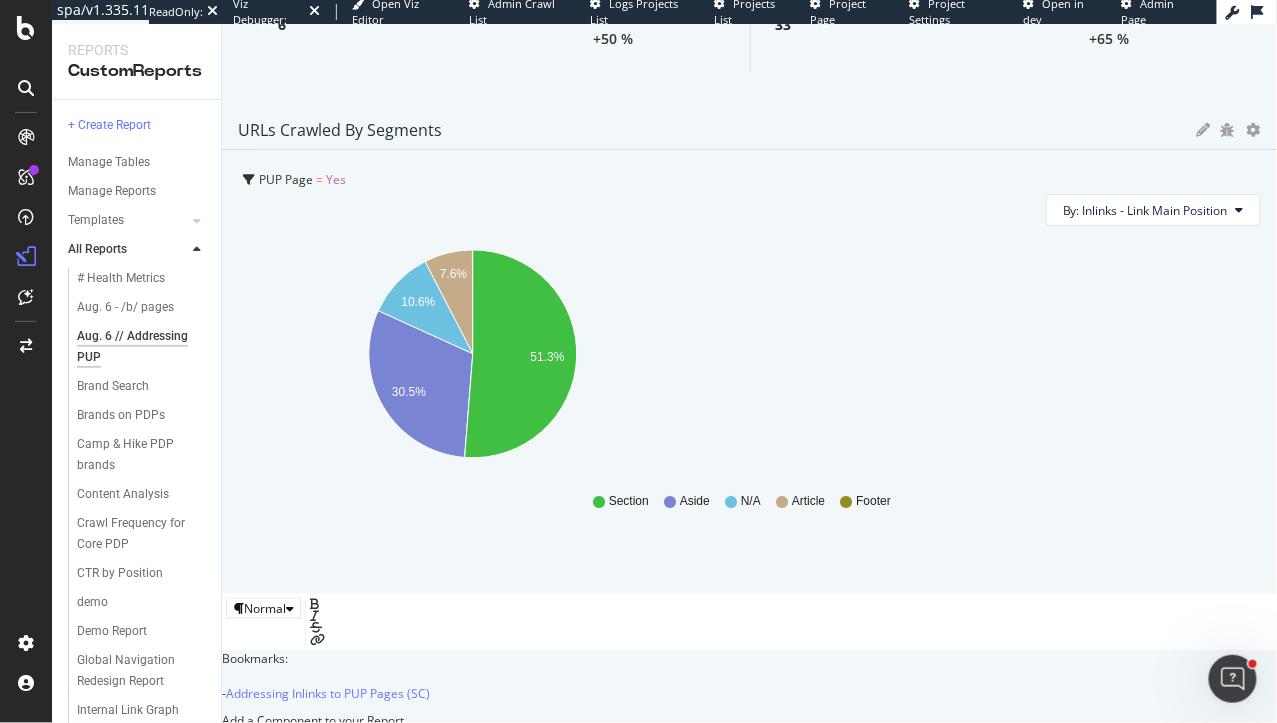 click at bounding box center [274, 1116] 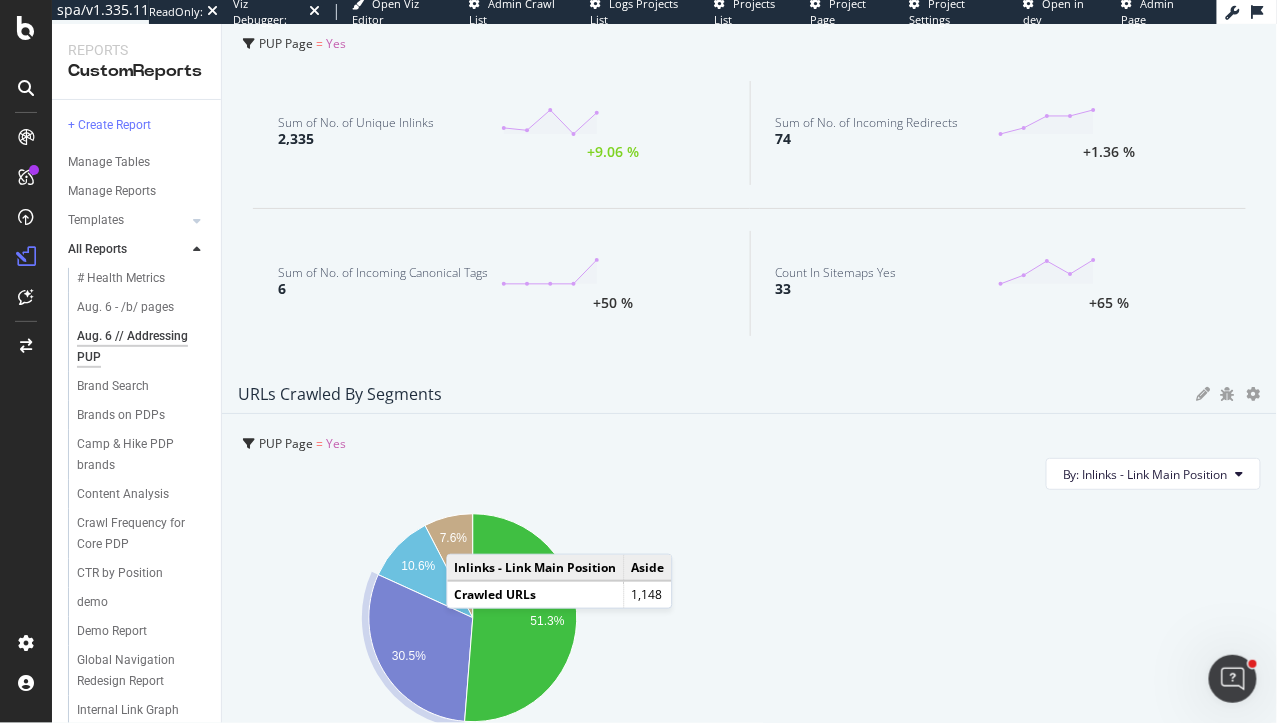 scroll, scrollTop: 0, scrollLeft: 0, axis: both 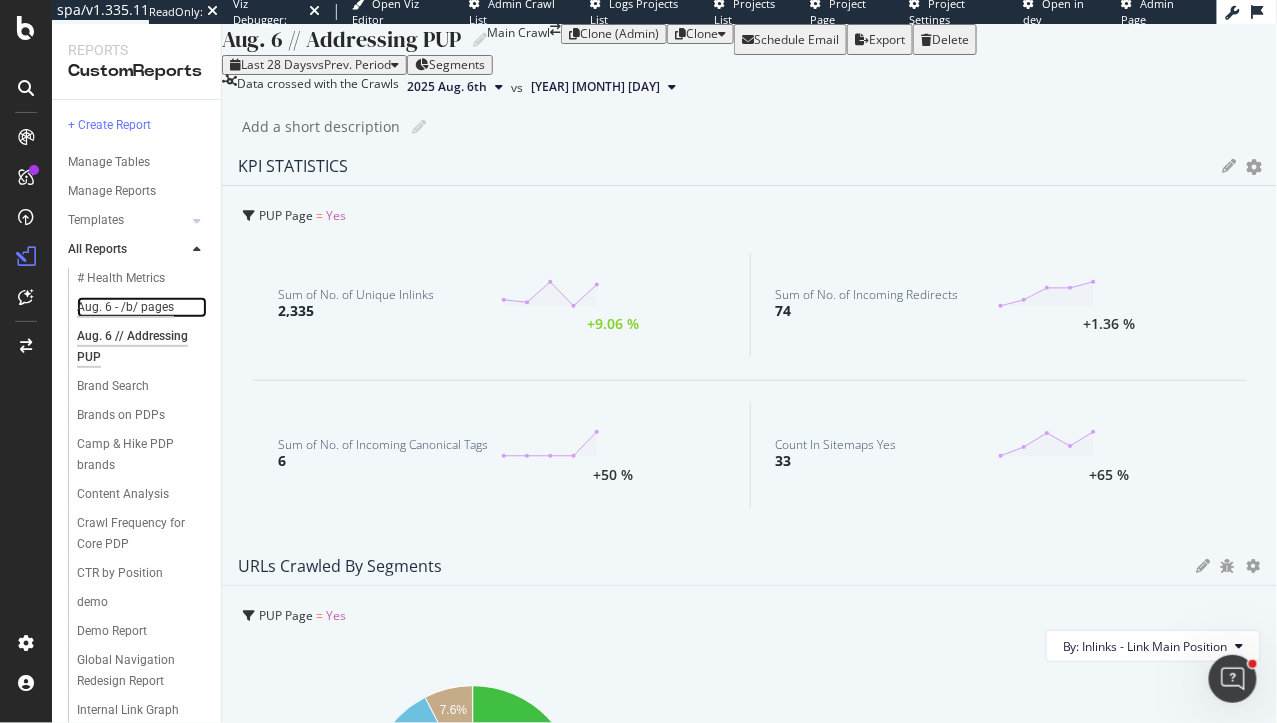click on "Aug. 6 - /b/ pages" at bounding box center (125, 307) 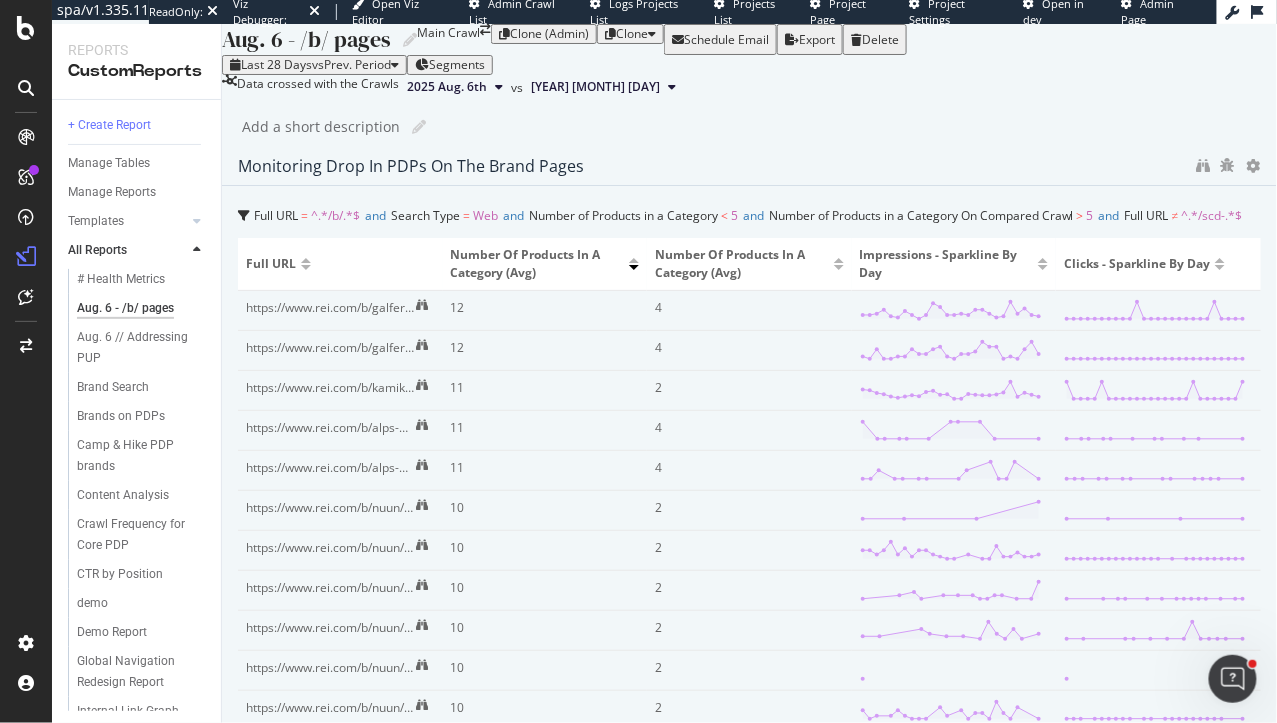 scroll, scrollTop: 1194, scrollLeft: 0, axis: vertical 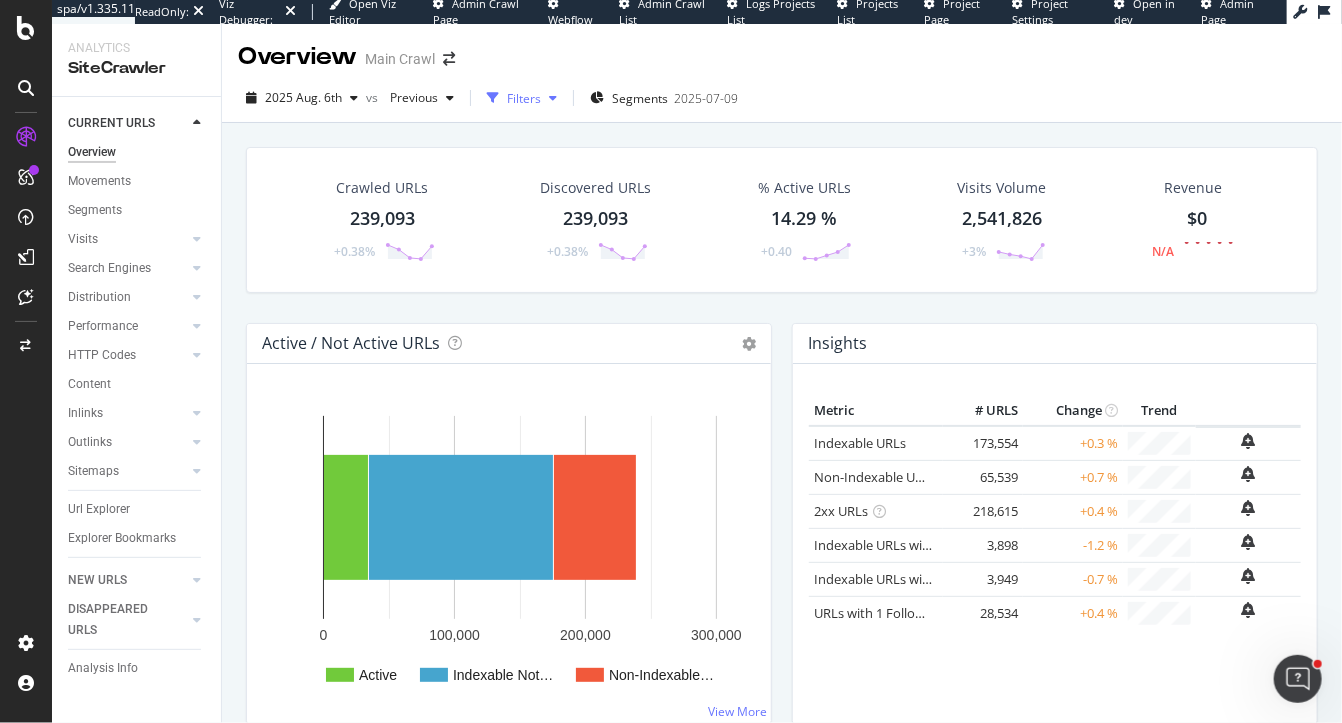 click on "Filters" at bounding box center [524, 98] 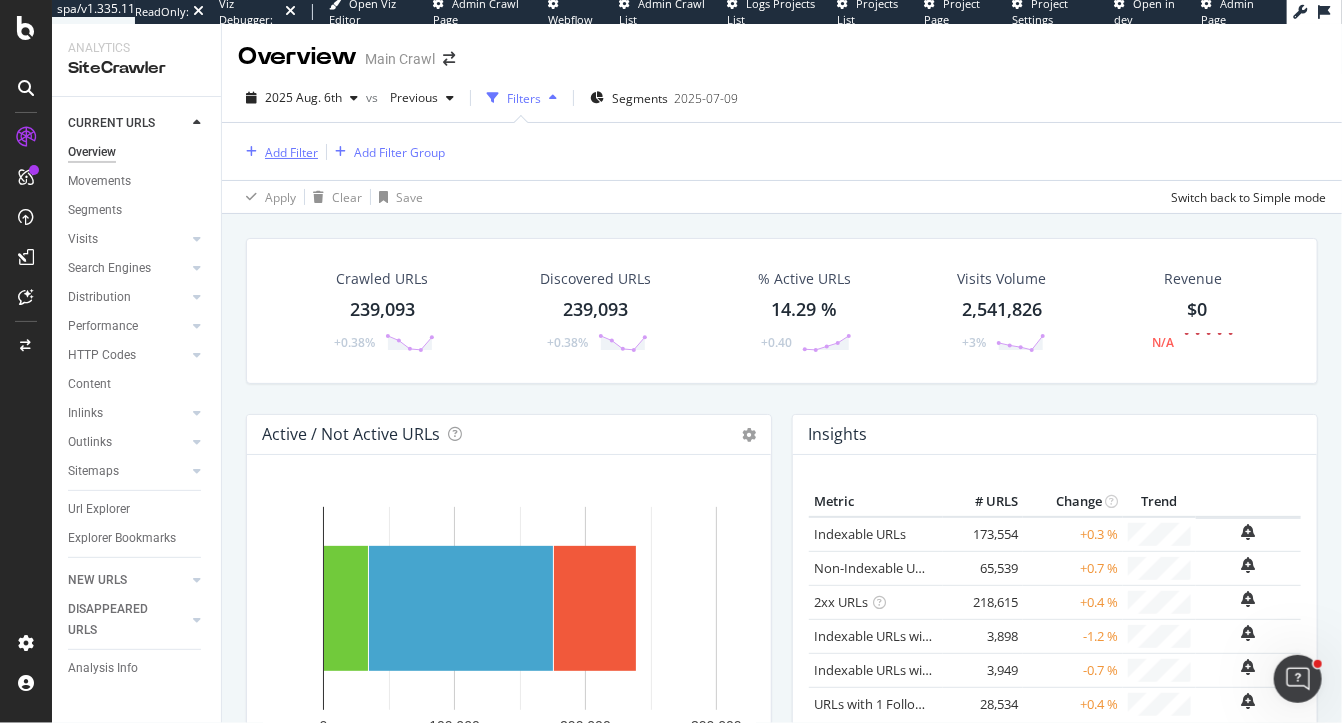 click on "Add Filter" at bounding box center [291, 152] 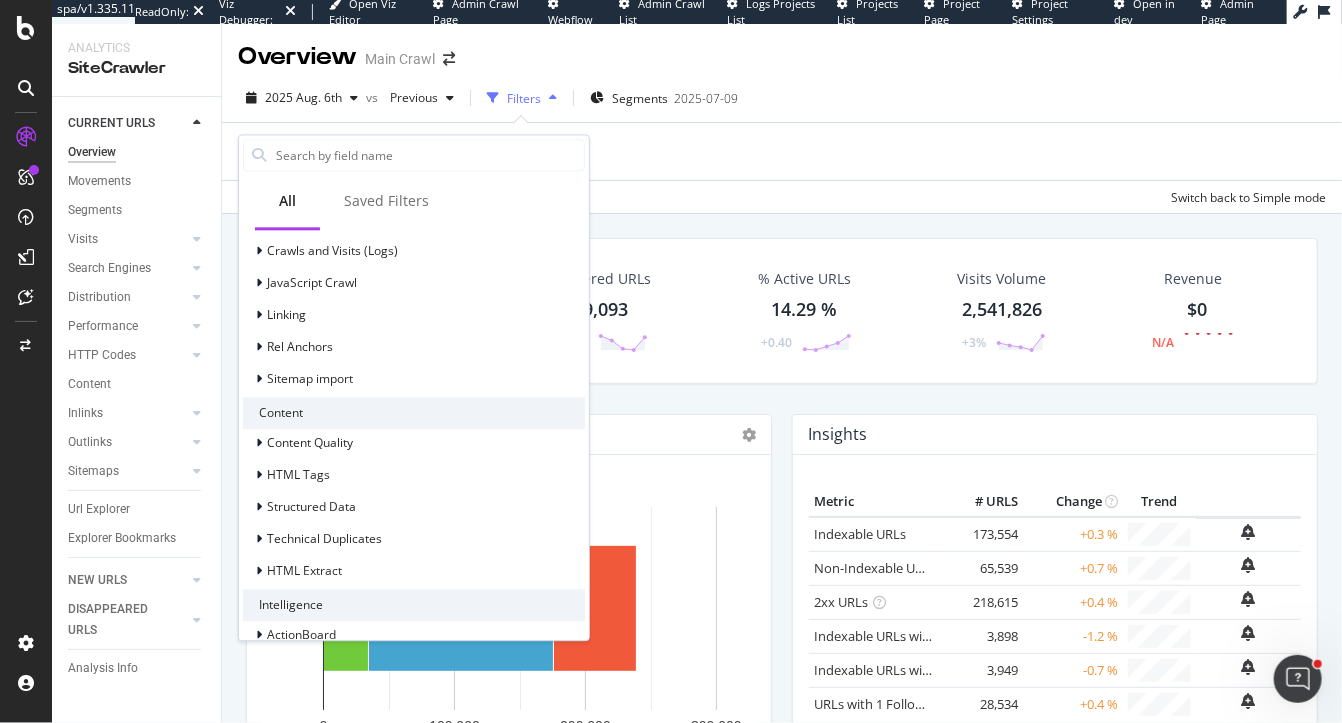 scroll, scrollTop: 675, scrollLeft: 0, axis: vertical 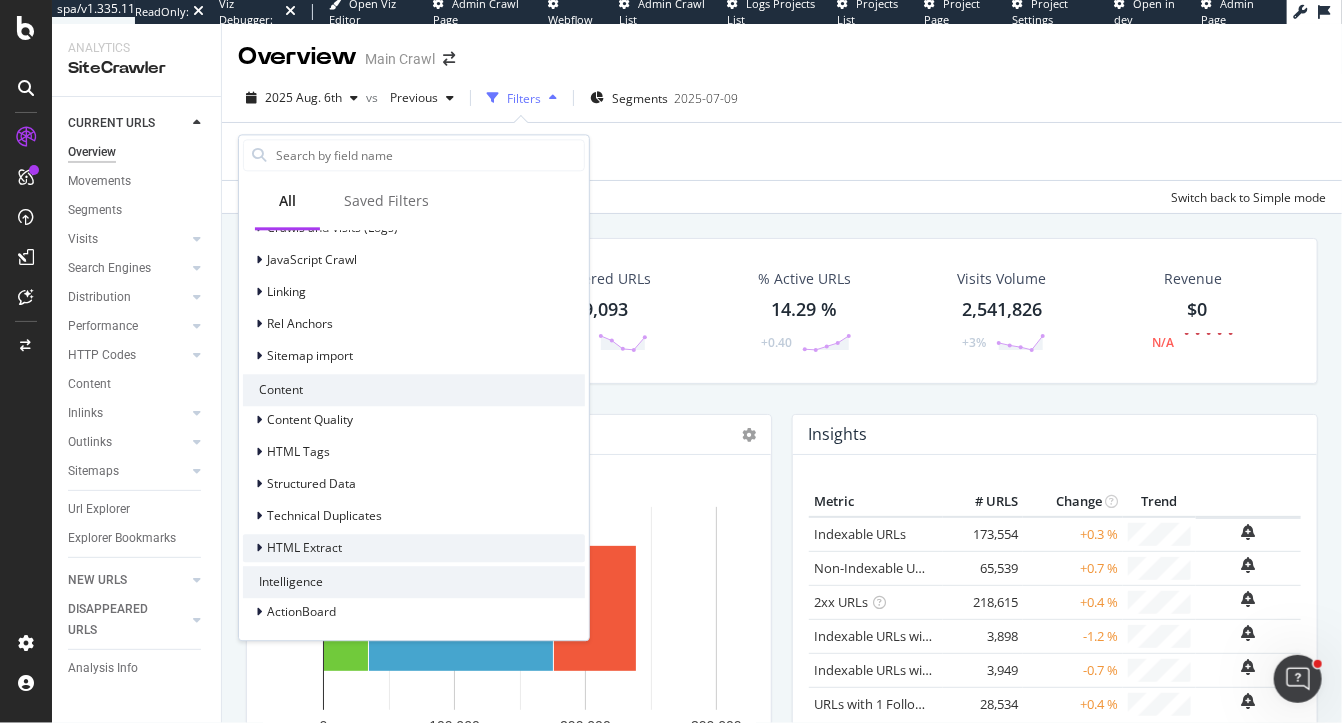 click on "HTML Extract" at bounding box center (304, 547) 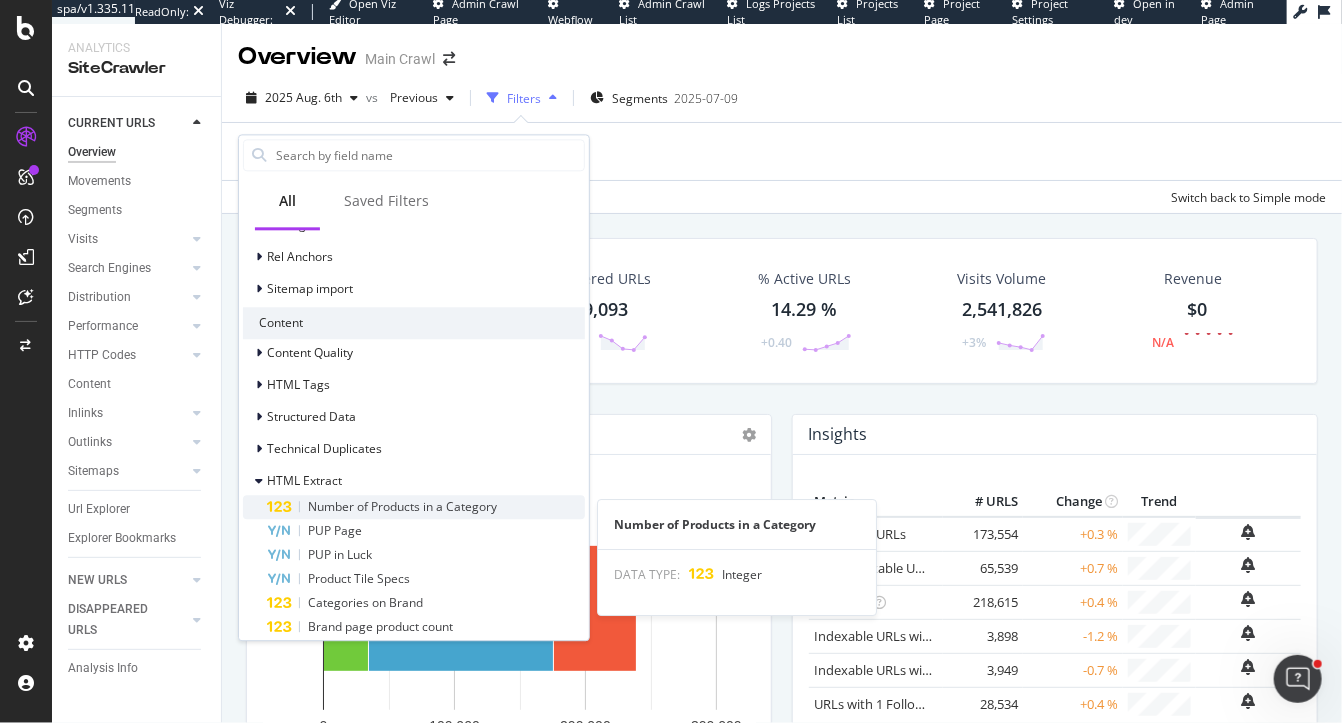 scroll, scrollTop: 744, scrollLeft: 0, axis: vertical 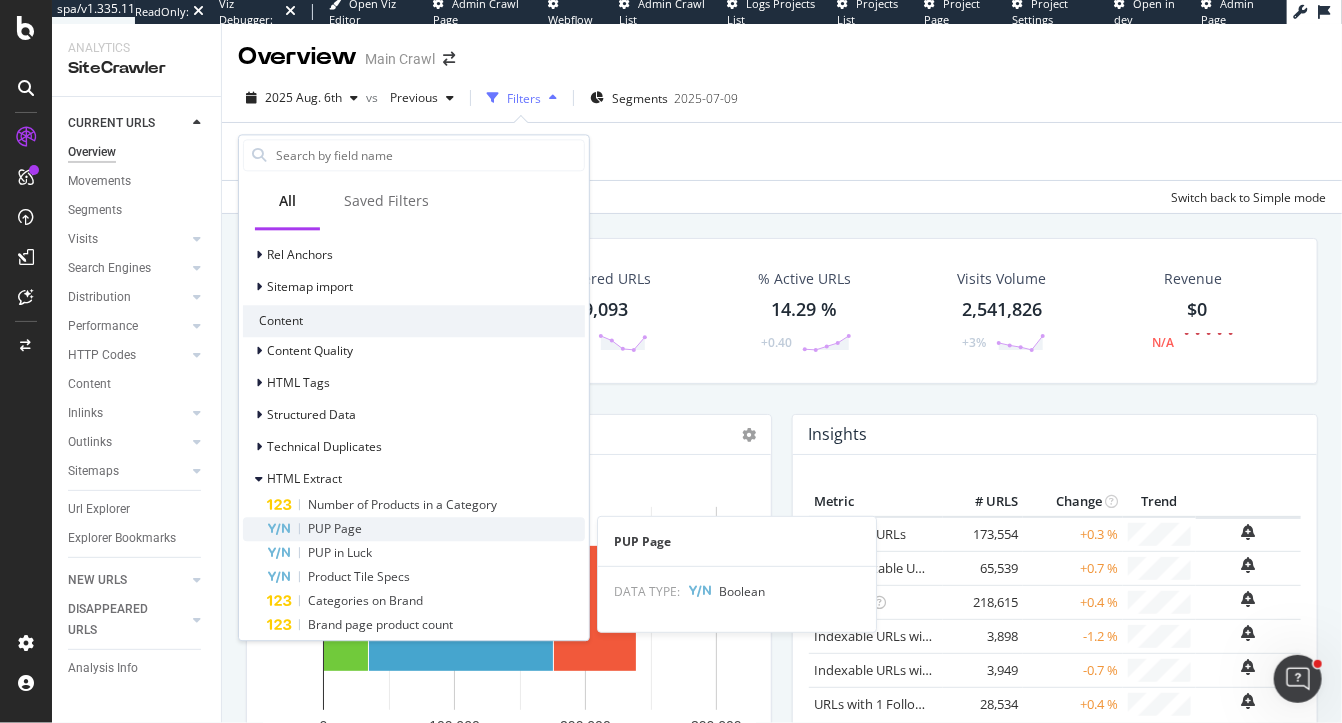 click on "PUP Page" at bounding box center [426, 529] 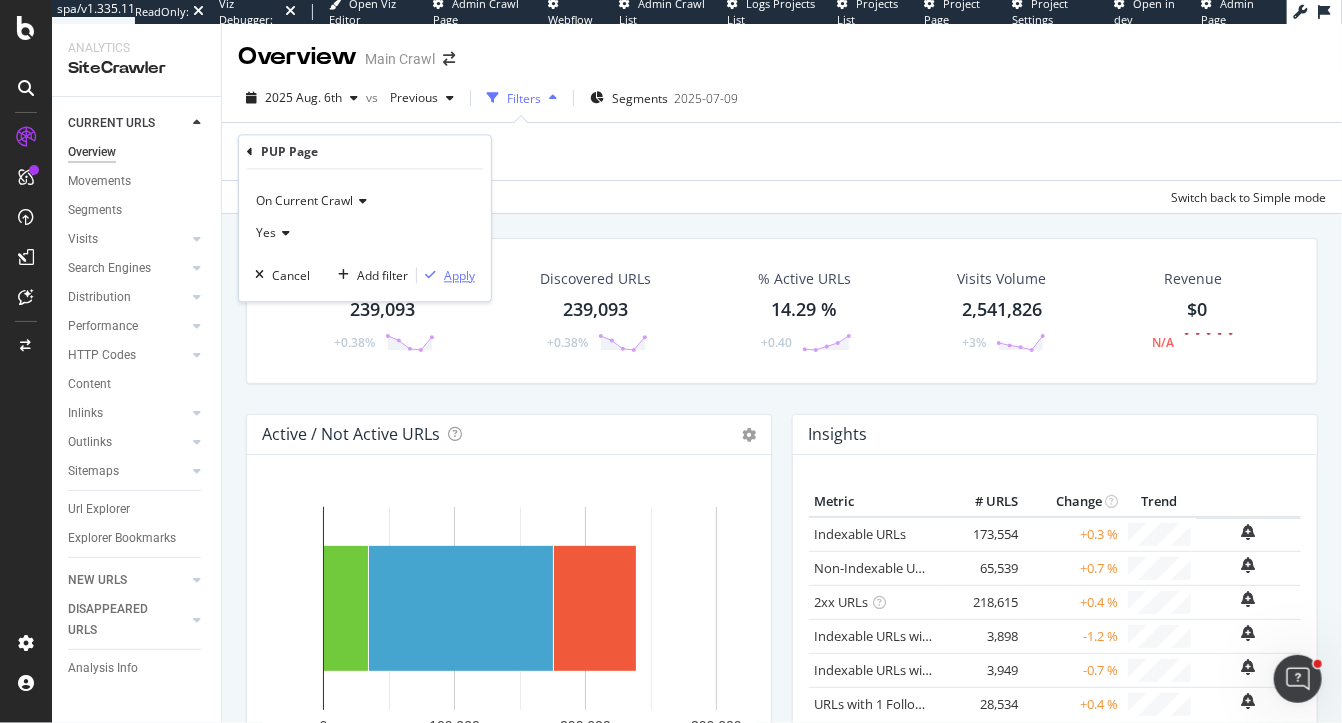 click on "Apply" at bounding box center (459, 275) 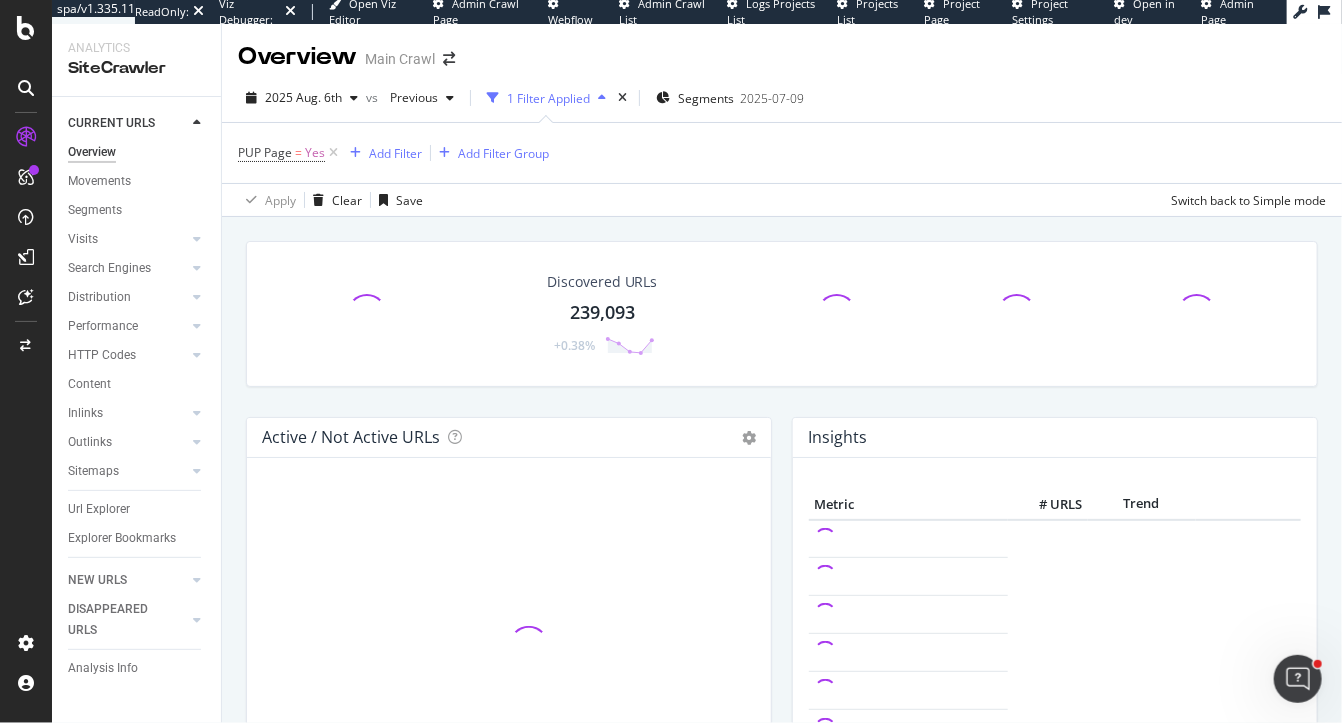 drag, startPoint x: 93, startPoint y: 514, endPoint x: 681, endPoint y: 320, distance: 619.1769 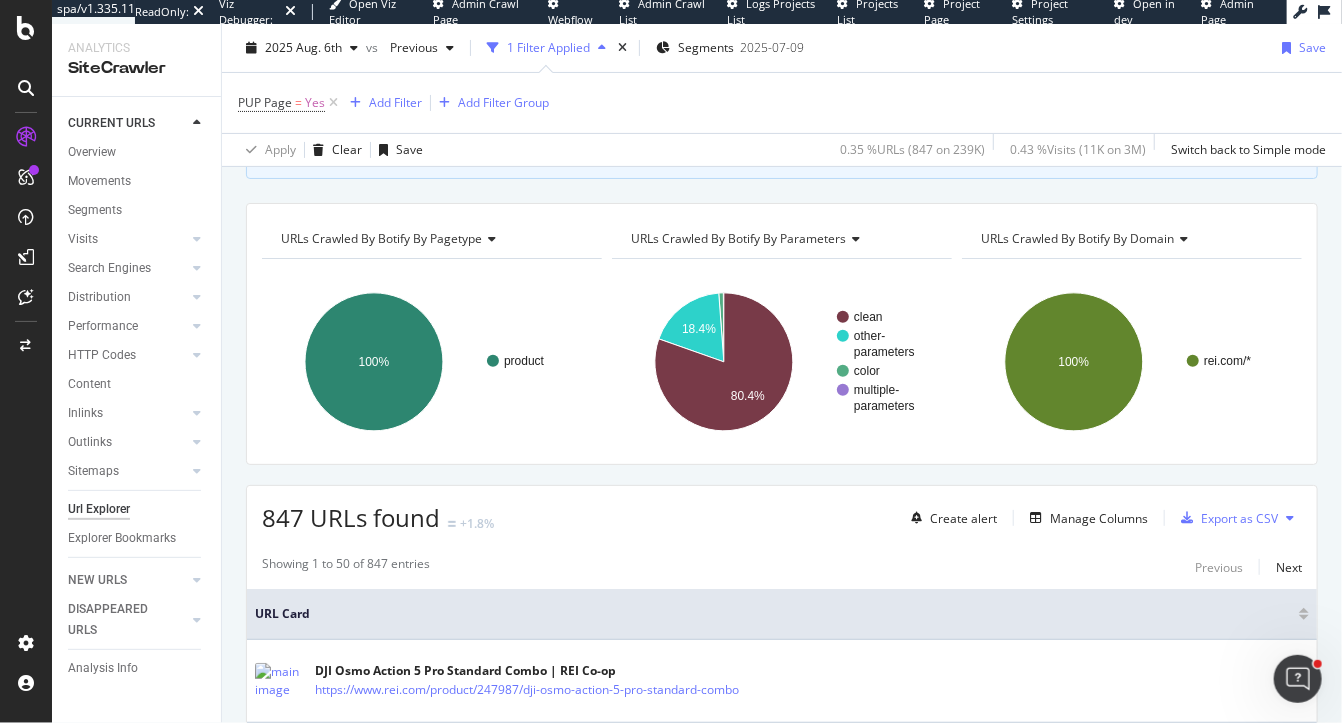 scroll, scrollTop: 184, scrollLeft: 0, axis: vertical 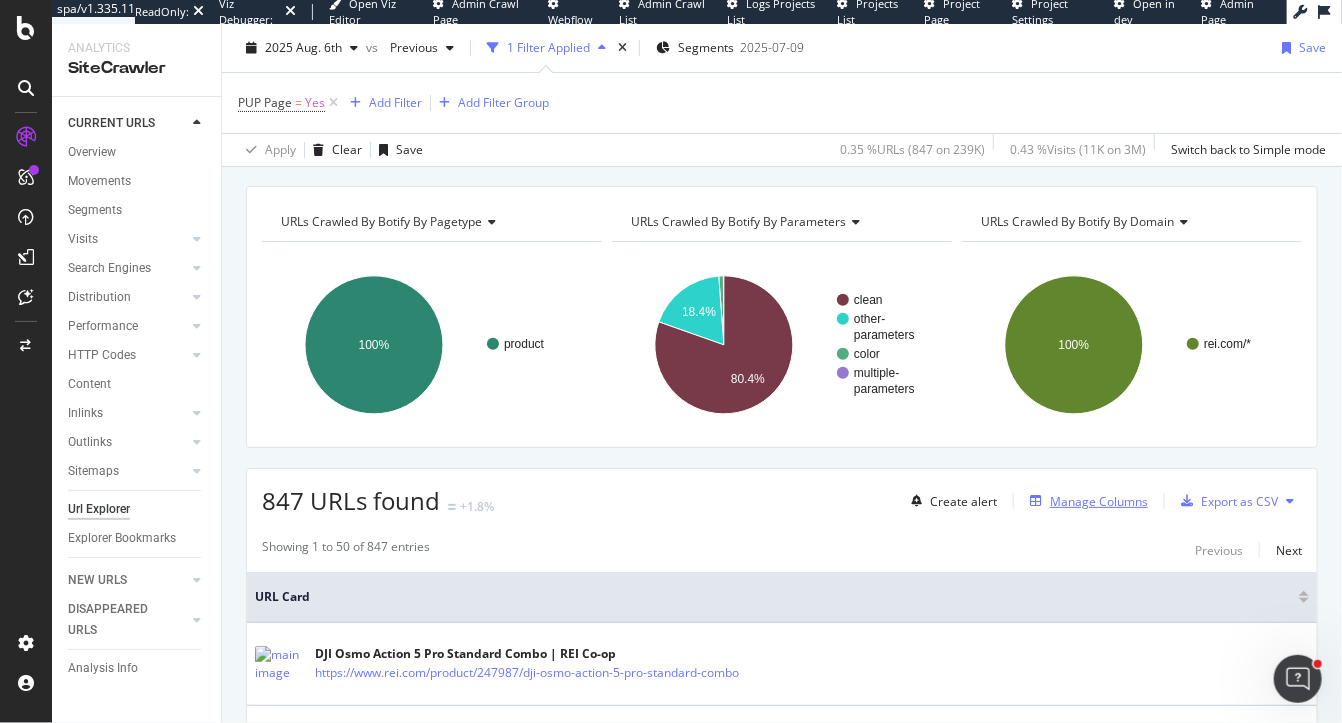 click on "Manage Columns" at bounding box center [1099, 501] 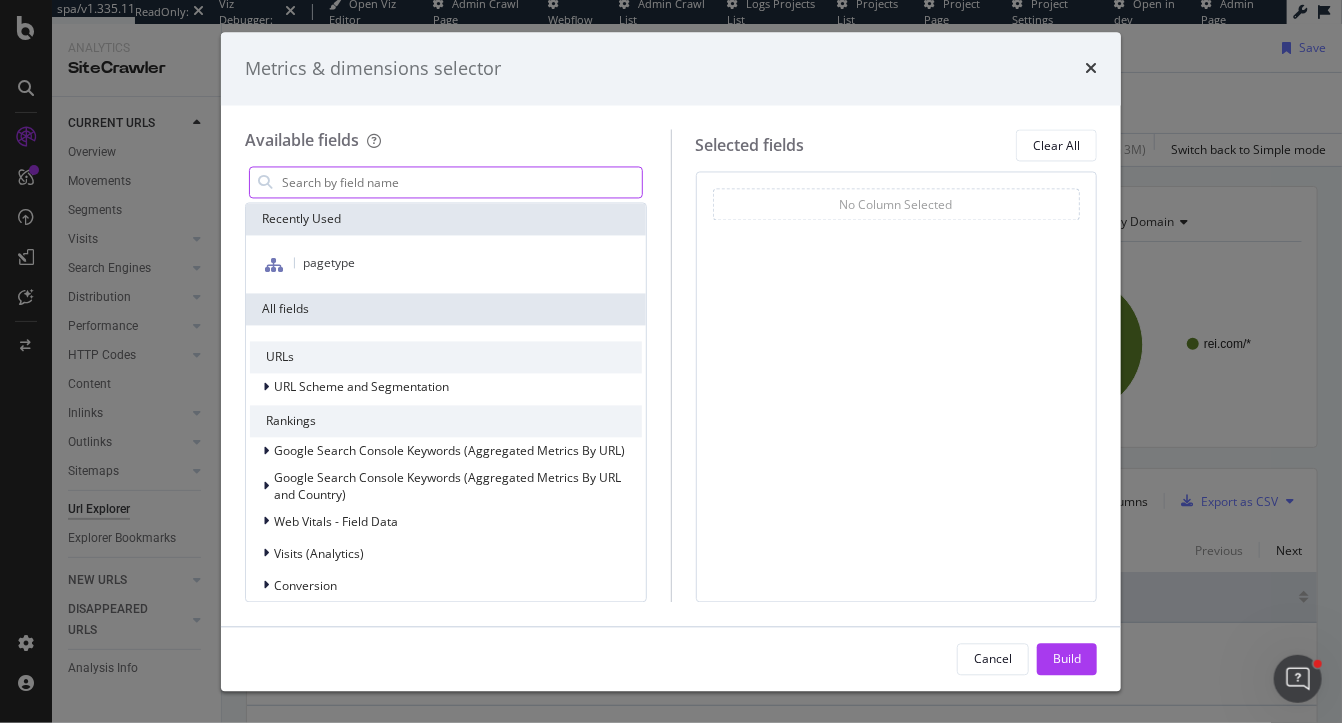 click at bounding box center (461, 183) 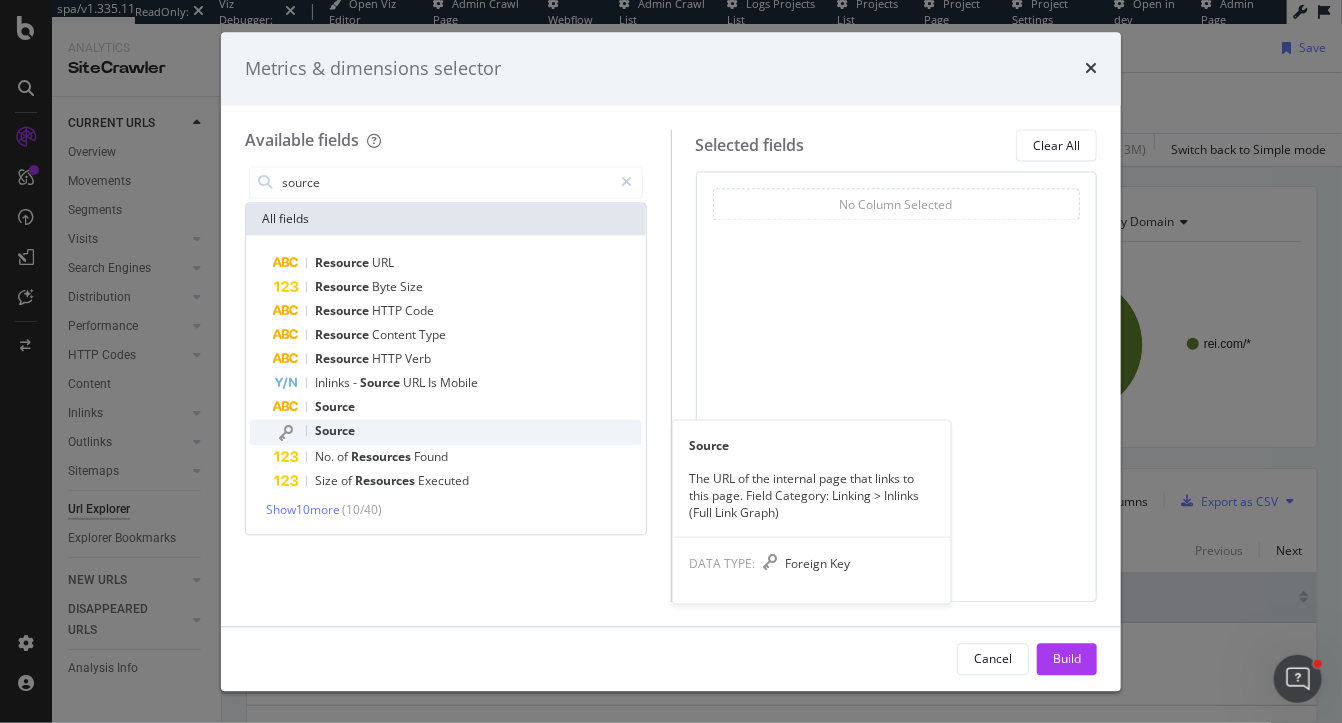 type on "source" 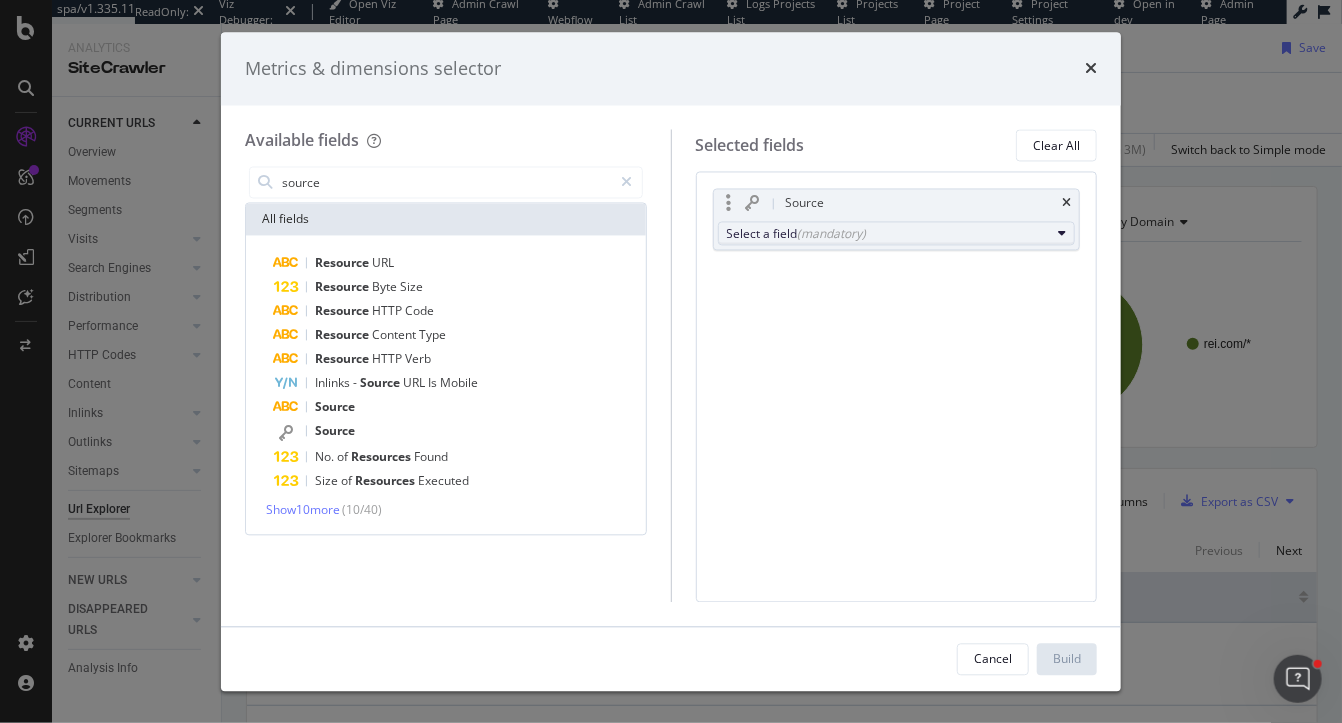 click on "(mandatory)" at bounding box center (832, 233) 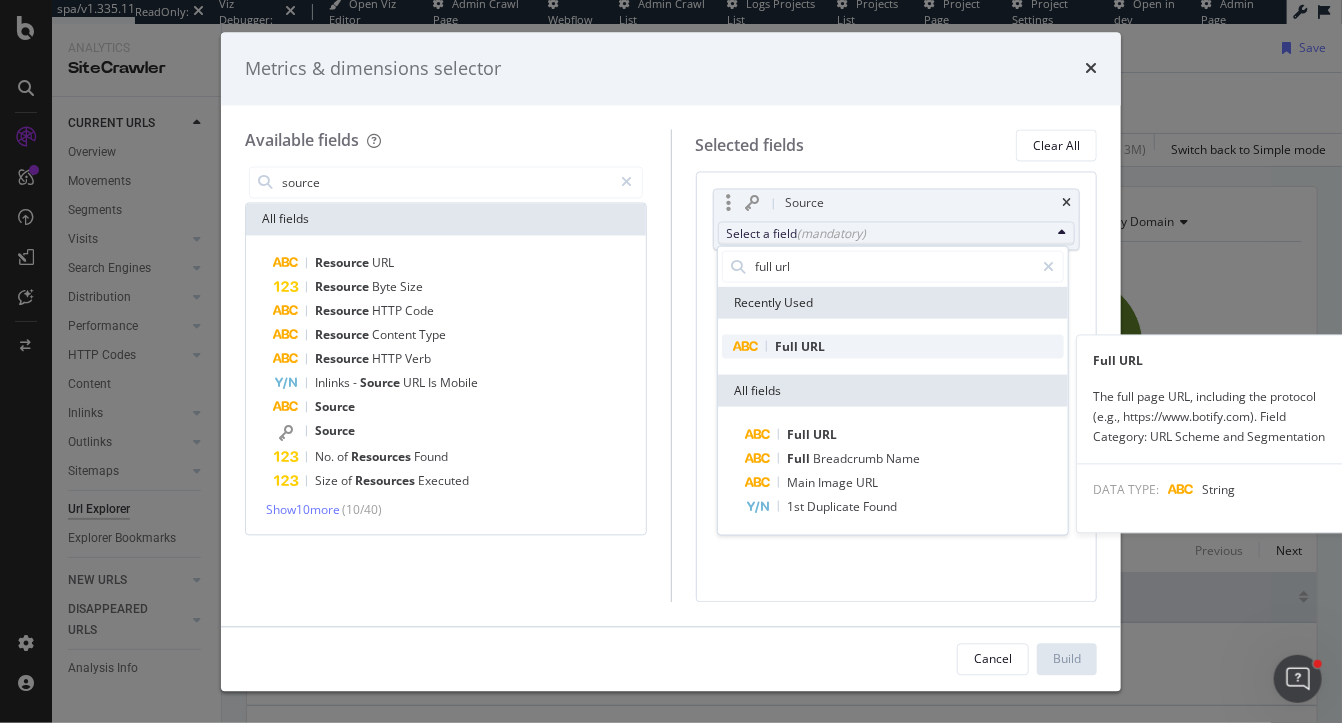 type on "full url" 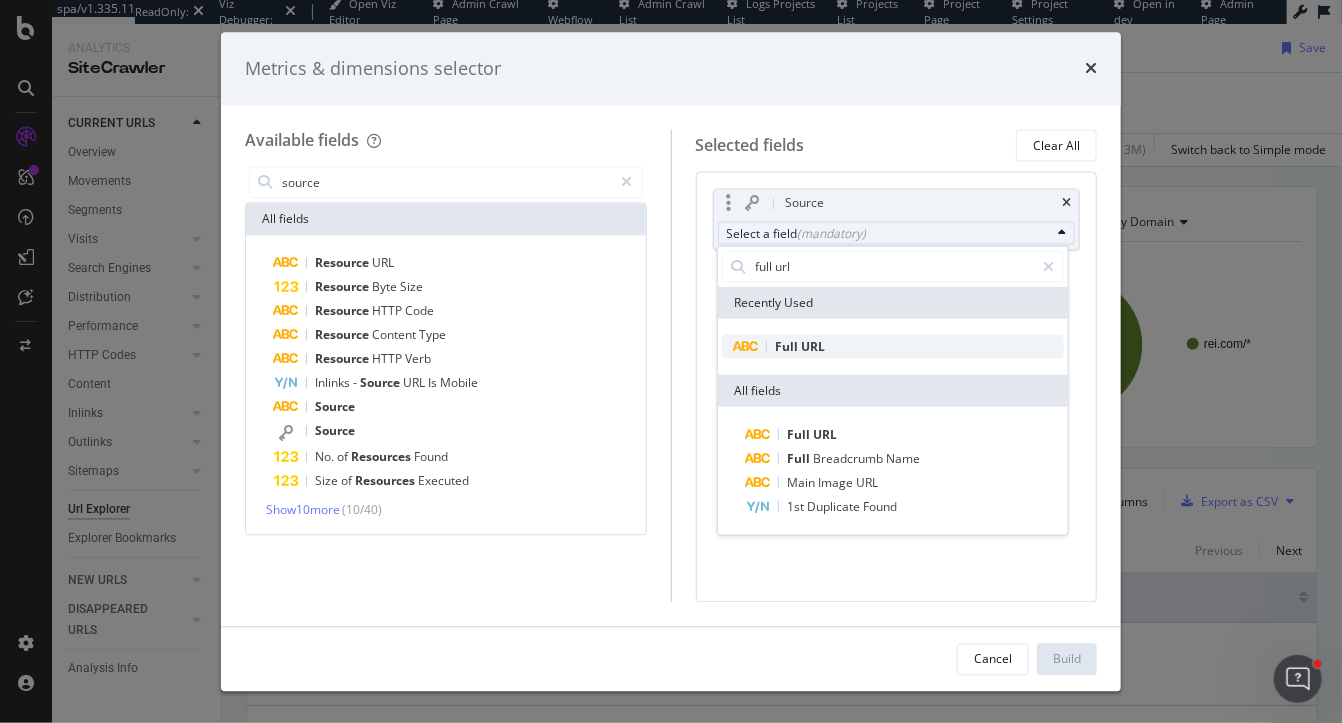 click on "Full   URL" at bounding box center [893, 346] 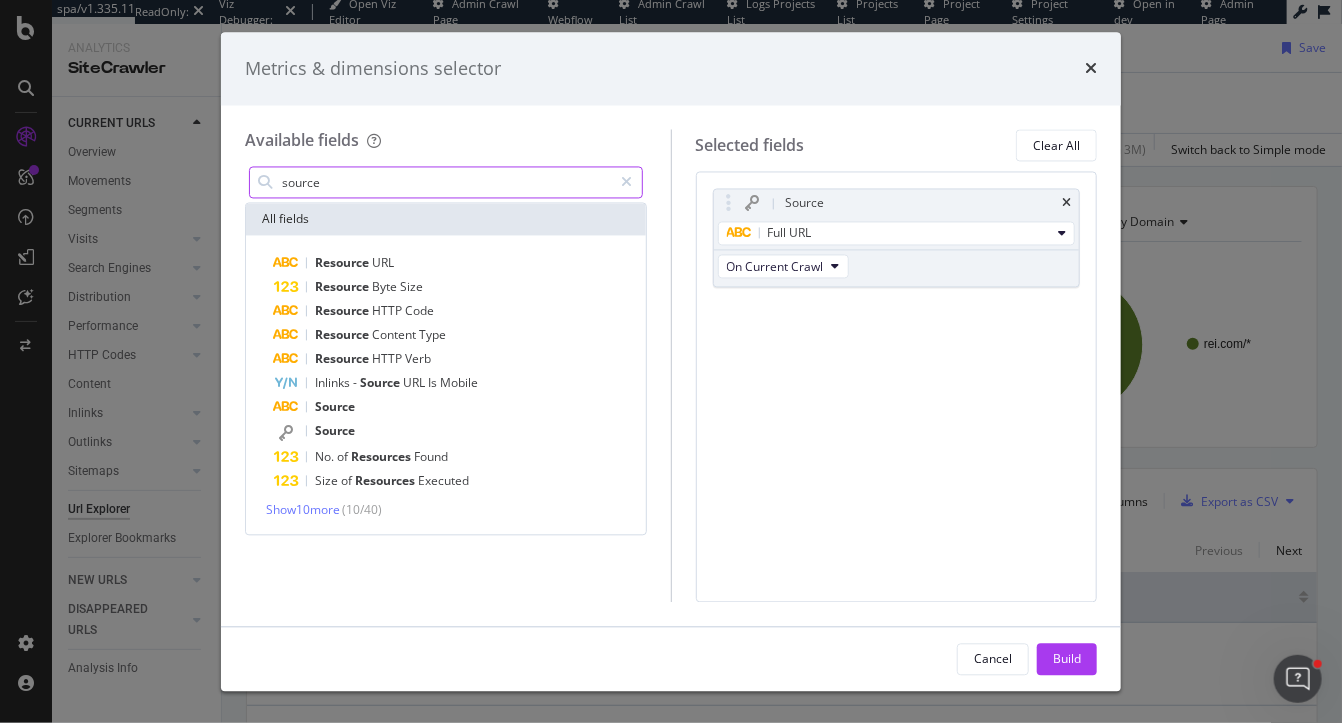 click on "source" at bounding box center [446, 183] 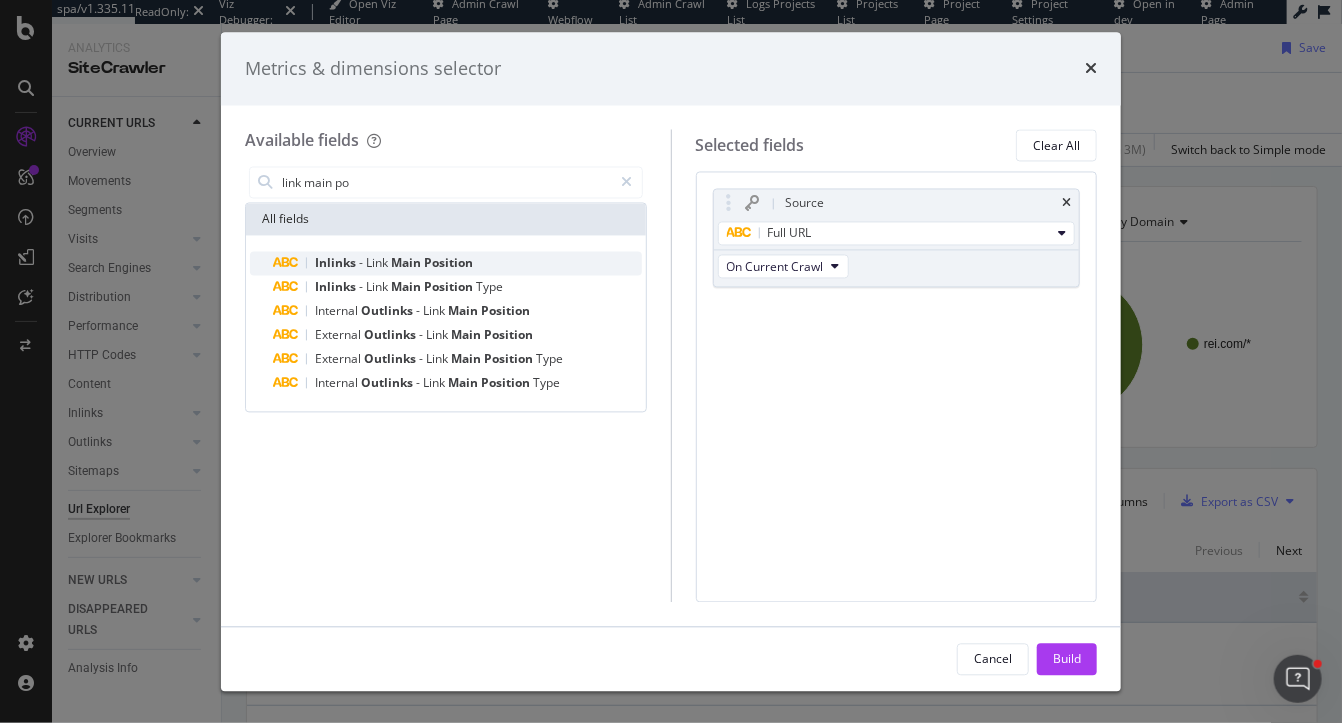 click on "-" at bounding box center (362, 263) 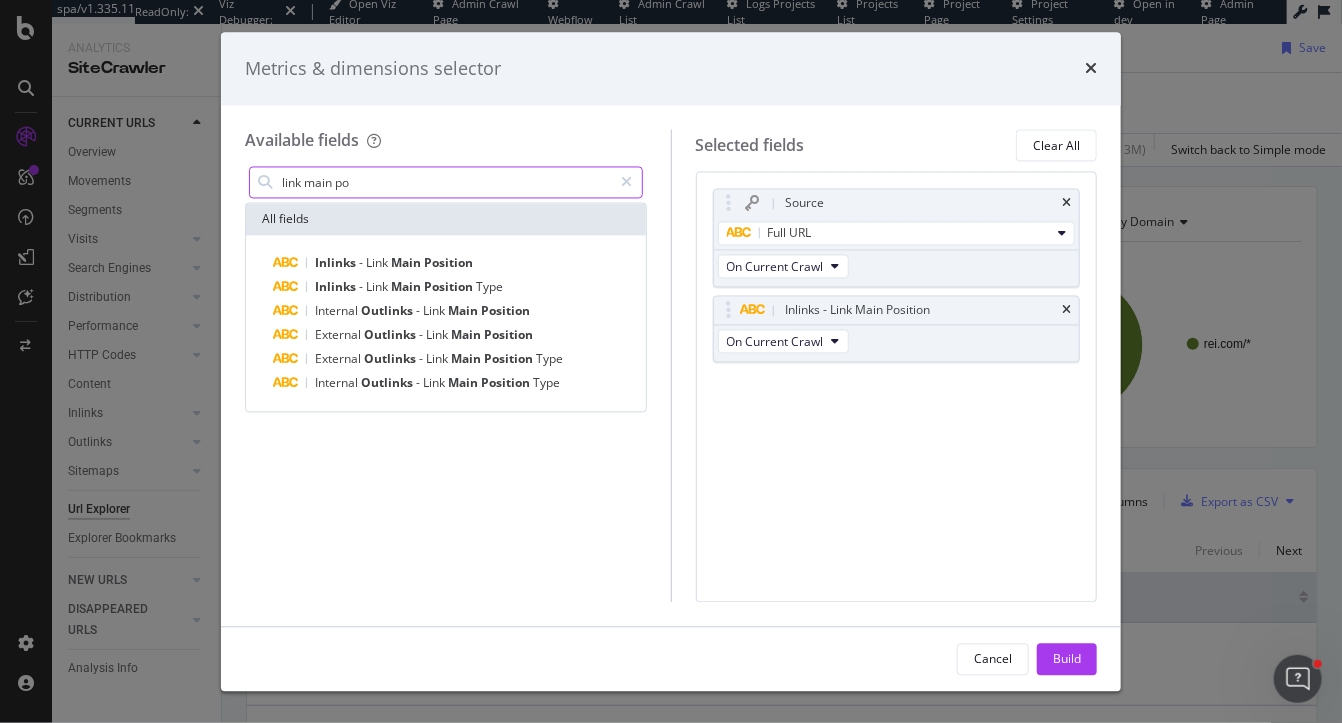 click on "link main po" at bounding box center (446, 183) 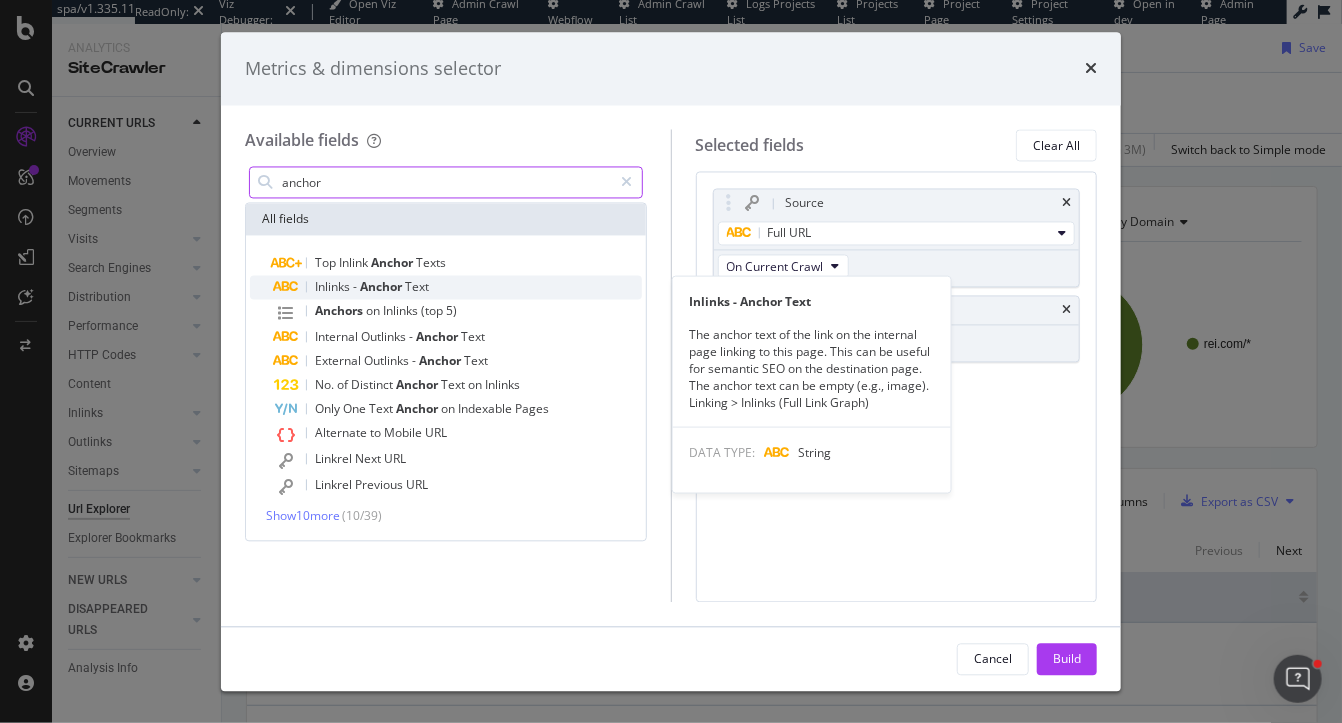 type on "anchor" 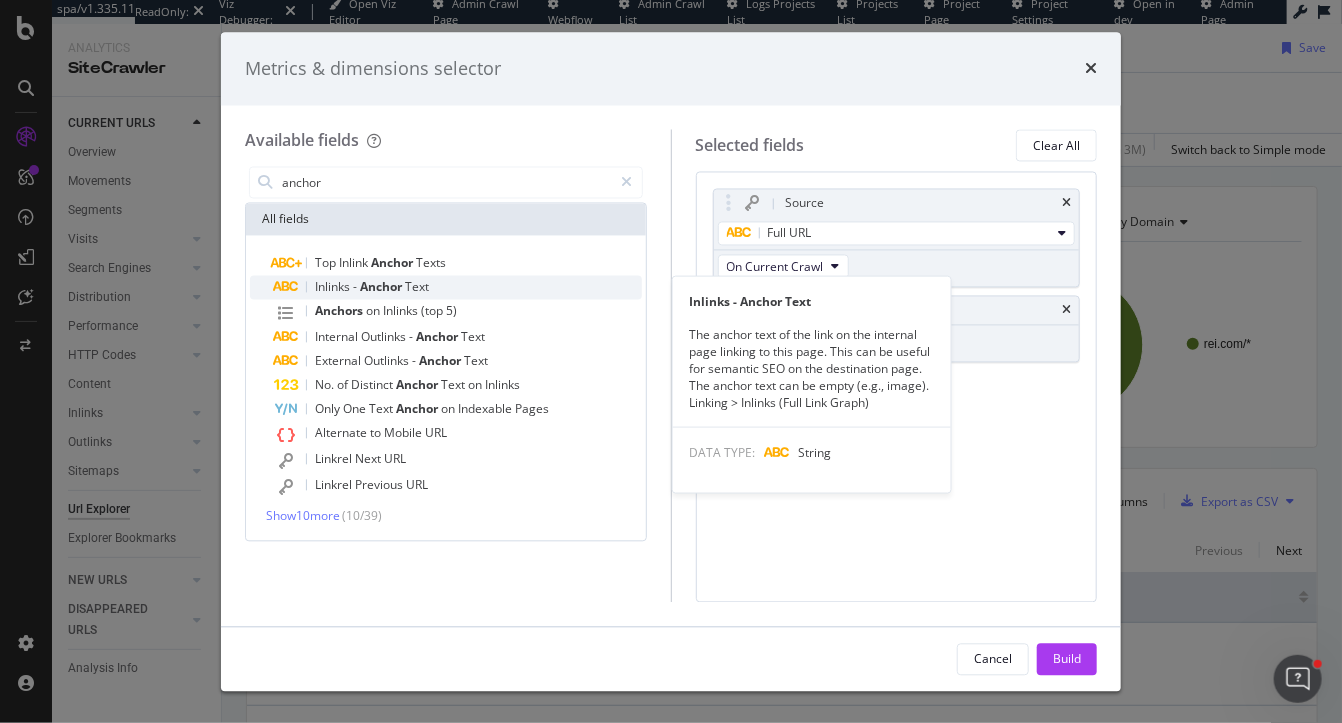 click on "Anchor" at bounding box center (382, 287) 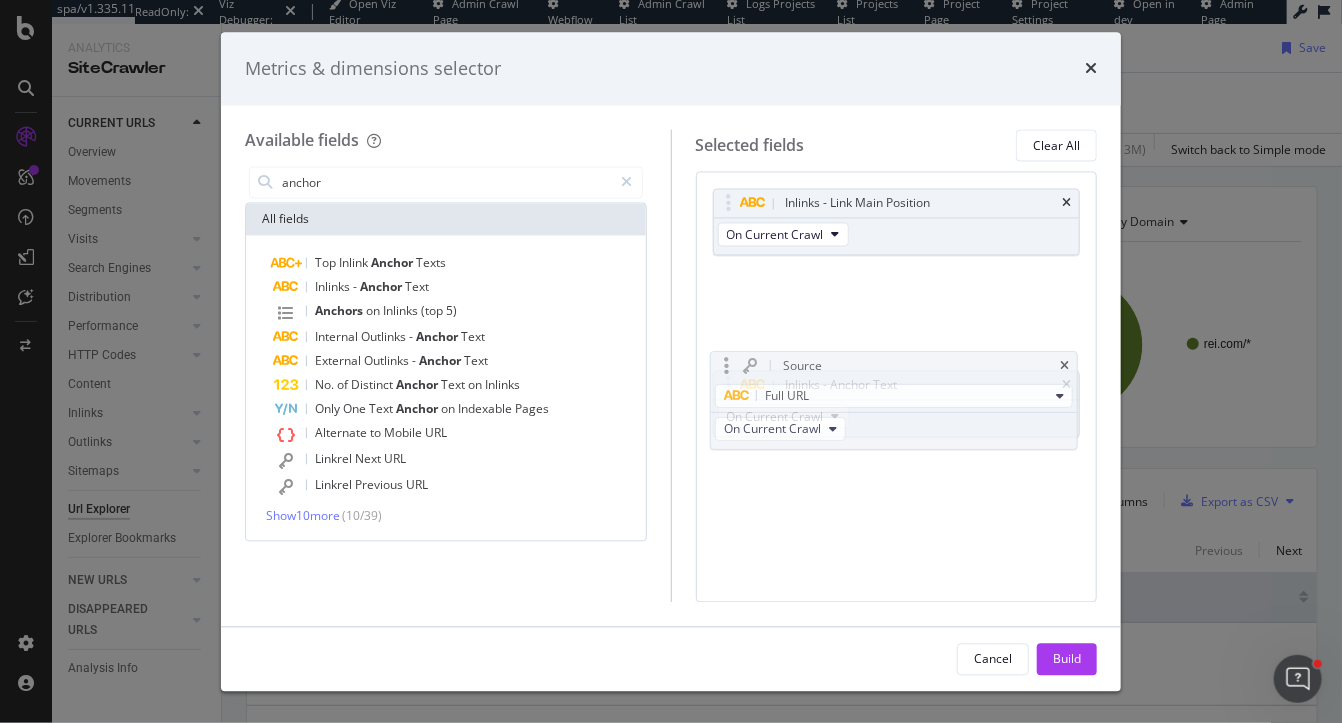drag, startPoint x: 729, startPoint y: 197, endPoint x: 727, endPoint y: 359, distance: 162.01234 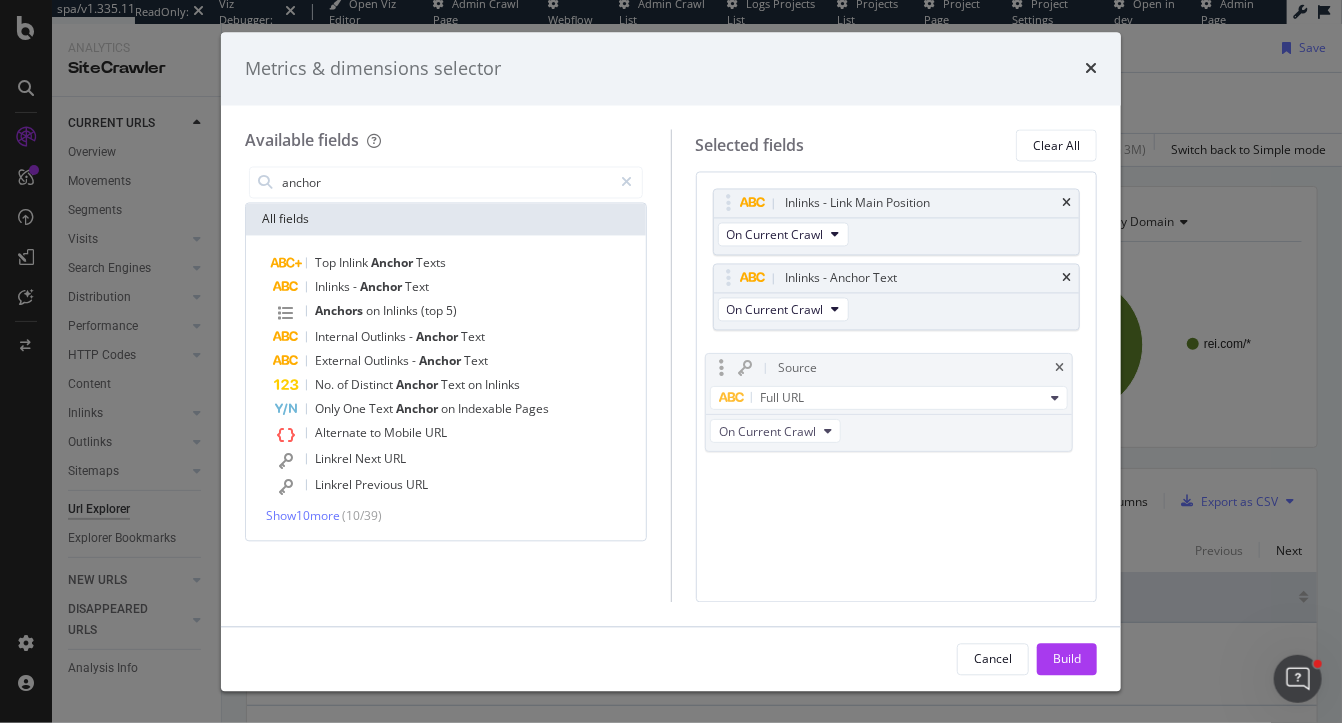 drag, startPoint x: 722, startPoint y: 284, endPoint x: 714, endPoint y: 372, distance: 88.362885 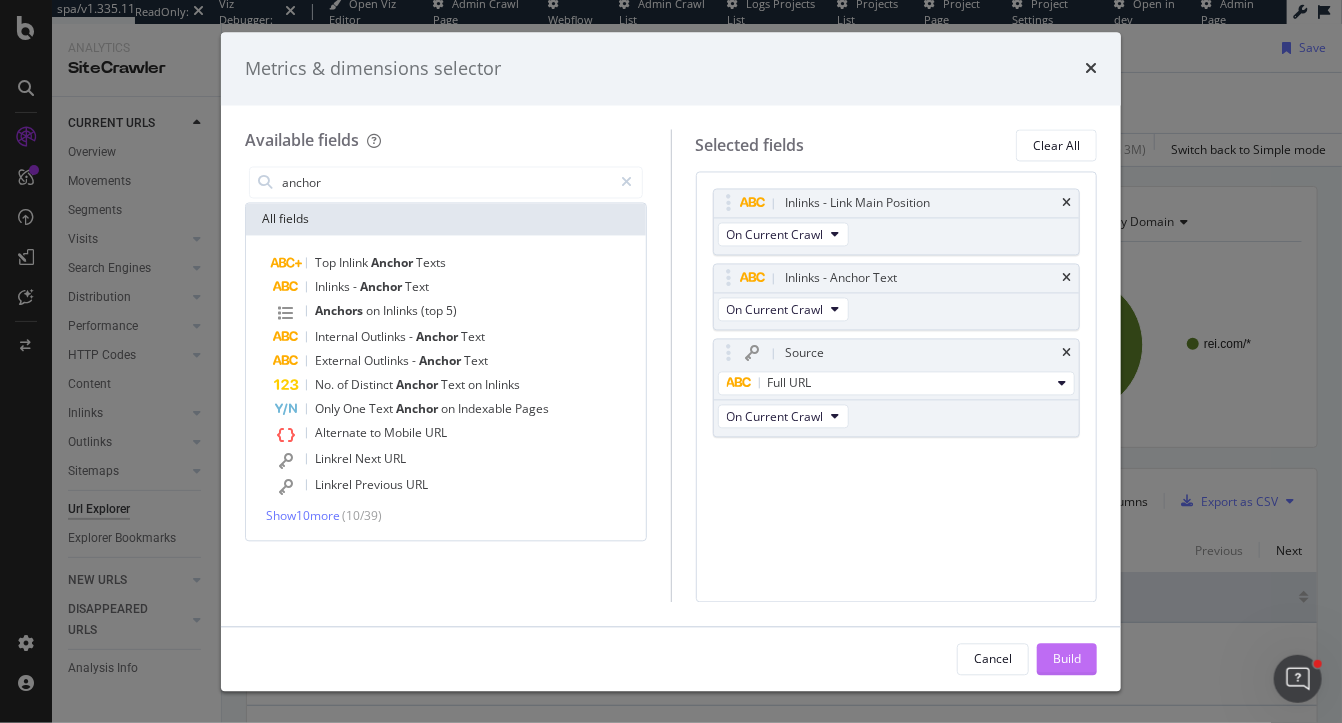 click on "Build" at bounding box center (1067, 659) 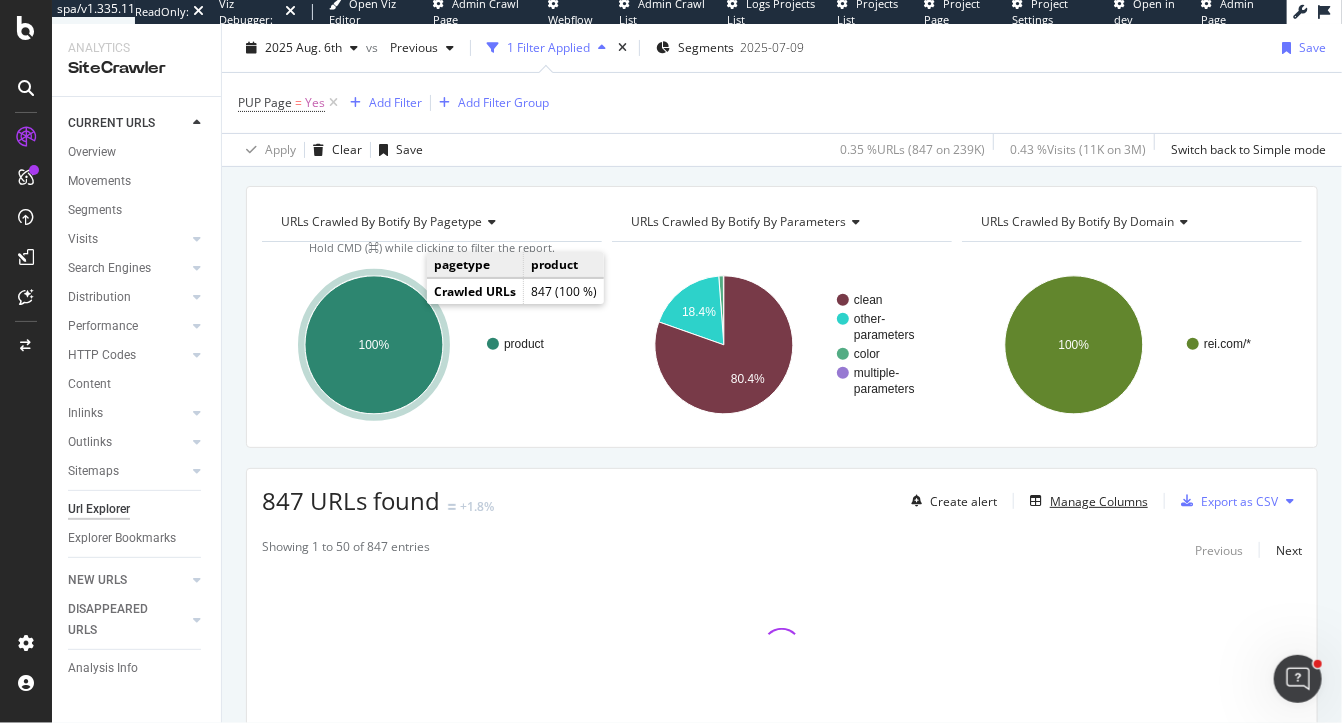 scroll, scrollTop: 297, scrollLeft: 0, axis: vertical 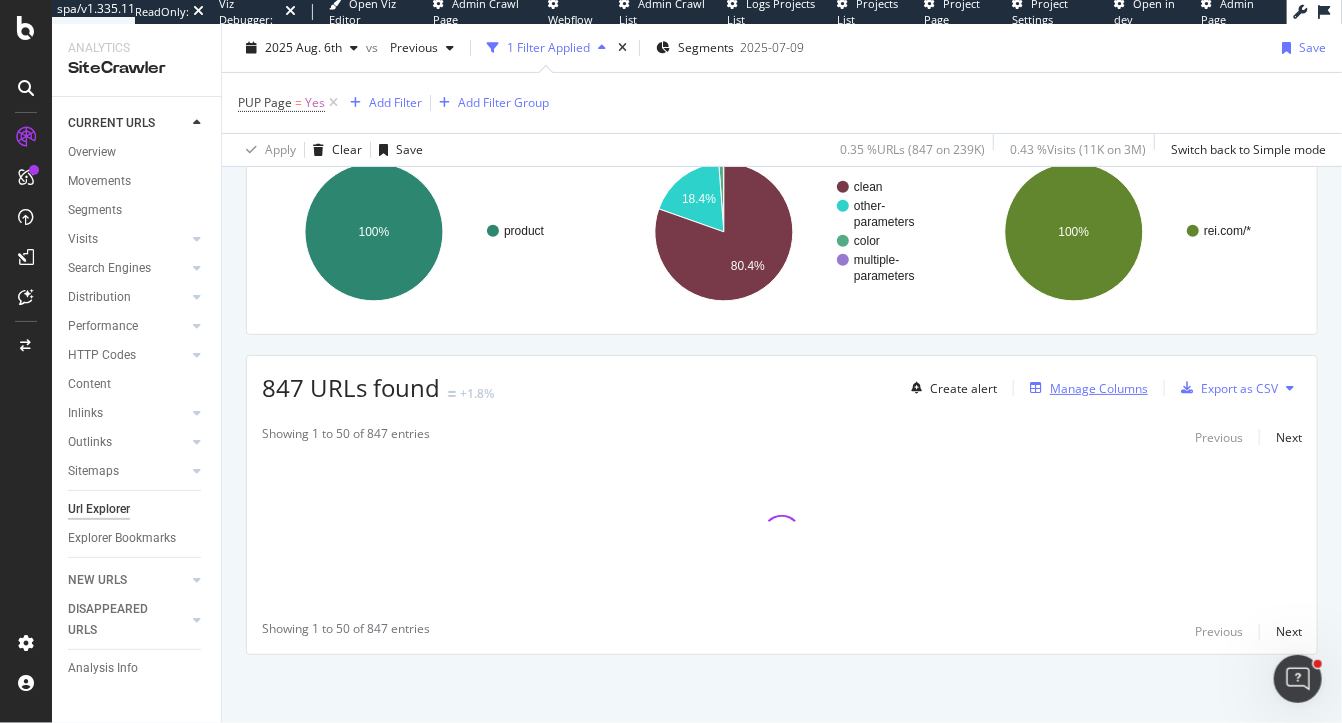 click on "Manage Columns" at bounding box center (1099, 388) 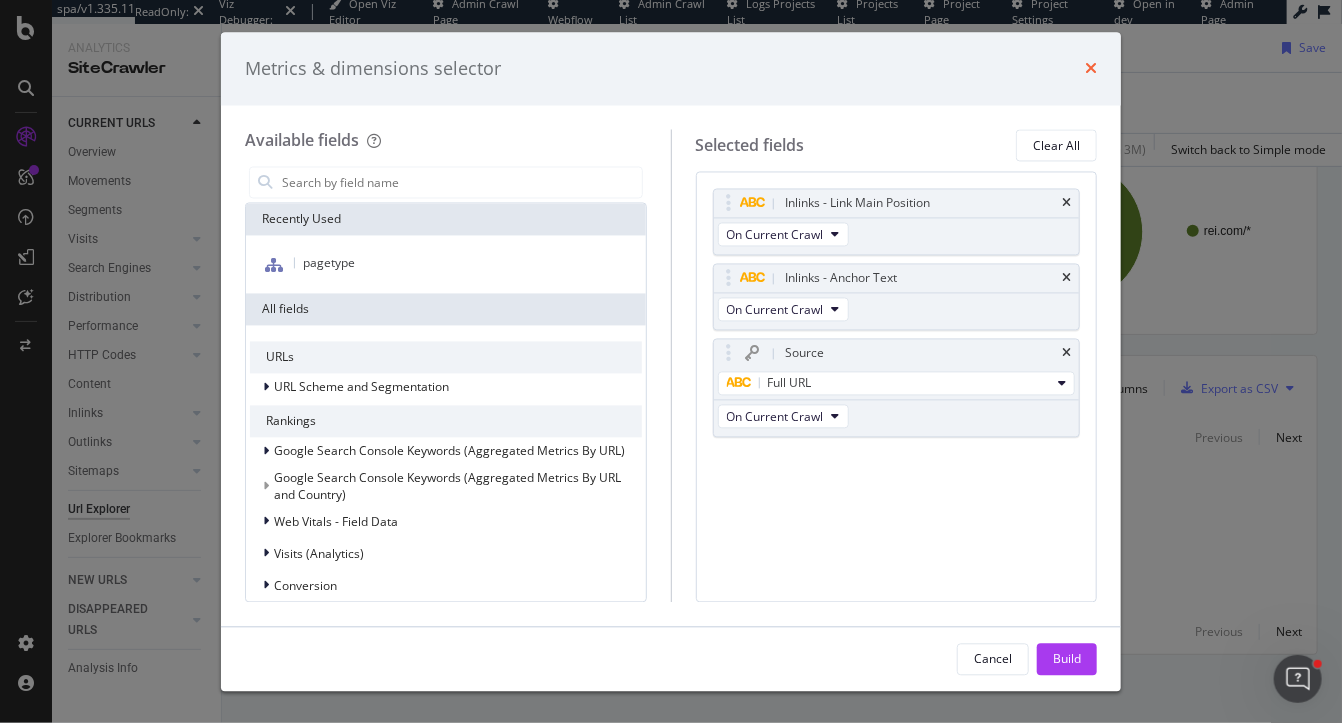 click at bounding box center [1091, 69] 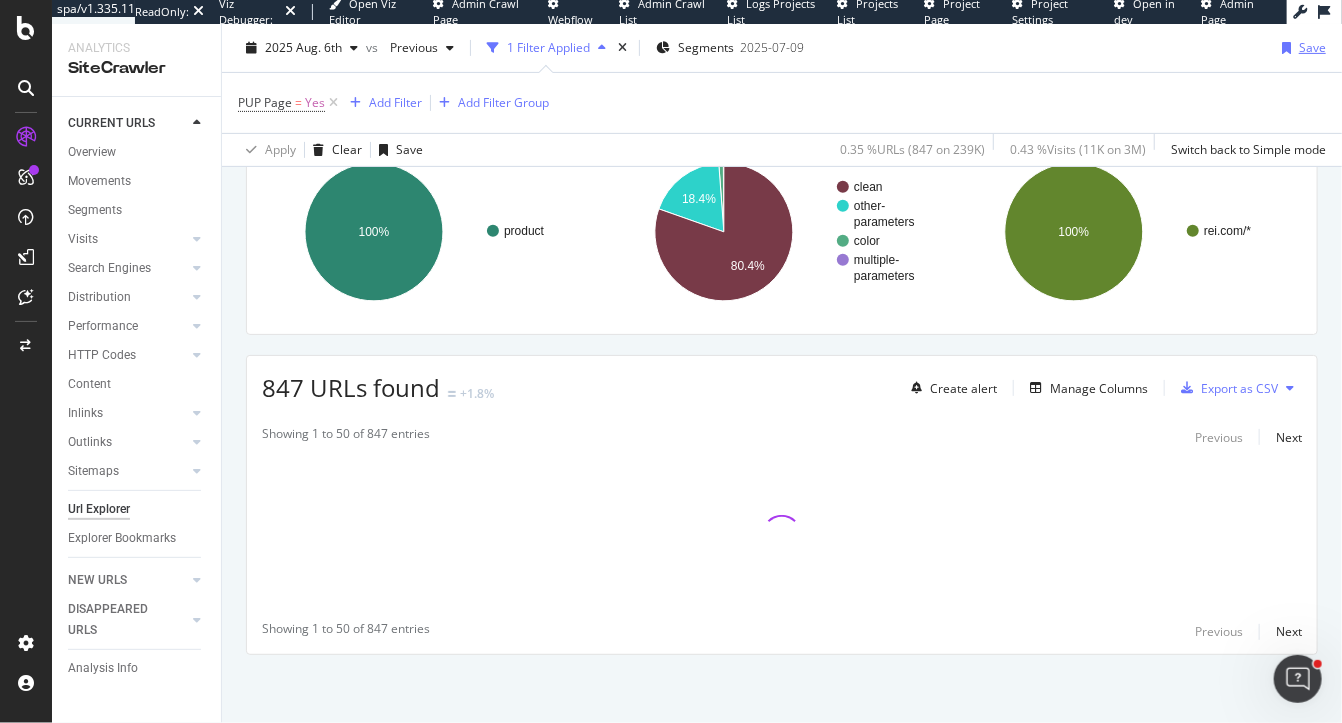 click on "Save" at bounding box center [1312, 47] 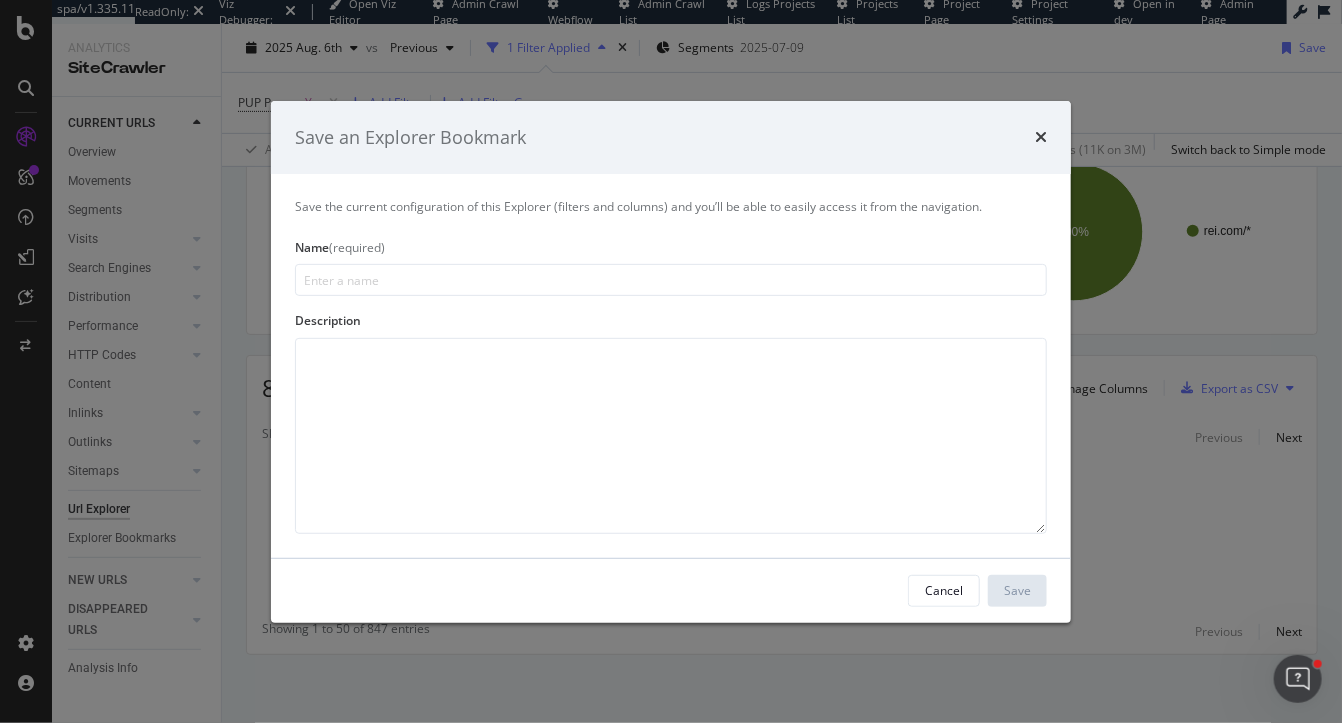 click at bounding box center [671, 280] 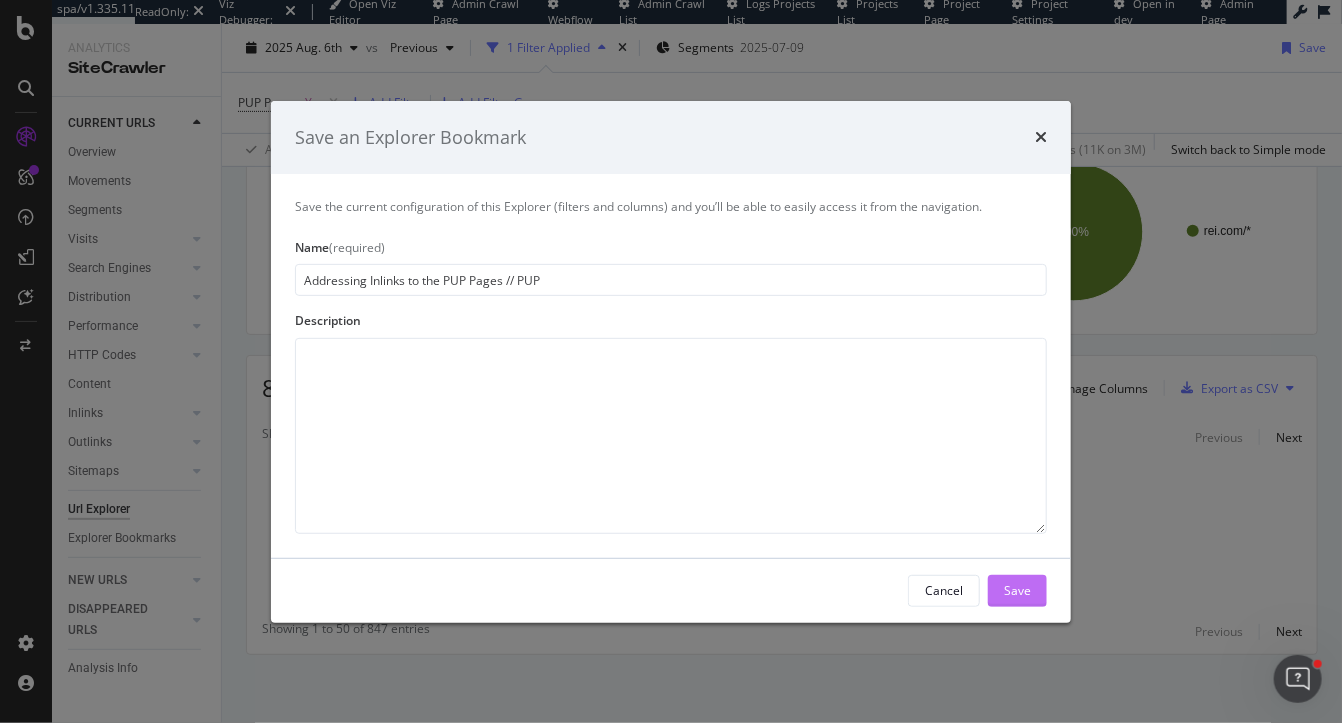 type on "Addressing Inlinks to the PUP Pages // PUP" 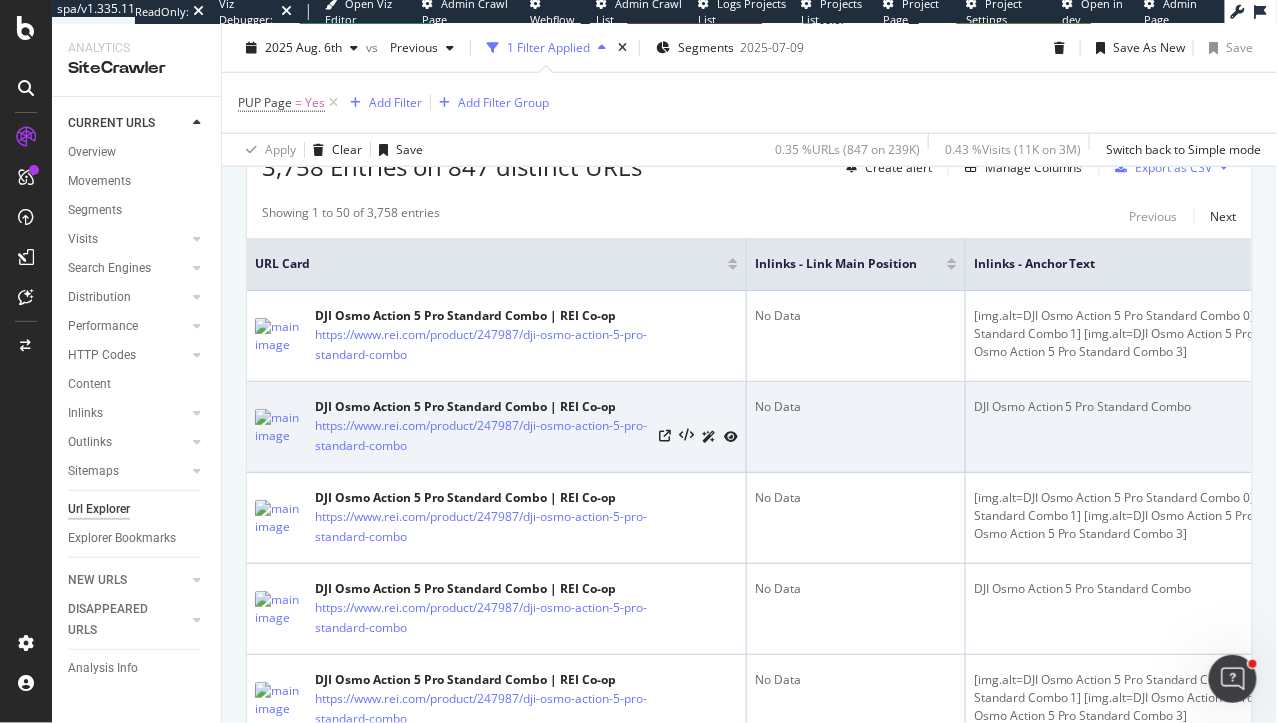 scroll, scrollTop: 606, scrollLeft: 0, axis: vertical 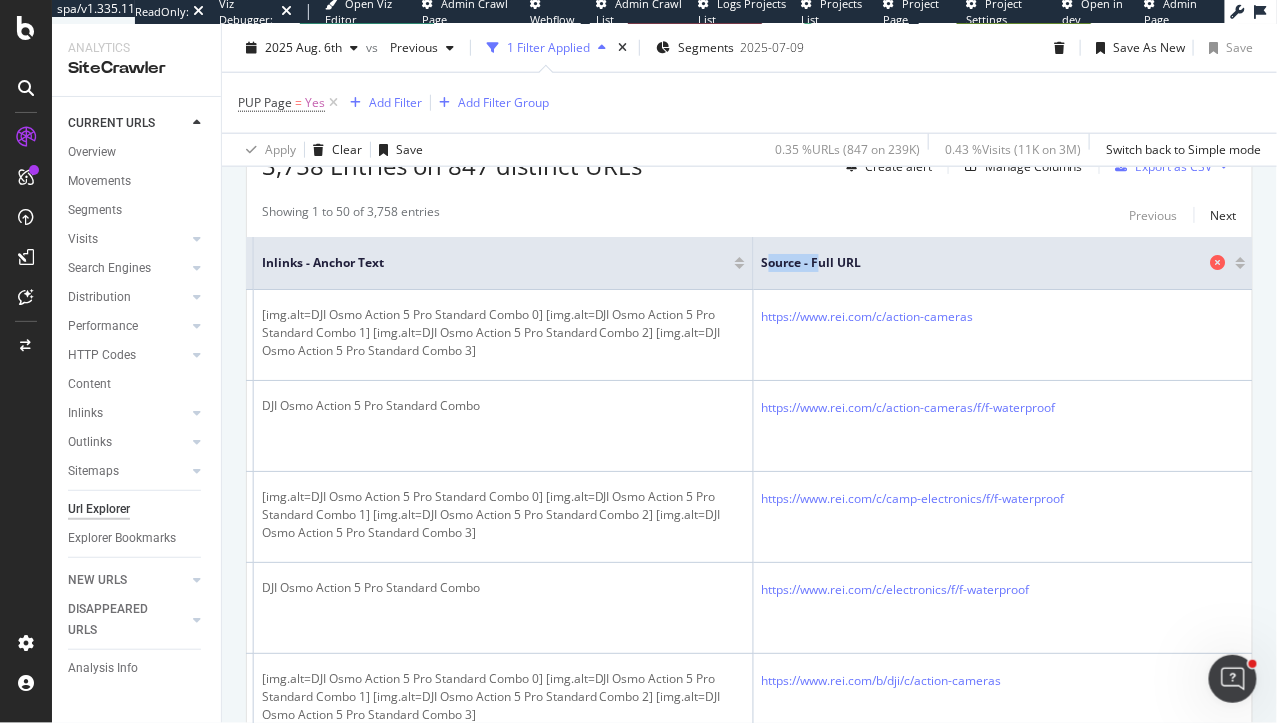 drag, startPoint x: 767, startPoint y: 260, endPoint x: 816, endPoint y: 260, distance: 49 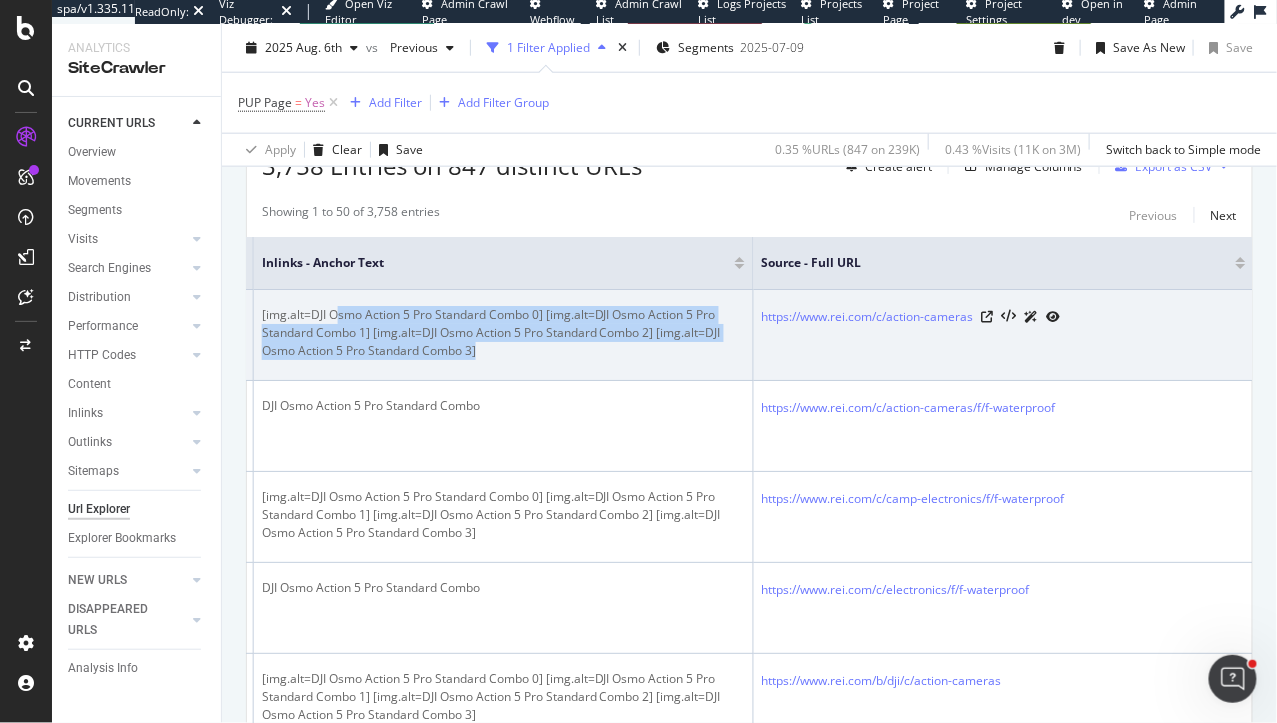 drag, startPoint x: 333, startPoint y: 311, endPoint x: 552, endPoint y: 349, distance: 222.27235 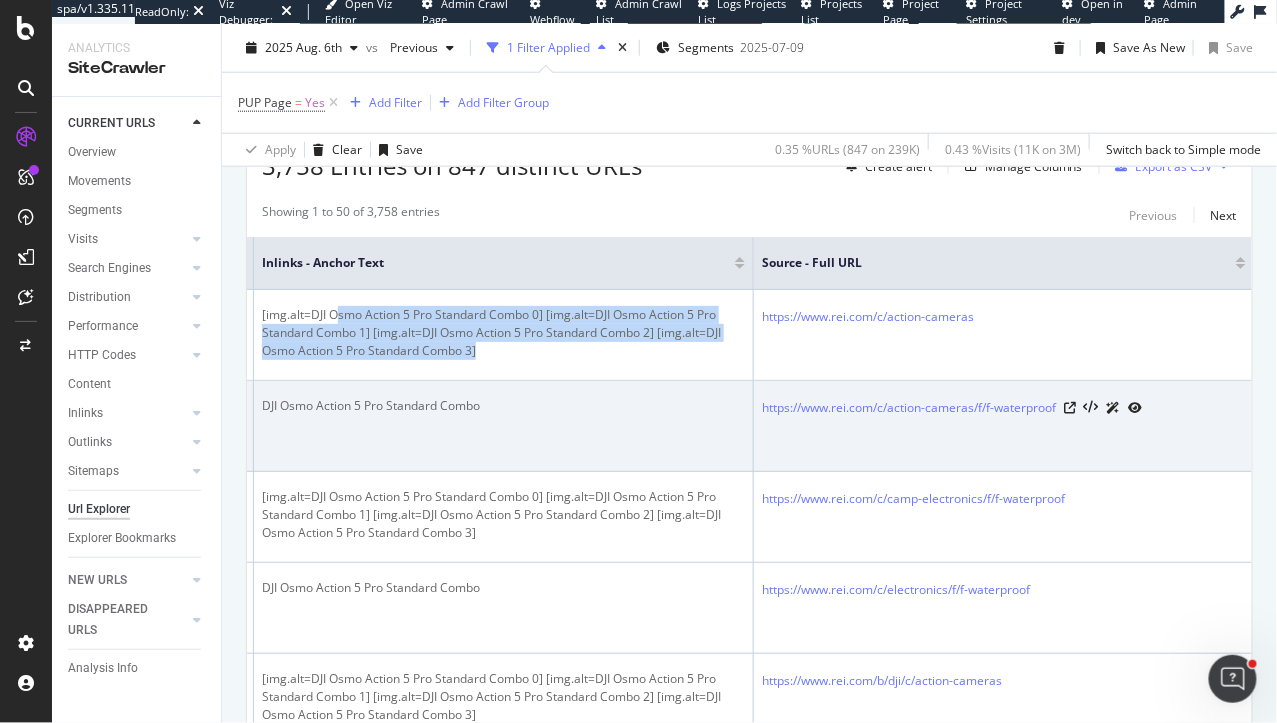 scroll, scrollTop: 610, scrollLeft: 0, axis: vertical 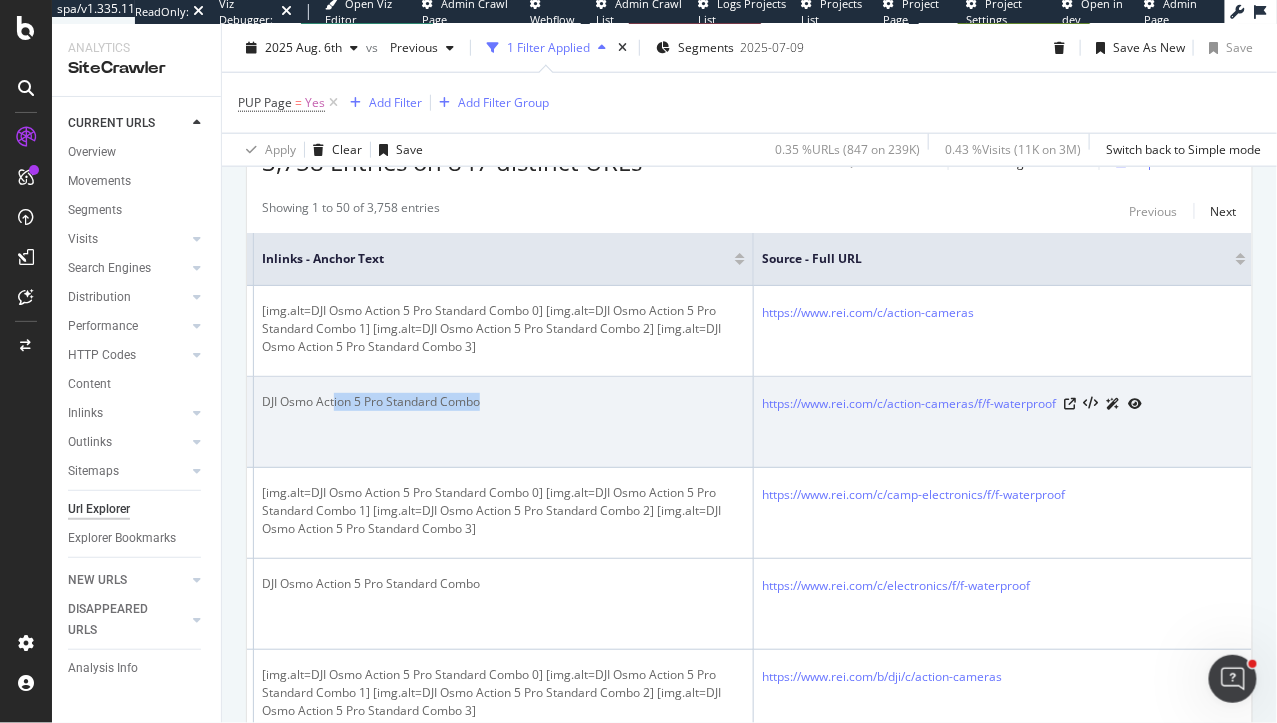 drag, startPoint x: 492, startPoint y: 404, endPoint x: 331, endPoint y: 403, distance: 161.00311 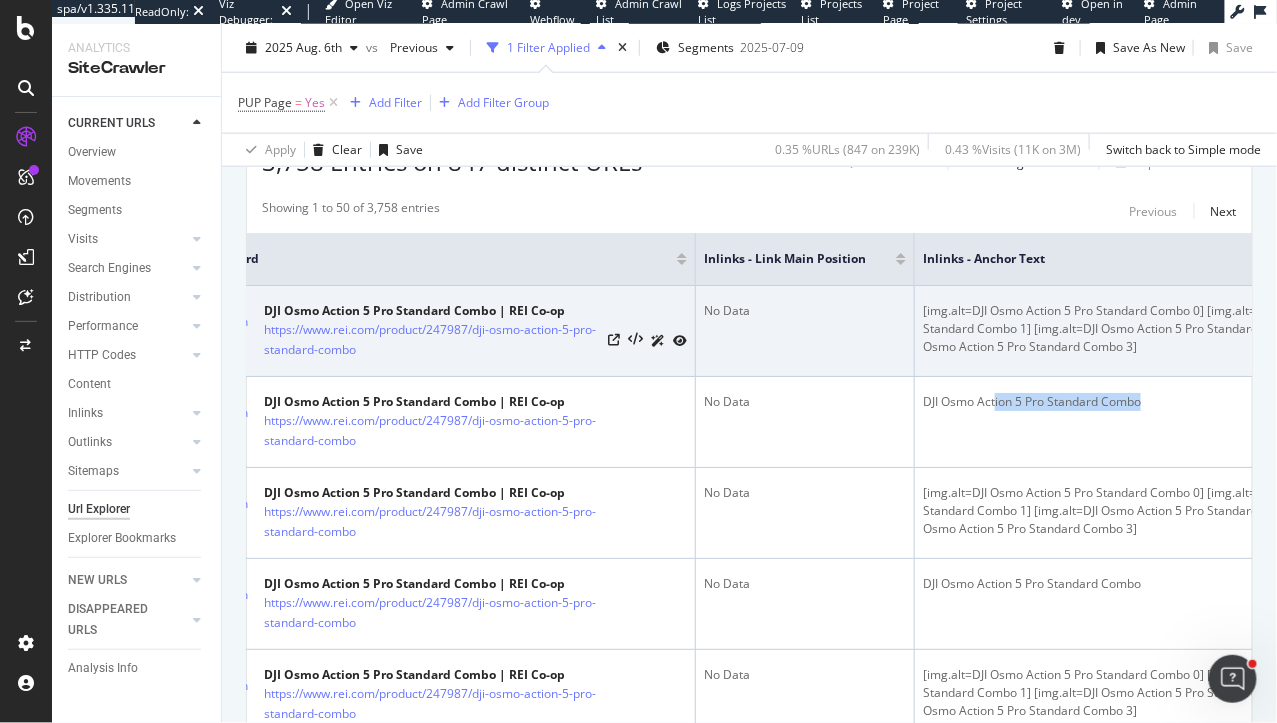 scroll, scrollTop: 0, scrollLeft: 32, axis: horizontal 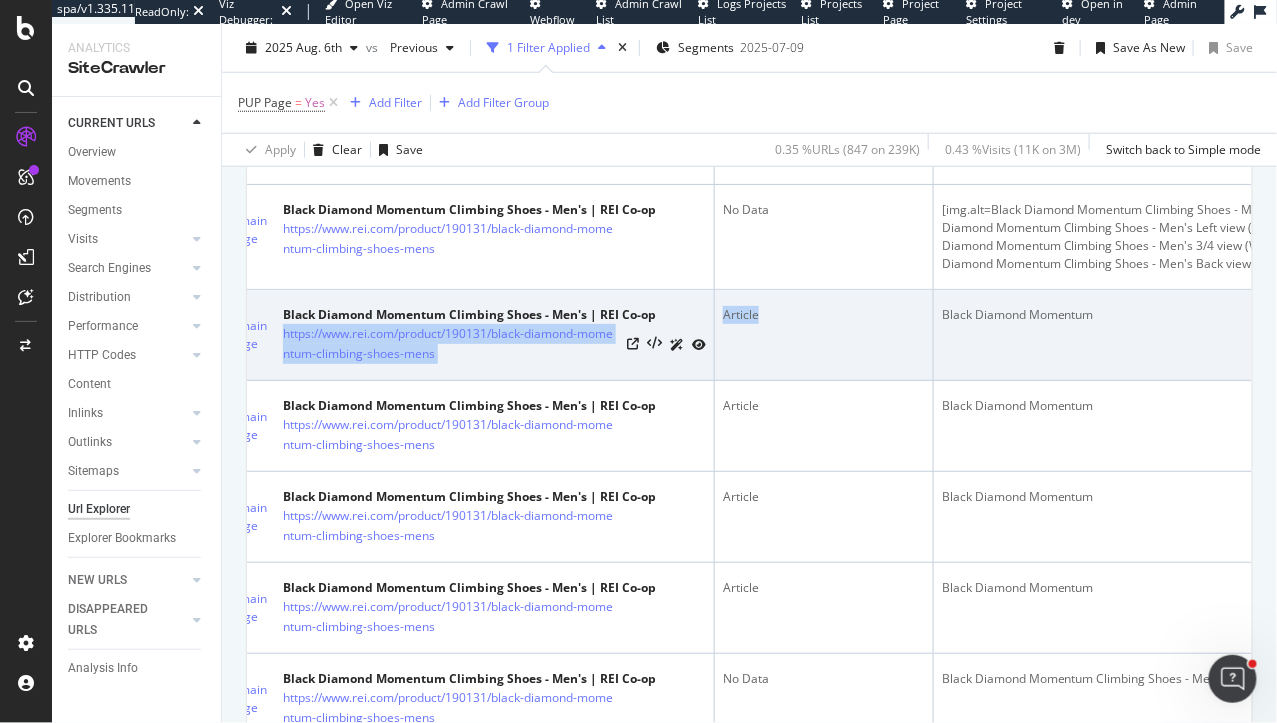 drag, startPoint x: 771, startPoint y: 307, endPoint x: 693, endPoint y: 307, distance: 78 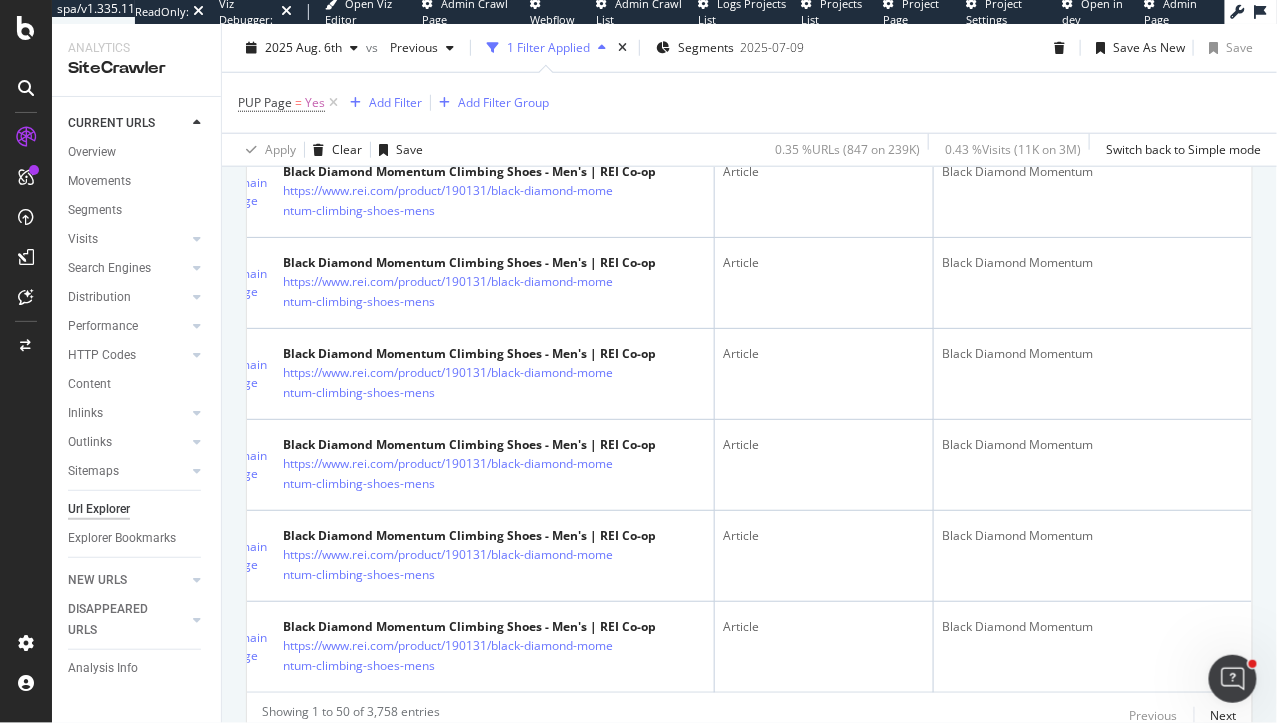 scroll, scrollTop: 4868, scrollLeft: 0, axis: vertical 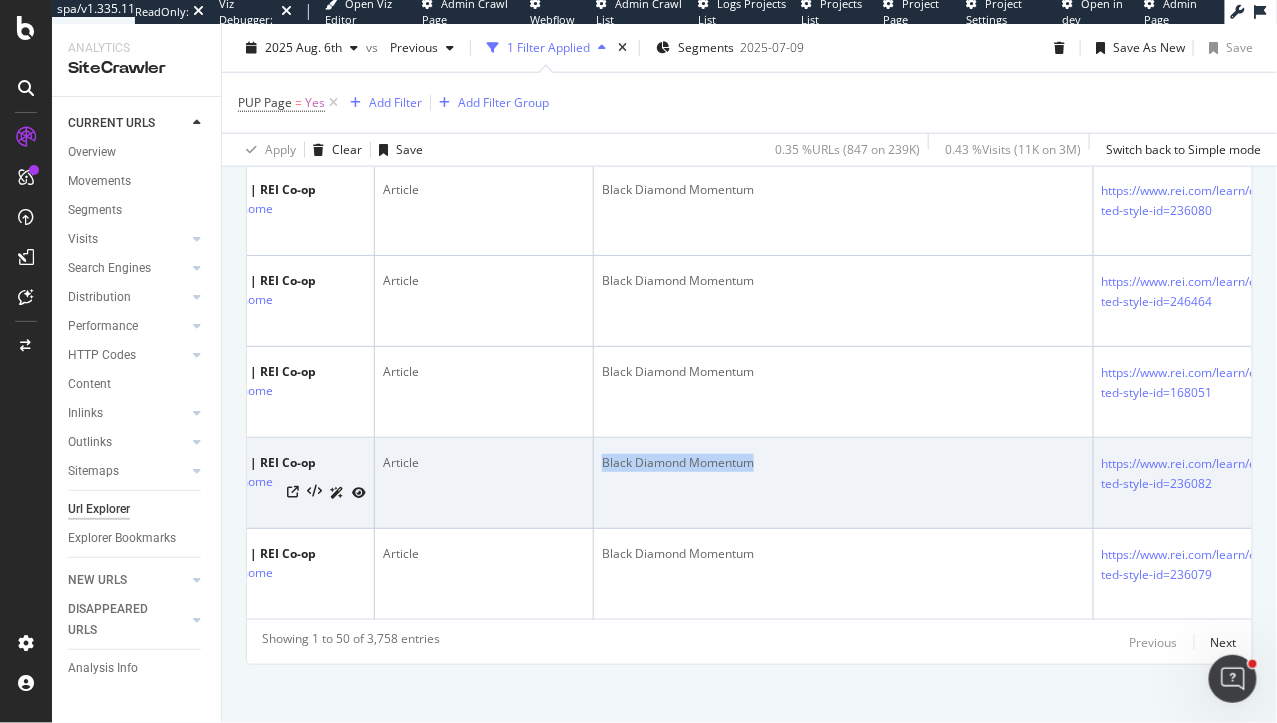 drag, startPoint x: 759, startPoint y: 459, endPoint x: 594, endPoint y: 458, distance: 165.00304 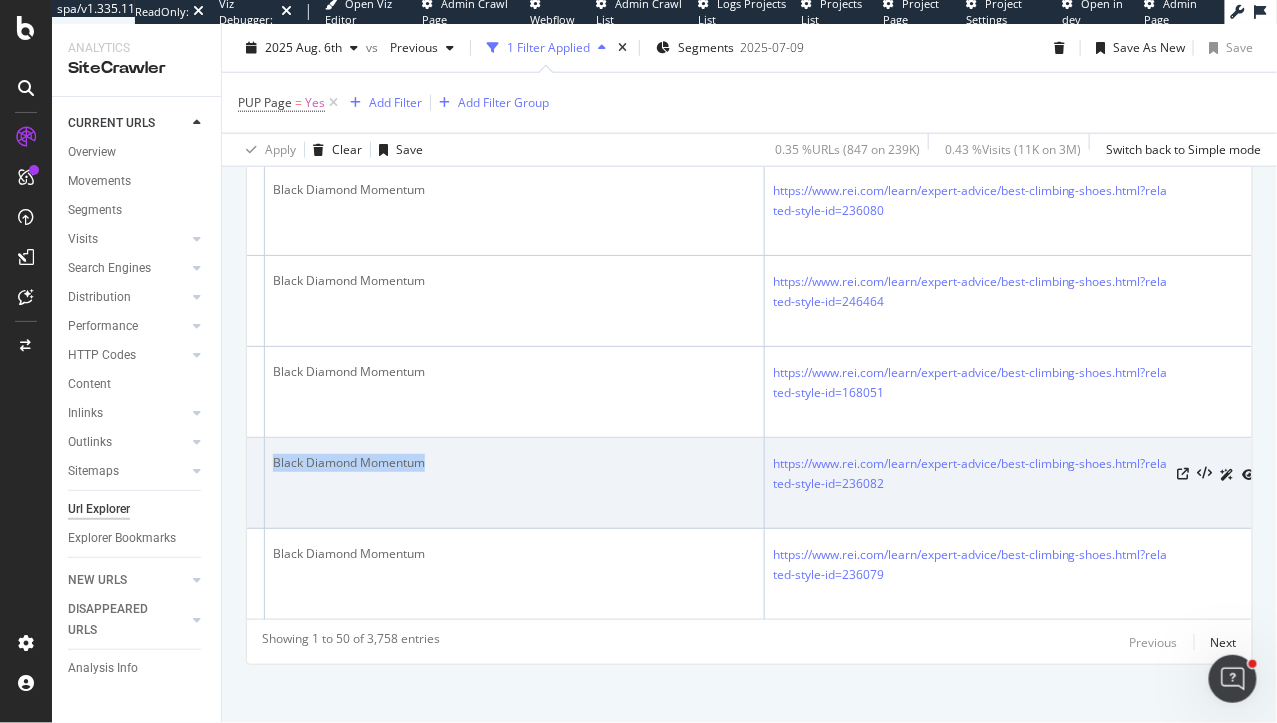 scroll, scrollTop: 0, scrollLeft: 712, axis: horizontal 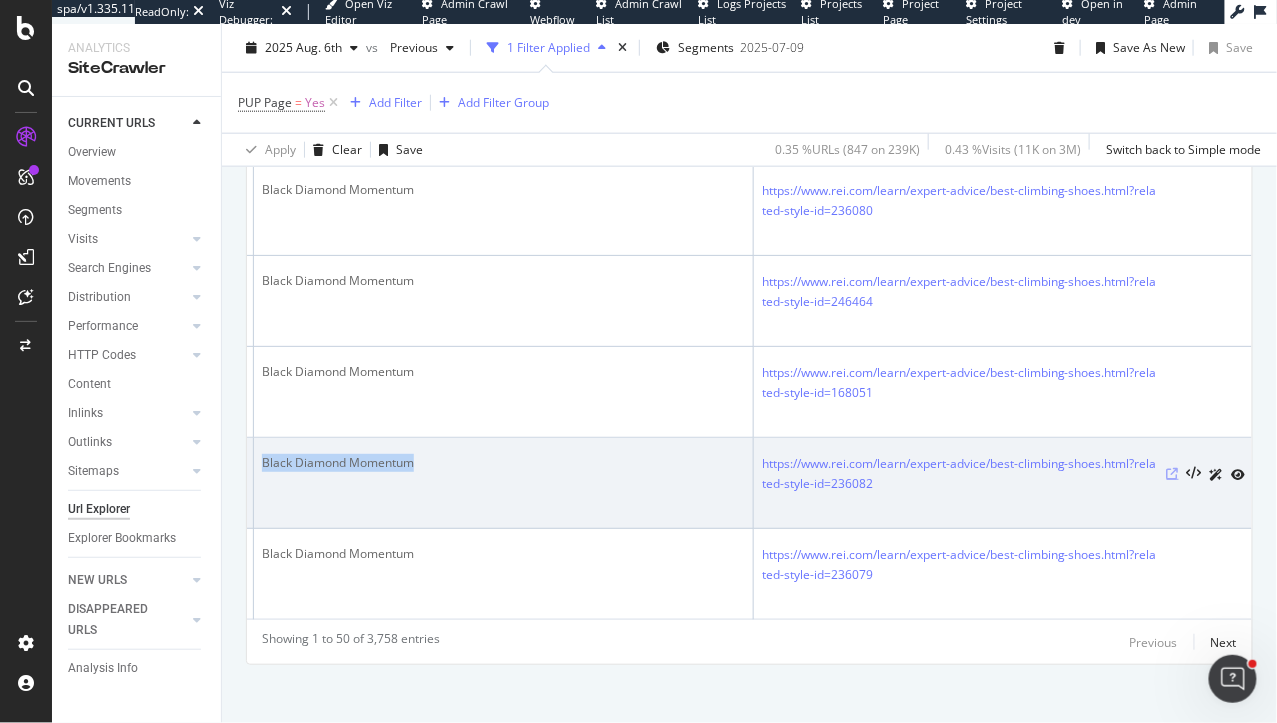 click at bounding box center (1173, 474) 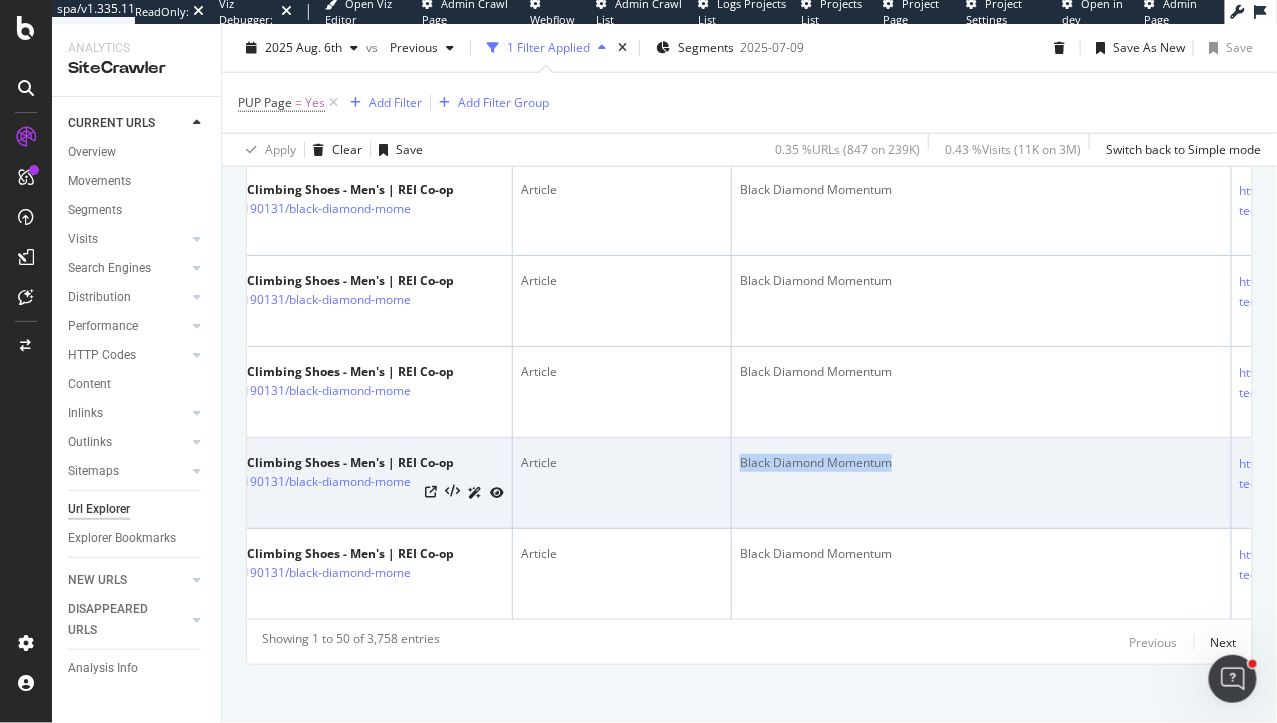 scroll, scrollTop: 0, scrollLeft: 197, axis: horizontal 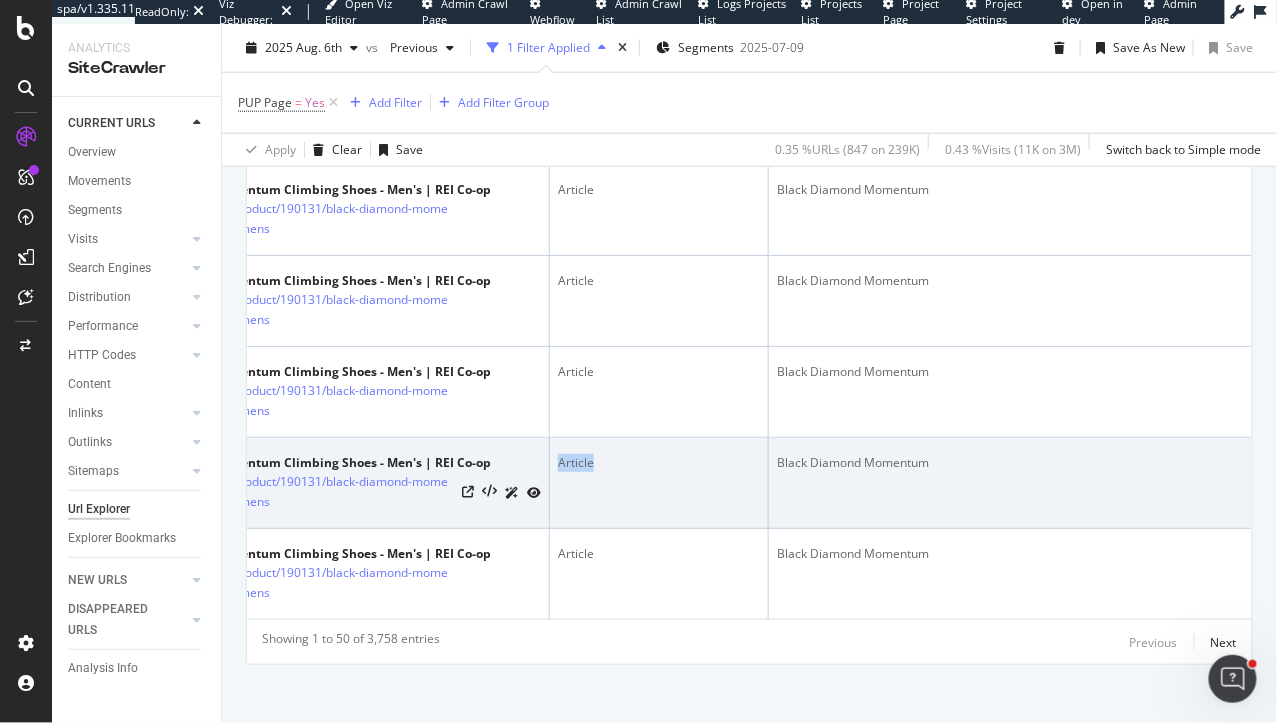 drag, startPoint x: 599, startPoint y: 448, endPoint x: 551, endPoint y: 448, distance: 48 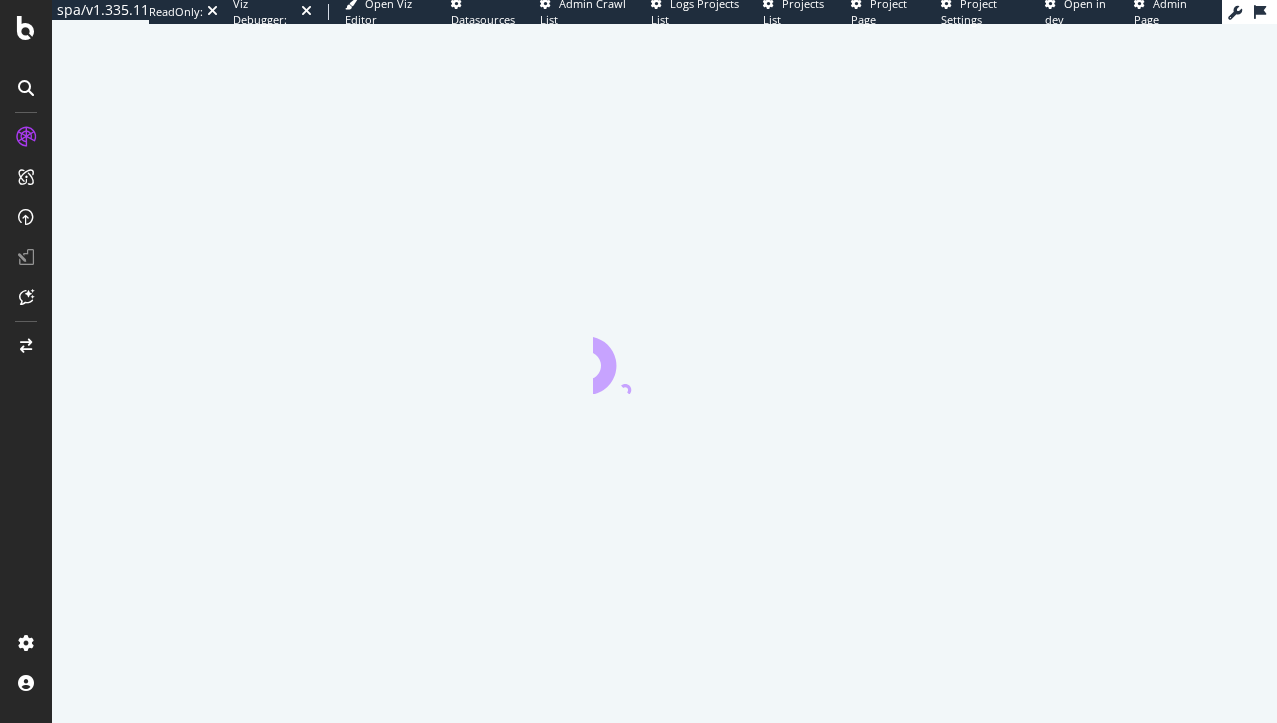 scroll, scrollTop: 0, scrollLeft: 0, axis: both 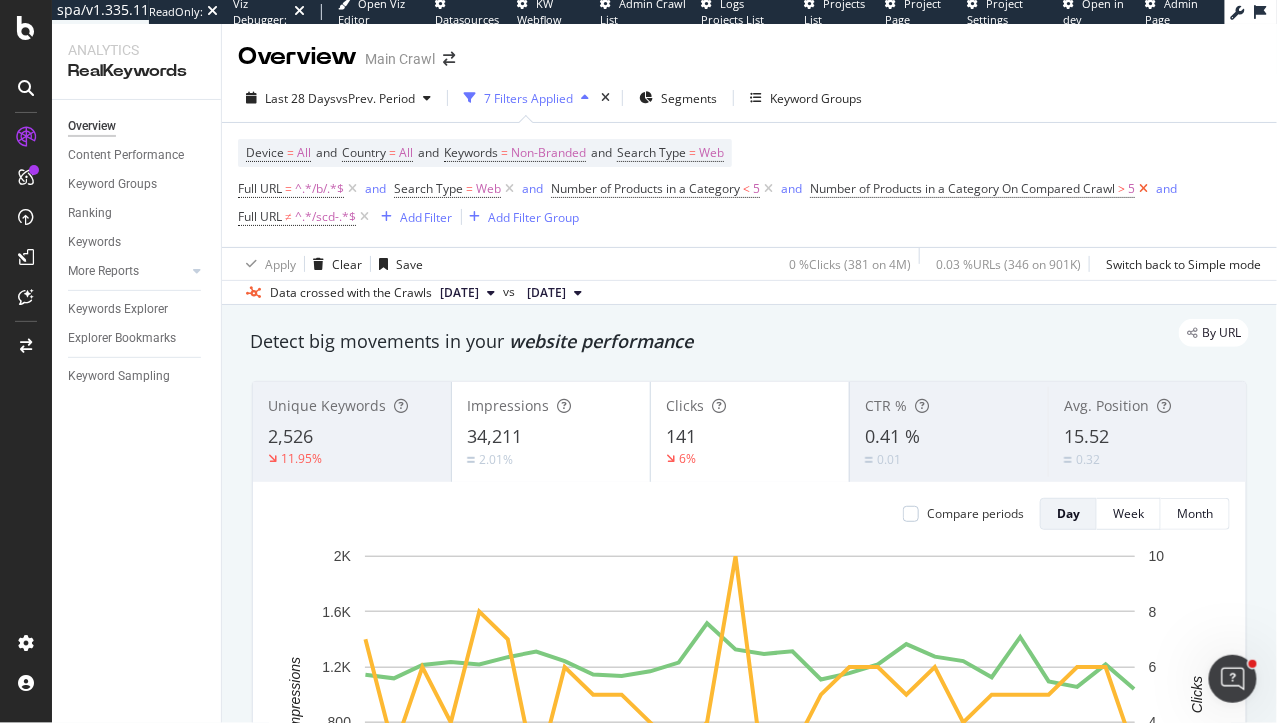 click at bounding box center (1143, 189) 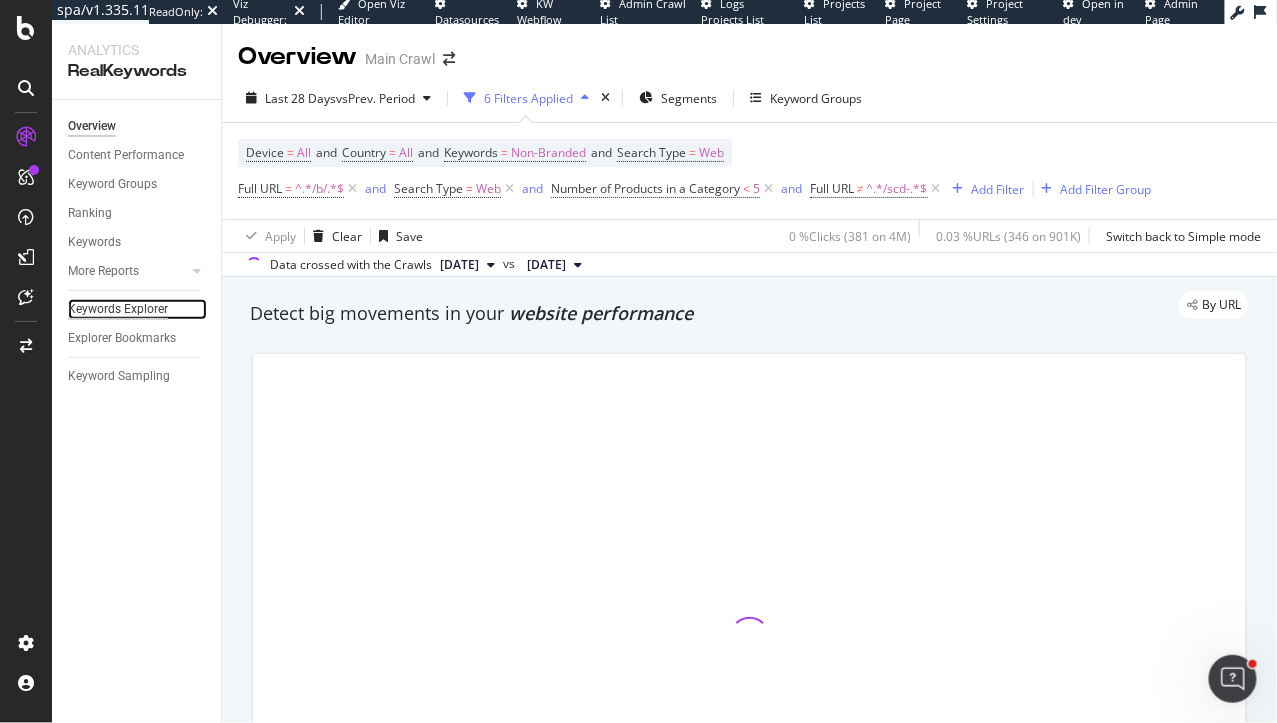 click on "Keywords Explorer" at bounding box center (118, 309) 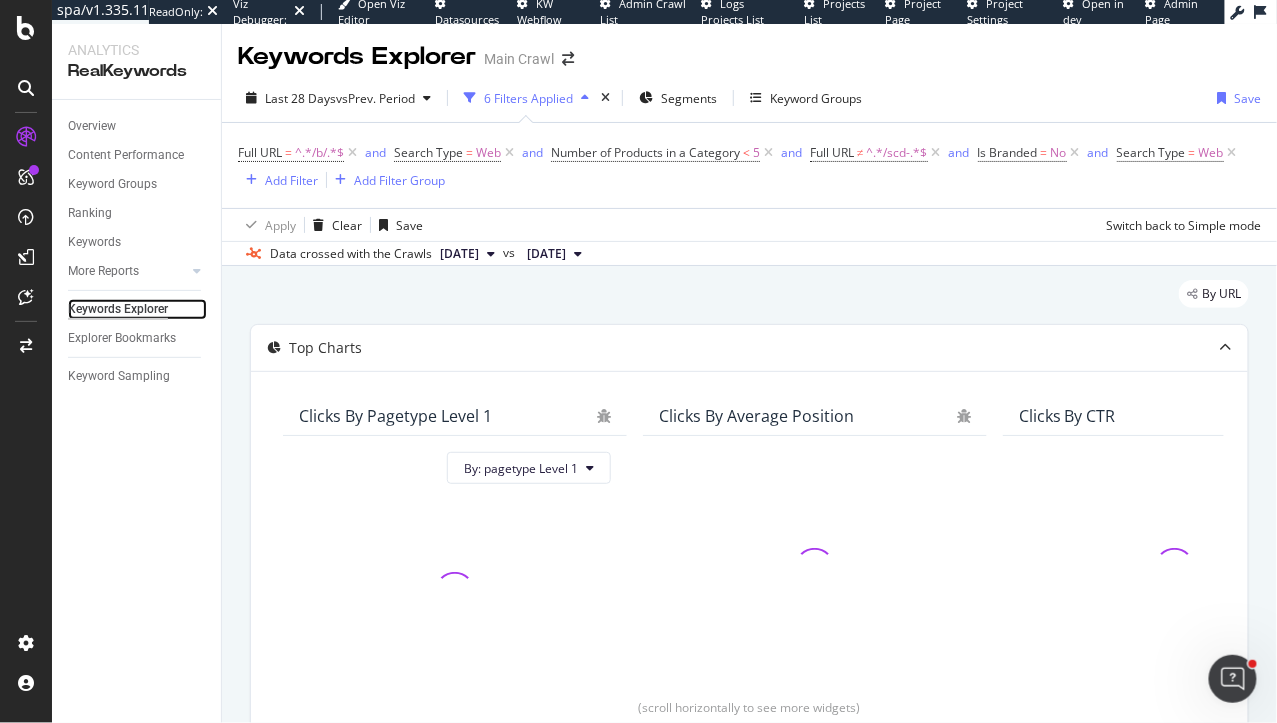 scroll, scrollTop: 459, scrollLeft: 0, axis: vertical 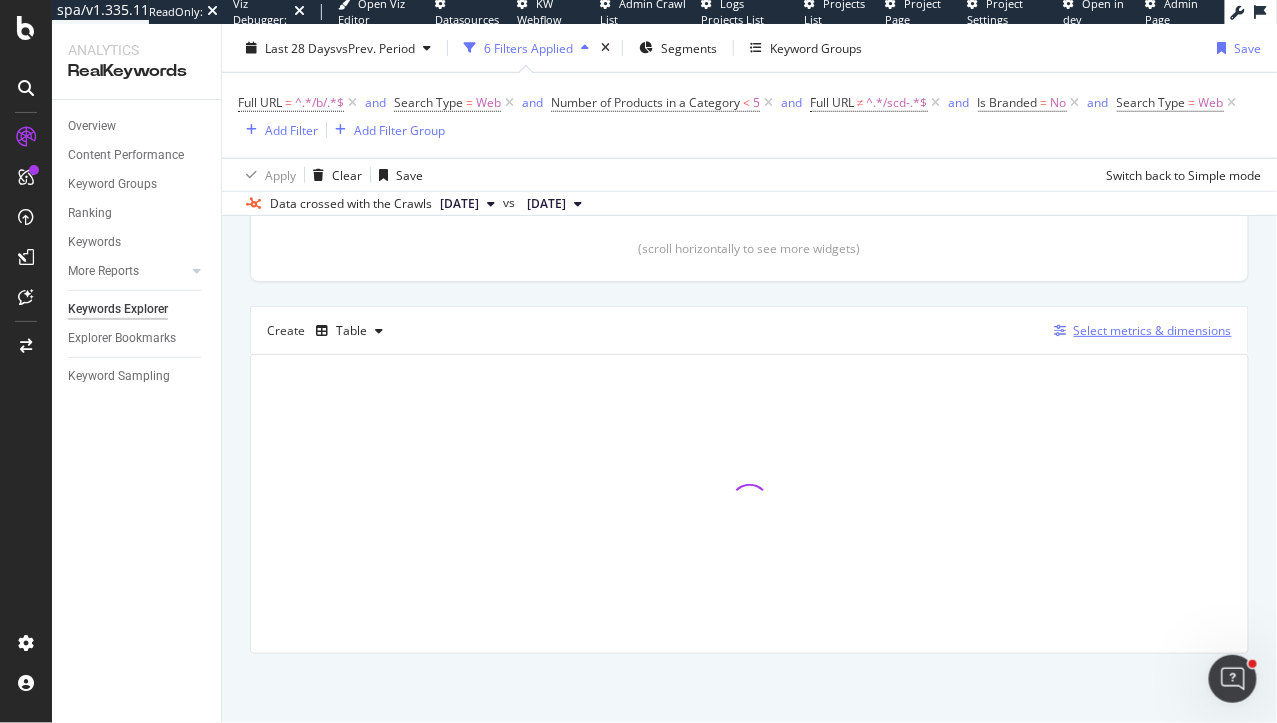 click on "Select metrics & dimensions" at bounding box center [1153, 330] 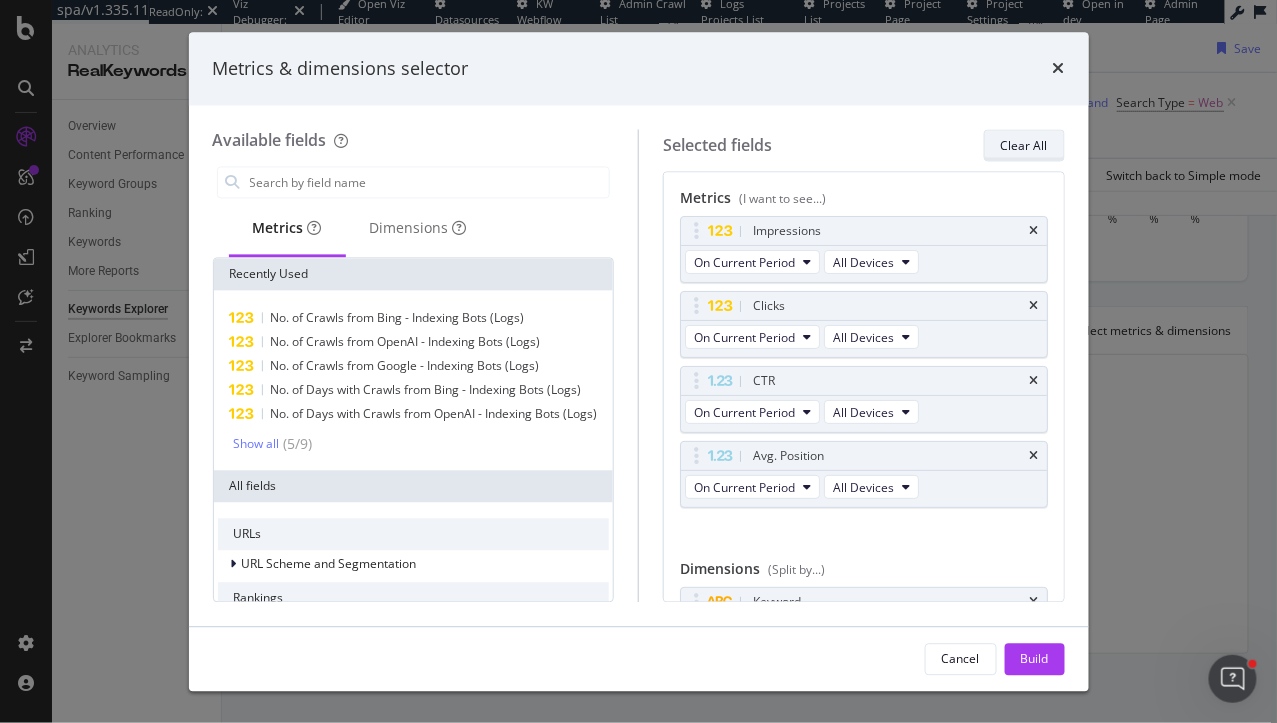 click on "Clear All" at bounding box center [1024, 145] 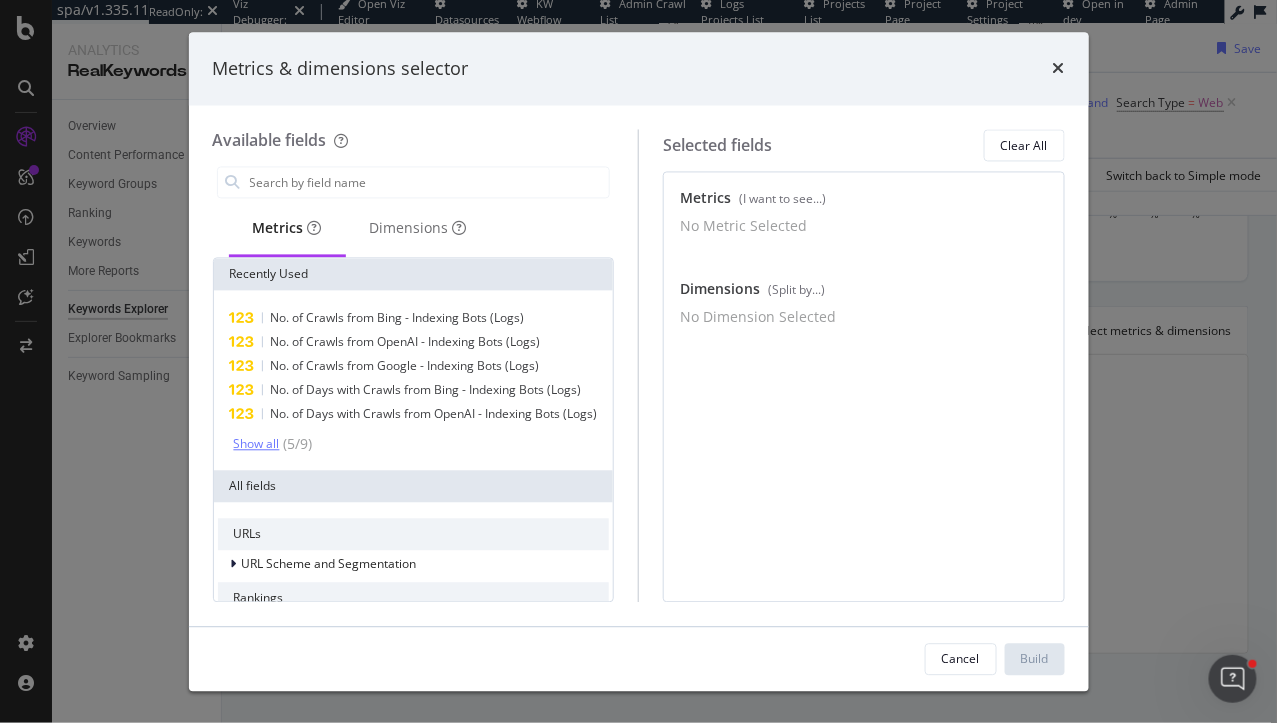 click on "Show all" at bounding box center [257, 445] 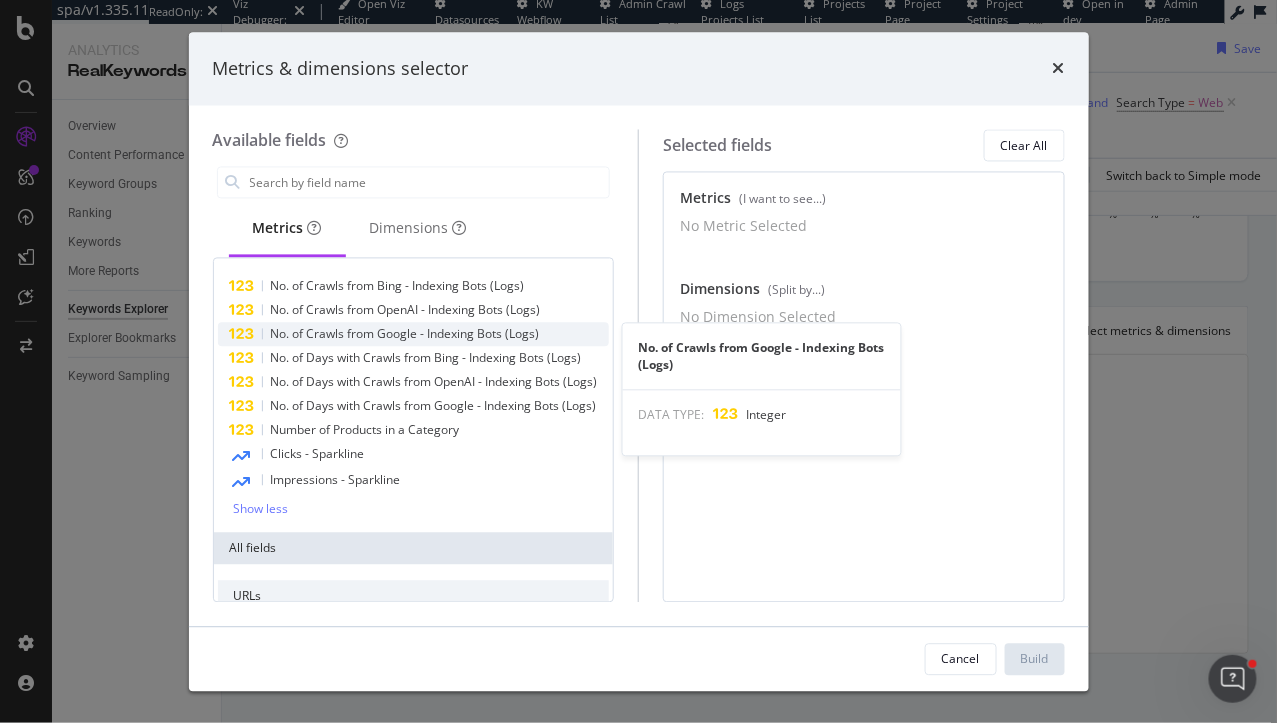scroll, scrollTop: 0, scrollLeft: 0, axis: both 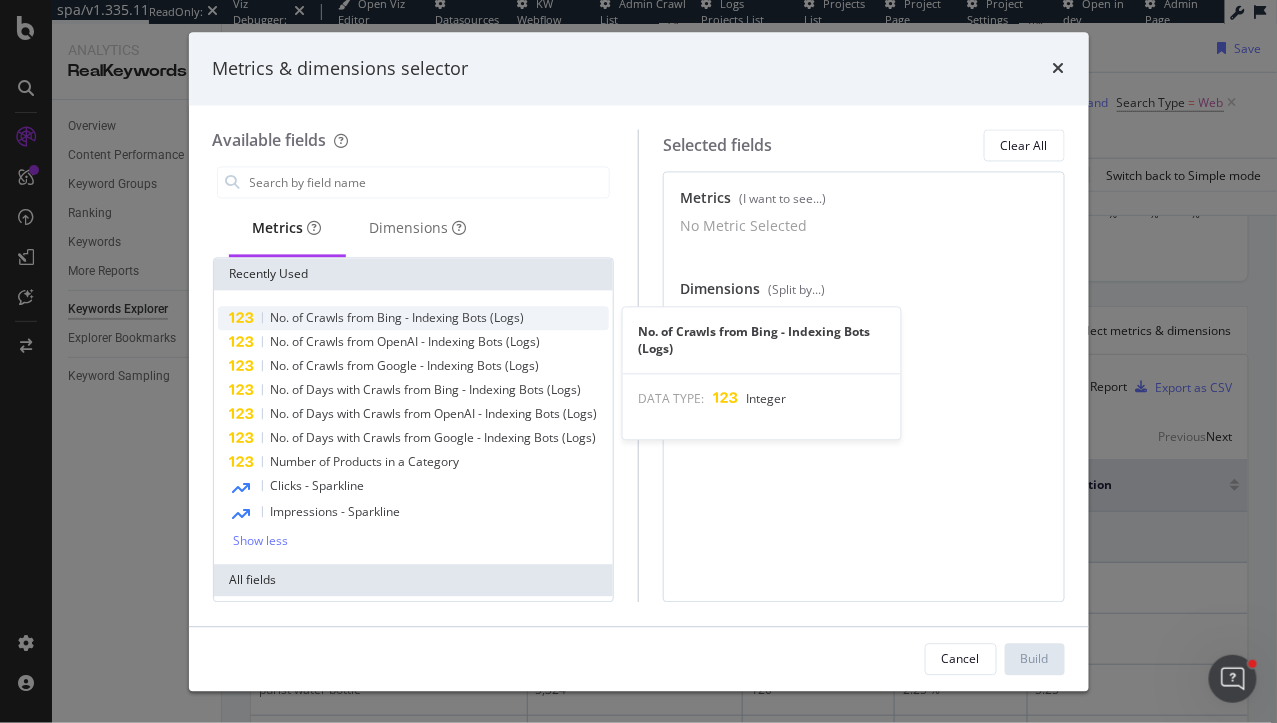 click on "No. of Crawls from Bing - Indexing Bots (Logs)" at bounding box center [398, 318] 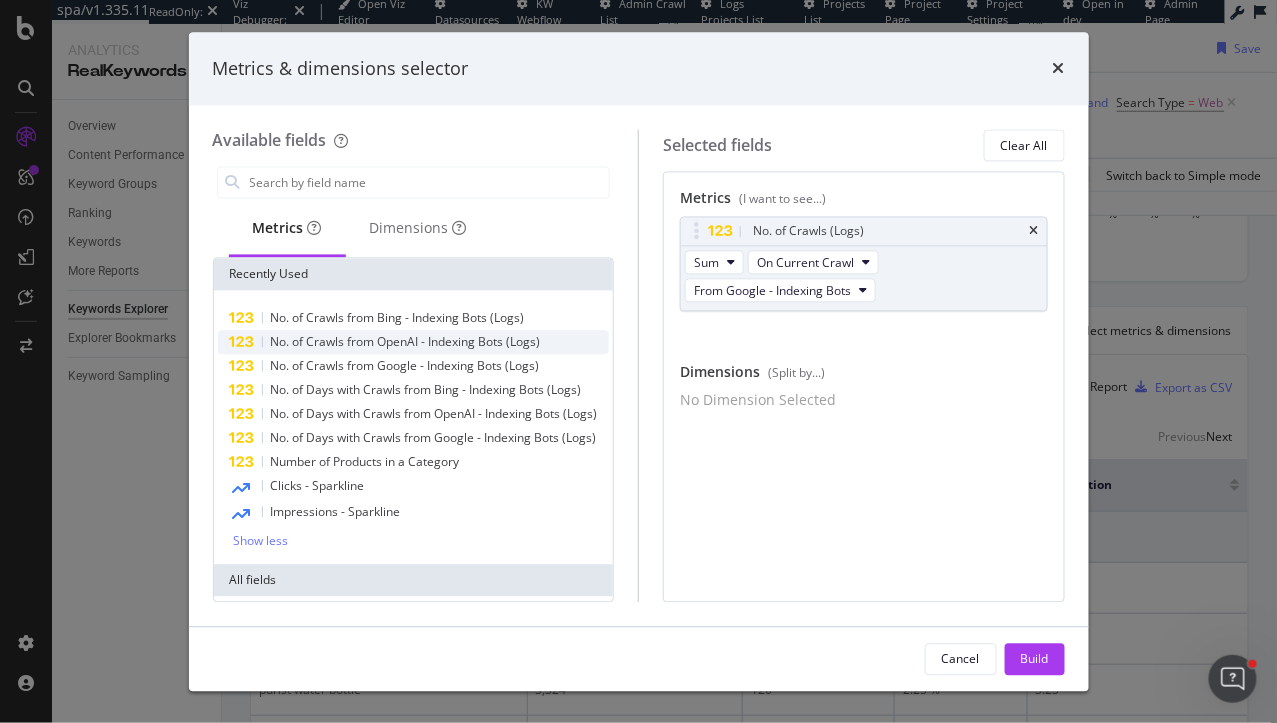 click on "No. of Crawls from OpenAI - Indexing Bots (Logs)" at bounding box center [406, 342] 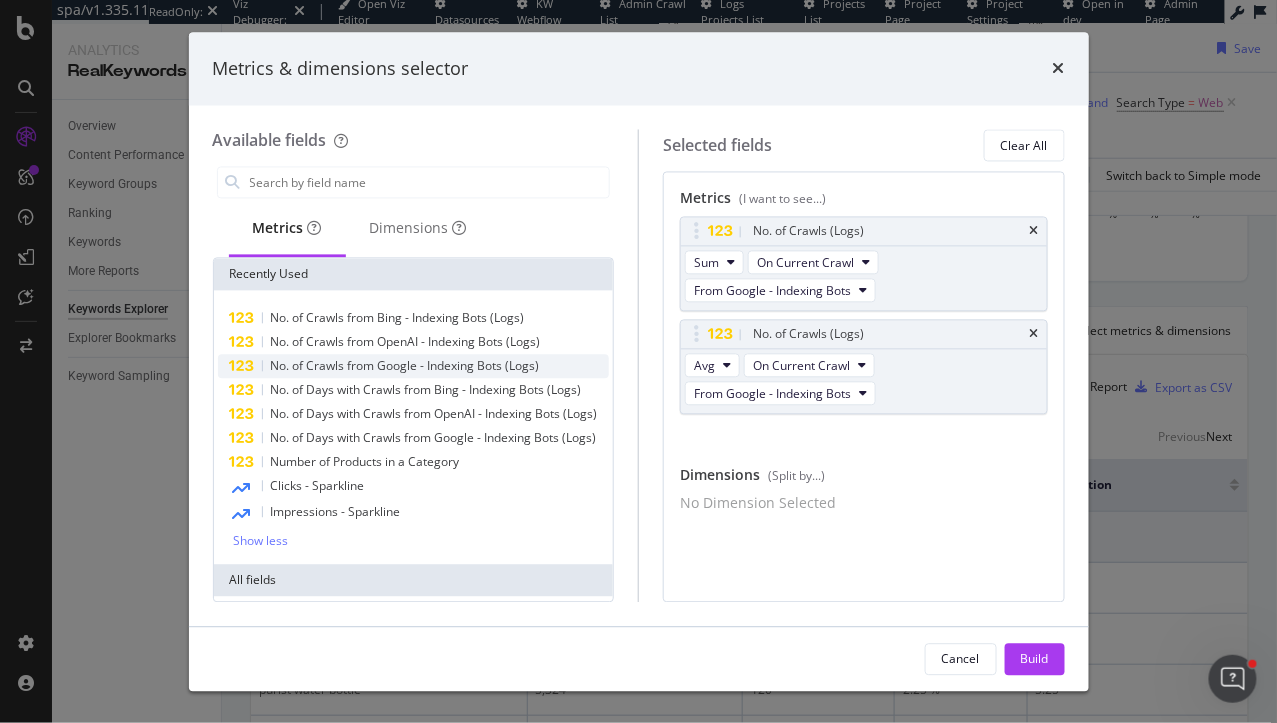 click on "No. of Crawls from Google - Indexing Bots (Logs)" at bounding box center (405, 366) 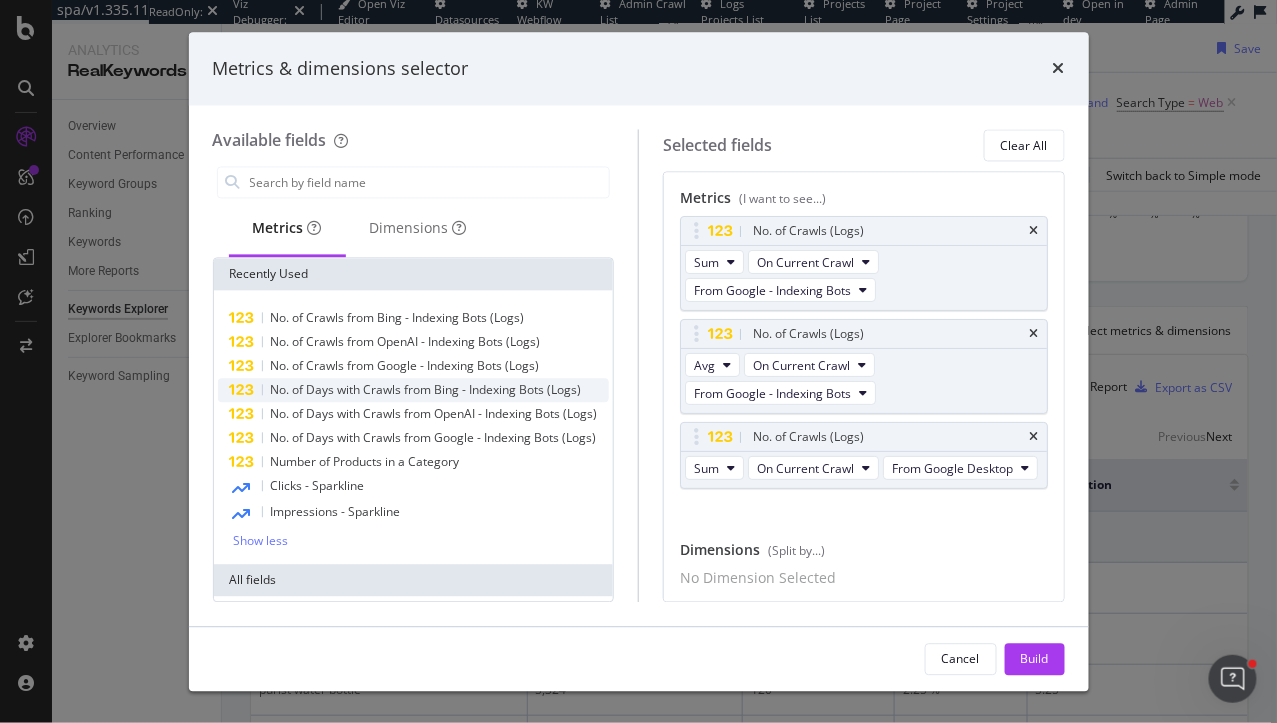 click on "No. of Days with Crawls from Bing - Indexing Bots (Logs)" at bounding box center [426, 390] 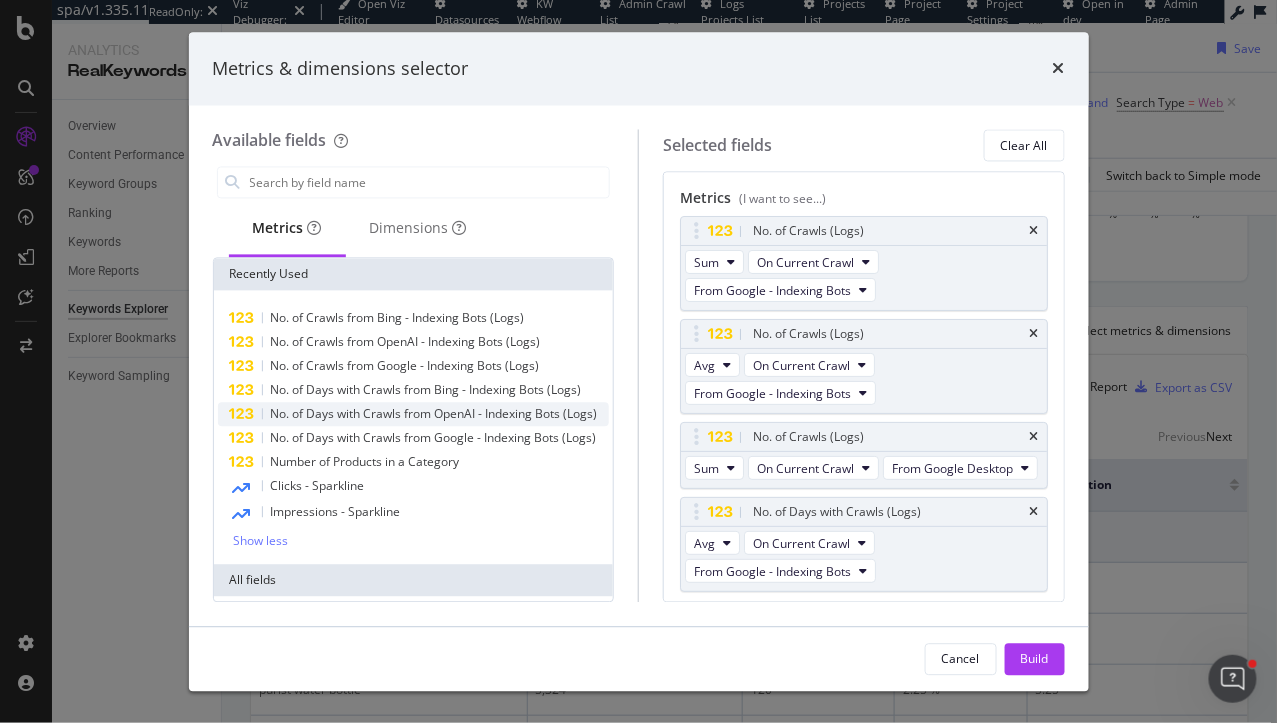 click on "No. of Days with Crawls from OpenAI - Indexing Bots (Logs)" at bounding box center [434, 414] 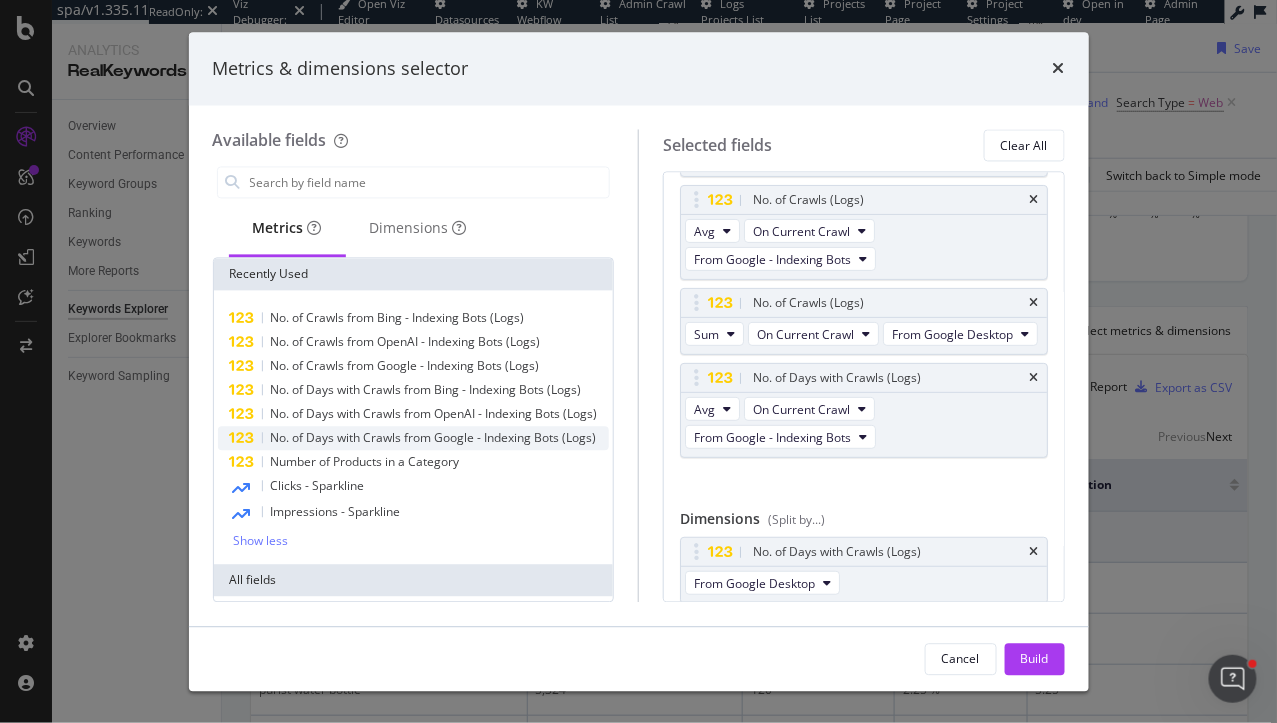 click on "No. of Days with Crawls from Google - Indexing Bots (Logs)" at bounding box center (434, 438) 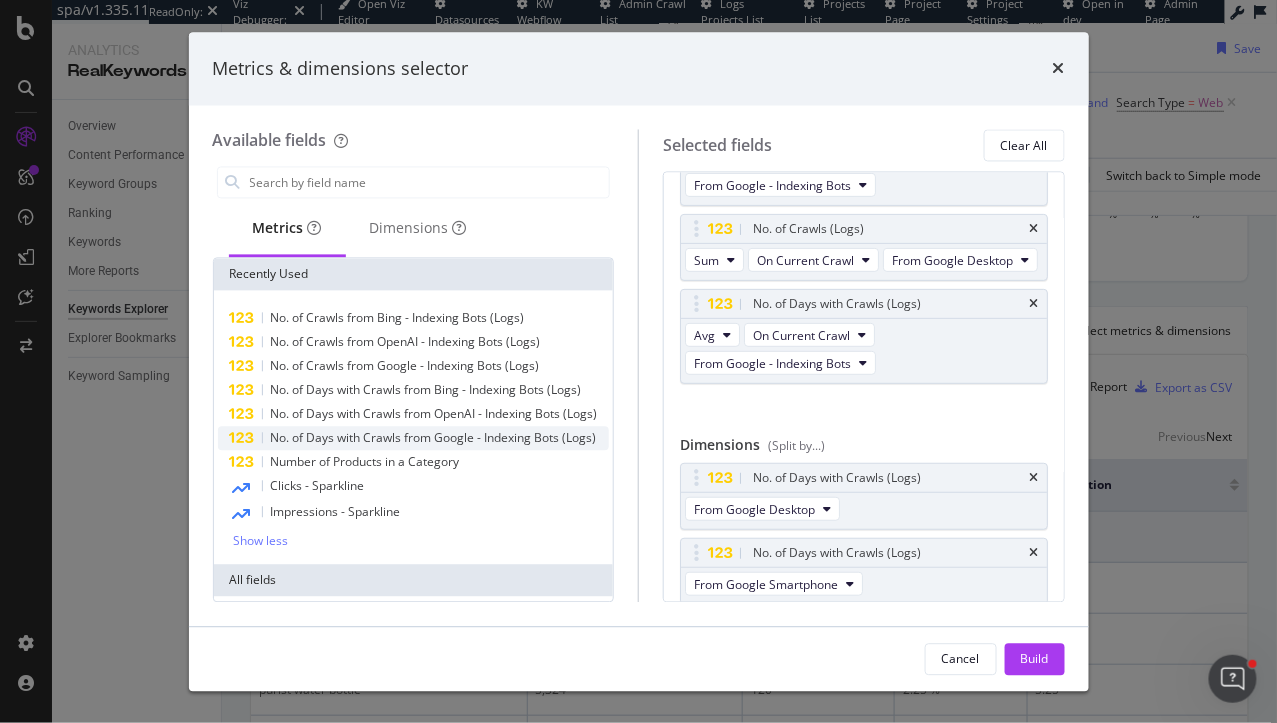 scroll, scrollTop: 209, scrollLeft: 0, axis: vertical 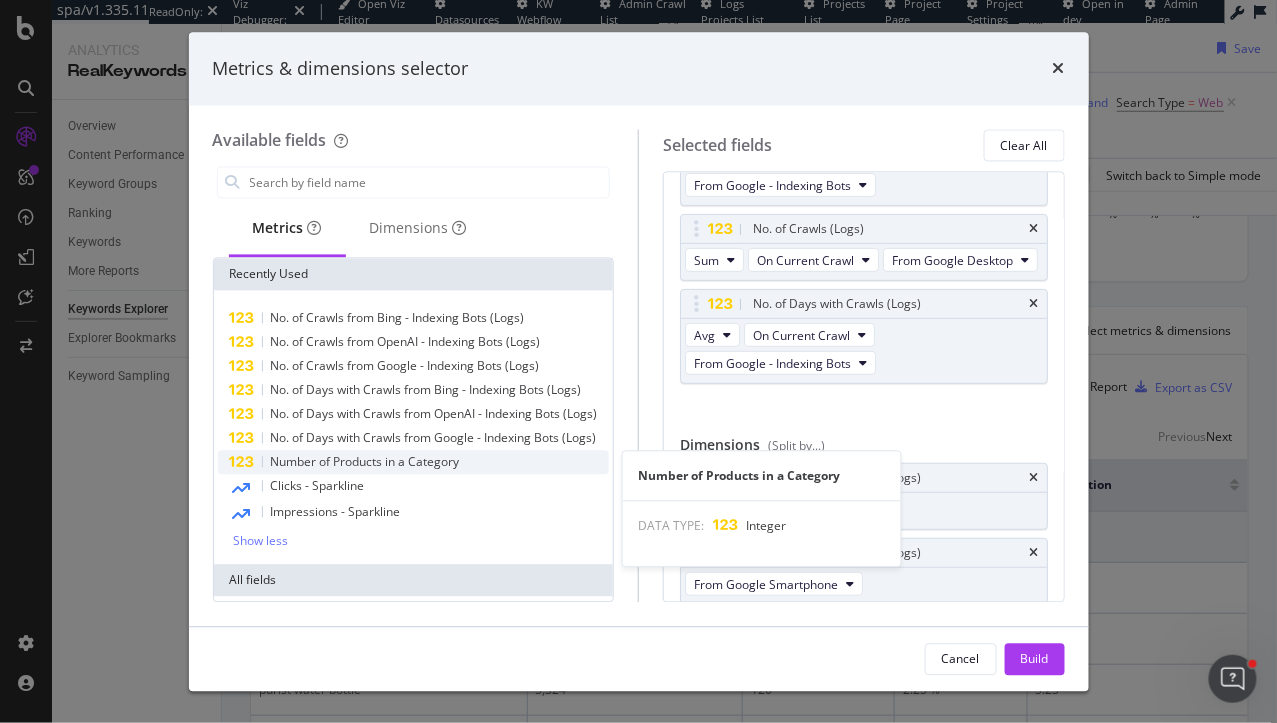 click on "Number of Products in a Category" at bounding box center [365, 462] 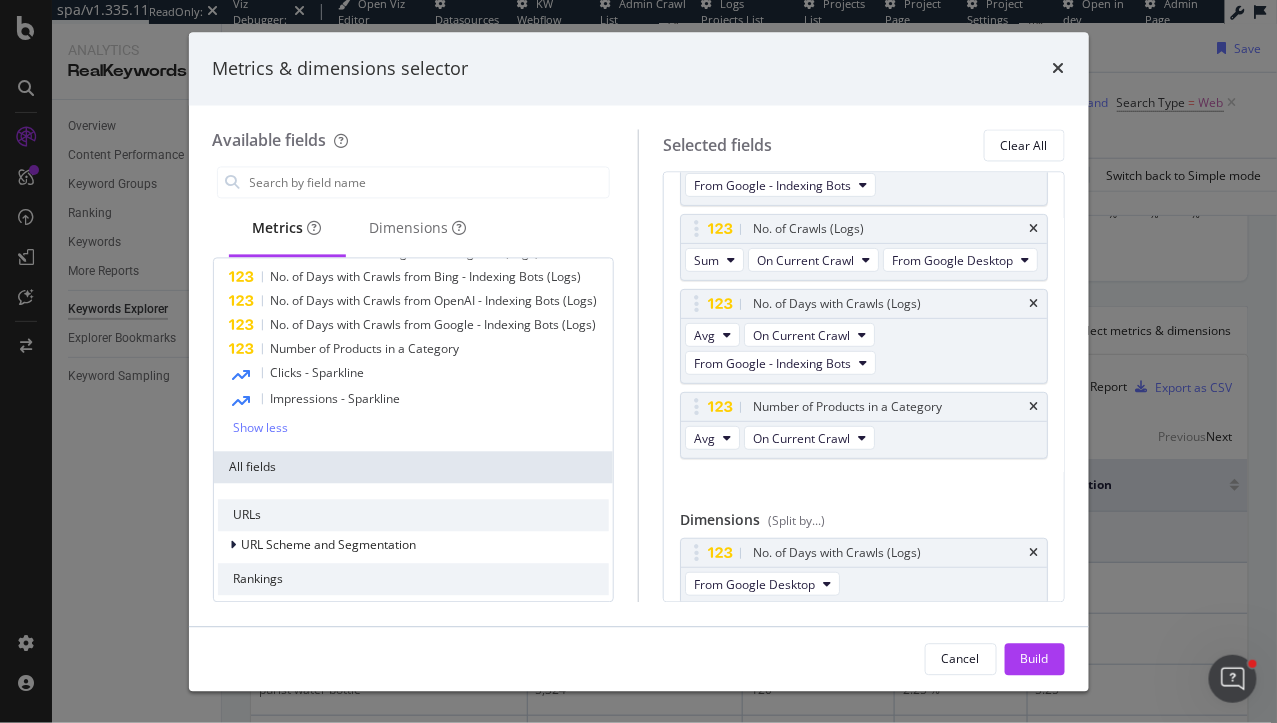 scroll, scrollTop: 128, scrollLeft: 0, axis: vertical 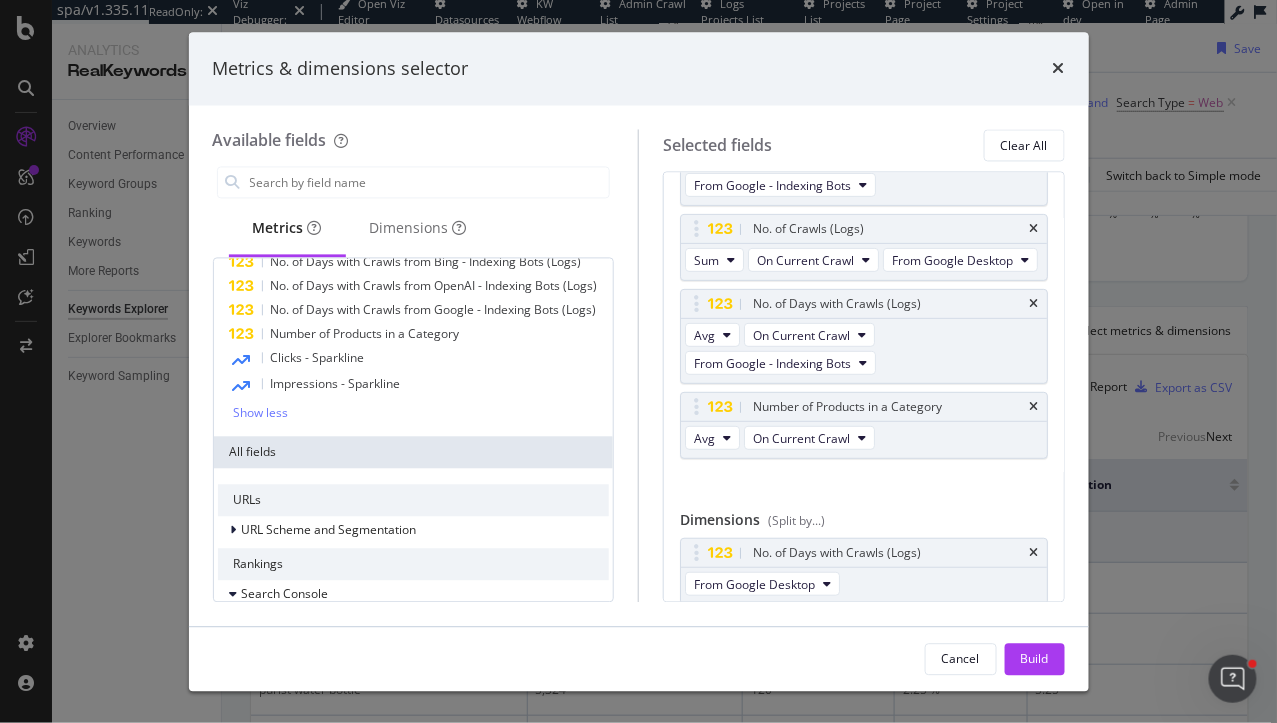 click on "URL Scheme and Segmentation" at bounding box center (329, 530) 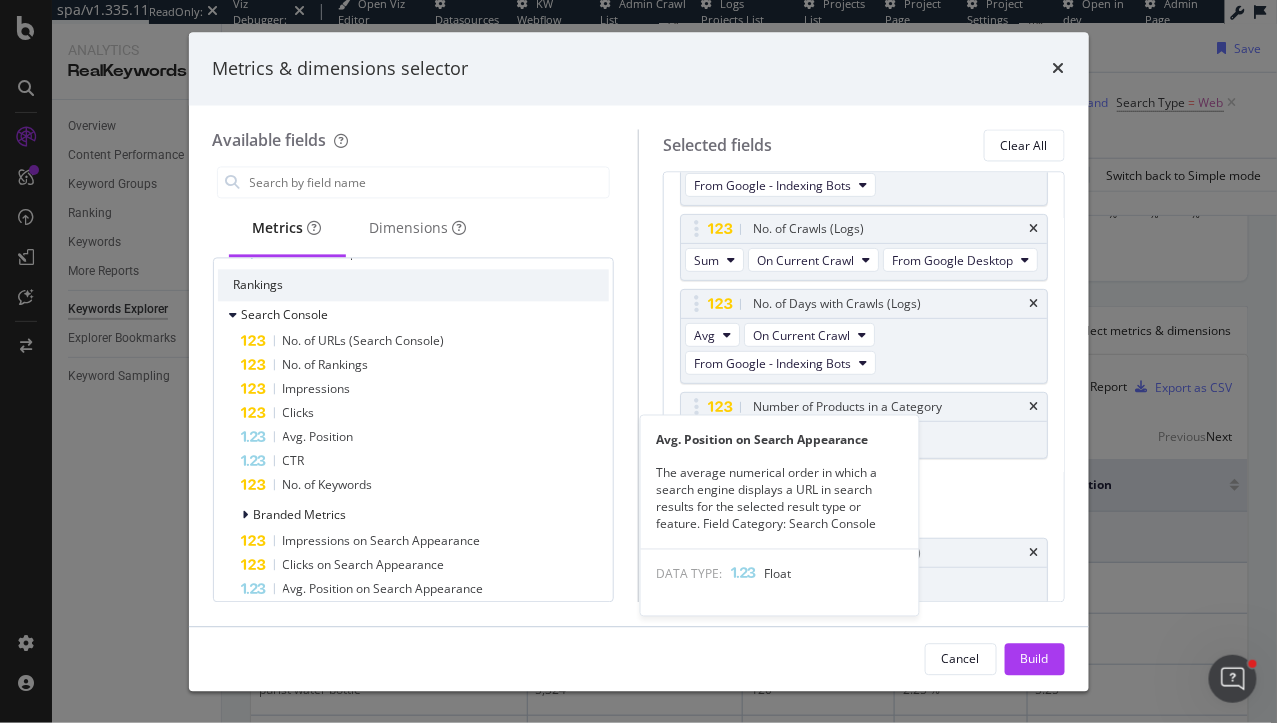 scroll, scrollTop: 507, scrollLeft: 0, axis: vertical 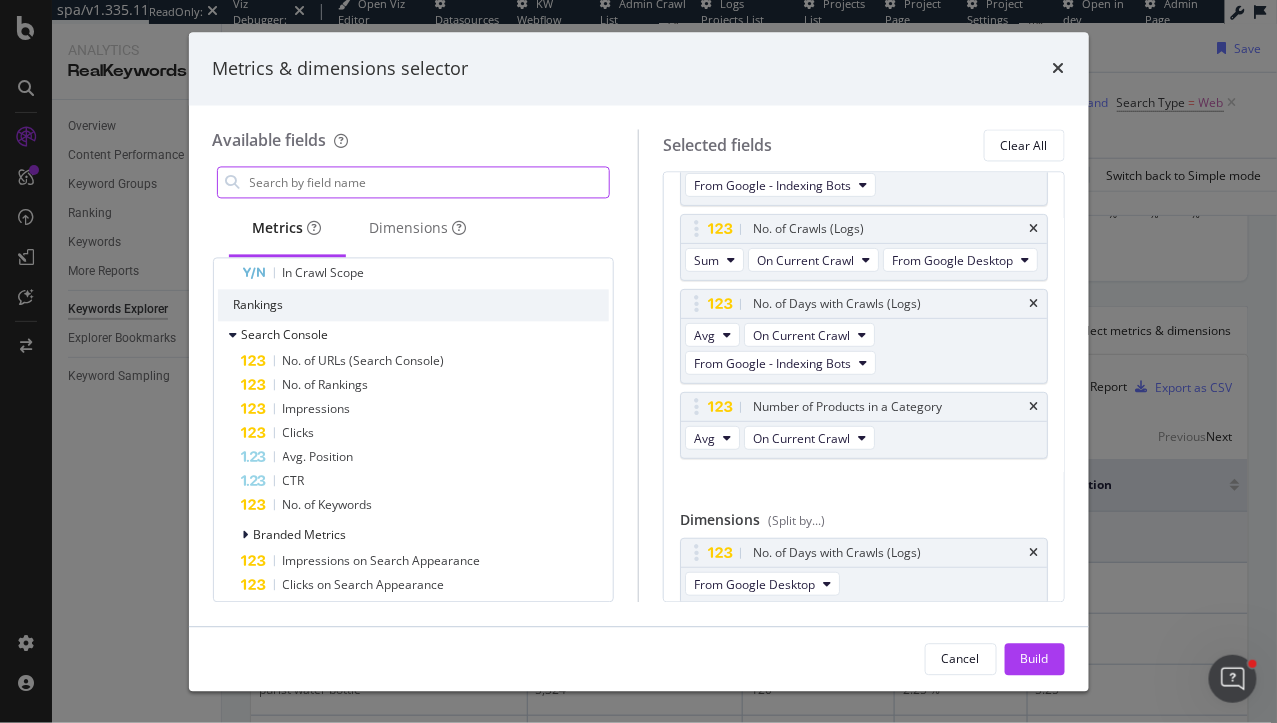 click at bounding box center [429, 183] 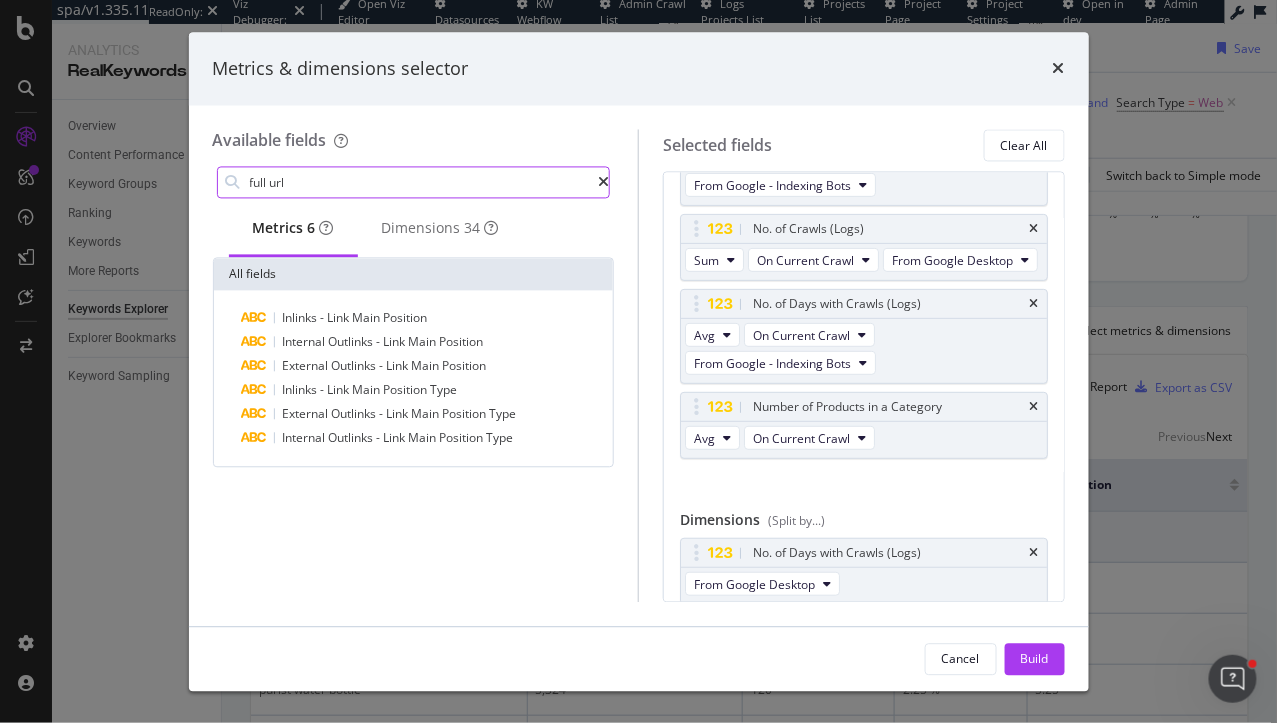 scroll, scrollTop: 0, scrollLeft: 0, axis: both 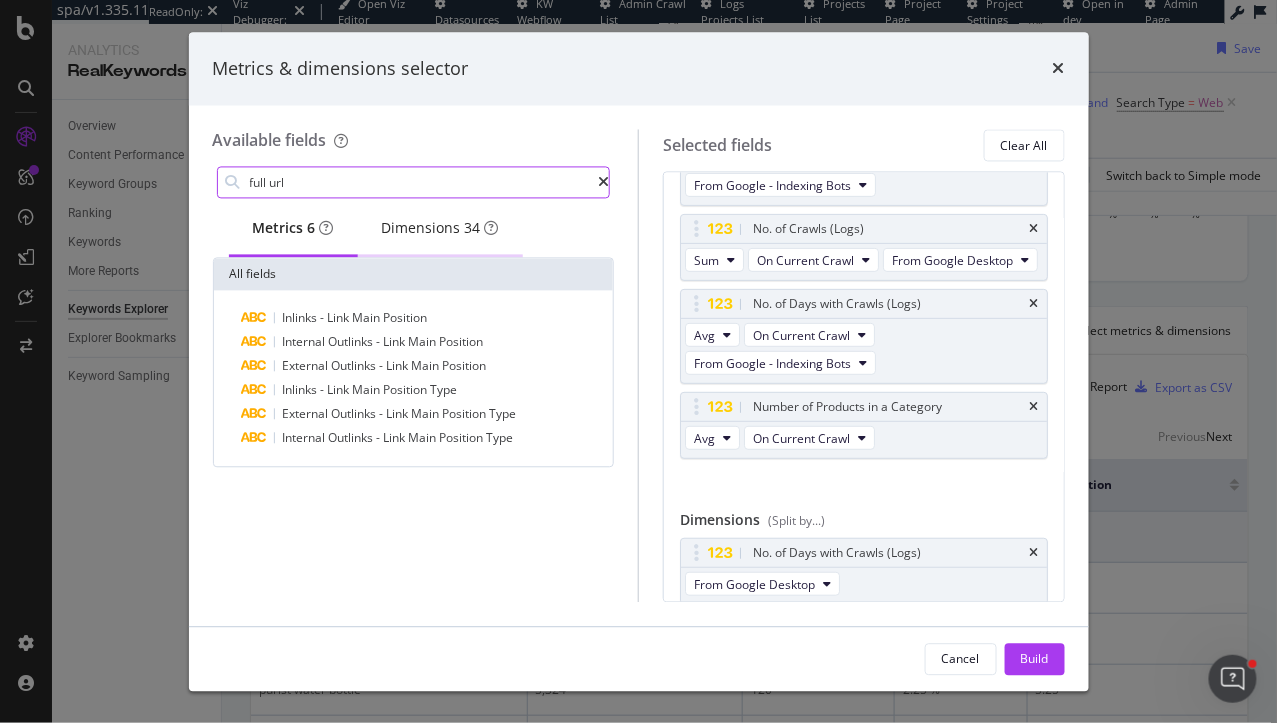 type on "full url" 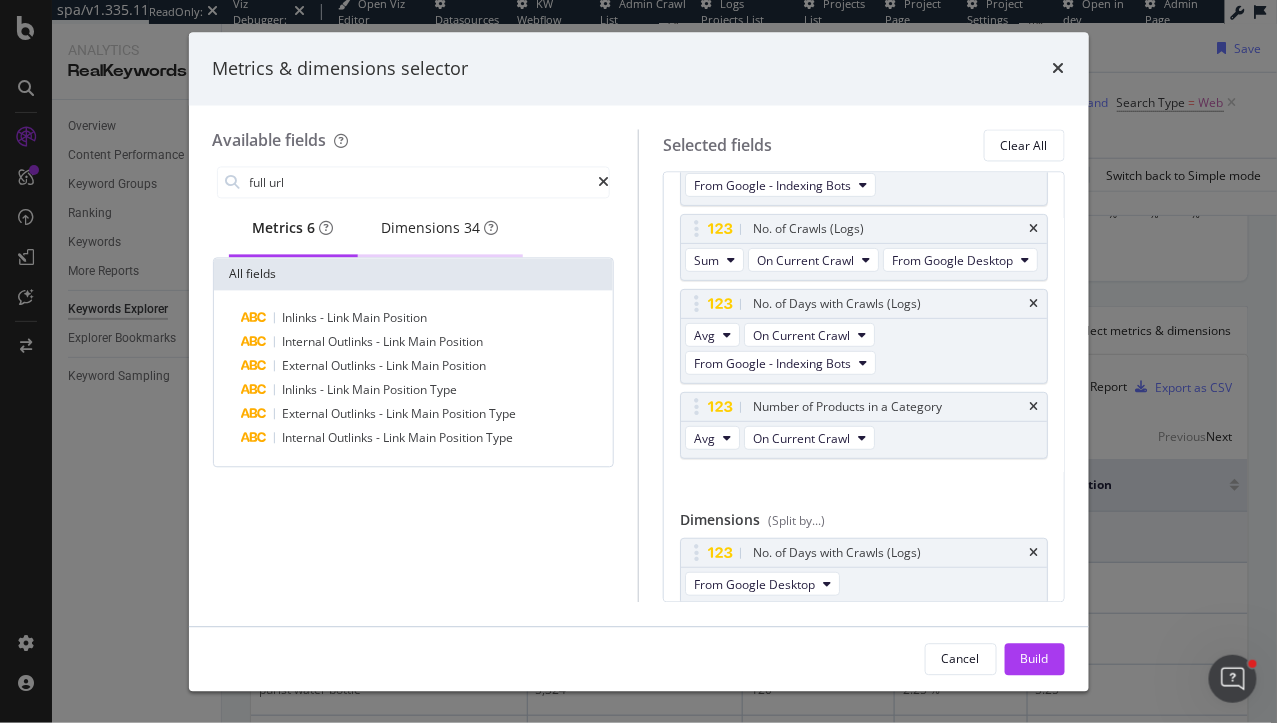 click on "Dimensions 34" at bounding box center (440, 229) 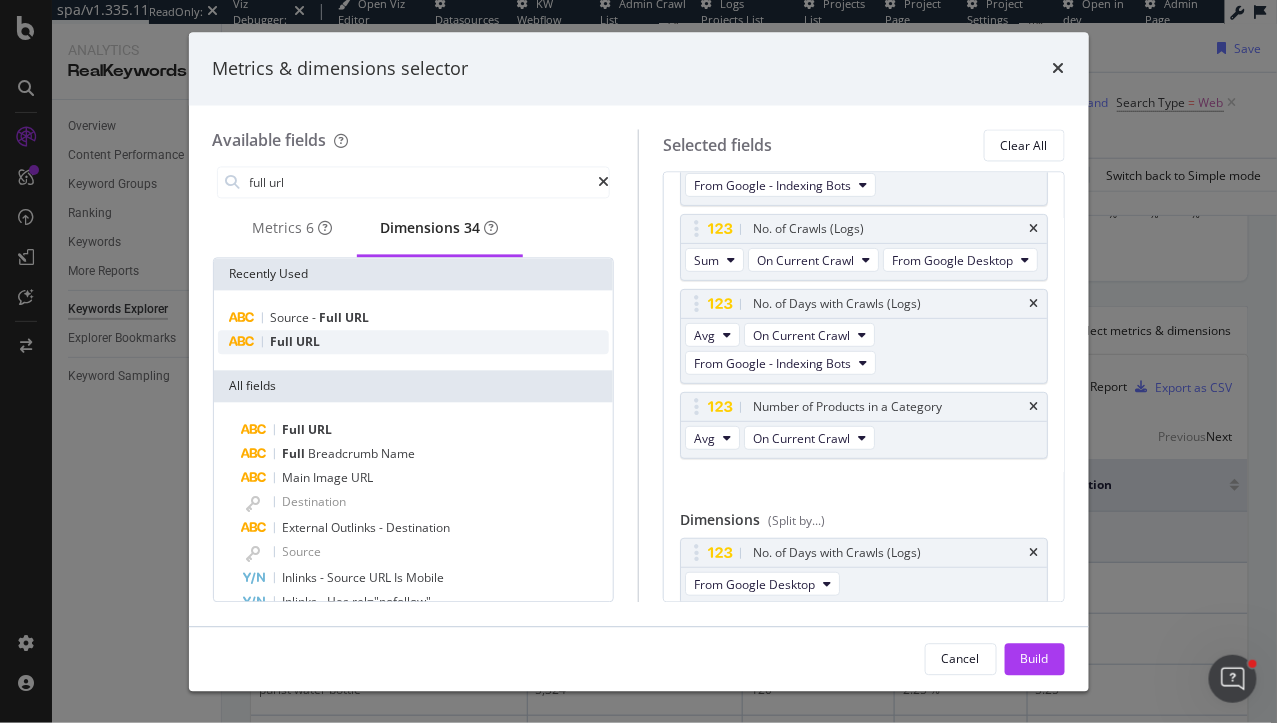 click on "URL" at bounding box center (309, 342) 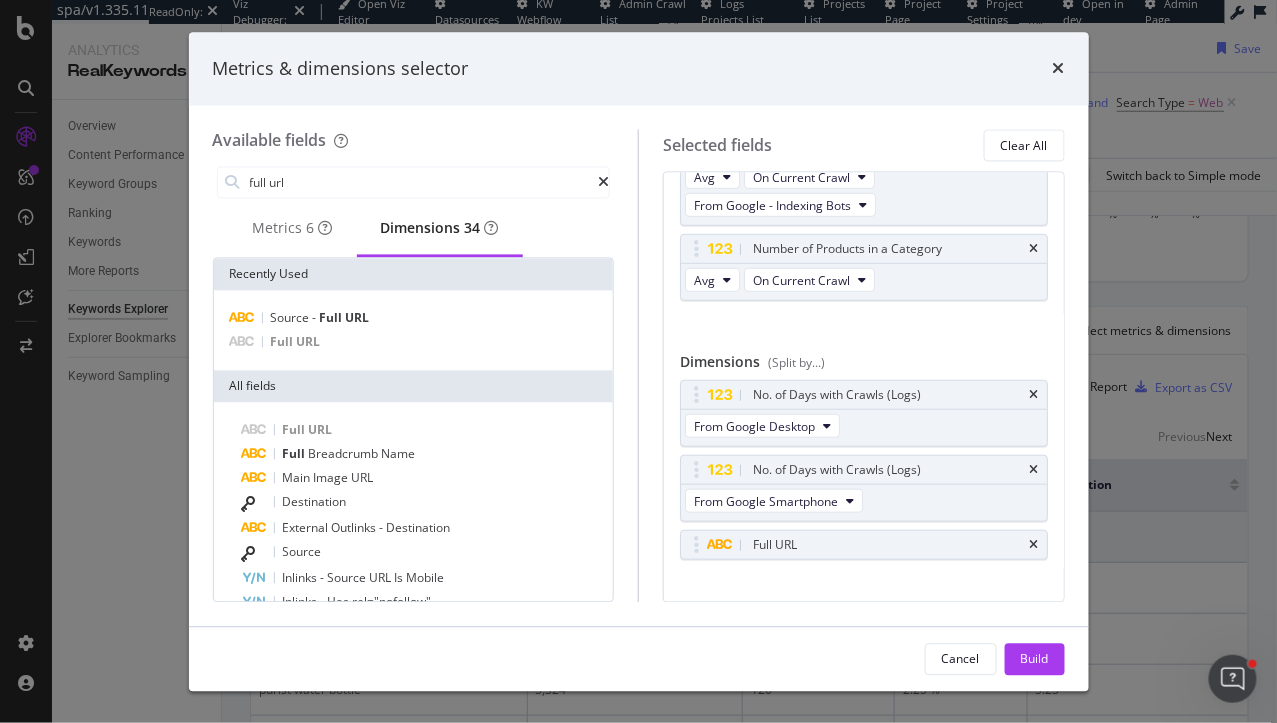 scroll, scrollTop: 388, scrollLeft: 0, axis: vertical 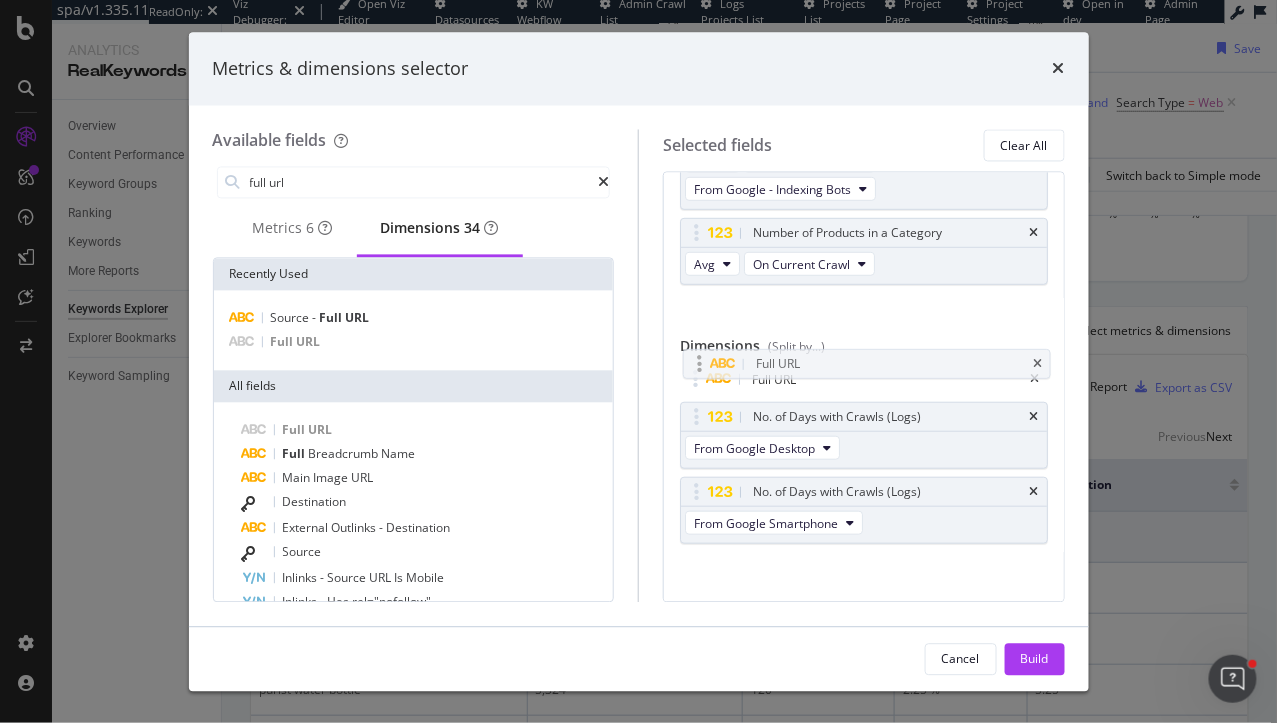 drag, startPoint x: 690, startPoint y: 522, endPoint x: 693, endPoint y: 367, distance: 155.02902 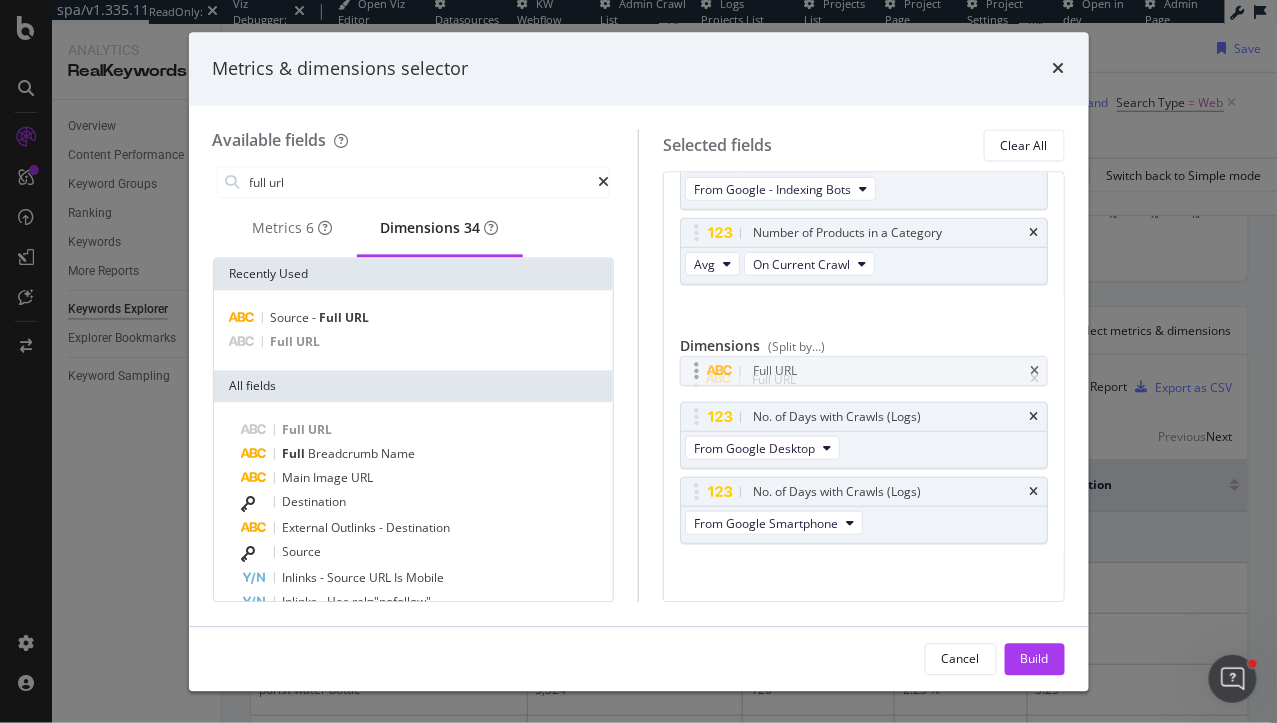 click on "spa/v1.335.11 ReadOnly: Viz Debugger: Open Viz Editor Datasources KW Webflow Admin Crawl List Logs Projects List Projects List Project Page Project Settings Open in dev Admin Page Analytics RealKeywords Overview Content Performance Keyword Groups Ranking Keywords More Reports Countries Devices Content Structure Keywords Explorer Explorer Bookmarks Keyword Sampling Keywords Explorer Main Crawl Last 28 Days  vs  Prev. Period 6 Filters Applied Segments Keyword Groups Save Full URL   =     ^.*/b/.*$ and Search Type   =     Web and Number of Products in a Category   <     5 and Full URL   ≠     ^.*/scd-.*$ and Is Branded   =     No and Search Type   =     Web Add Filter Add Filter Group Apply Clear Save 0.27 %  Clicks ( 12K on 4M ) 1.17 %  URLs ( 11K on 901K ) Switch back to Simple mode Data crossed with the Crawls 2025 Aug. 4th vs 2025 Jun. 29th By URL Top Charts Clicks By pagetype Level 1 By: pagetype Level 1 Hold CMD (⌘) while clicking to filter the report. 100% pagetype Level 1 Clicks search 12,287 100% 0" at bounding box center [638, 361] 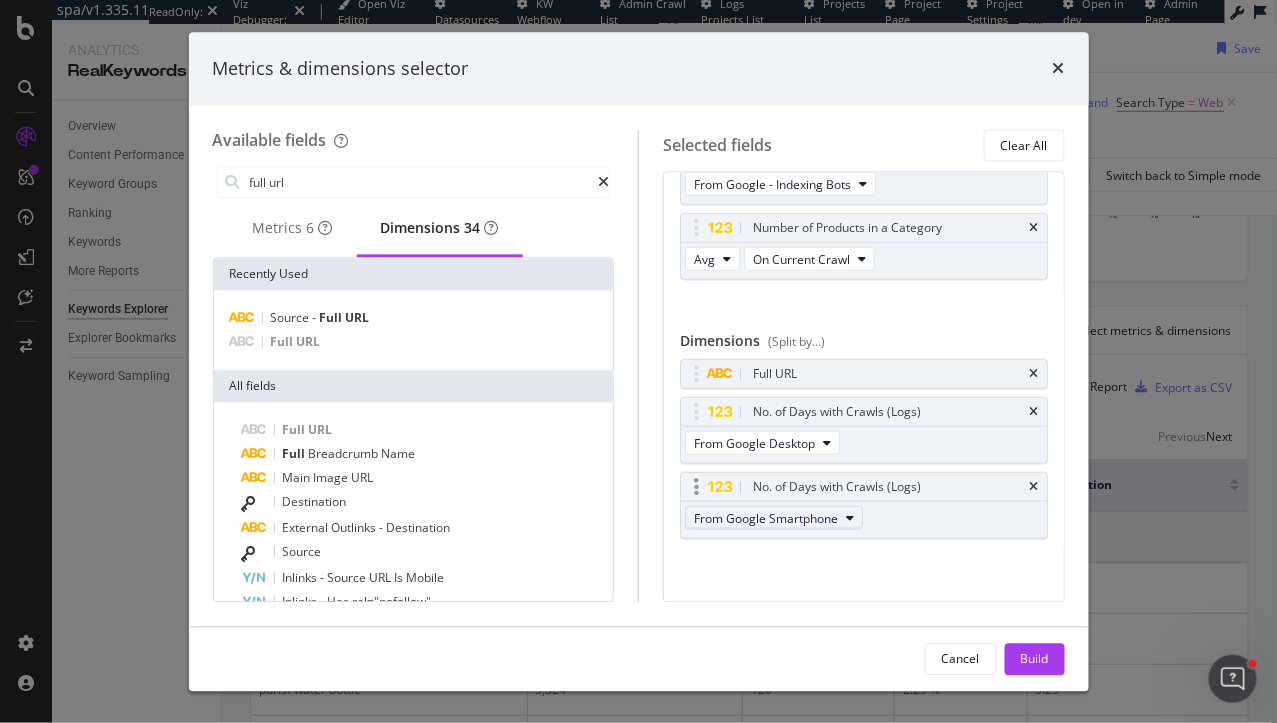 click on "From Google Smartphone" at bounding box center (774, 518) 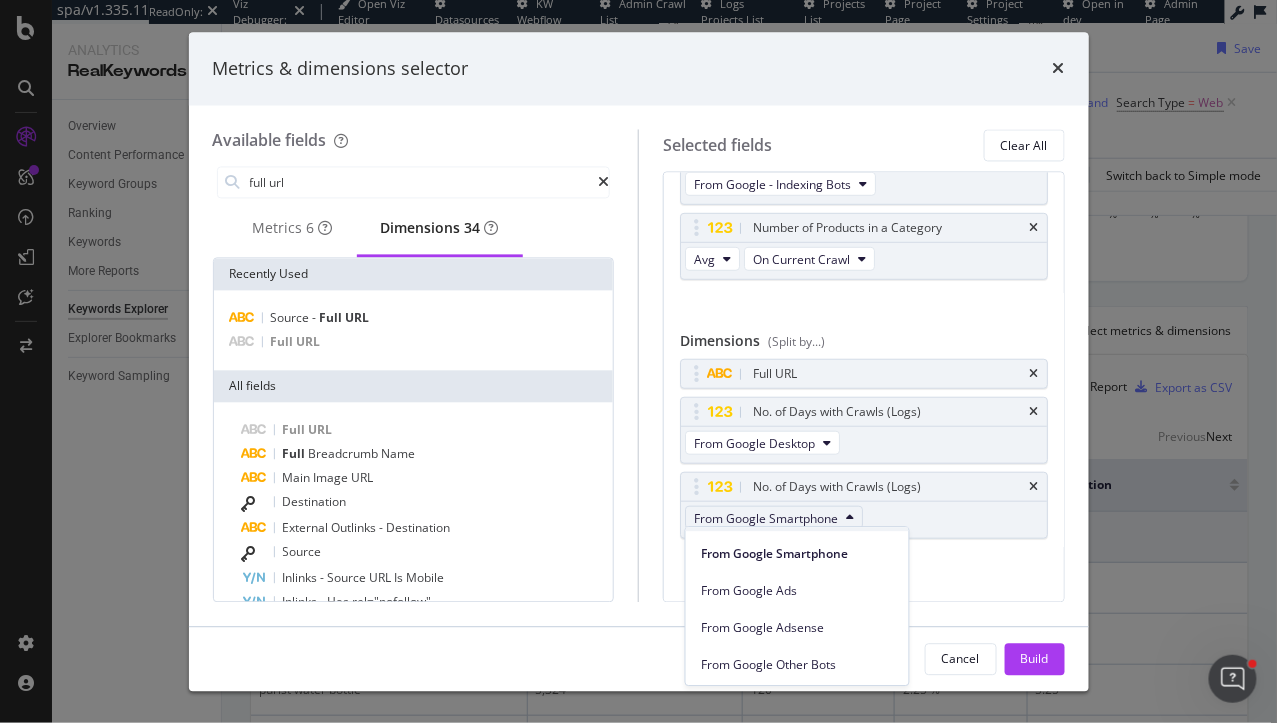scroll, scrollTop: 60, scrollLeft: 0, axis: vertical 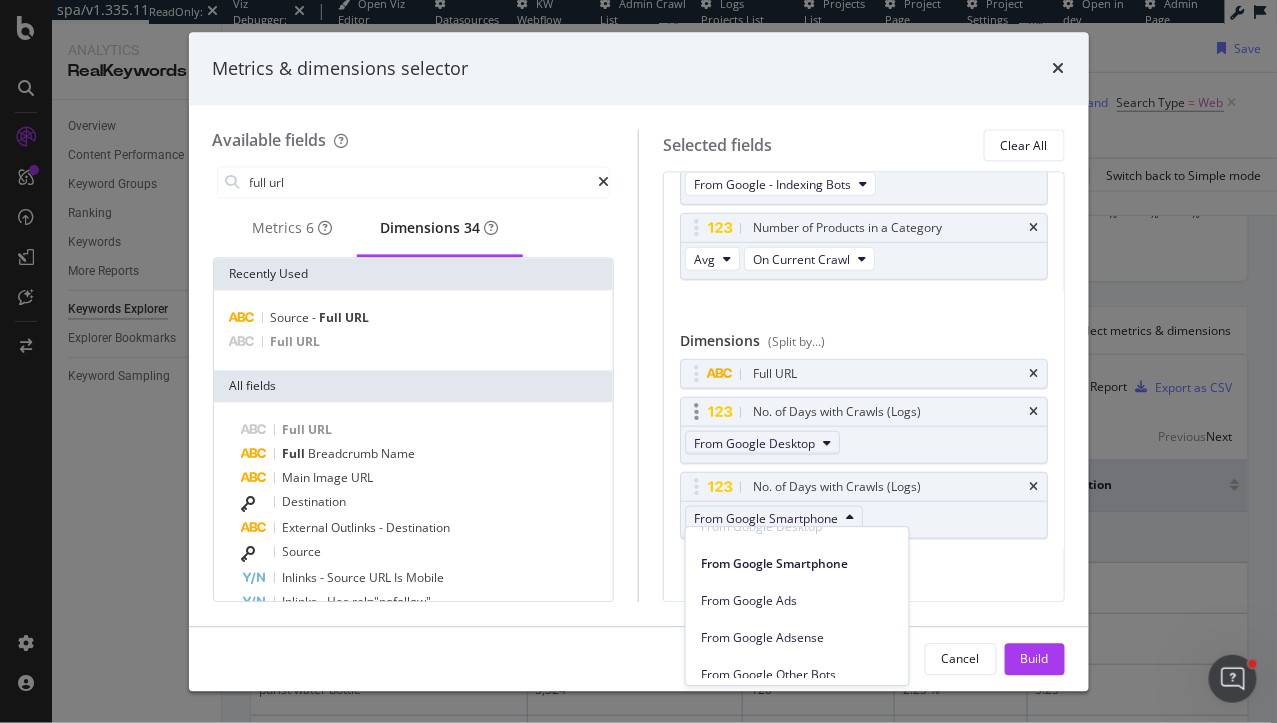 click on "From Google Desktop" at bounding box center [754, 442] 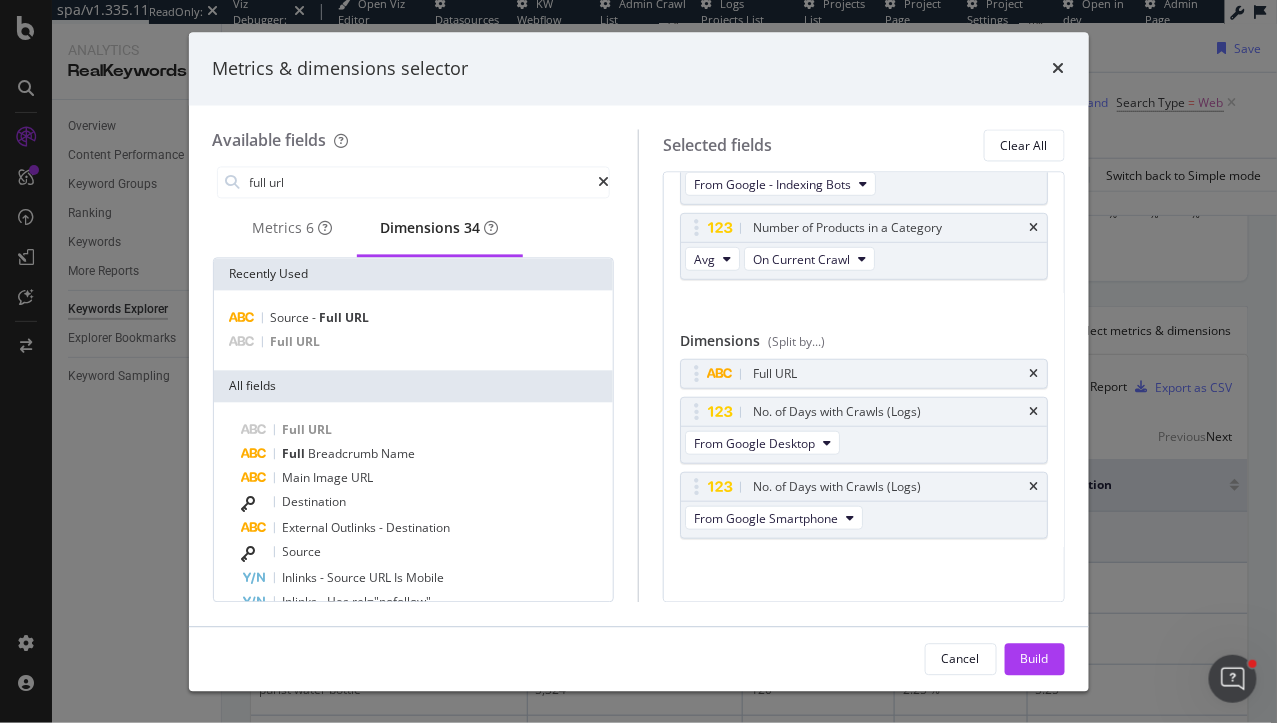 click on "No. of Crawls (Logs) Sum On Current Crawl From Google - Indexing Bots No. of Crawls (Logs) Avg On Current Crawl From Google - Indexing Bots No. of Crawls (Logs) Sum On Current Crawl From Google Desktop No. of Days with Crawls (Logs) Avg On Current Crawl From Google - Indexing Bots Number of Products in a Category Avg On Current Crawl You can use this field as a  metric" at bounding box center (864, 76) 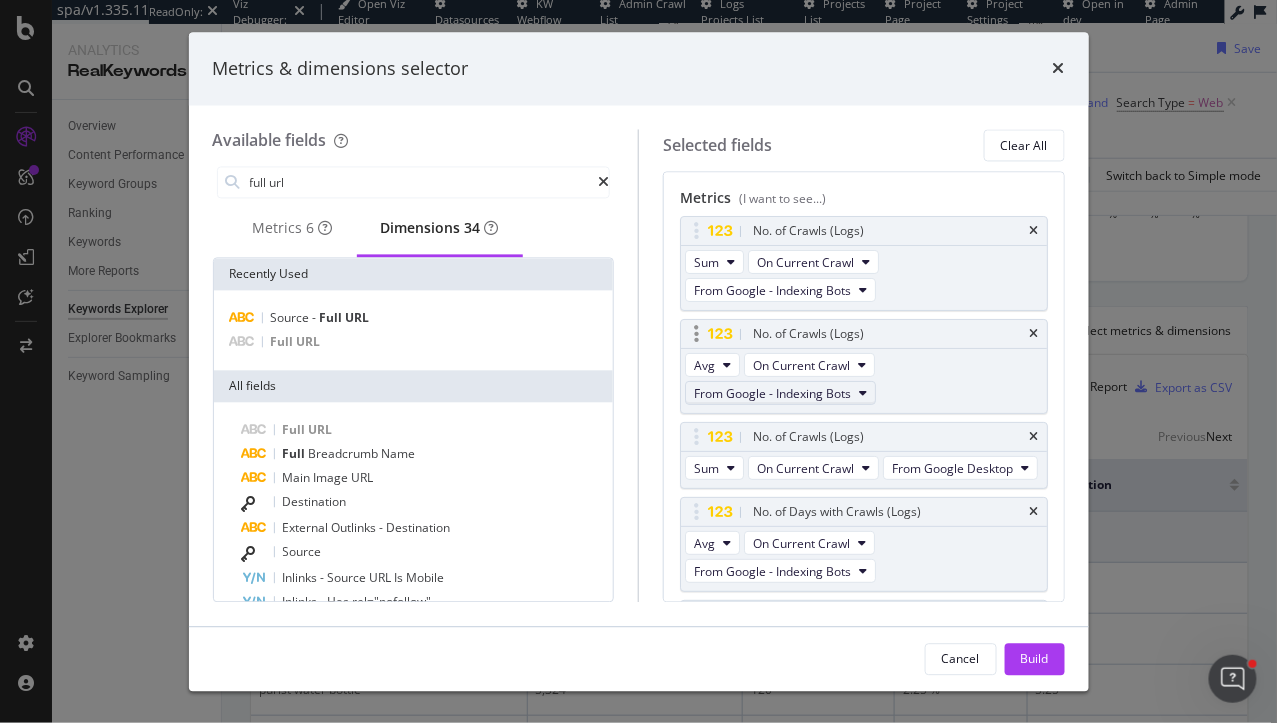 click on "From Google - Indexing Bots" at bounding box center (772, 393) 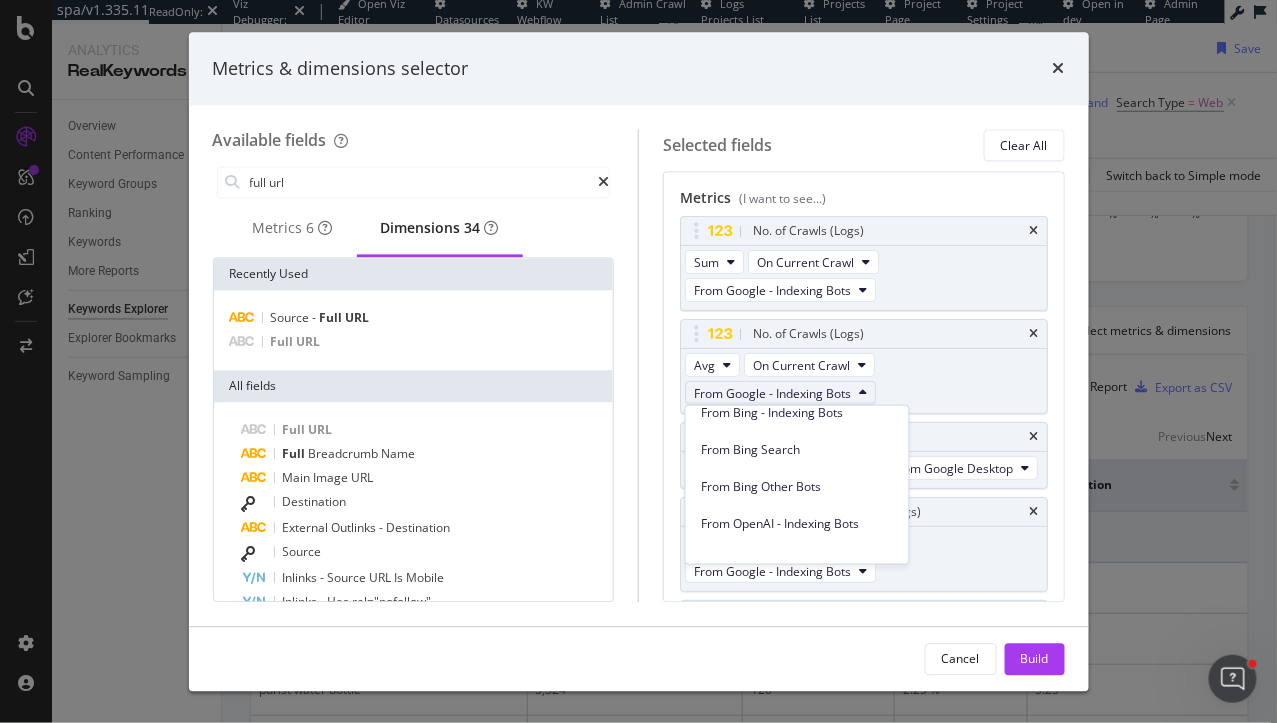 scroll, scrollTop: 244, scrollLeft: 0, axis: vertical 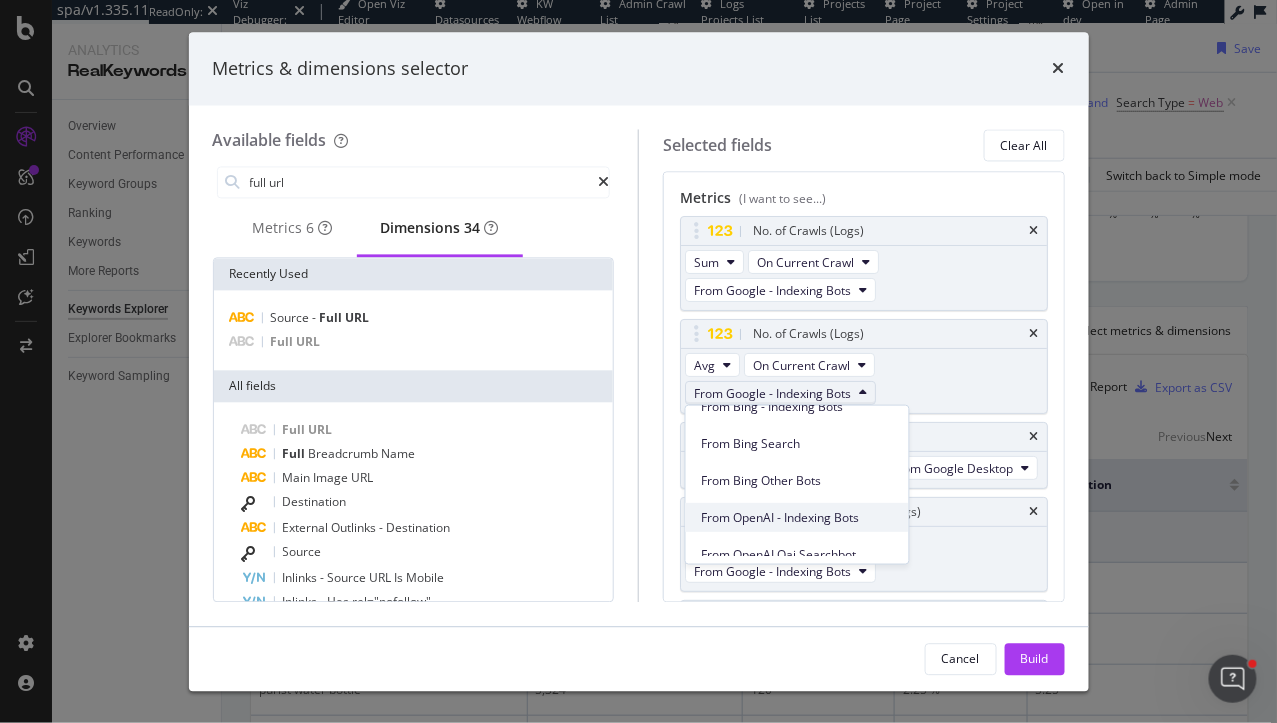 click on "From OpenAI - Indexing Bots" at bounding box center (797, 517) 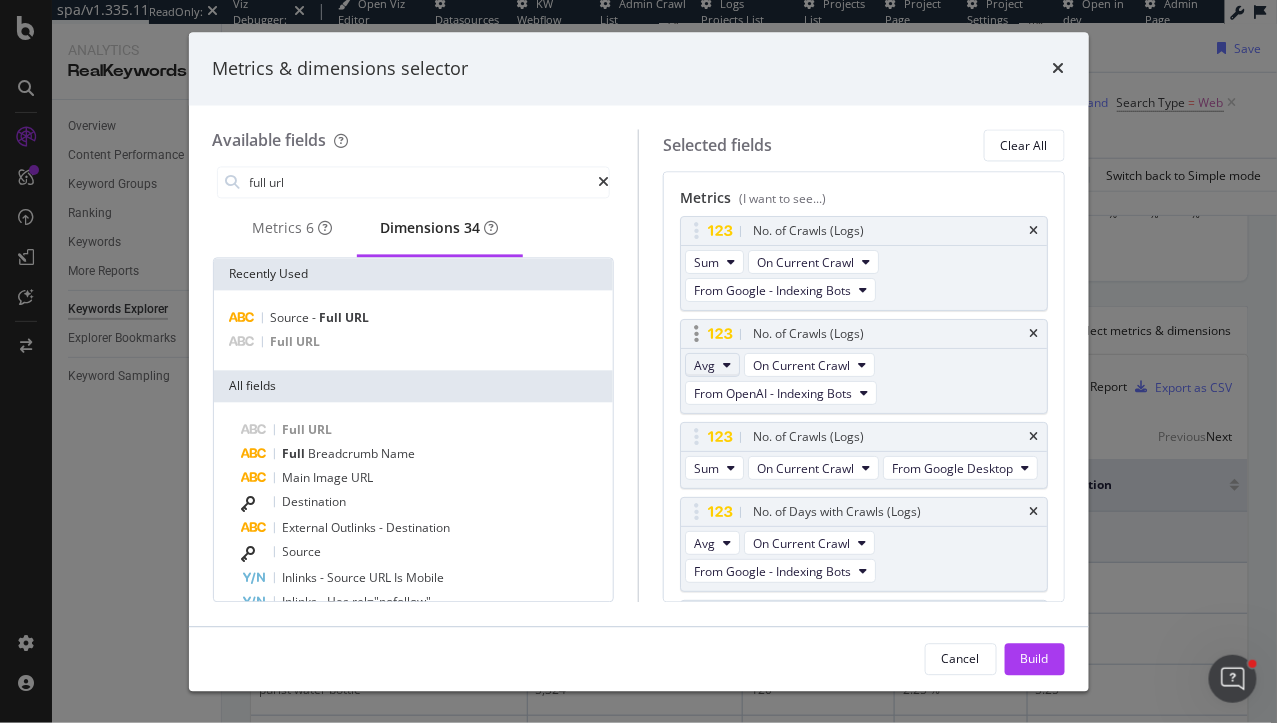 click at bounding box center [727, 366] 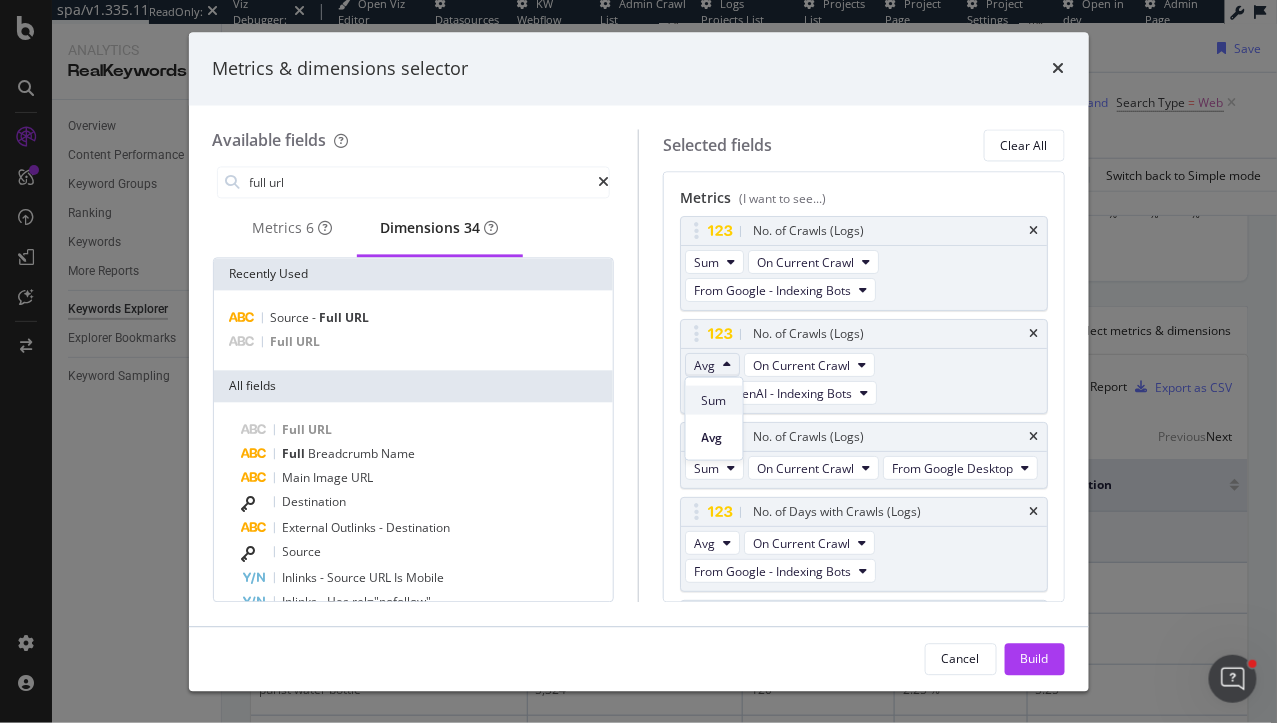 click on "Sum" at bounding box center [714, 400] 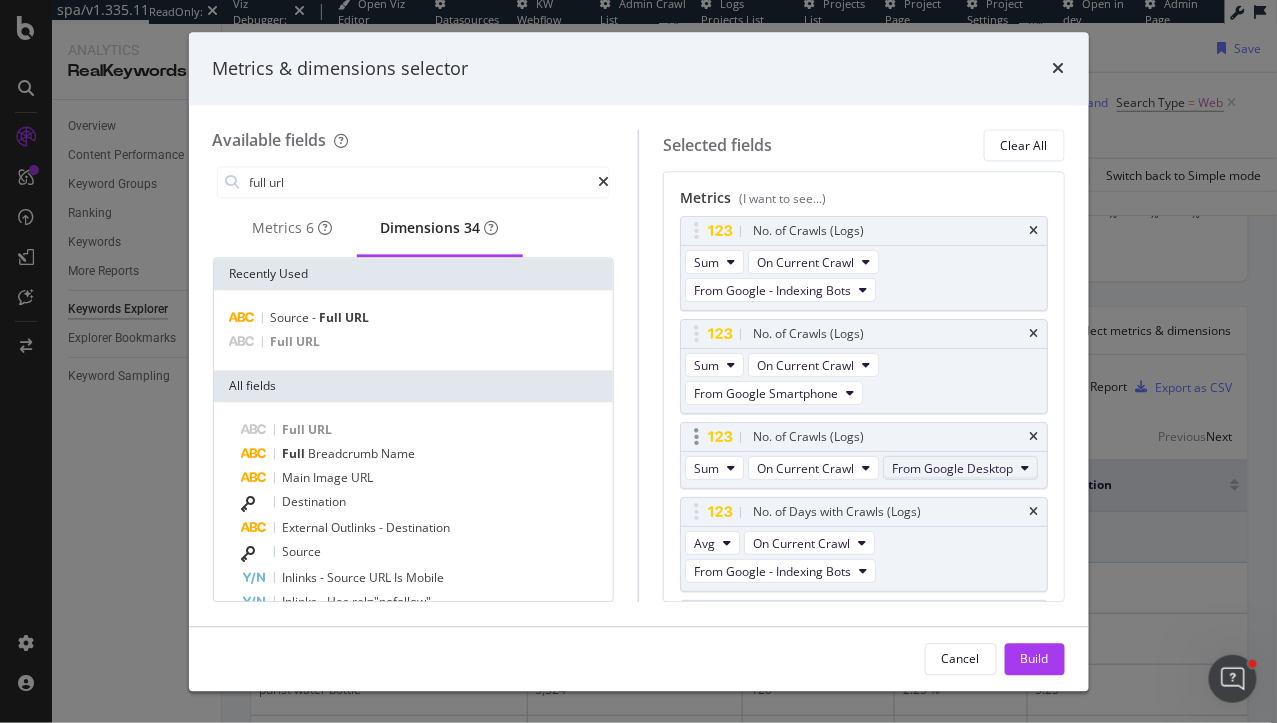 click on "From Google Desktop" at bounding box center (952, 468) 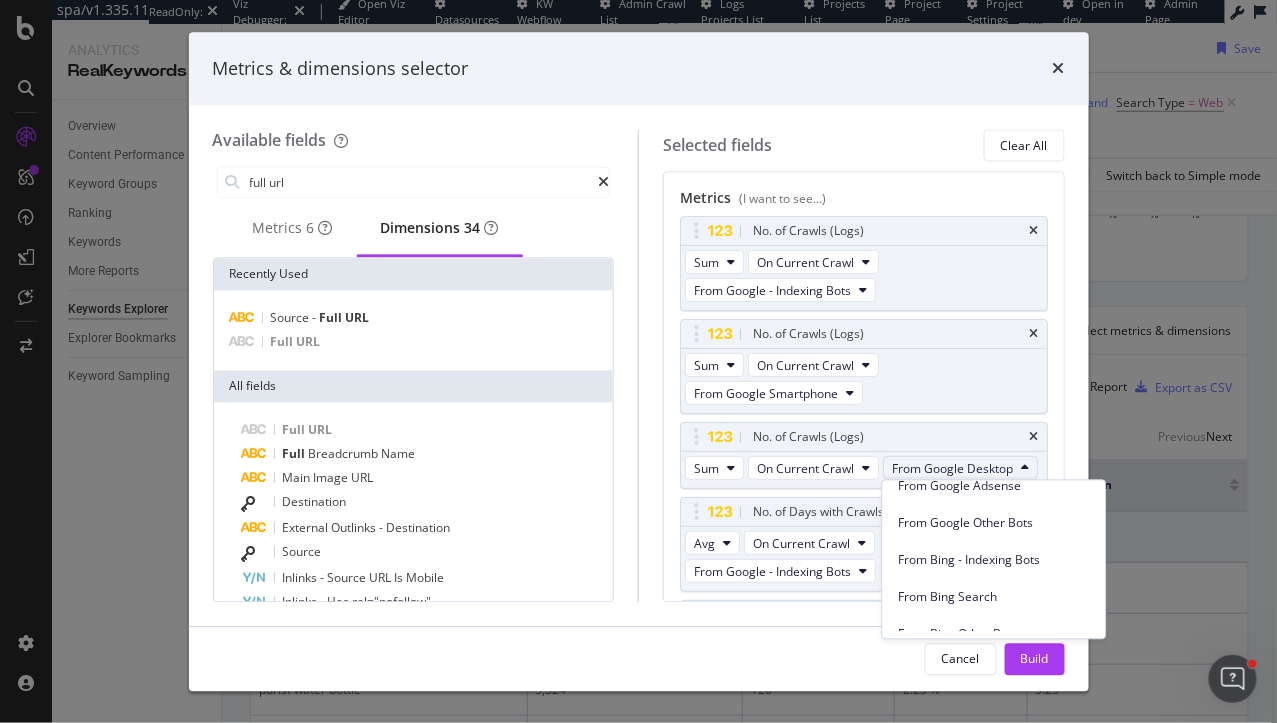 scroll, scrollTop: 164, scrollLeft: 0, axis: vertical 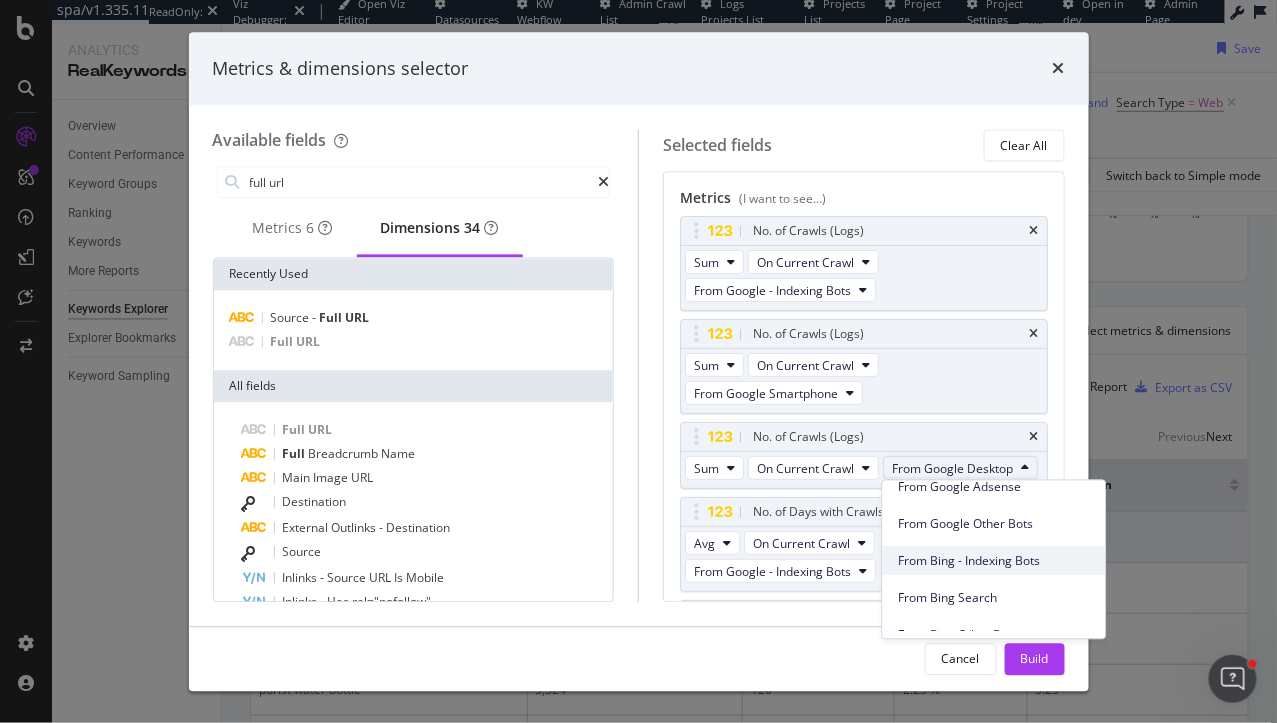 click on "From Bing - Indexing Bots" at bounding box center (994, 561) 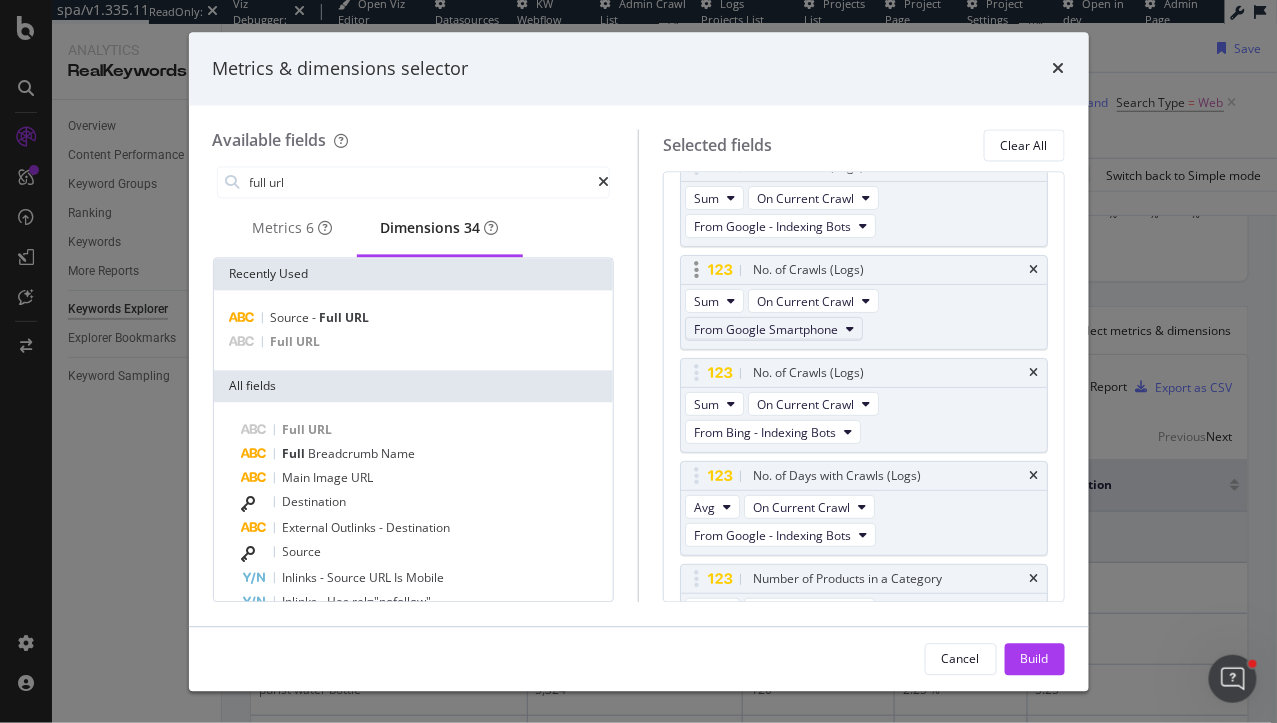 scroll, scrollTop: 92, scrollLeft: 0, axis: vertical 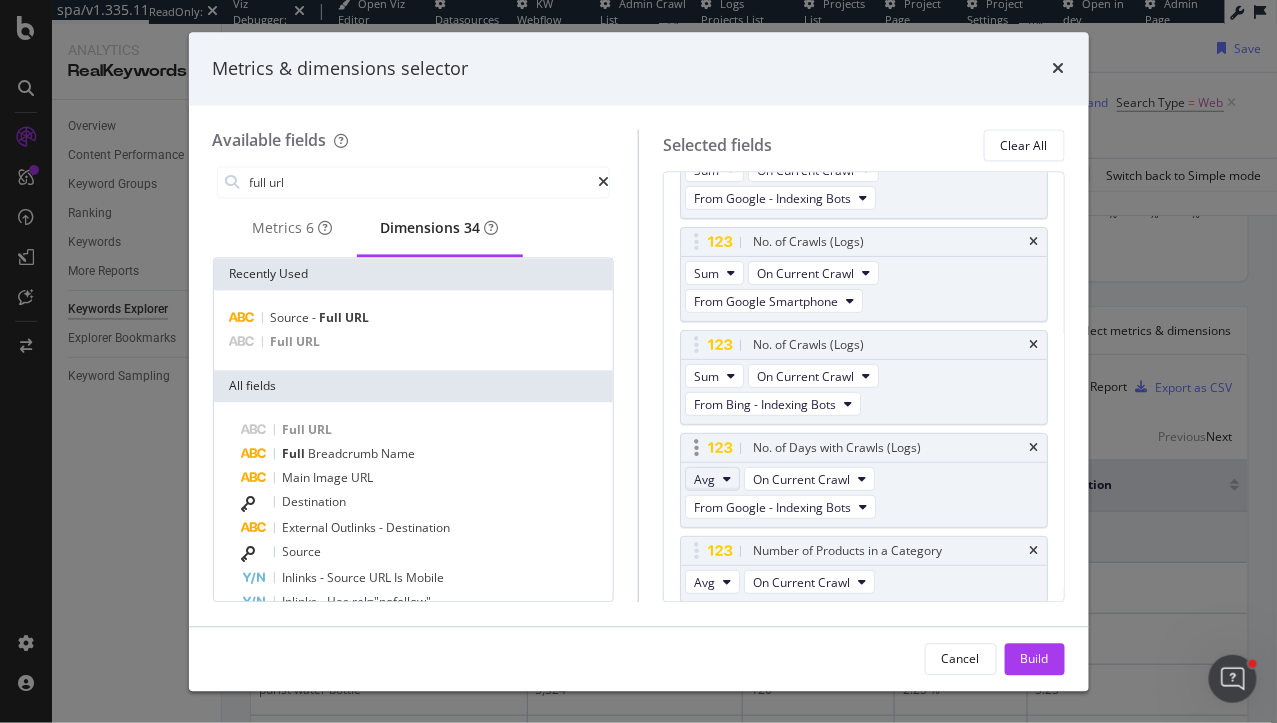 click at bounding box center [727, 480] 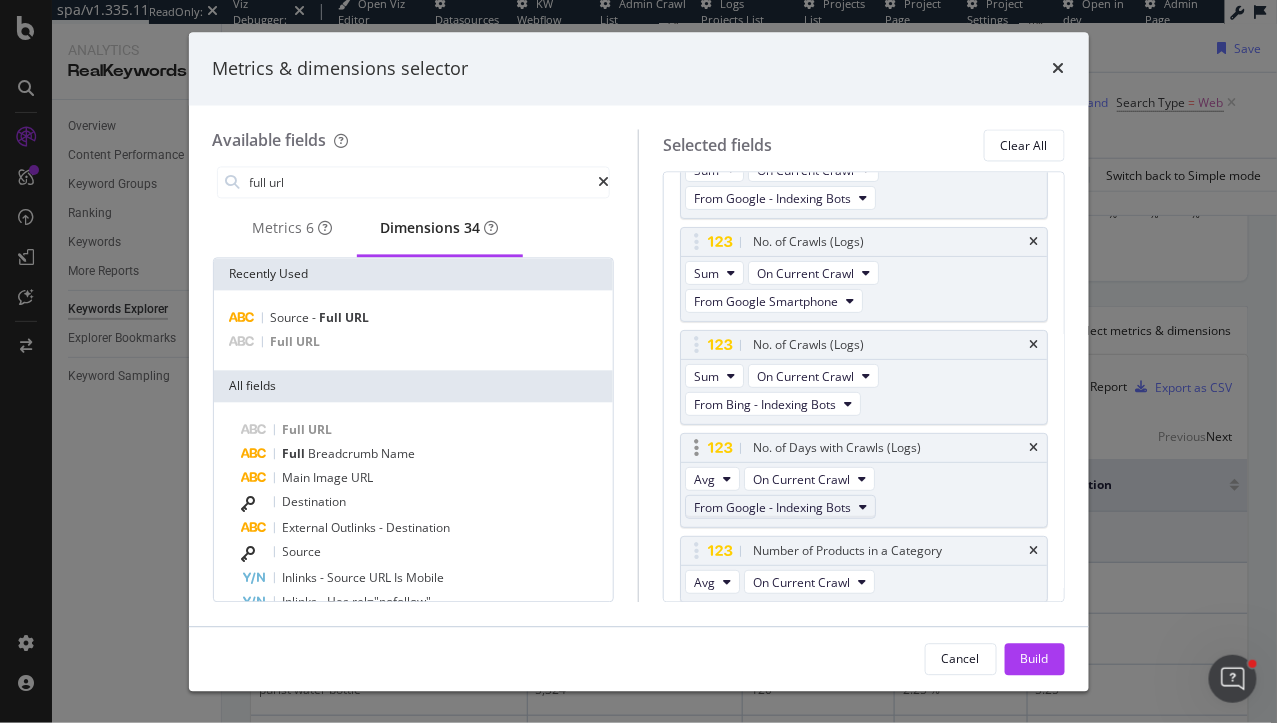 click on "From Google - Indexing Bots" at bounding box center [772, 507] 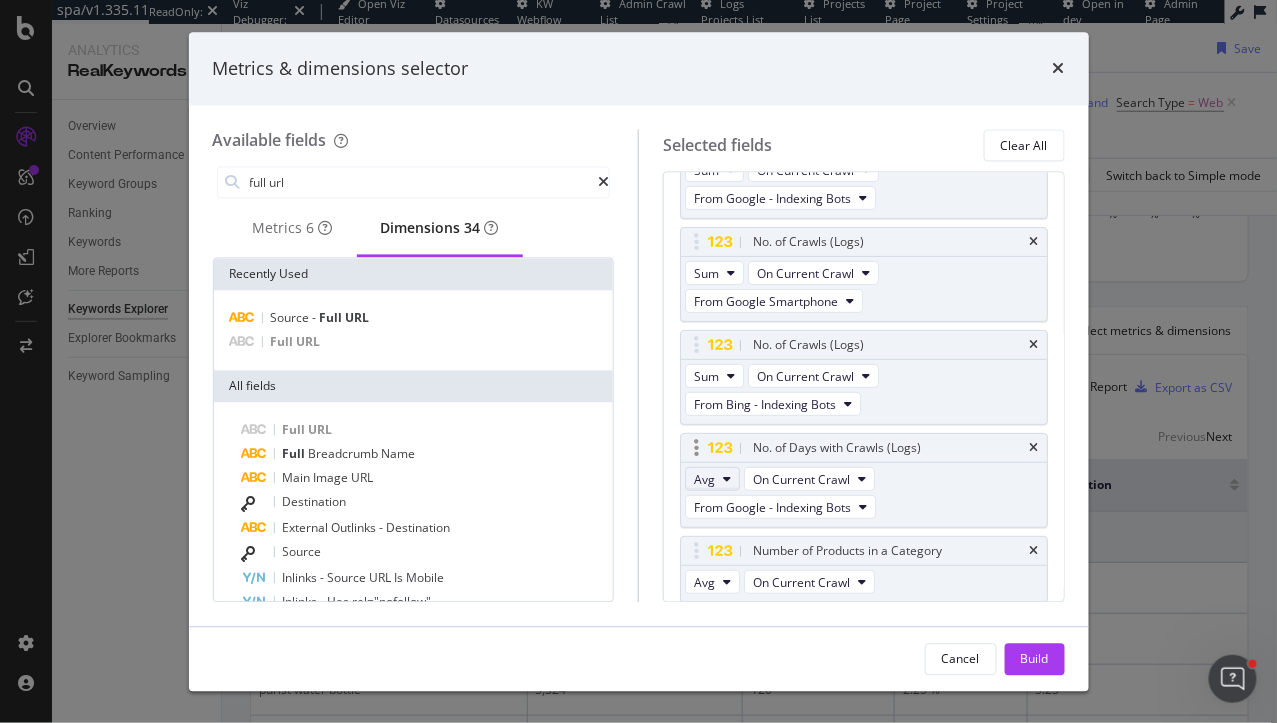 click at bounding box center (727, 480) 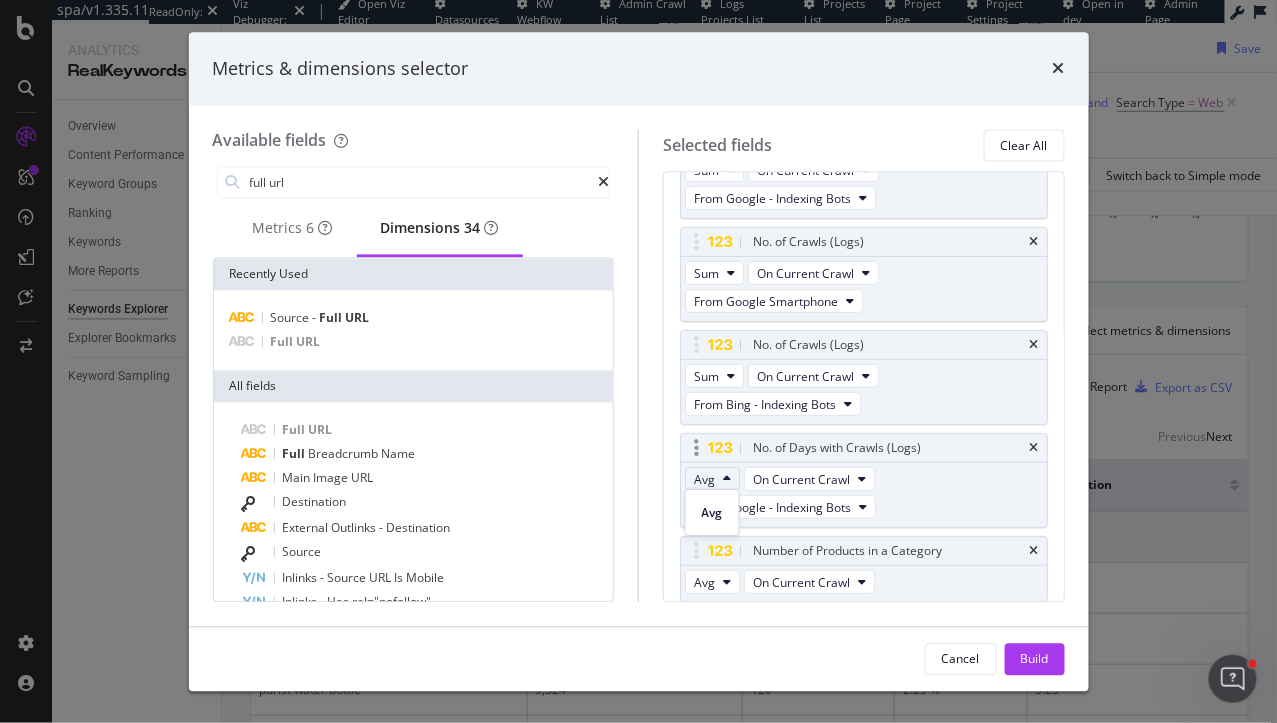 click at bounding box center [727, 480] 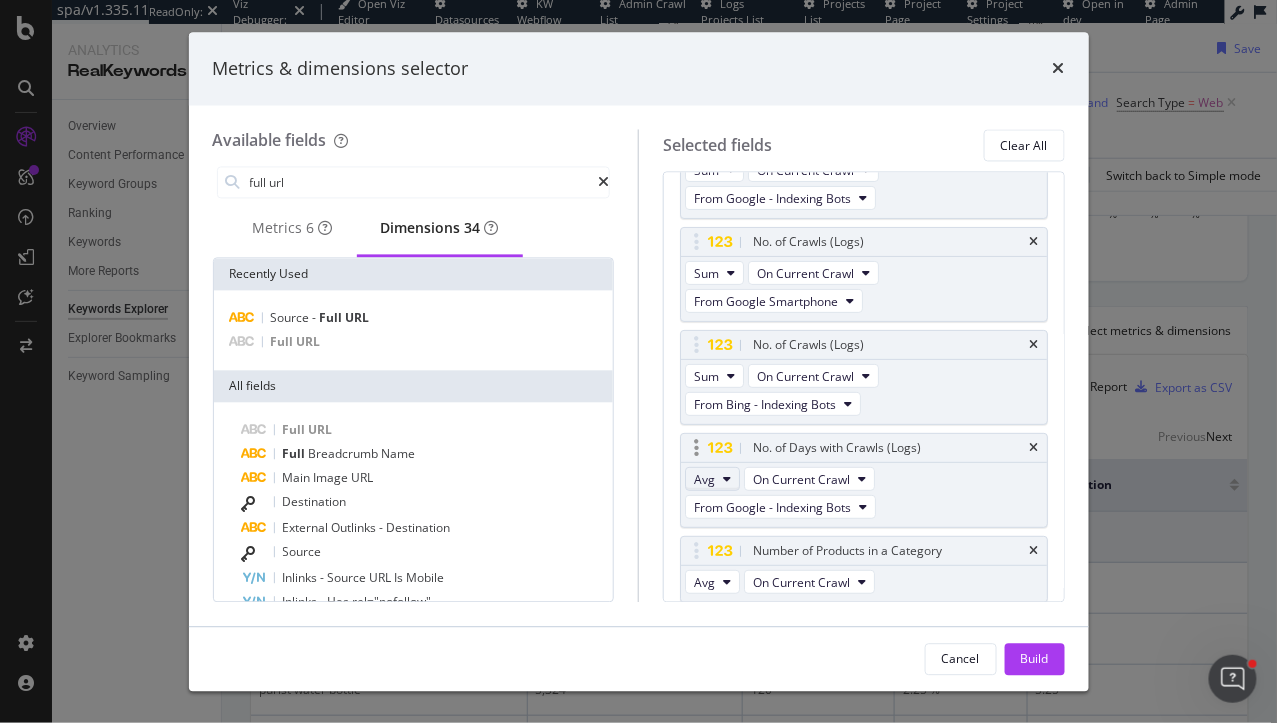 click at bounding box center [727, 480] 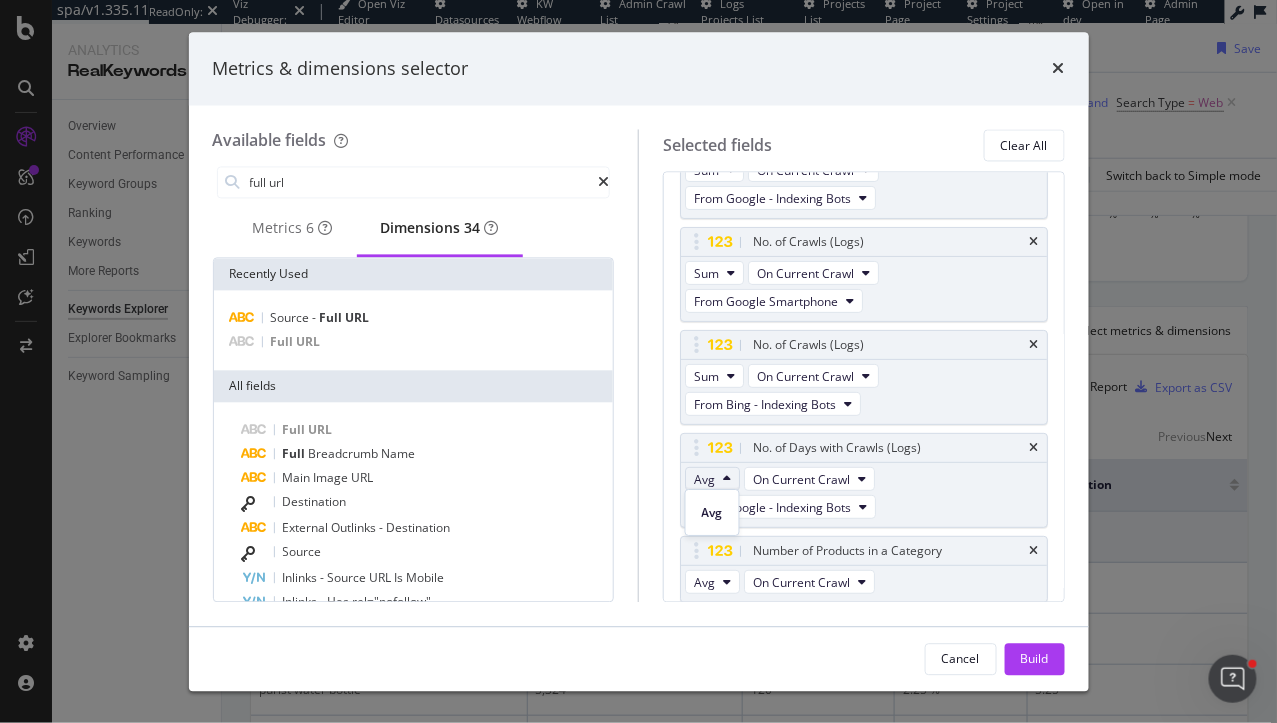 click on "Metrics (I want to see...) No. of Crawls (Logs) Sum On Current Crawl From Google - Indexing Bots No. of Crawls (Logs) Sum On Current Crawl From Google Smartphone No. of Crawls (Logs) Sum On Current Crawl From Bing - Indexing Bots No. of Days with Crawls (Logs) Avg On Current Crawl From Google - Indexing Bots Number of Products in a Category Avg On Current Crawl You can use this field as a  metric Dimensions (Split by...) Full URL No. of Days with Crawls (Logs) From Google Desktop No. of Days with Crawls (Logs) From Google Smartphone You can use this field as a  dimension
To pick up a draggable item, press the space bar.
While dragging, use the arrow keys to move the item.
Press space again to drop the item in its new position, or press escape to cancel.
Draggable item url was dropped over droppable area avg(crawl.current.search_engines.google.crawls.search.count_days_seen)" at bounding box center (864, 387) 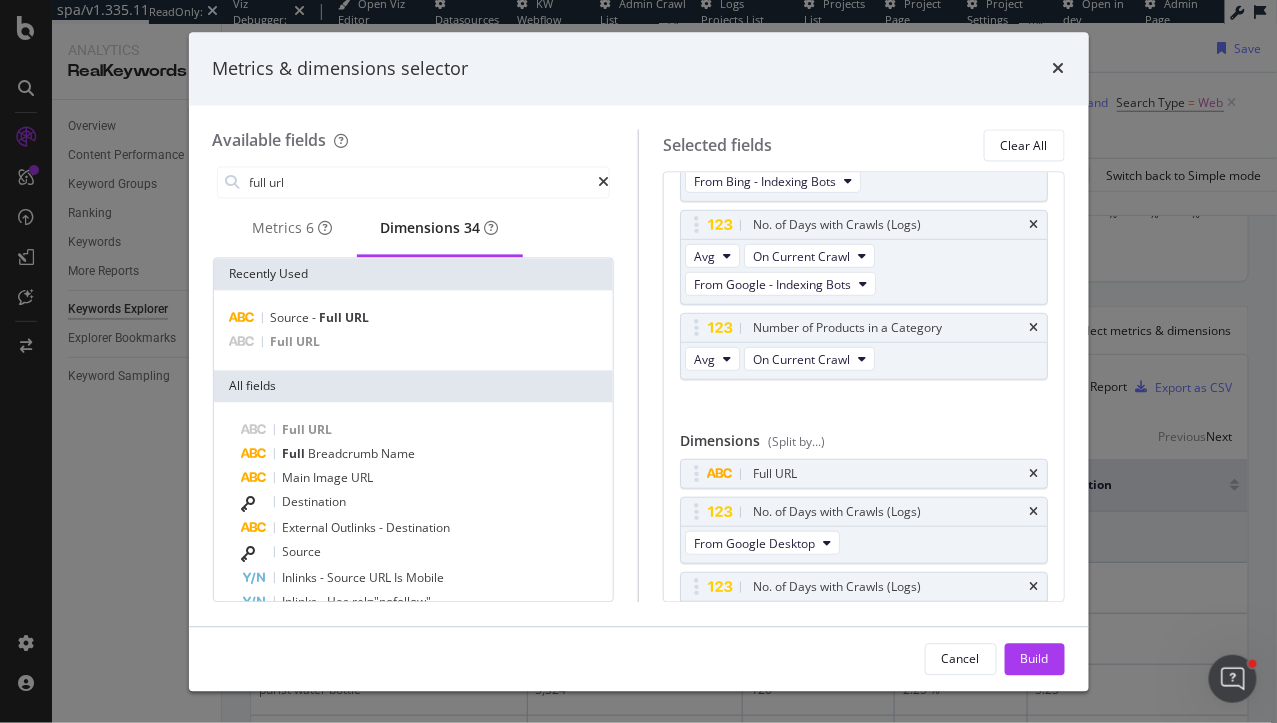 scroll, scrollTop: 321, scrollLeft: 0, axis: vertical 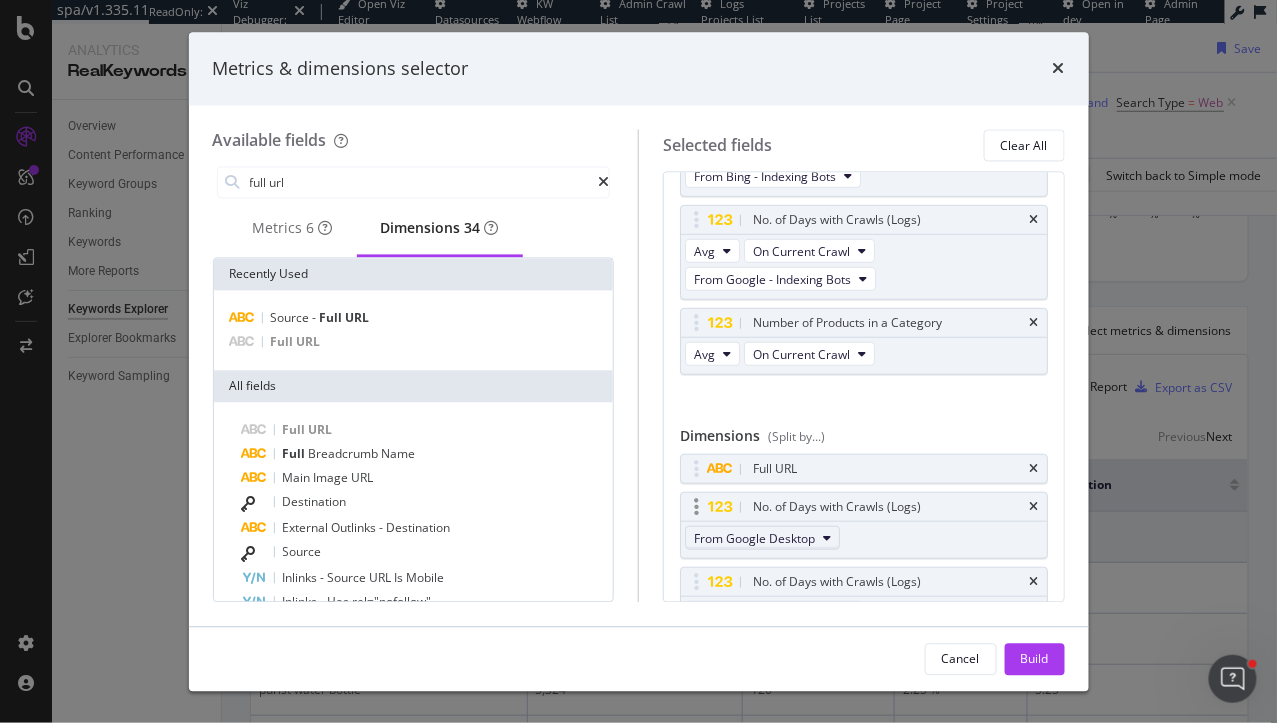 click on "From Google Desktop" at bounding box center (754, 537) 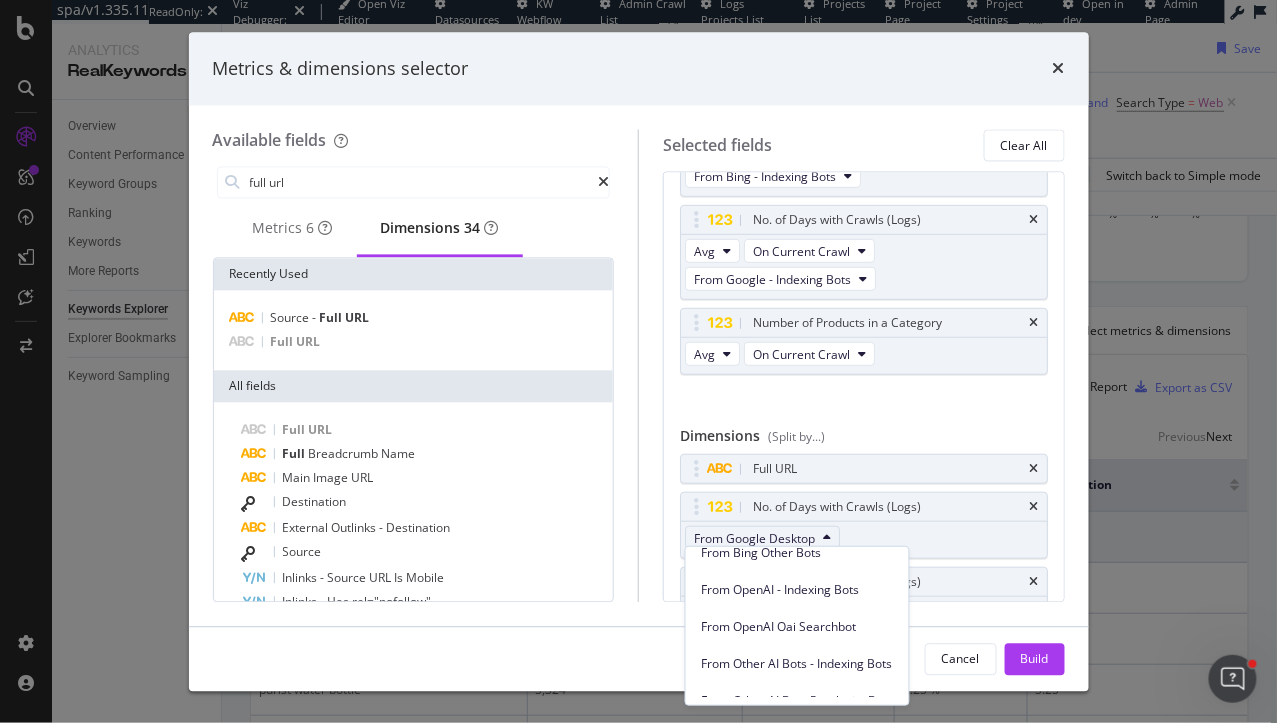 scroll, scrollTop: 314, scrollLeft: 0, axis: vertical 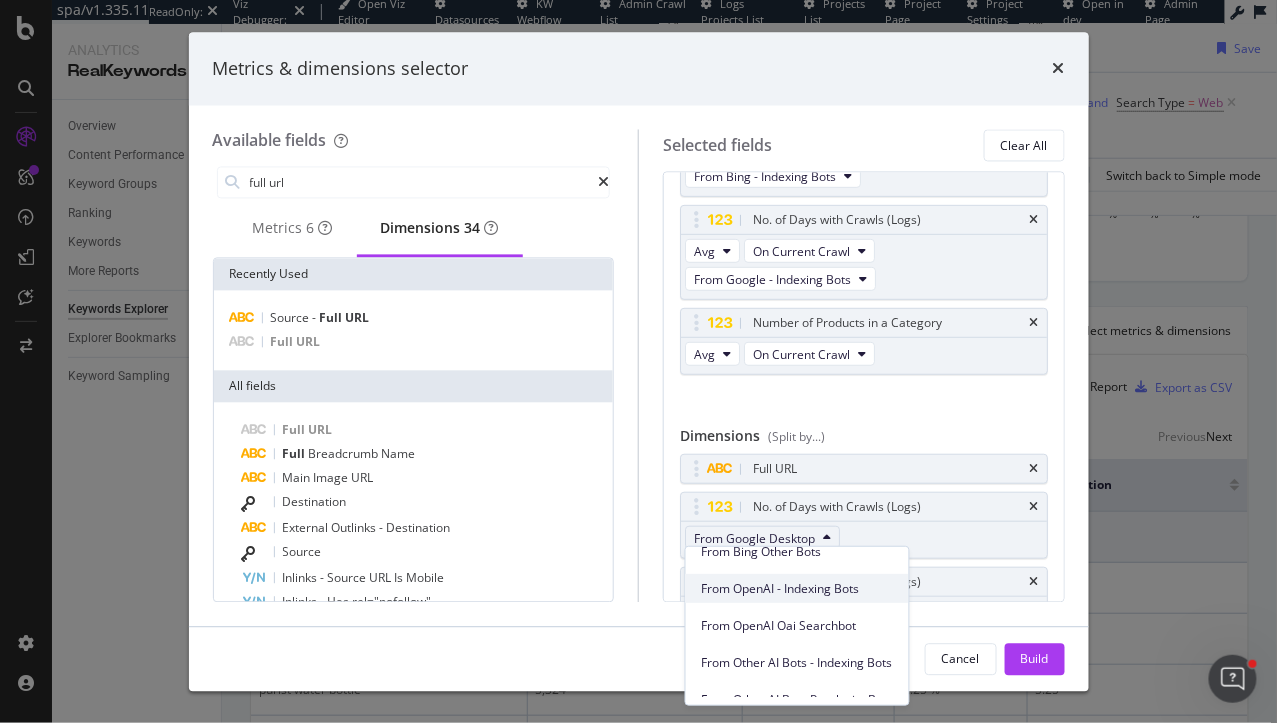 click on "From OpenAI - Indexing Bots" at bounding box center [797, 589] 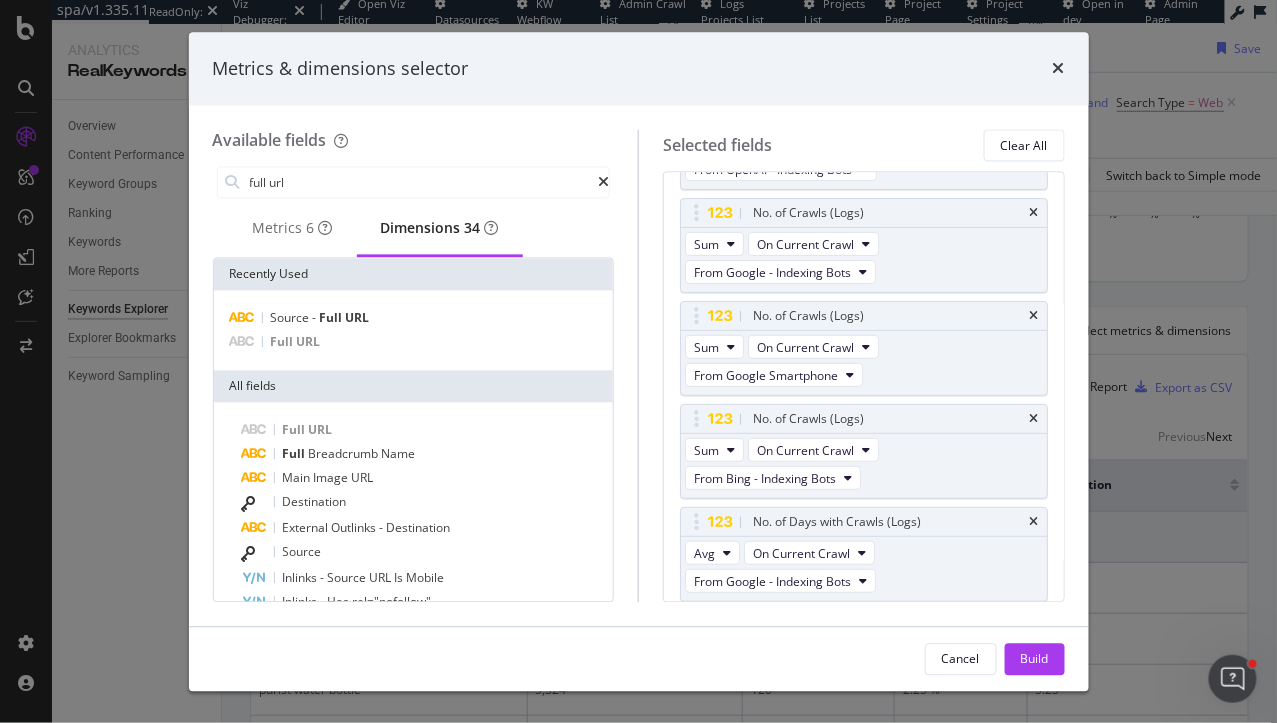 scroll, scrollTop: 0, scrollLeft: 0, axis: both 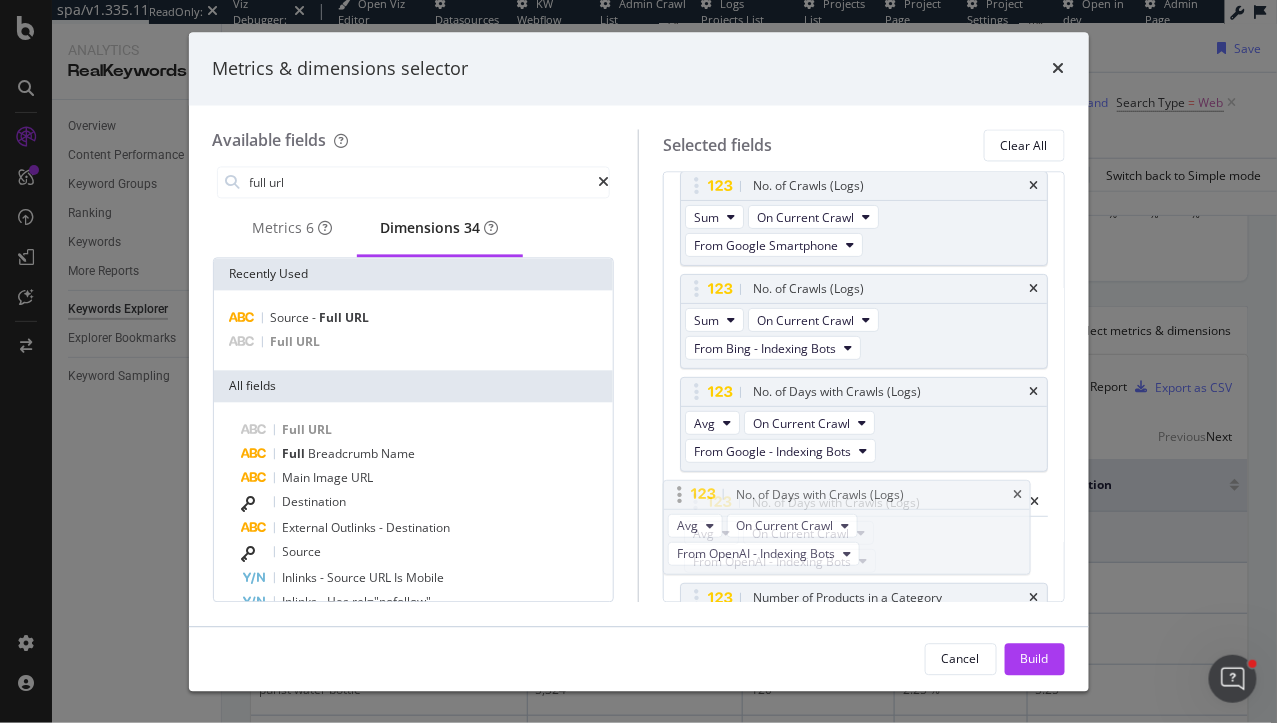 drag, startPoint x: 815, startPoint y: 230, endPoint x: 798, endPoint y: 493, distance: 263.54886 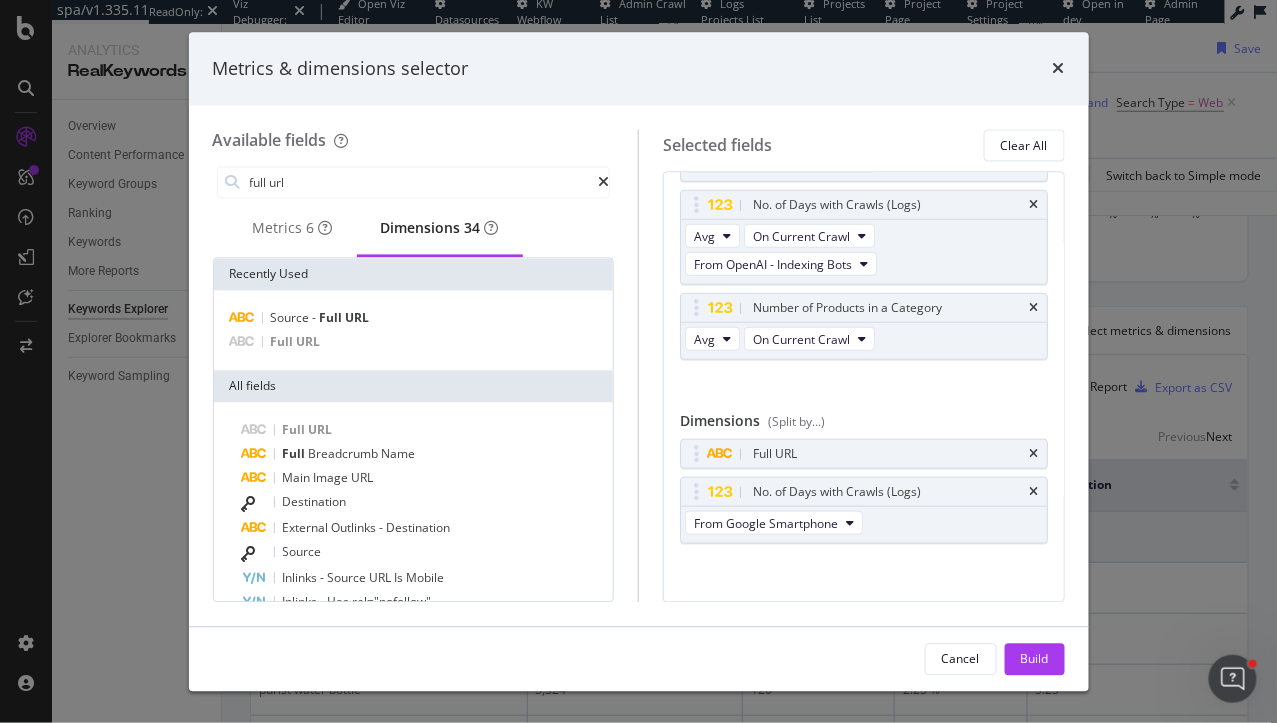 scroll, scrollTop: 444, scrollLeft: 0, axis: vertical 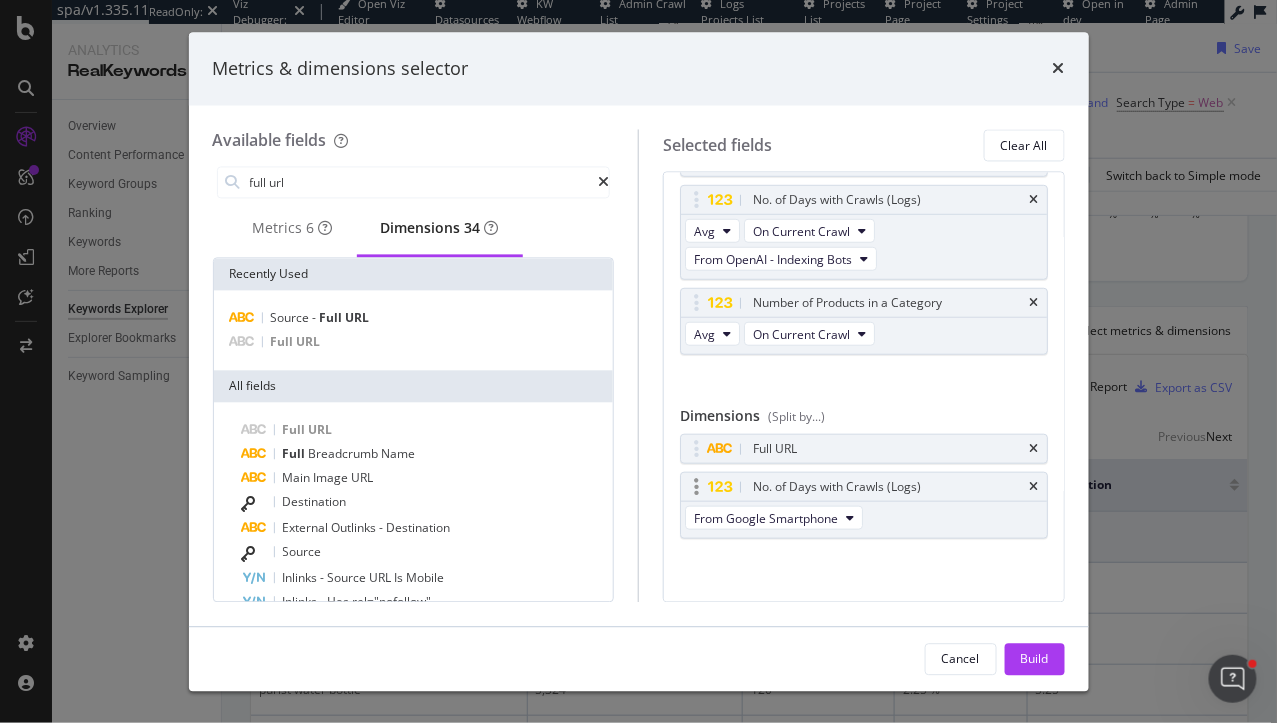 click on "From Google Smartphone" at bounding box center [776, 520] 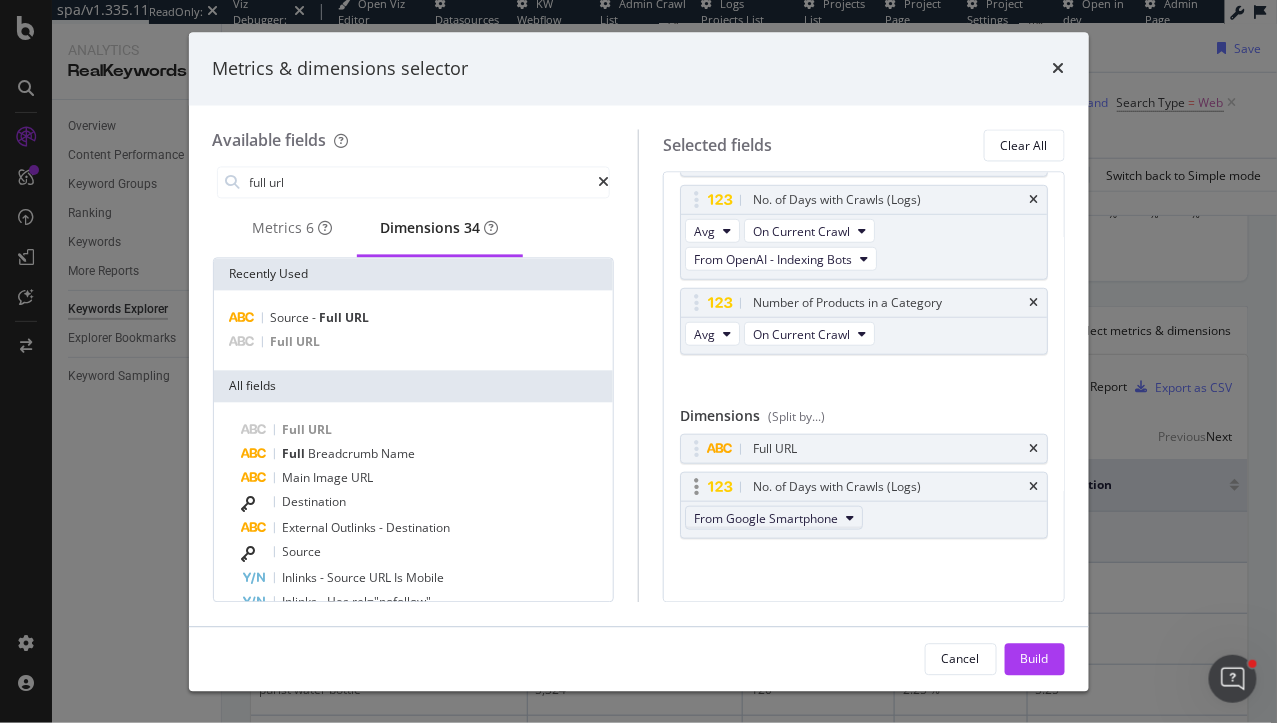 click on "From Google Smartphone" at bounding box center (766, 517) 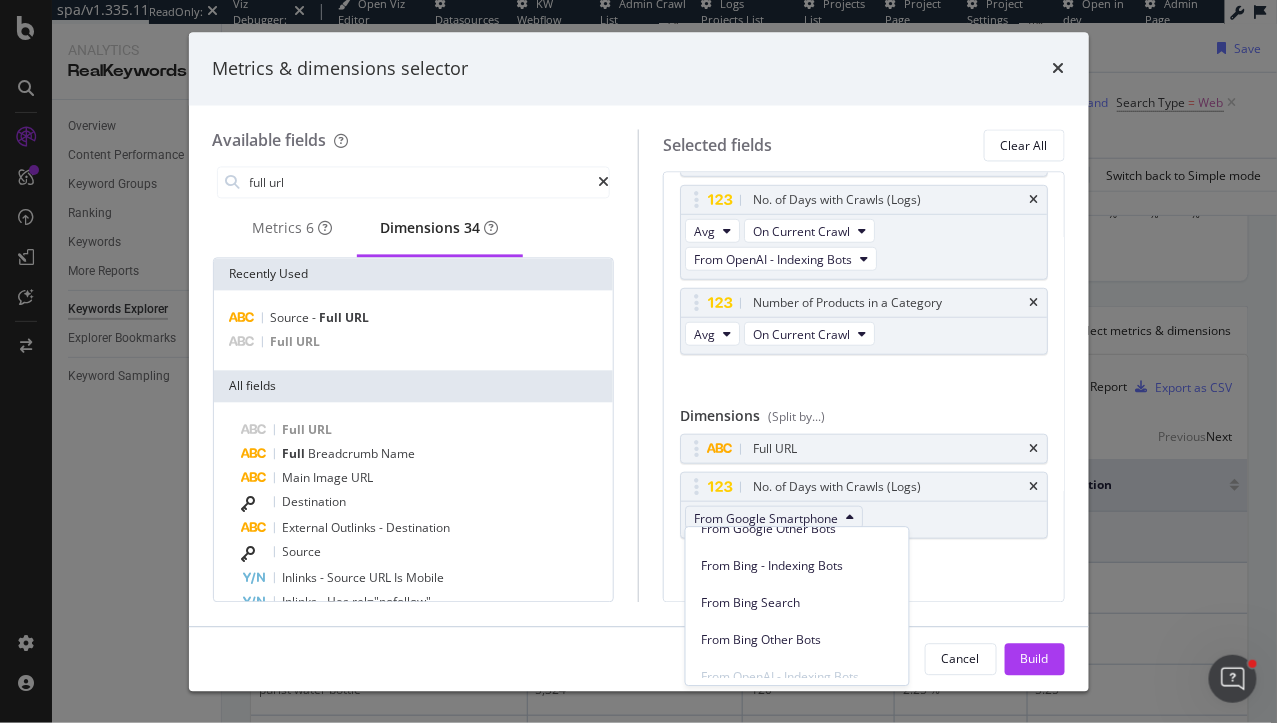 scroll, scrollTop: 208, scrollLeft: 0, axis: vertical 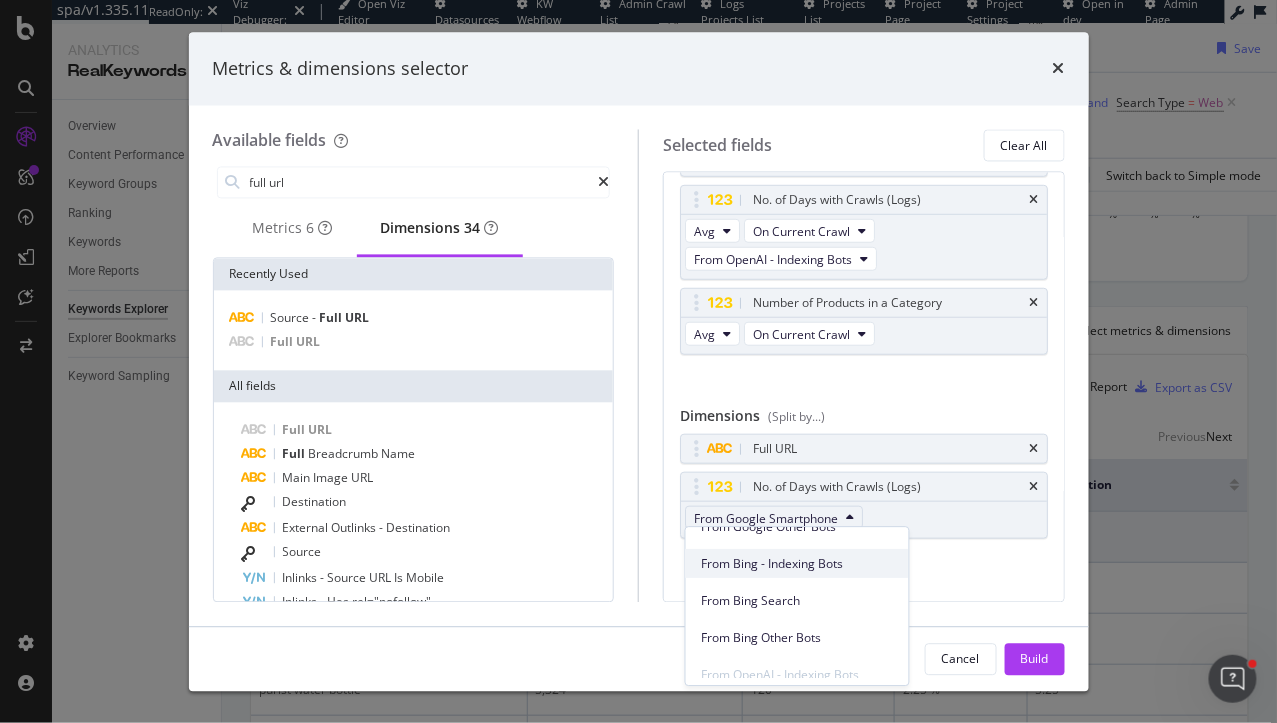 click on "From Bing - Indexing Bots" at bounding box center [797, 564] 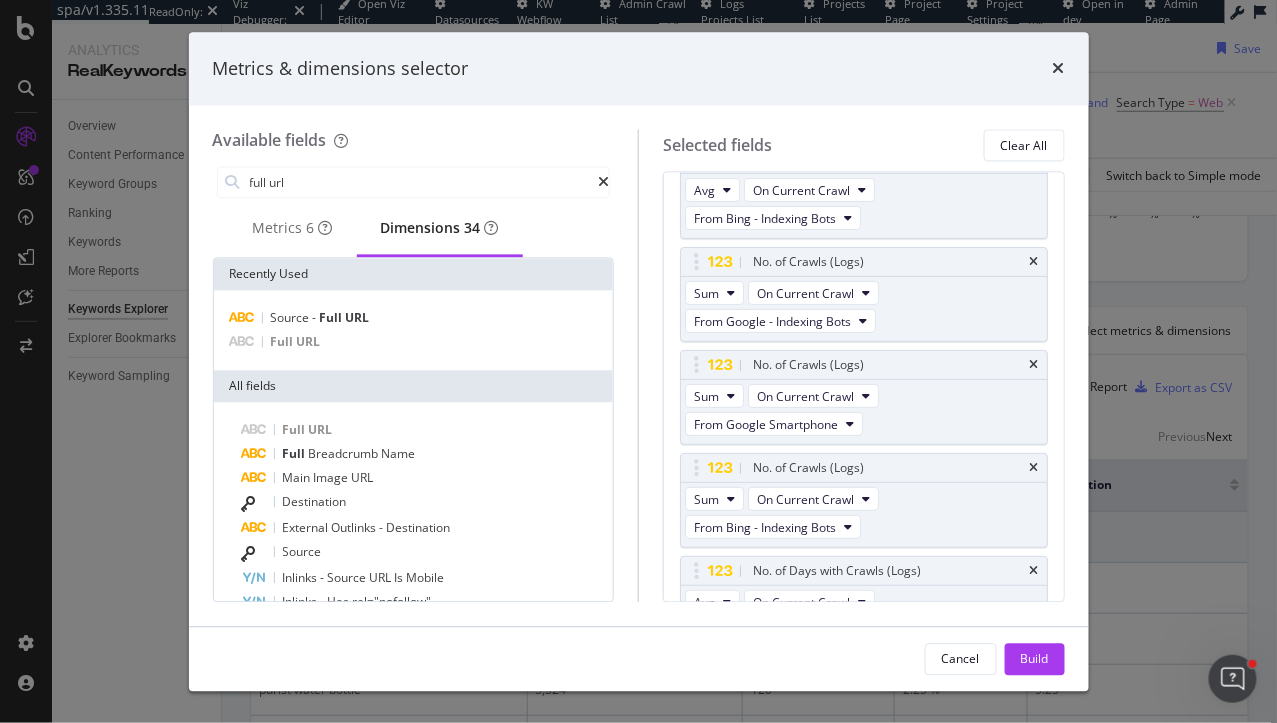 scroll, scrollTop: 0, scrollLeft: 0, axis: both 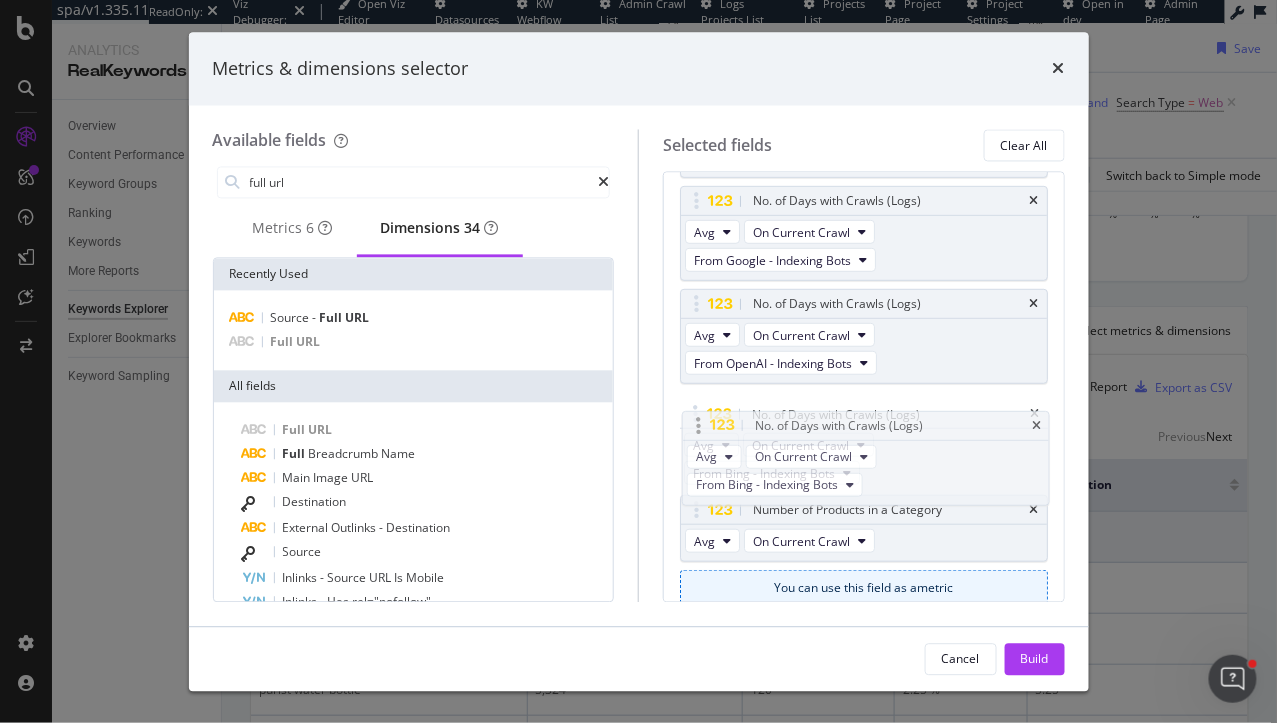 drag, startPoint x: 736, startPoint y: 224, endPoint x: 738, endPoint y: 418, distance: 194.01031 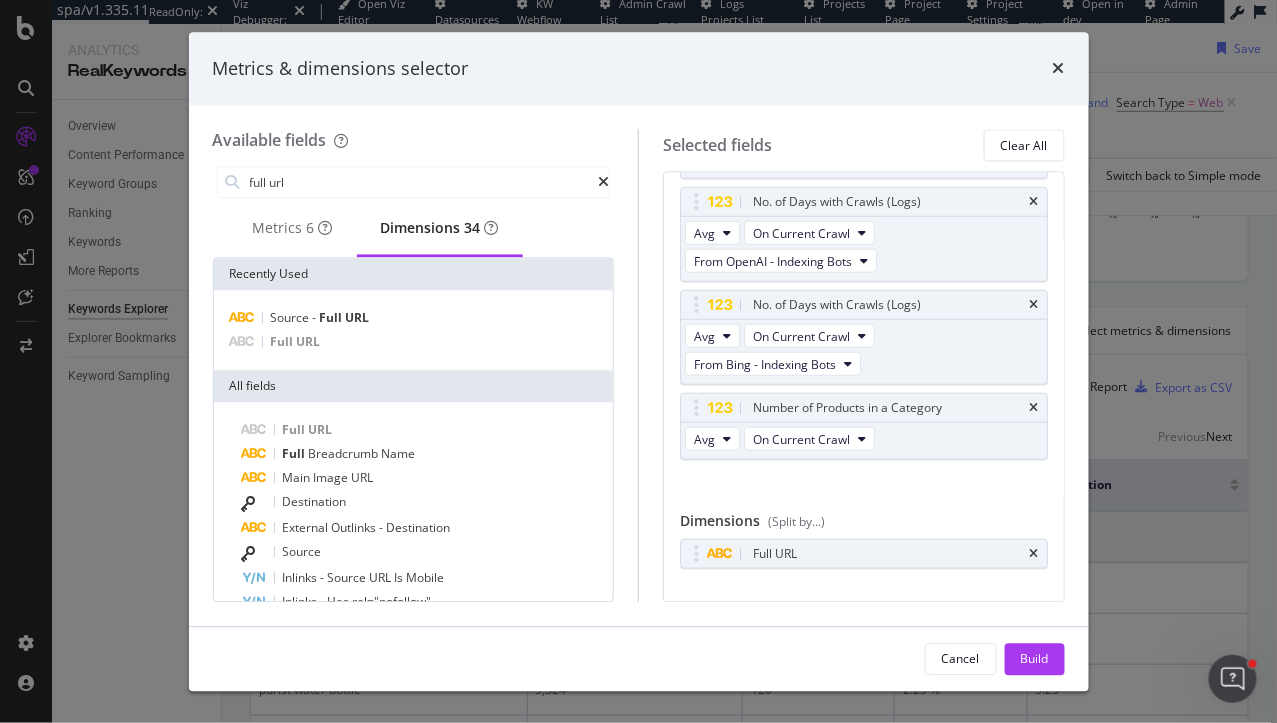 scroll, scrollTop: 472, scrollLeft: 0, axis: vertical 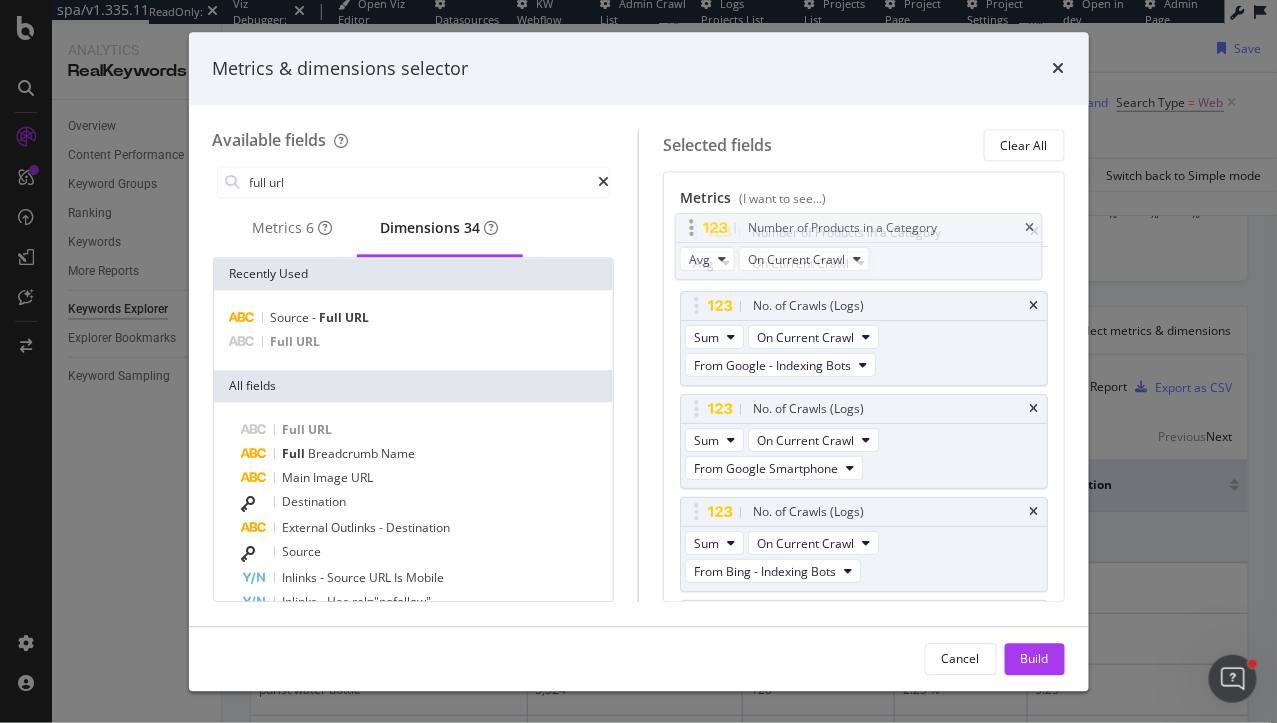 drag, startPoint x: 701, startPoint y: 372, endPoint x: 696, endPoint y: 224, distance: 148.08444 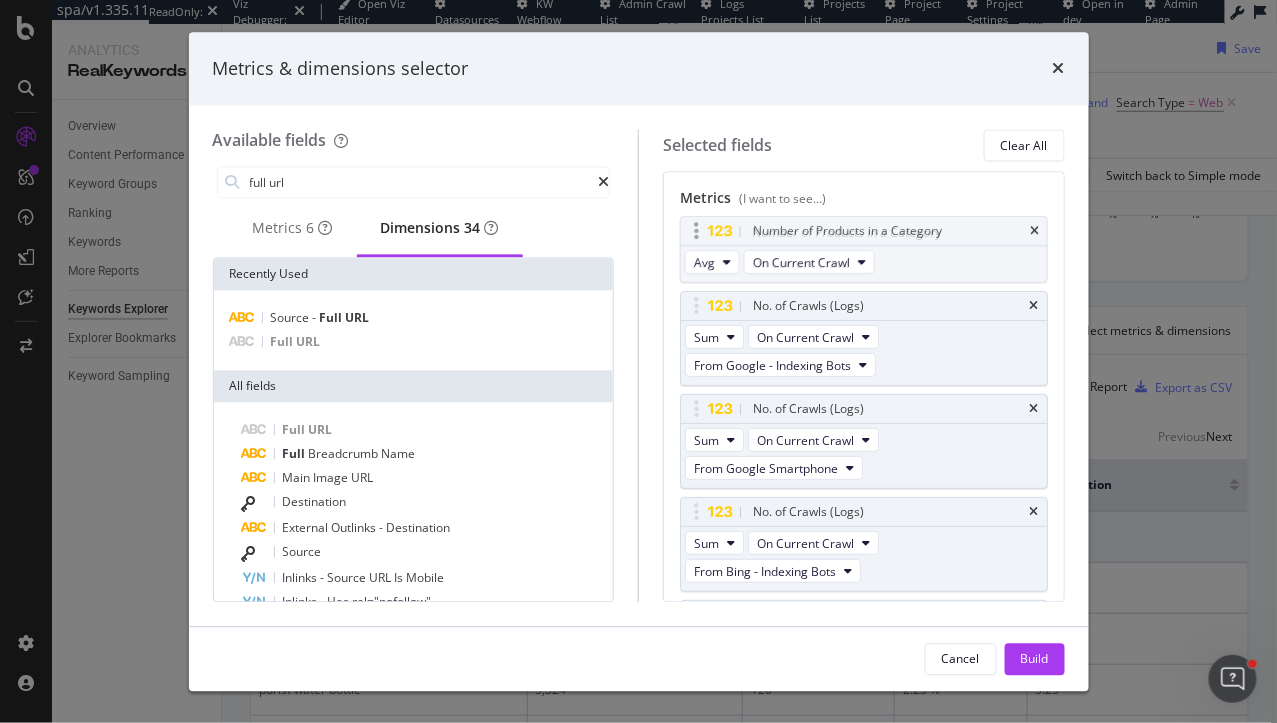 click on "spa/v1.335.11 ReadOnly: Viz Debugger: Open Viz Editor Datasources KW Webflow Admin Crawl List Logs Projects List Projects List Project Page Project Settings Open in dev Admin Page Analytics RealKeywords Overview Content Performance Keyword Groups Ranking Keywords More Reports Countries Devices Content Structure Keywords Explorer Explorer Bookmarks Keyword Sampling Keywords Explorer Main Crawl Last 28 Days  vs  Prev. Period 6 Filters Applied Segments Keyword Groups Save Full URL   =     ^.*/b/.*$ and Search Type   =     Web and Number of Products in a Category   <     5 and Full URL   ≠     ^.*/scd-.*$ and Is Branded   =     No and Search Type   =     Web Add Filter Add Filter Group Apply Clear Save 0.27 %  Clicks ( 12K on 4M ) 1.17 %  URLs ( 11K on 901K ) Switch back to Simple mode Data crossed with the Crawls 2025 Aug. 4th vs 2025 Jun. 29th By URL Top Charts Clicks By pagetype Level 1 By: pagetype Level 1 Hold CMD (⌘) while clicking to filter the report. 100% pagetype Level 1 Clicks search 12,287 100% 0" at bounding box center [638, 361] 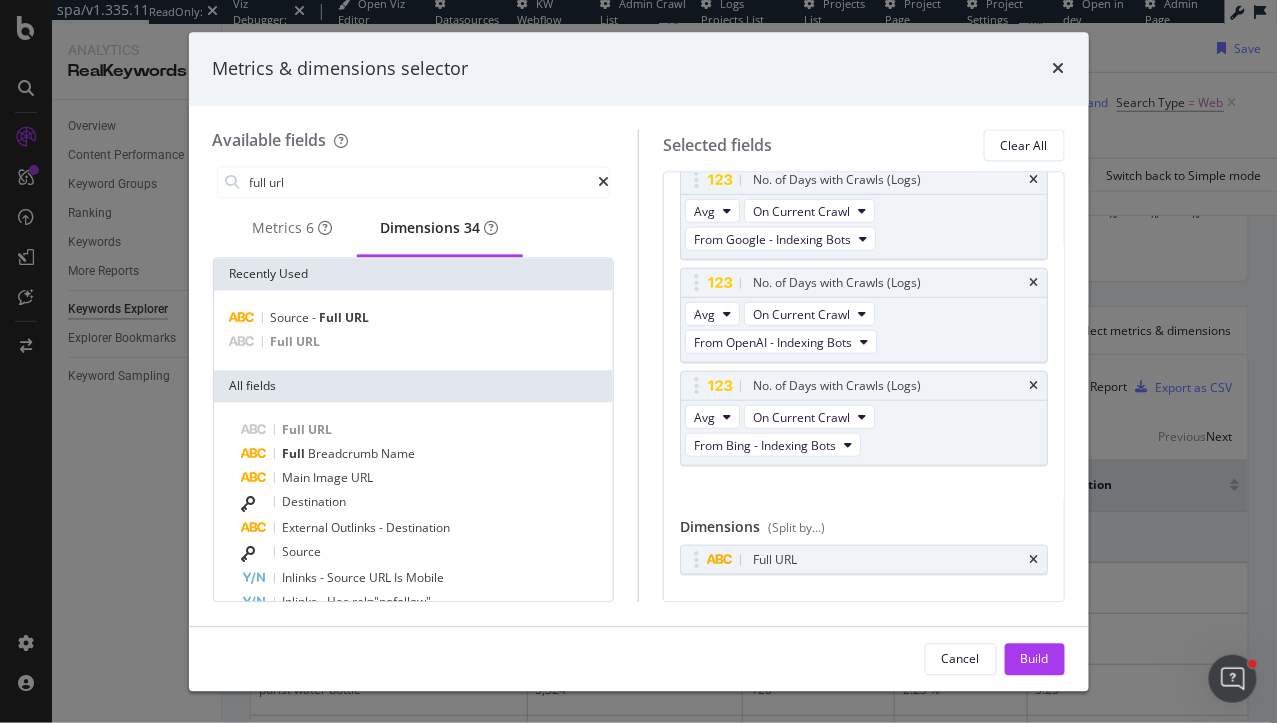 scroll, scrollTop: 472, scrollLeft: 0, axis: vertical 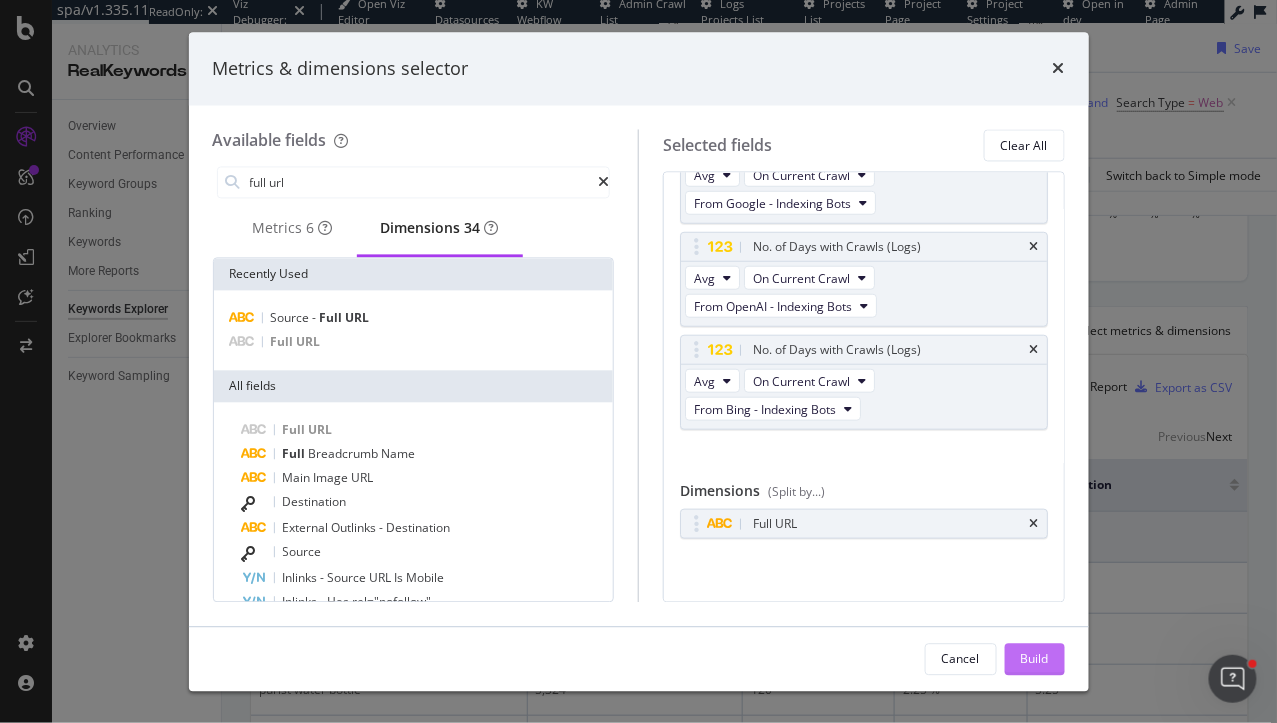 click on "Build" at bounding box center [1035, 658] 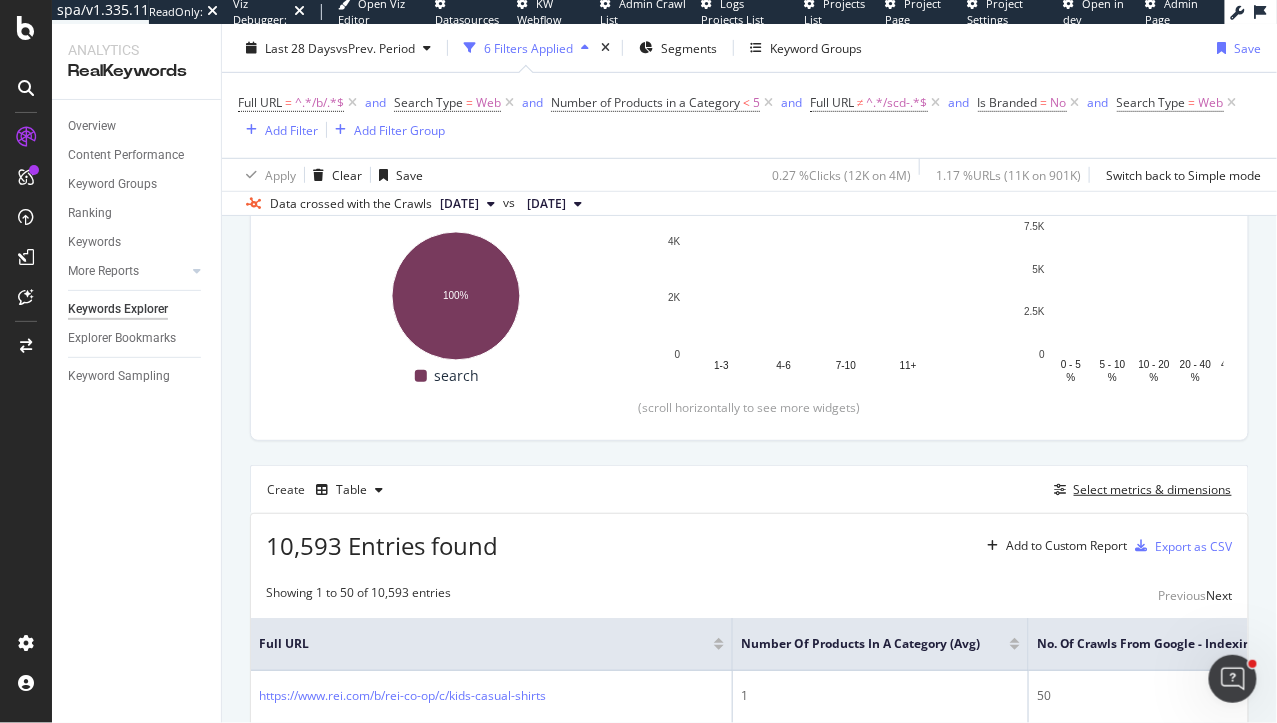 scroll, scrollTop: 284, scrollLeft: 0, axis: vertical 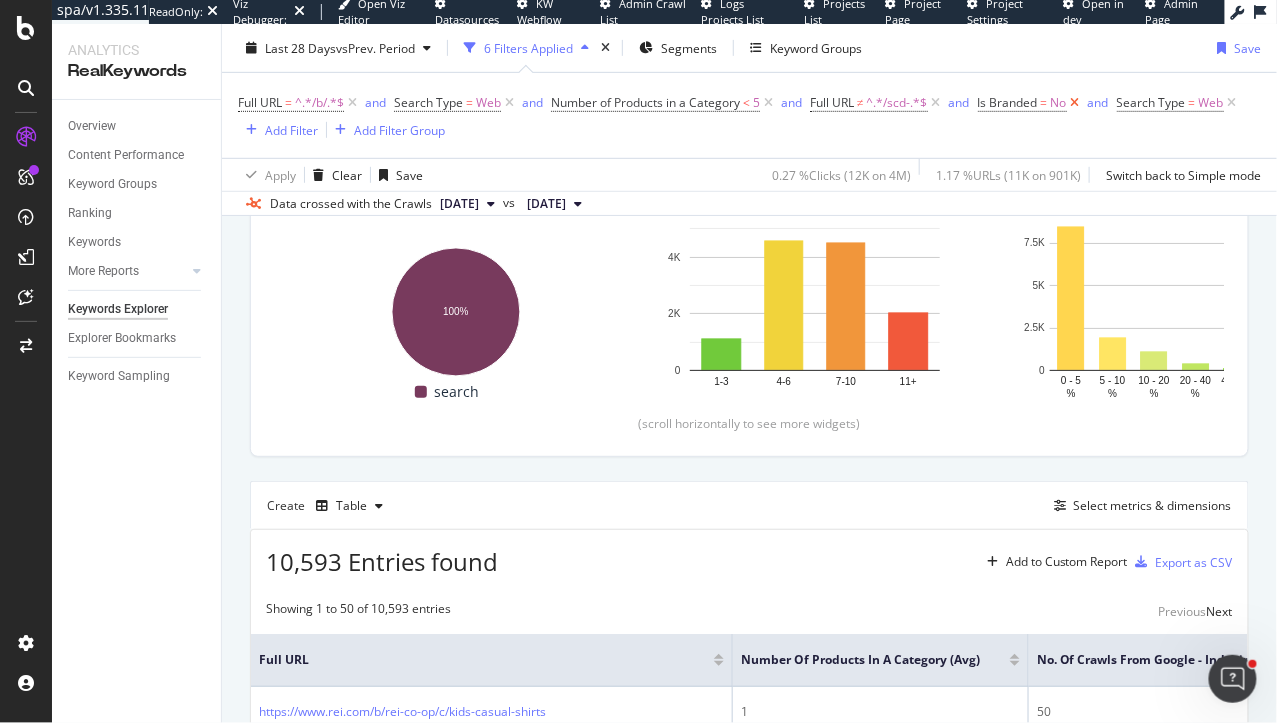 click at bounding box center [1075, 103] 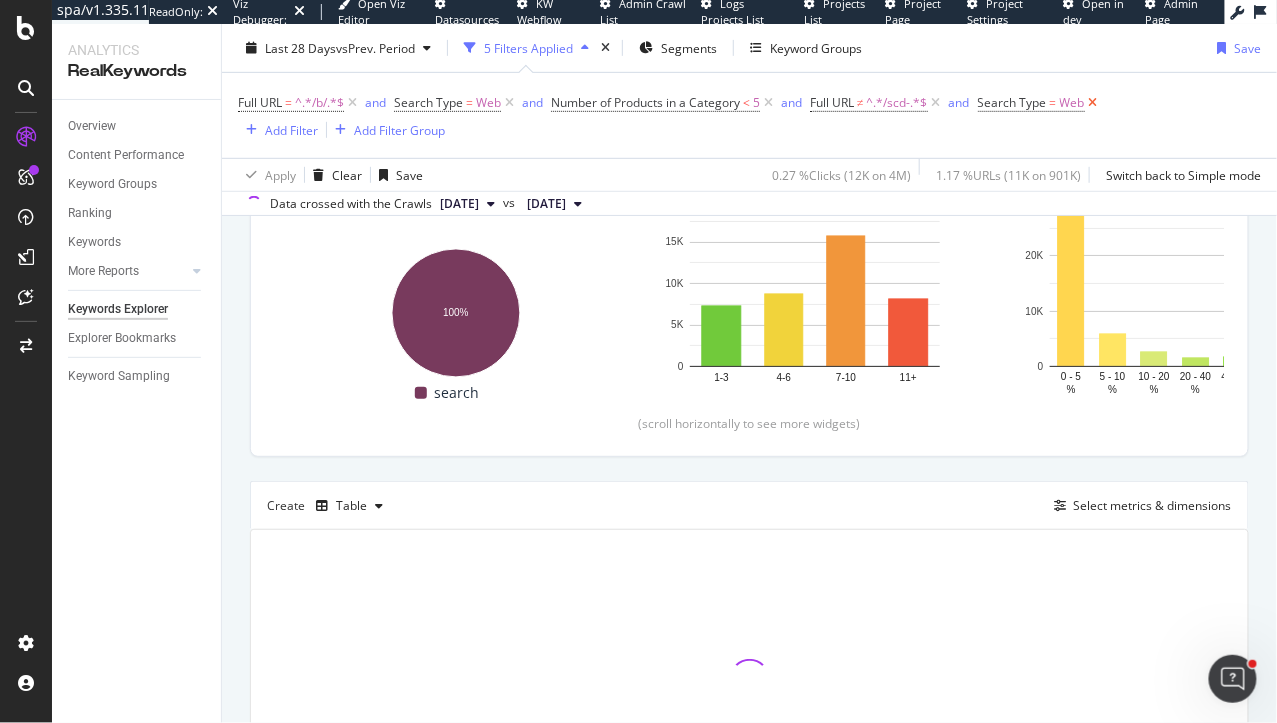 click at bounding box center [1093, 103] 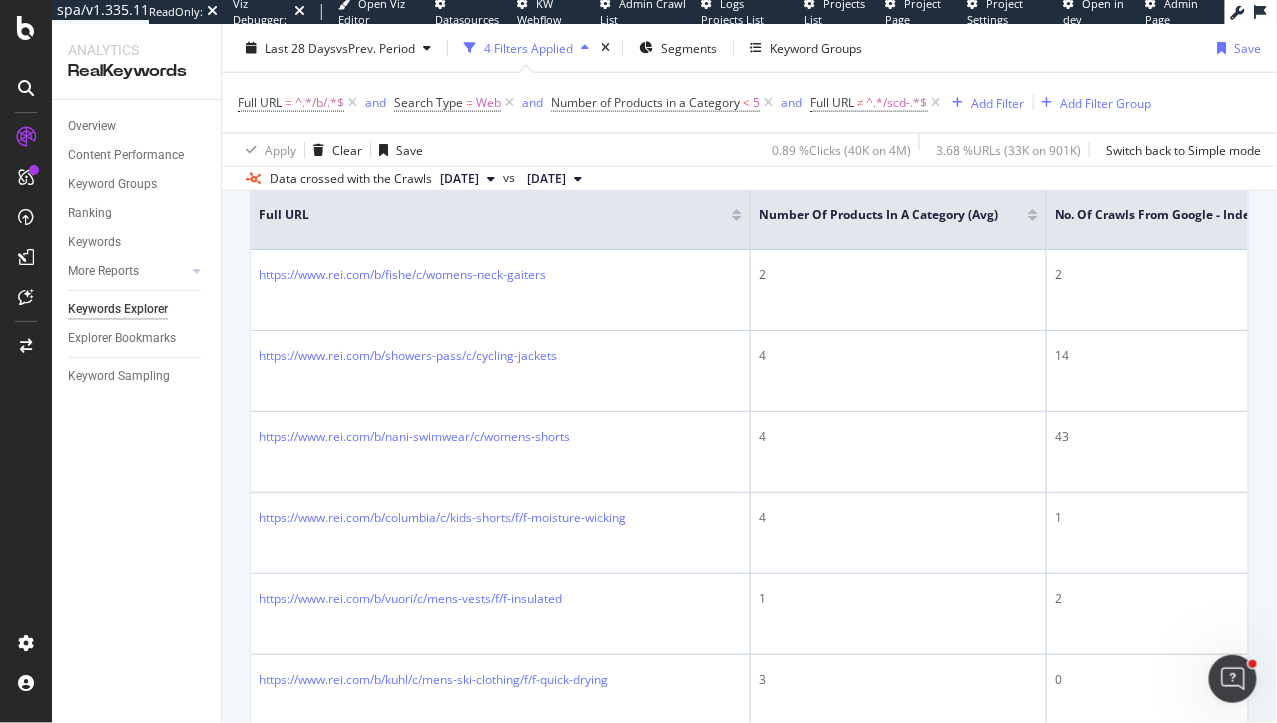 scroll, scrollTop: 716, scrollLeft: 0, axis: vertical 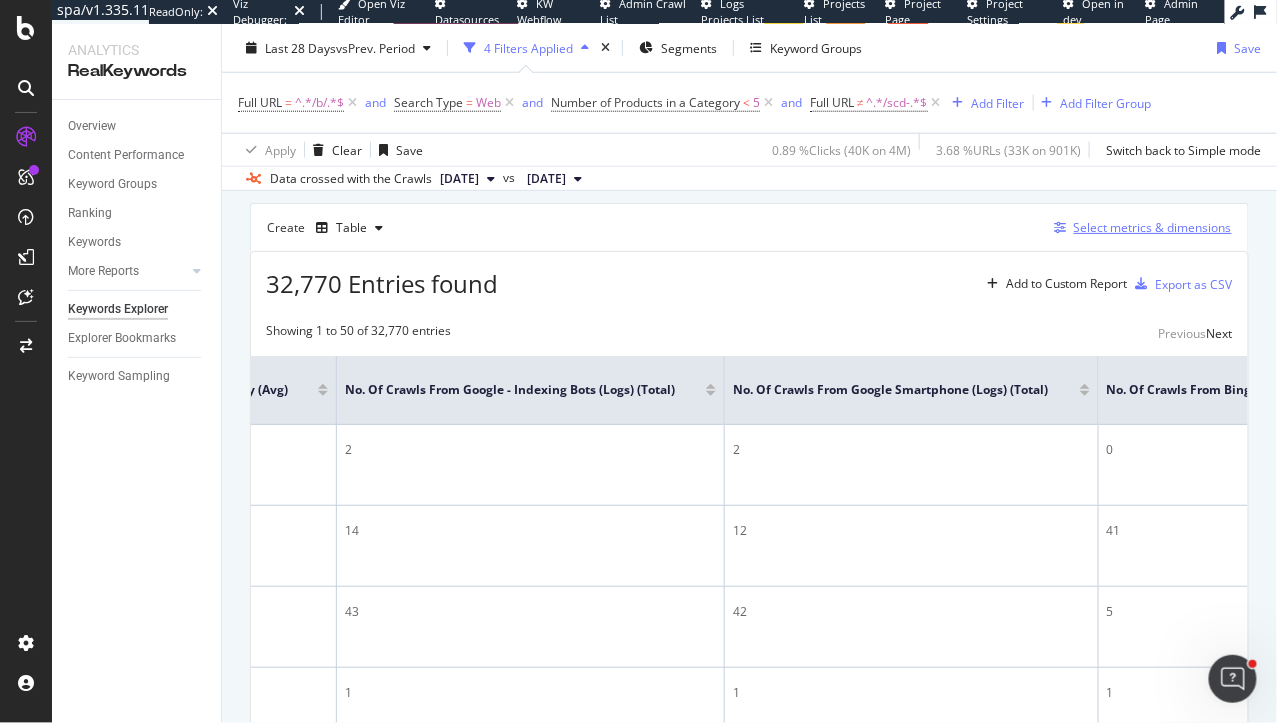 click on "Select metrics & dimensions" at bounding box center [1153, 227] 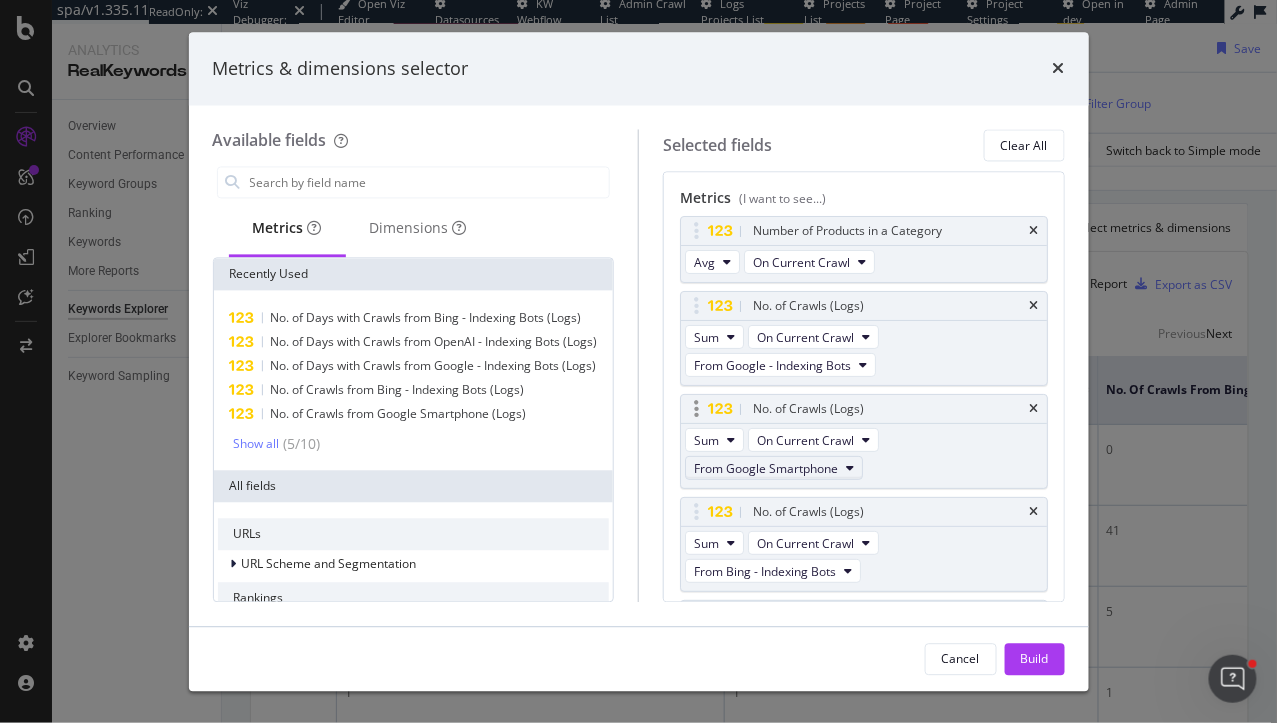 click on "From Google Smartphone" at bounding box center (766, 468) 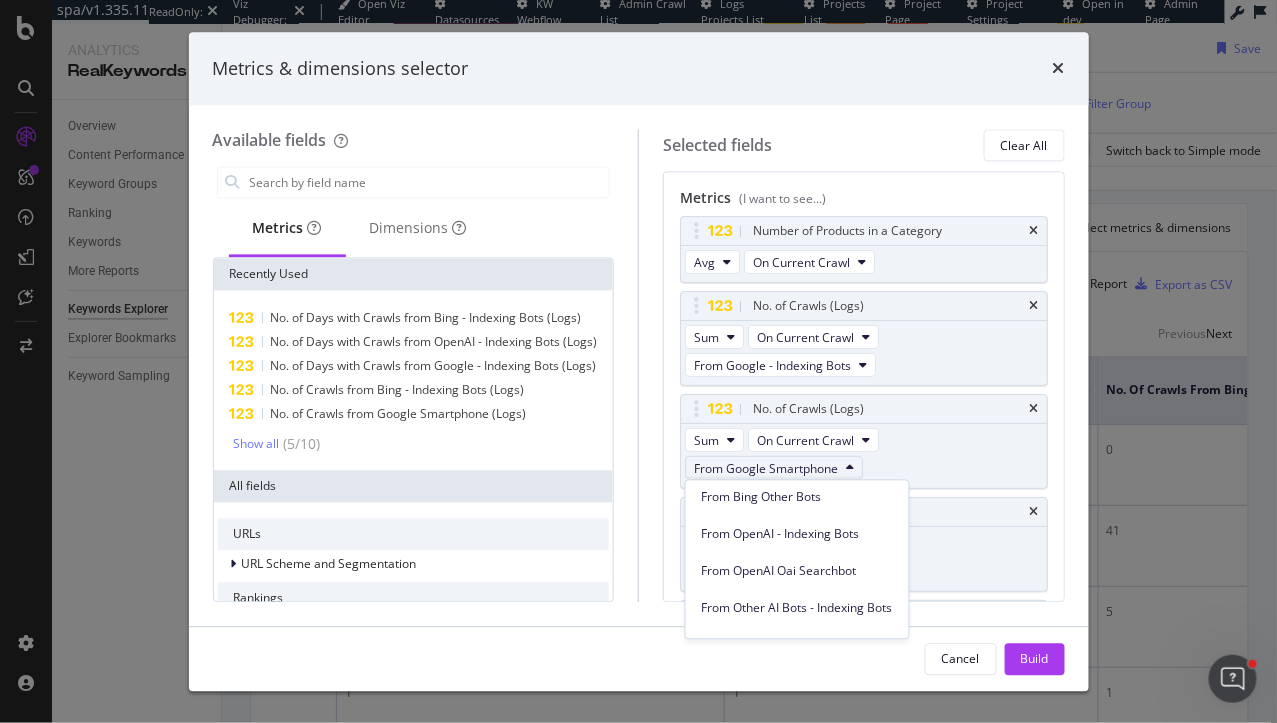scroll, scrollTop: 284, scrollLeft: 0, axis: vertical 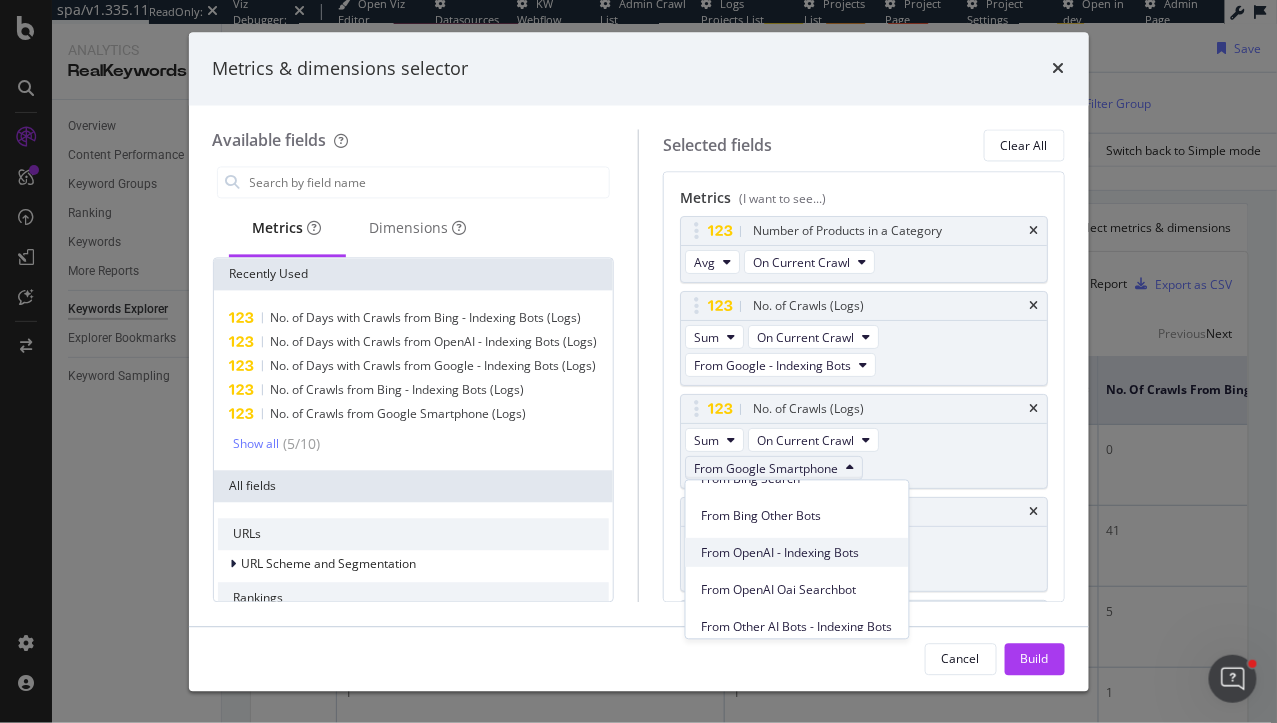 click on "From OpenAI - Indexing Bots" at bounding box center (797, 552) 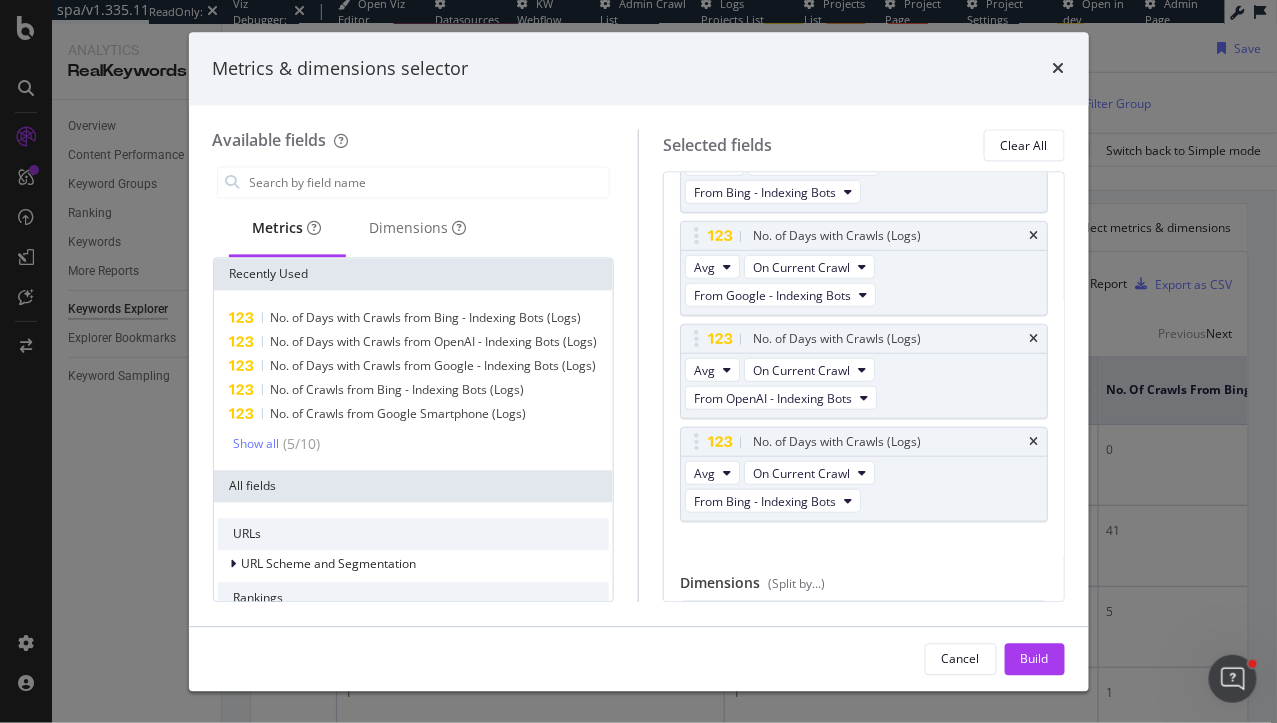 scroll, scrollTop: 380, scrollLeft: 0, axis: vertical 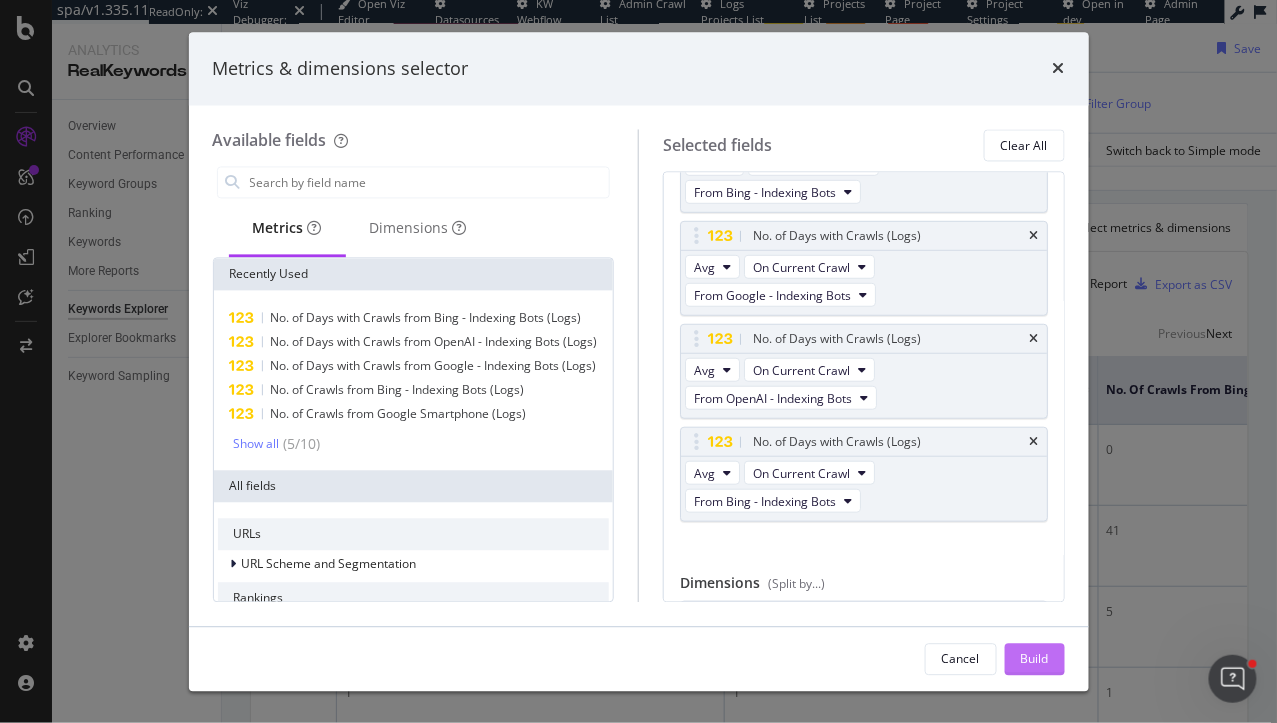 click on "Build" at bounding box center [1035, 659] 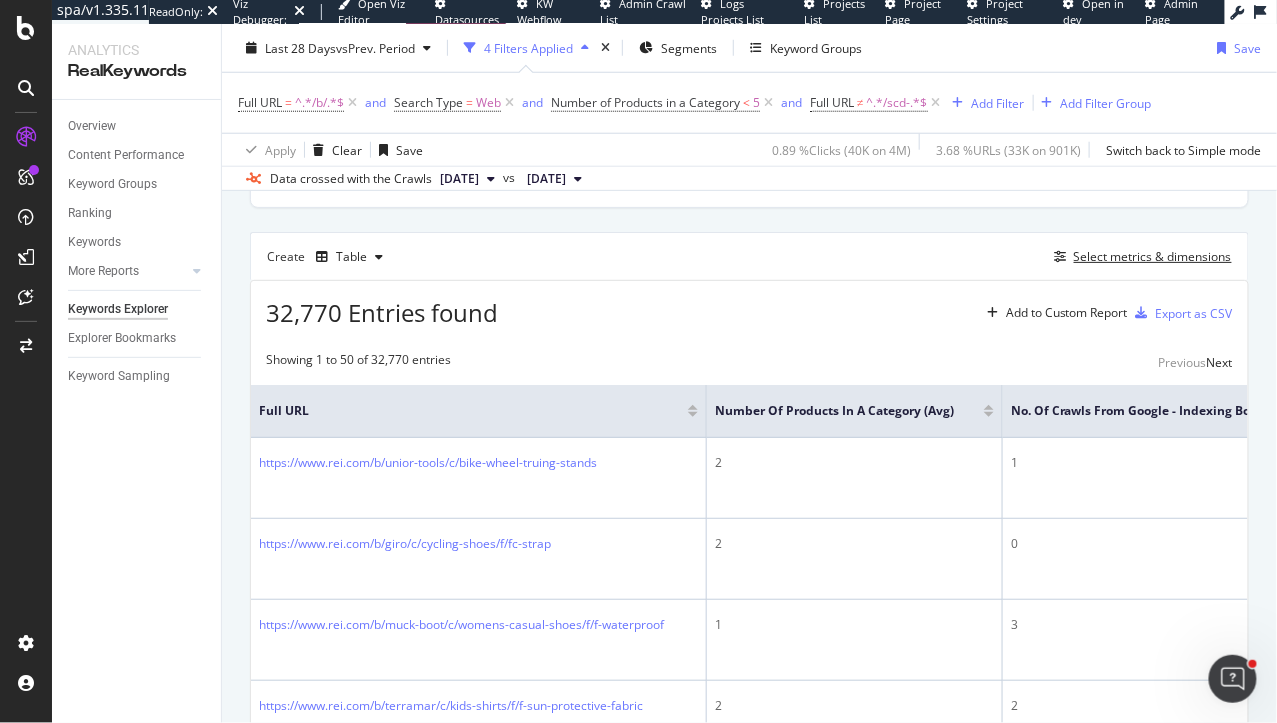 scroll, scrollTop: 530, scrollLeft: 0, axis: vertical 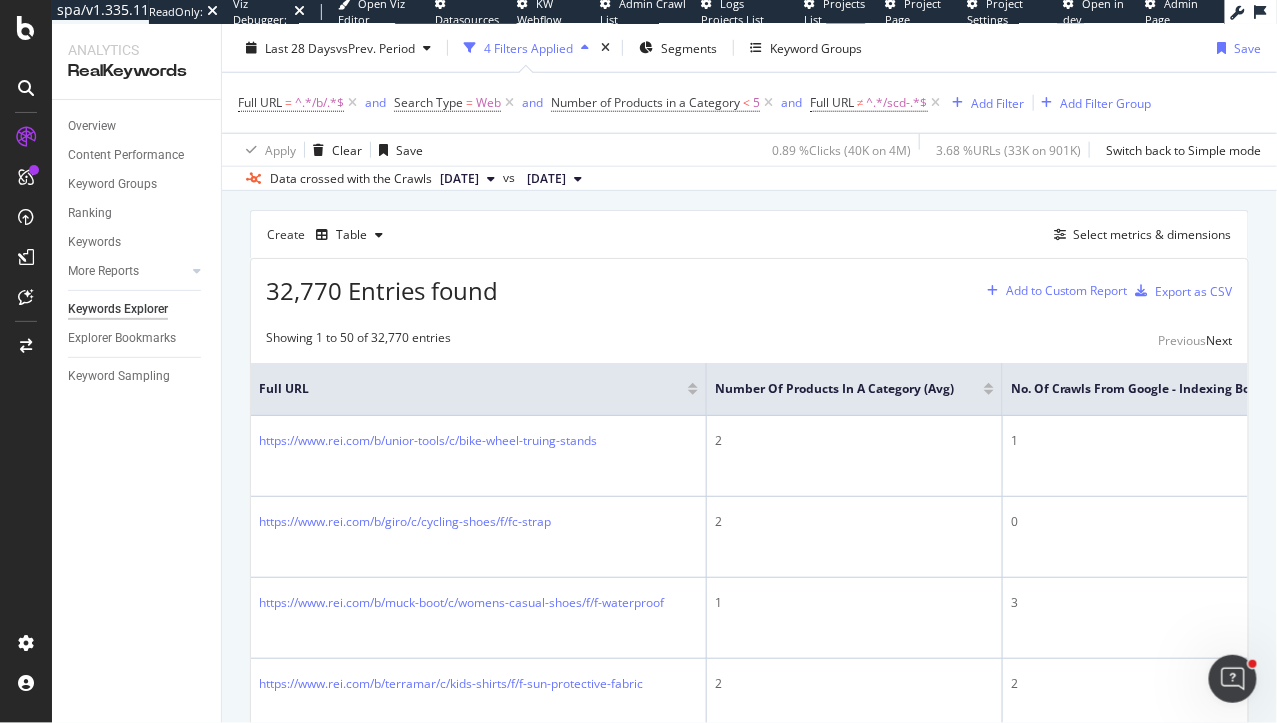 click on "Add to Custom Report" at bounding box center [1067, 291] 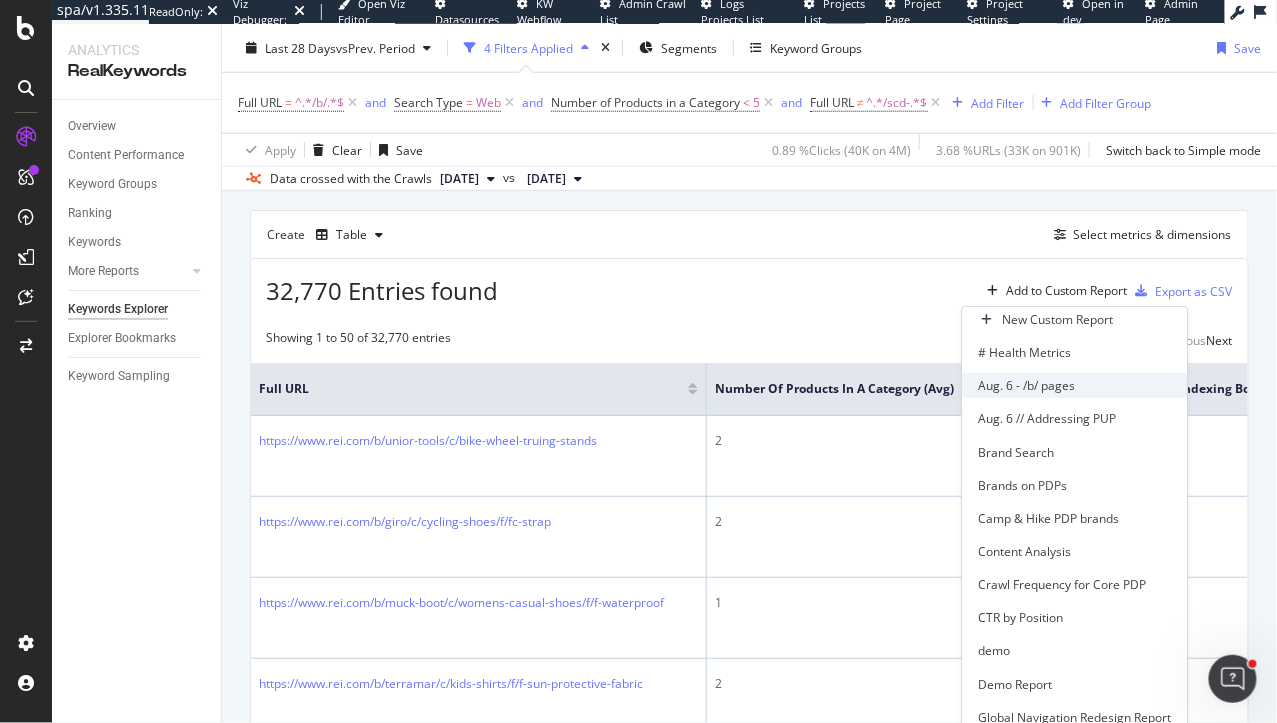 click on "Aug. 6 - /b/ pages" at bounding box center [1027, 385] 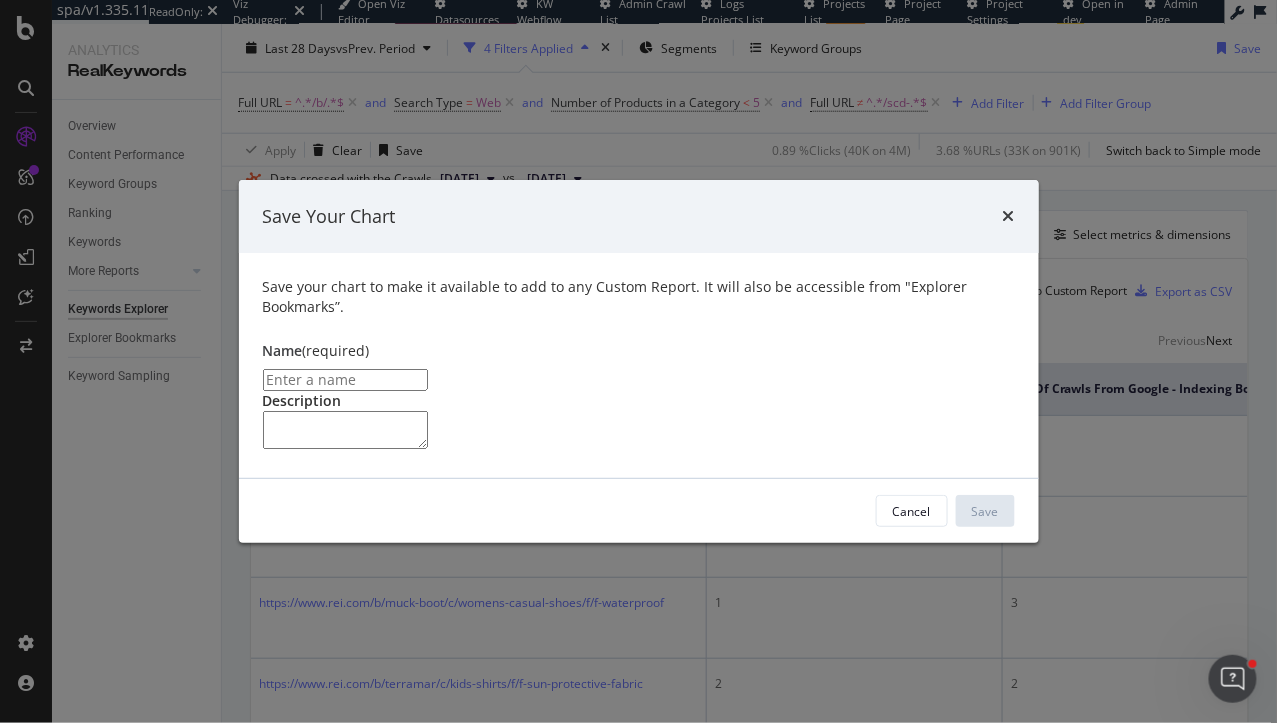 click at bounding box center (345, 380) 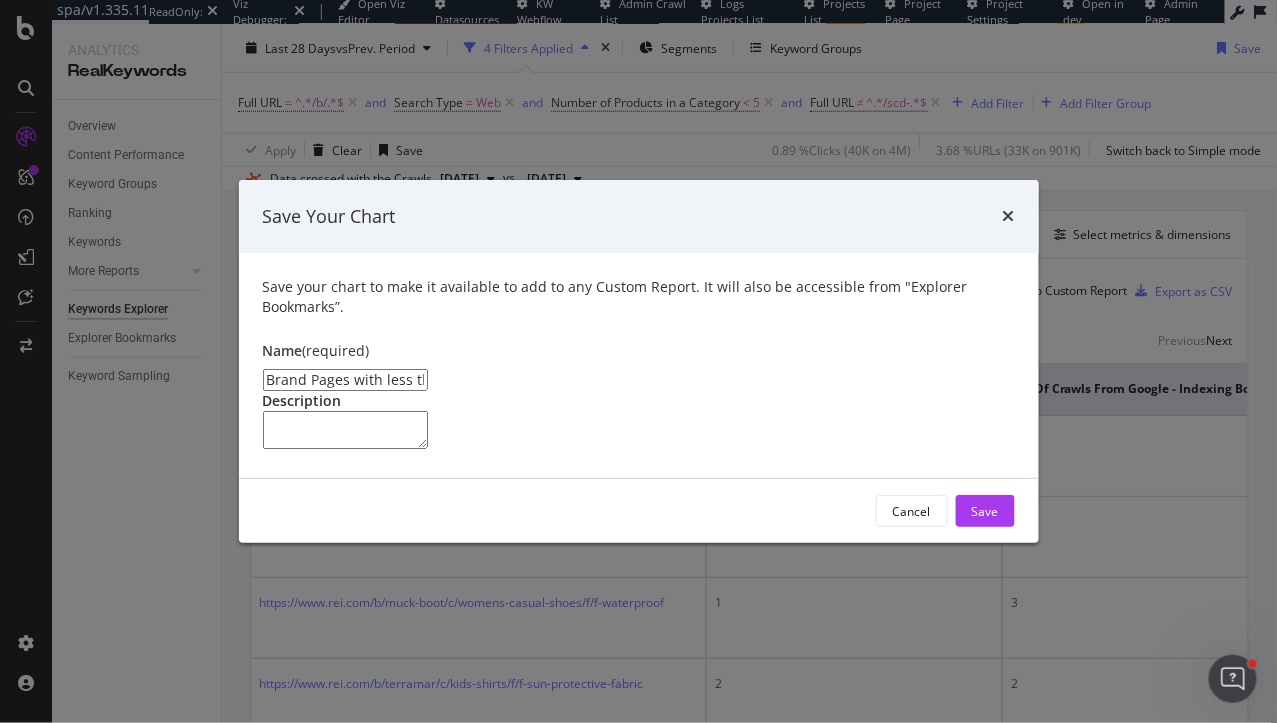 click on "Brand Pages with less than 5PDP Listings" at bounding box center (345, 380) 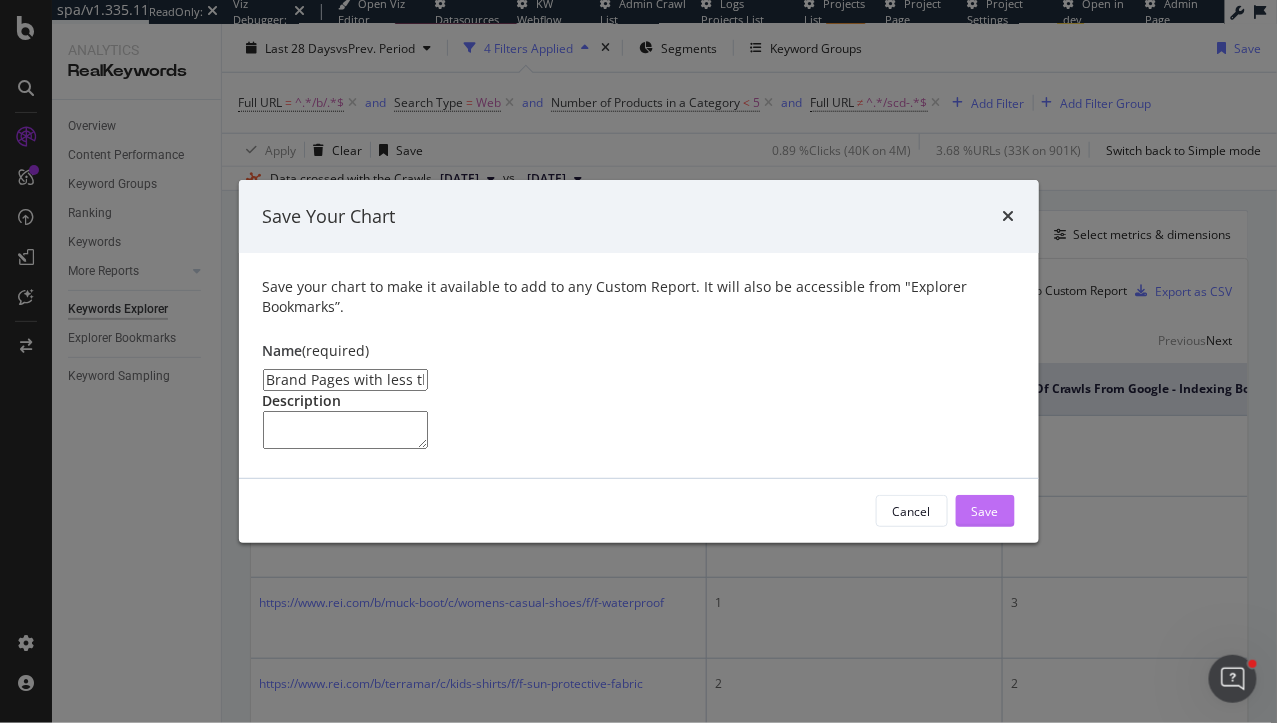 type on "Brand Pages with less than 5 PDP Listings" 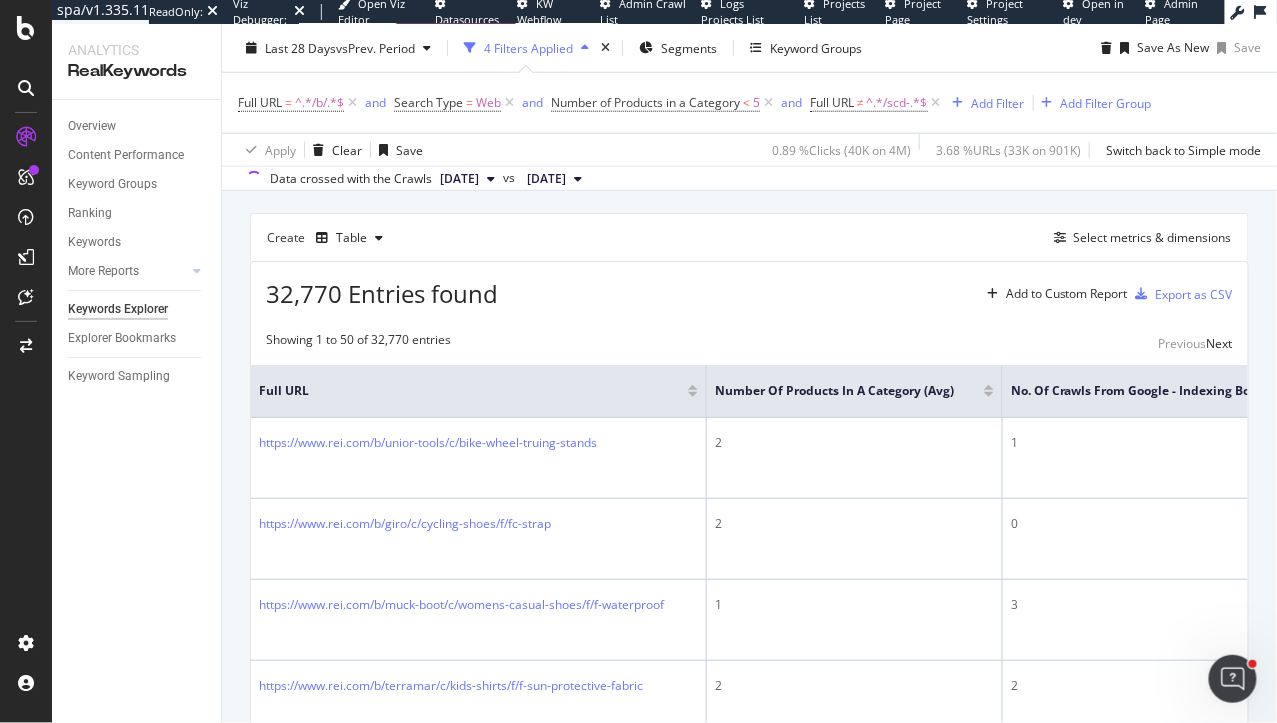 scroll, scrollTop: 599, scrollLeft: 0, axis: vertical 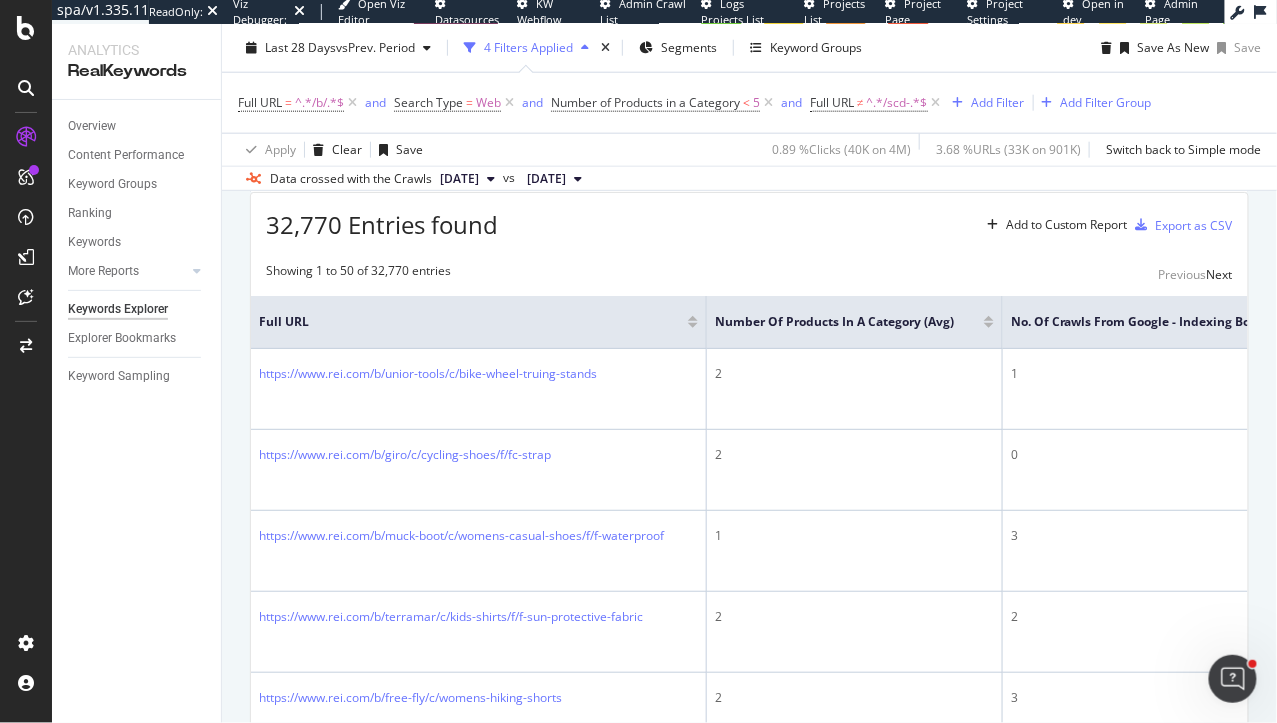 click on "Full URL   =     ^.*/b/.*$ and Search Type   =     Web and Number of Products in a Category   <     5 and Full URL   ≠     ^.*/scd-.*$ Add Filter Add Filter Group" at bounding box center (749, 103) 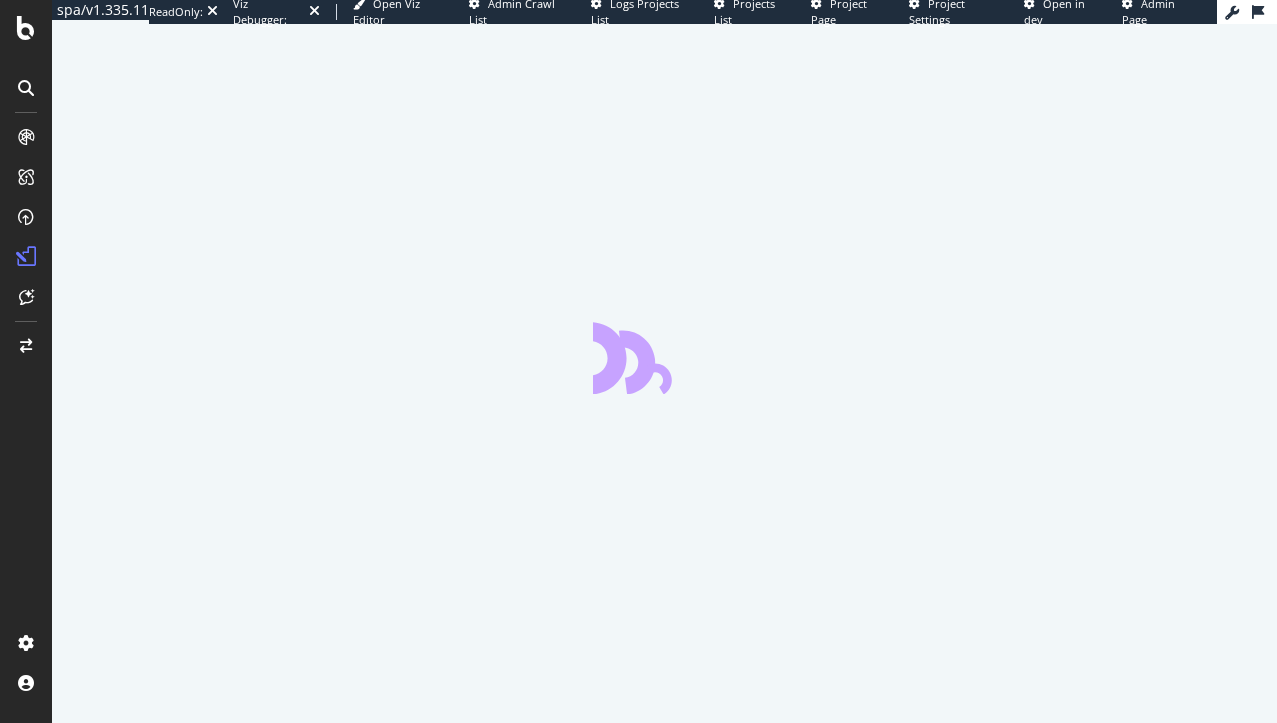 scroll, scrollTop: 0, scrollLeft: 0, axis: both 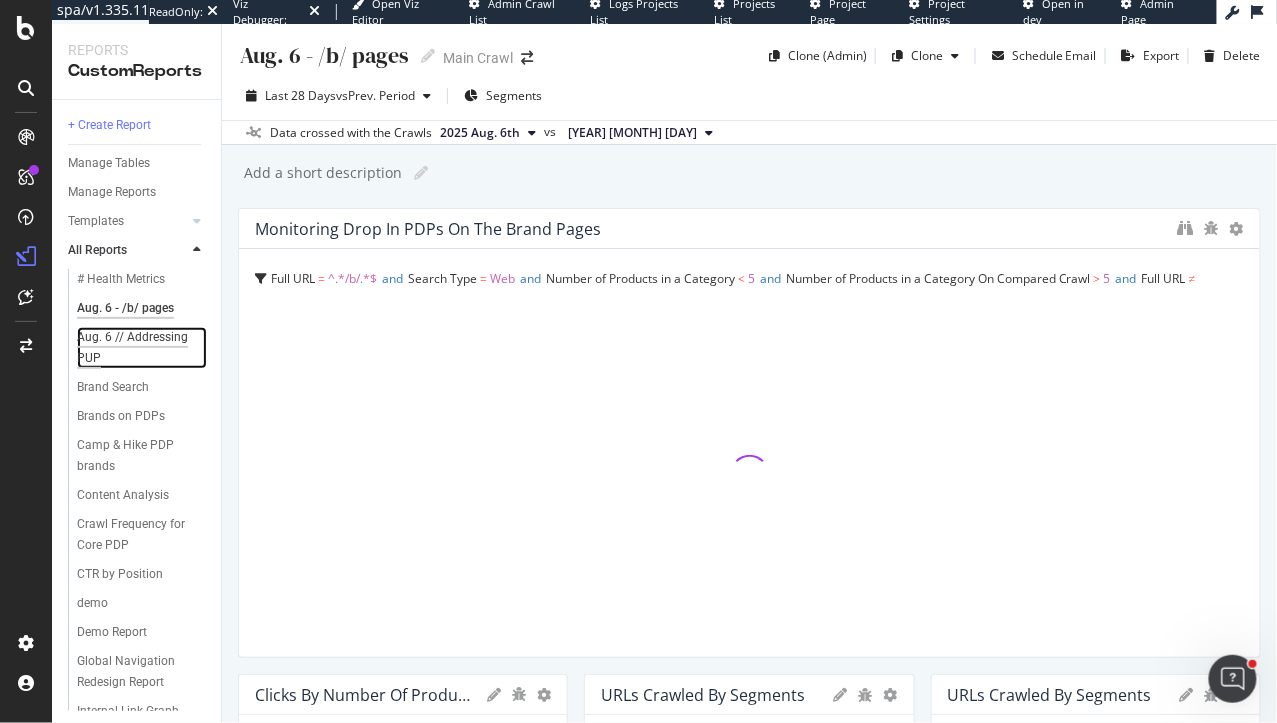 click on "Aug. 6 // Addressing PUP" at bounding box center (134, 348) 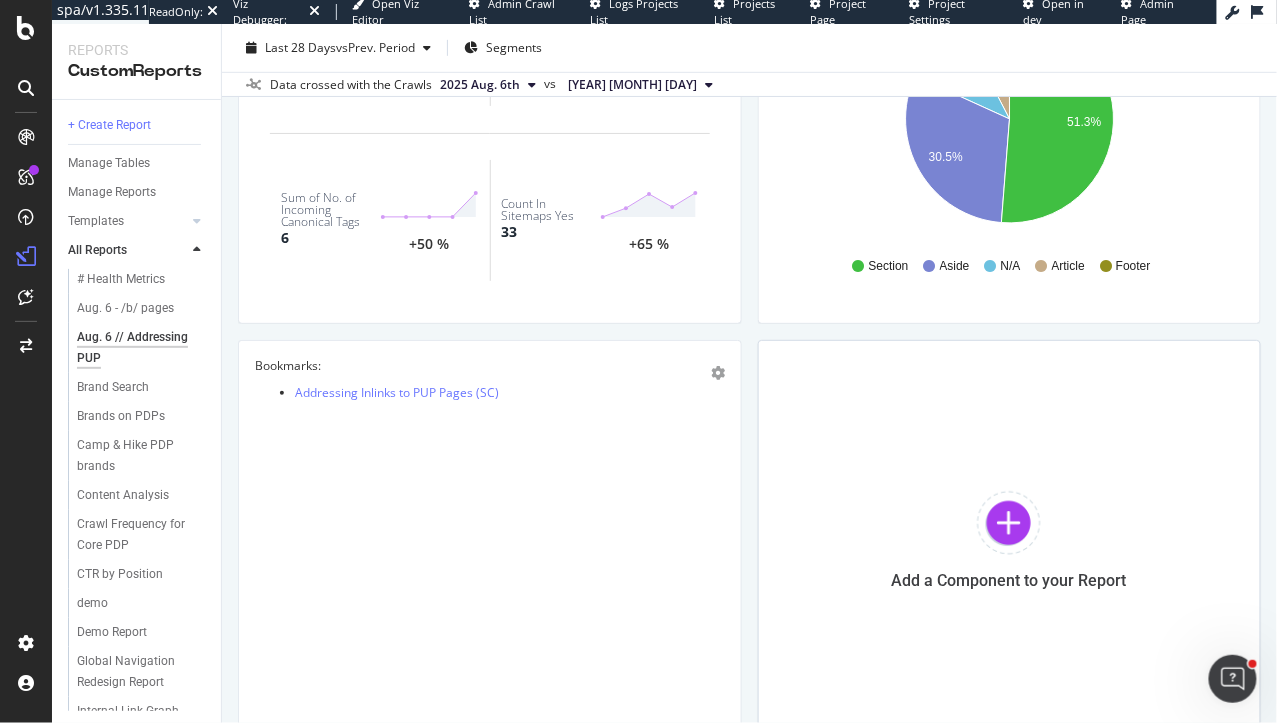 scroll, scrollTop: 340, scrollLeft: 0, axis: vertical 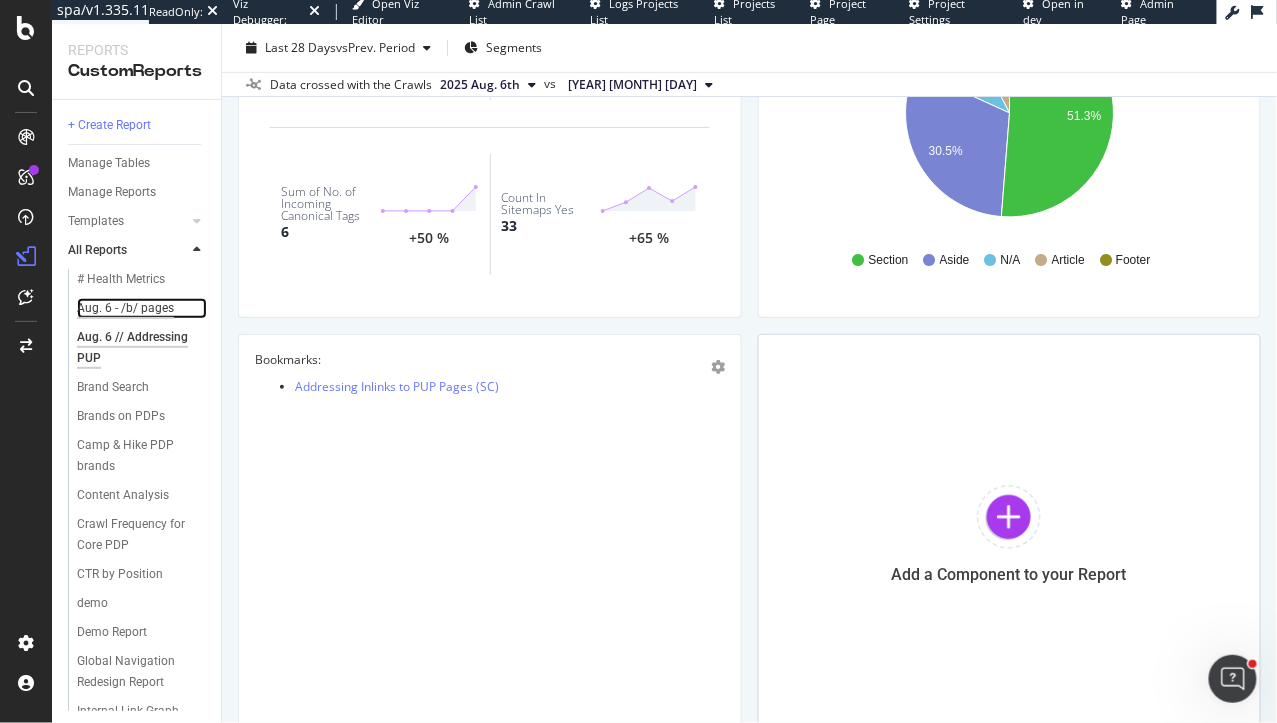 click on "Aug. 6 - /b/ pages" at bounding box center [125, 308] 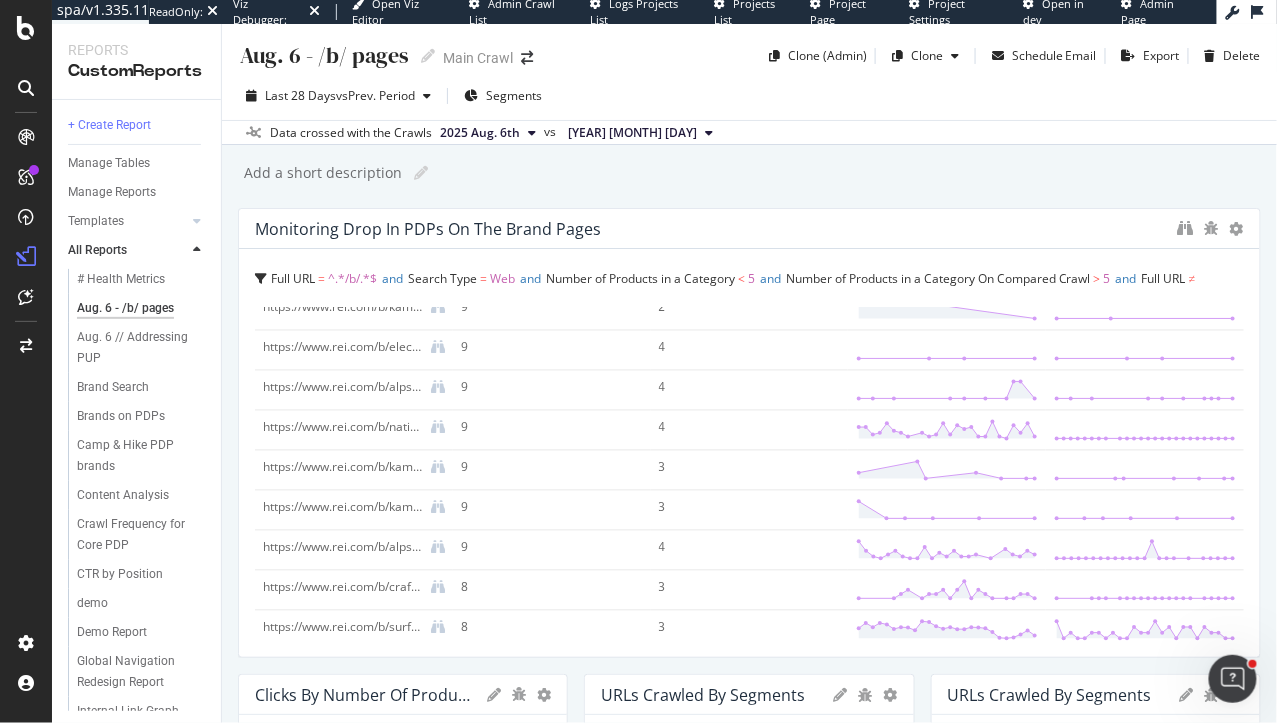 scroll, scrollTop: 1238, scrollLeft: 0, axis: vertical 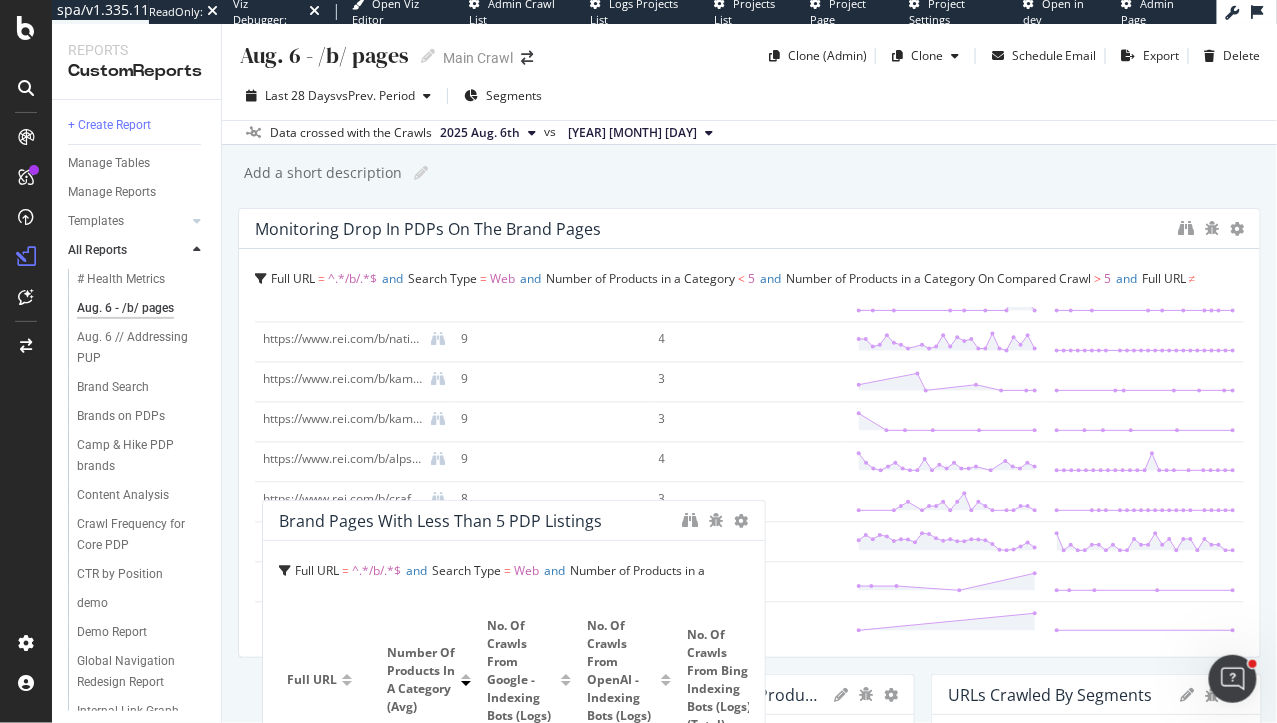 drag, startPoint x: 550, startPoint y: 213, endPoint x: 571, endPoint y: 521, distance: 308.7151 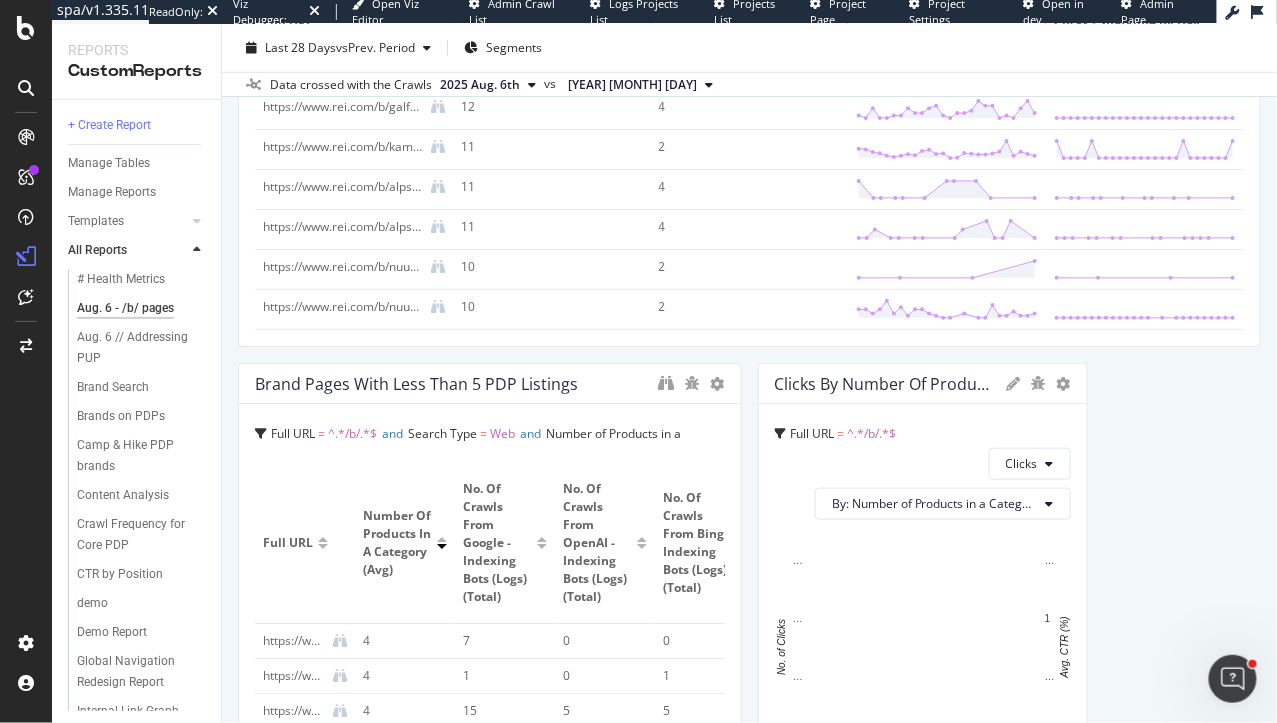scroll, scrollTop: 317, scrollLeft: 0, axis: vertical 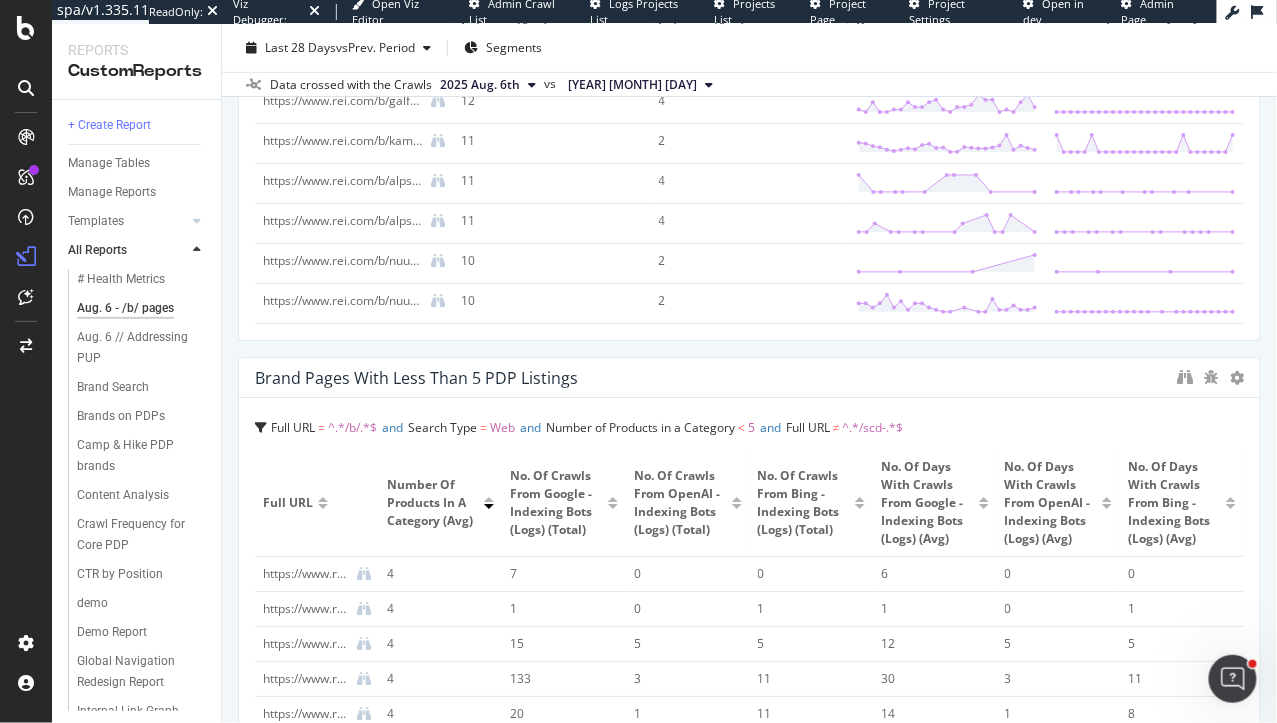 drag, startPoint x: 732, startPoint y: 431, endPoint x: 1239, endPoint y: 473, distance: 508.73666 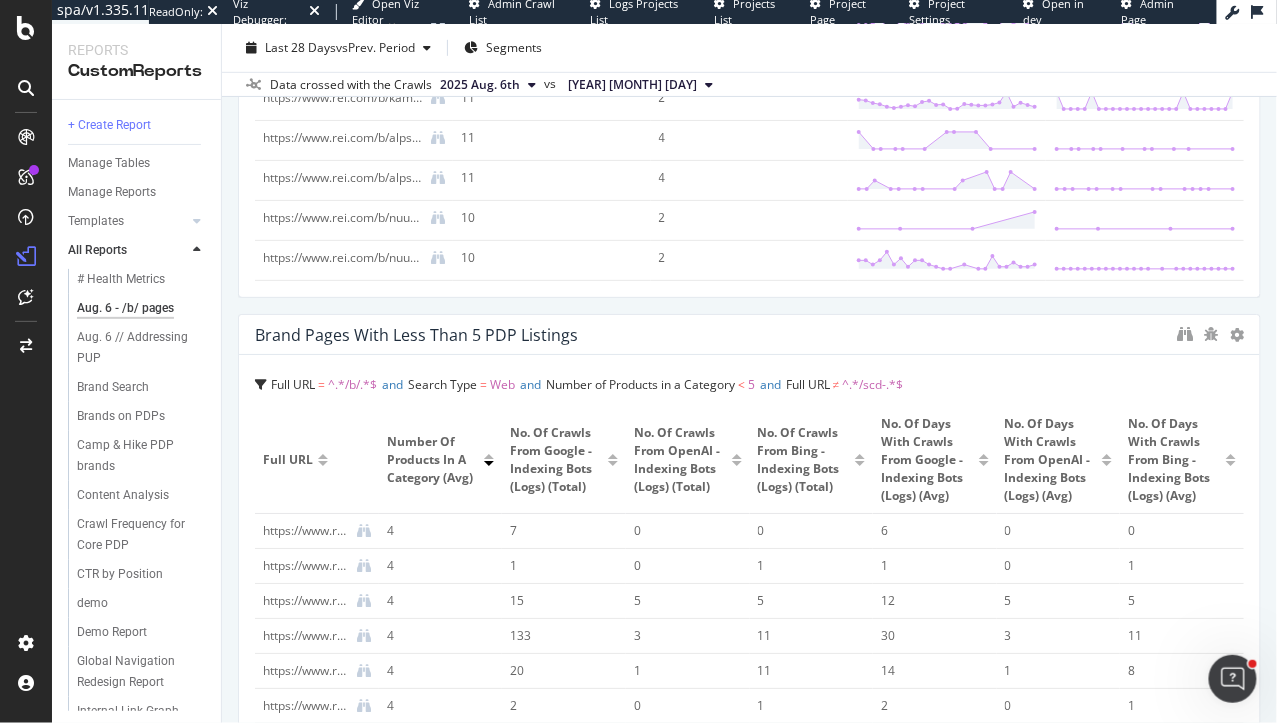 scroll, scrollTop: 350, scrollLeft: 0, axis: vertical 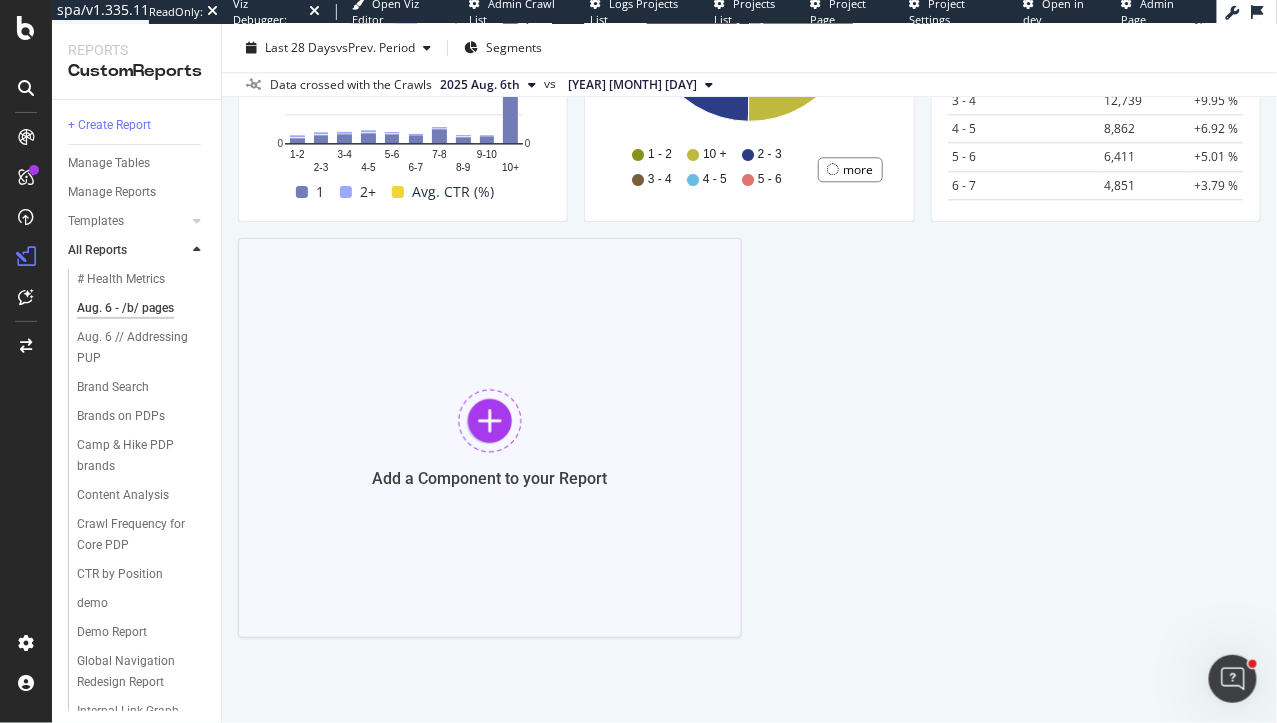 click at bounding box center (490, 421) 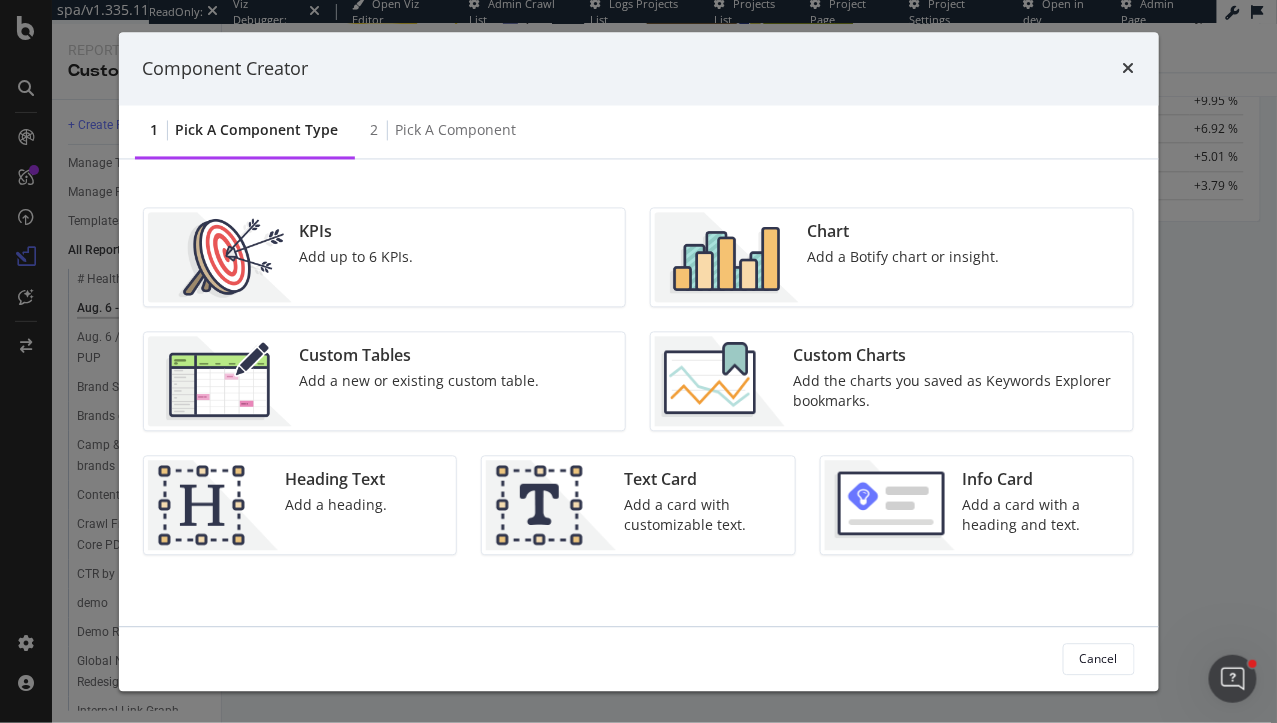 click on "KPIs Add up to 6 KPIs." at bounding box center (385, 258) 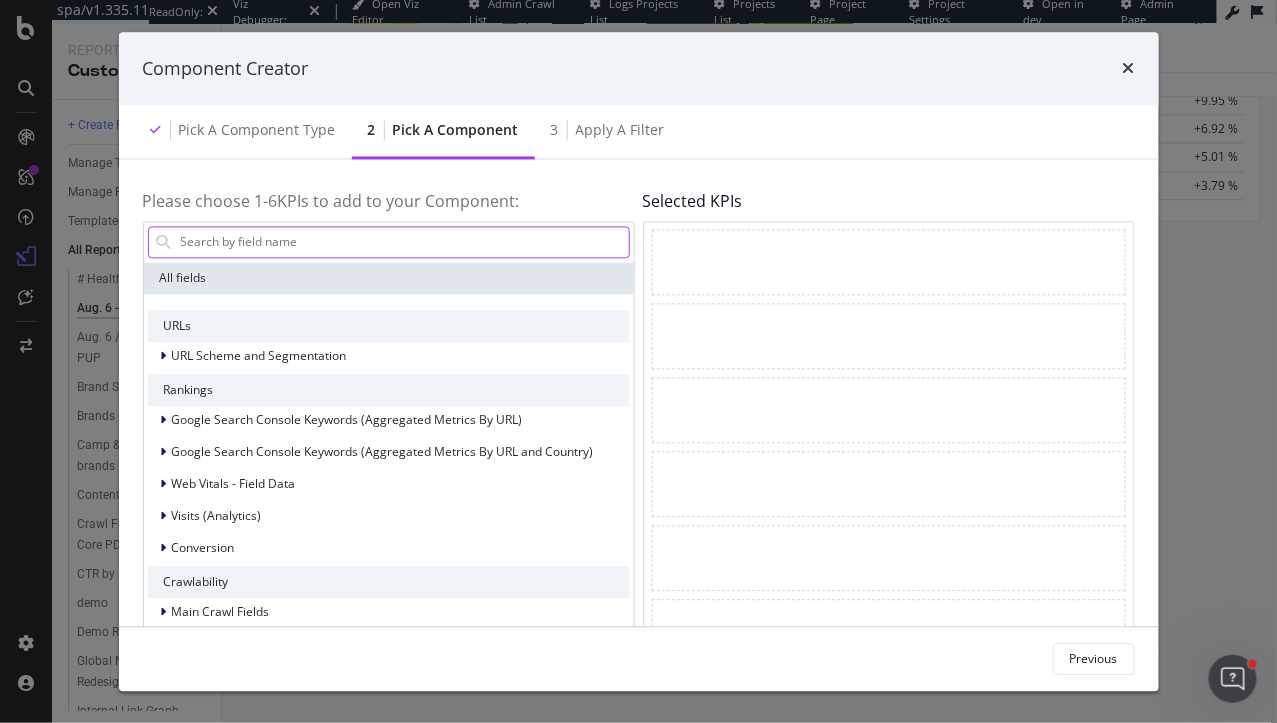 click at bounding box center [404, 242] 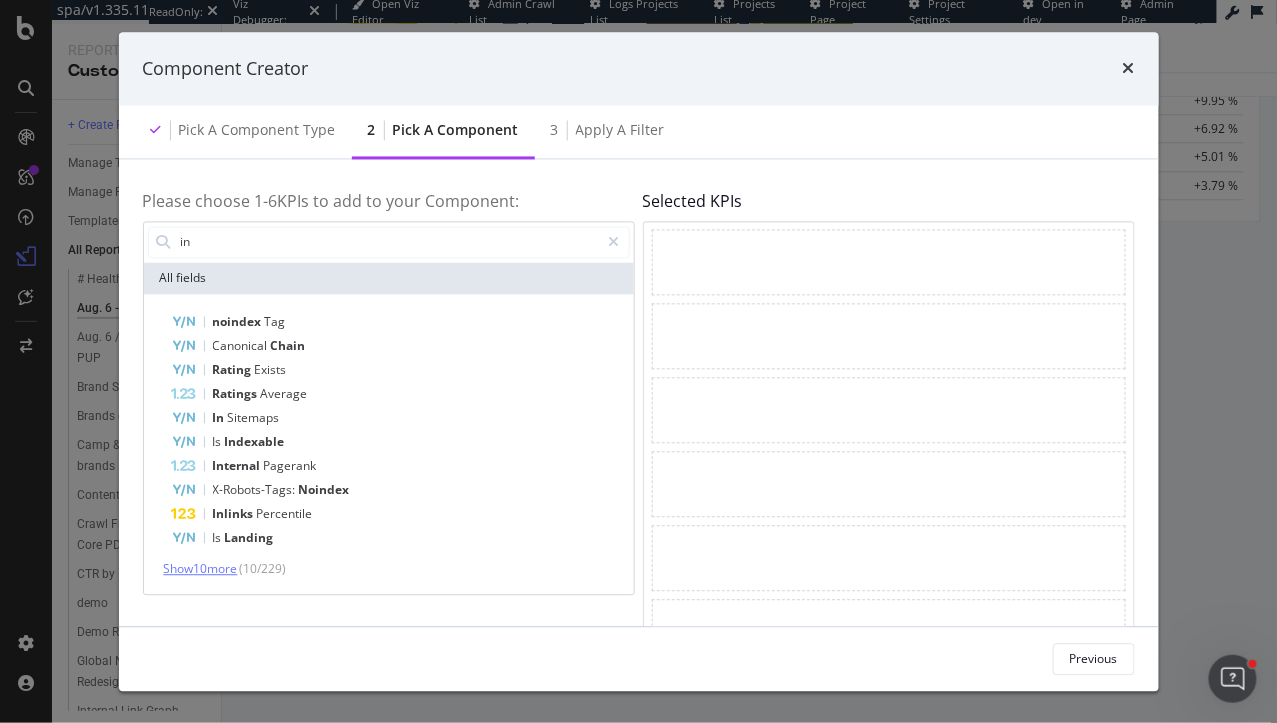 click on "Show  10  more" at bounding box center (201, 568) 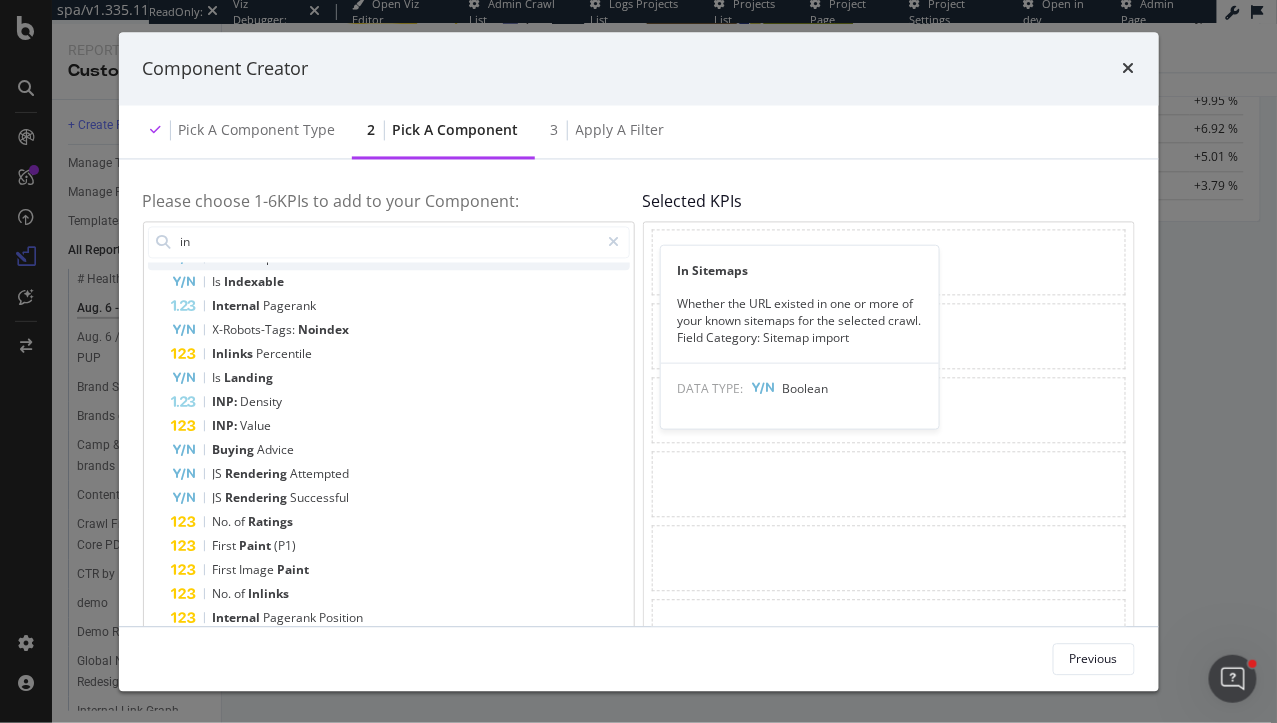 scroll, scrollTop: 161, scrollLeft: 0, axis: vertical 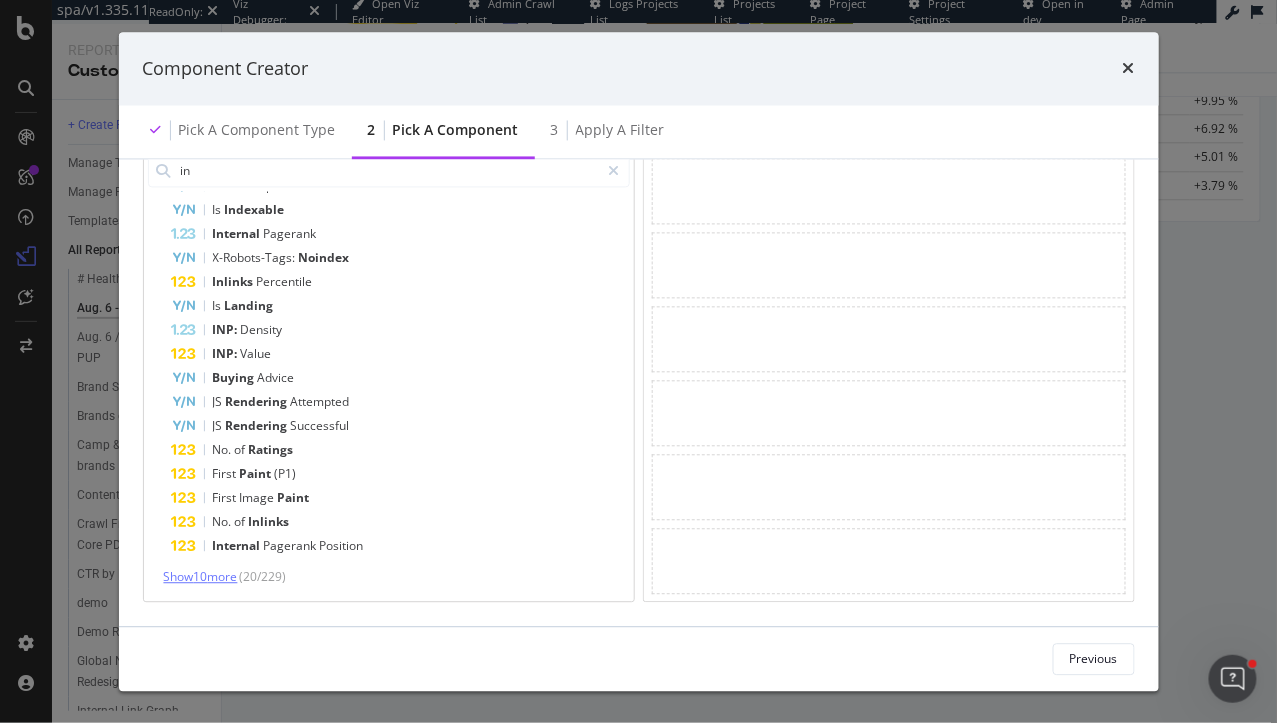 click on "Show  10  more" at bounding box center (201, 576) 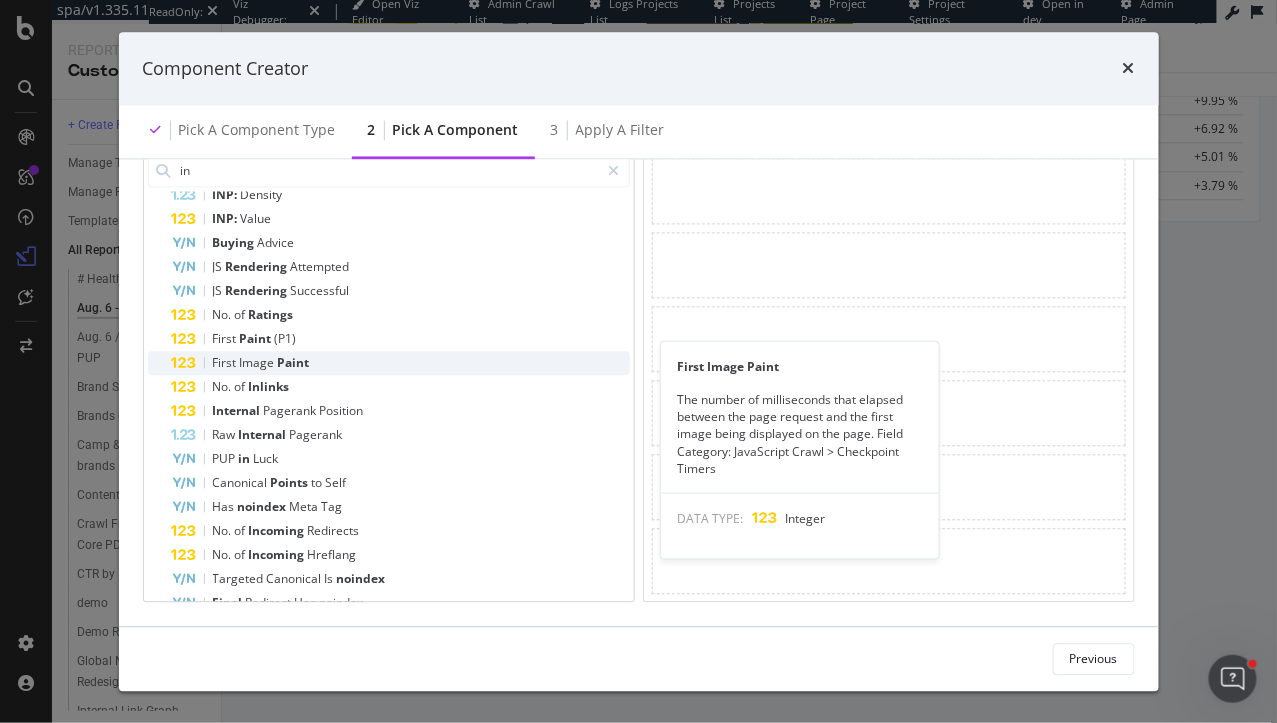 scroll, scrollTop: 306, scrollLeft: 0, axis: vertical 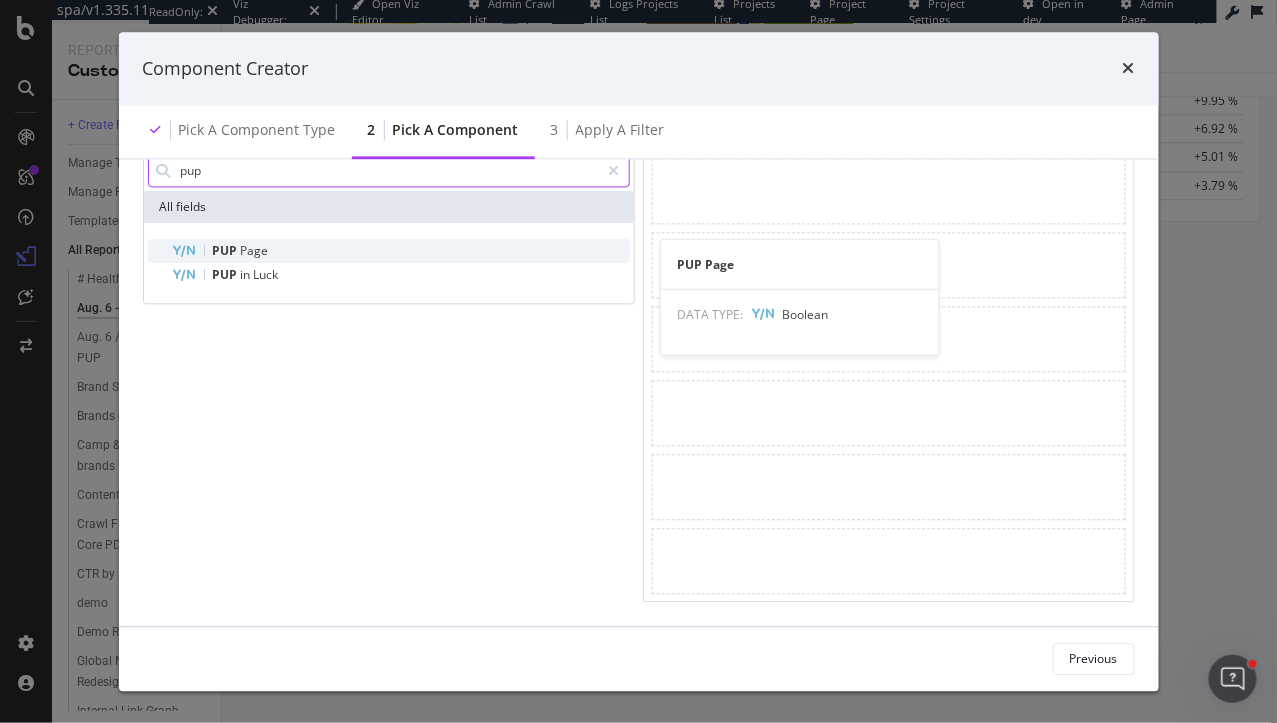 type on "pup" 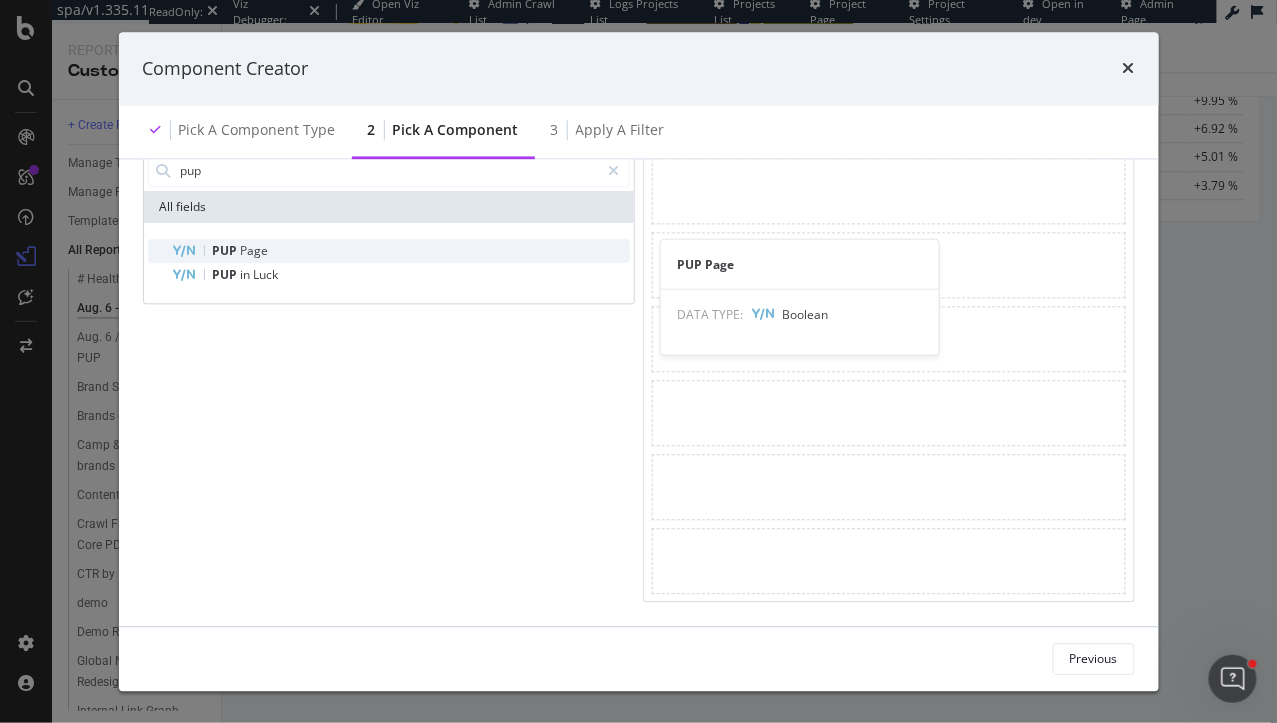 click on "Page" at bounding box center [255, 250] 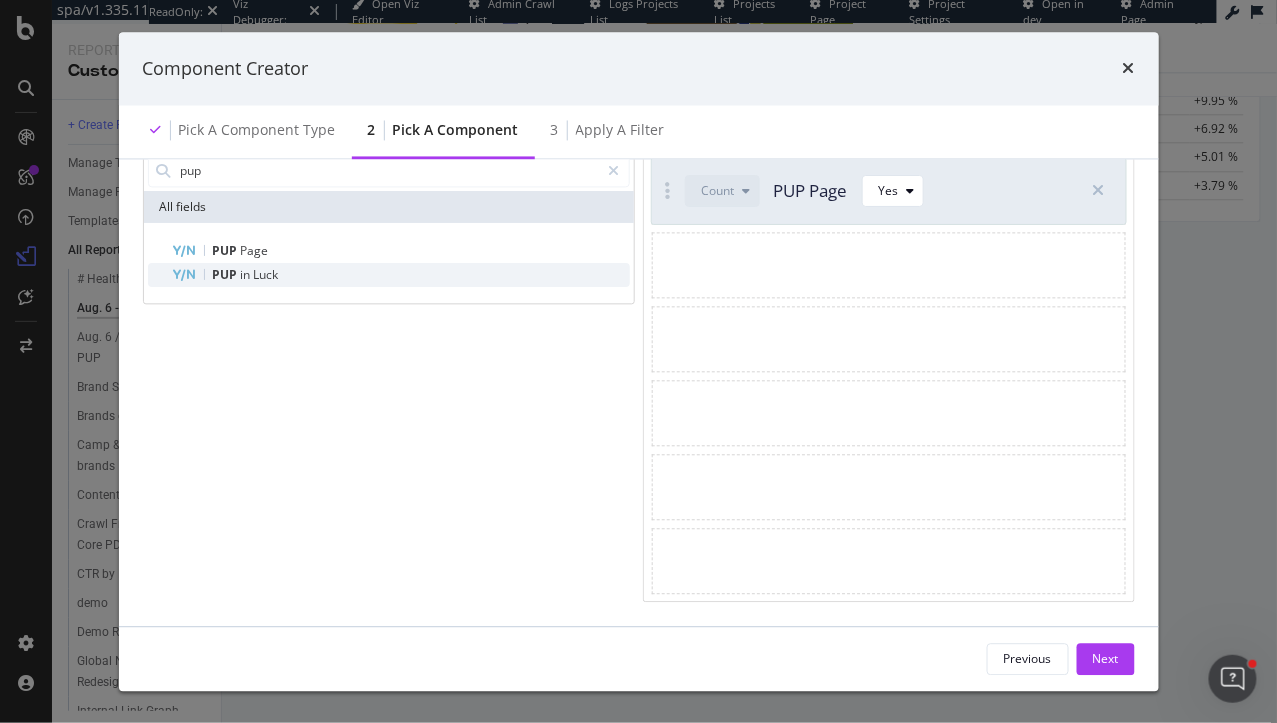 click on "in" at bounding box center [247, 274] 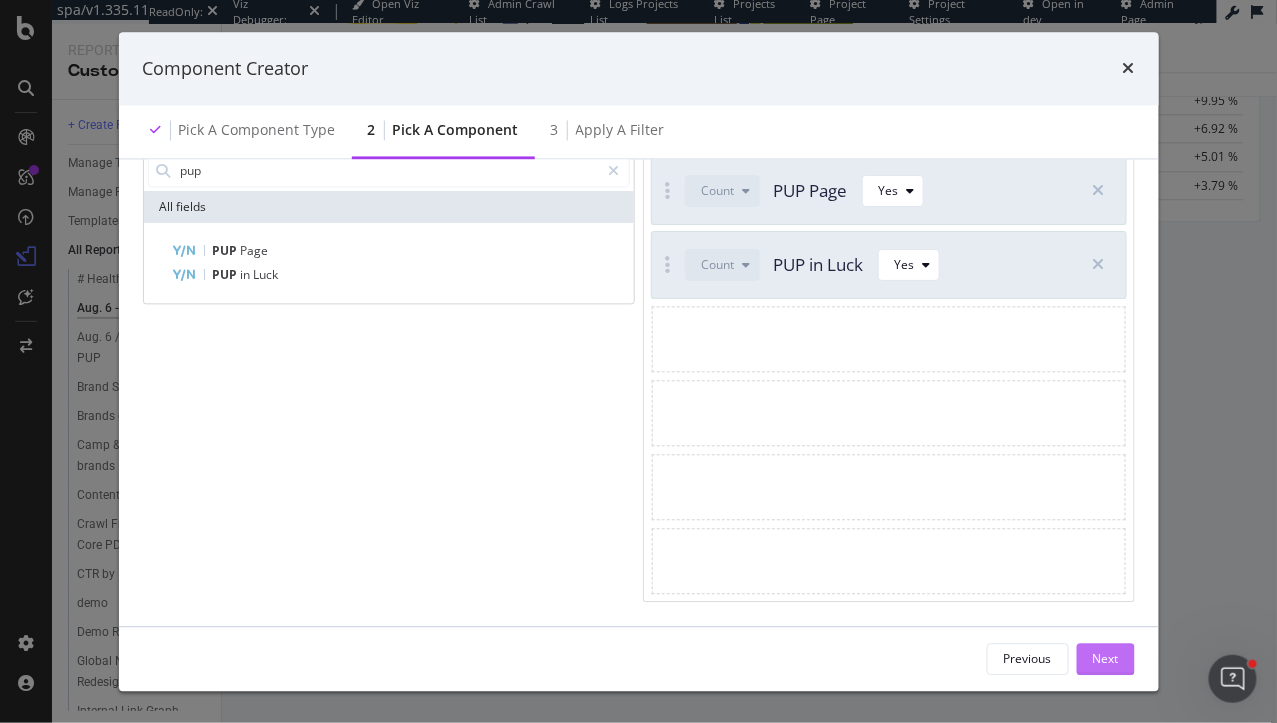click on "Next" at bounding box center [1106, 658] 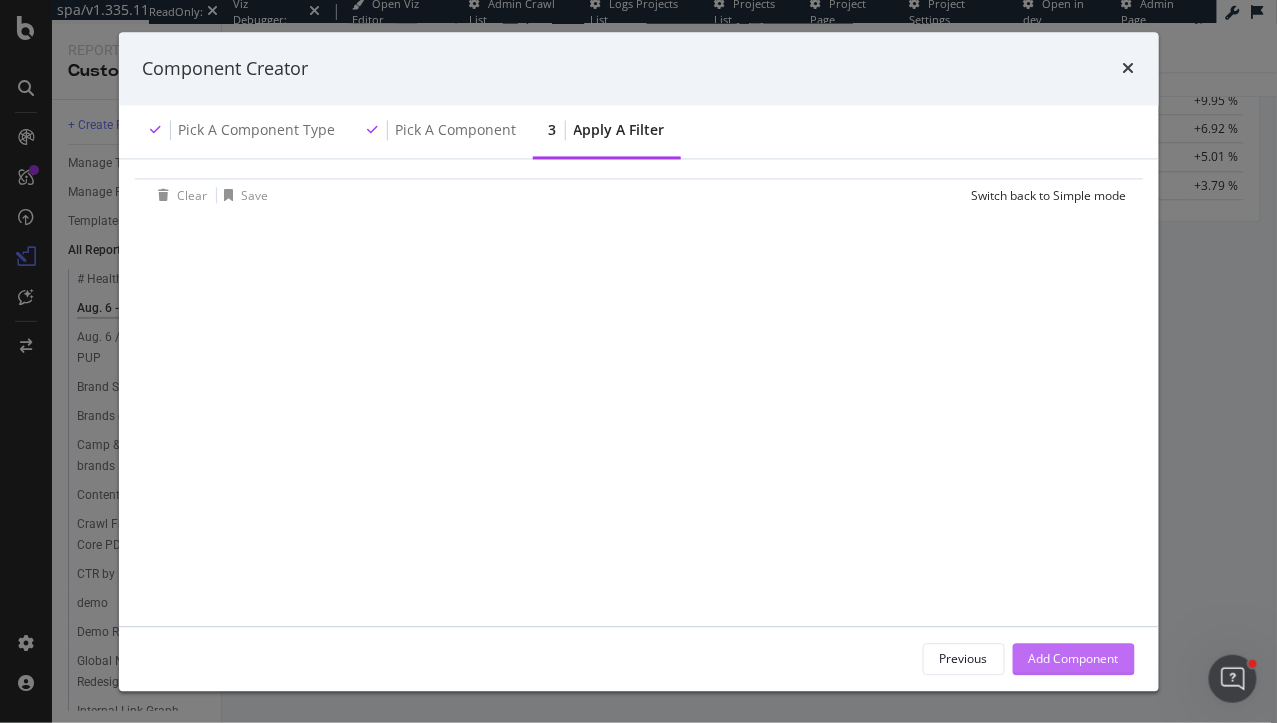 click on "Add Component" at bounding box center (1074, 658) 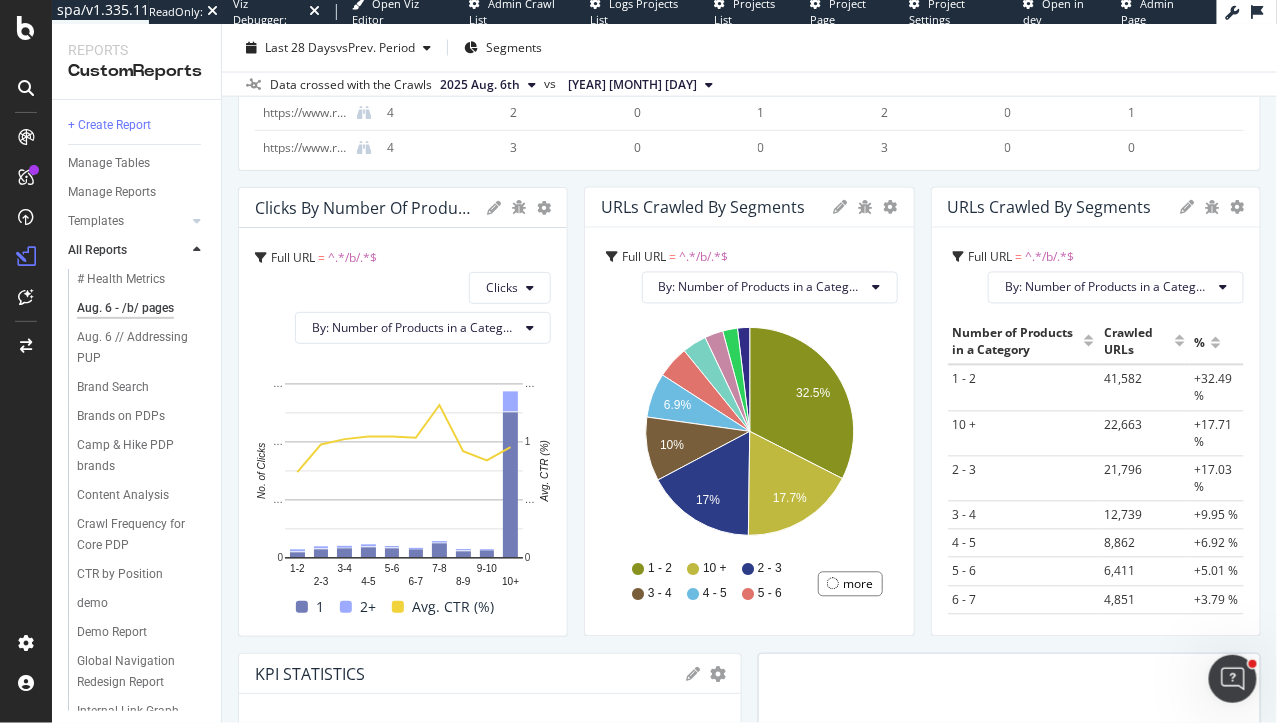 scroll, scrollTop: 936, scrollLeft: 0, axis: vertical 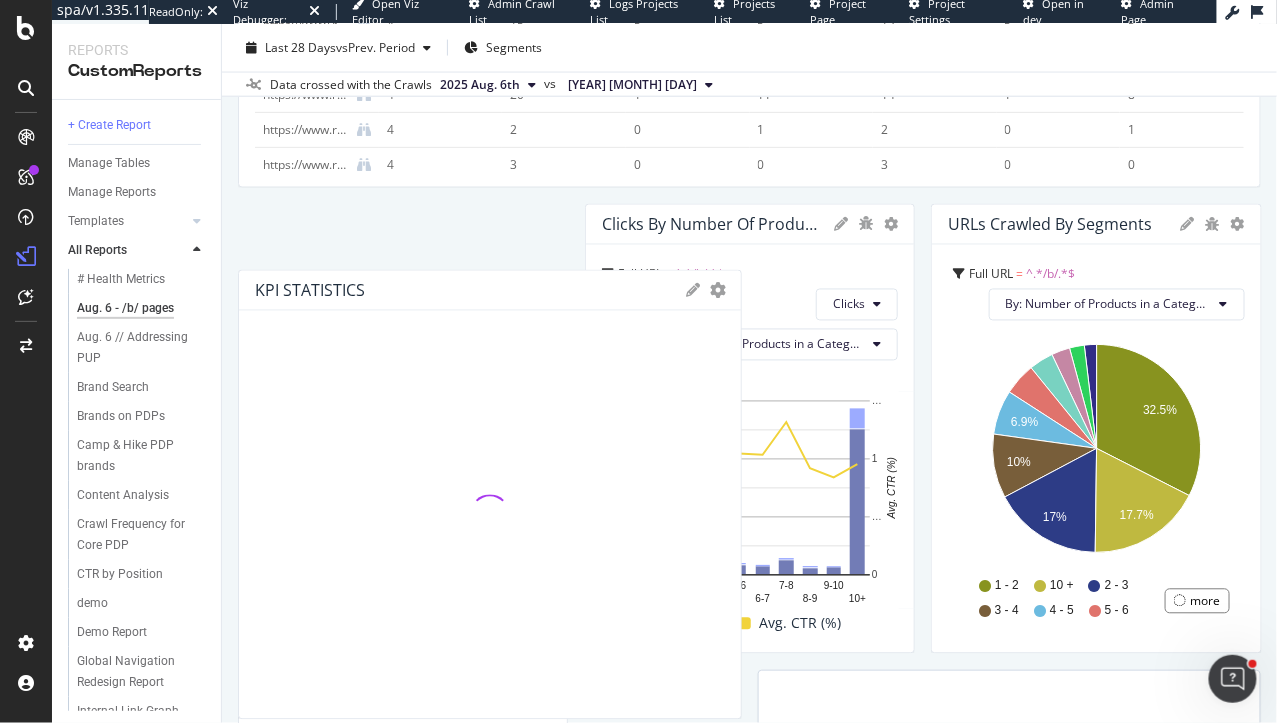 drag, startPoint x: 475, startPoint y: 686, endPoint x: 483, endPoint y: 242, distance: 444.07205 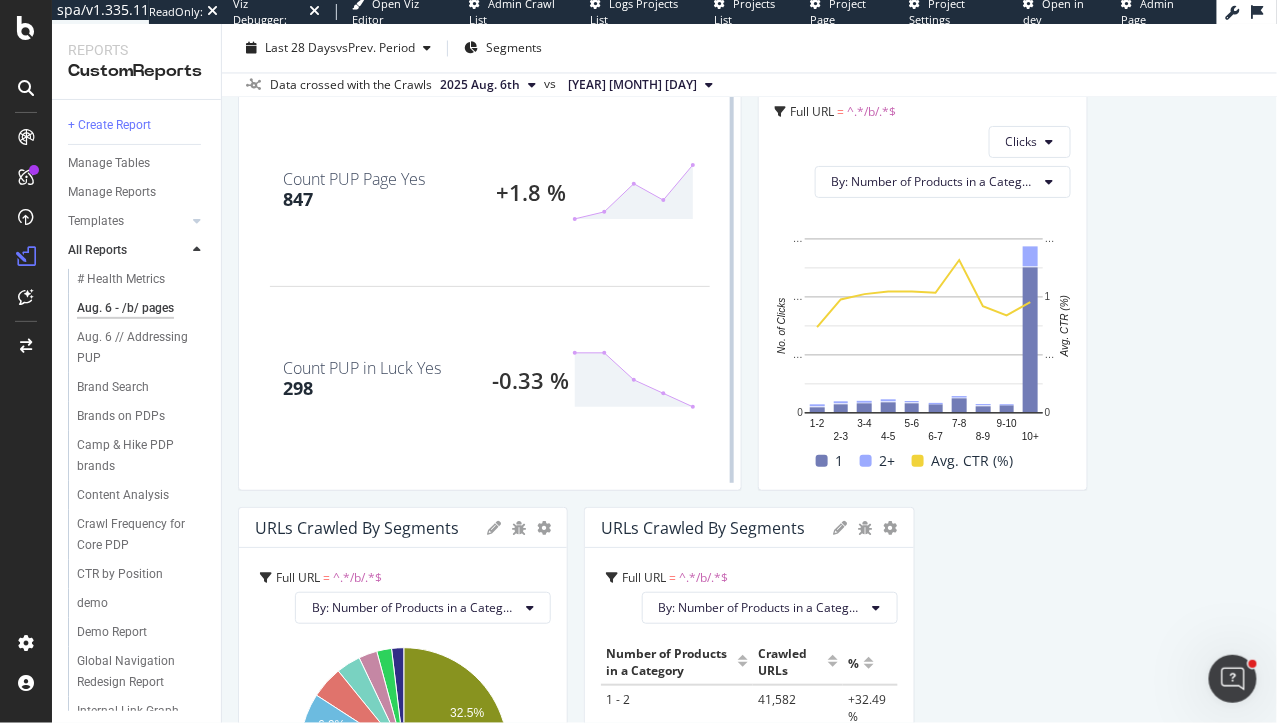 scroll, scrollTop: 1282, scrollLeft: 0, axis: vertical 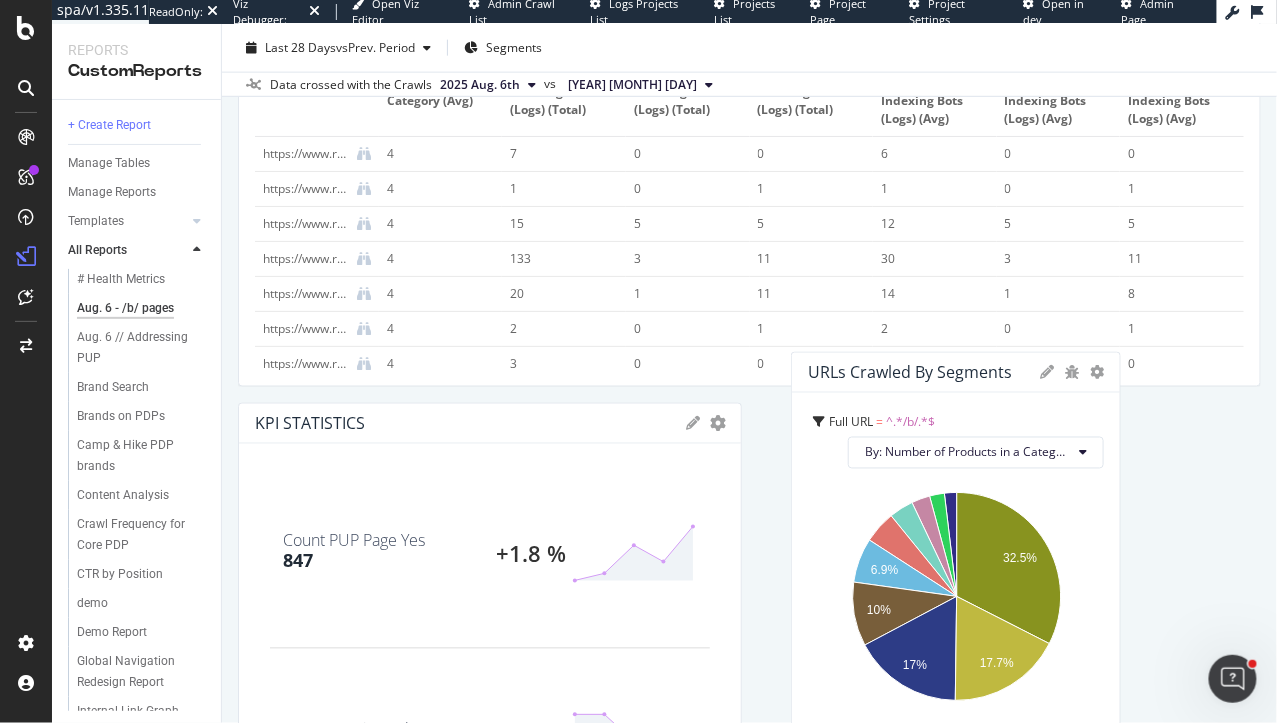 drag, startPoint x: 418, startPoint y: 346, endPoint x: 971, endPoint y: 373, distance: 553.65875 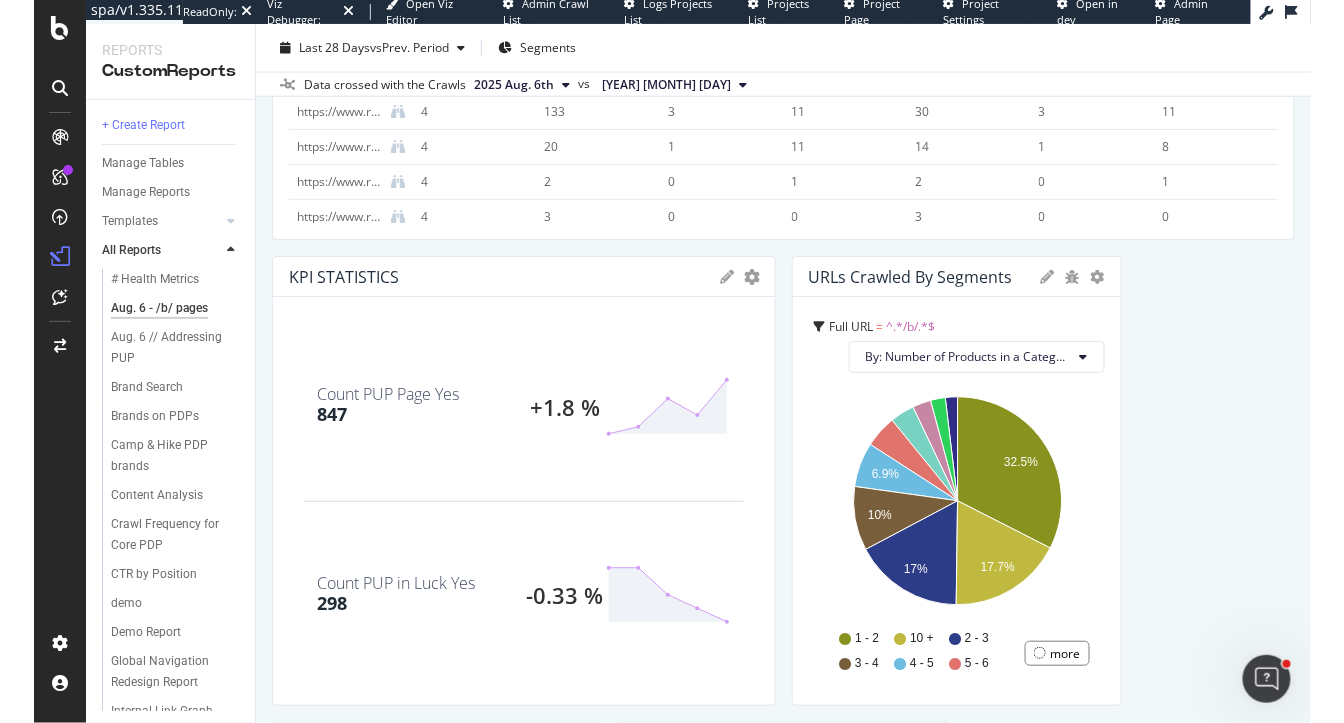 scroll, scrollTop: 951, scrollLeft: 0, axis: vertical 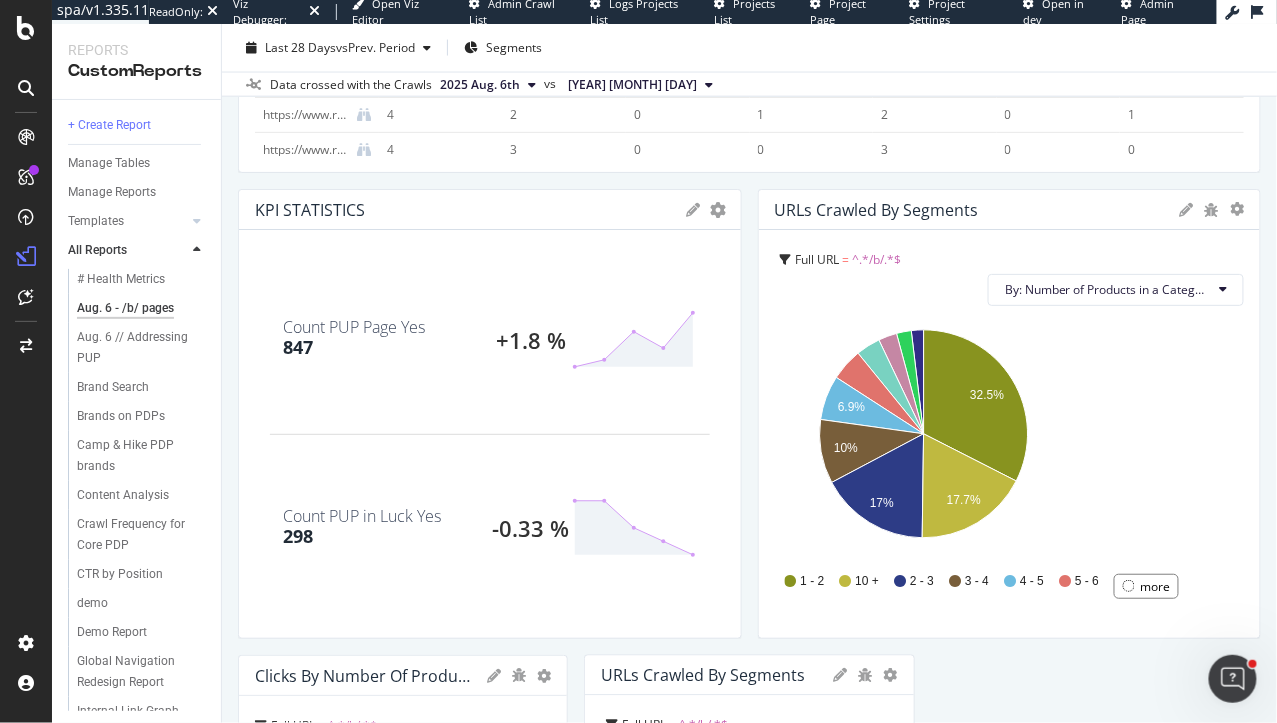 drag, startPoint x: 1084, startPoint y: 356, endPoint x: 1342, endPoint y: 356, distance: 258 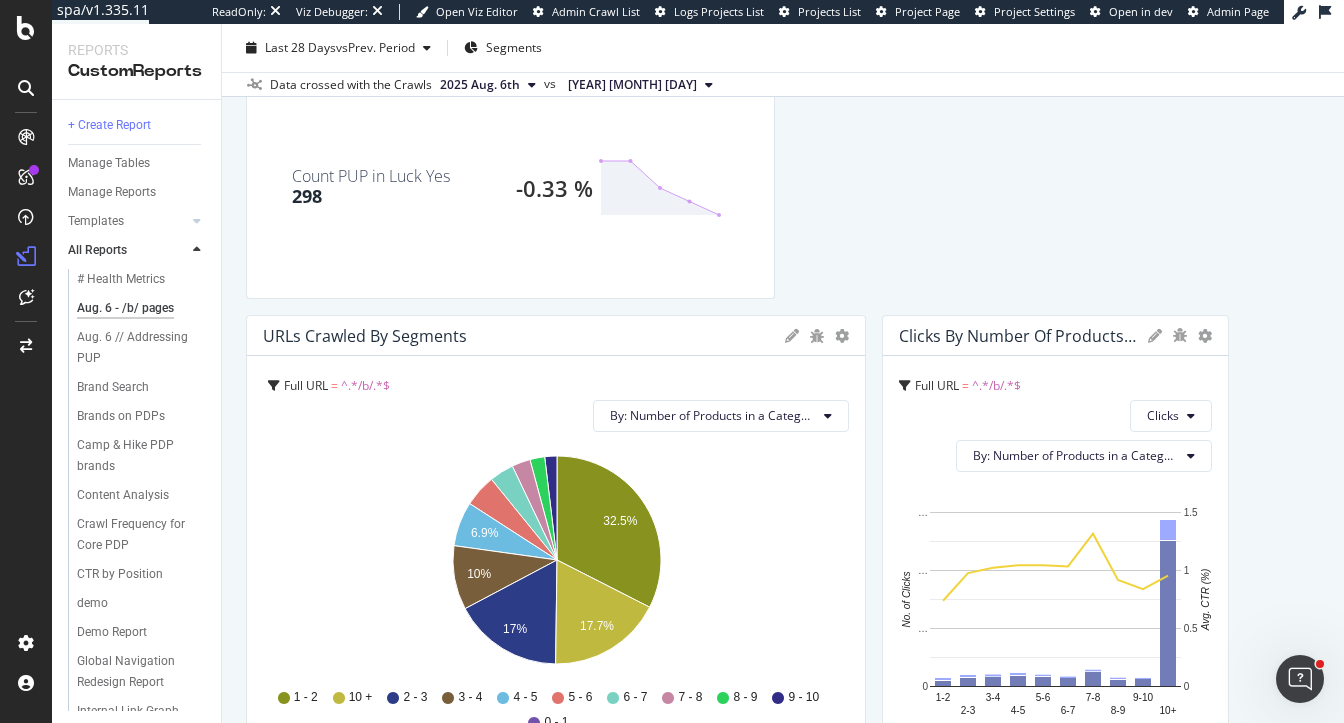 scroll, scrollTop: 1342, scrollLeft: 0, axis: vertical 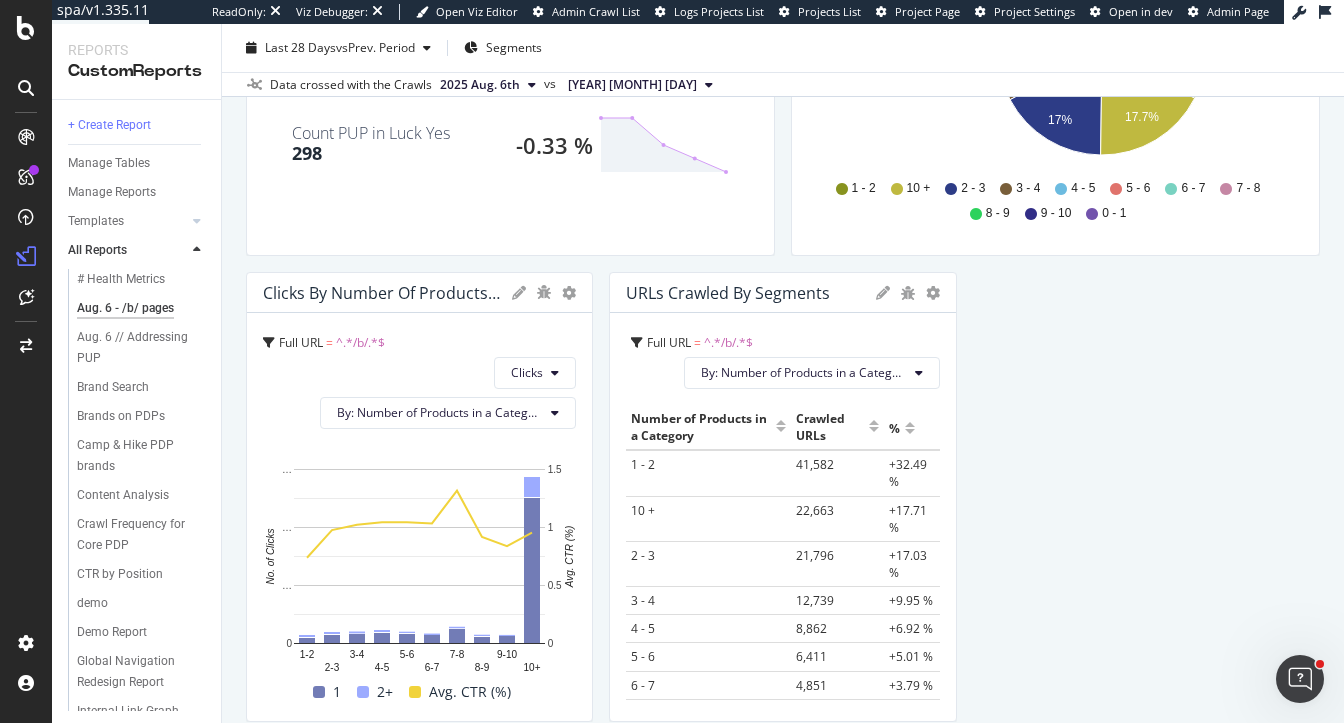 drag, startPoint x: 860, startPoint y: 318, endPoint x: 755, endPoint y: 318, distance: 105 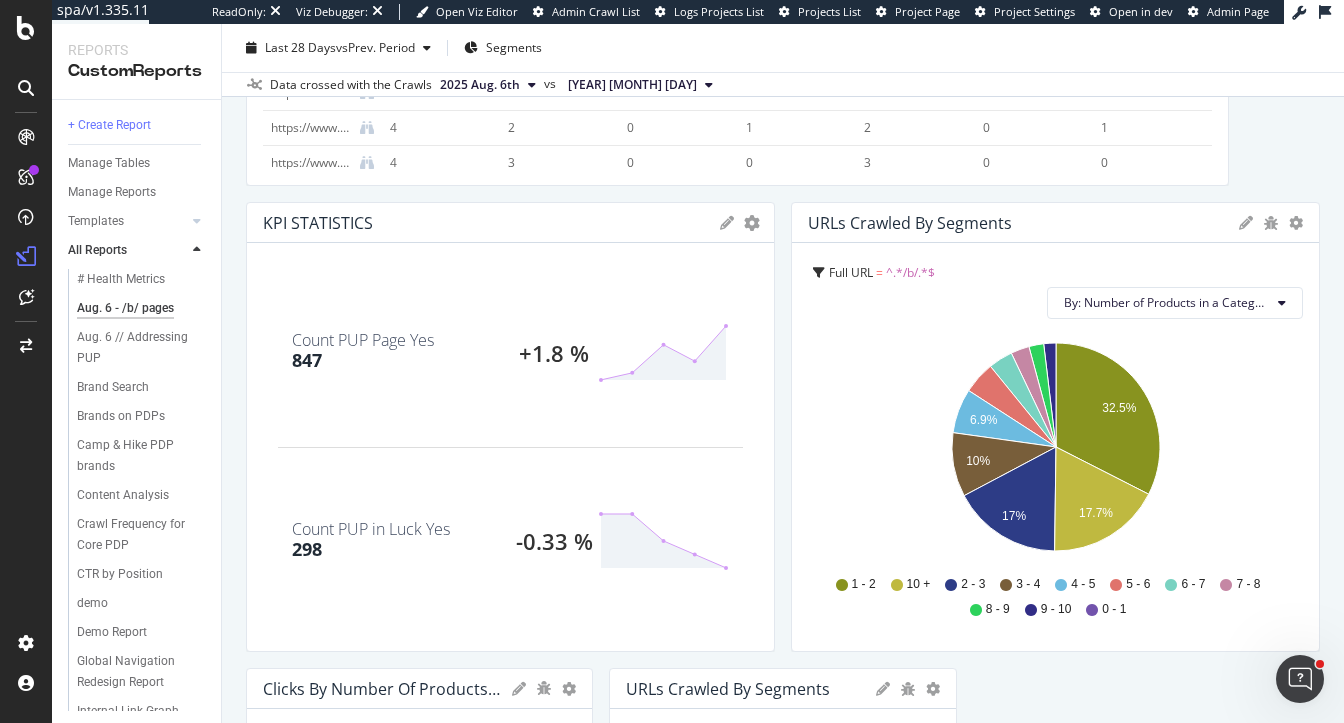 scroll, scrollTop: 944, scrollLeft: 0, axis: vertical 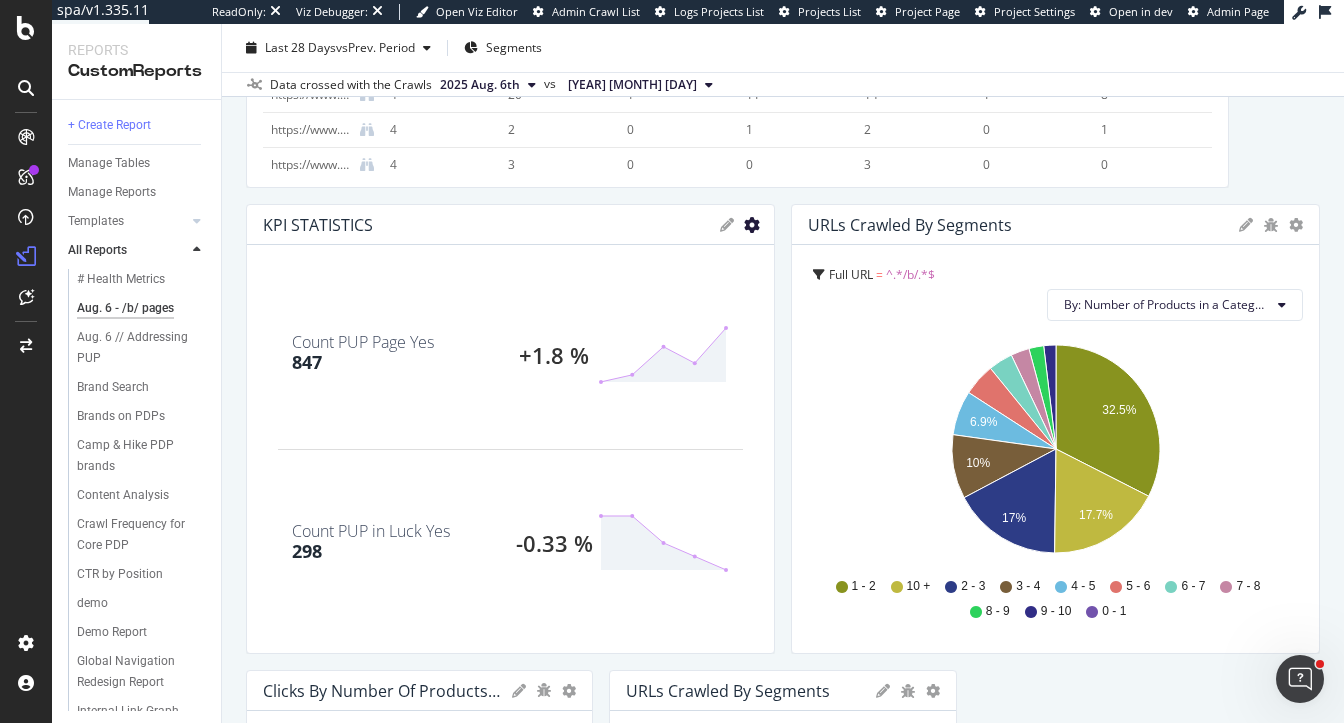 click at bounding box center (752, 225) 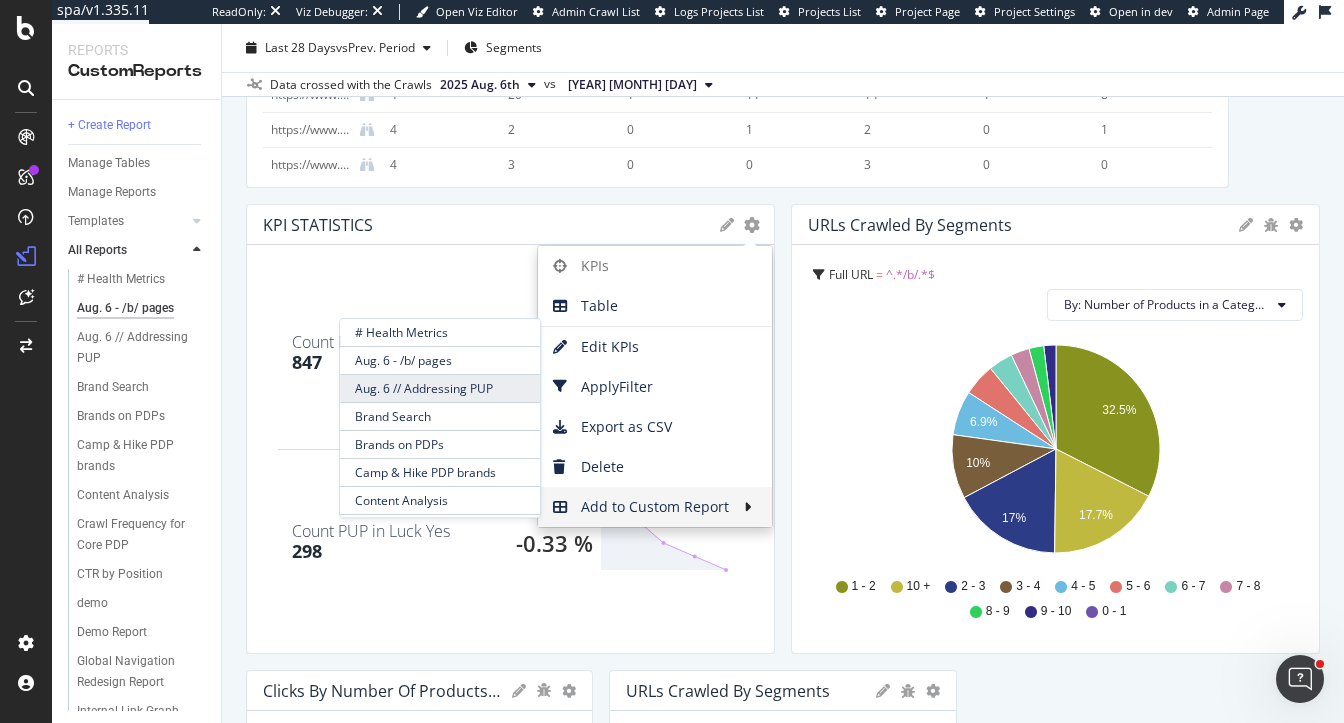 click on "Aug. 6 // Addressing PUP" at bounding box center (440, 388) 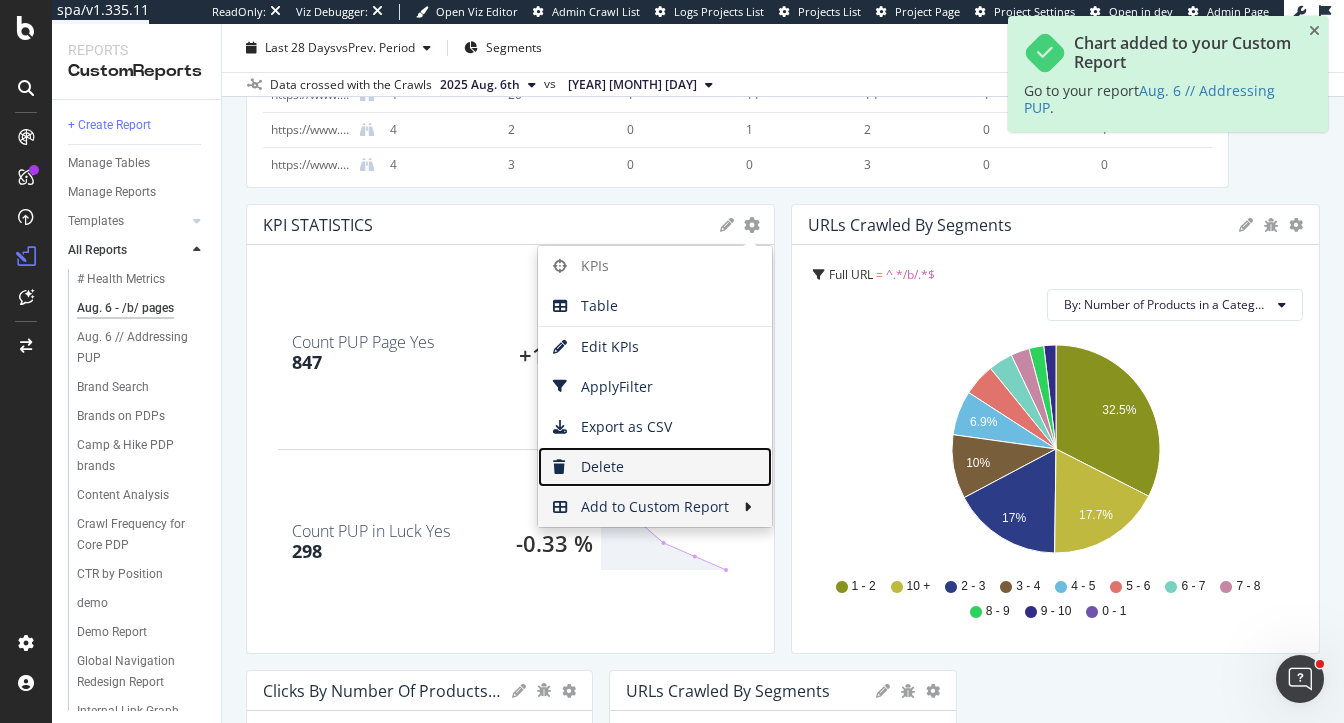 click on "Delete" at bounding box center (655, 467) 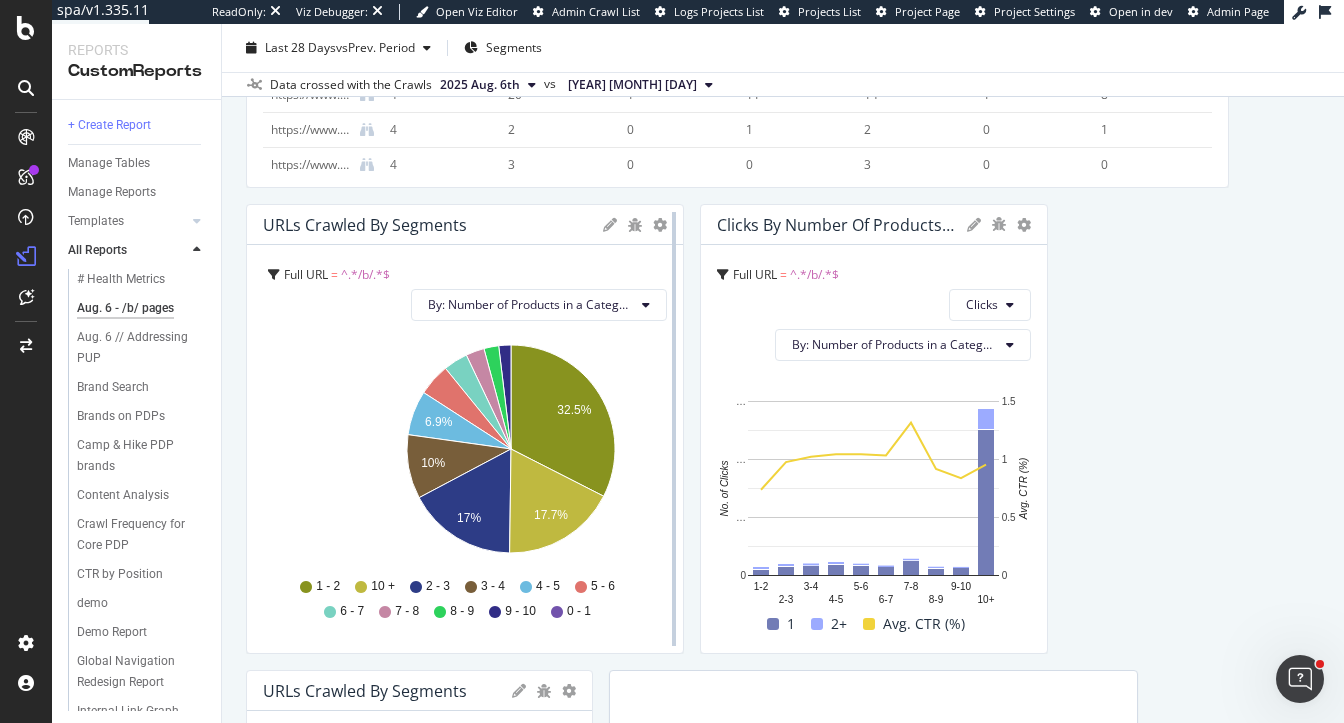 drag, startPoint x: 772, startPoint y: 365, endPoint x: 668, endPoint y: 369, distance: 104.0769 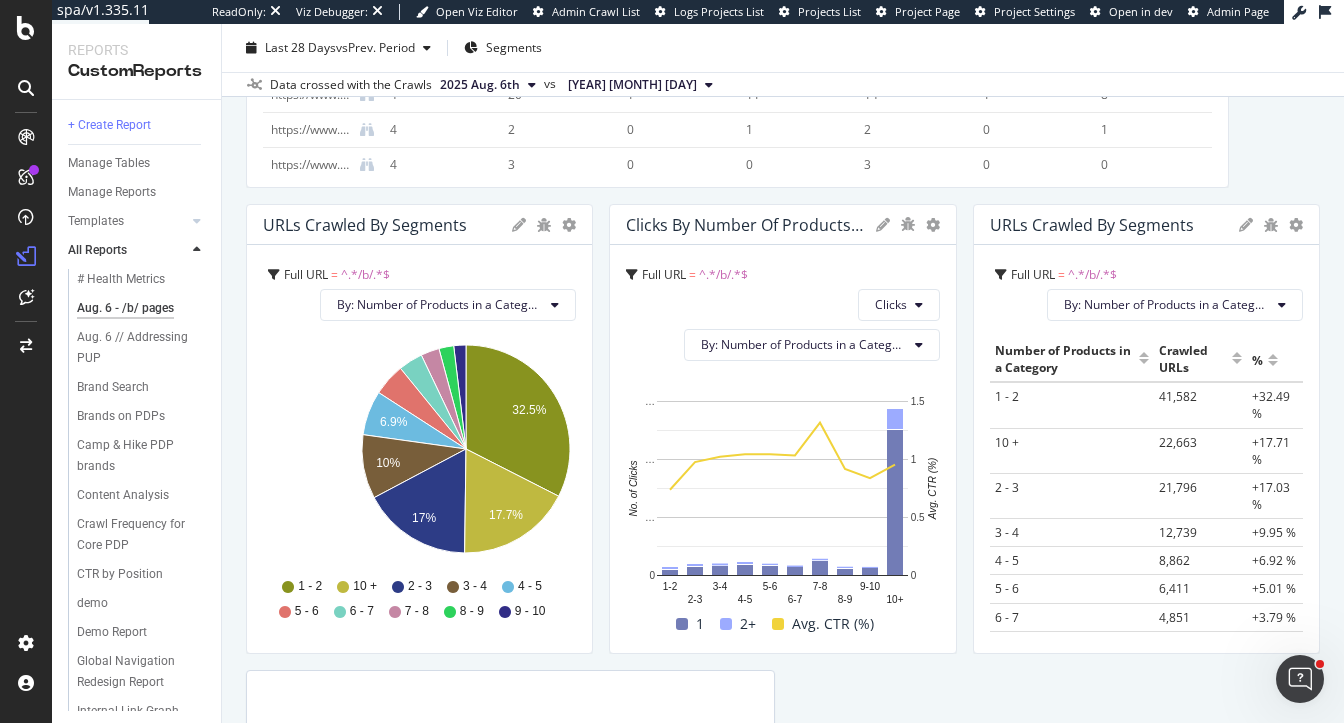 drag, startPoint x: 668, startPoint y: 369, endPoint x: 621, endPoint y: 370, distance: 47.010635 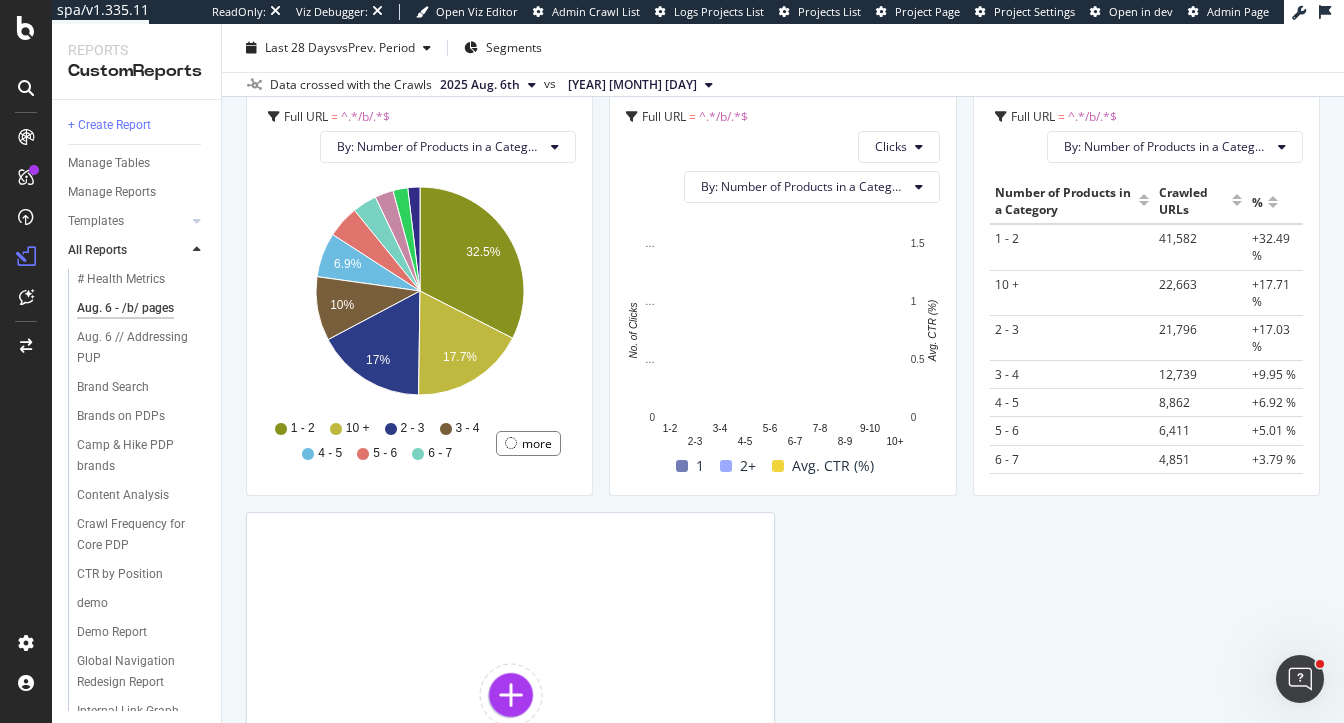 scroll, scrollTop: 1135, scrollLeft: 0, axis: vertical 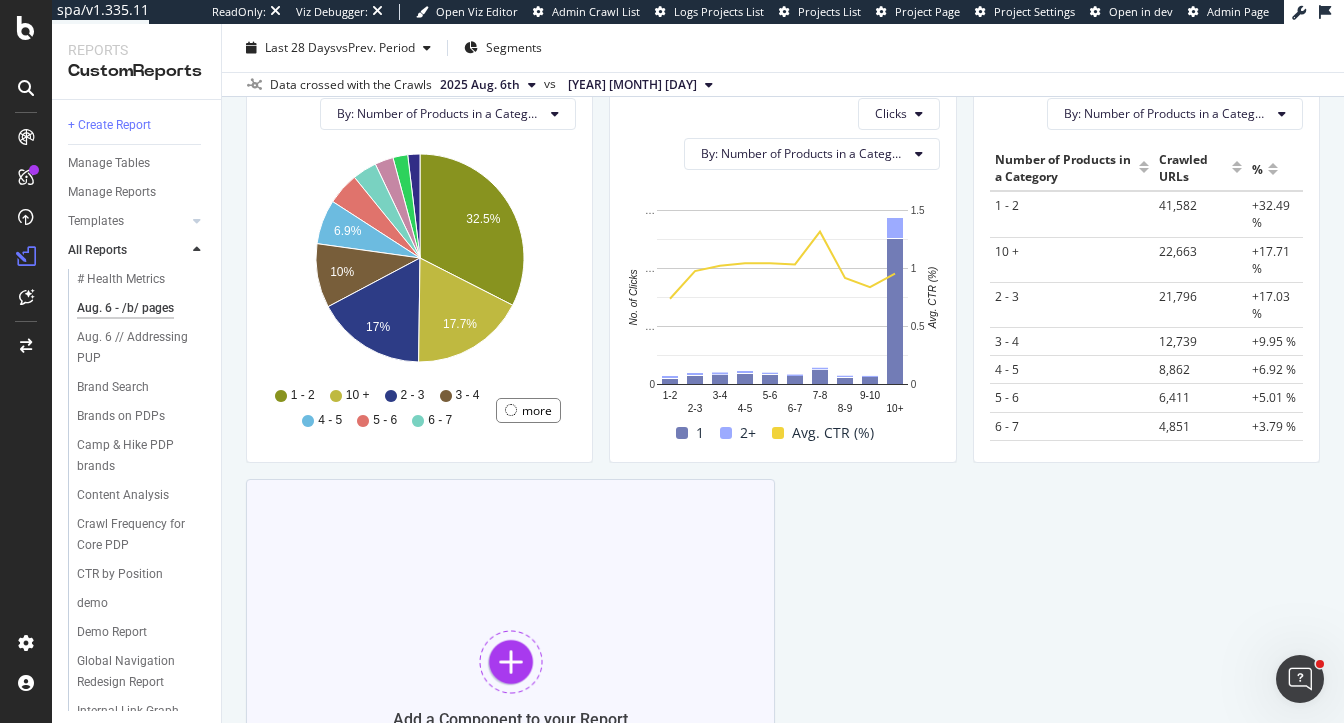 click on "Add a Component to your Report" at bounding box center [510, 679] 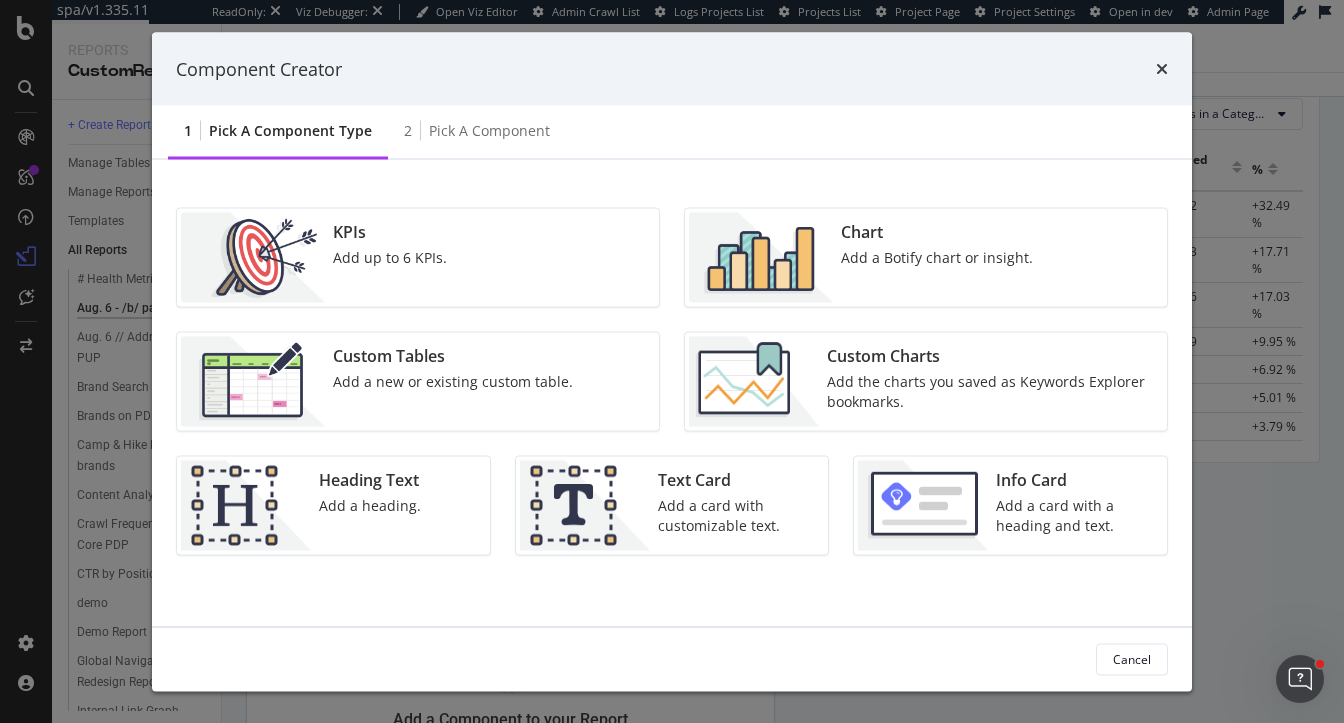 click on "KPIs Add up to 6 KPIs." at bounding box center [418, 258] 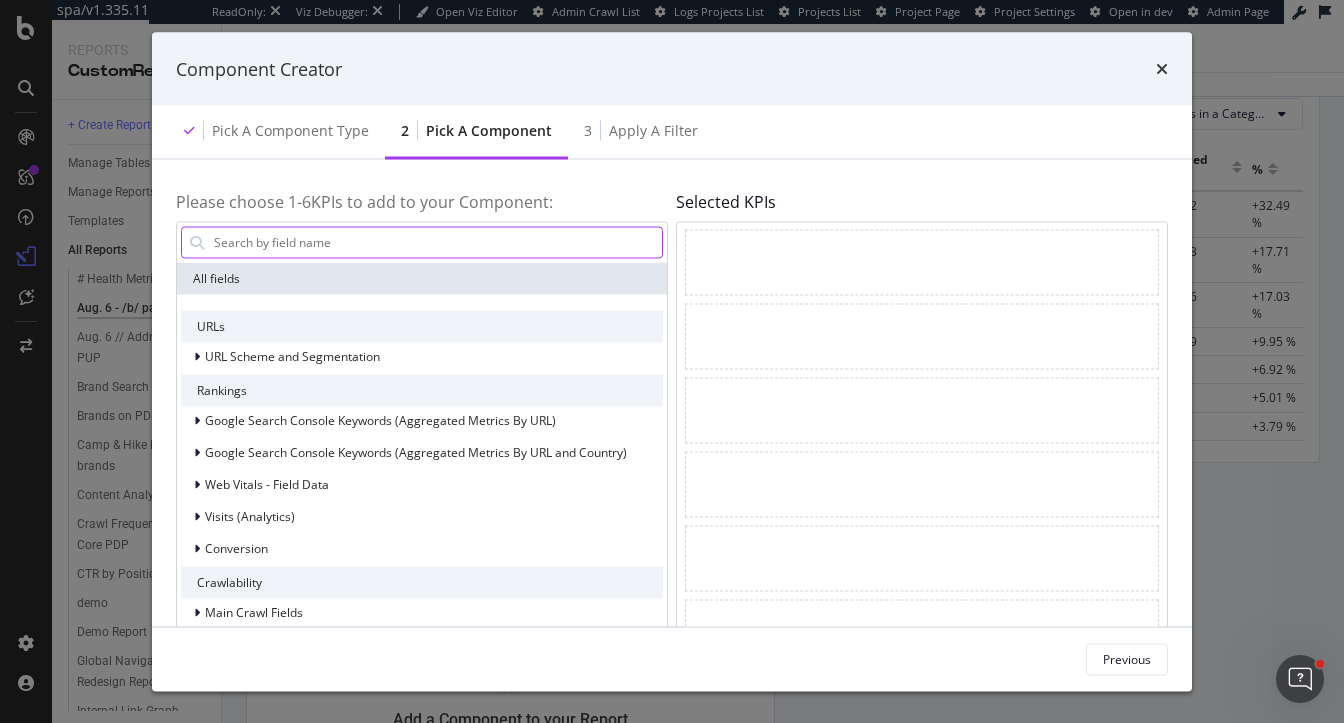 click at bounding box center [437, 242] 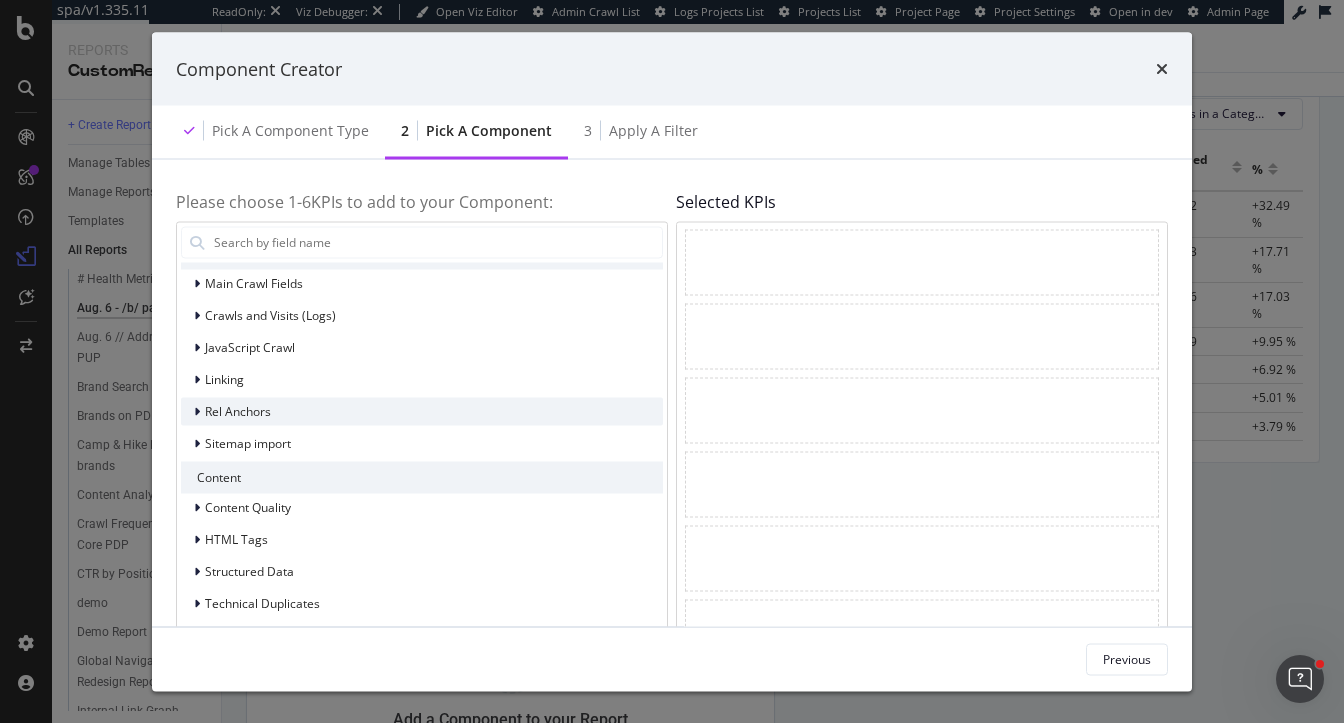 scroll, scrollTop: 353, scrollLeft: 0, axis: vertical 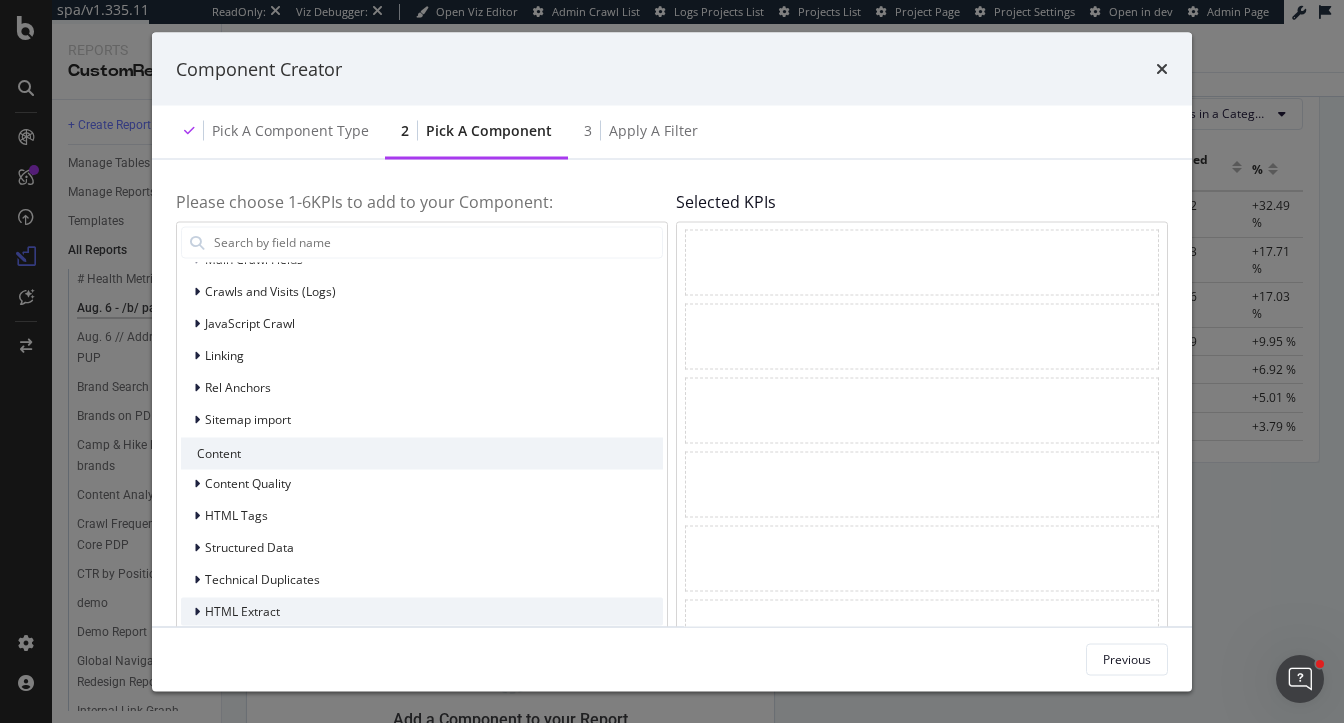 click on "HTML Extract" at bounding box center [242, 611] 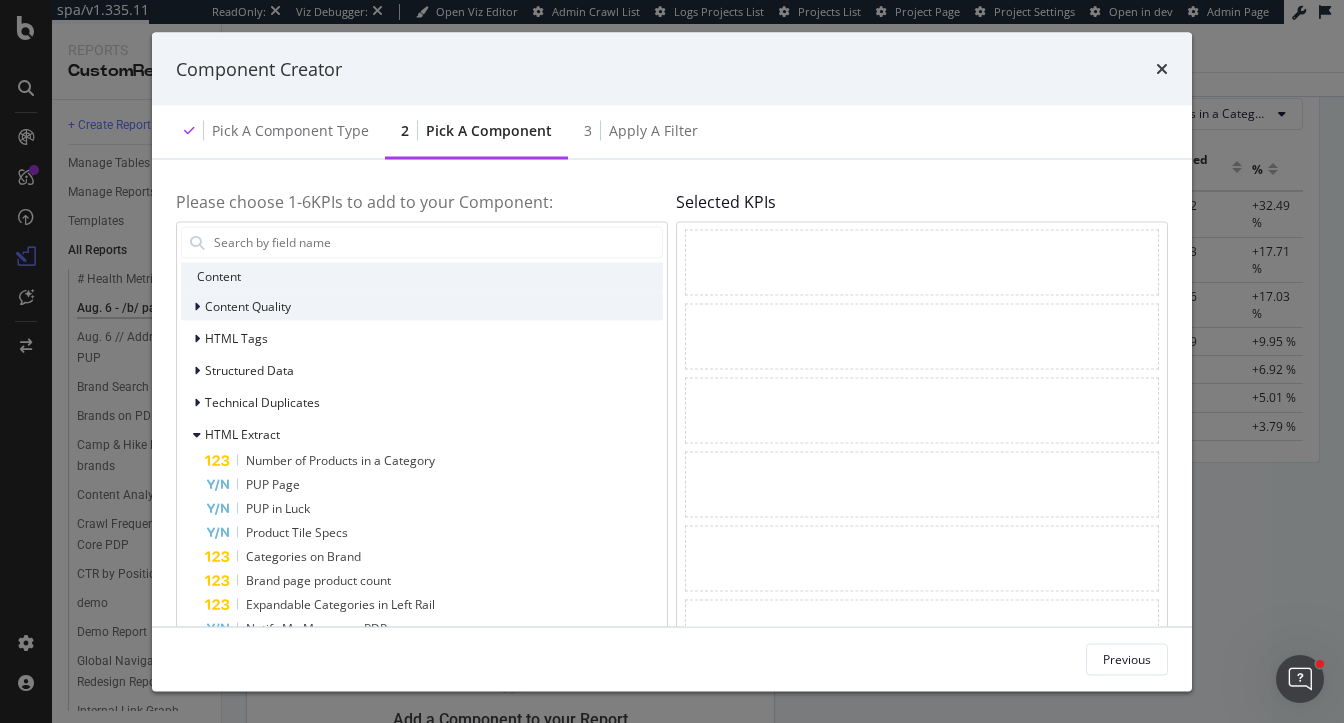scroll, scrollTop: 548, scrollLeft: 0, axis: vertical 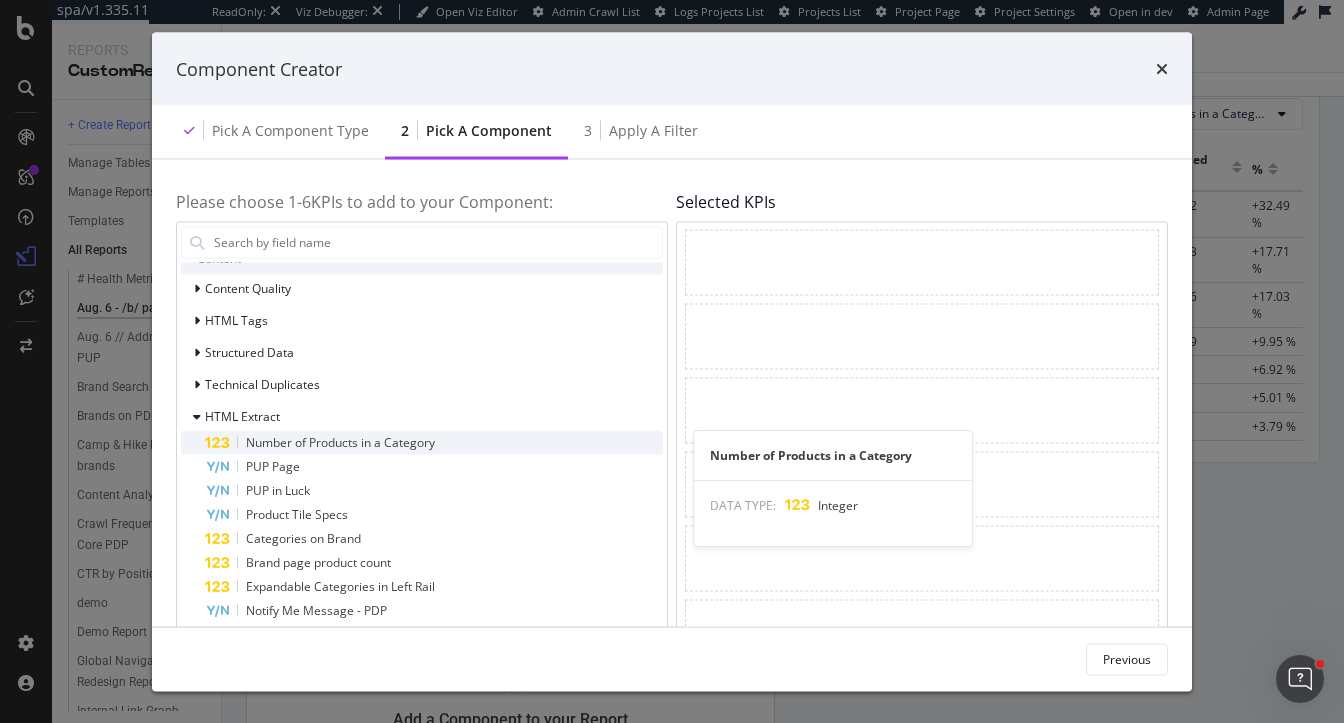 click on "Number of Products in a Category" at bounding box center [340, 441] 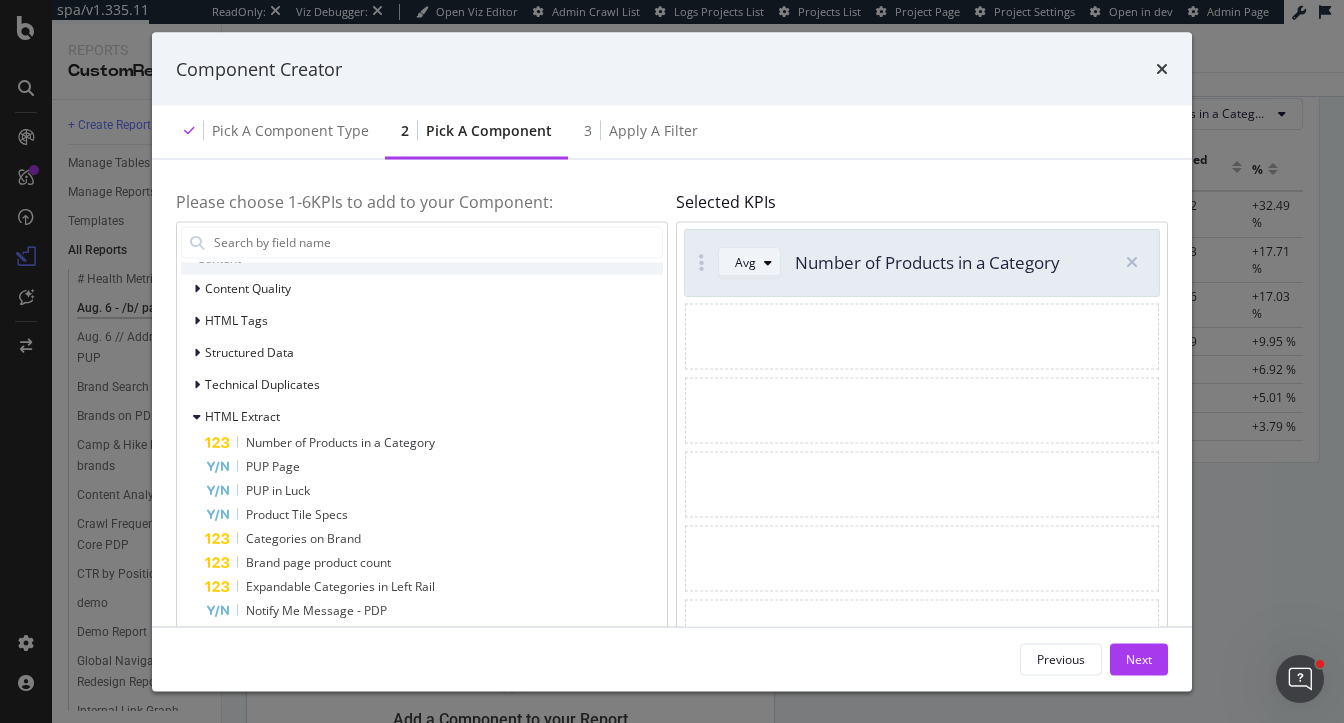 click at bounding box center (768, 262) 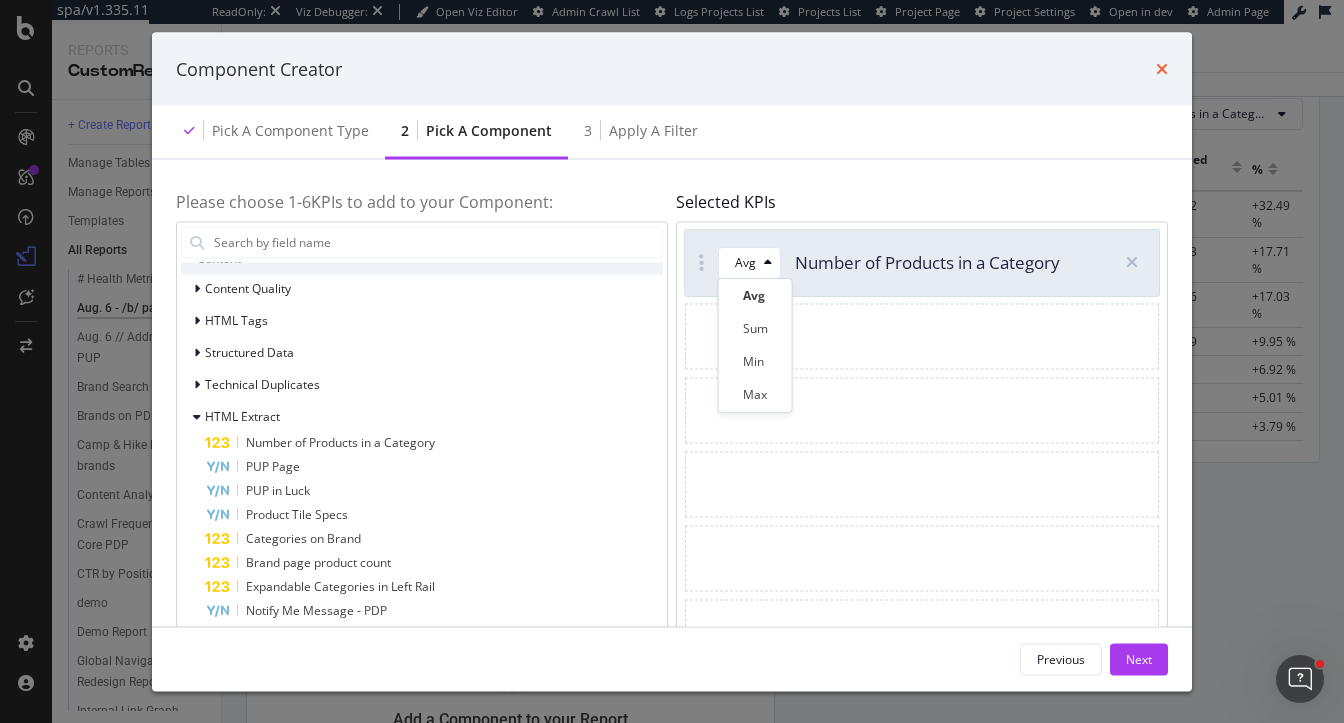 click at bounding box center (1162, 69) 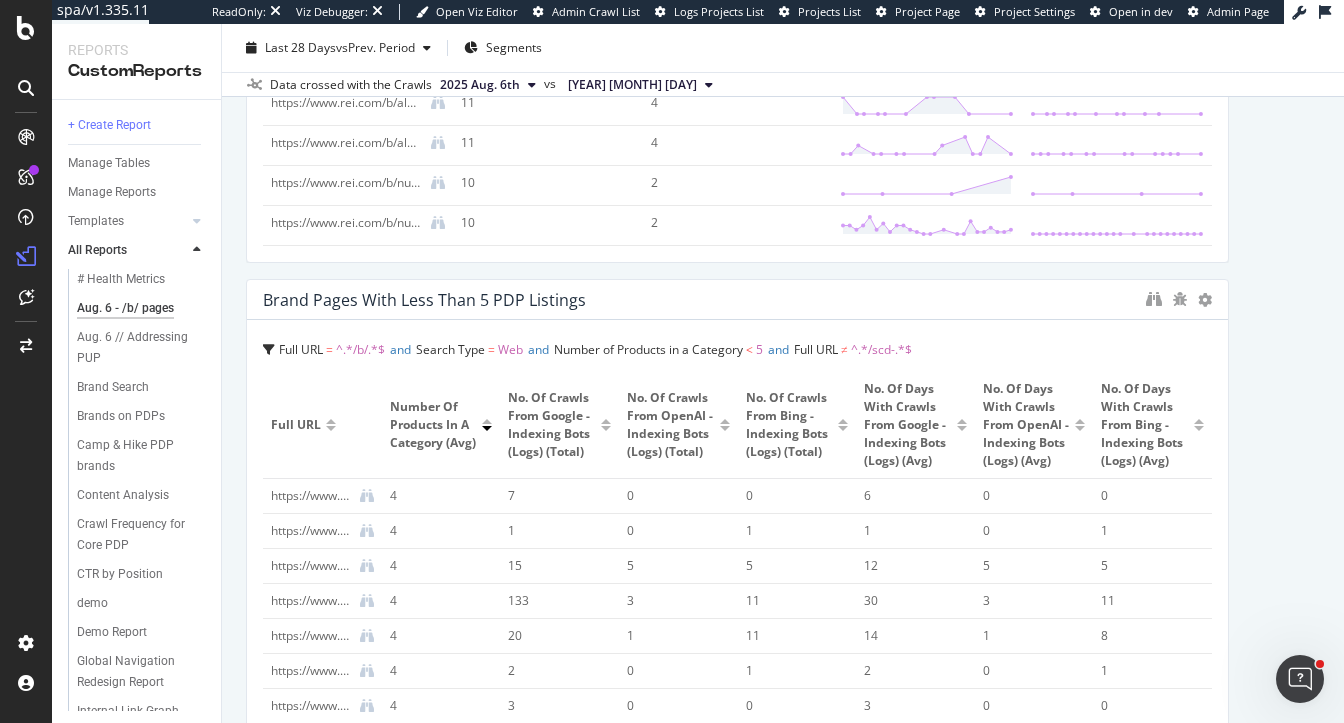 scroll, scrollTop: 0, scrollLeft: 0, axis: both 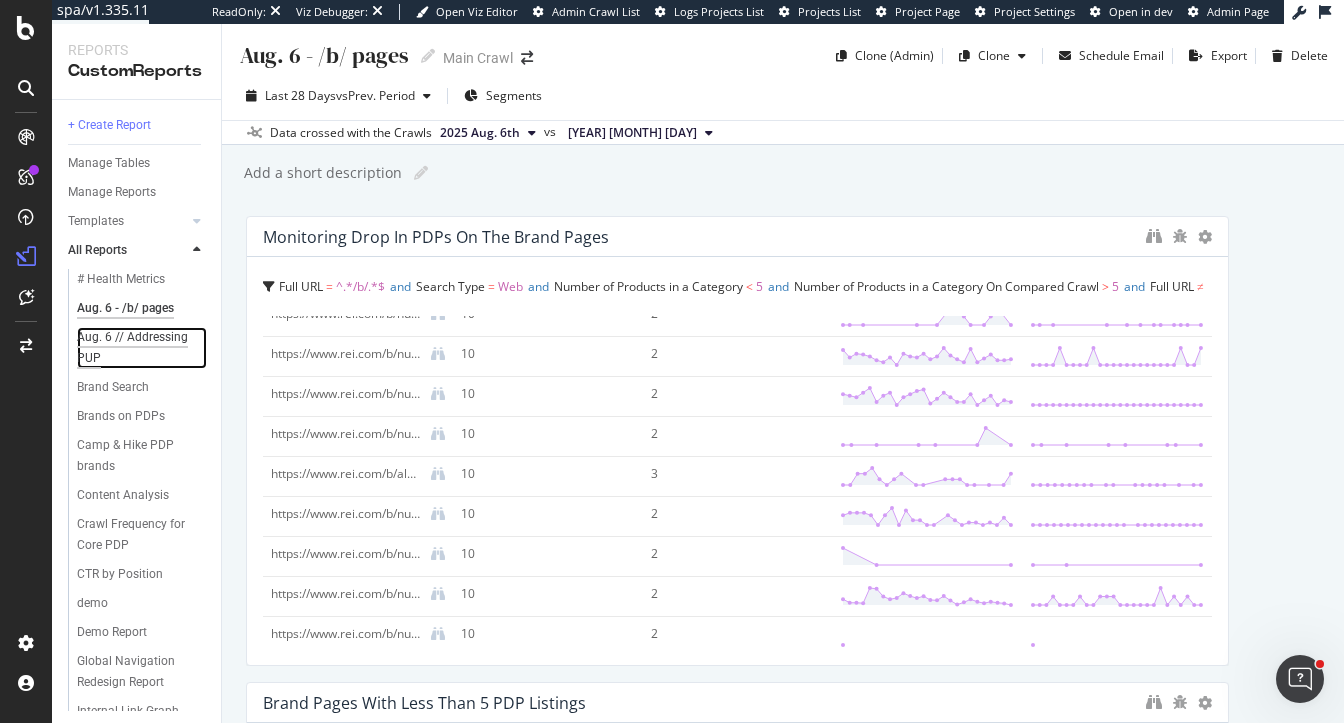 click on "Aug. 6 // Addressing PUP" at bounding box center [134, 348] 